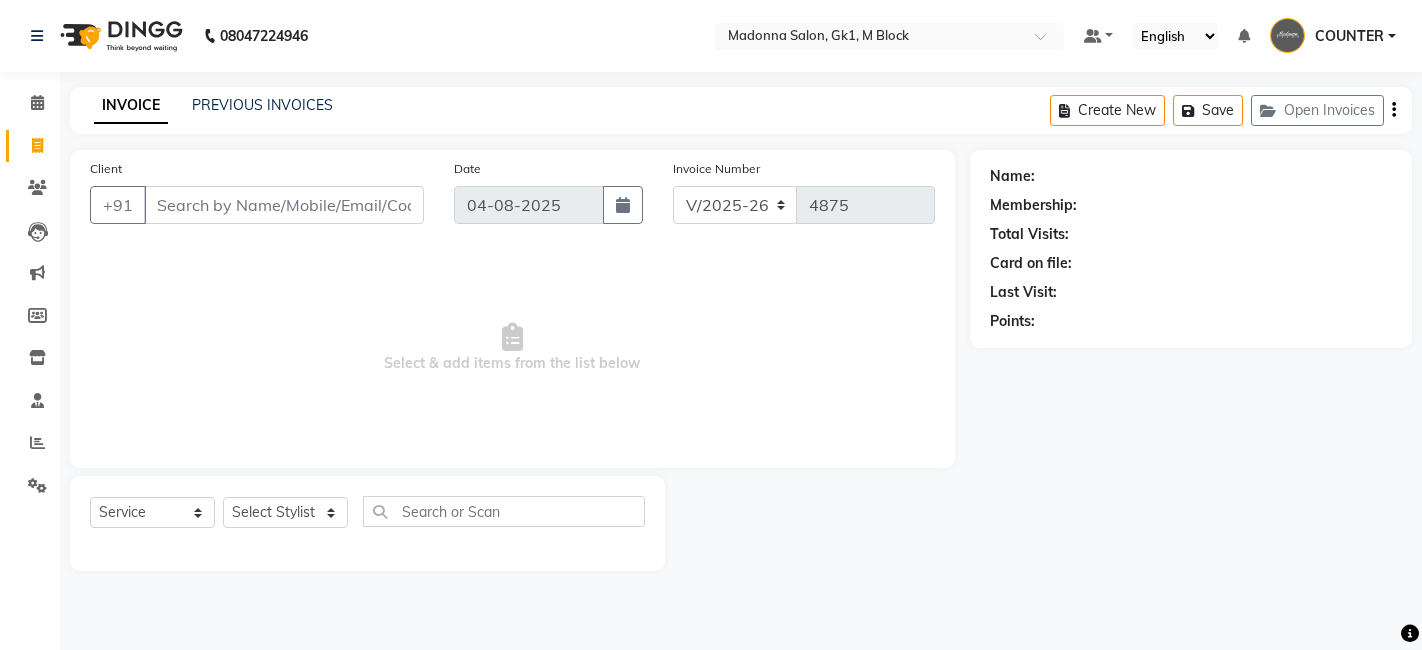 select on "6312" 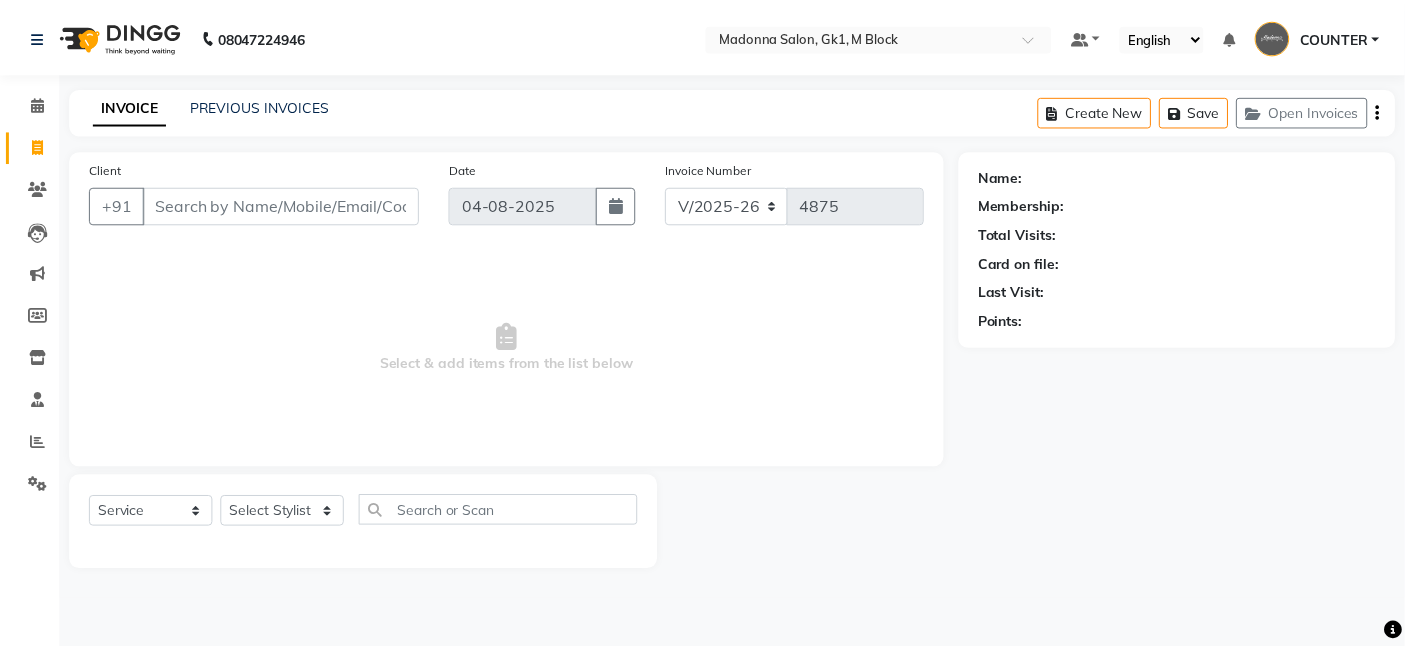 scroll, scrollTop: 0, scrollLeft: 0, axis: both 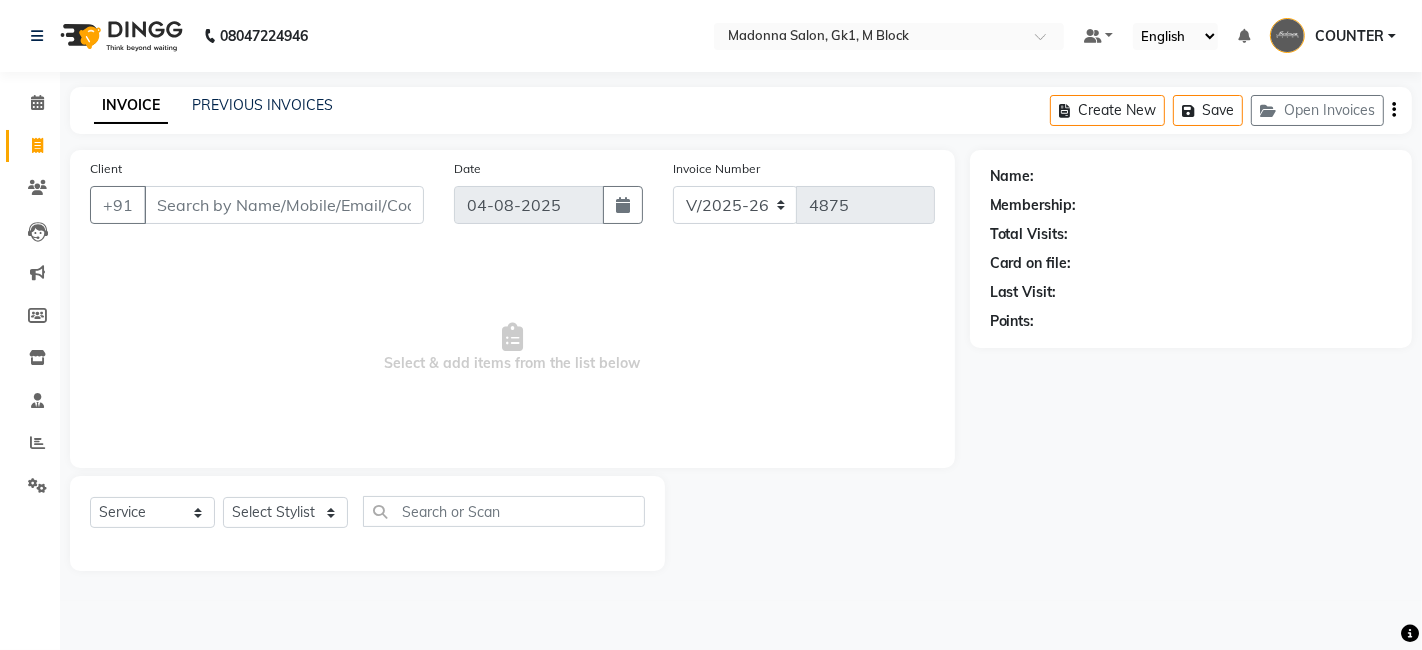 click on "Select  Service  Product  Membership  Package Voucher Prepaid Gift Card  Select Stylist AJAY Amar Ankush Ashu Beauty Tanuja COUNTER Deepak Esha Fatima Husain Maggi Manjit Nandini Nazim Owner Owner Rakesh Rishi Sandeep Shipra Sonu Stylist Rajesh Sushma Tarun Tushar Vaibhav Vijay  Vipin" 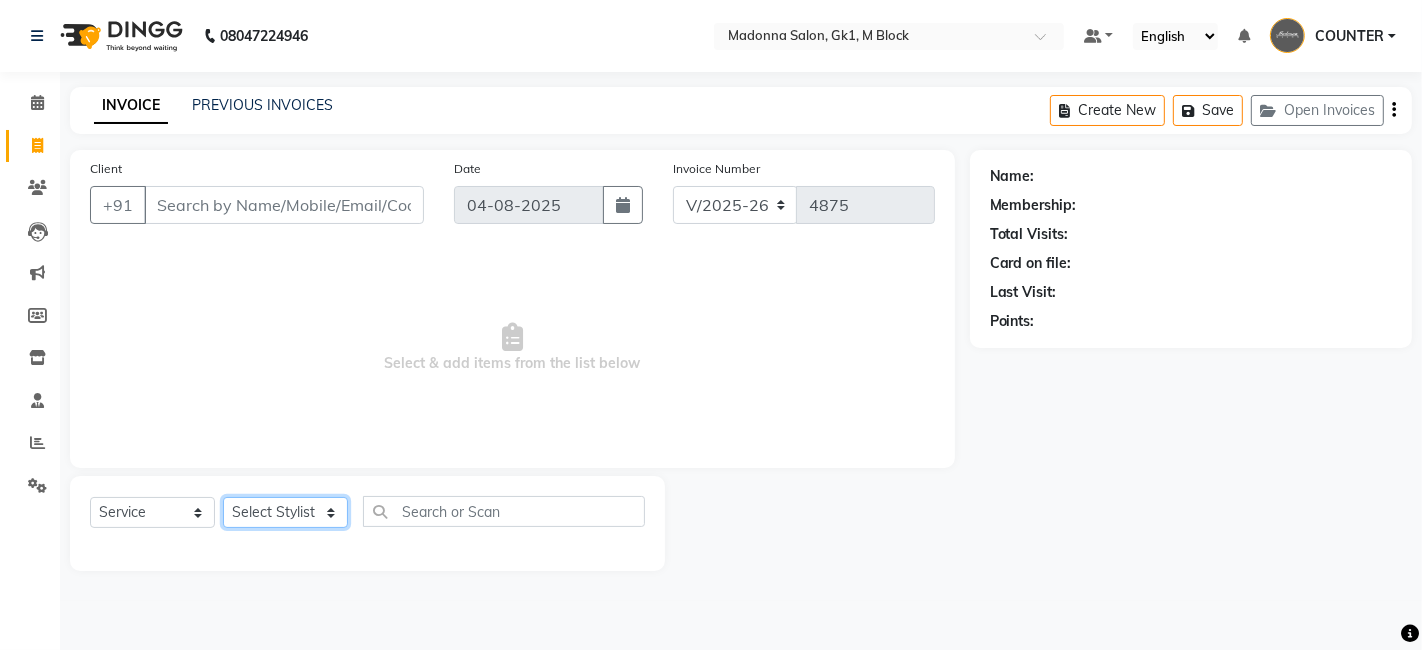 click on "Select Stylist AJAY Amar Ankush Ashu Beauty Tanuja COUNTER Deepak Esha Fatima Husain Maggi Manjit Nandini Nazim Owner Owner Rakesh Rishi Sandeep Shipra Sonu Stylist Rajesh Sushma Tarun Tushar Vaibhav Vijay  Vipin" 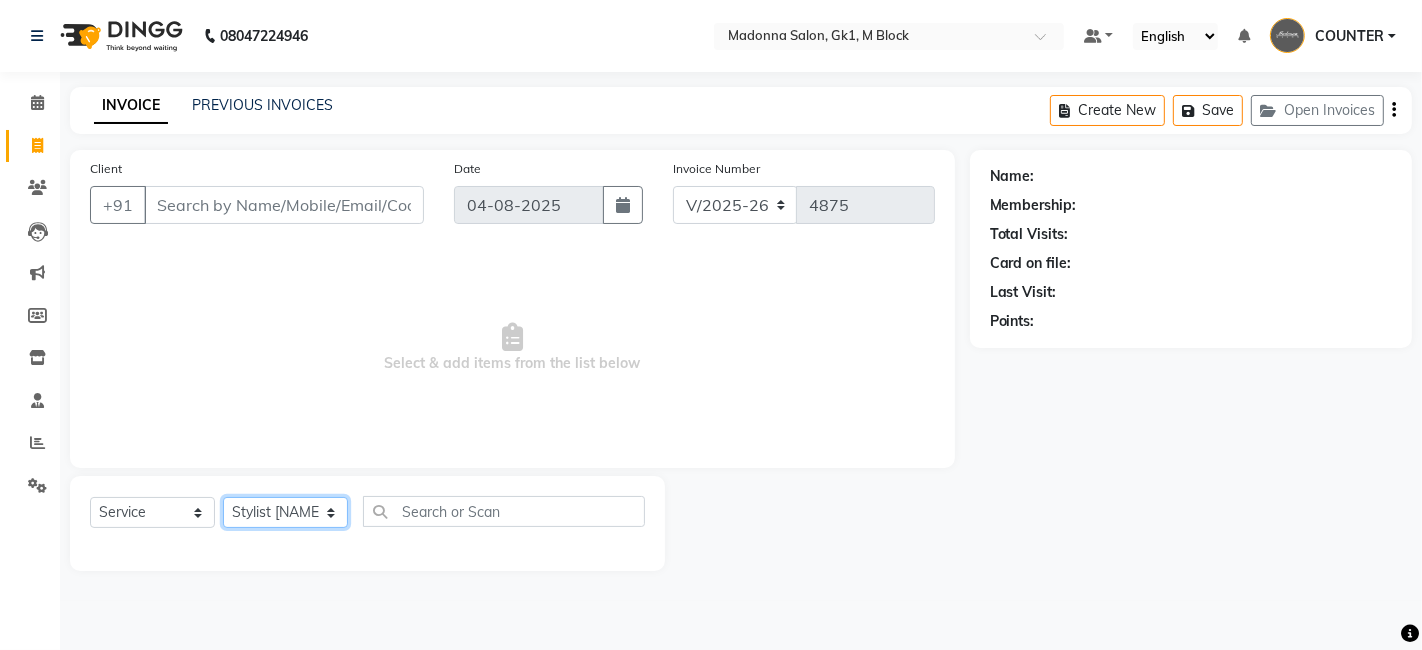 click on "Select Stylist AJAY Amar Ankush Ashu Beauty Tanuja COUNTER Deepak Esha Fatima Husain Maggi Manjit Nandini Nazim Owner Owner Rakesh Rishi Sandeep Shipra Sonu Stylist Rajesh Sushma Tarun Tushar Vaibhav Vijay  Vipin" 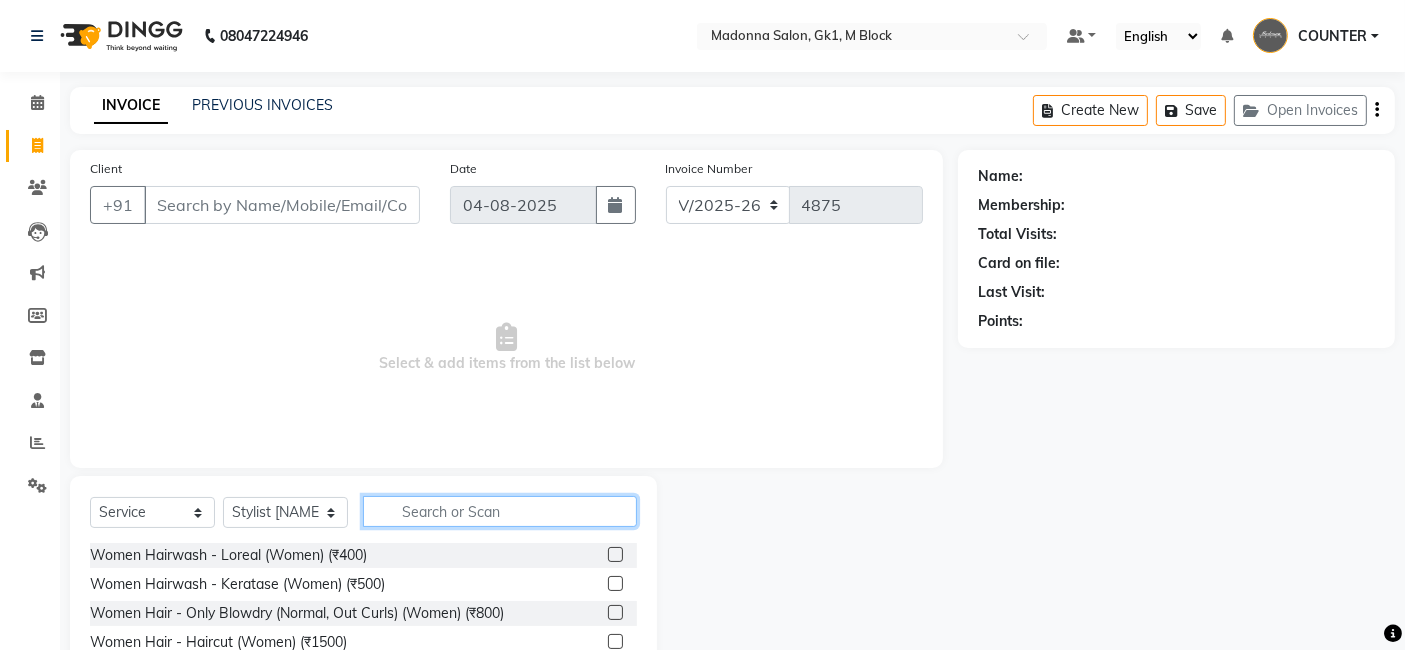 click 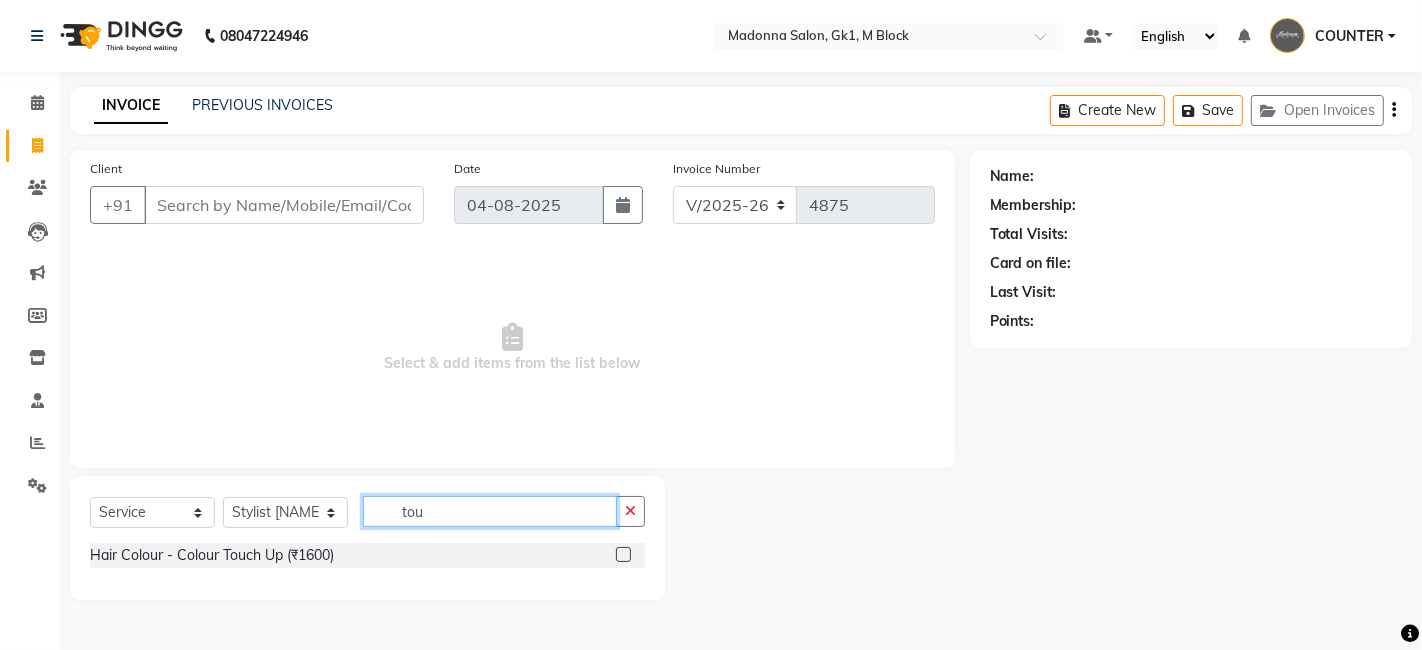 type on "tou" 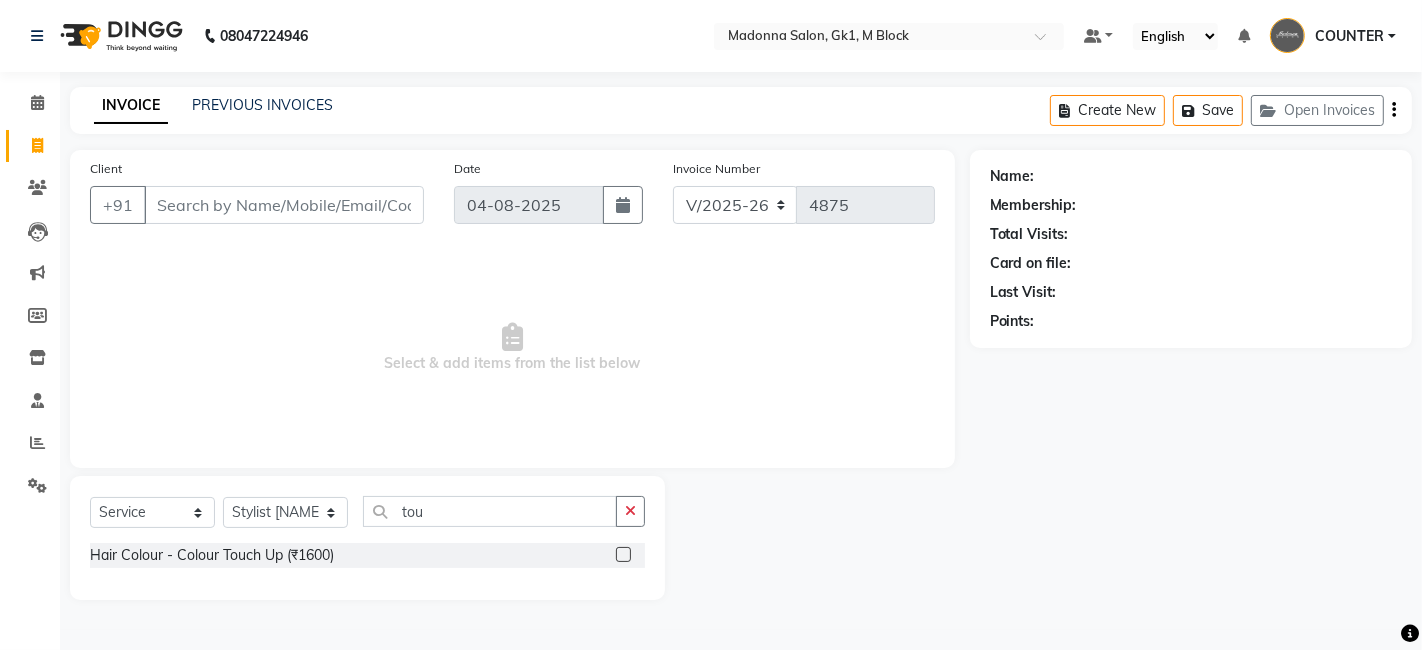 click 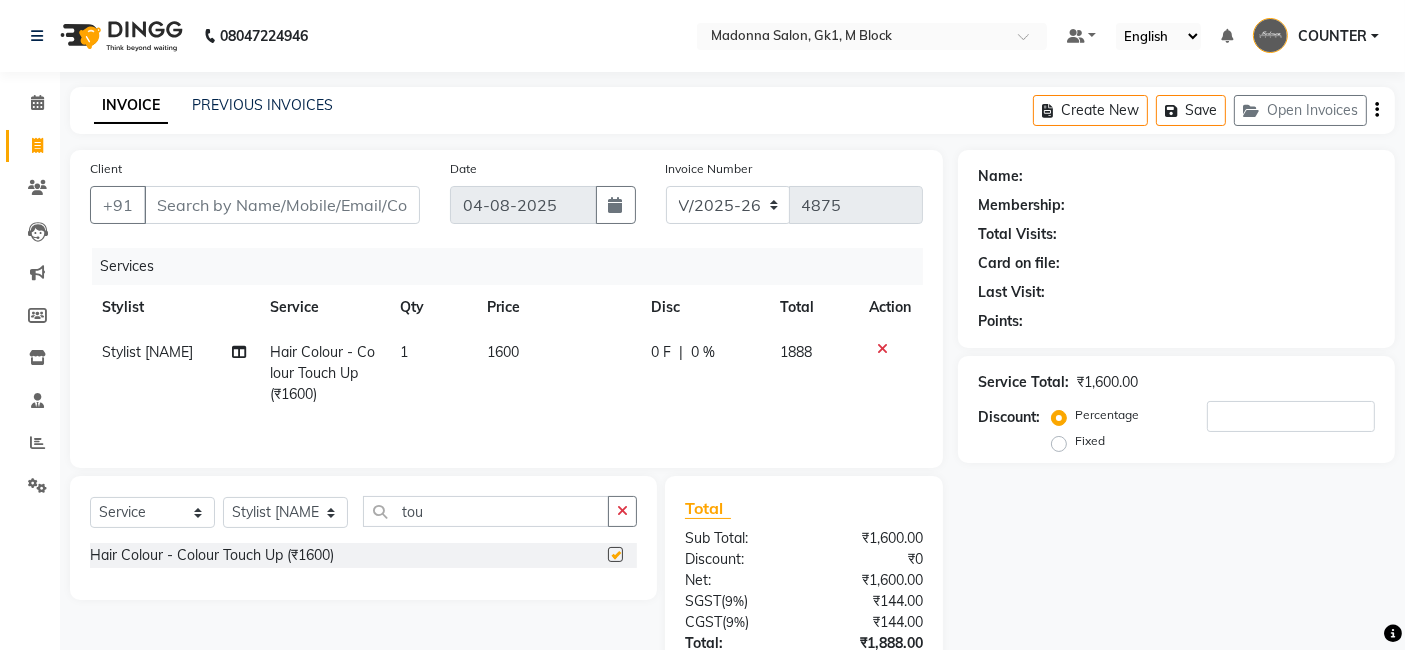 checkbox on "false" 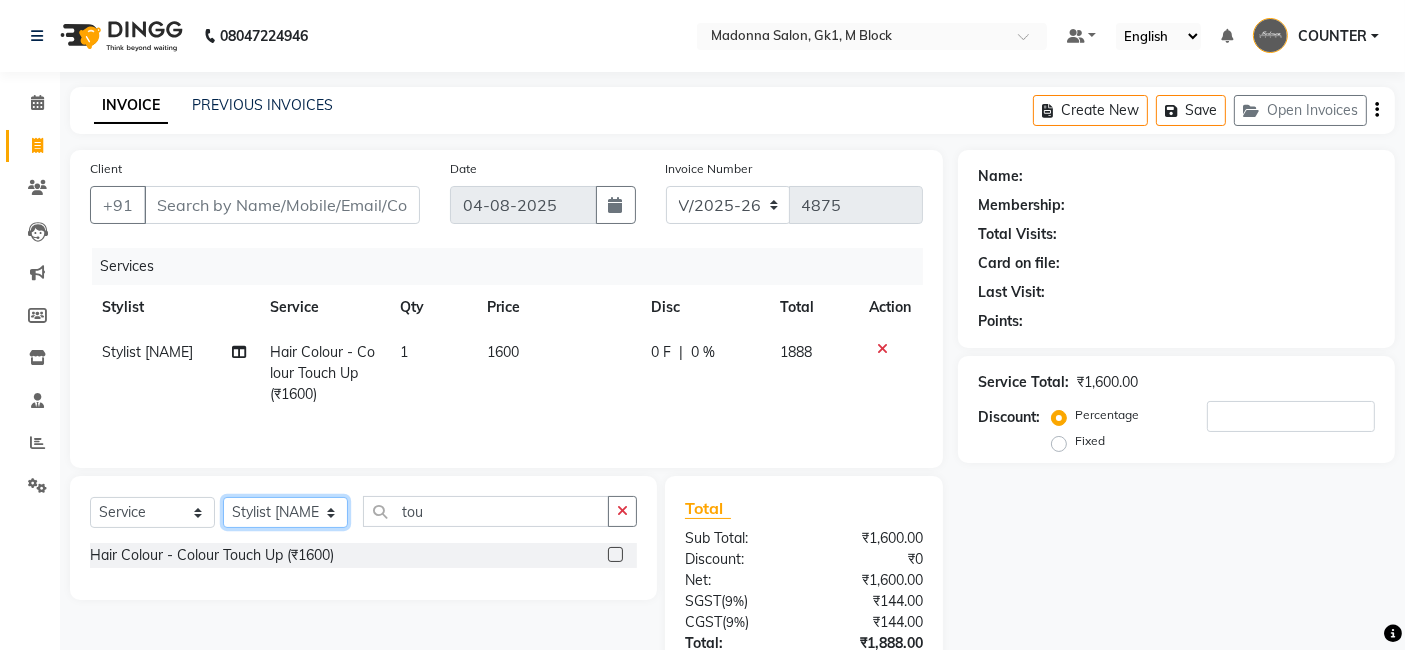 click on "Select Stylist AJAY Amar Ankush Ashu Beauty Tanuja COUNTER Deepak Esha Fatima Husain Maggi Manjit Nandini Nazim Owner Owner Rakesh Rishi Sandeep Shipra Sonu Stylist Rajesh Sushma Tarun Tushar Vaibhav Vijay  Vipin" 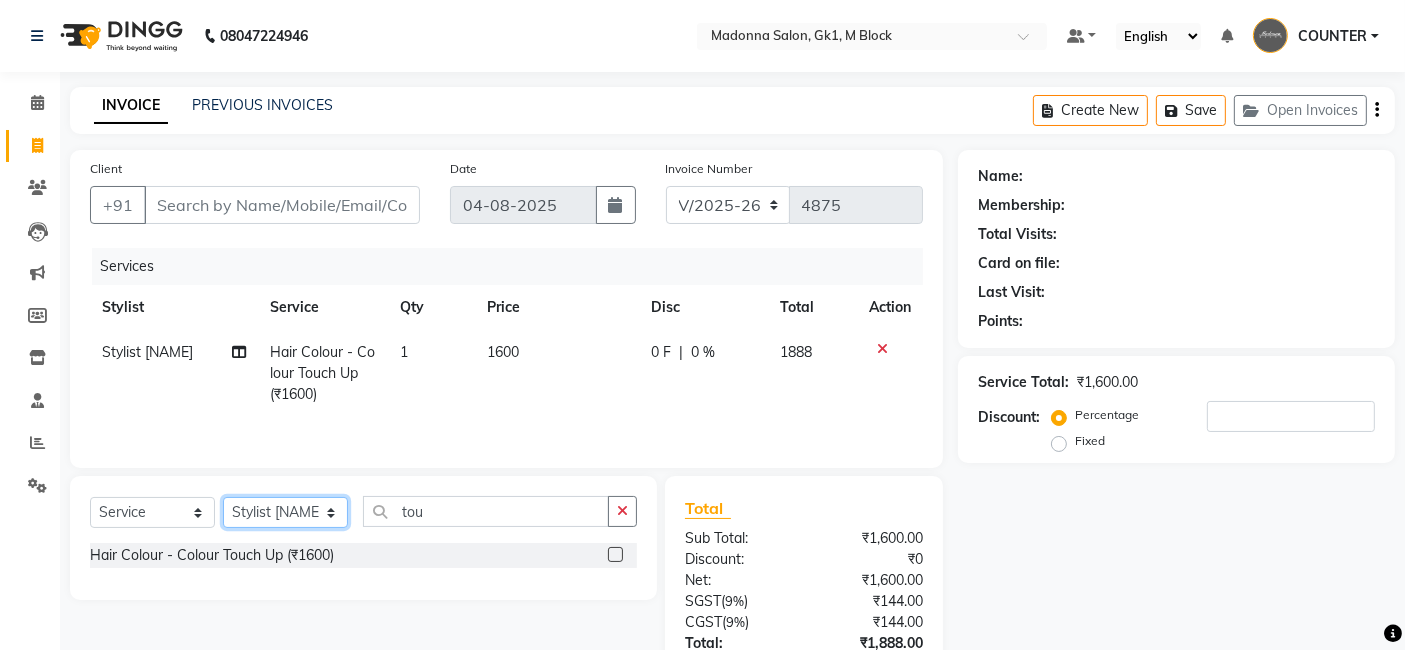 select on "47638" 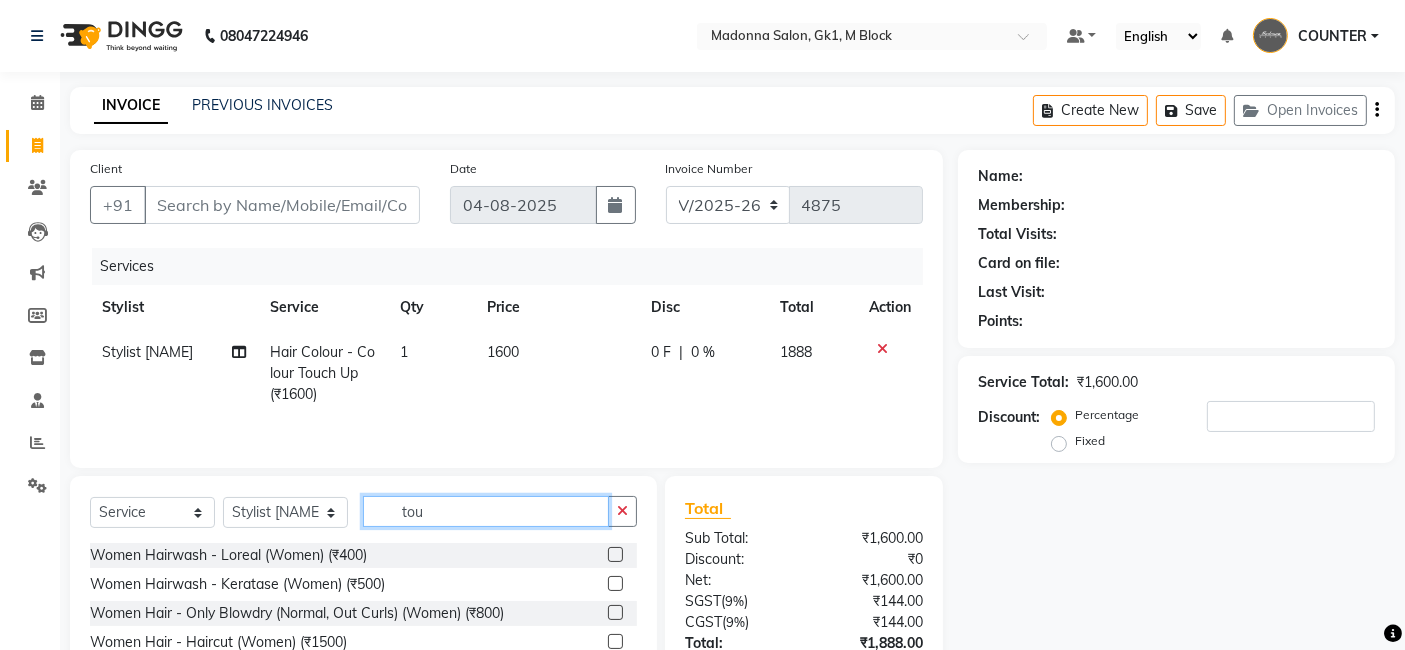 click on "tou" 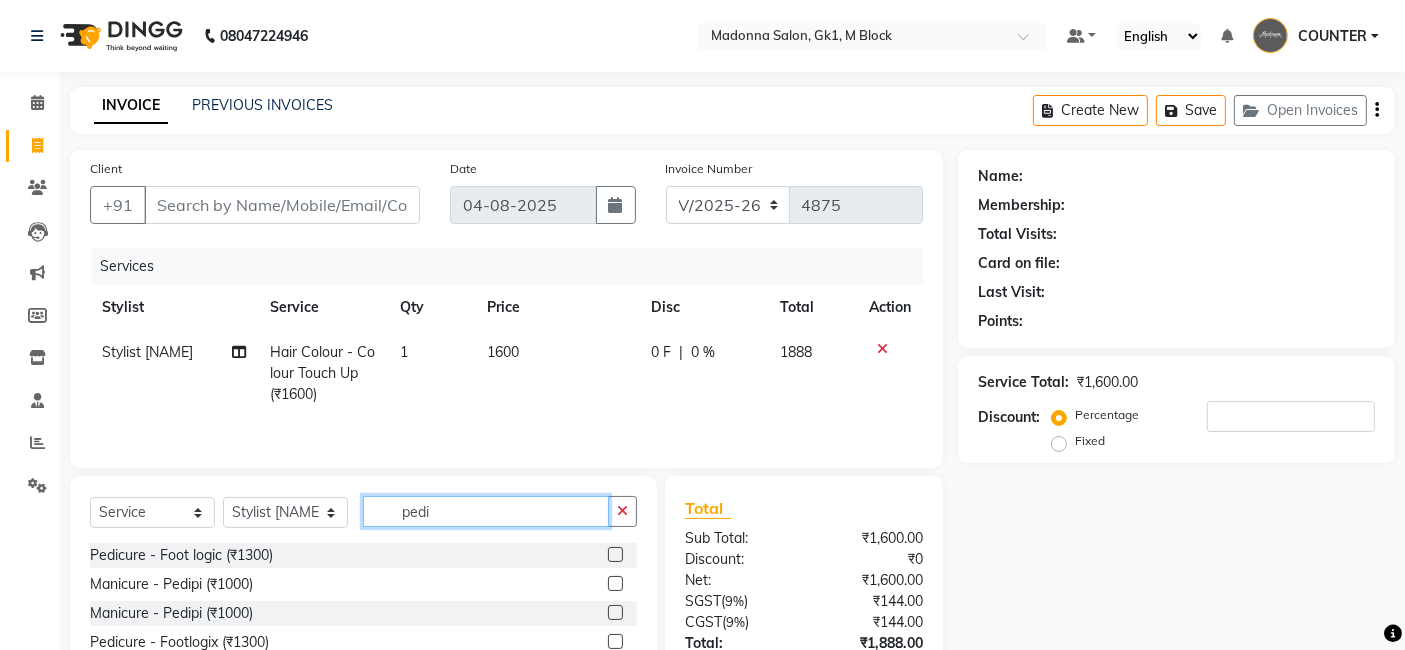 type on "pedi" 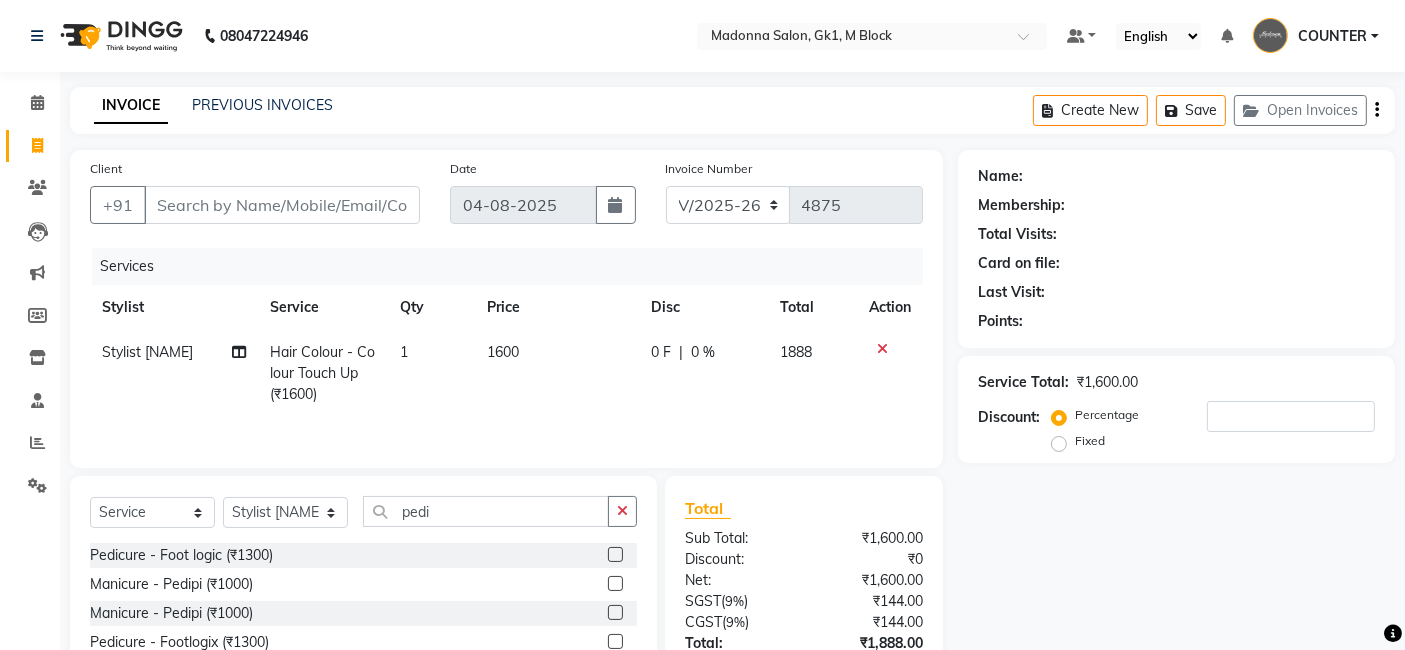 click 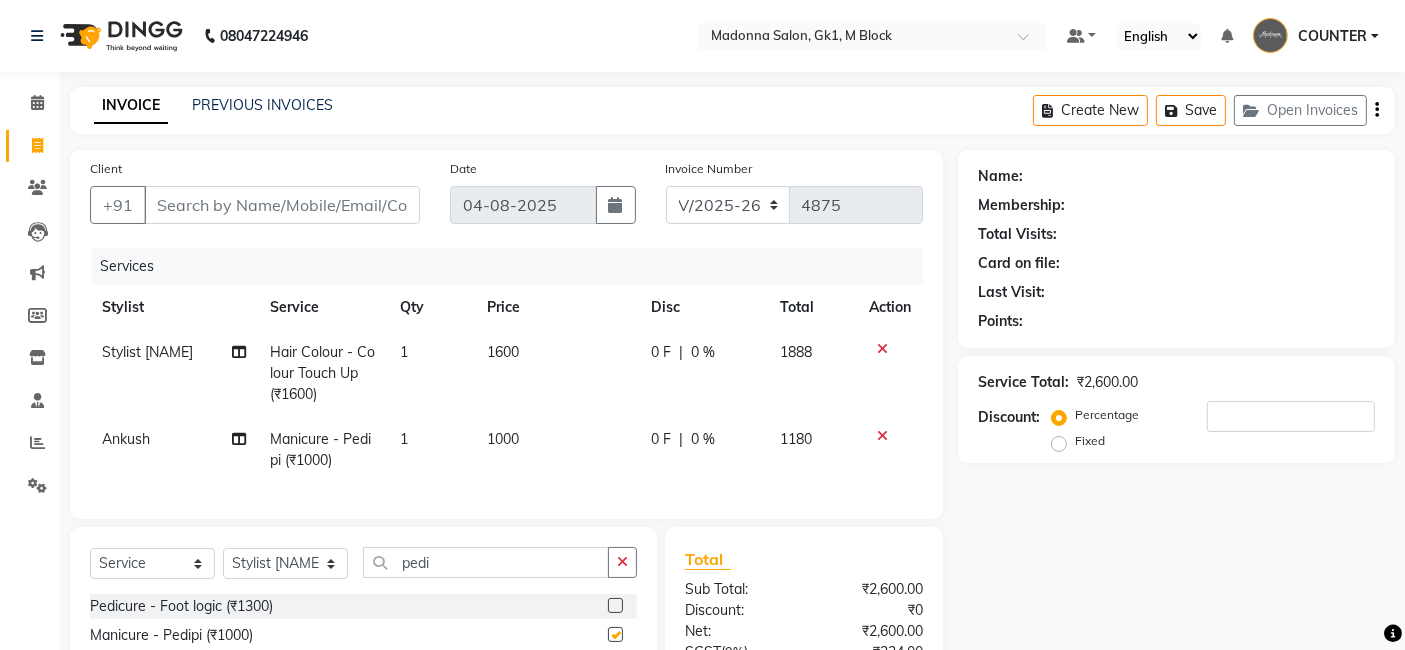 checkbox on "false" 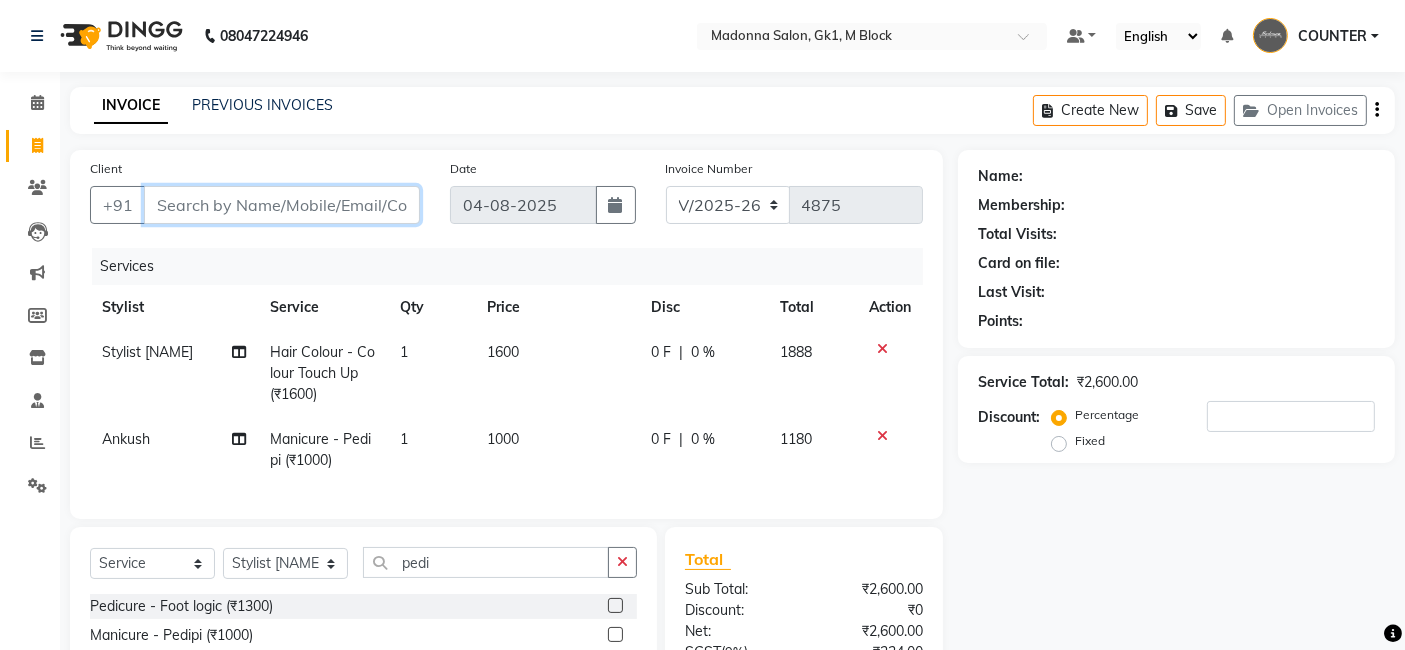 click on "Client" at bounding box center [282, 205] 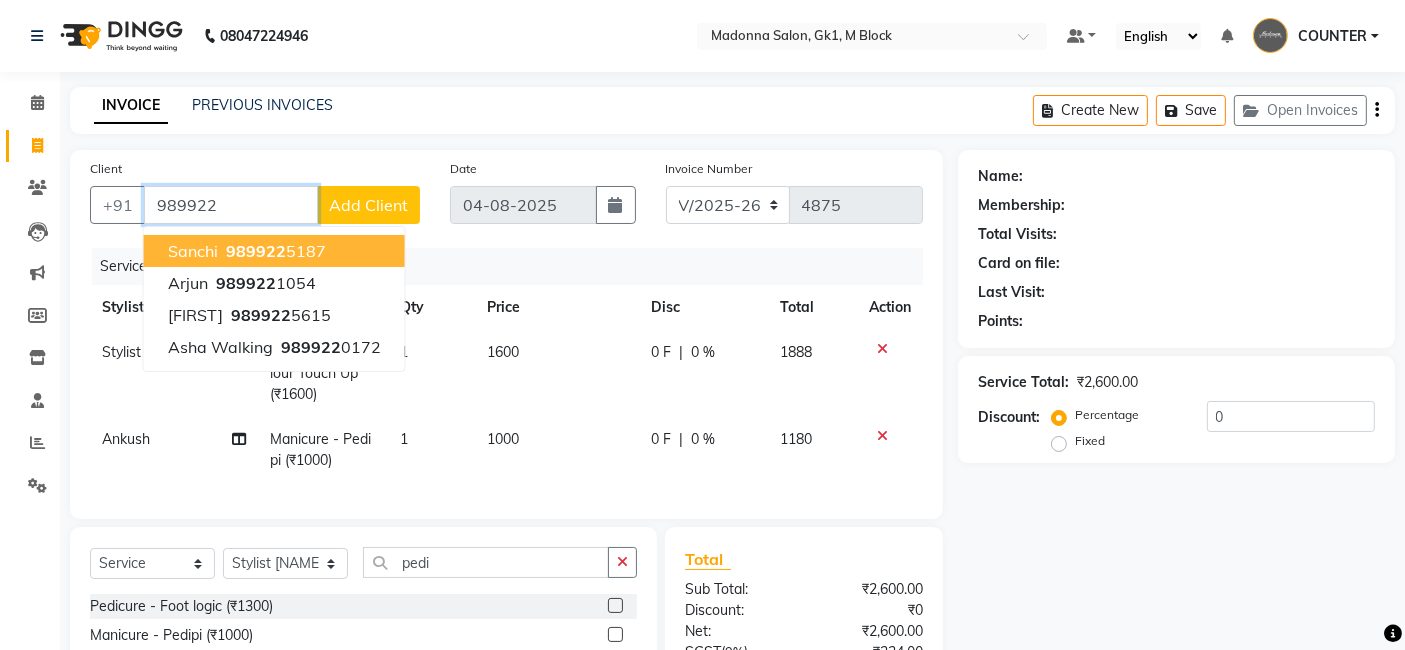 click on "989922" at bounding box center [256, 251] 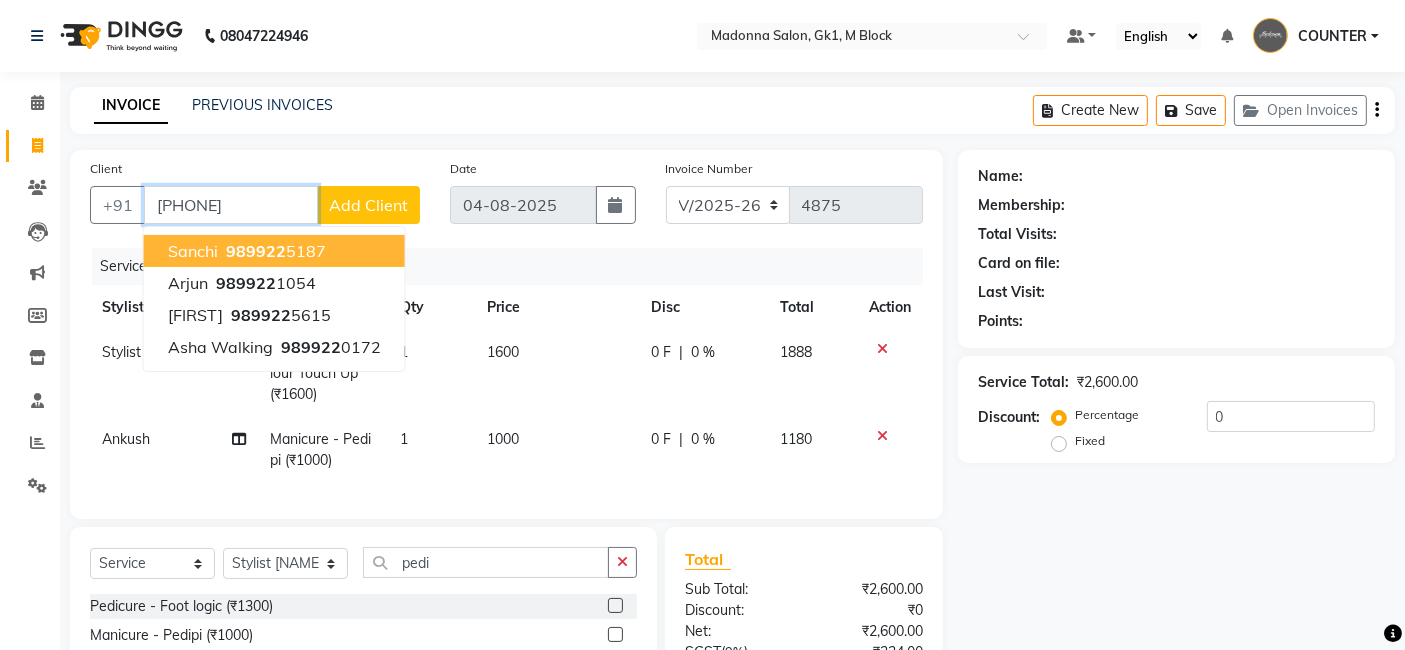 type on "9899225187" 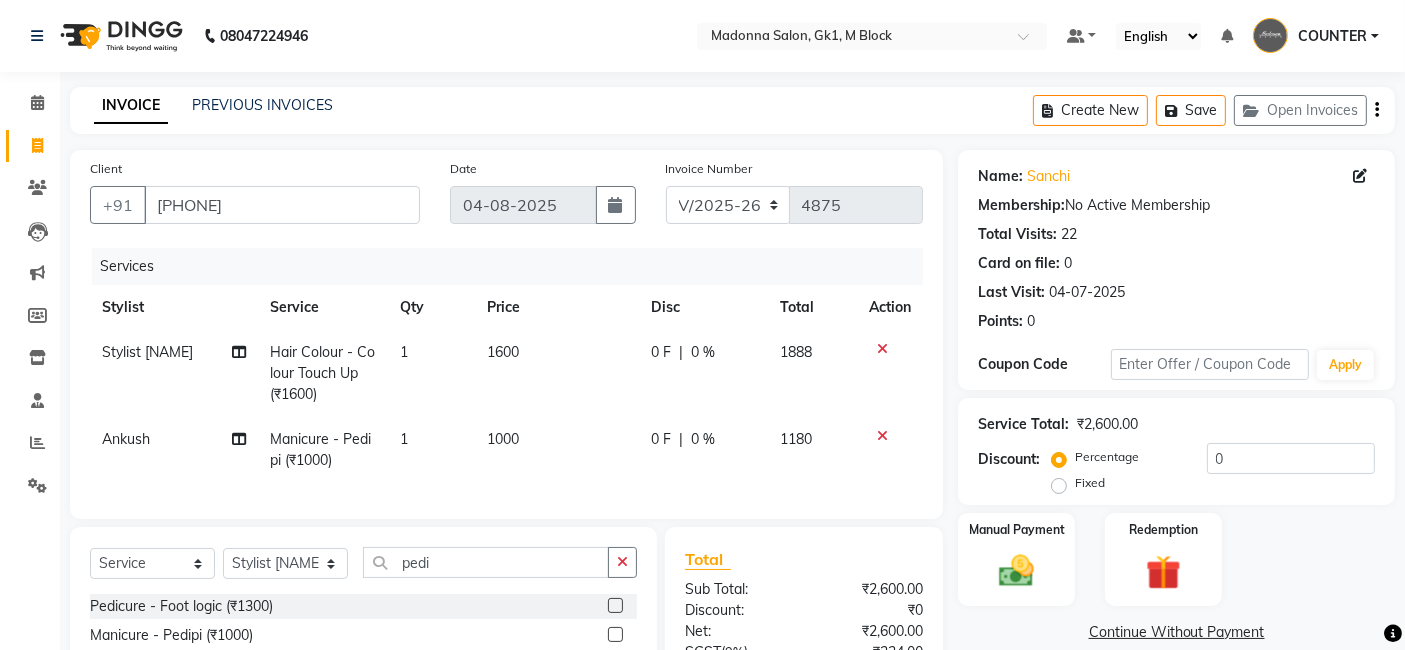 scroll, scrollTop: 218, scrollLeft: 0, axis: vertical 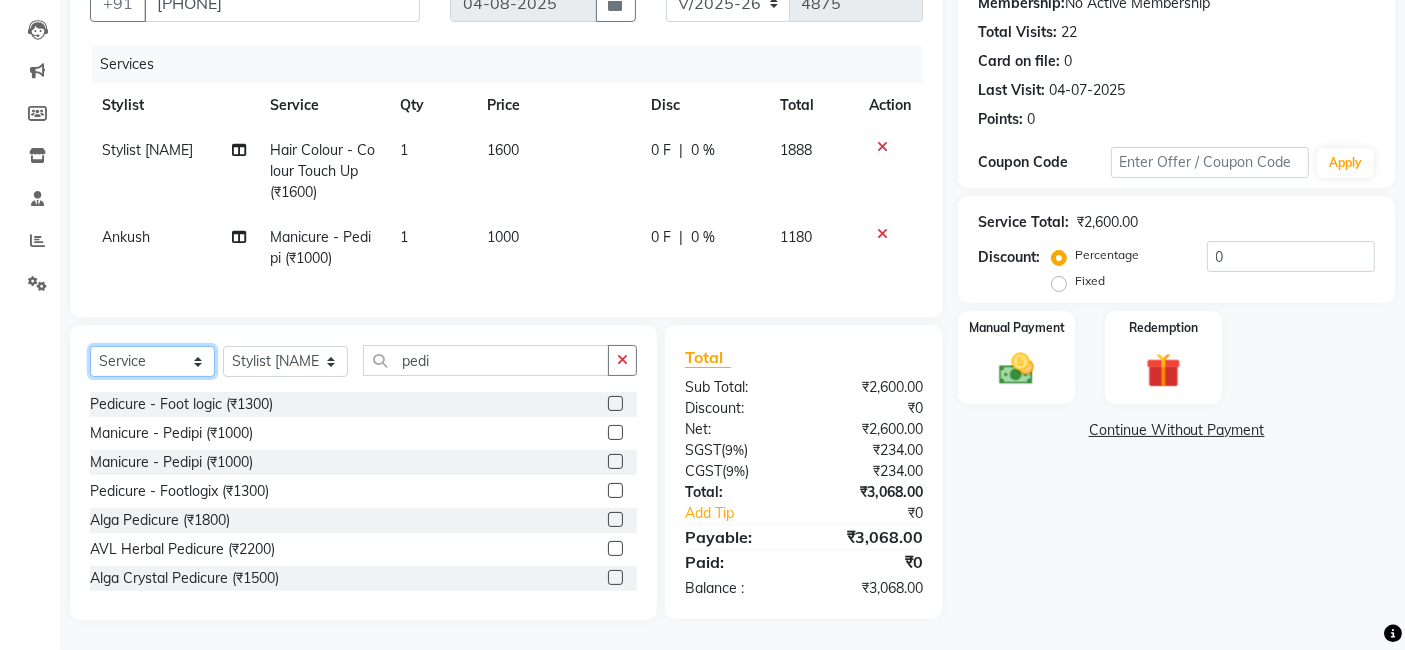 click on "Select  Service  Product  Membership  Package Voucher Prepaid Gift Card" 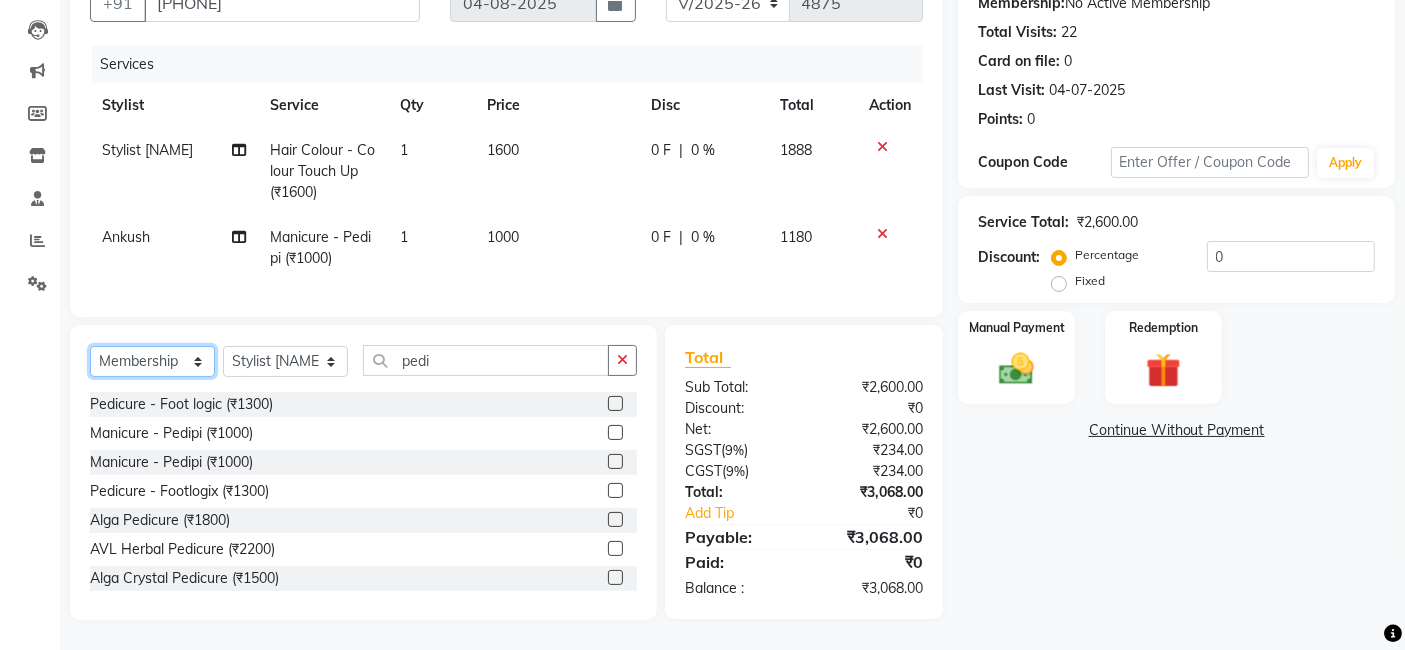 click on "Select  Service  Product  Membership  Package Voucher Prepaid Gift Card" 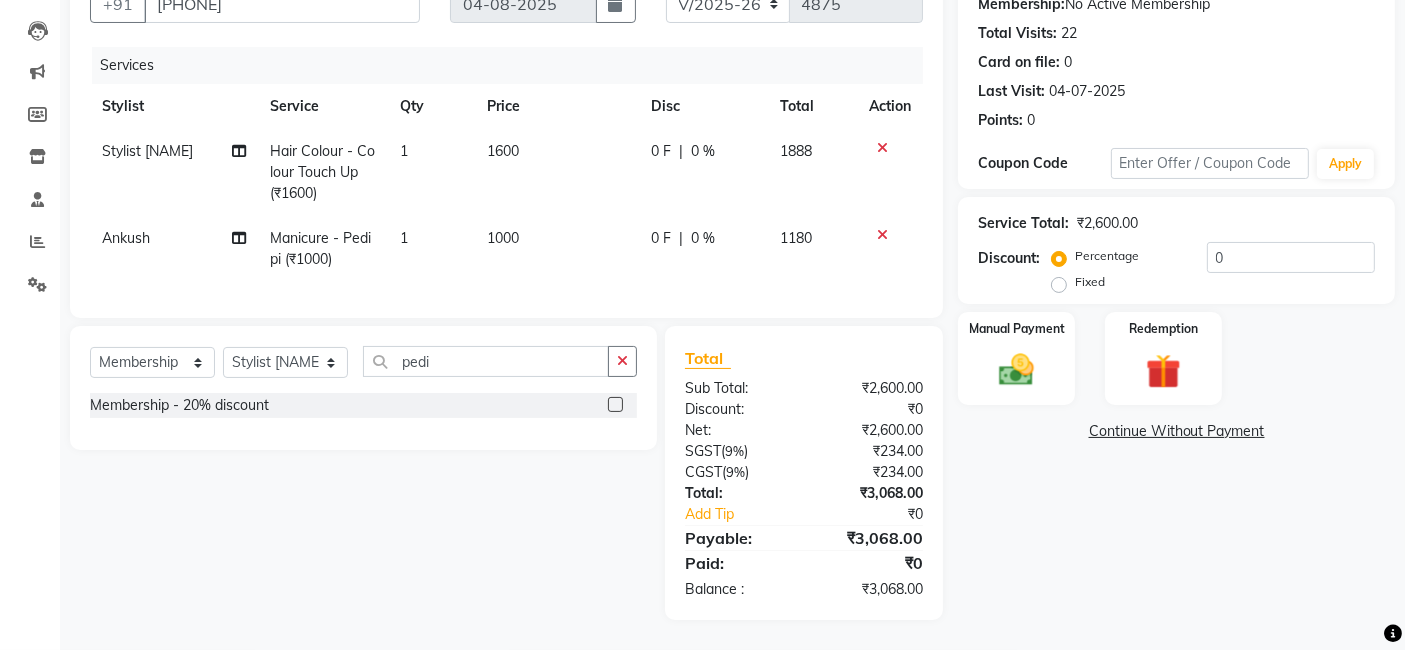 click 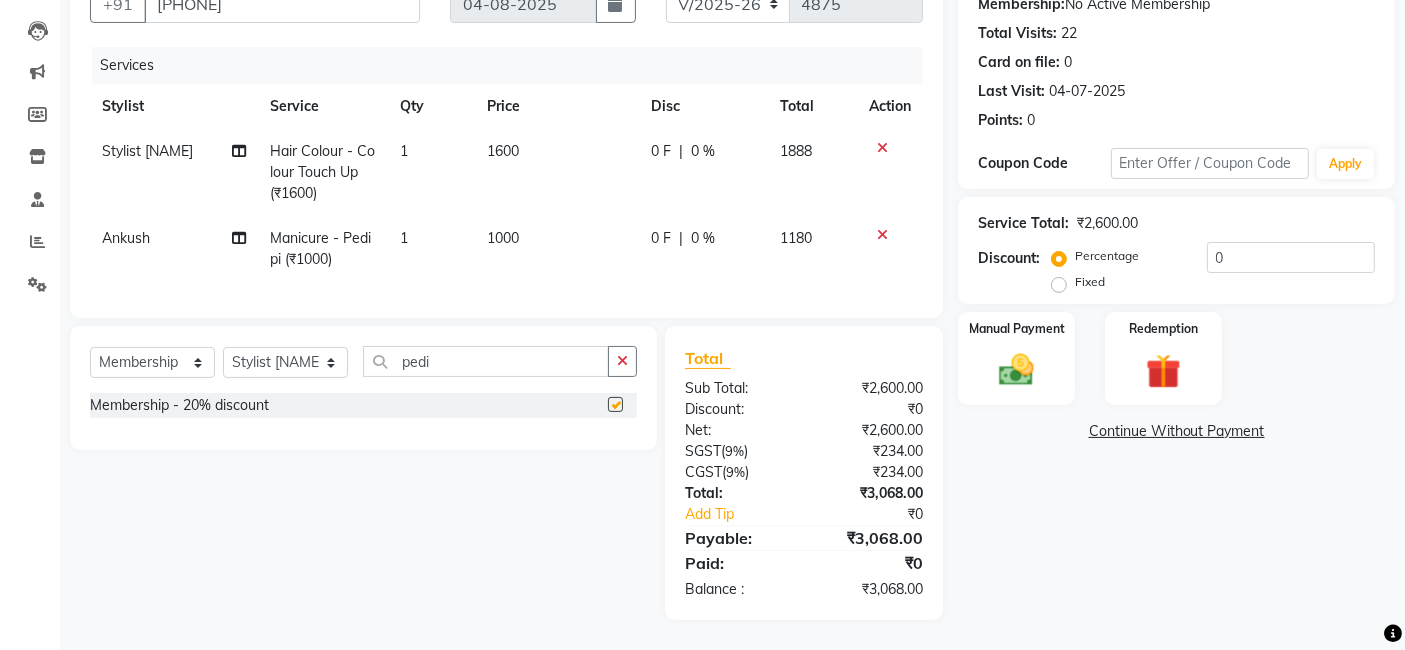select on "select" 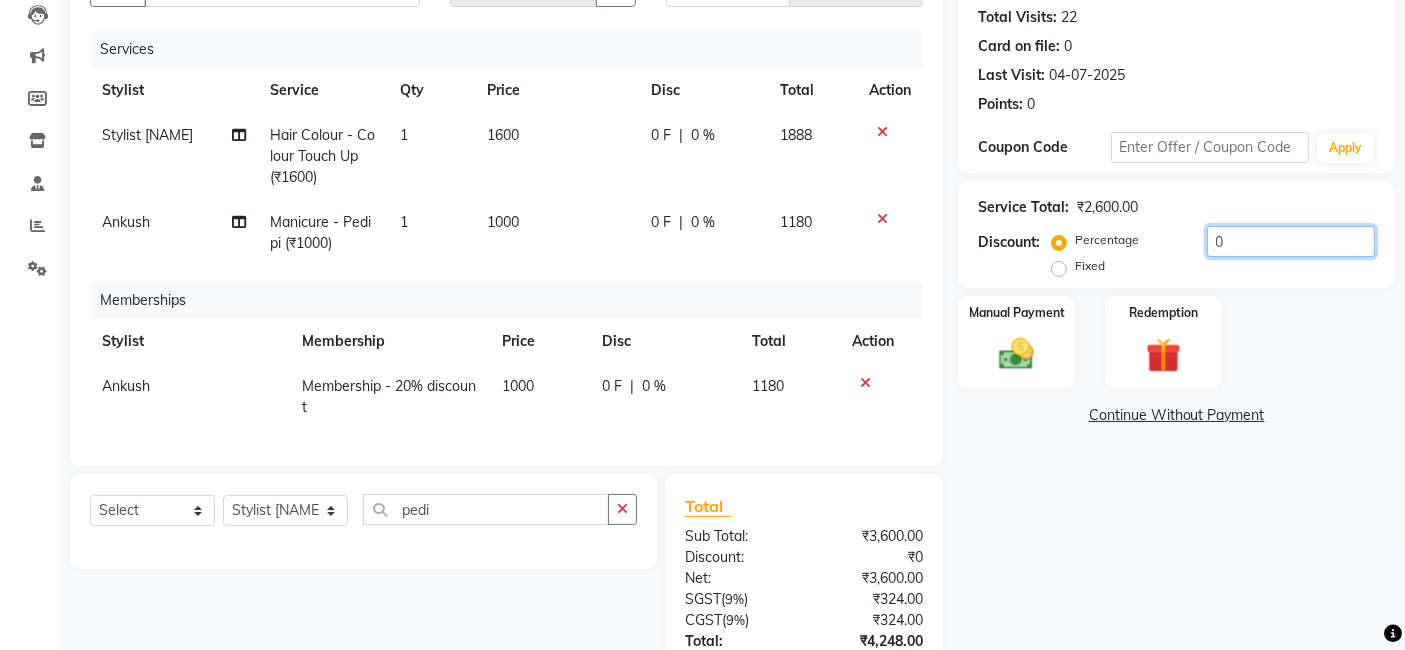 click on "0" 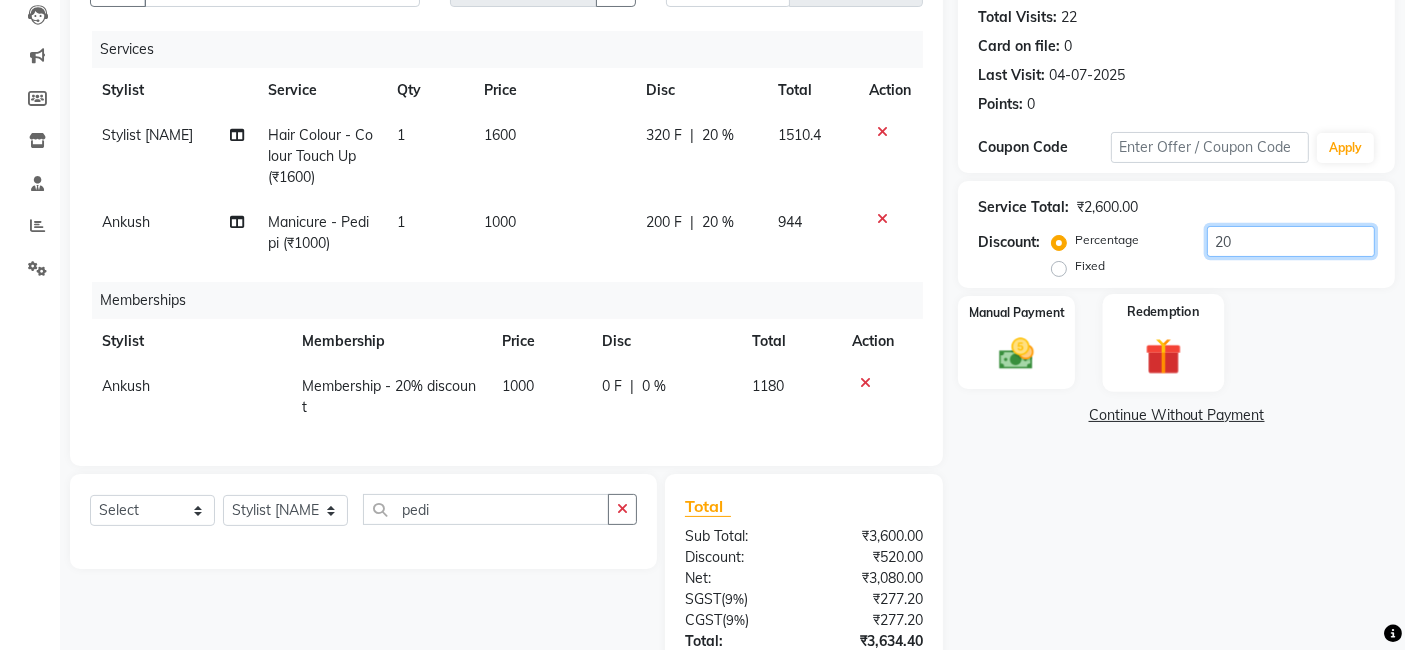 type on "20" 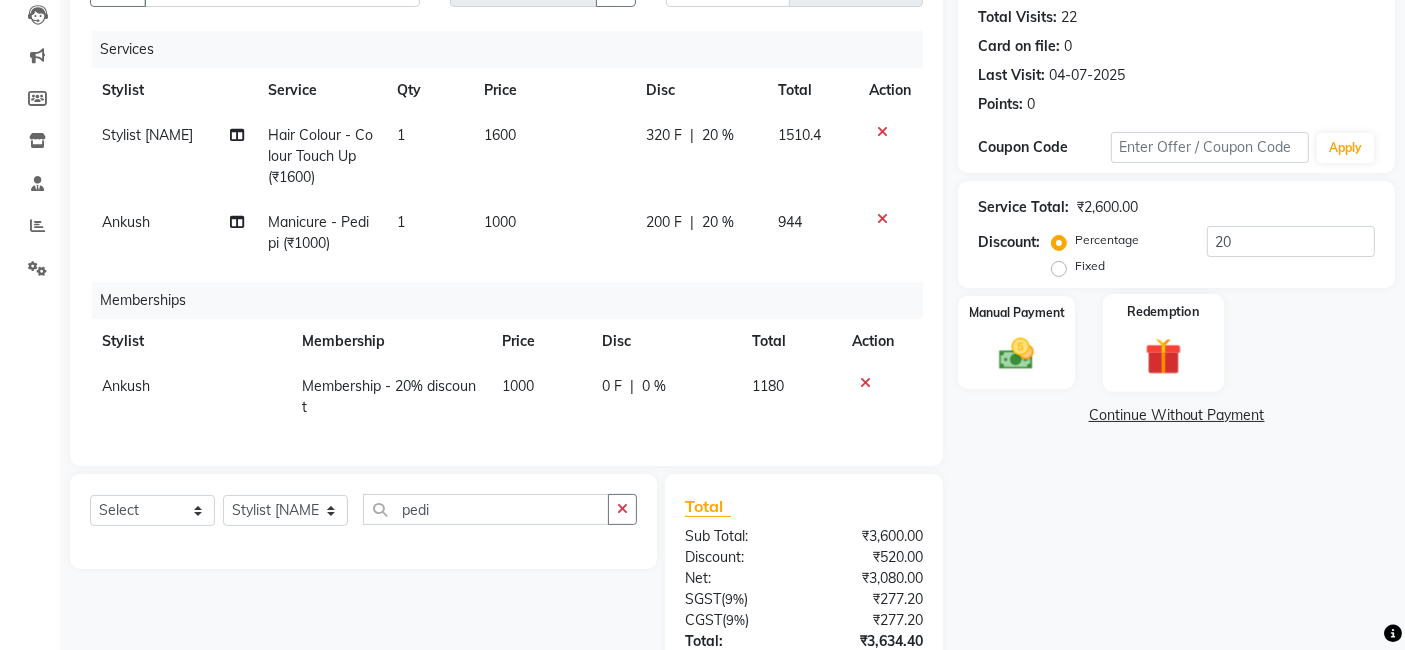 click 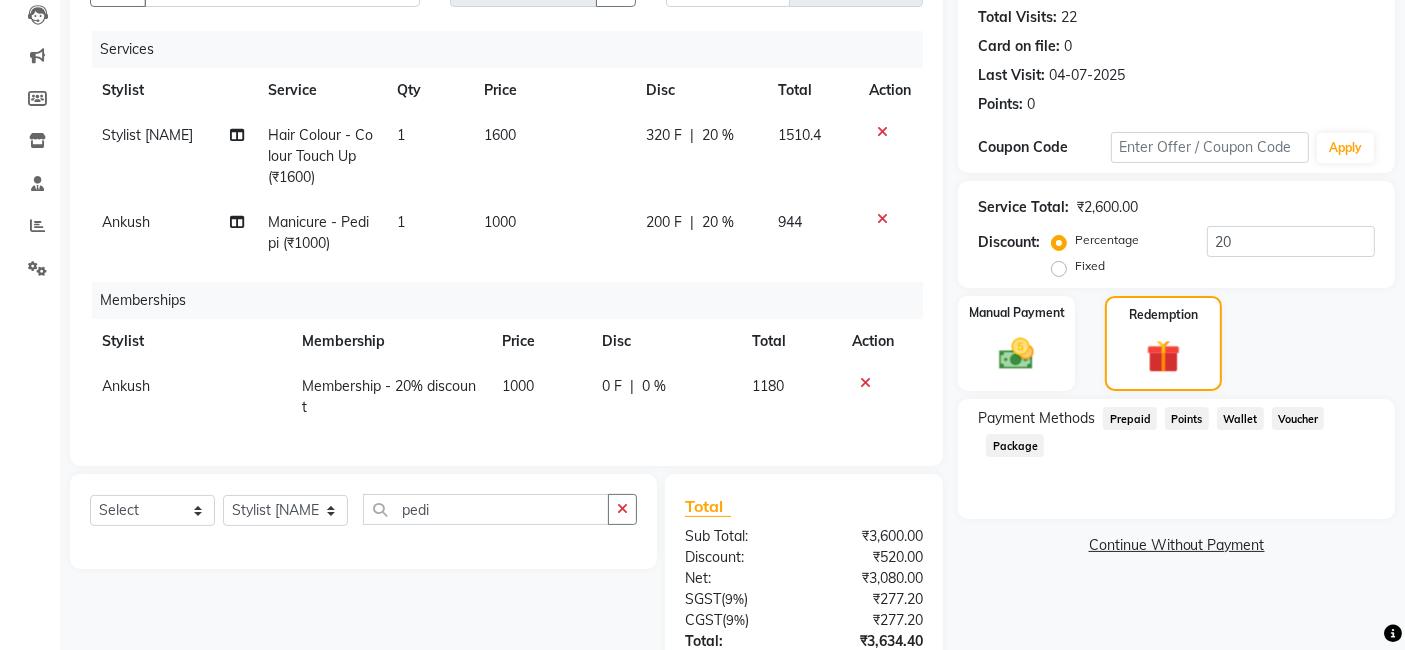 scroll, scrollTop: 380, scrollLeft: 0, axis: vertical 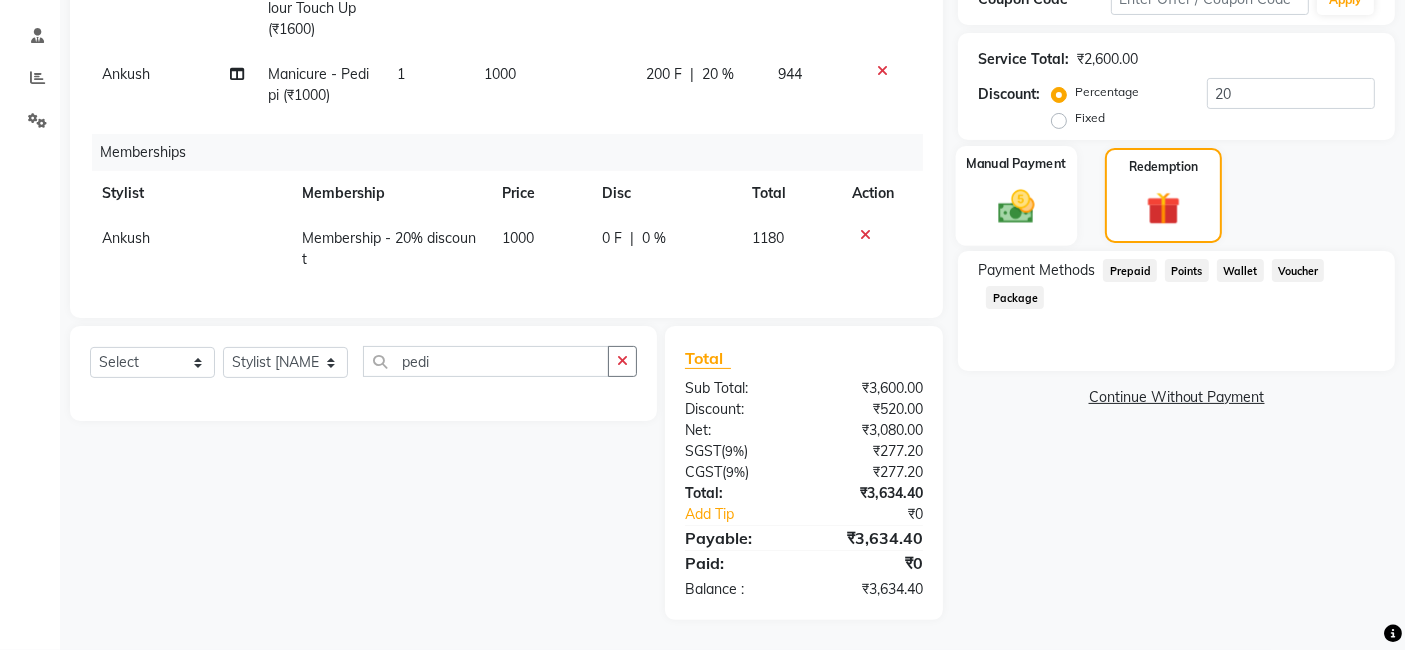 click on "Manual Payment" 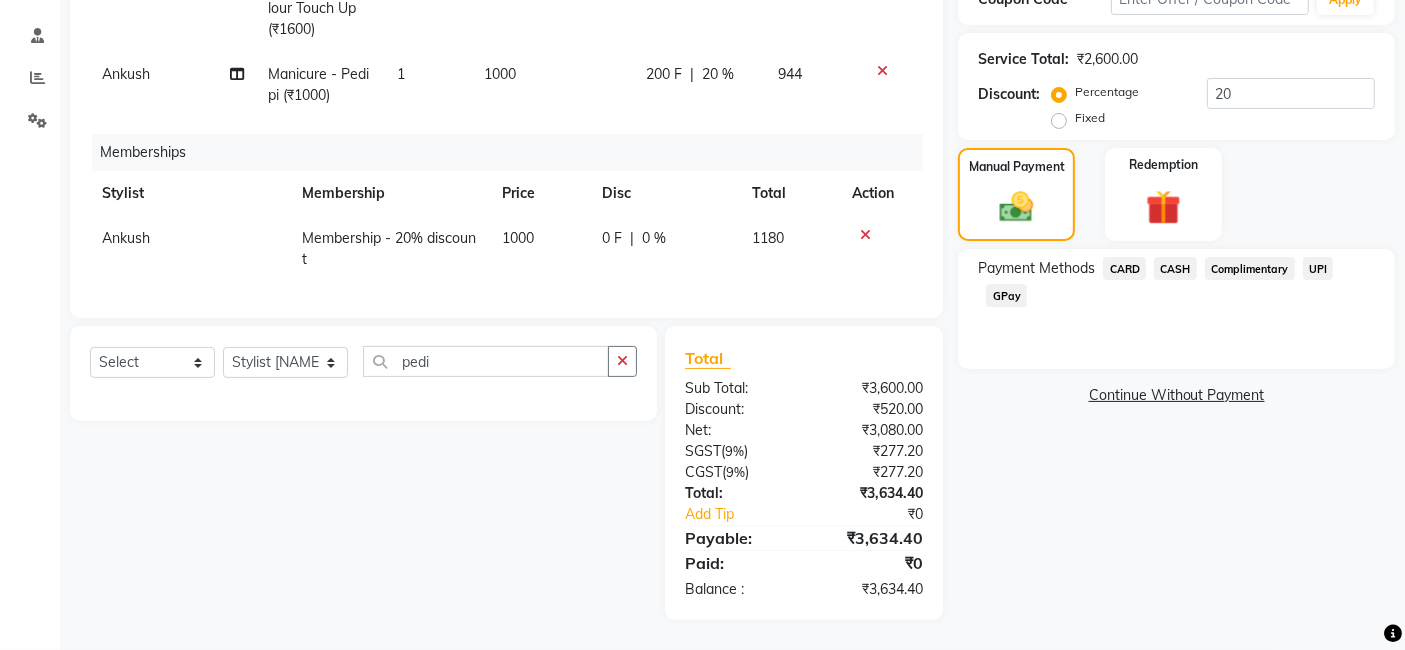 click on "Ankush" 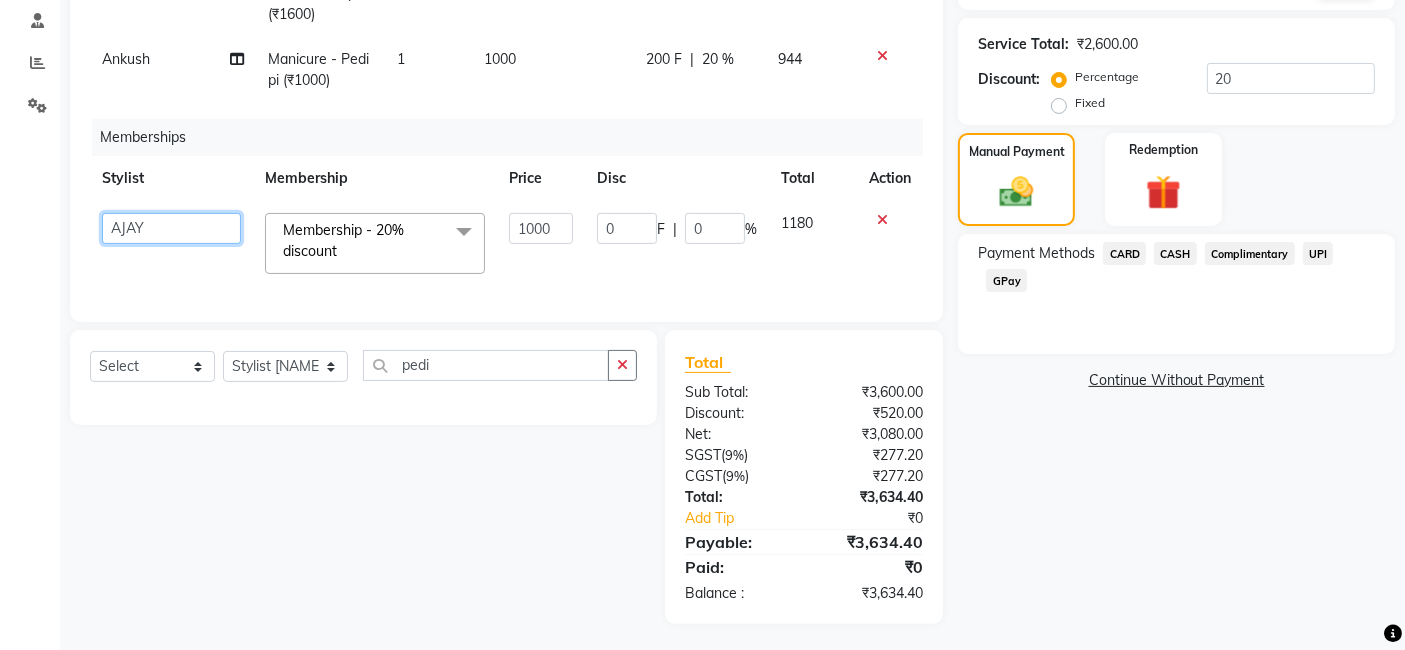 click on "AJAY   Amar   Ankush   Ashu   Beauty Tanuja   COUNTER   Deepak   Esha   Fatima   Husain   Maggi   Manjit   Nandini   Nazim   Owner   Owner   Rakesh   Rishi   Sandeep   Shipra   Sonu   Stylist Rajesh   Sushma   Tarun   Tushar   Vaibhav   Vijay    Vipin" 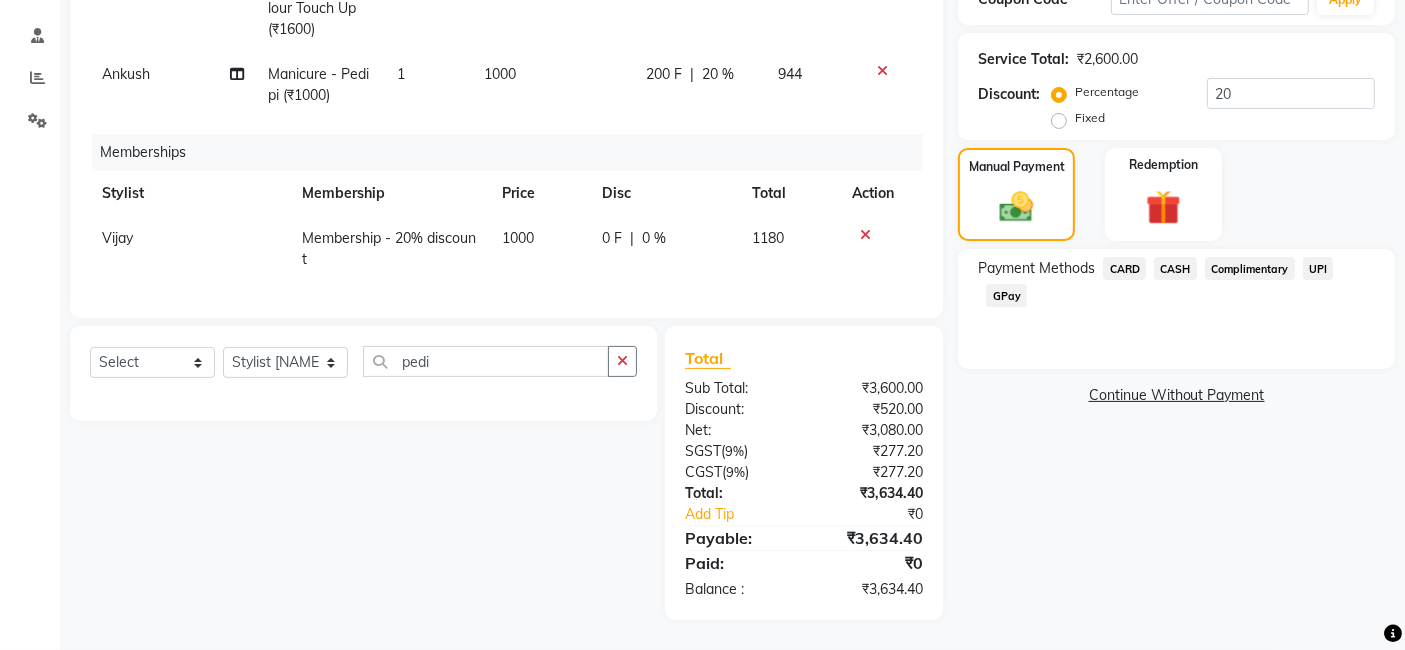 click on "CASH" 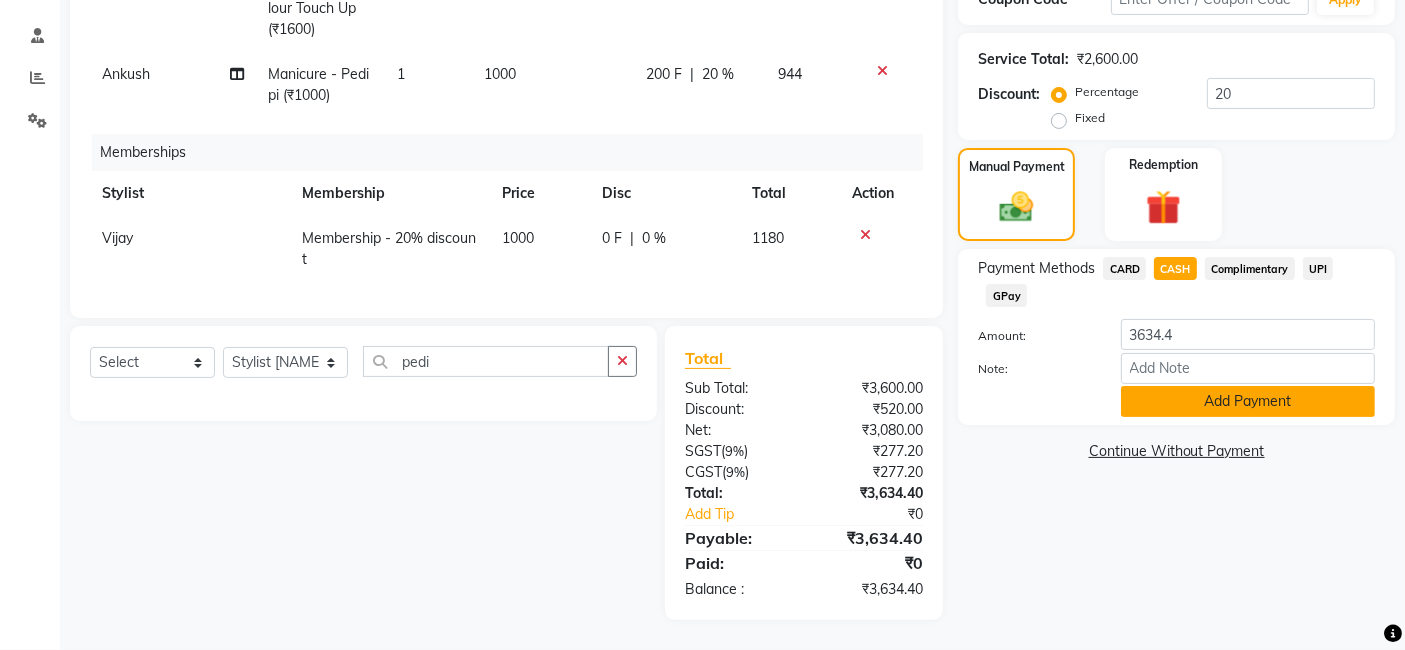 click on "Add Payment" 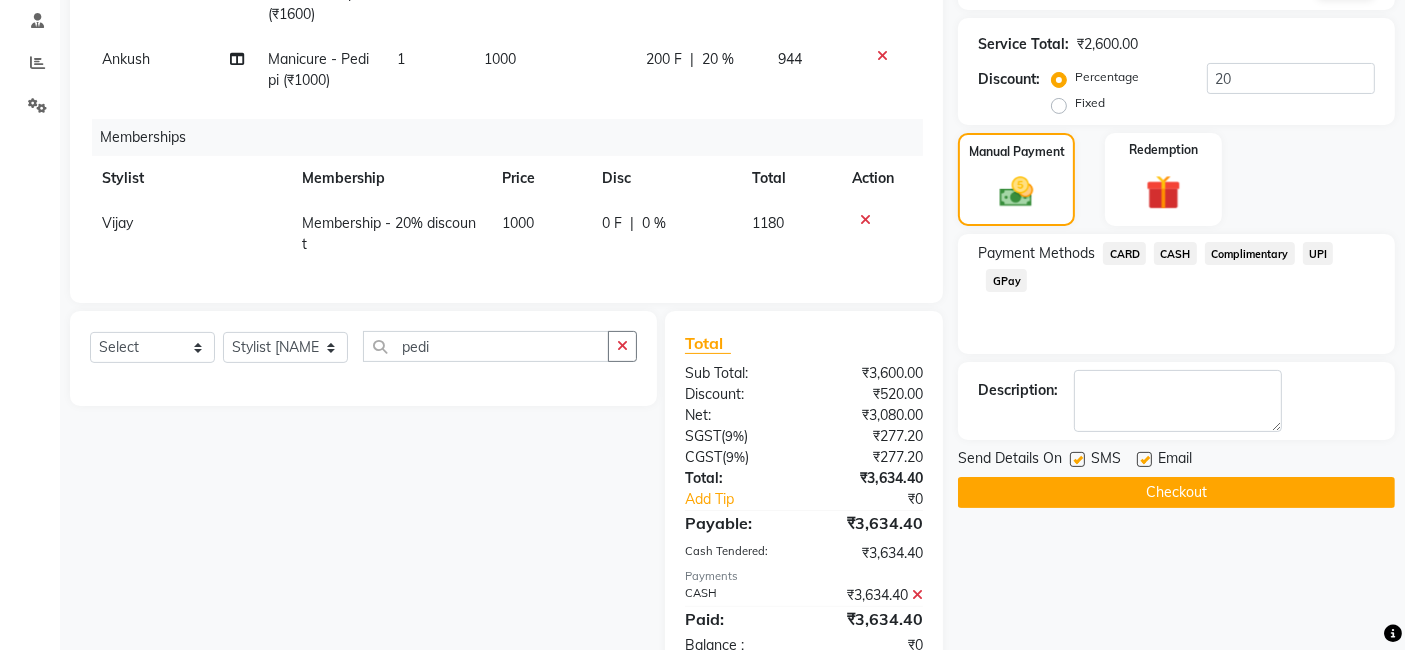 click on "Checkout" 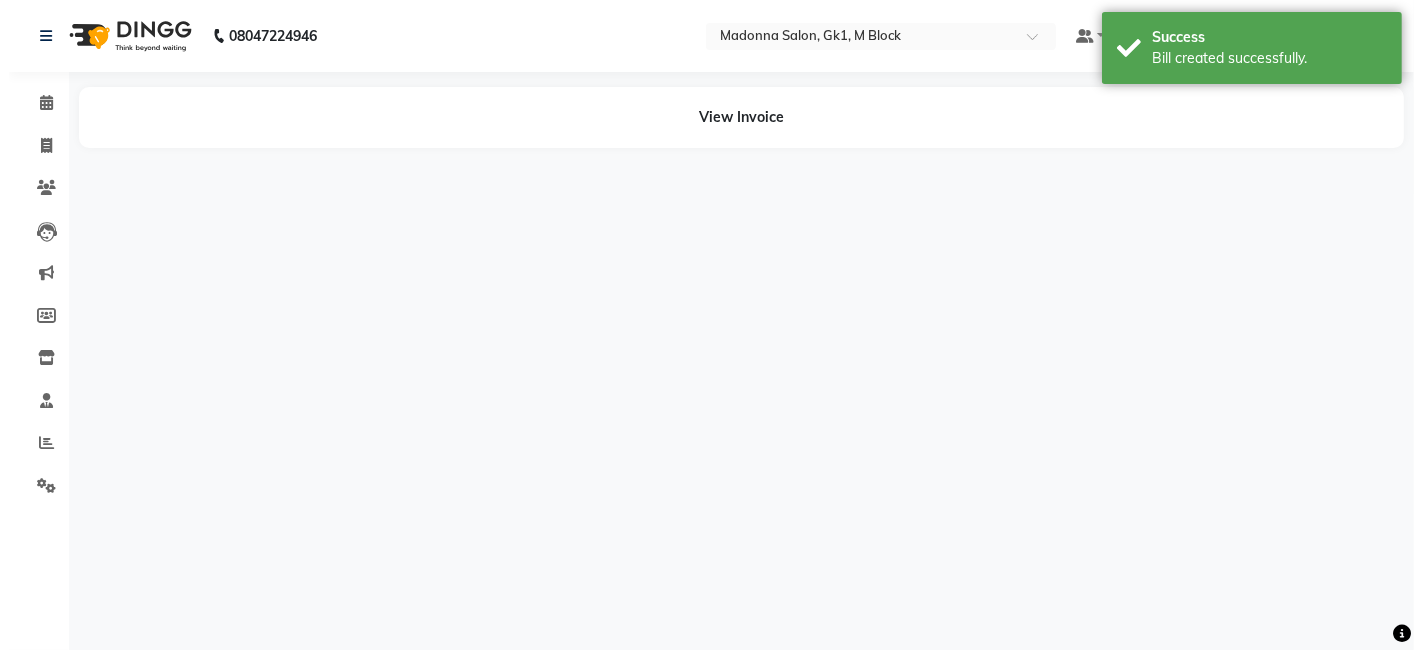 scroll, scrollTop: 0, scrollLeft: 0, axis: both 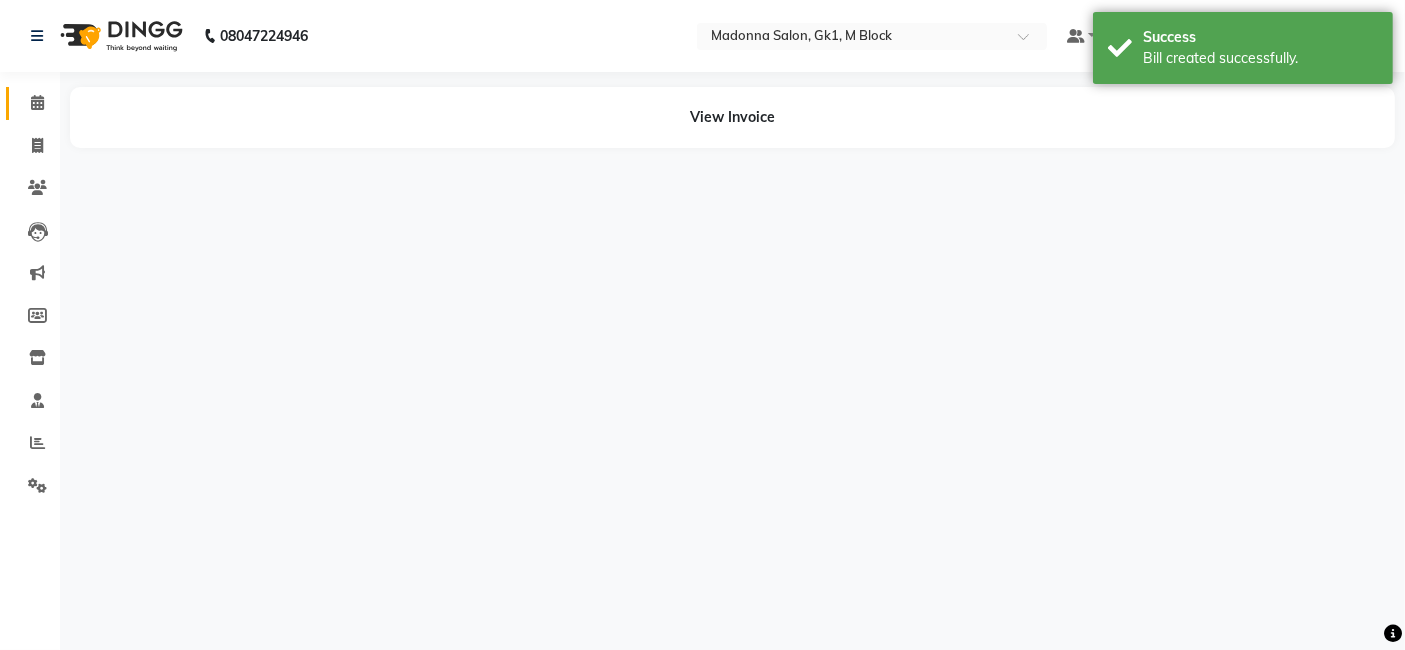 click 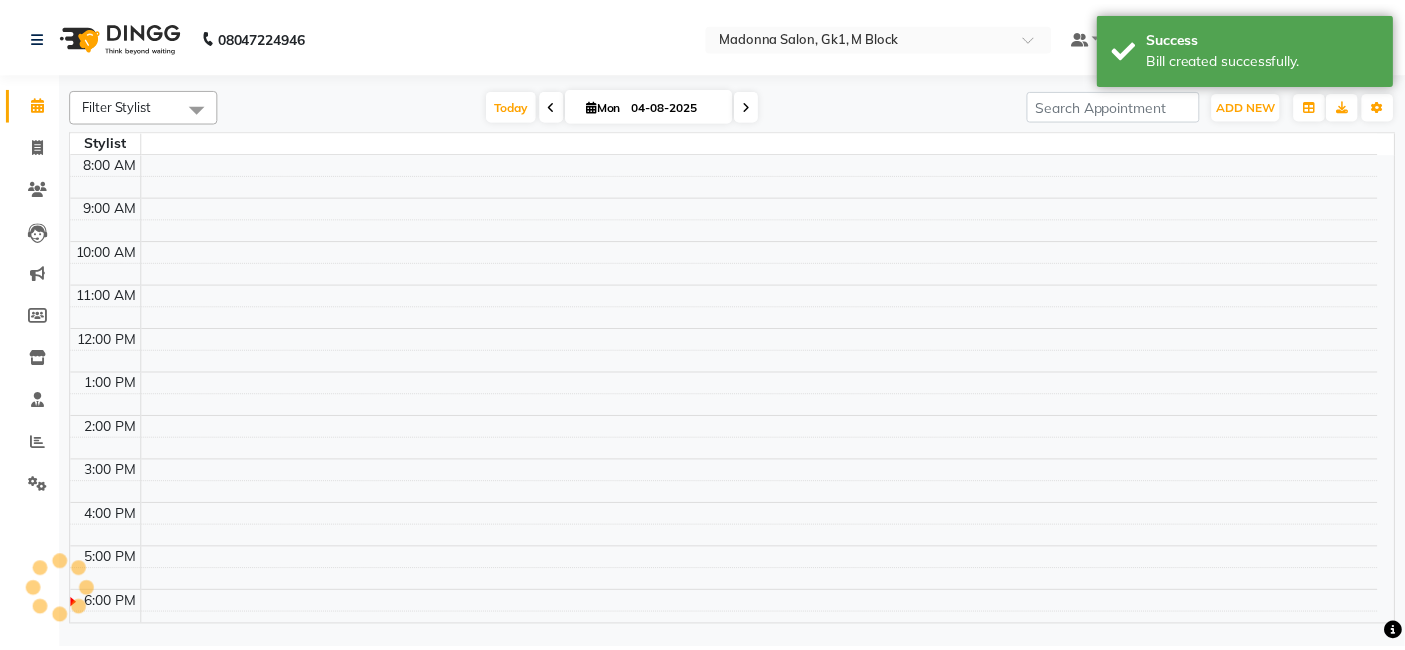scroll, scrollTop: 245, scrollLeft: 0, axis: vertical 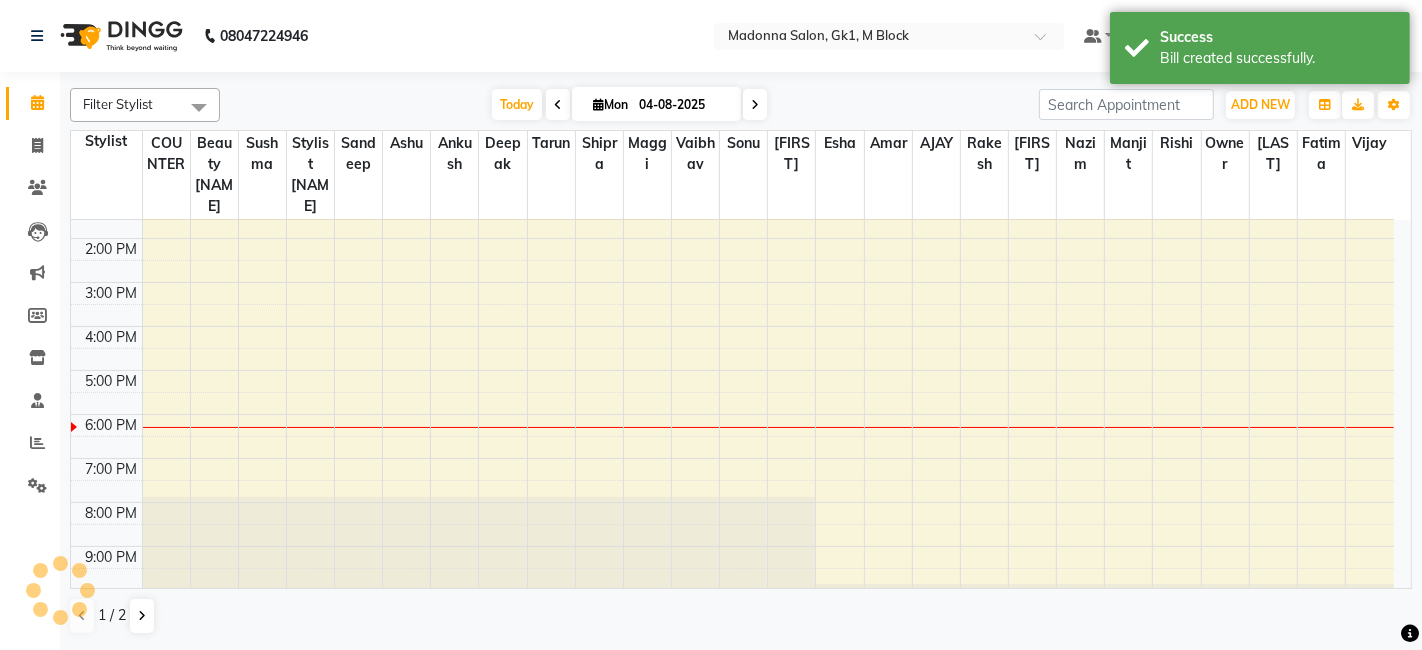 click 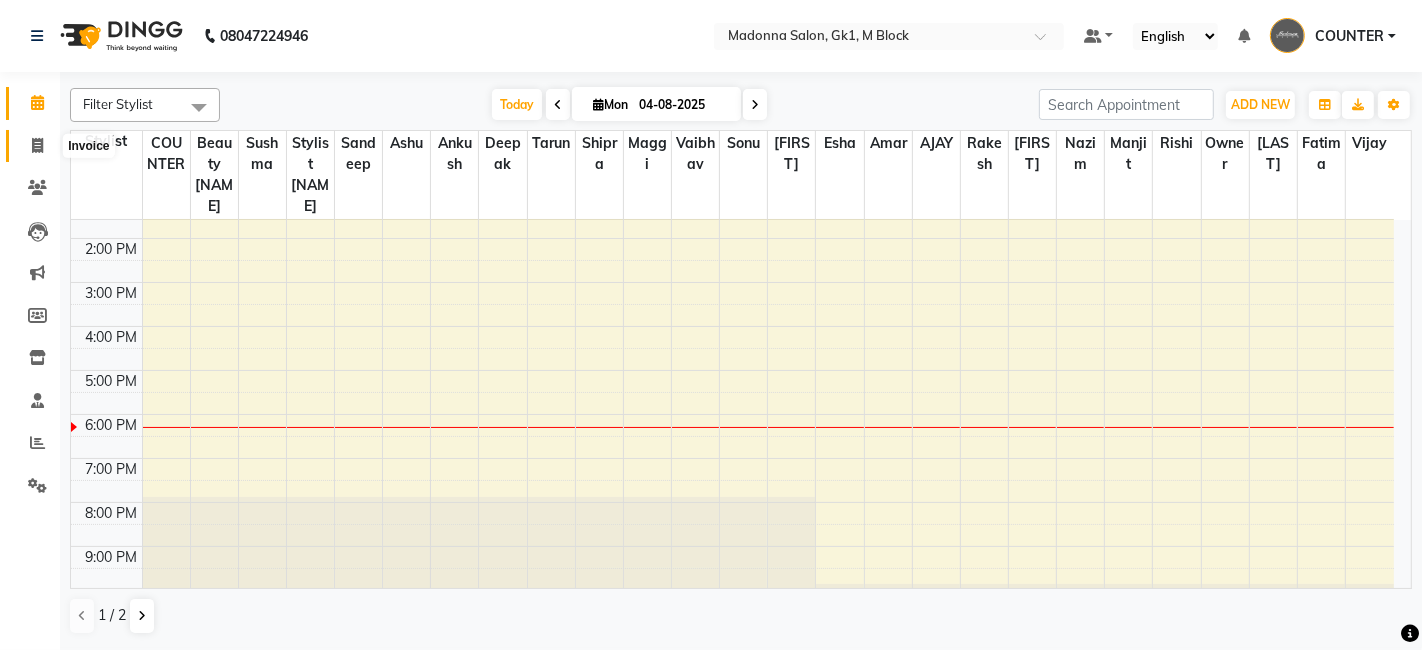 click 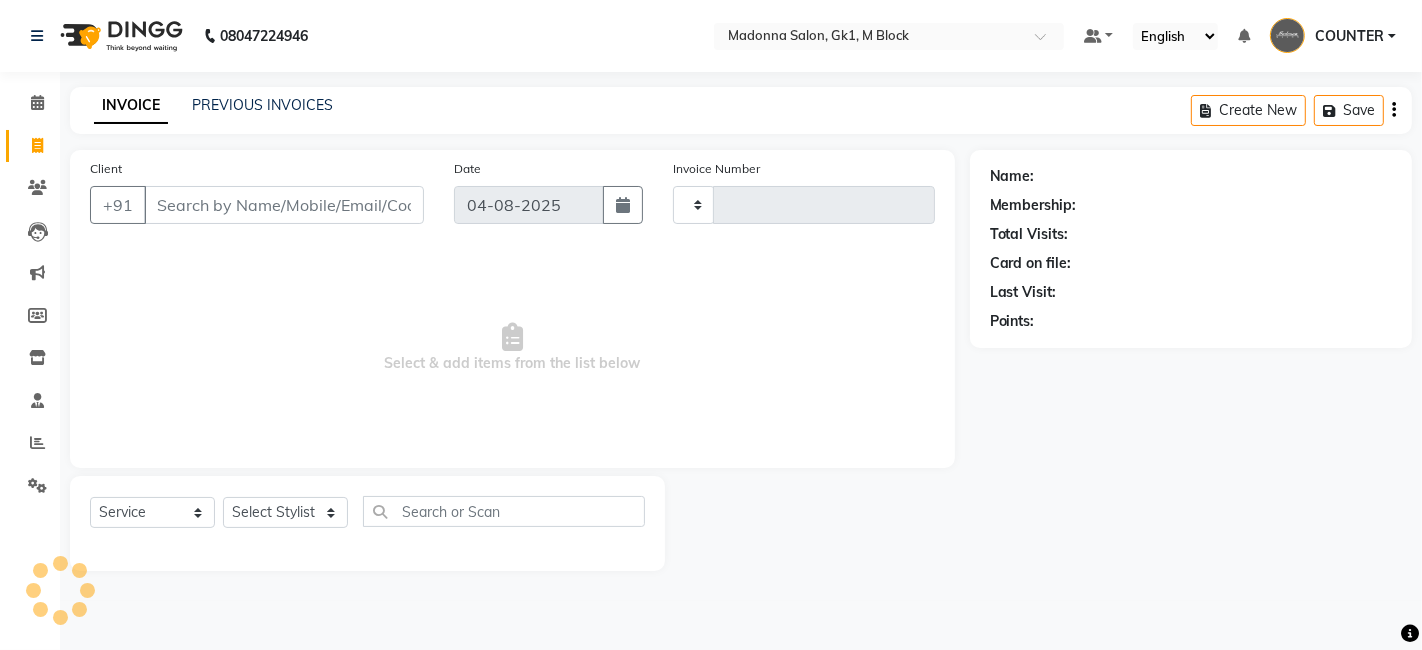 type on "4877" 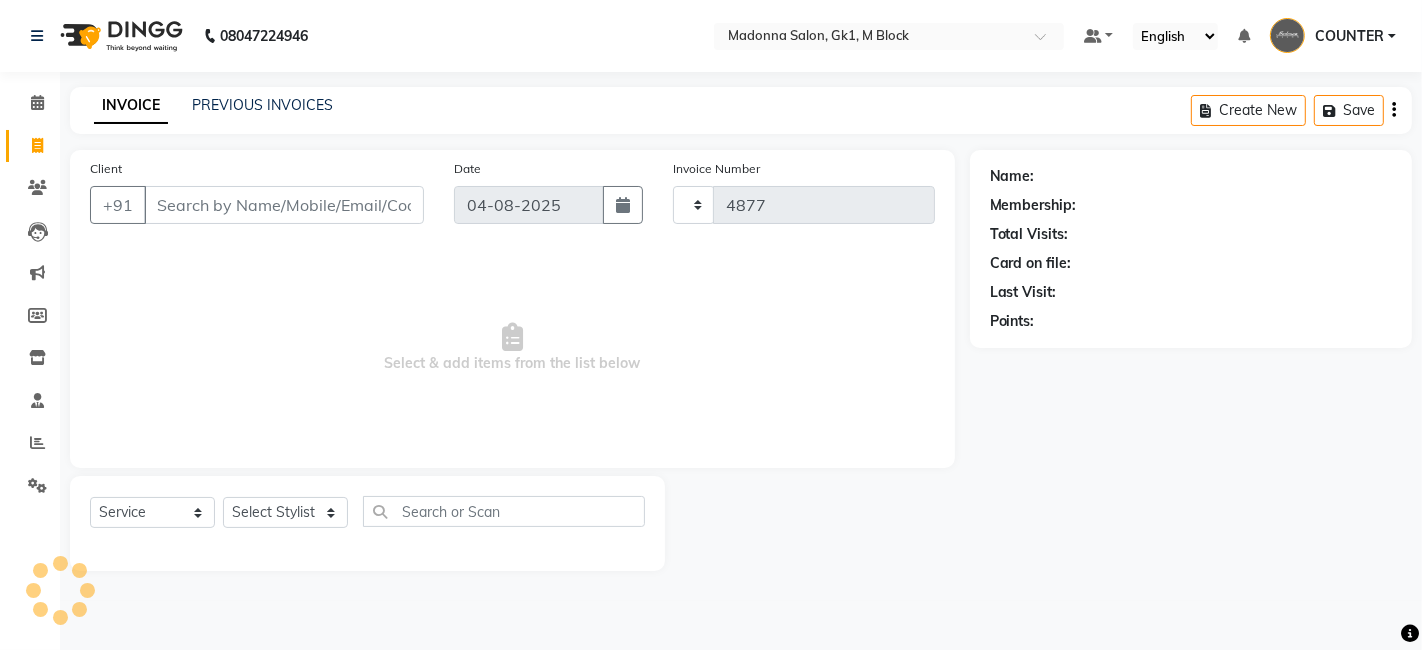 select on "6312" 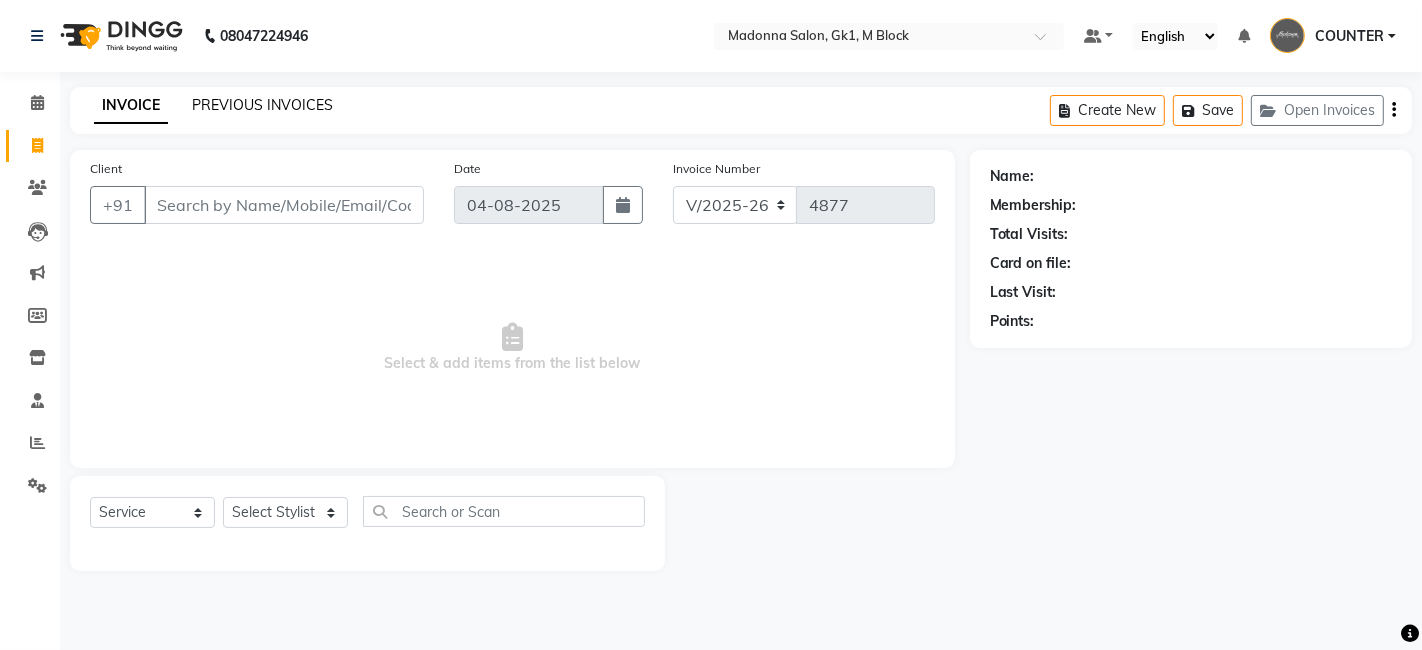 click on "PREVIOUS INVOICES" 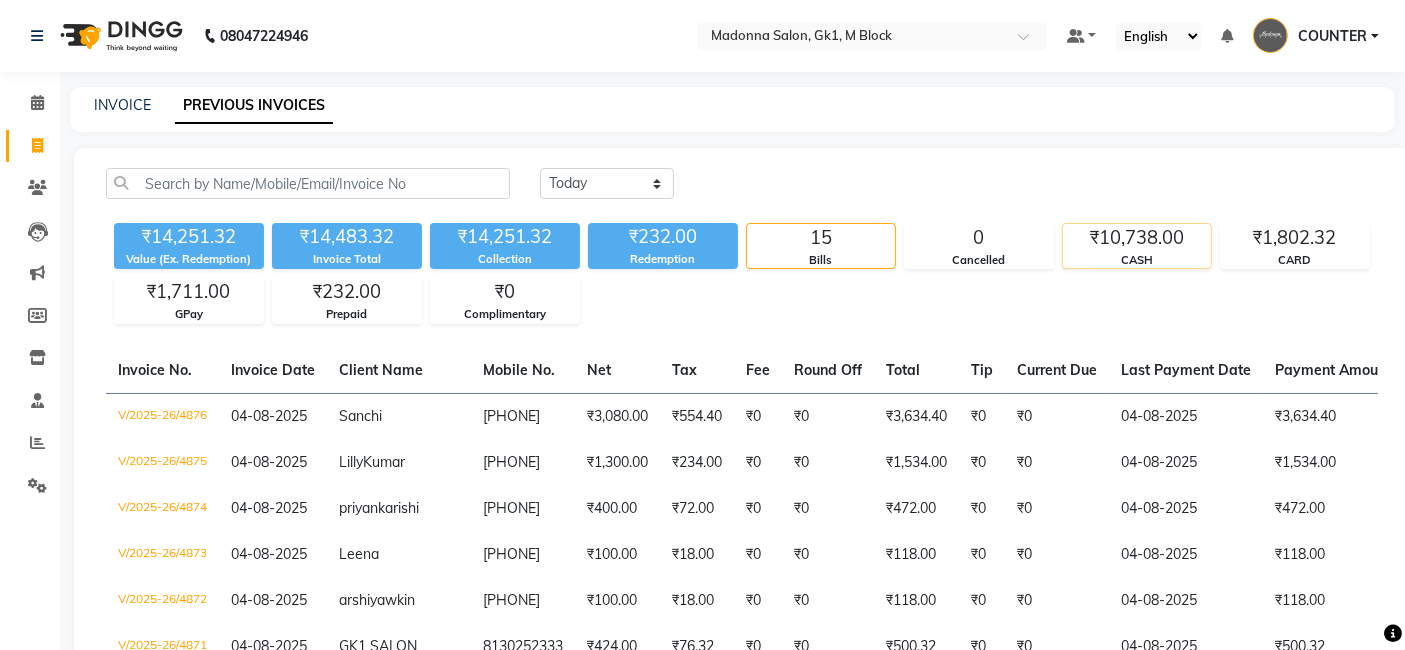 click on "₹10,738.00" 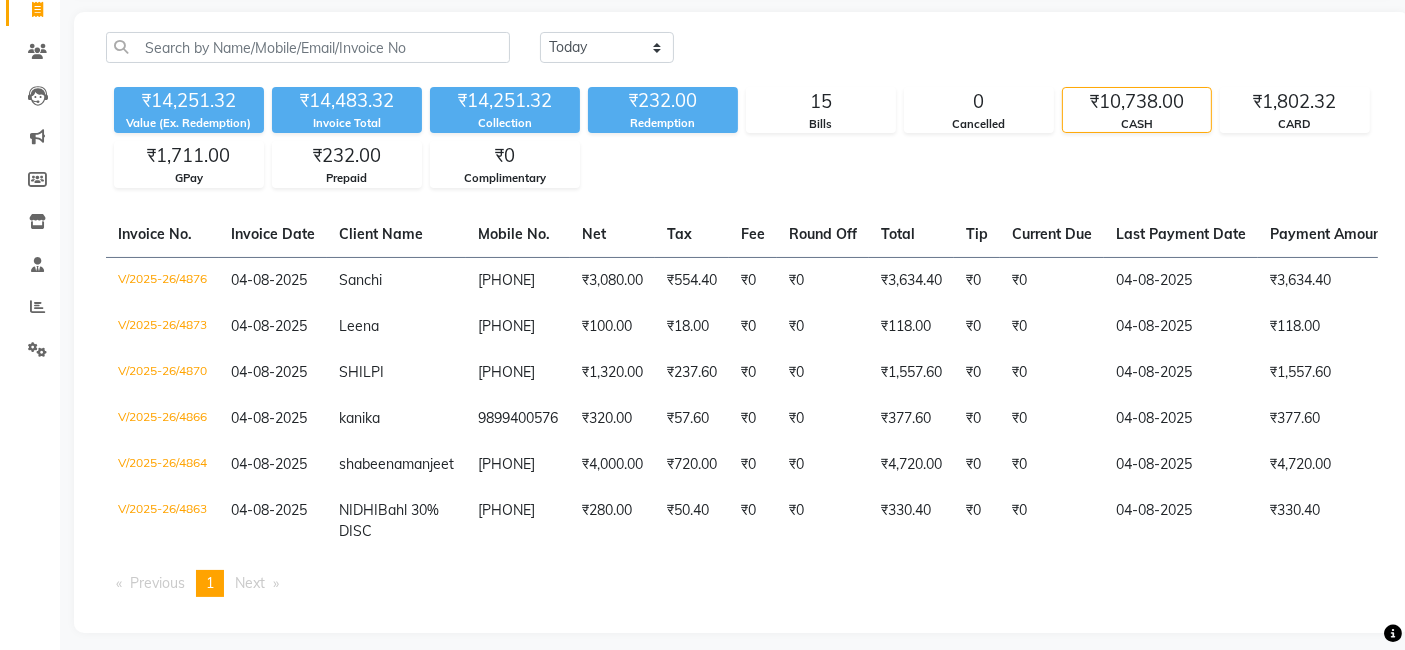 scroll, scrollTop: 182, scrollLeft: 0, axis: vertical 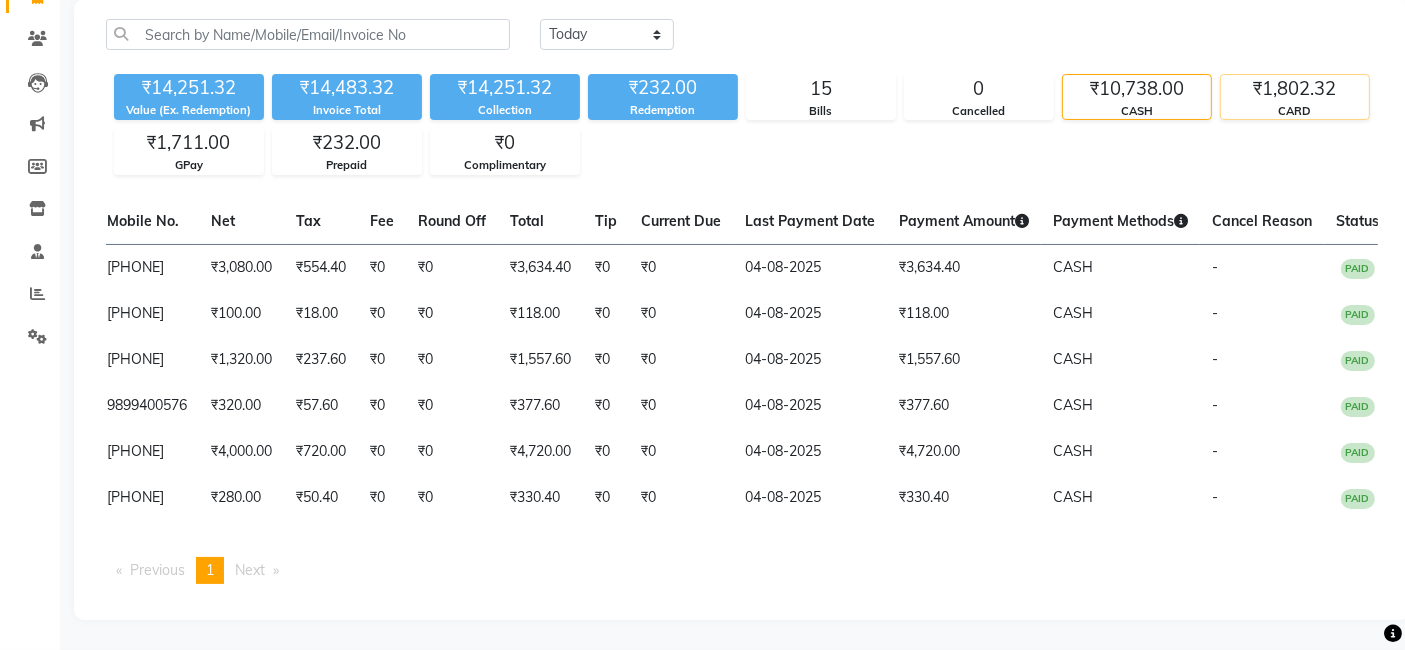 click on "₹1,802.32" 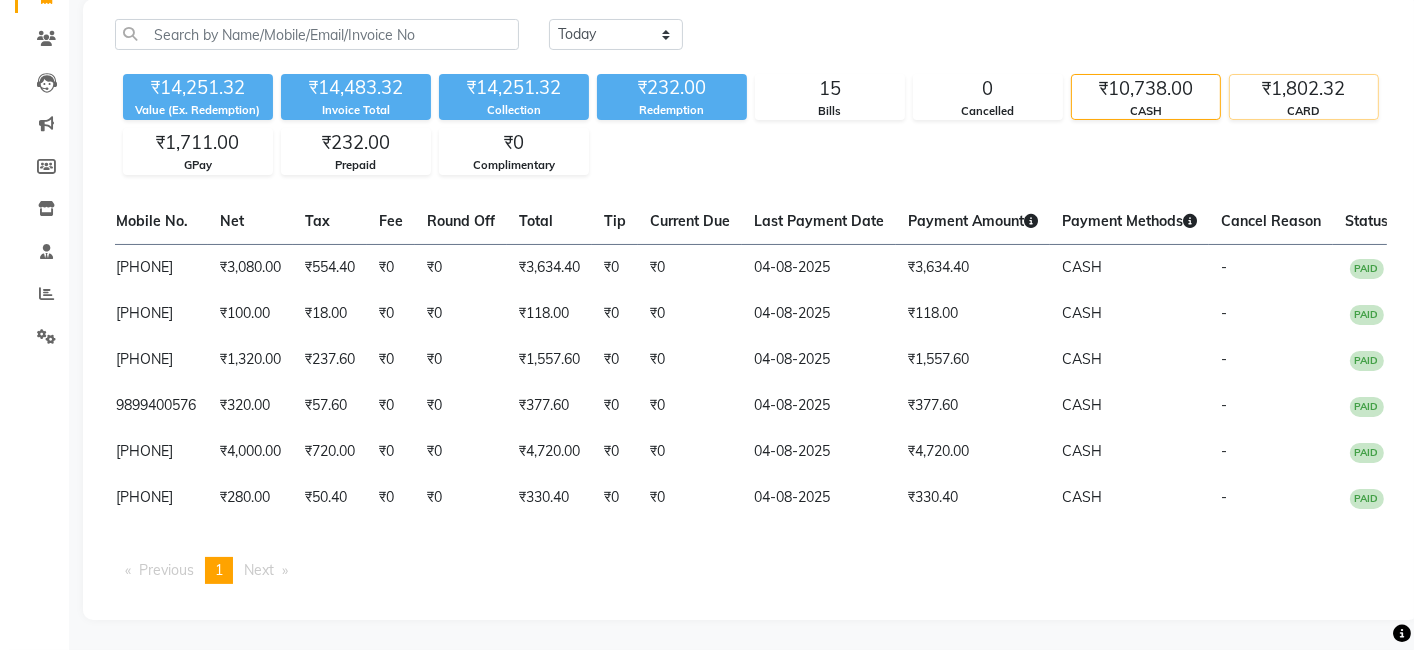 scroll, scrollTop: 0, scrollLeft: 0, axis: both 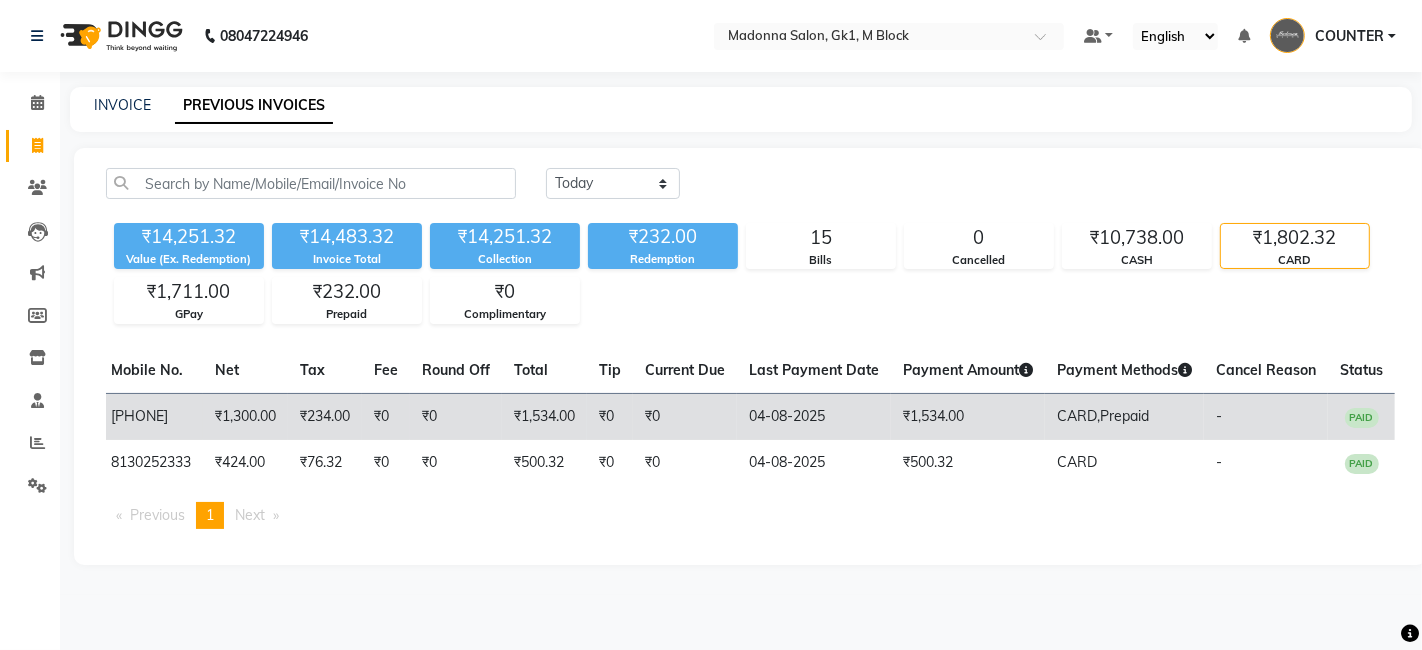 click on "CARD,  Prepaid" 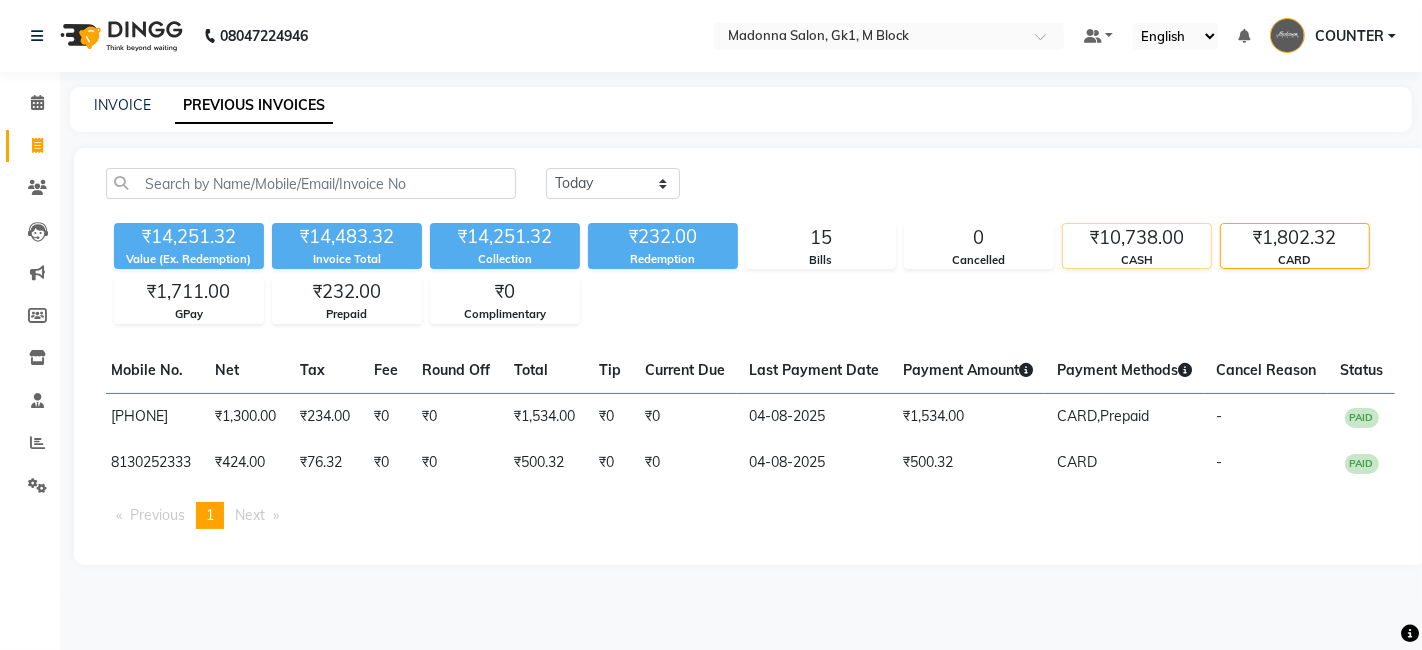 click on "₹10,738.00" 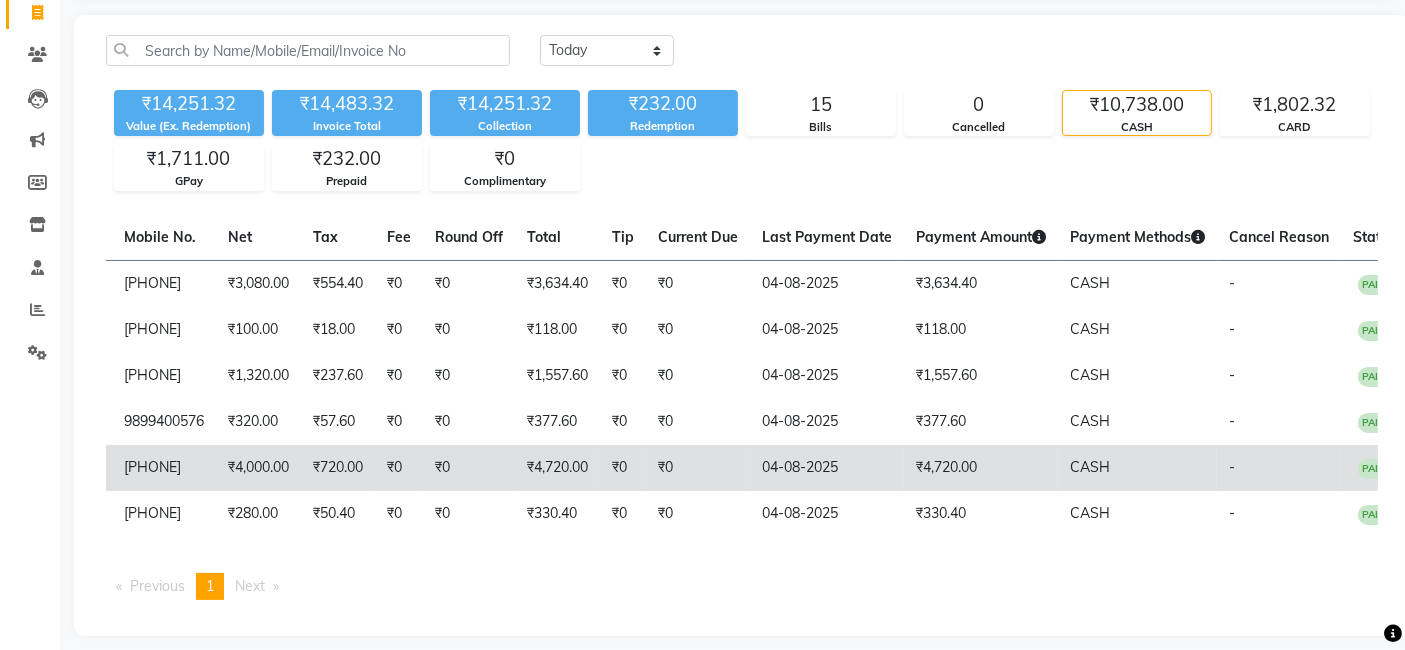 scroll, scrollTop: 177, scrollLeft: 0, axis: vertical 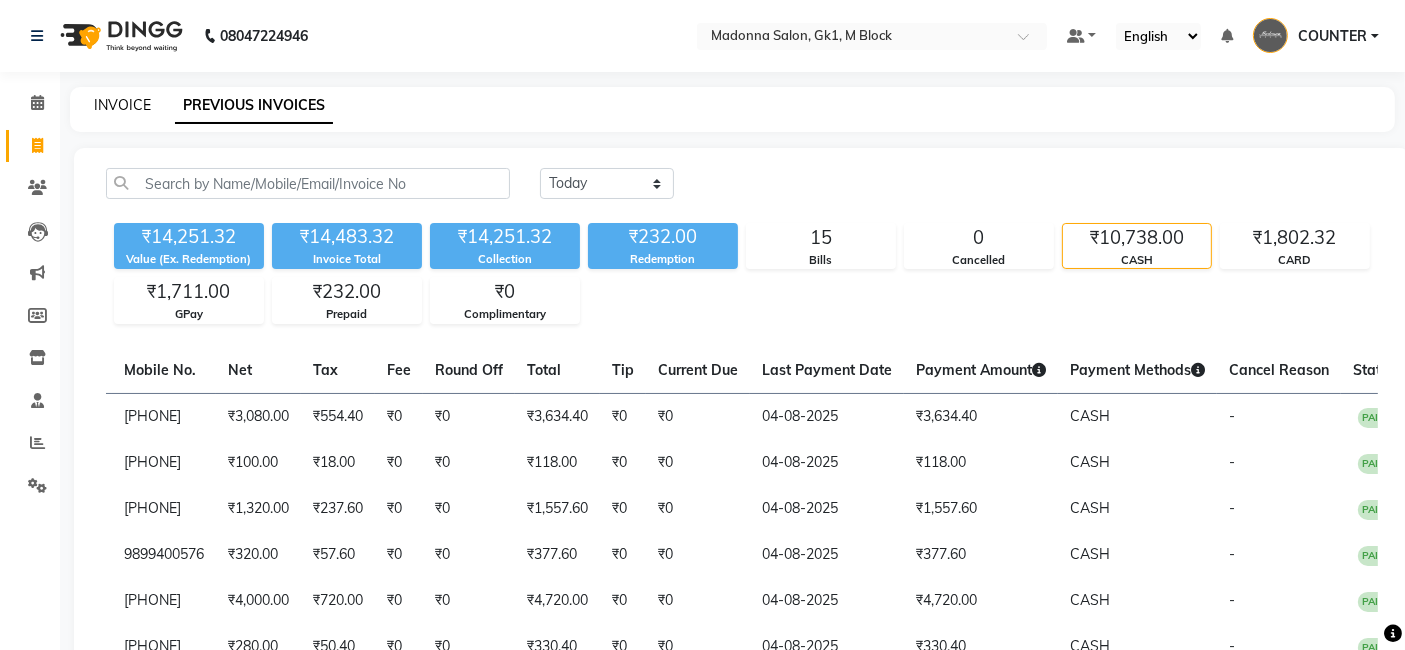 click on "INVOICE" 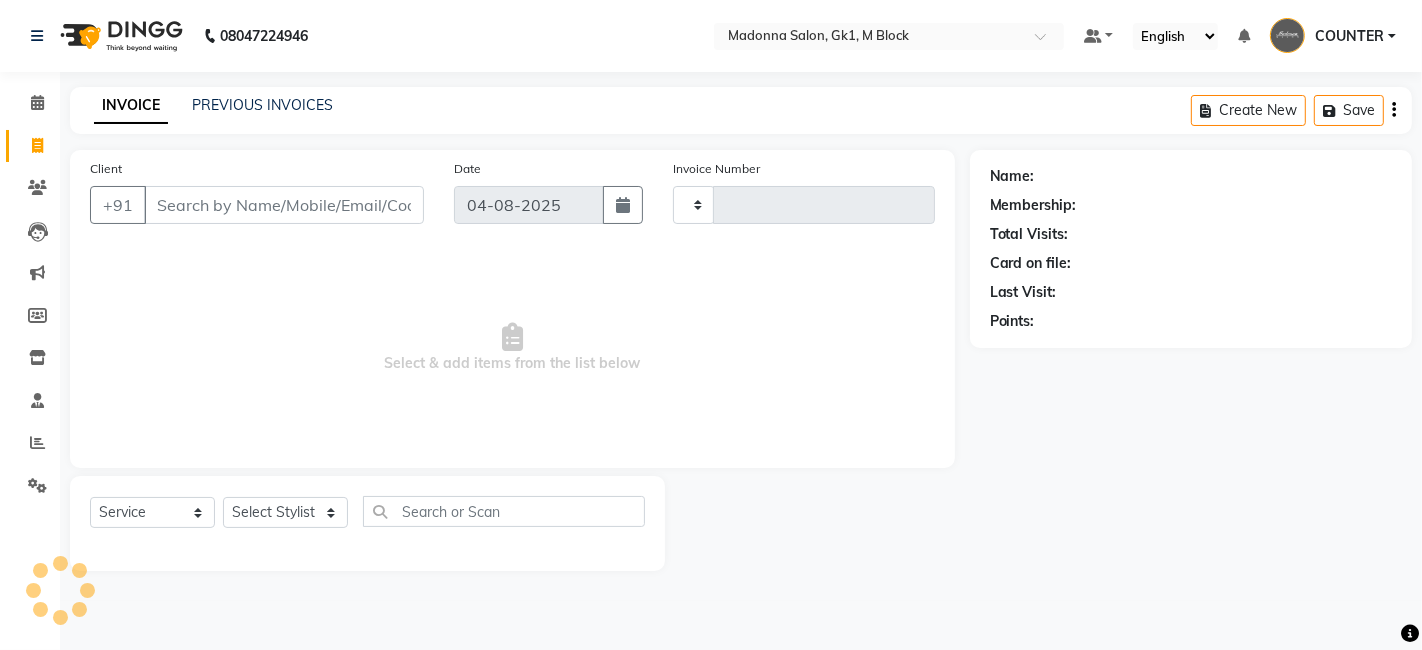 type on "4877" 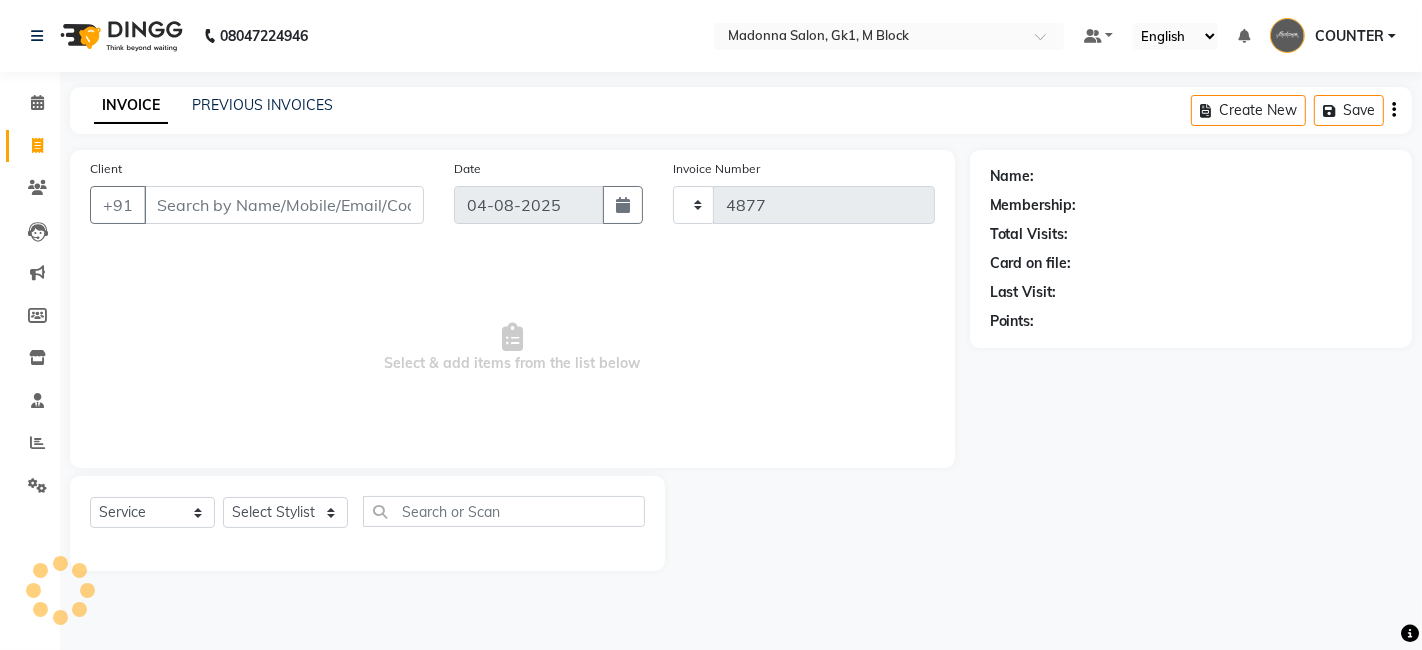 select on "6312" 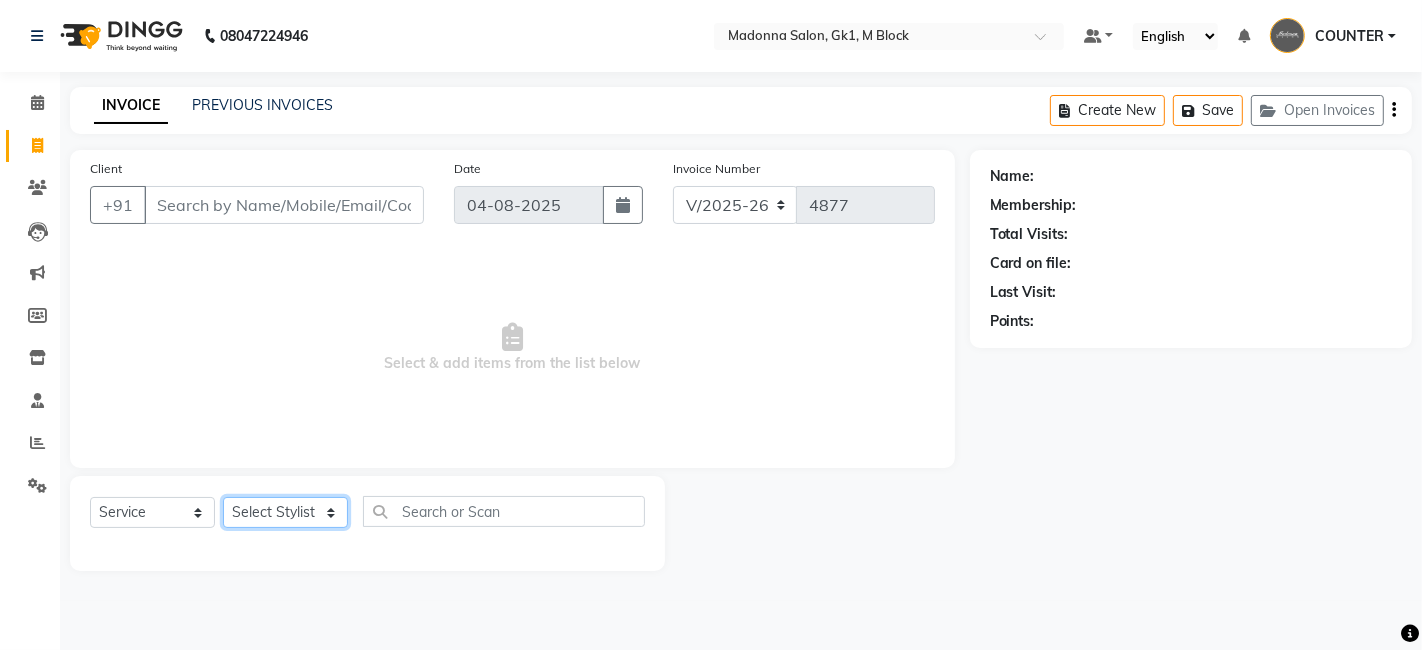 click on "Select Stylist AJAY Amar Ankush Ashu Beauty Tanuja COUNTER Deepak Esha Fatima Husain Maggi Manjit Nandini Nazim Owner Owner Rakesh Rishi Sandeep Shipra Sonu Stylist Rajesh Sushma Tarun Tushar Vaibhav Vijay  Vipin" 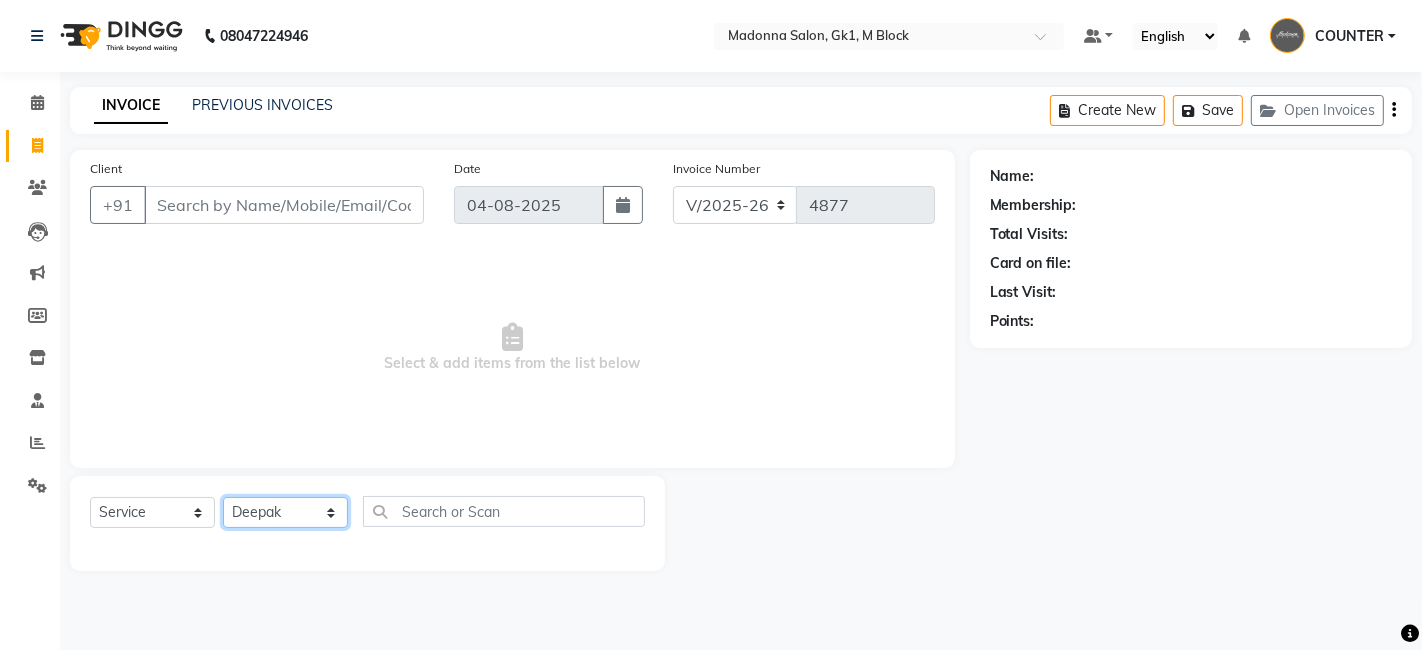 click on "Select Stylist AJAY Amar Ankush Ashu Beauty Tanuja COUNTER Deepak Esha Fatima Husain Maggi Manjit Nandini Nazim Owner Owner Rakesh Rishi Sandeep Shipra Sonu Stylist Rajesh Sushma Tarun Tushar Vaibhav Vijay  Vipin" 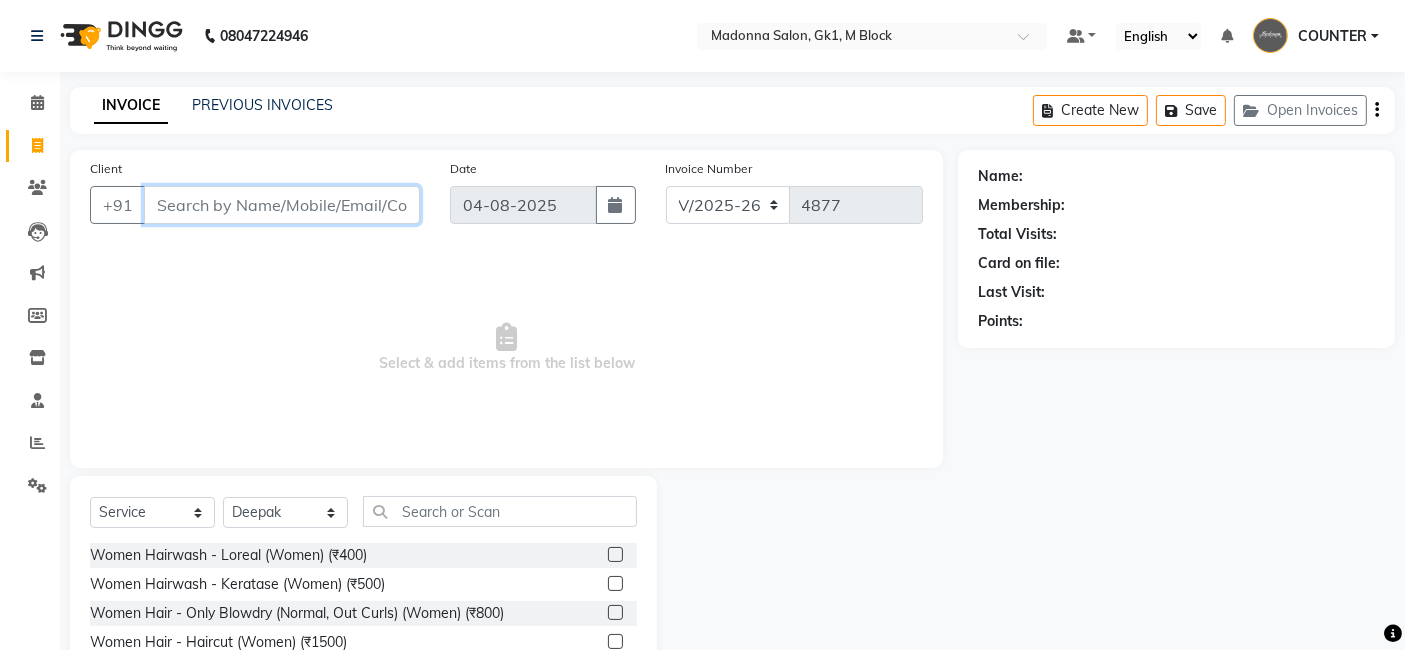 click on "Client" at bounding box center (282, 205) 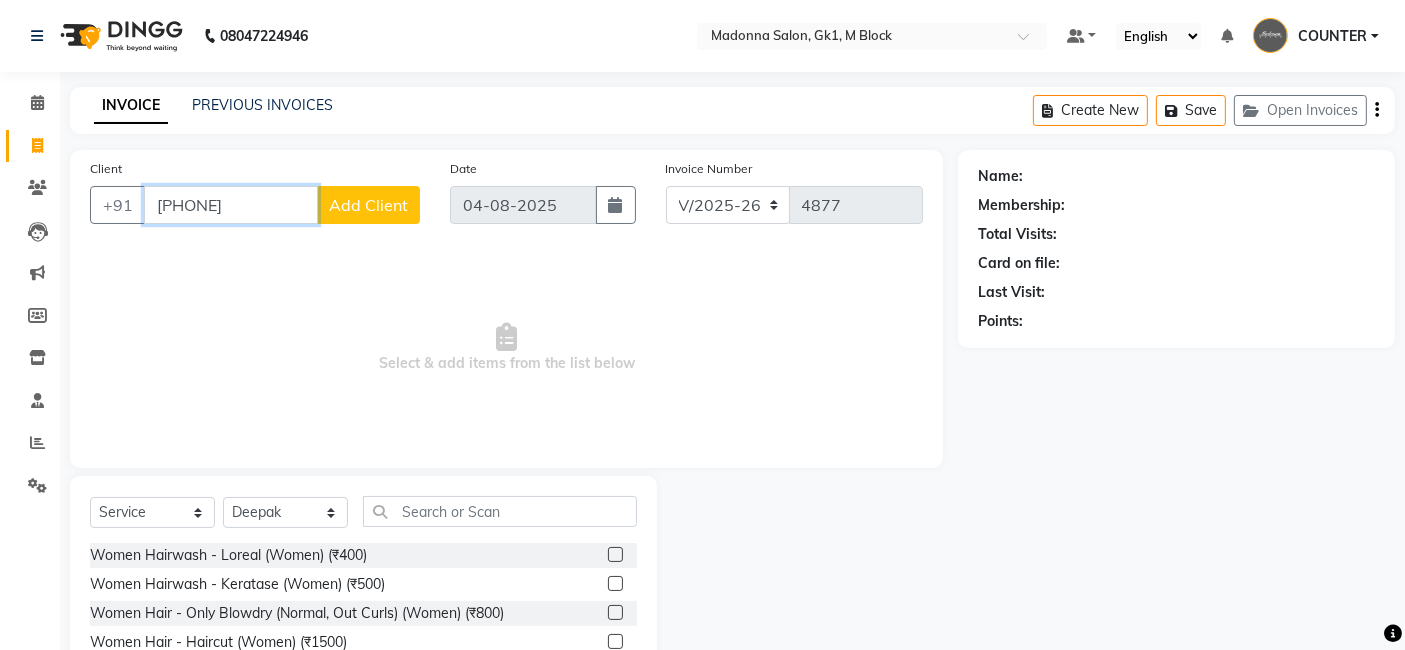 type on "9831059908" 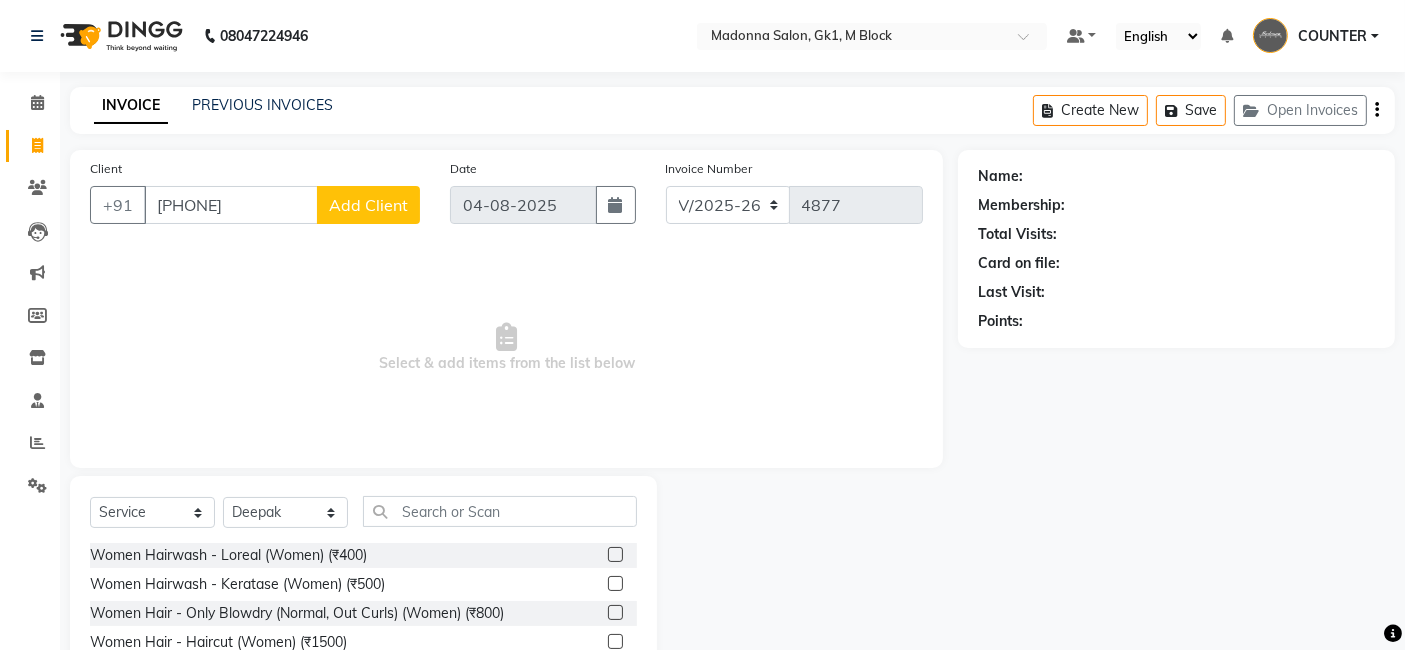 click on "Add Client" 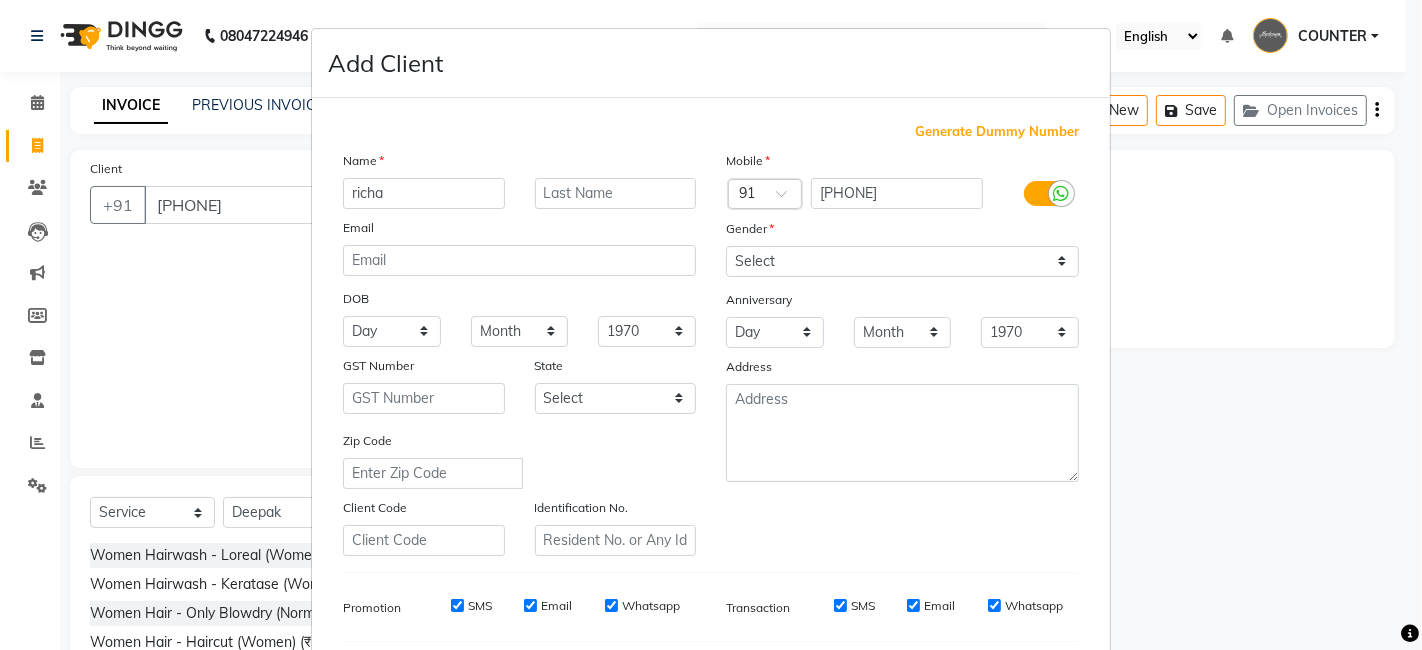 type on "richa" 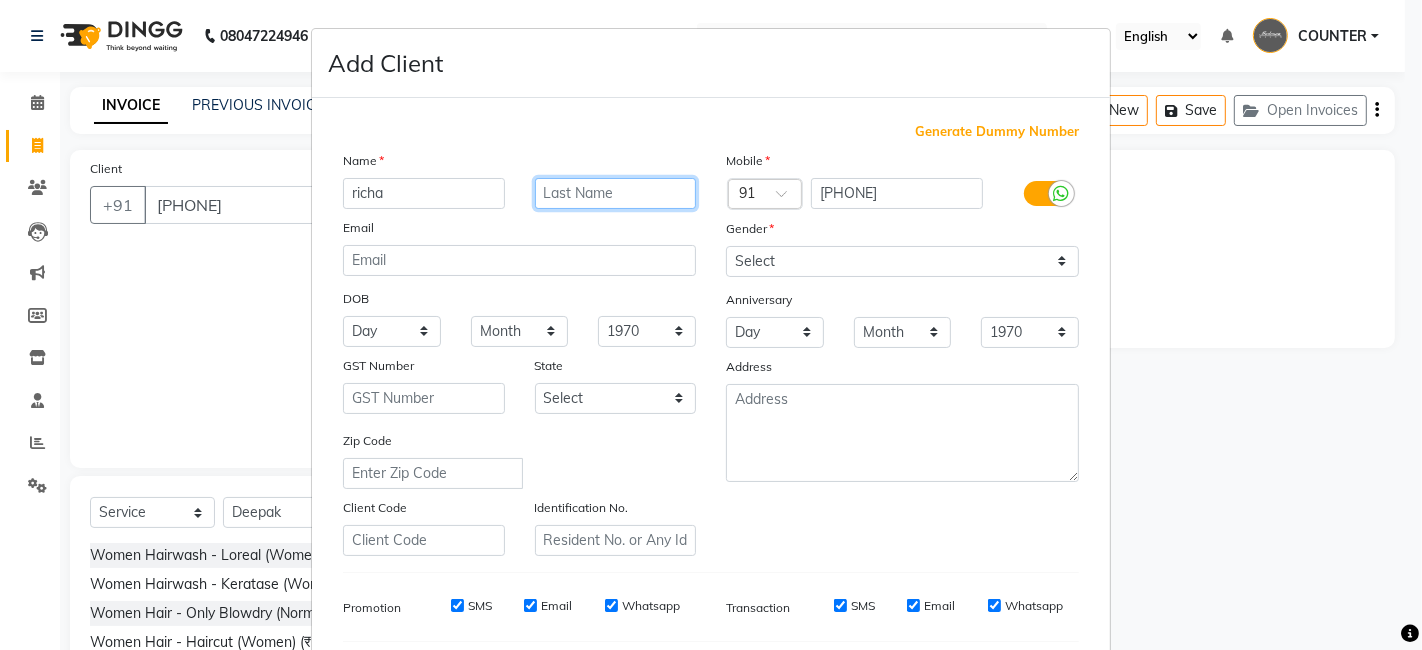 click at bounding box center (616, 193) 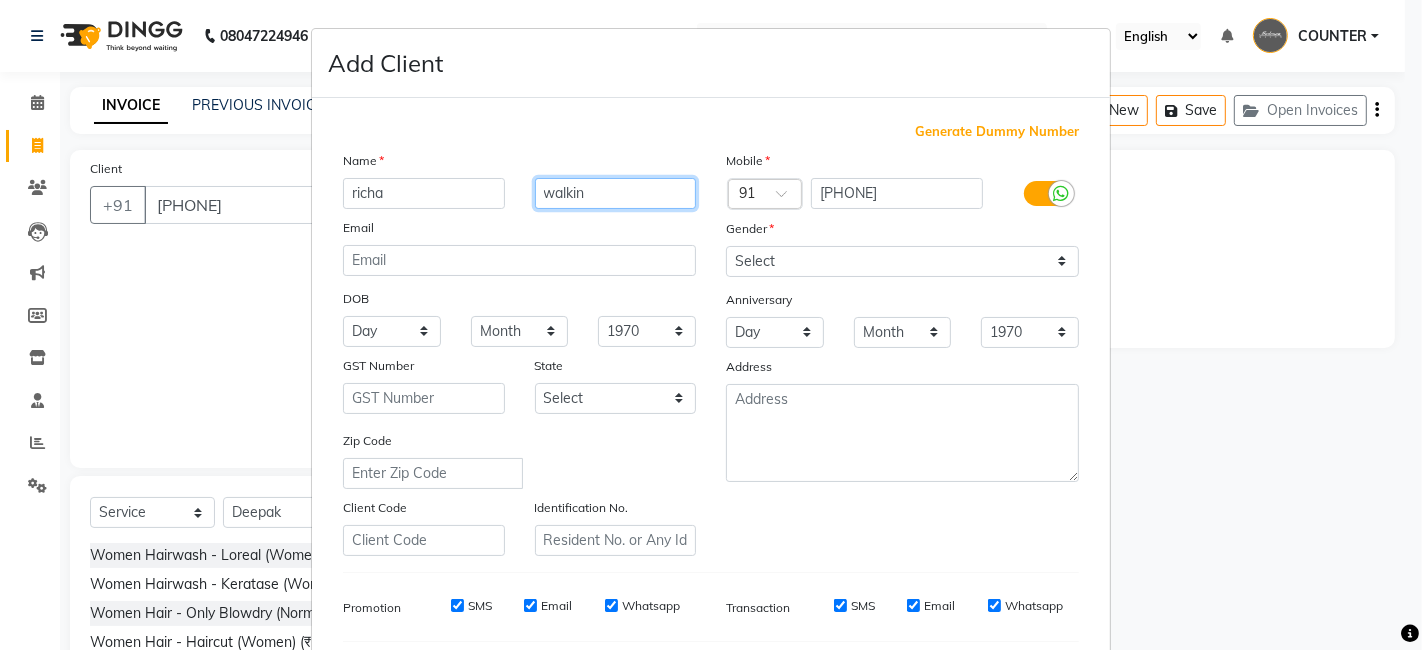 type on "walkin" 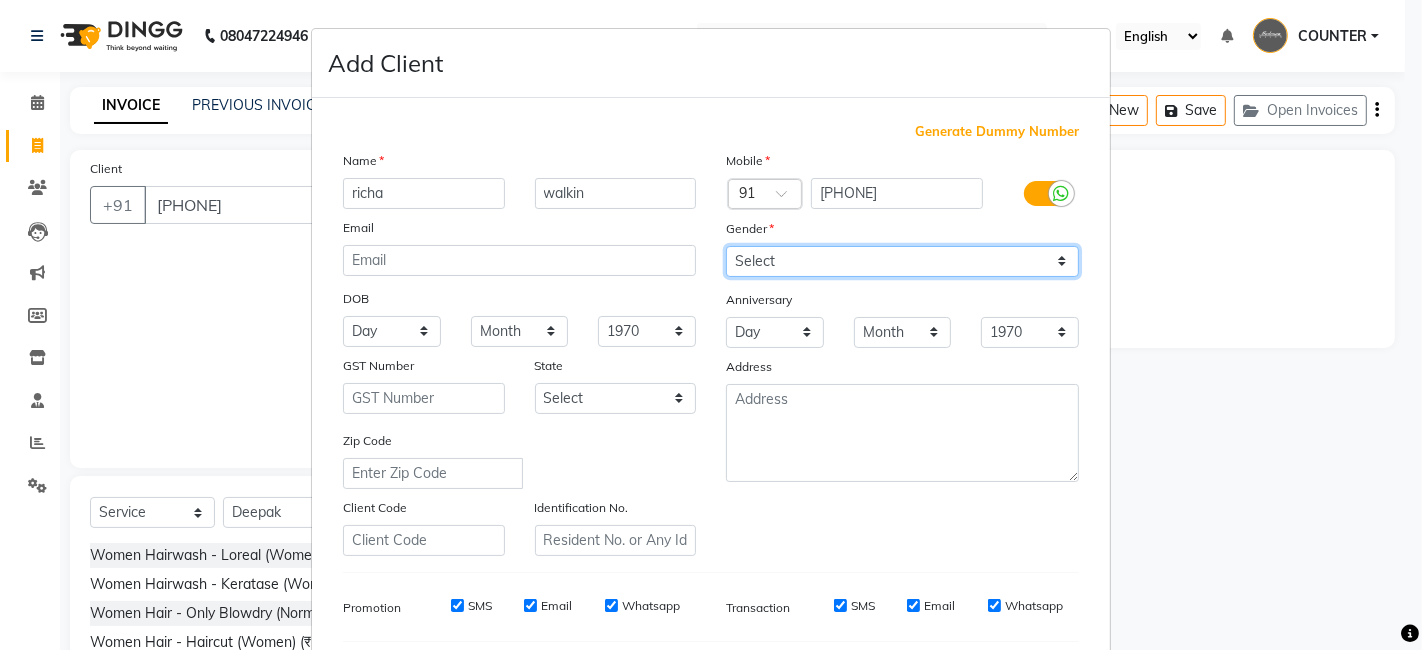 click on "Select Male Female Other Prefer Not To Say" at bounding box center (902, 261) 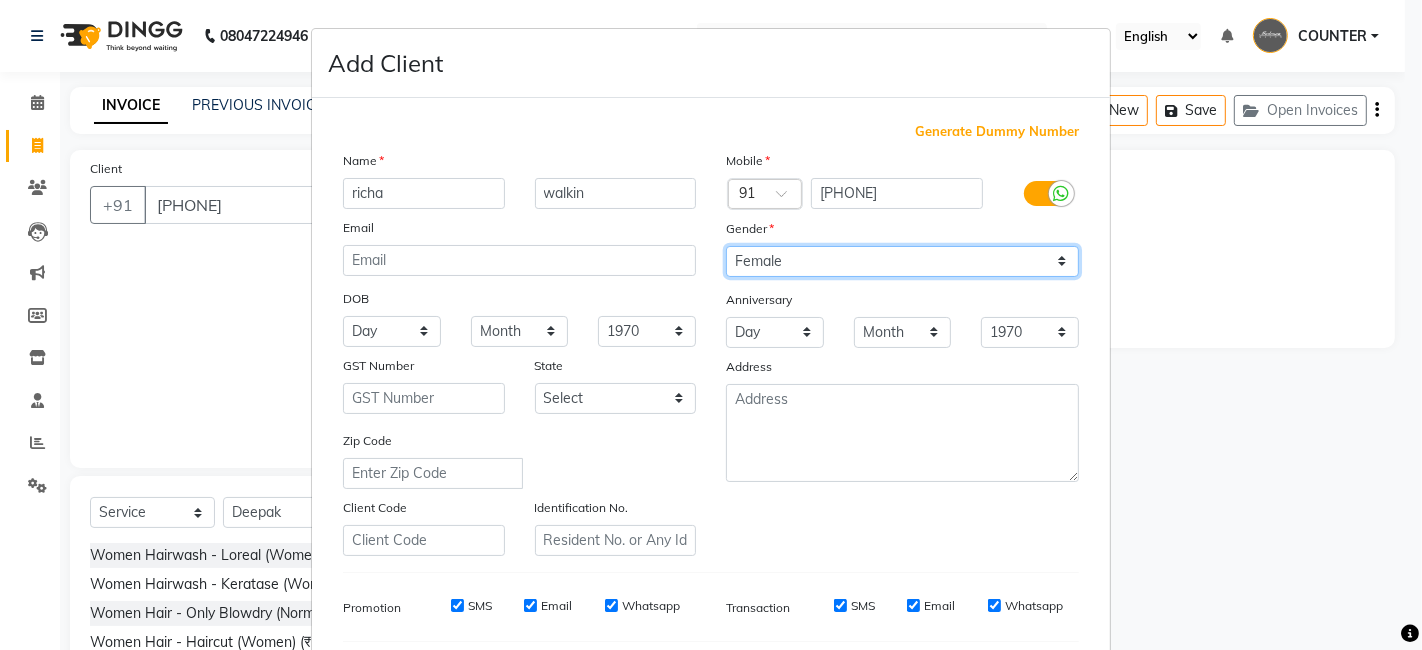 click on "Select Male Female Other Prefer Not To Say" at bounding box center (902, 261) 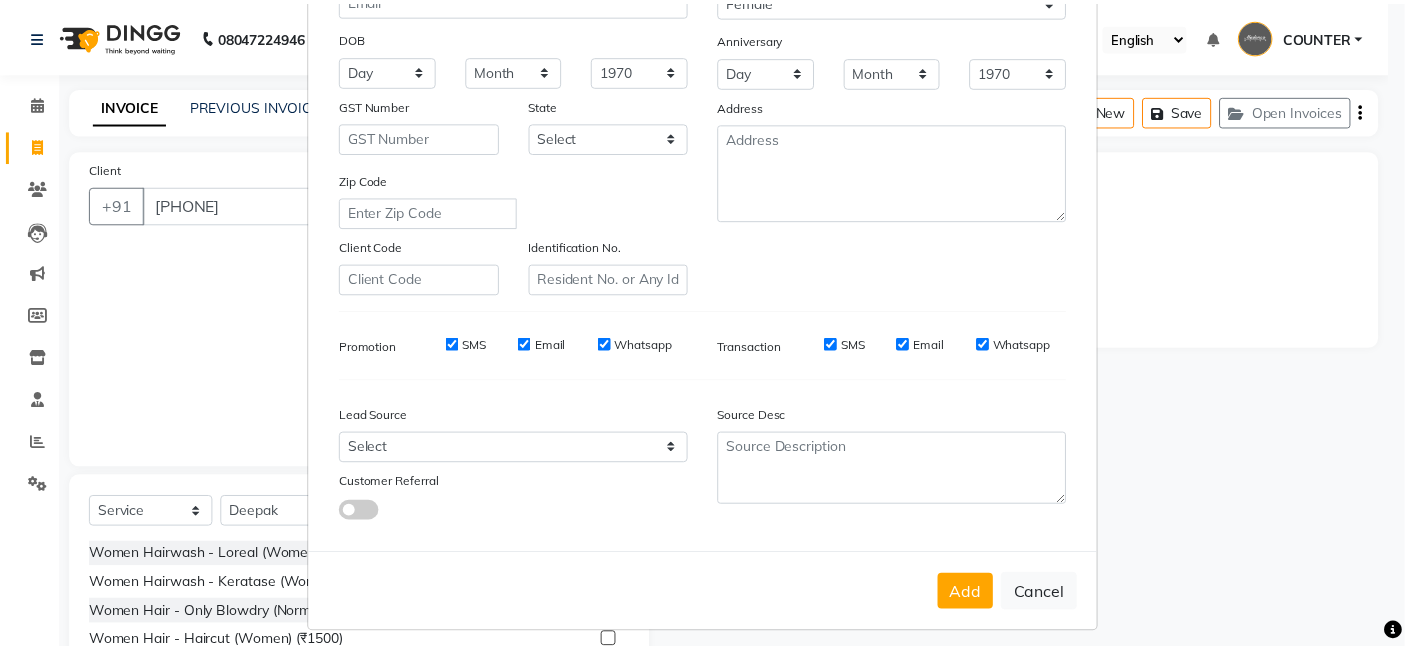 scroll, scrollTop: 271, scrollLeft: 0, axis: vertical 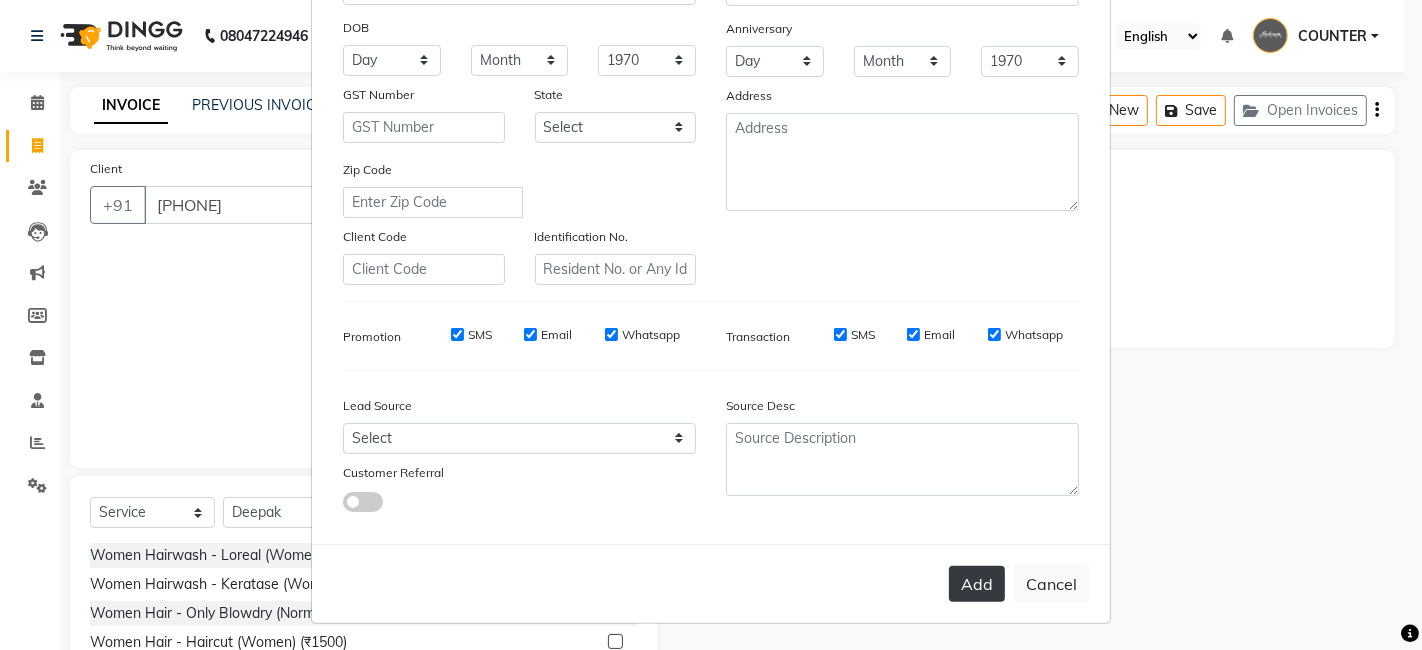 click on "Add" at bounding box center [977, 584] 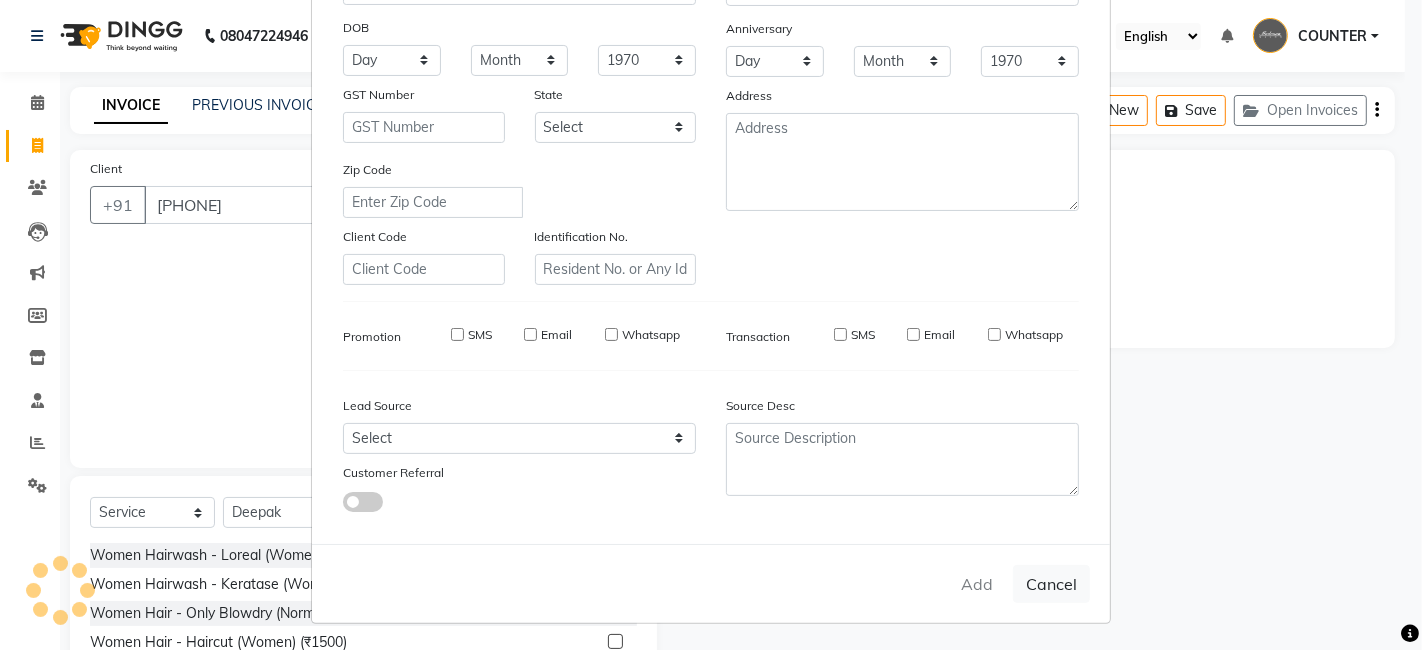 type 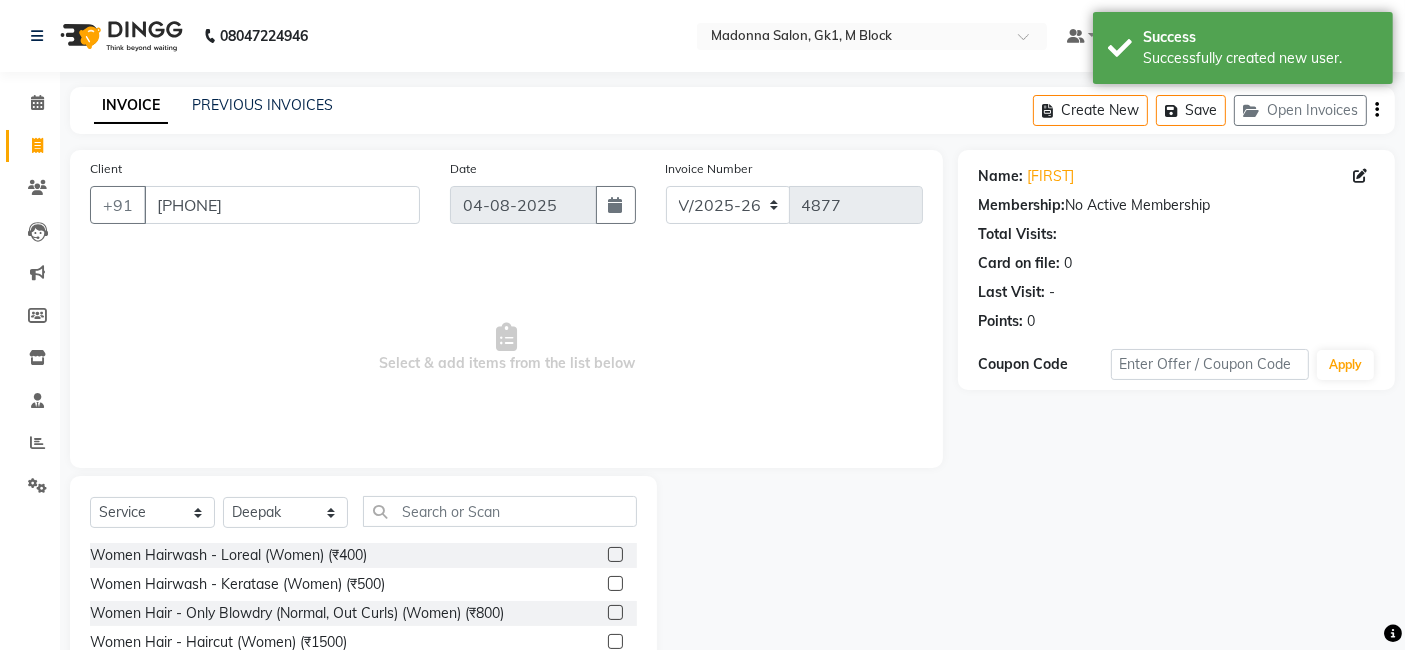 click 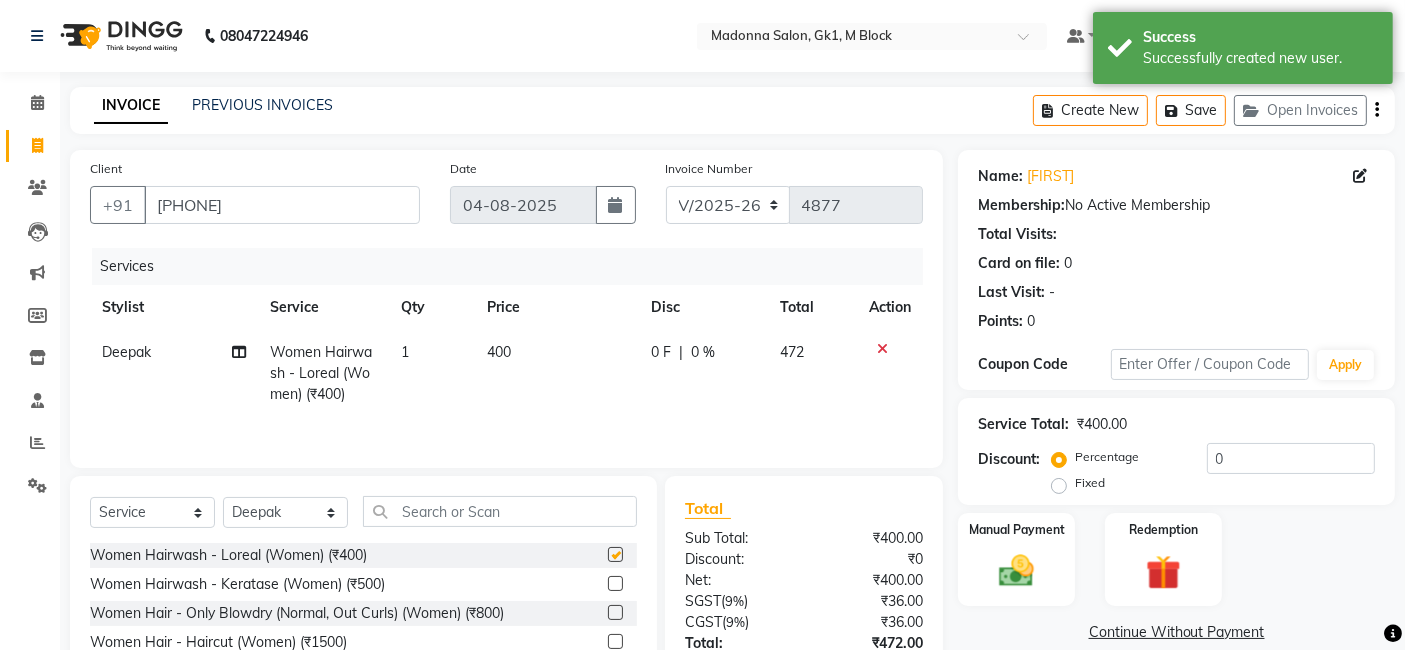 checkbox on "false" 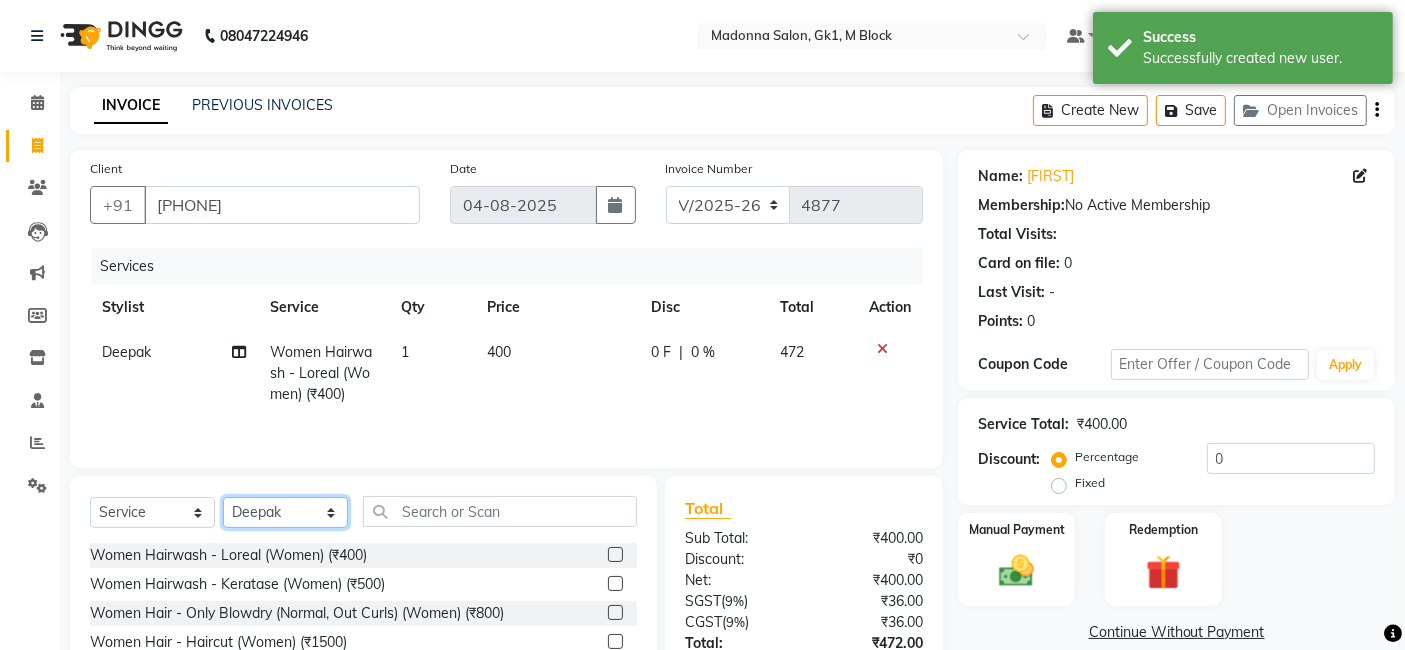 click on "Select Stylist AJAY Amar Ankush Ashu Beauty Tanuja COUNTER Deepak Esha Fatima Husain Maggi Manjit Nandini Nazim Owner Owner Rakesh Rishi Sandeep Shipra Sonu Stylist Rajesh Sushma Tarun Tushar Vaibhav Vijay  Vipin" 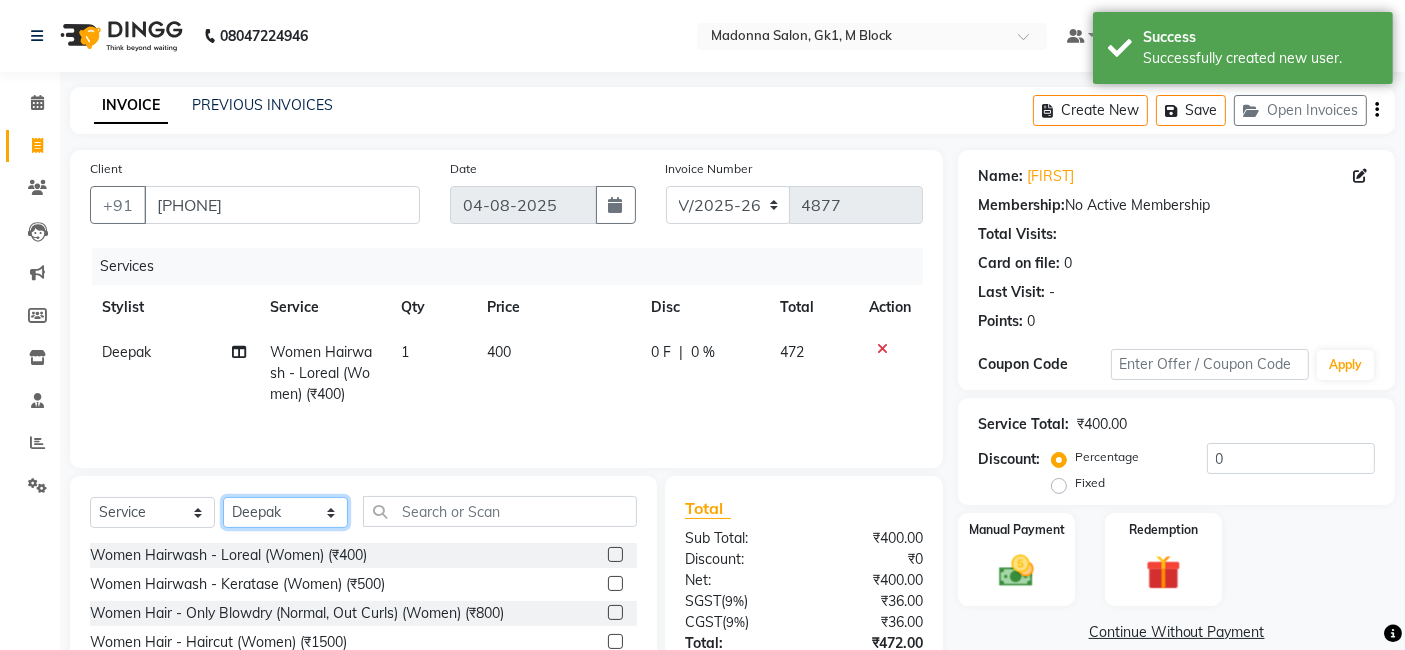 select on "47644" 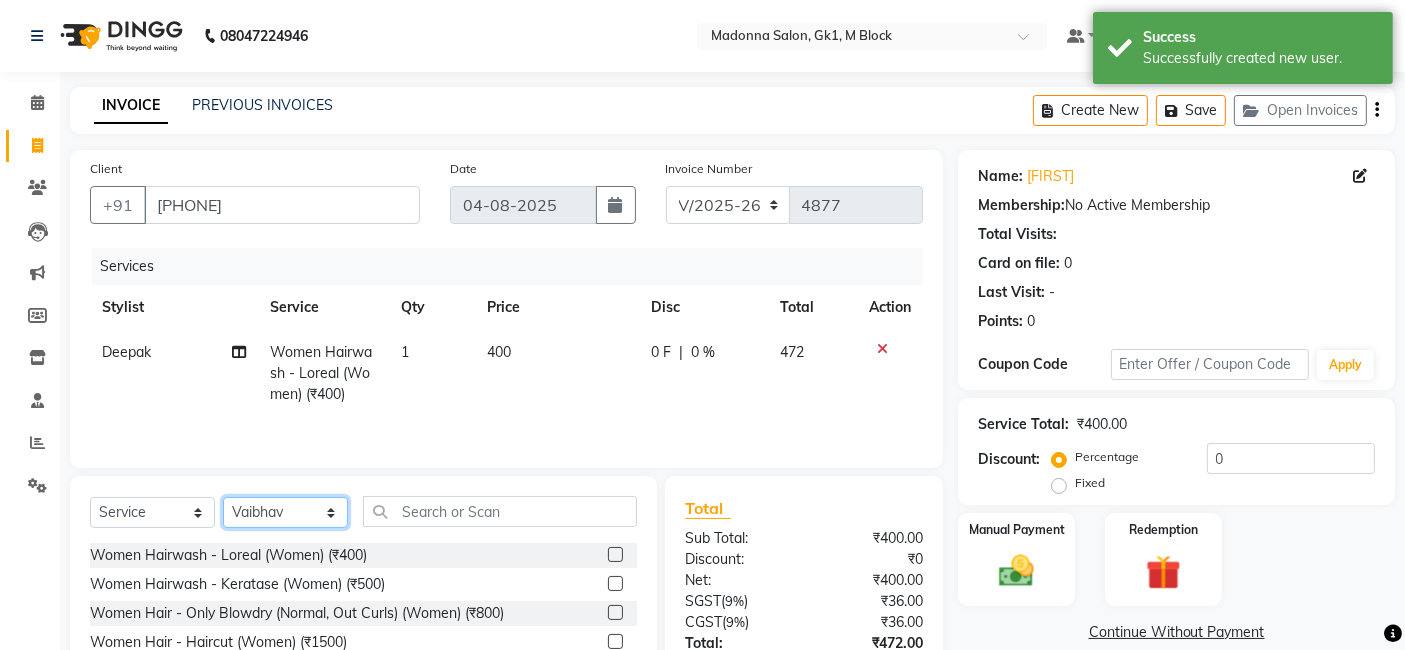 click on "Select Stylist AJAY Amar Ankush Ashu Beauty Tanuja COUNTER Deepak Esha Fatima Husain Maggi Manjit Nandini Nazim Owner Owner Rakesh Rishi Sandeep Shipra Sonu Stylist Rajesh Sushma Tarun Tushar Vaibhav Vijay  Vipin" 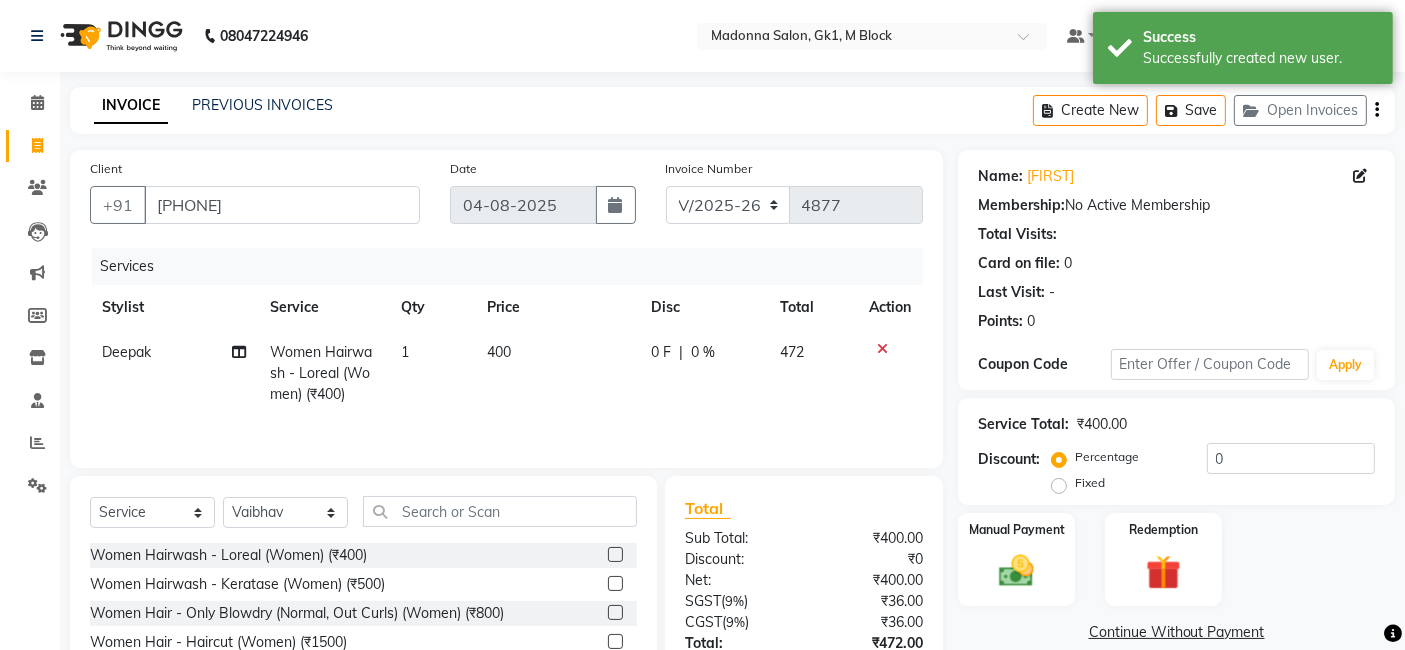 click 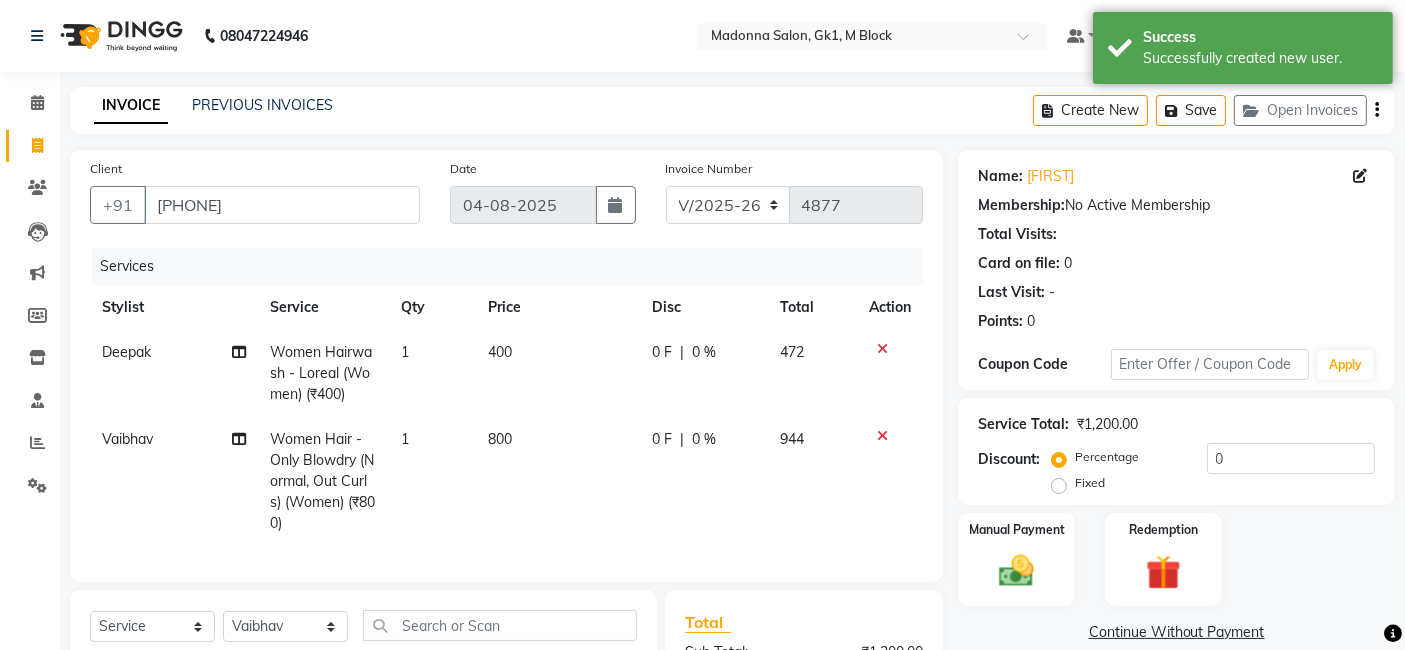 checkbox on "false" 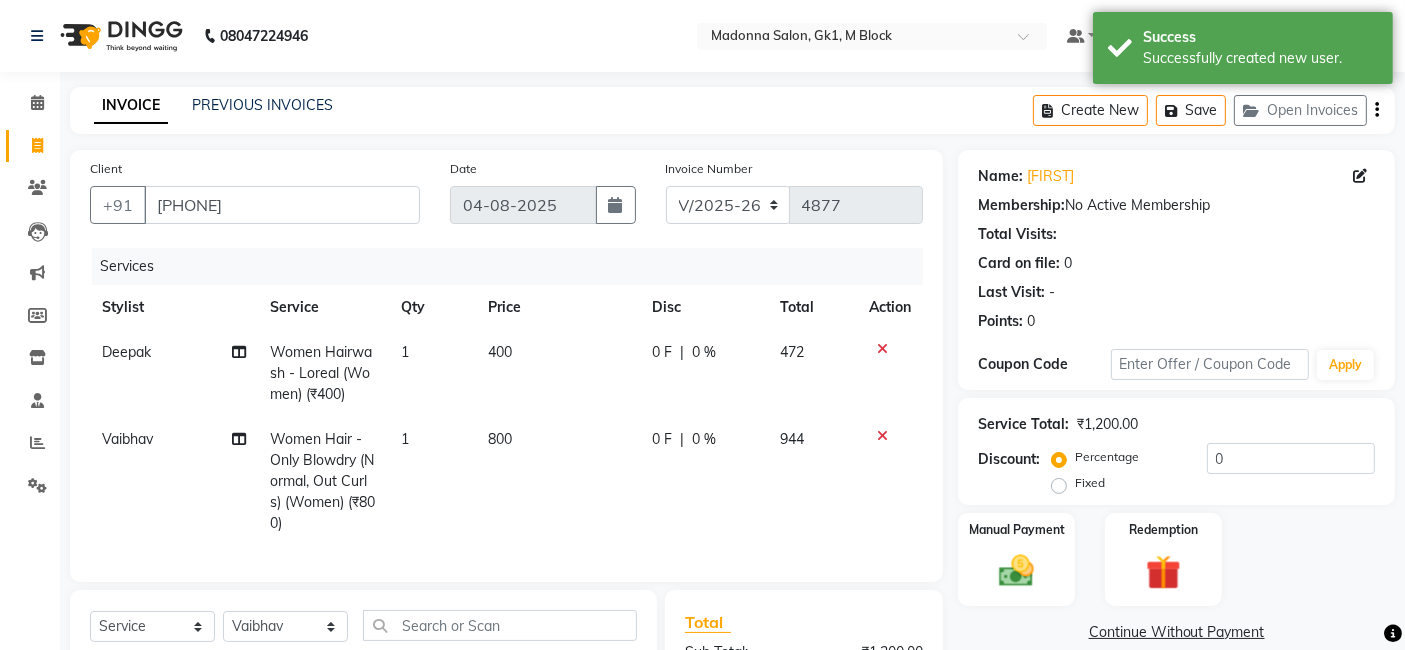 scroll, scrollTop: 260, scrollLeft: 0, axis: vertical 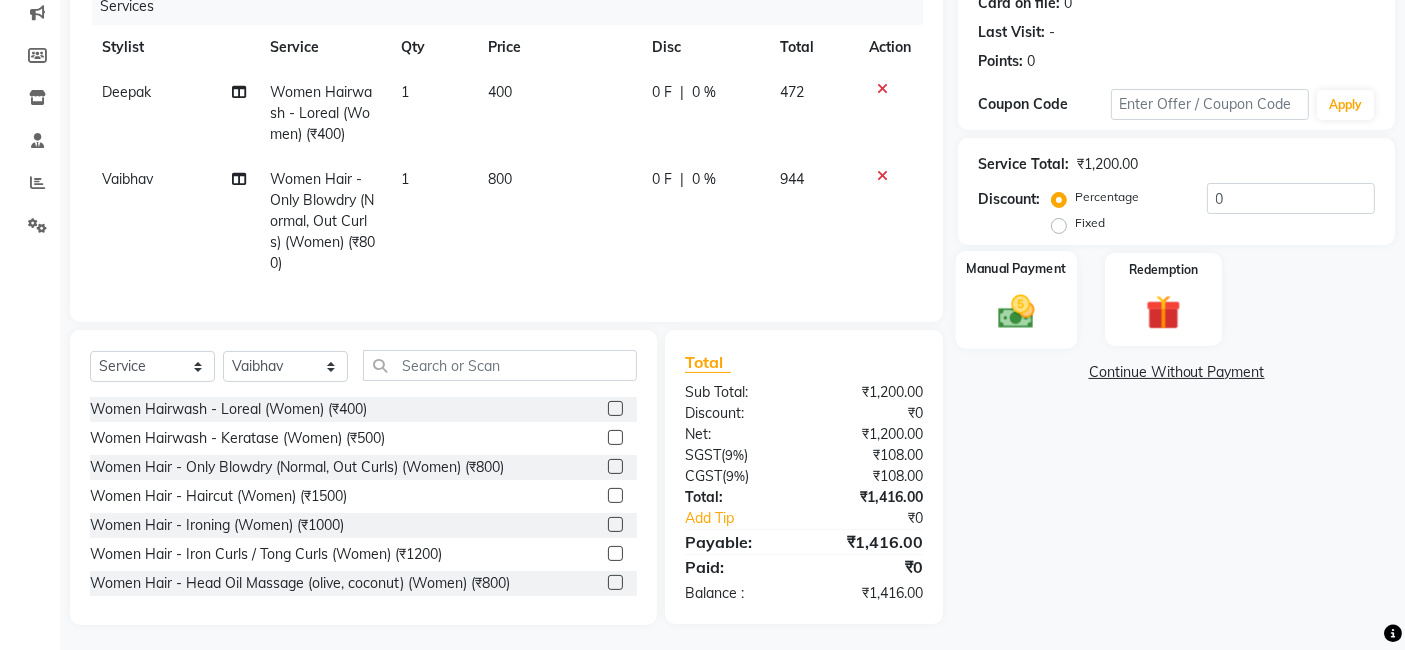 click 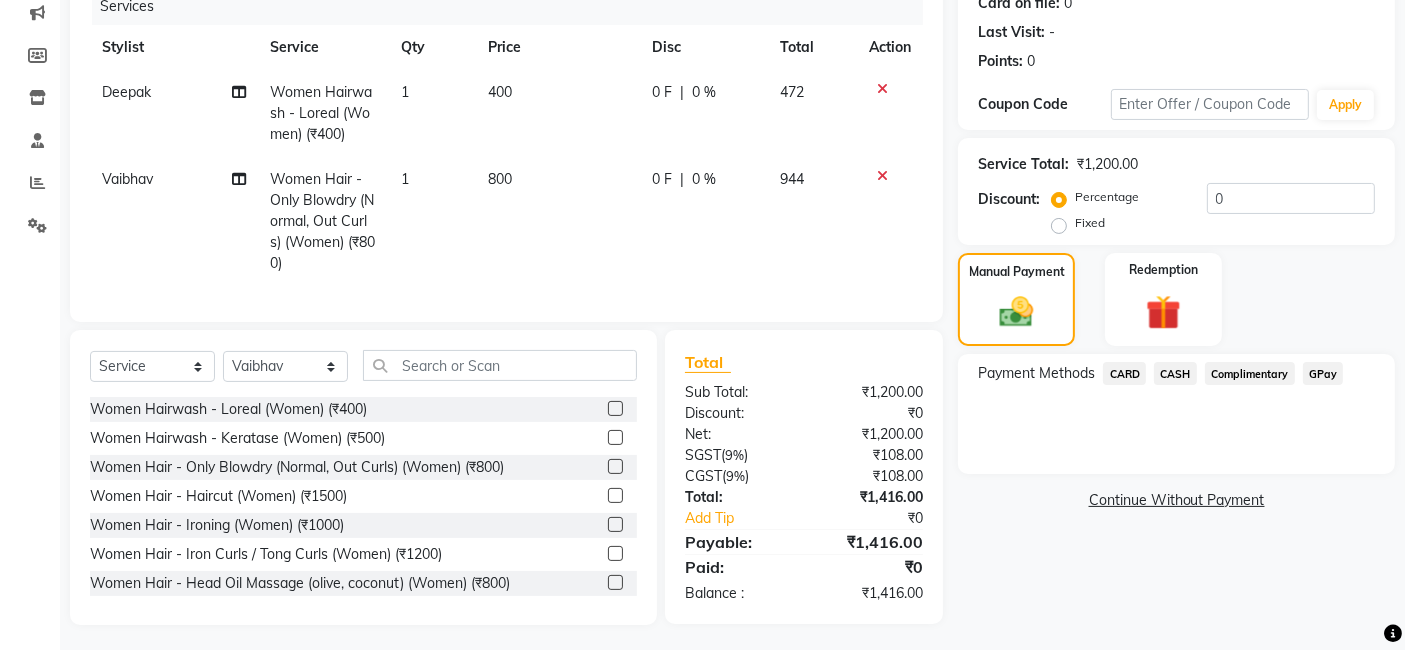 click on "CARD" 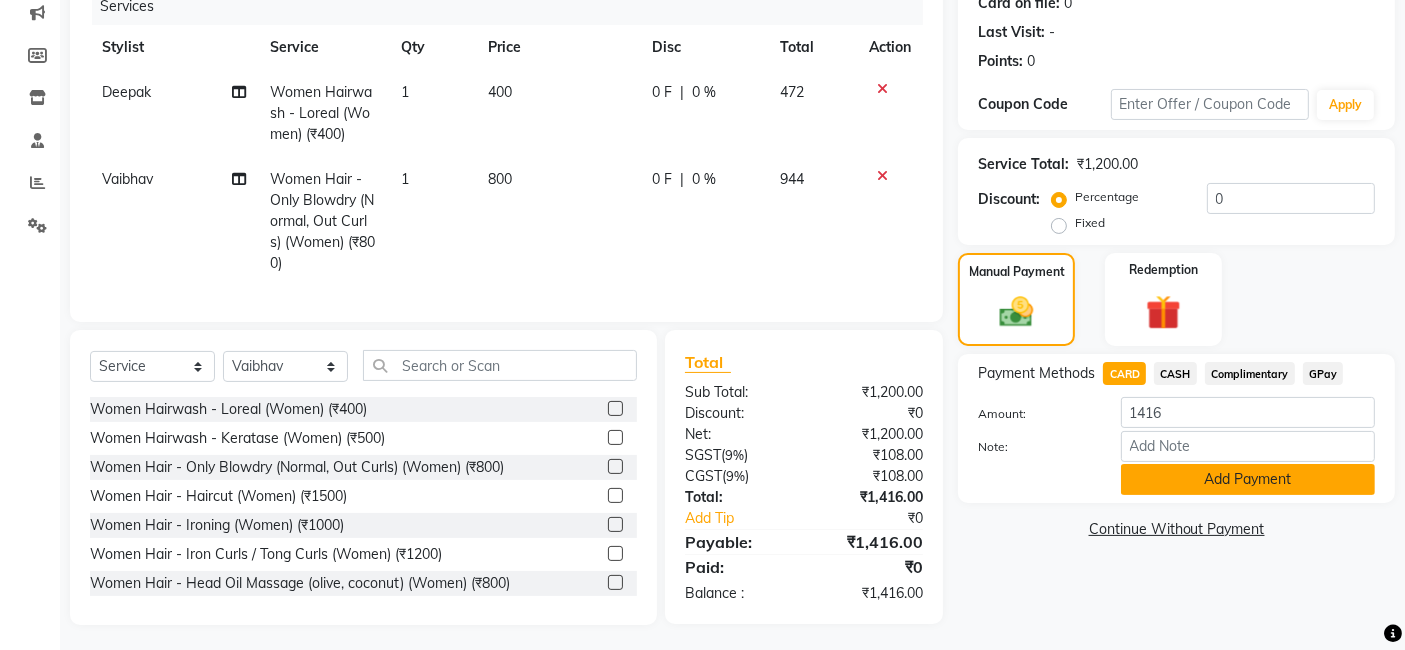 click on "Add Payment" 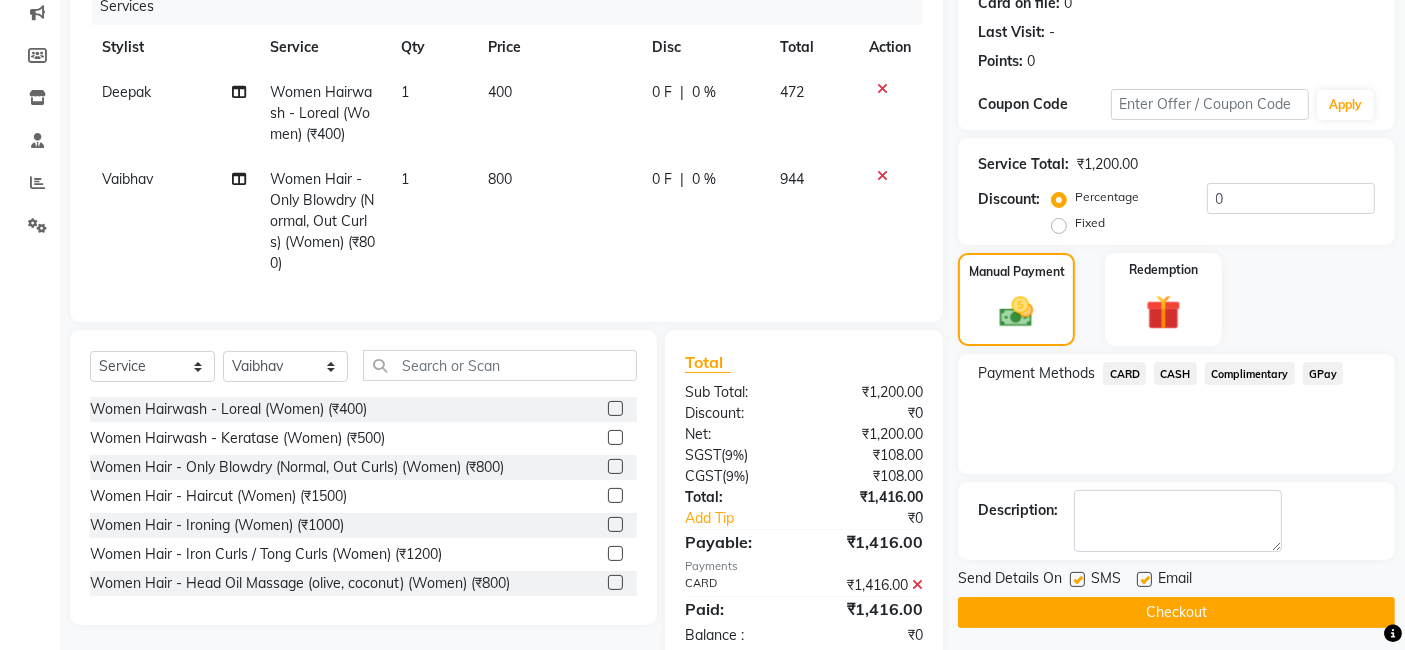 click on "Checkout" 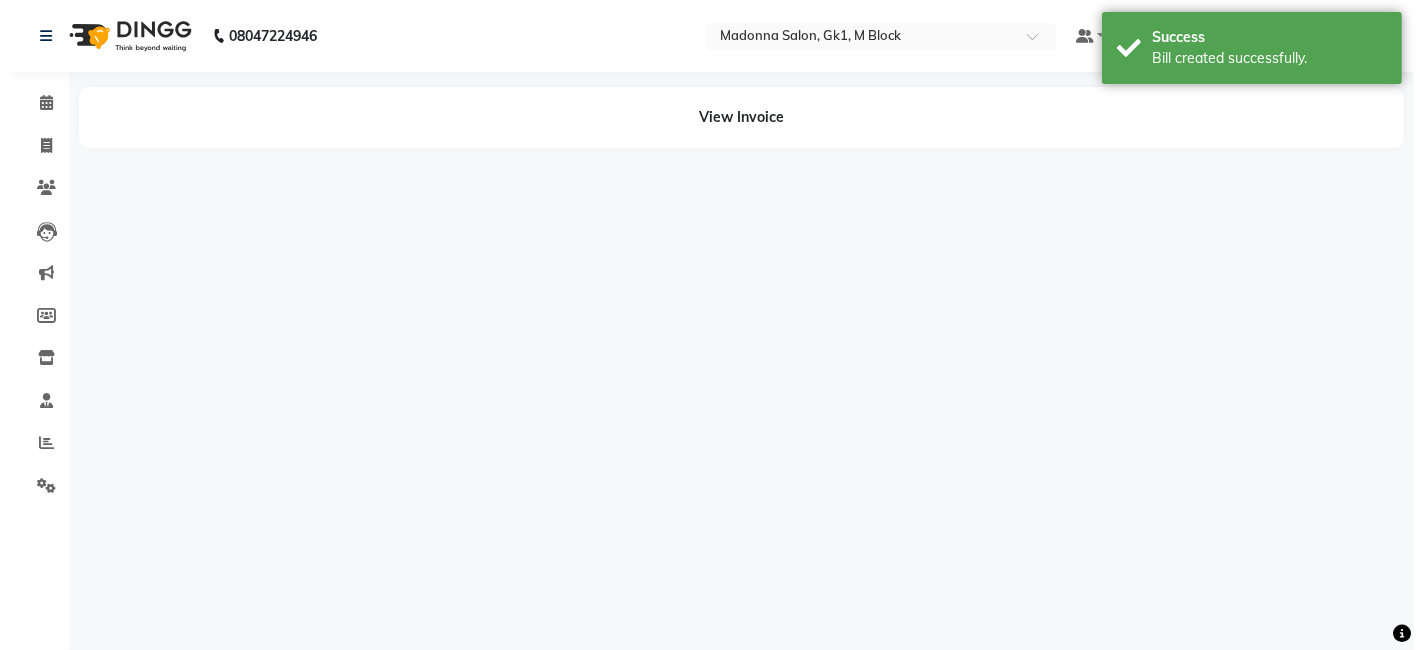 scroll, scrollTop: 0, scrollLeft: 0, axis: both 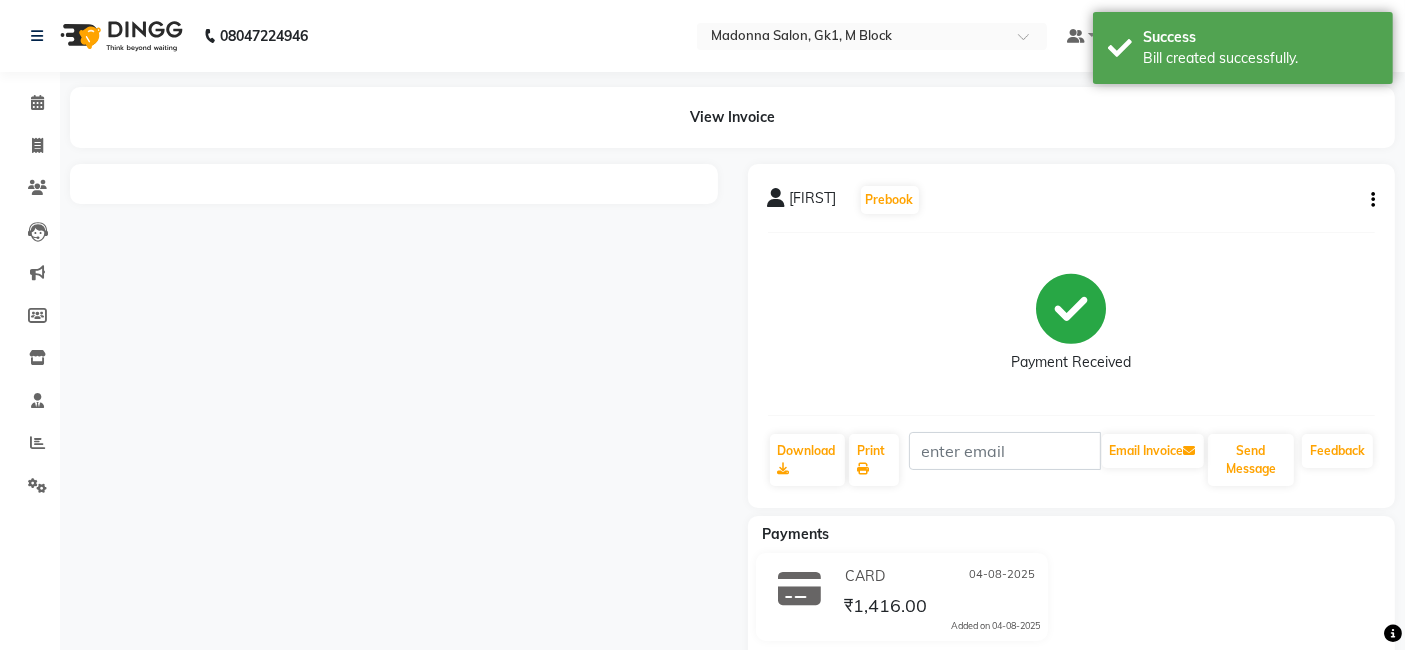 click 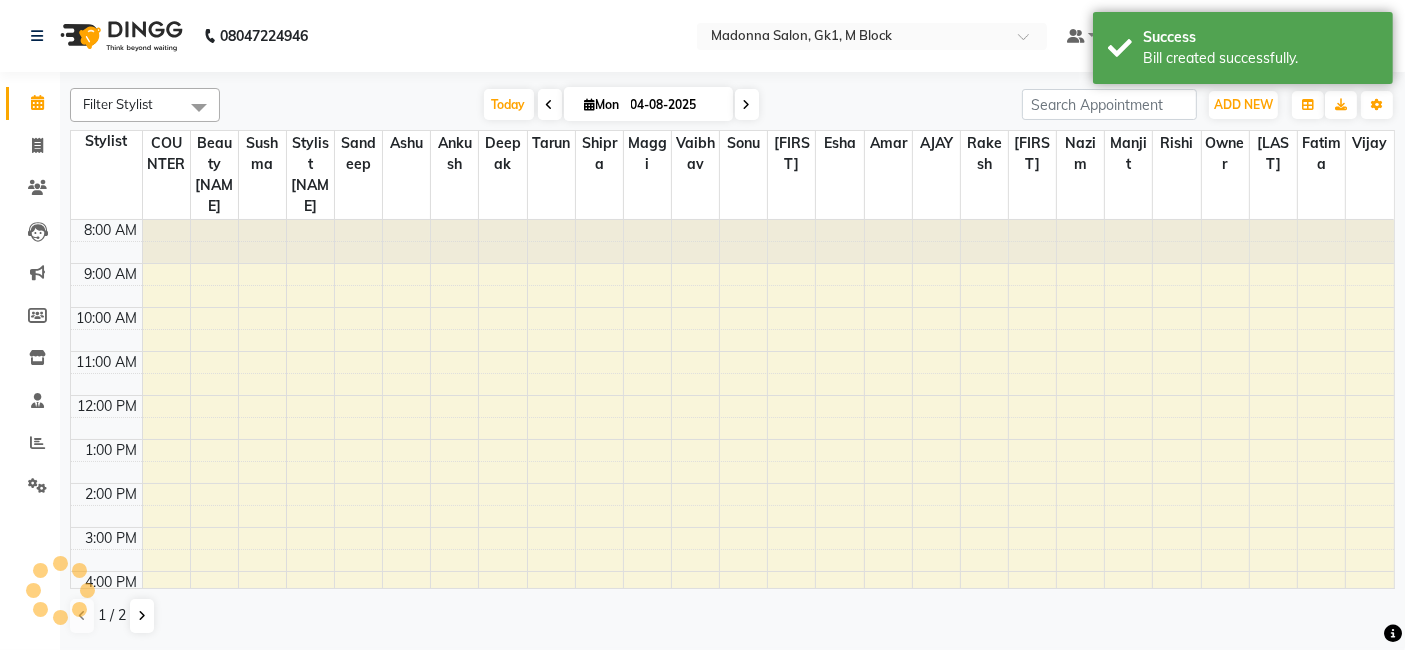 scroll, scrollTop: 0, scrollLeft: 0, axis: both 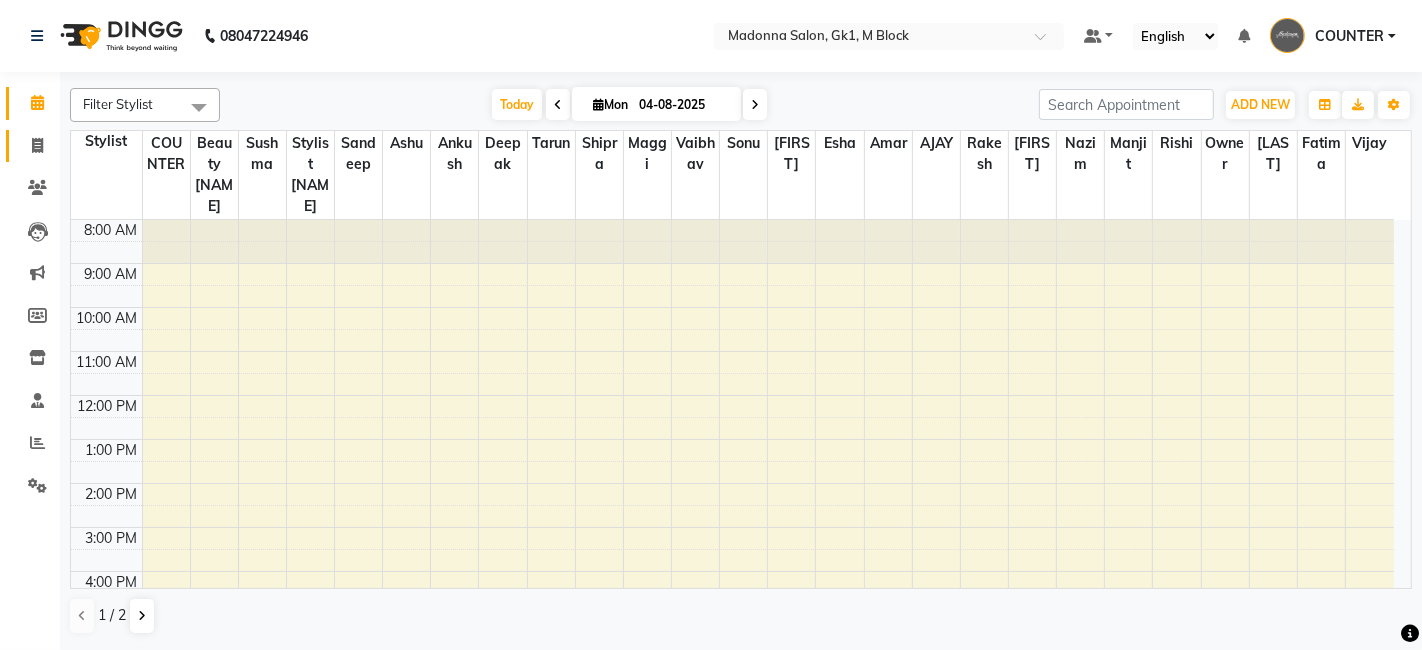 click 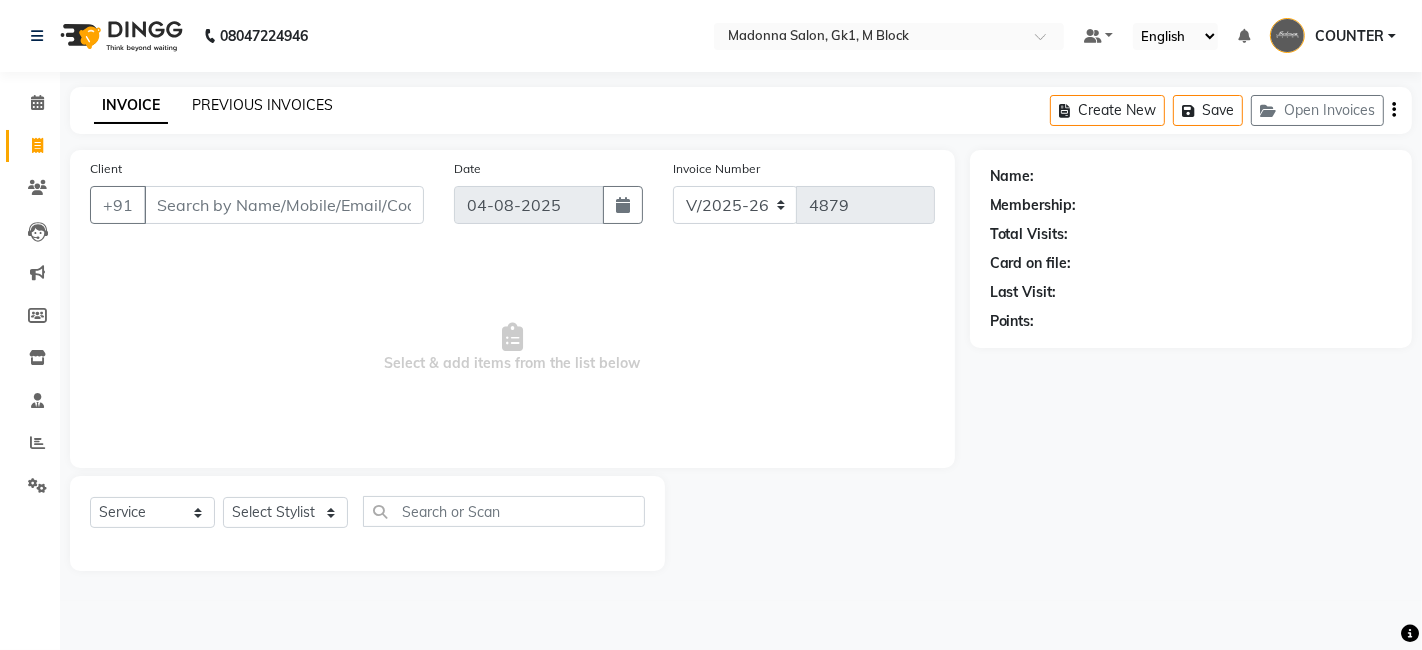 click on "PREVIOUS INVOICES" 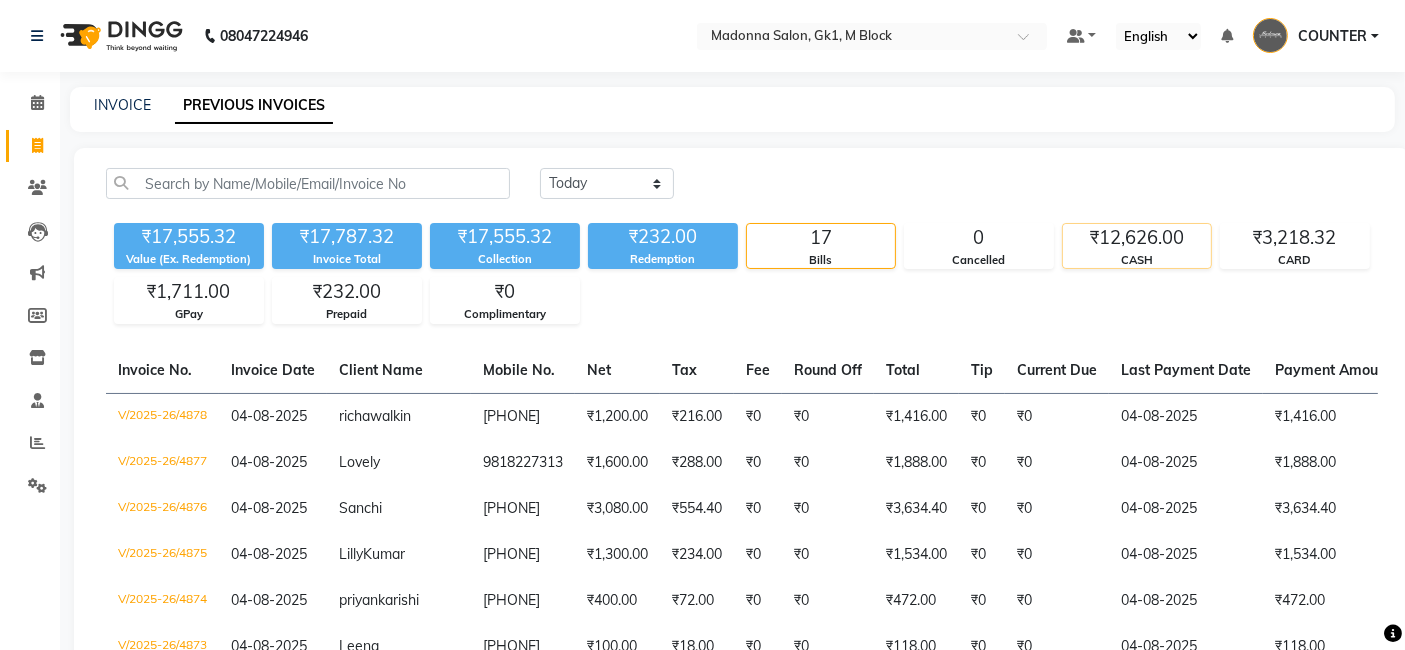 click on "₹12,626.00" 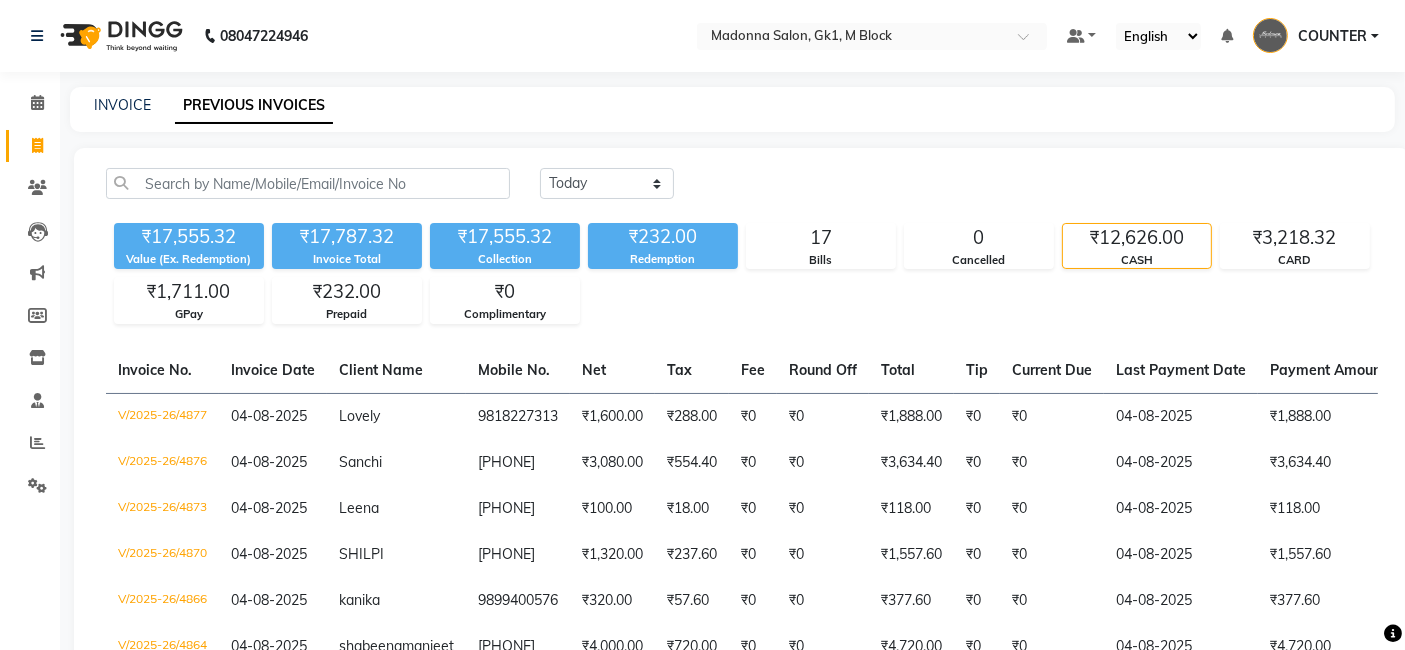 scroll, scrollTop: 228, scrollLeft: 0, axis: vertical 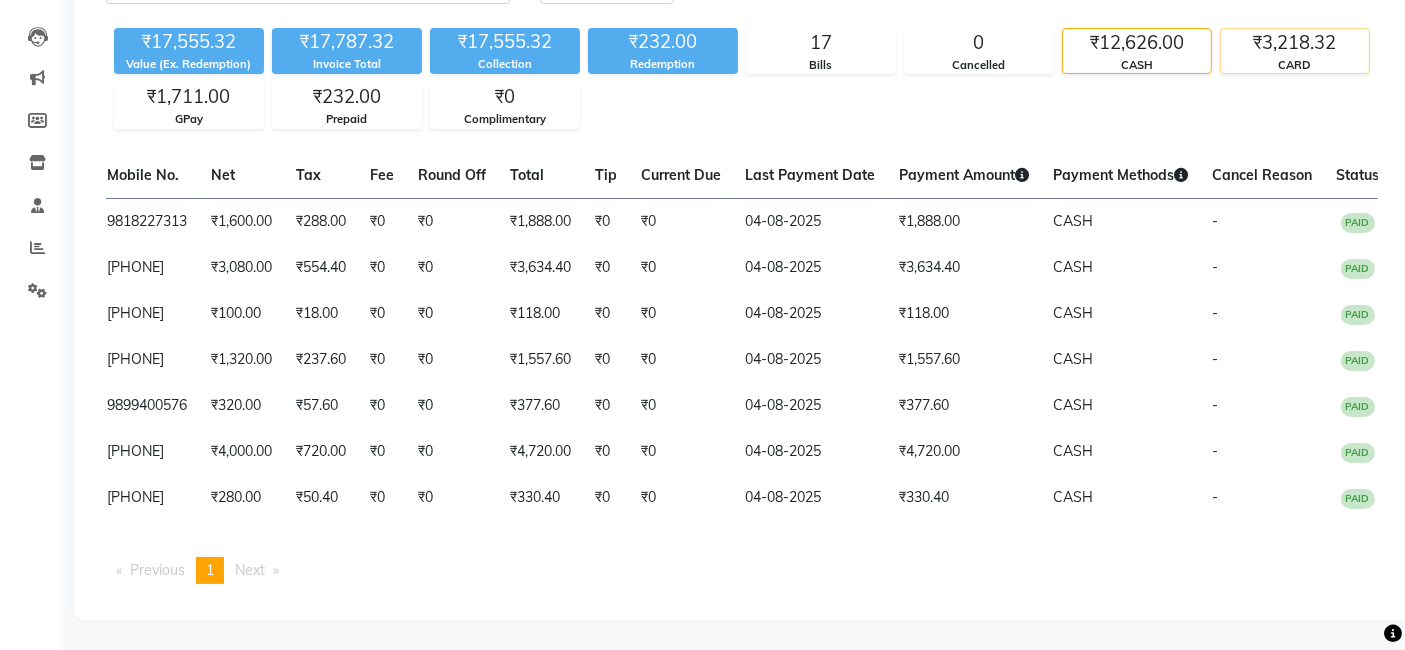 click on "CARD" 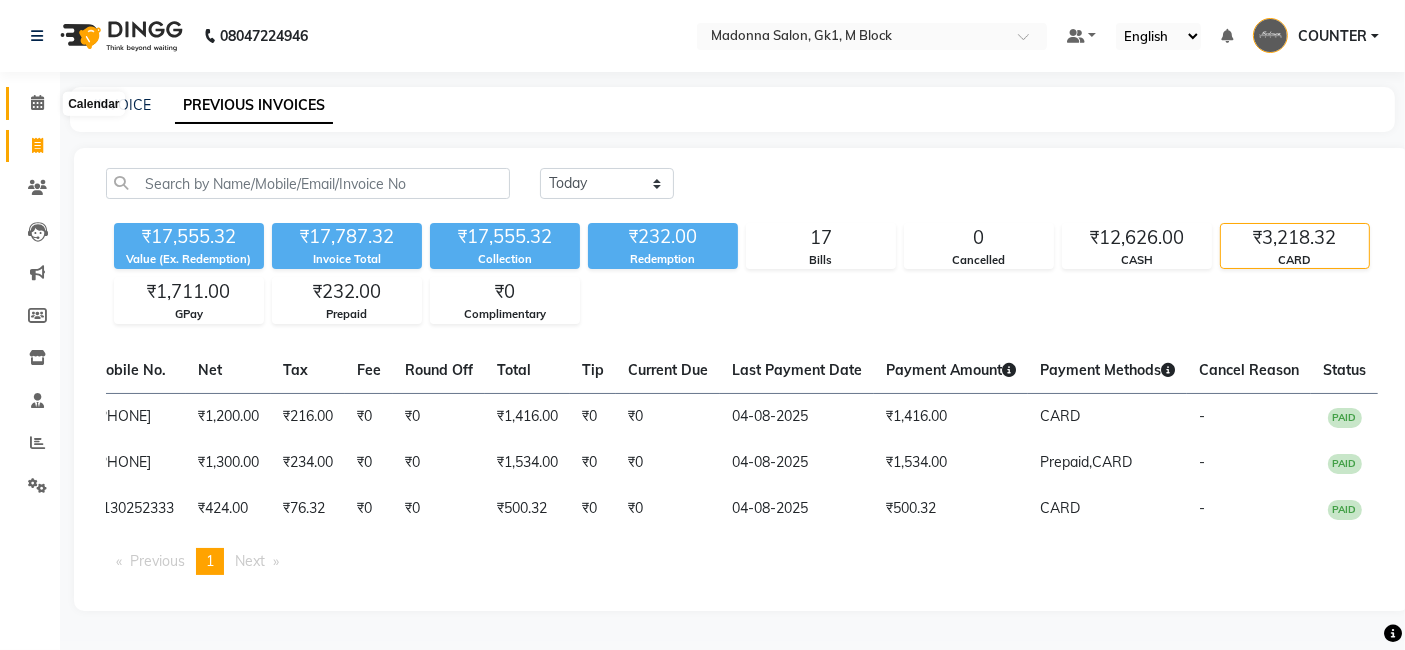 click 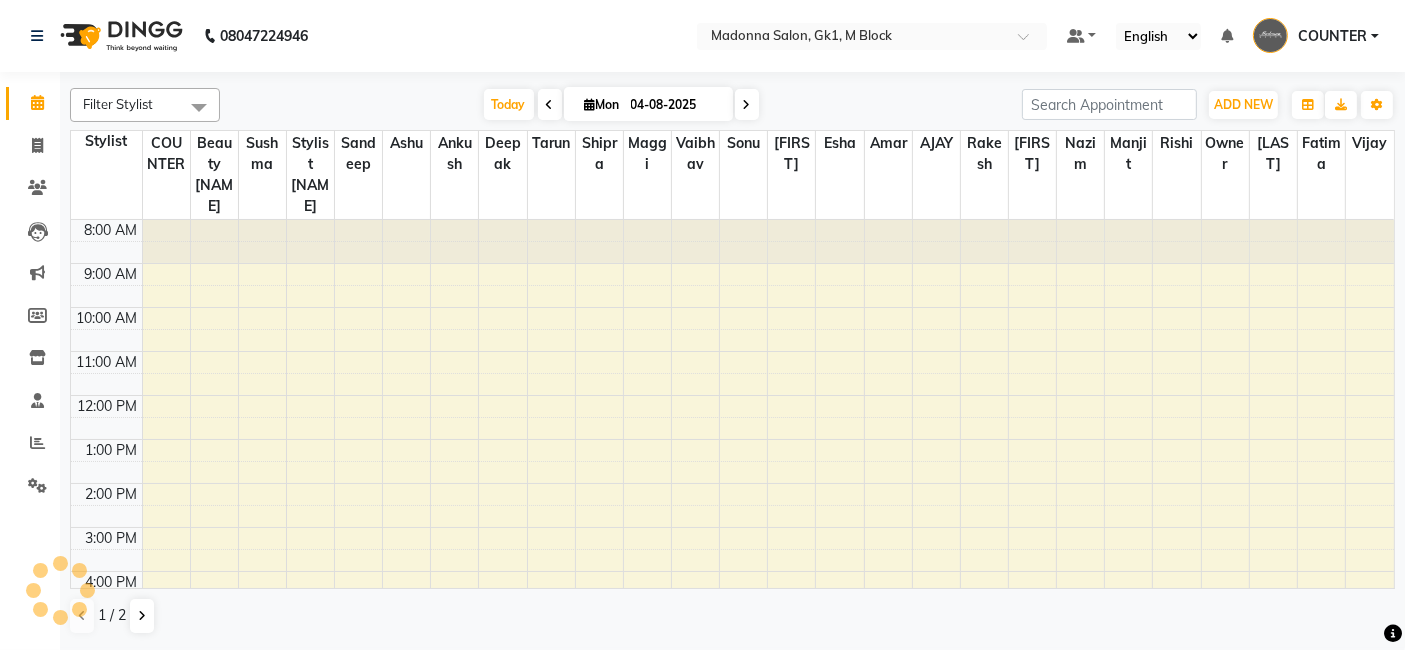 scroll, scrollTop: 0, scrollLeft: 0, axis: both 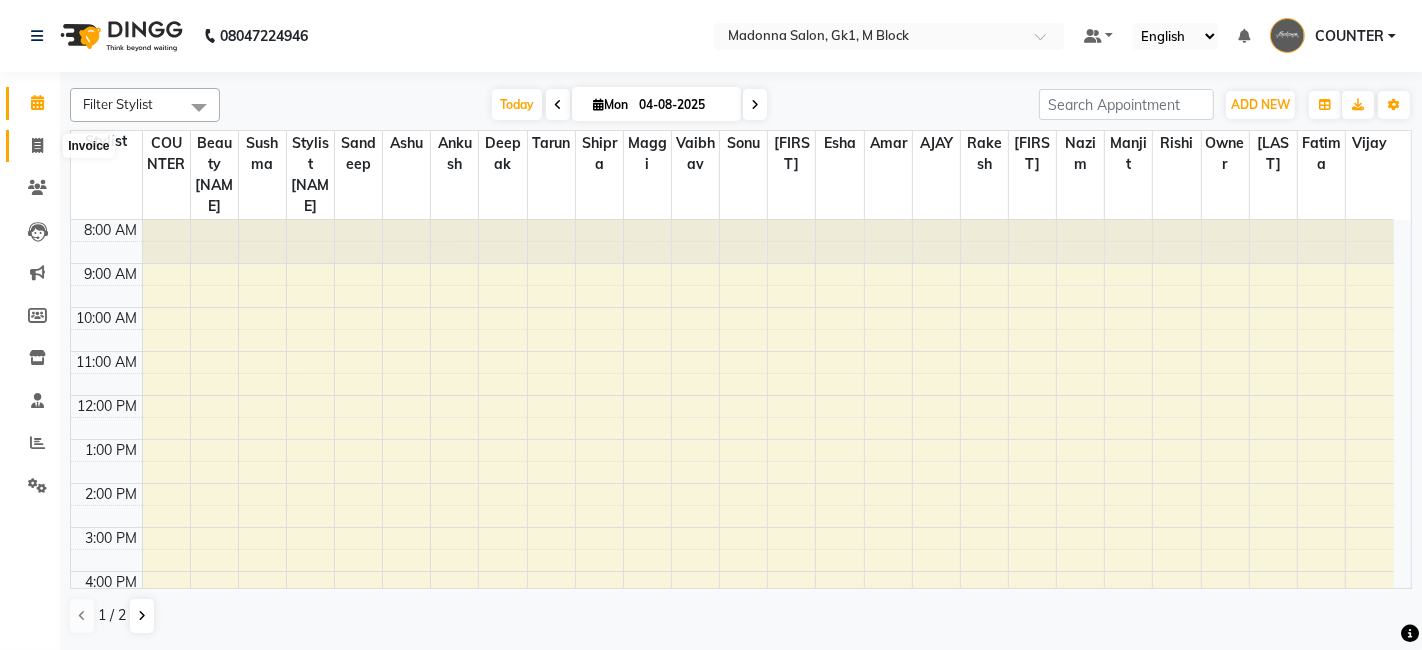 click 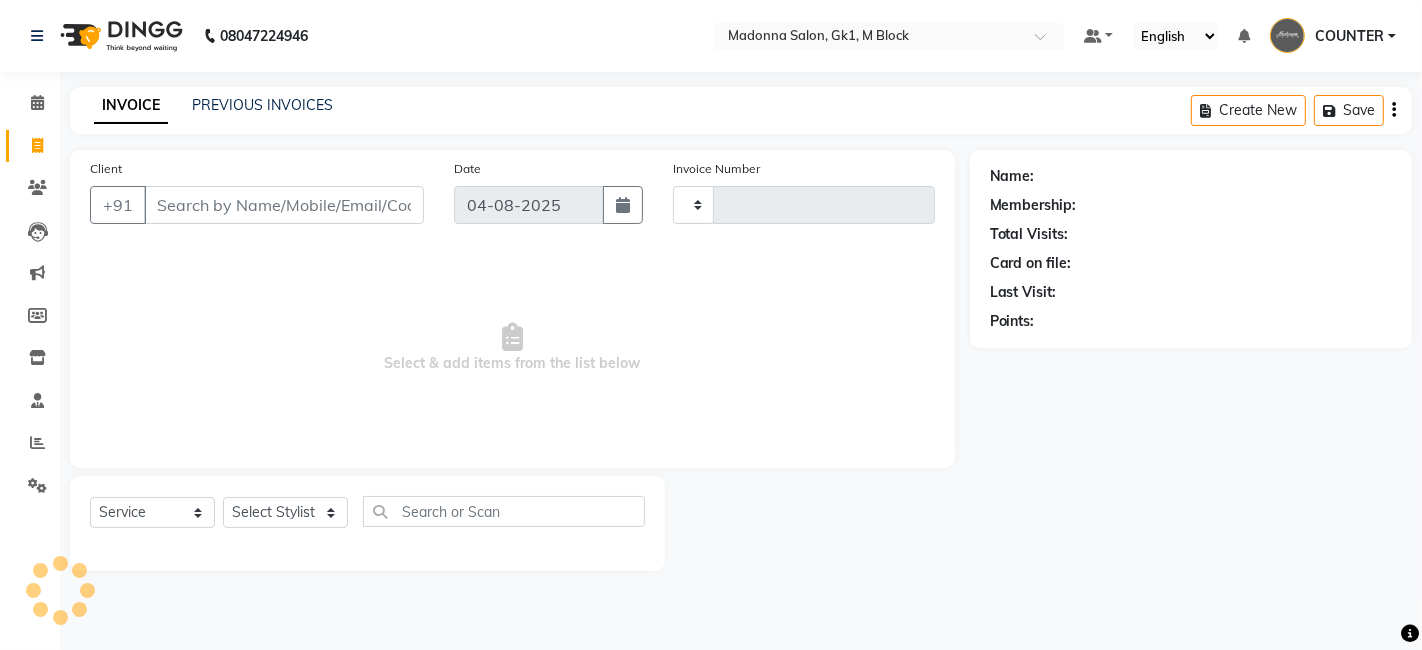 type on "4879" 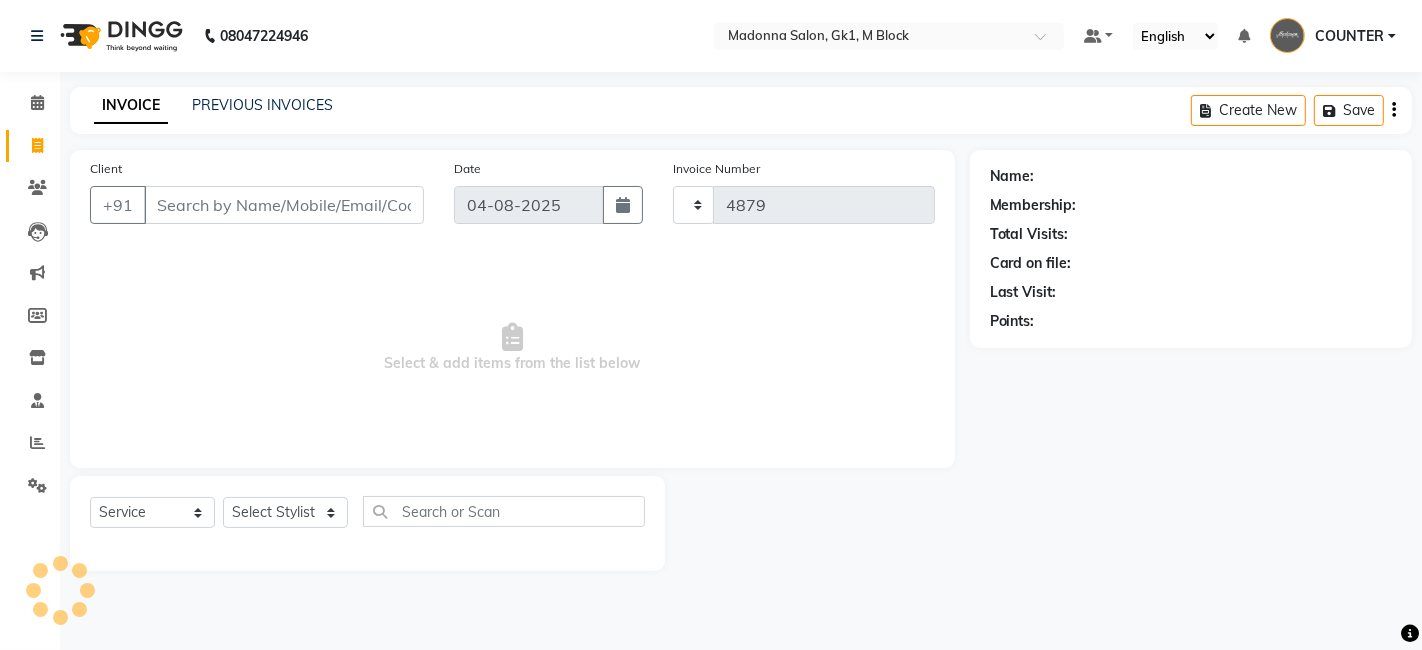 select on "6312" 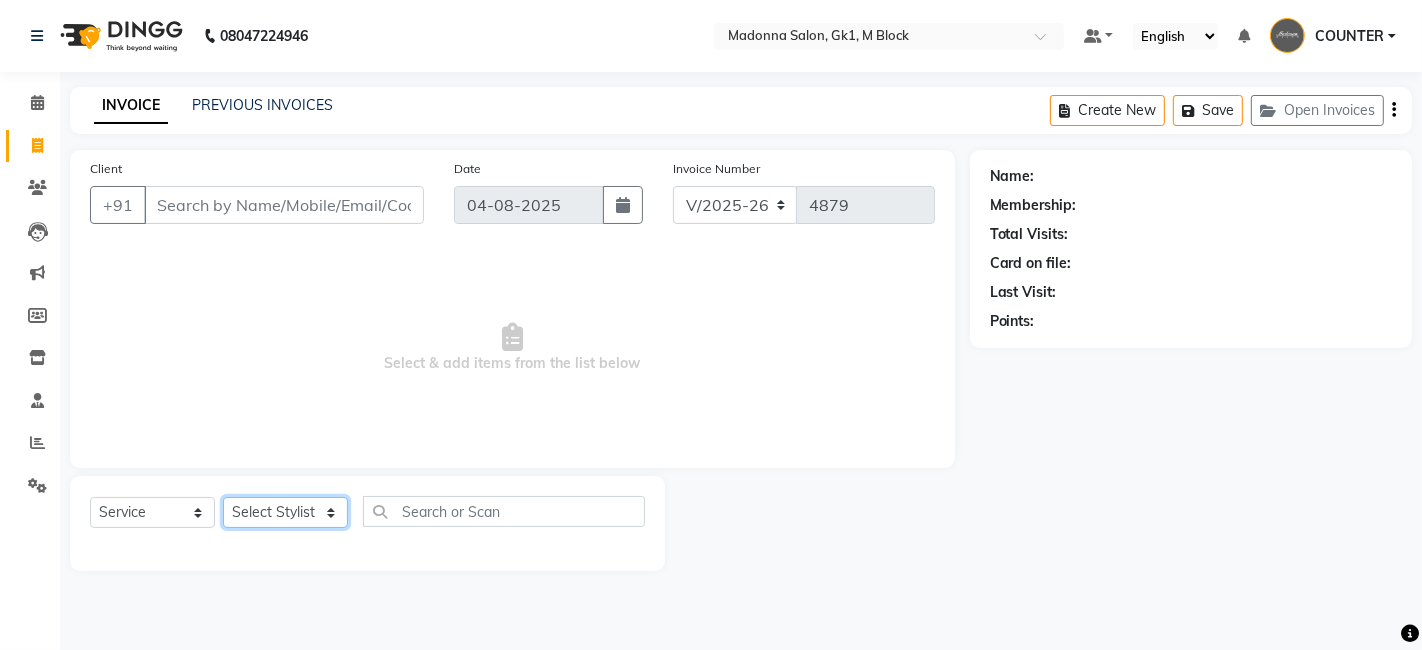 click on "Select Stylist AJAY Amar Ankush Ashu Beauty Tanuja COUNTER Deepak Esha Fatima Husain Maggi Manjit Nandini Nazim Owner Owner Rakesh Rishi Sandeep Shipra Sonu Stylist Rajesh Sushma Tarun Tushar Vaibhav Vijay  Vipin" 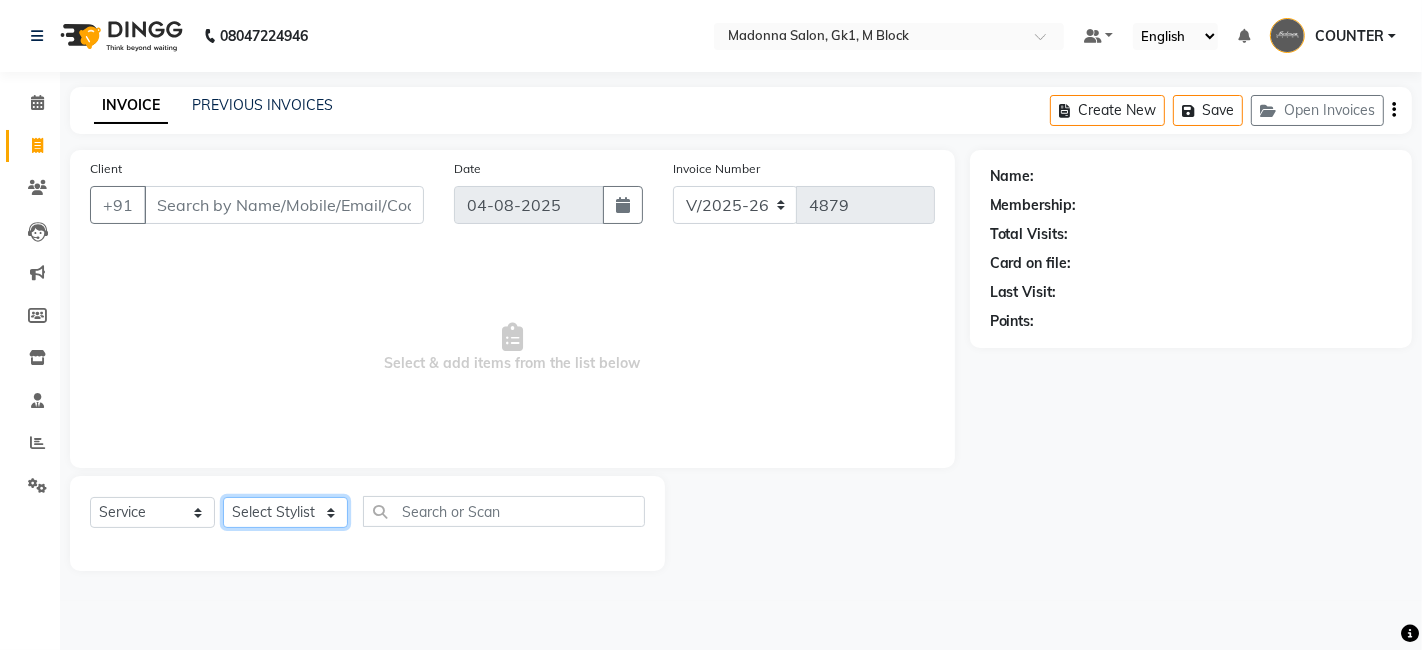 select on "47638" 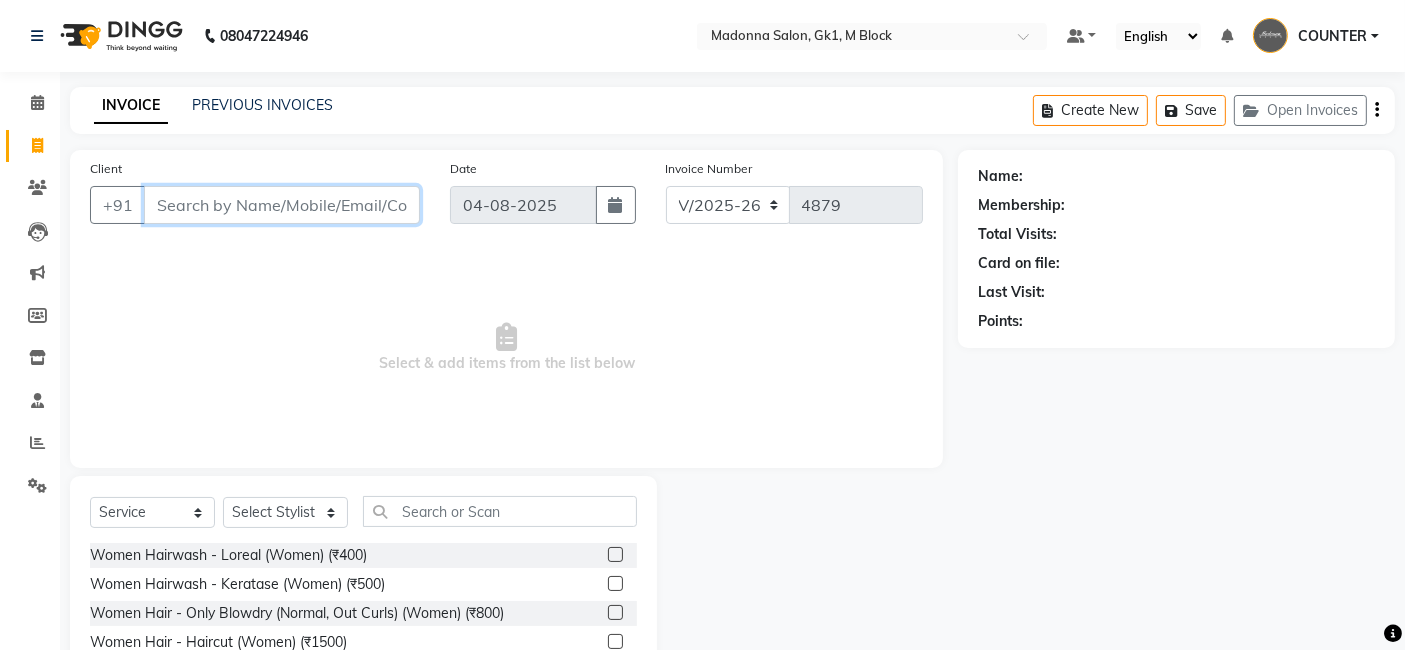 click on "Client" at bounding box center [282, 205] 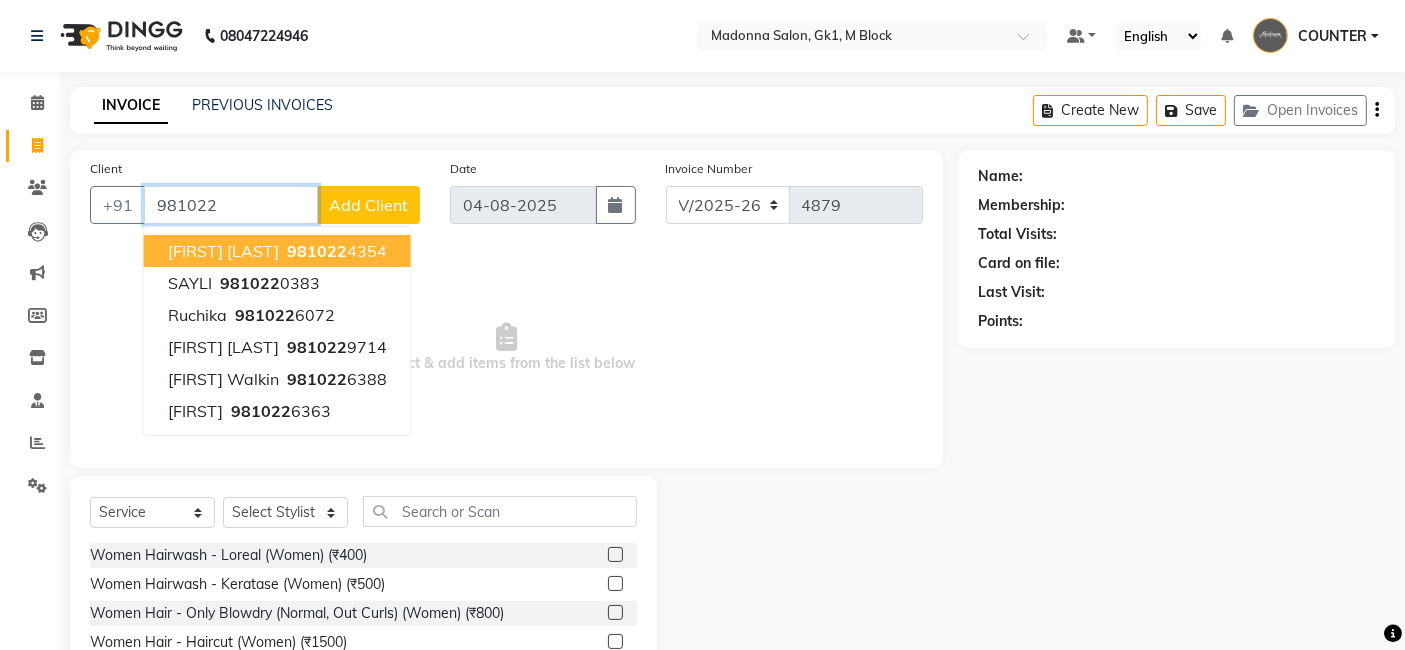 click on "981022" at bounding box center (317, 251) 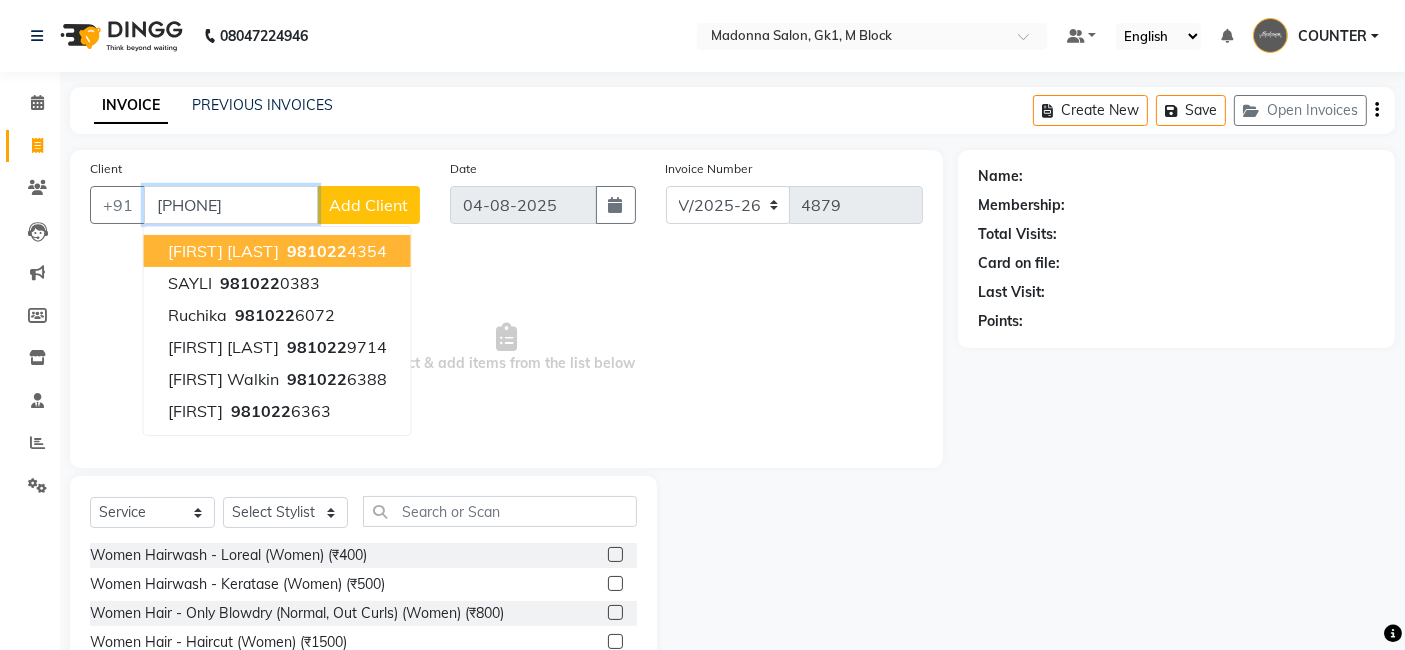 type on "9810224354" 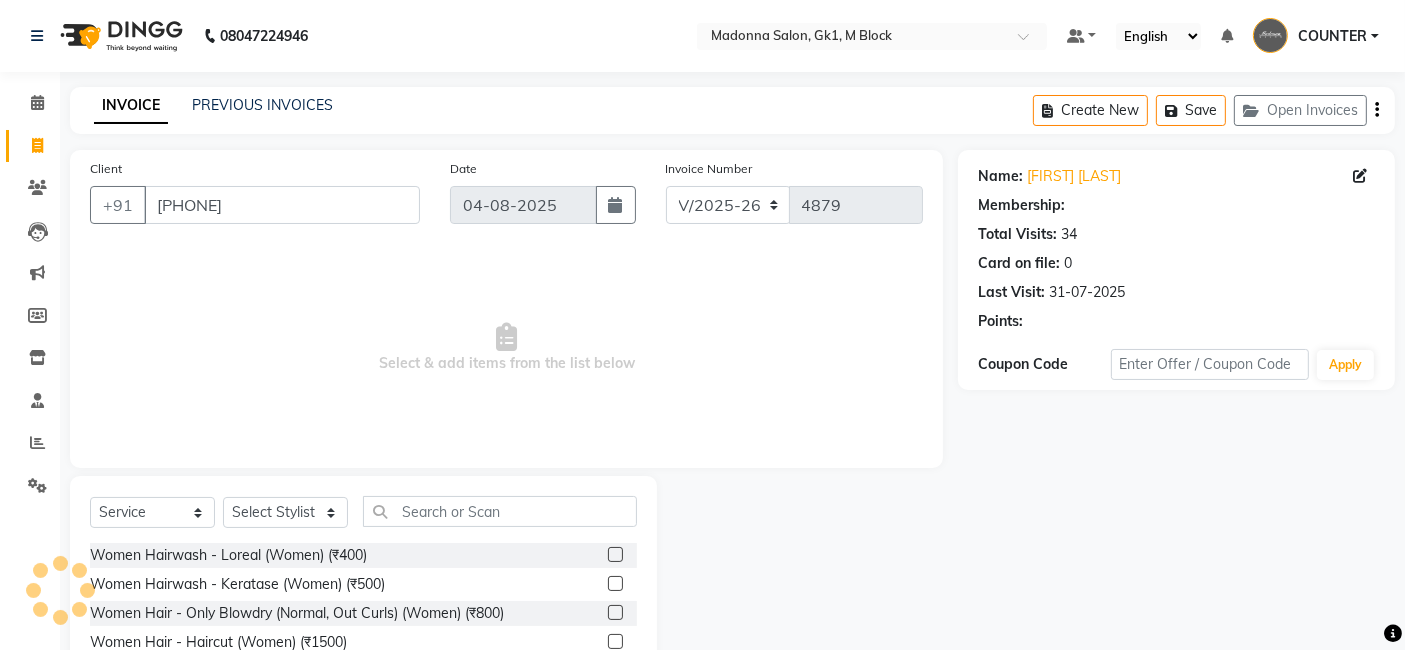 select on "1: Object" 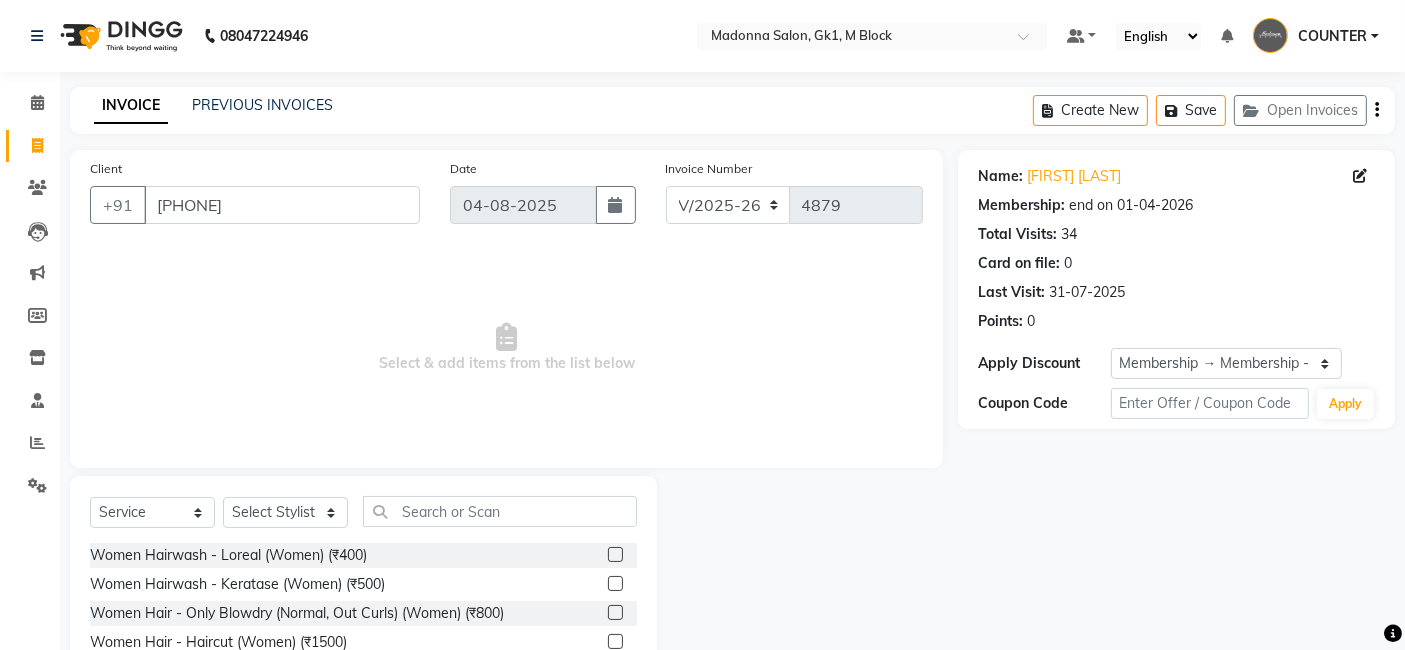 click 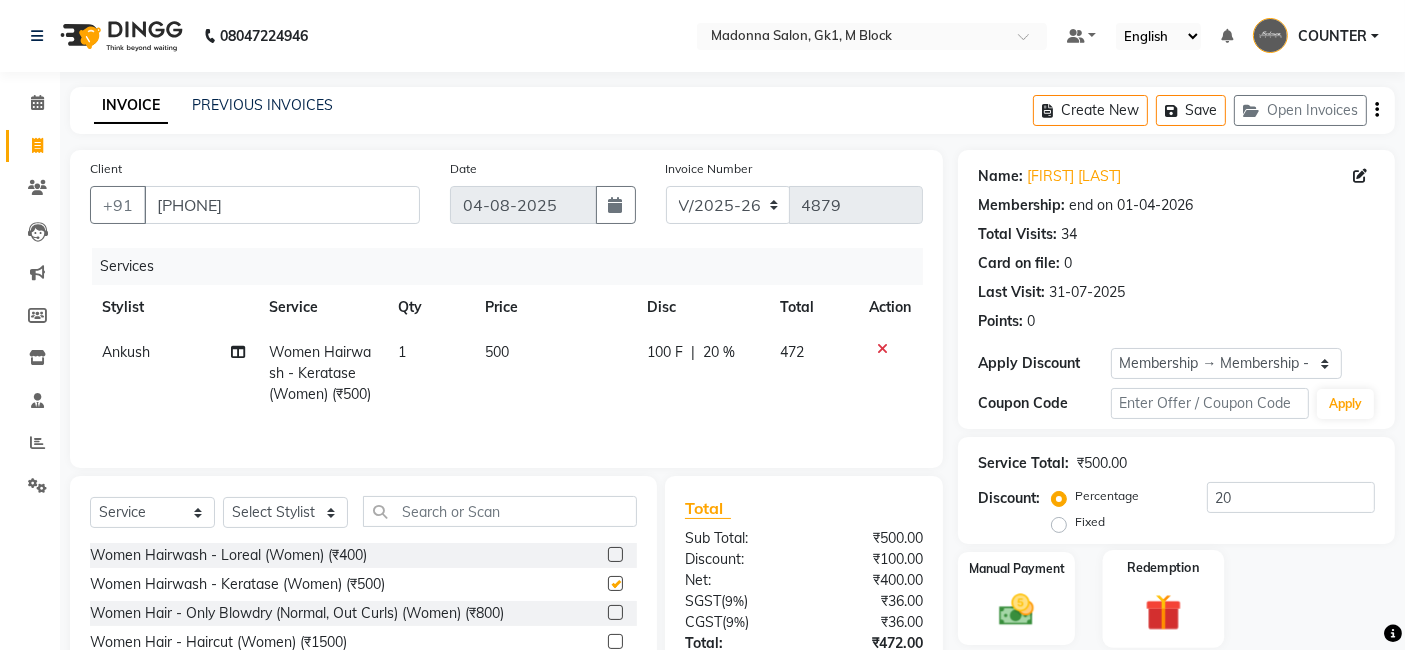 checkbox on "false" 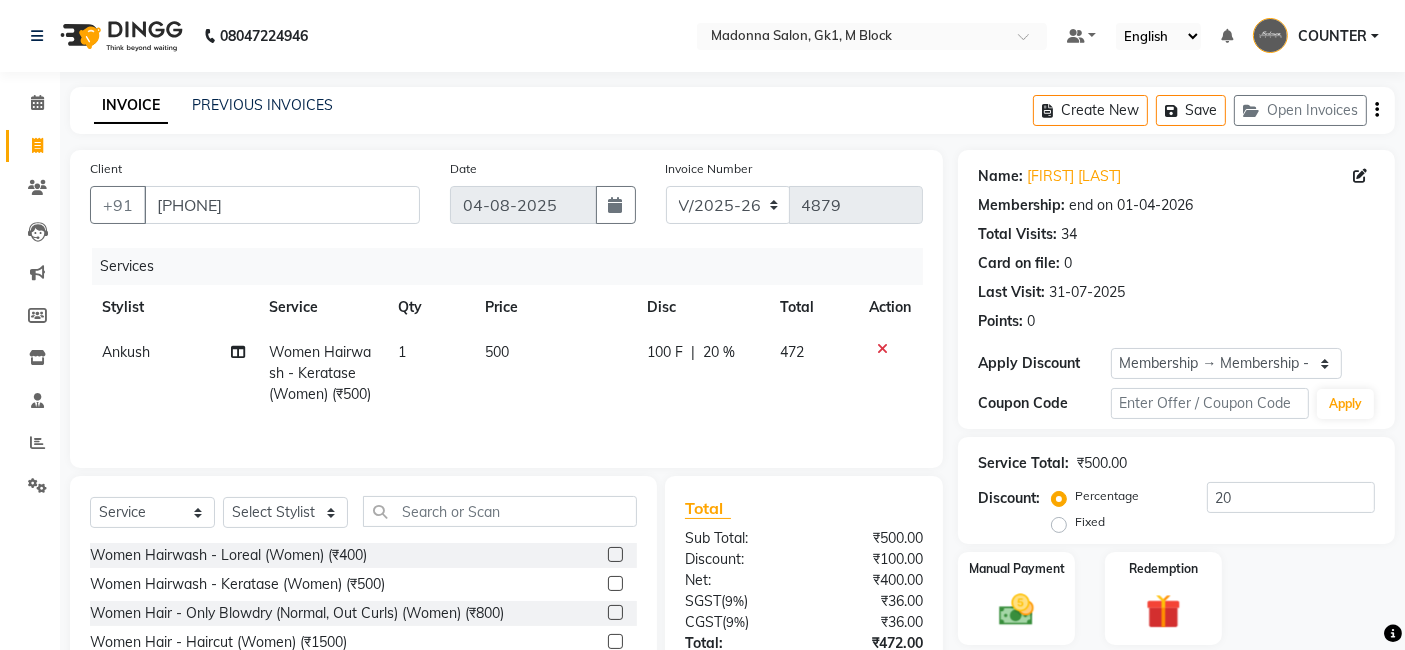 scroll, scrollTop: 173, scrollLeft: 0, axis: vertical 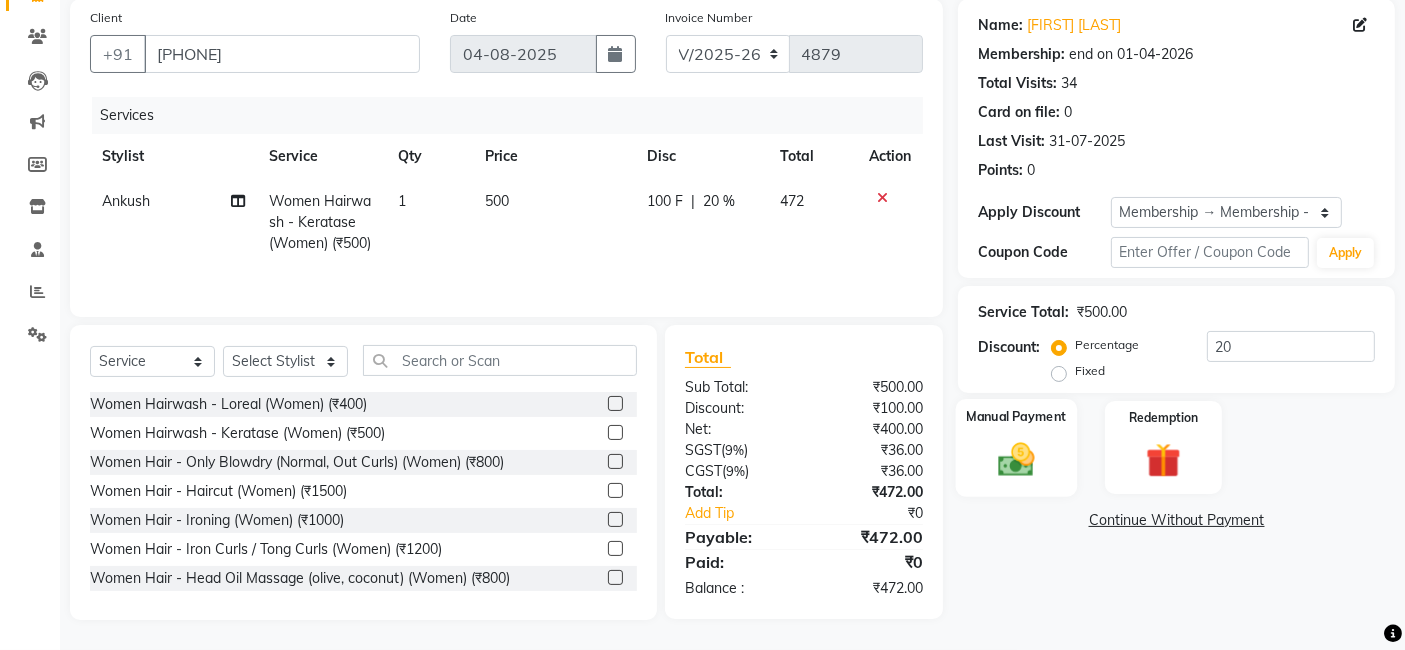 click on "Manual Payment" 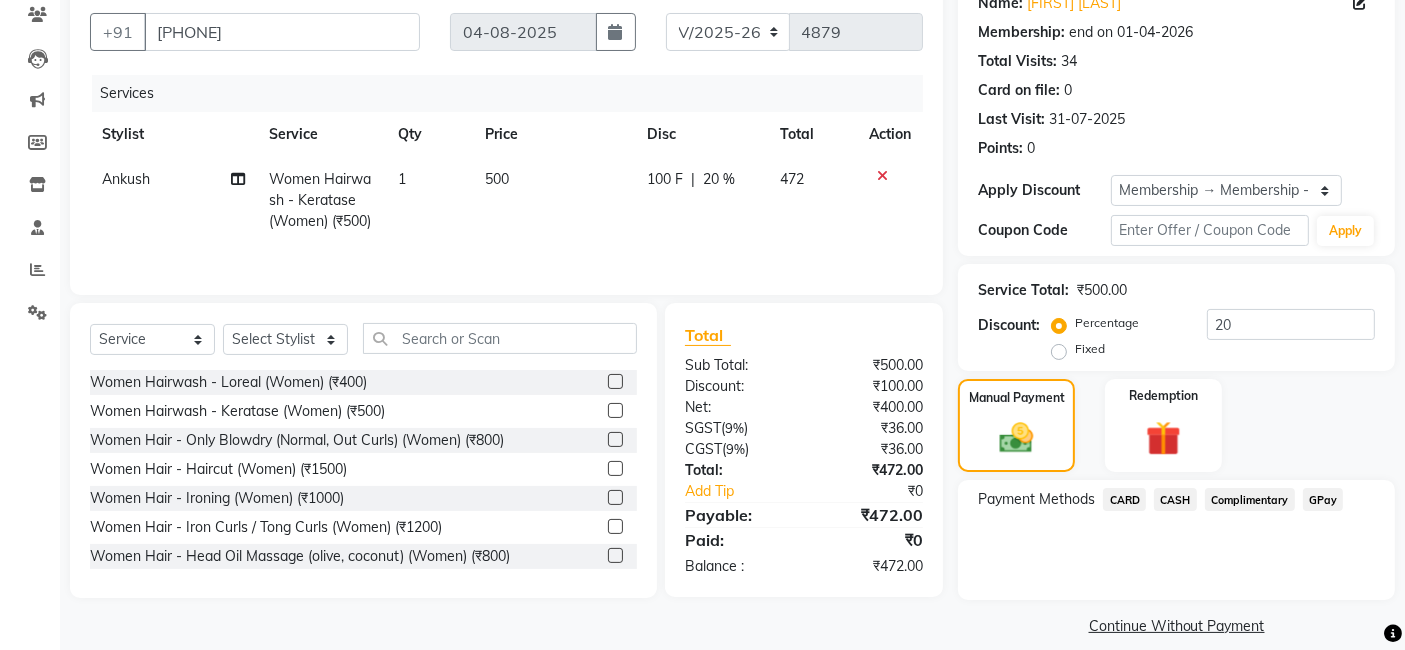 click on "CASH" 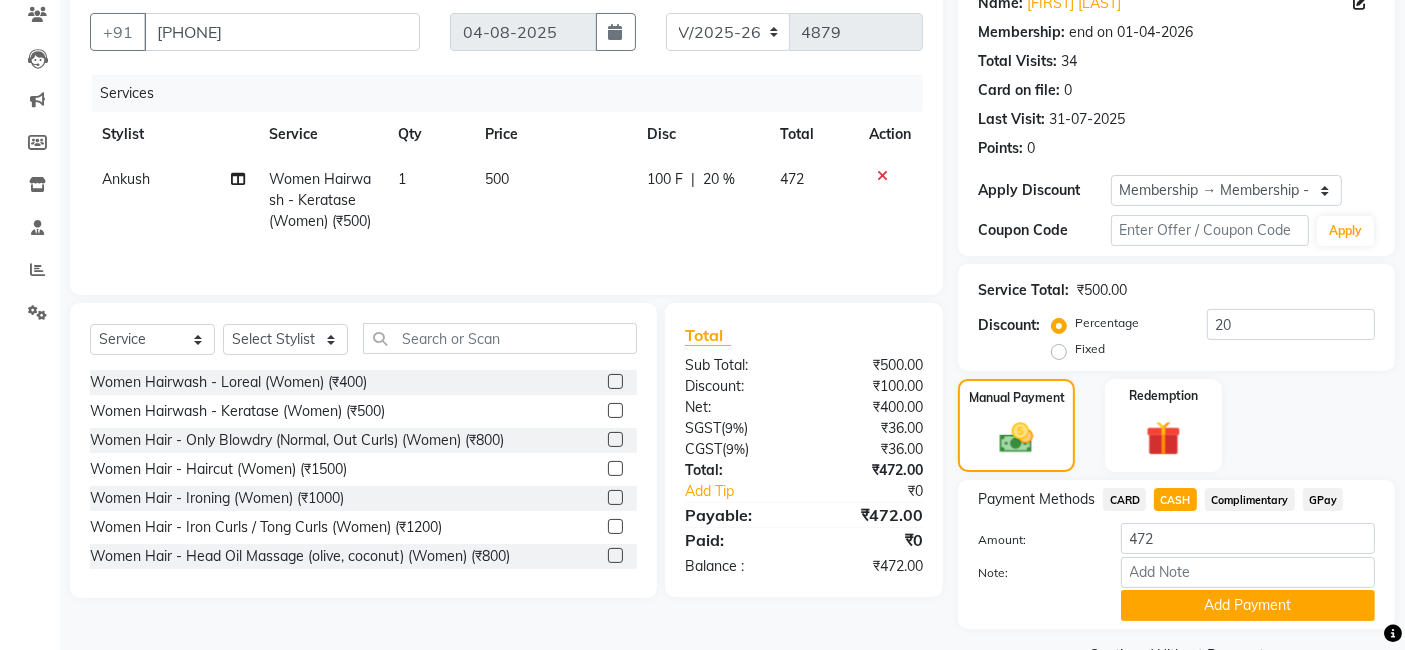 scroll, scrollTop: 222, scrollLeft: 0, axis: vertical 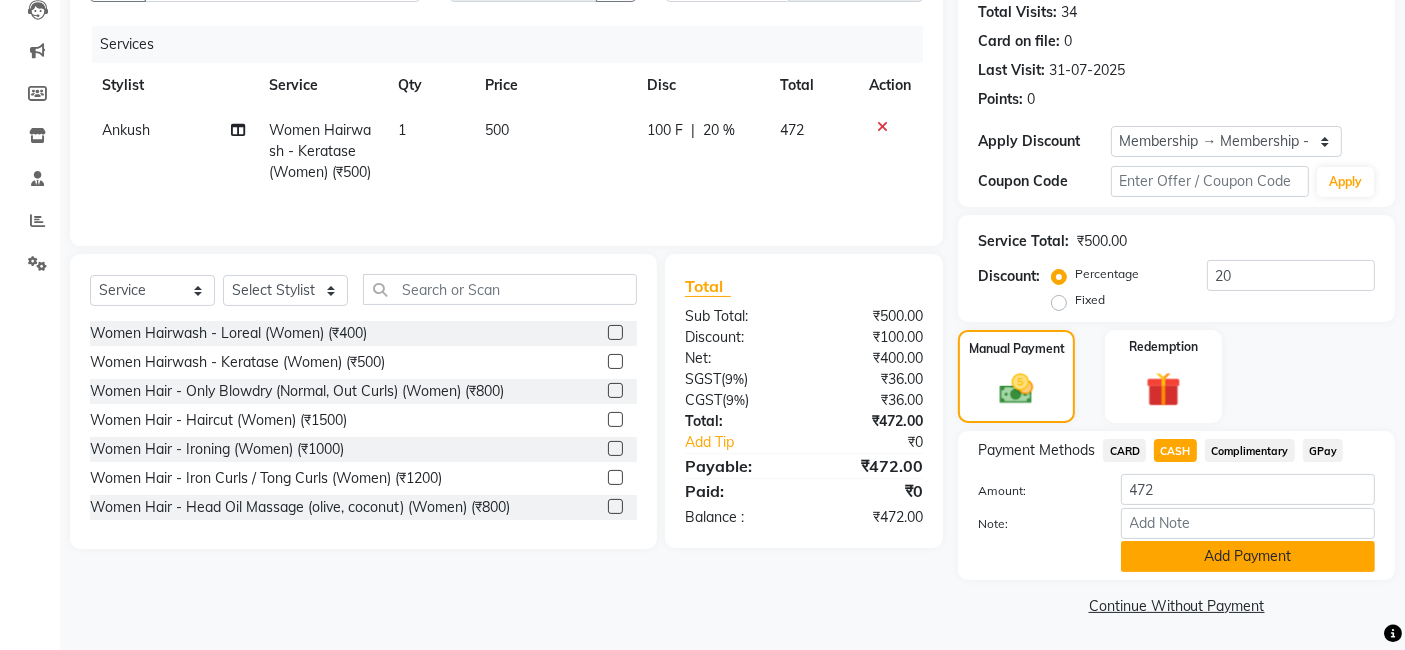 click on "Add Payment" 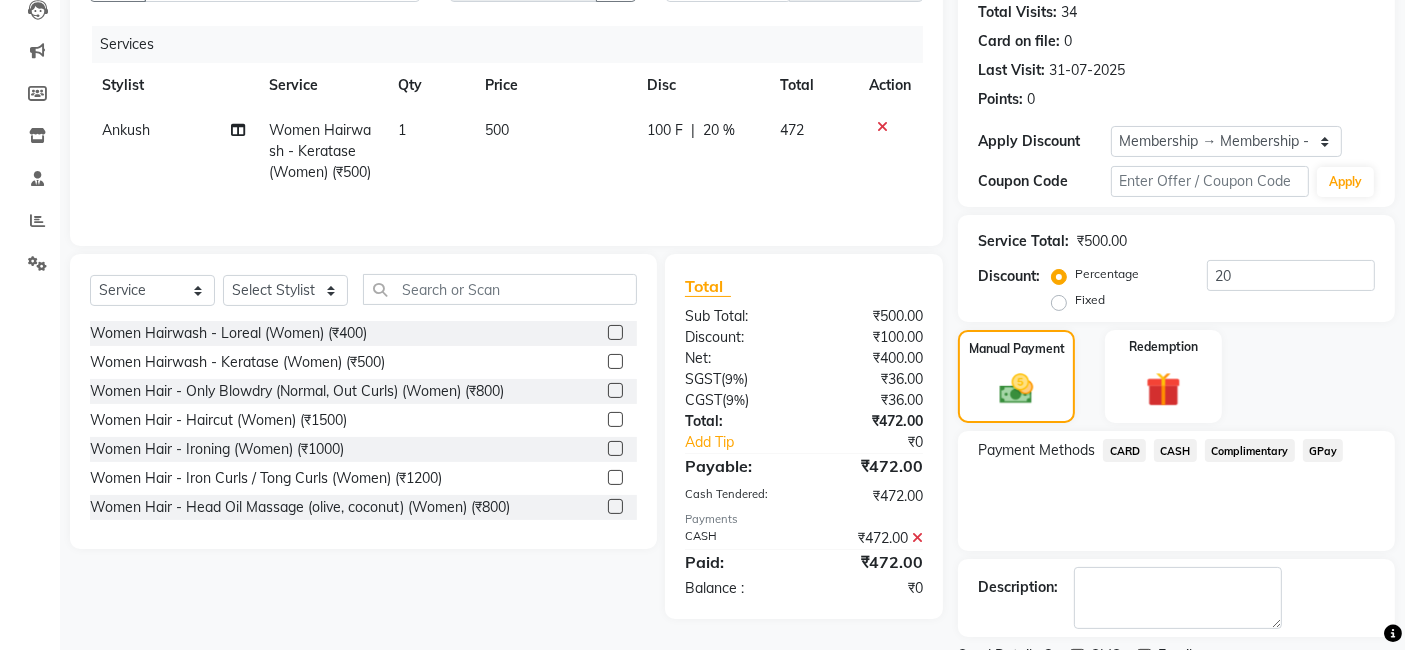 scroll, scrollTop: 305, scrollLeft: 0, axis: vertical 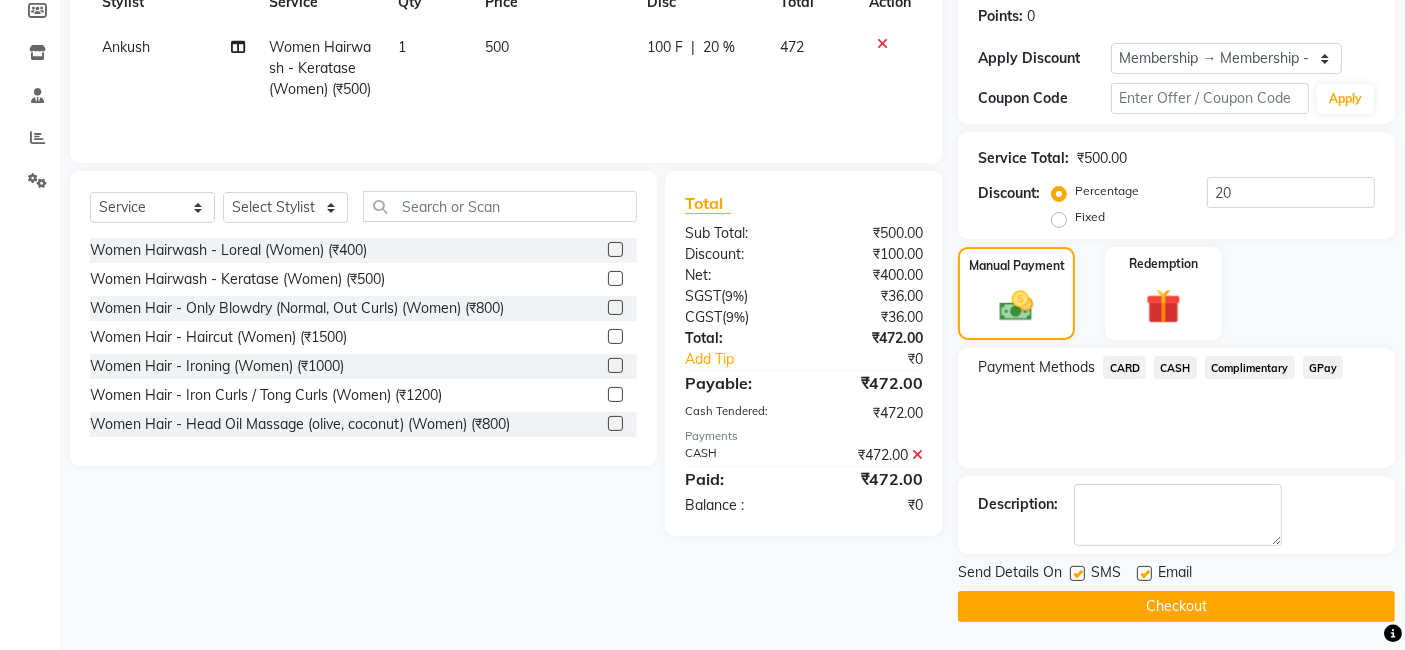 click on "Checkout" 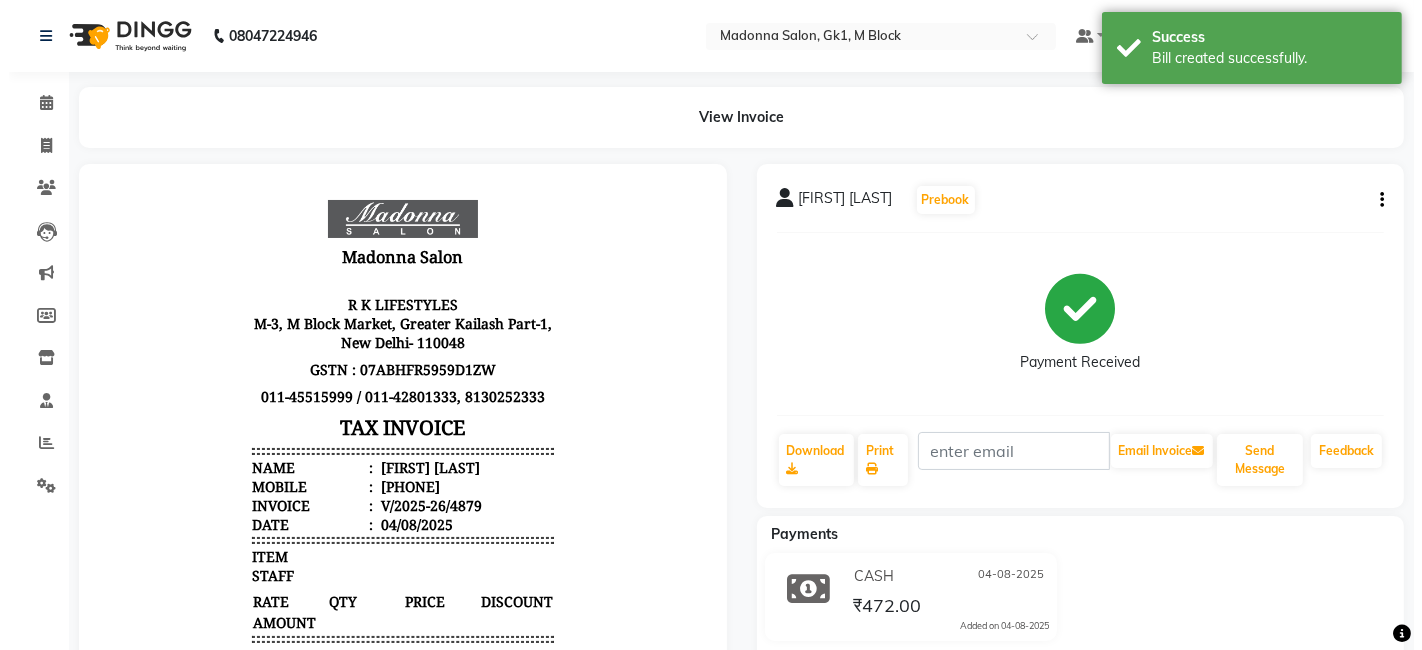 scroll, scrollTop: 0, scrollLeft: 0, axis: both 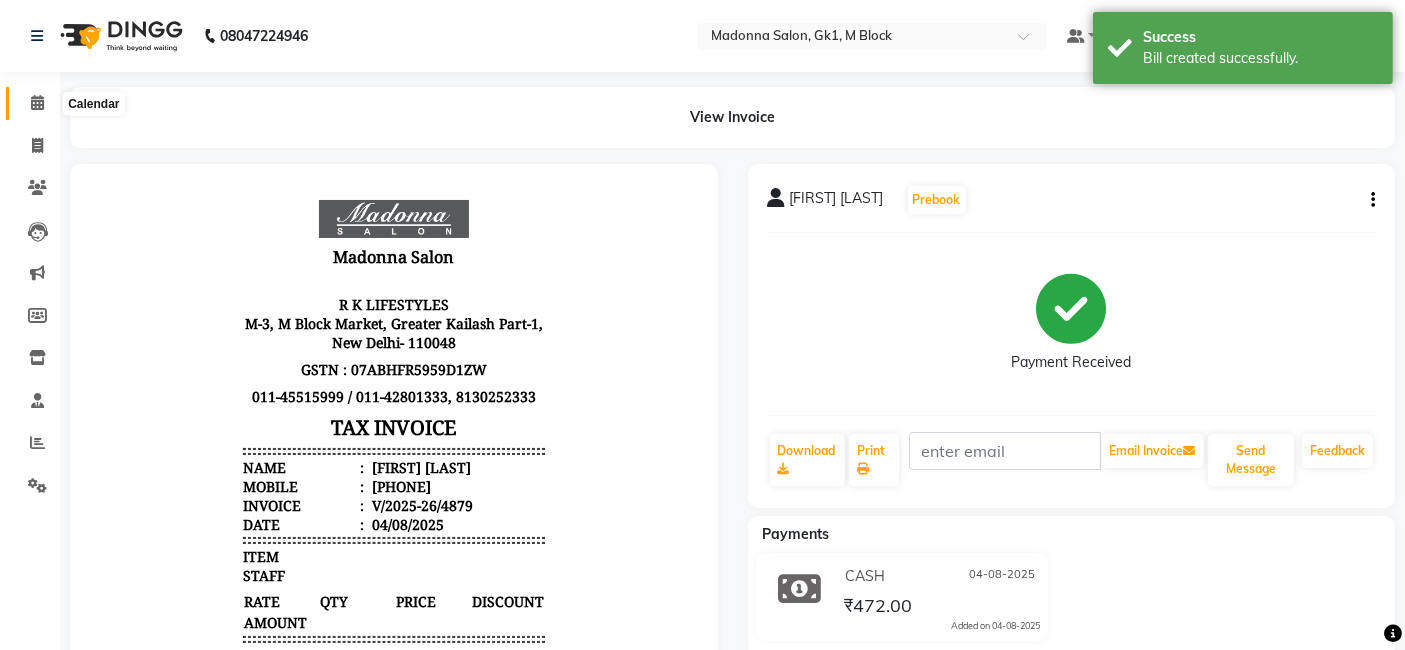 click 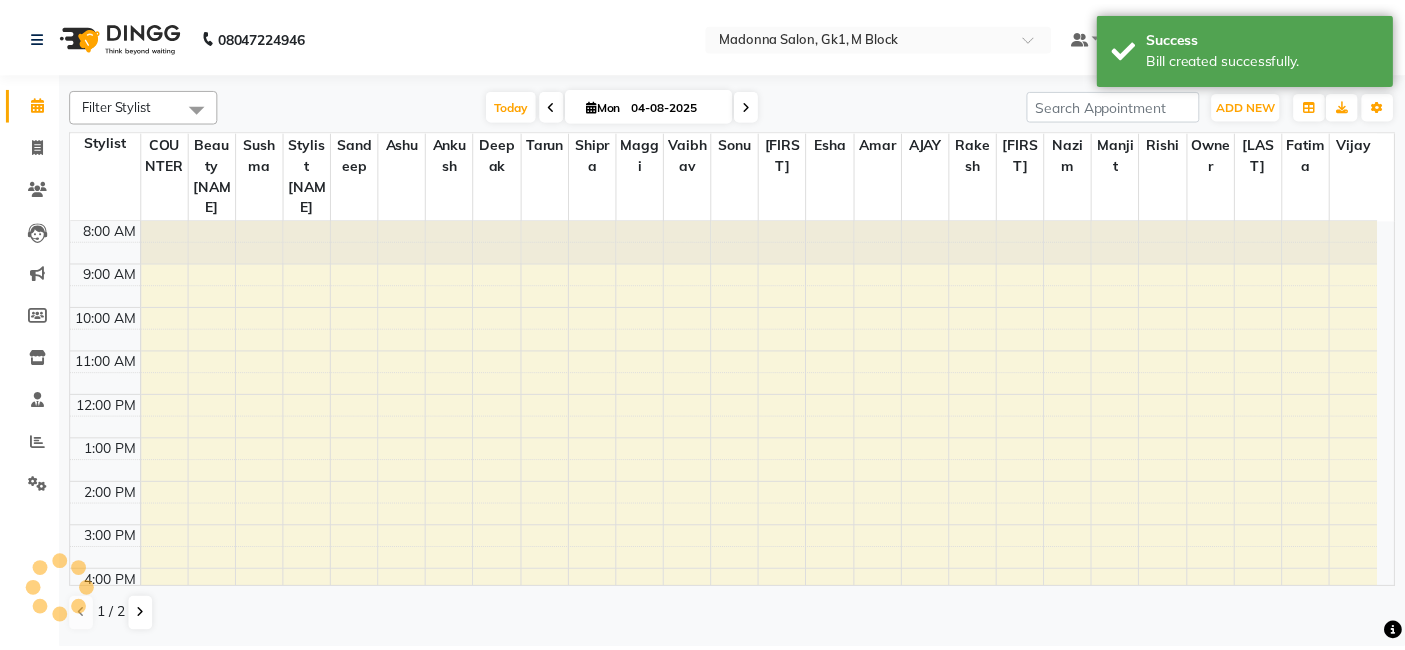 scroll, scrollTop: 0, scrollLeft: 0, axis: both 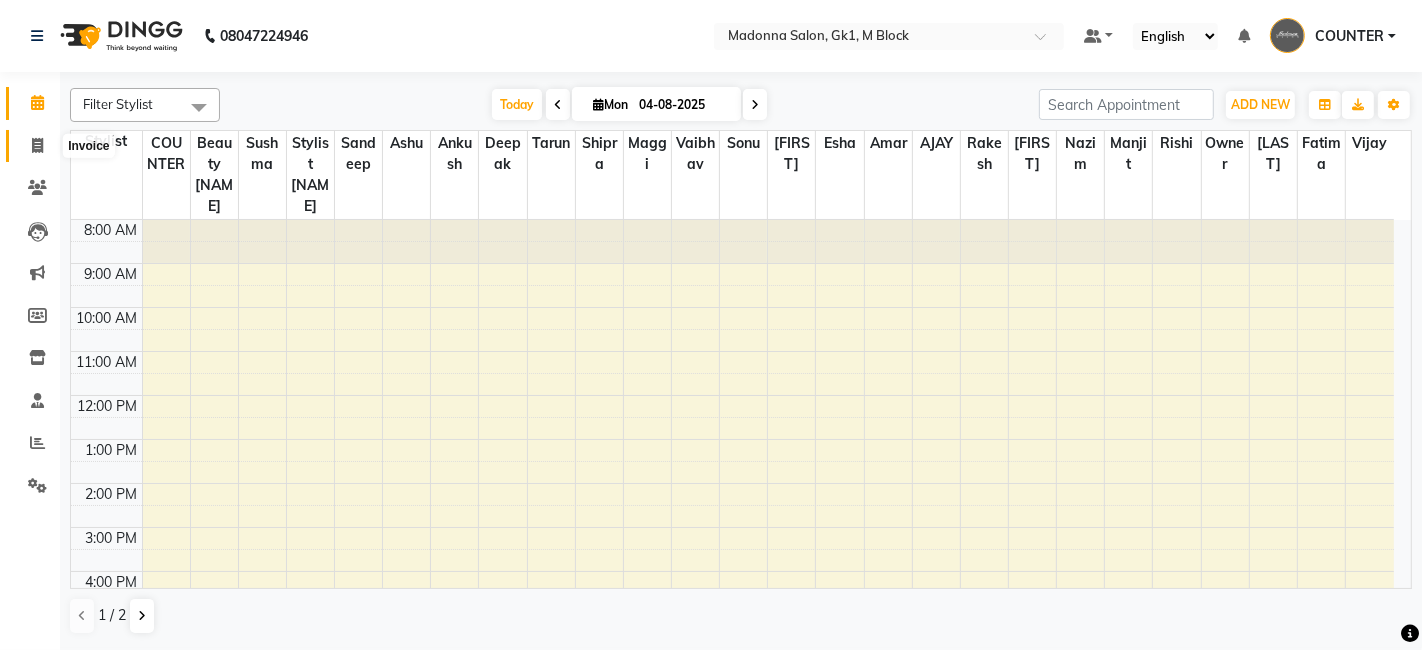 click 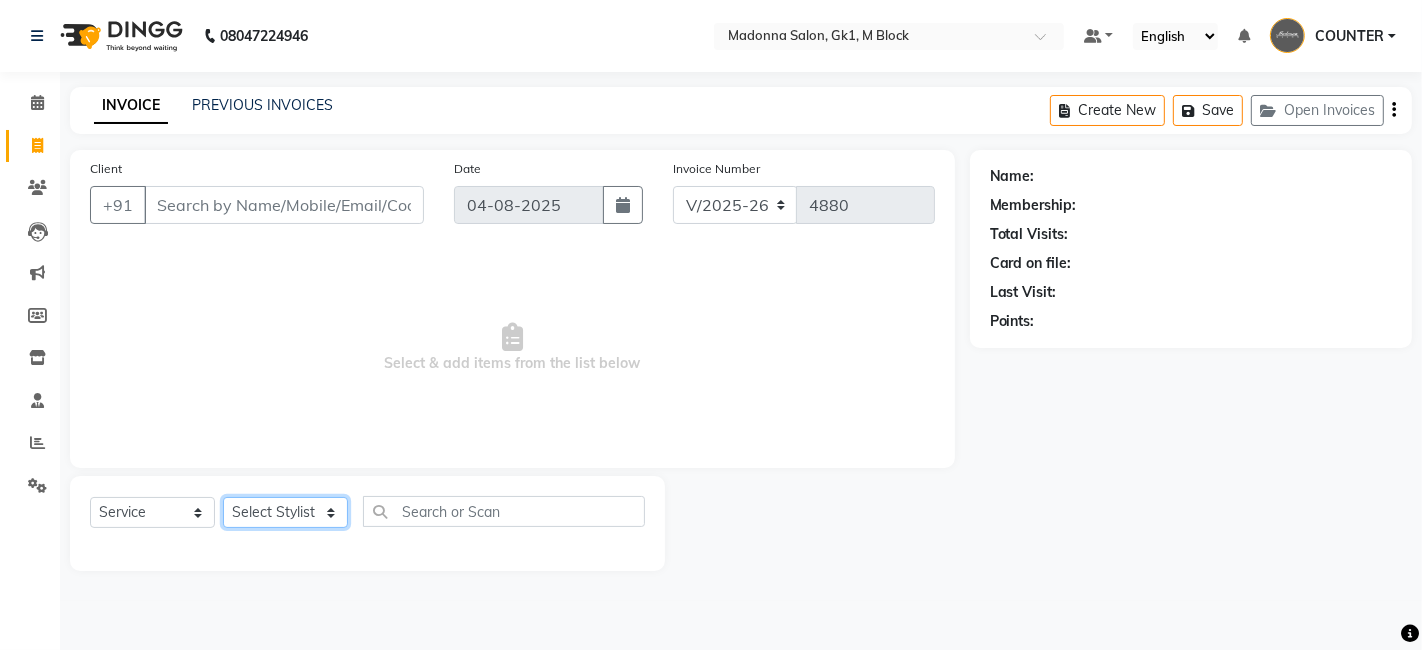 click on "Select Stylist AJAY Amar Ankush Ashu Beauty Tanuja COUNTER Deepak Esha Fatima Husain Maggi Manjit Nandini Nazim Owner Owner Rakesh Rishi Sandeep Shipra Sonu Stylist Rajesh Sushma Tarun Tushar Vaibhav Vijay  Vipin" 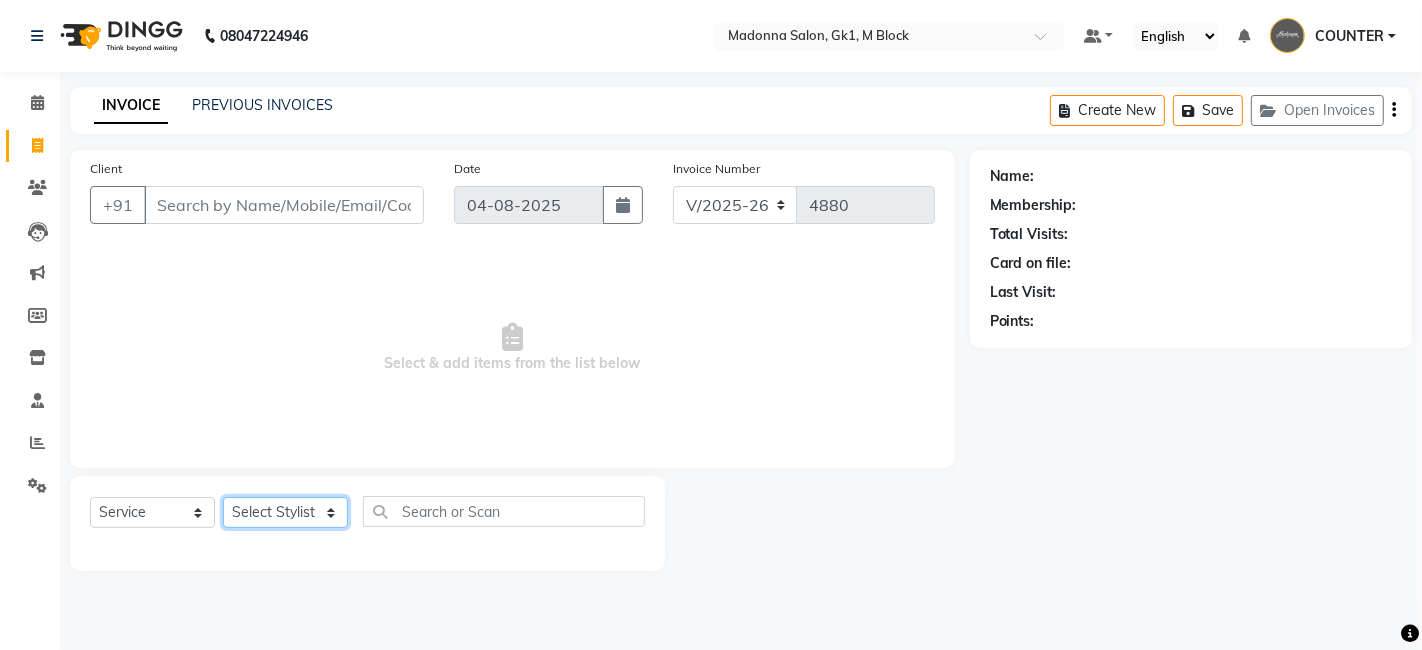 select on "59715" 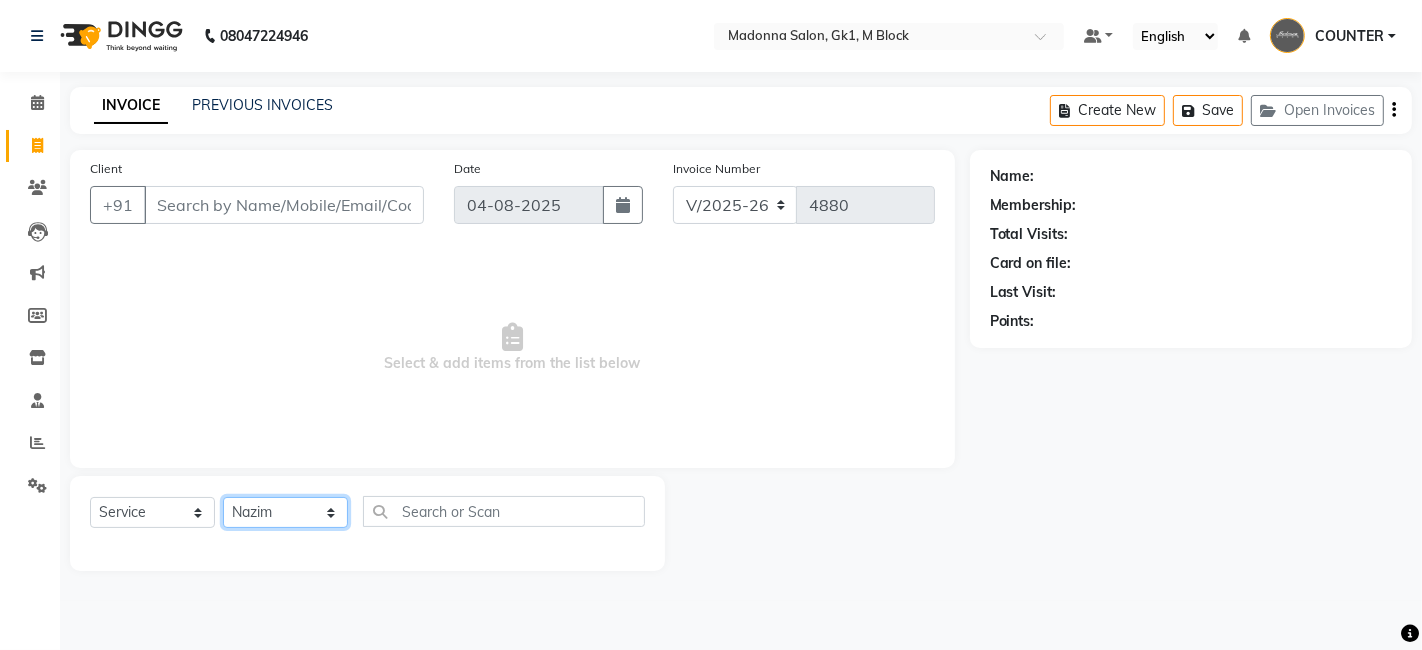 click on "Select Stylist AJAY Amar Ankush Ashu Beauty Tanuja COUNTER Deepak Esha Fatima Husain Maggi Manjit Nandini Nazim Owner Owner Rakesh Rishi Sandeep Shipra Sonu Stylist Rajesh Sushma Tarun Tushar Vaibhav Vijay  Vipin" 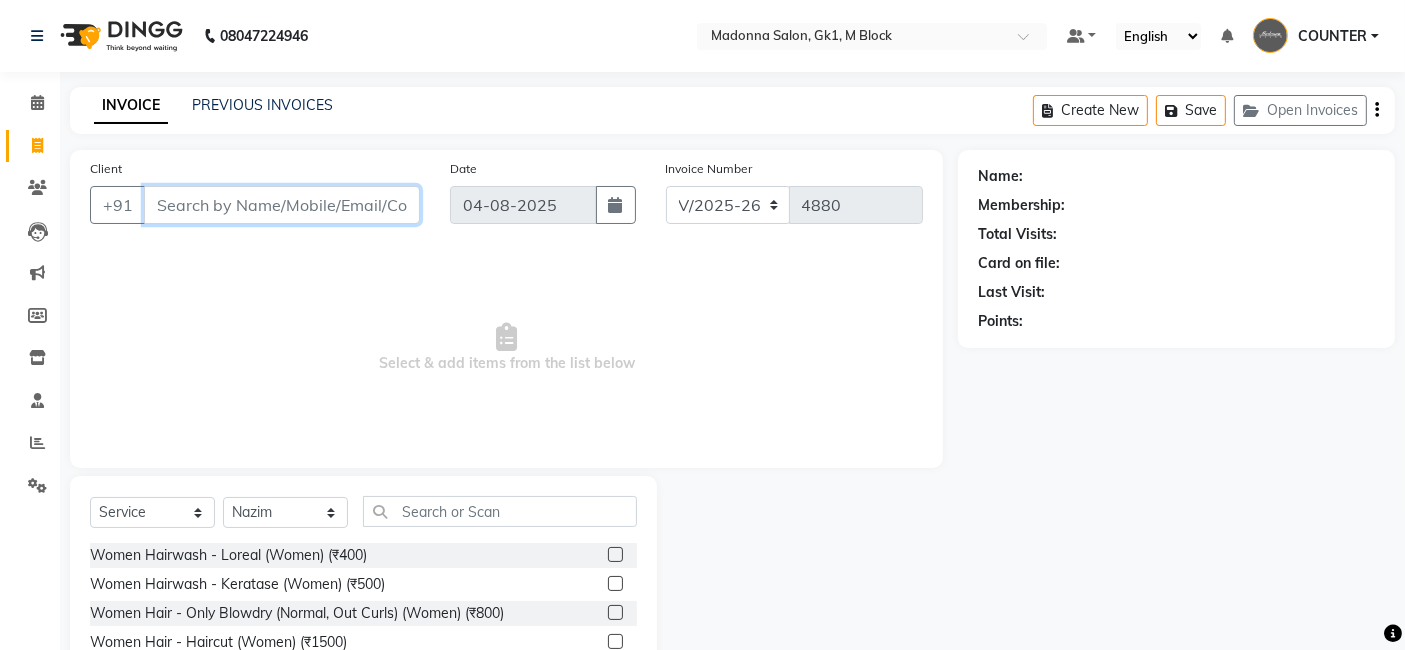 click on "Client" at bounding box center [282, 205] 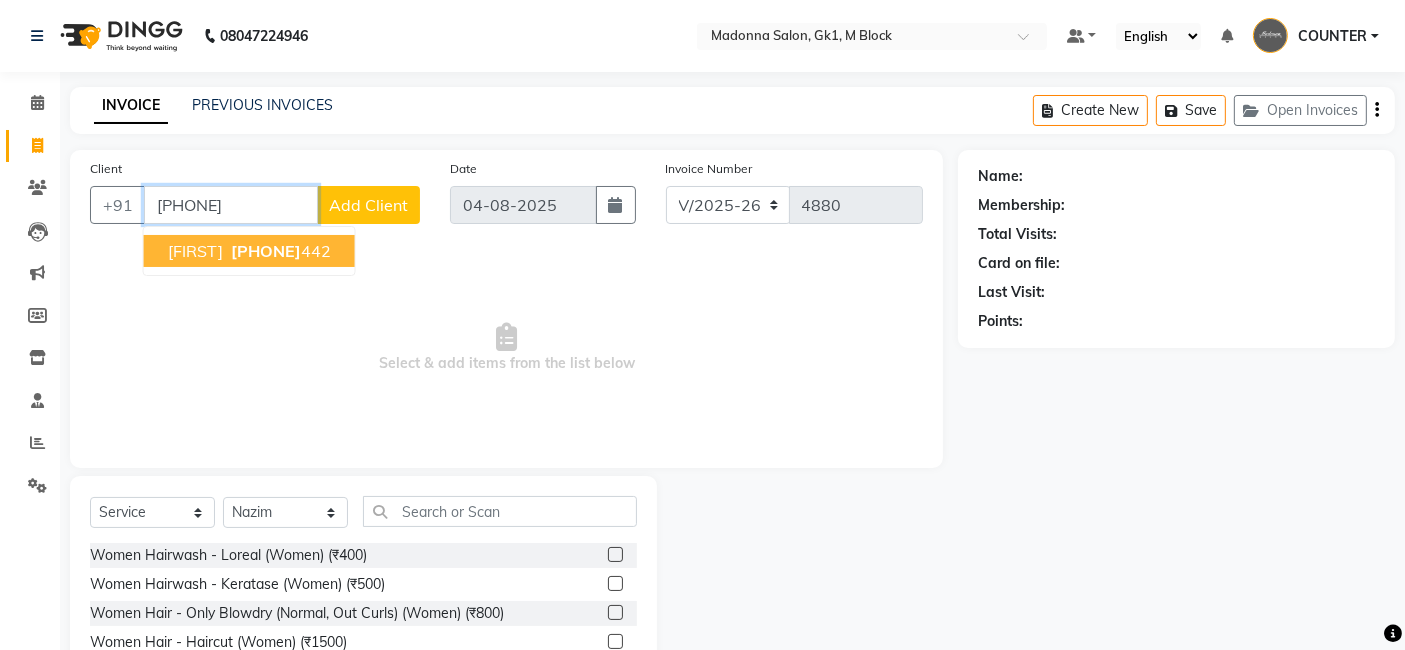 click on "sorrove walkin   9540888 442" at bounding box center (249, 251) 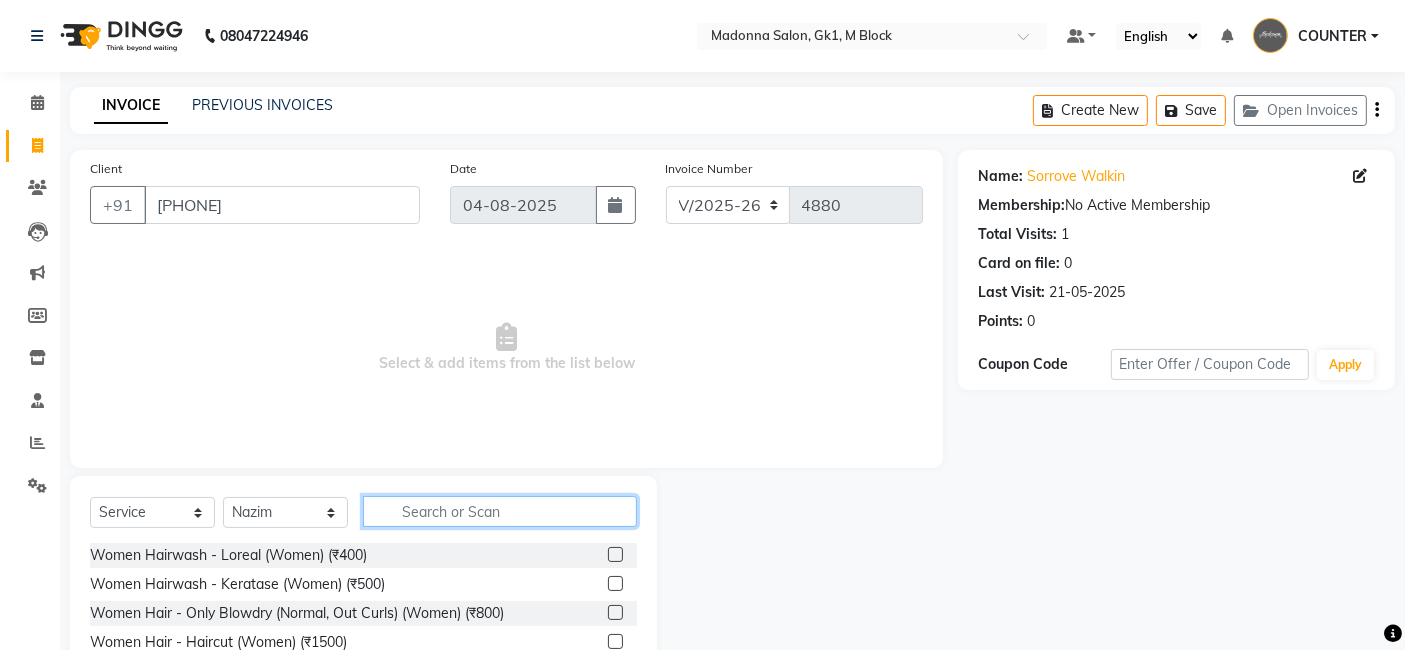 click 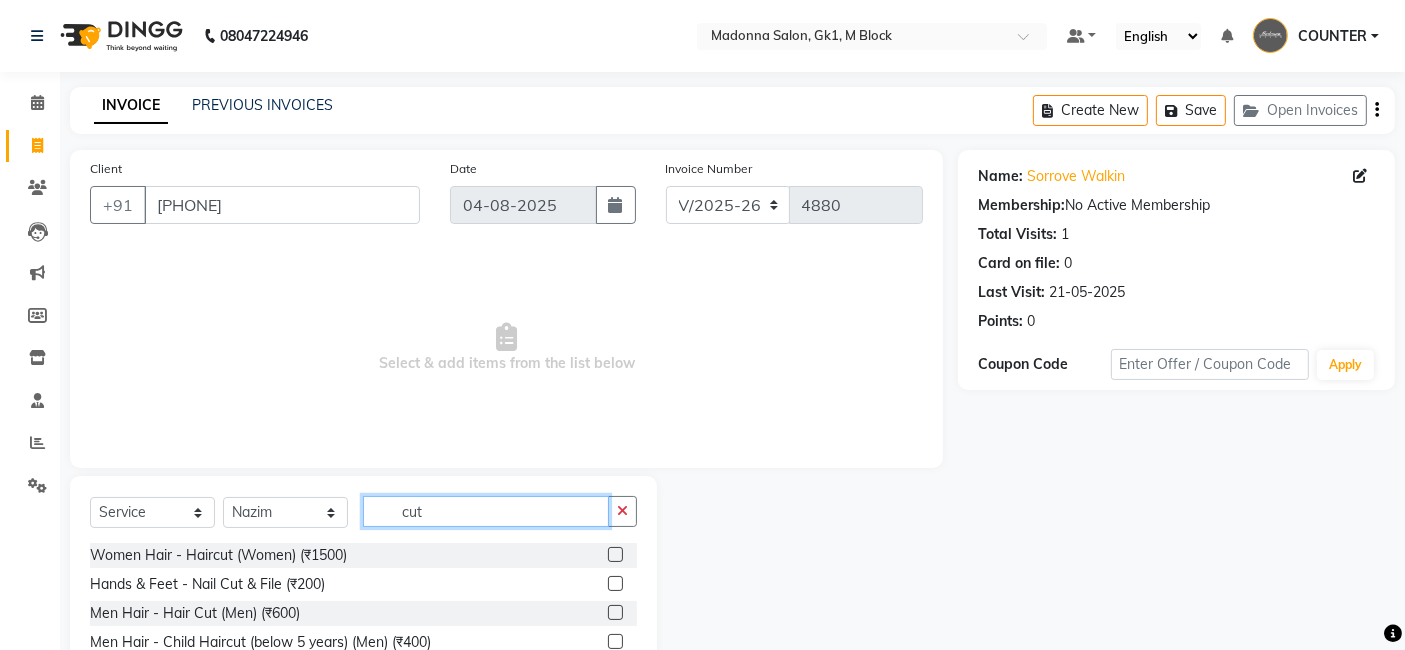 type on "cut" 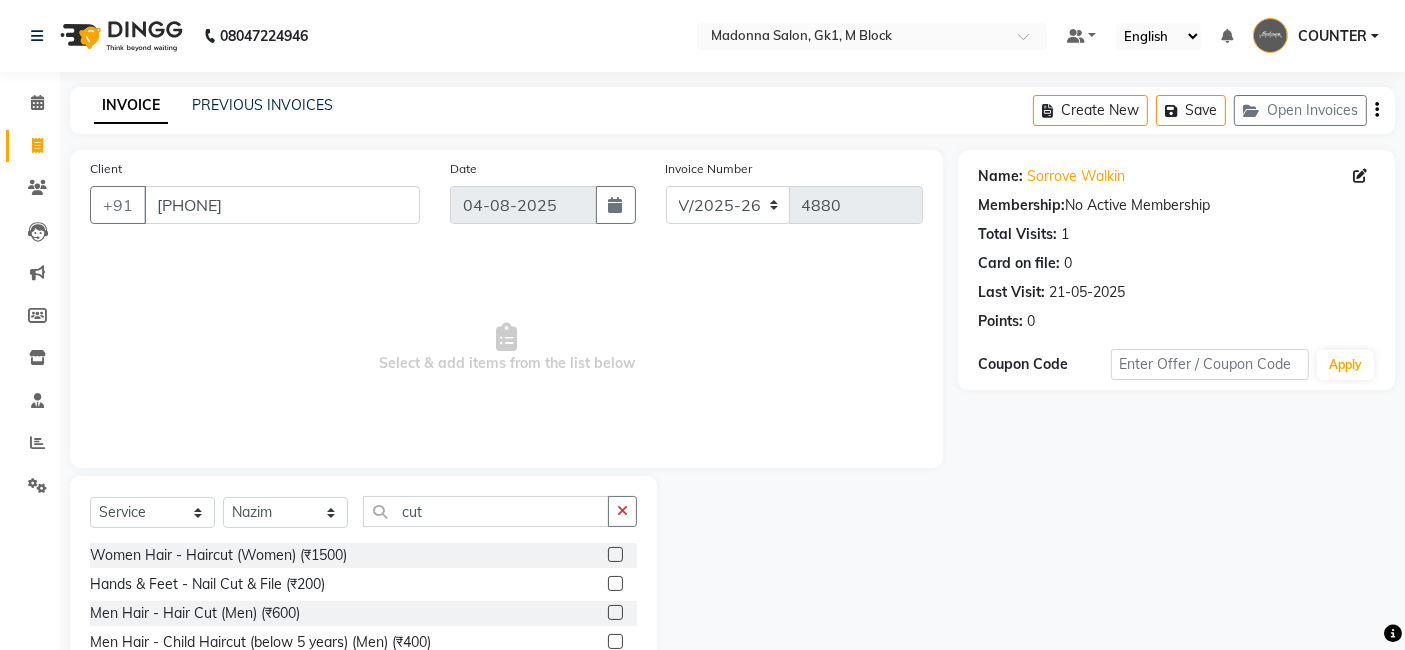 click on "Men Hair  - Hair Cut (Men) (₹600)" 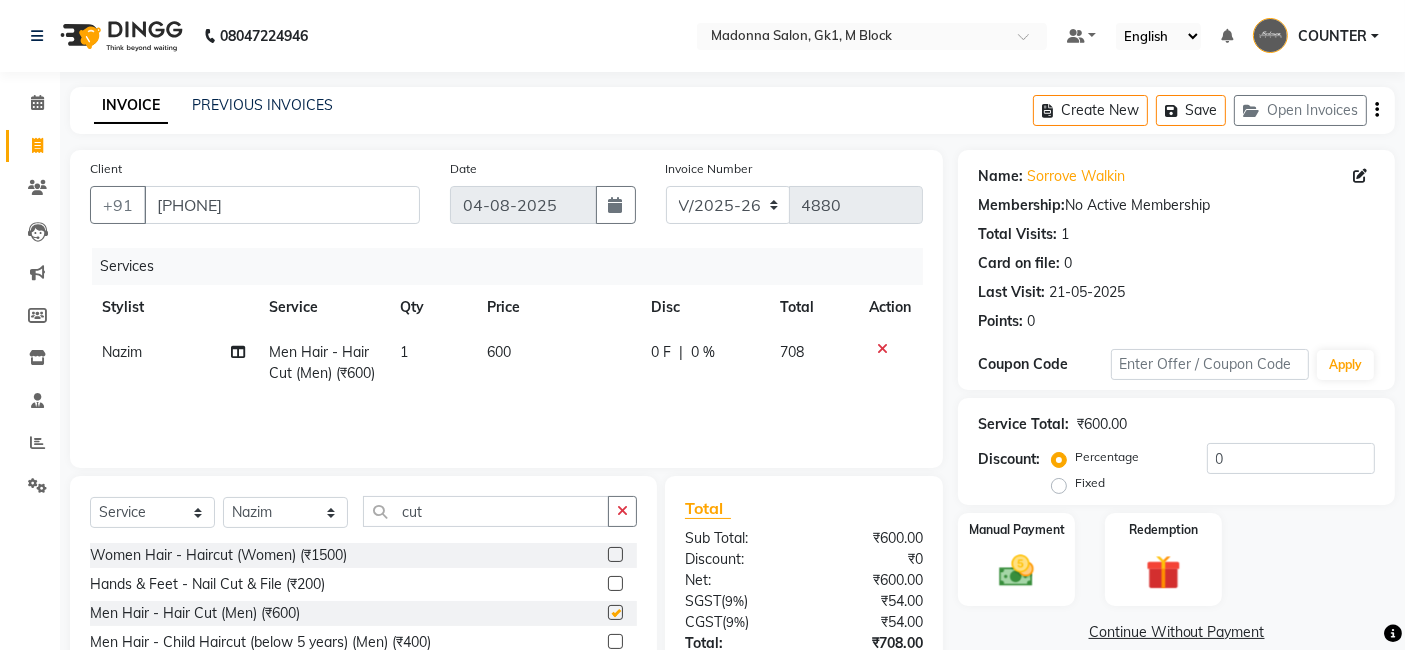 checkbox on "false" 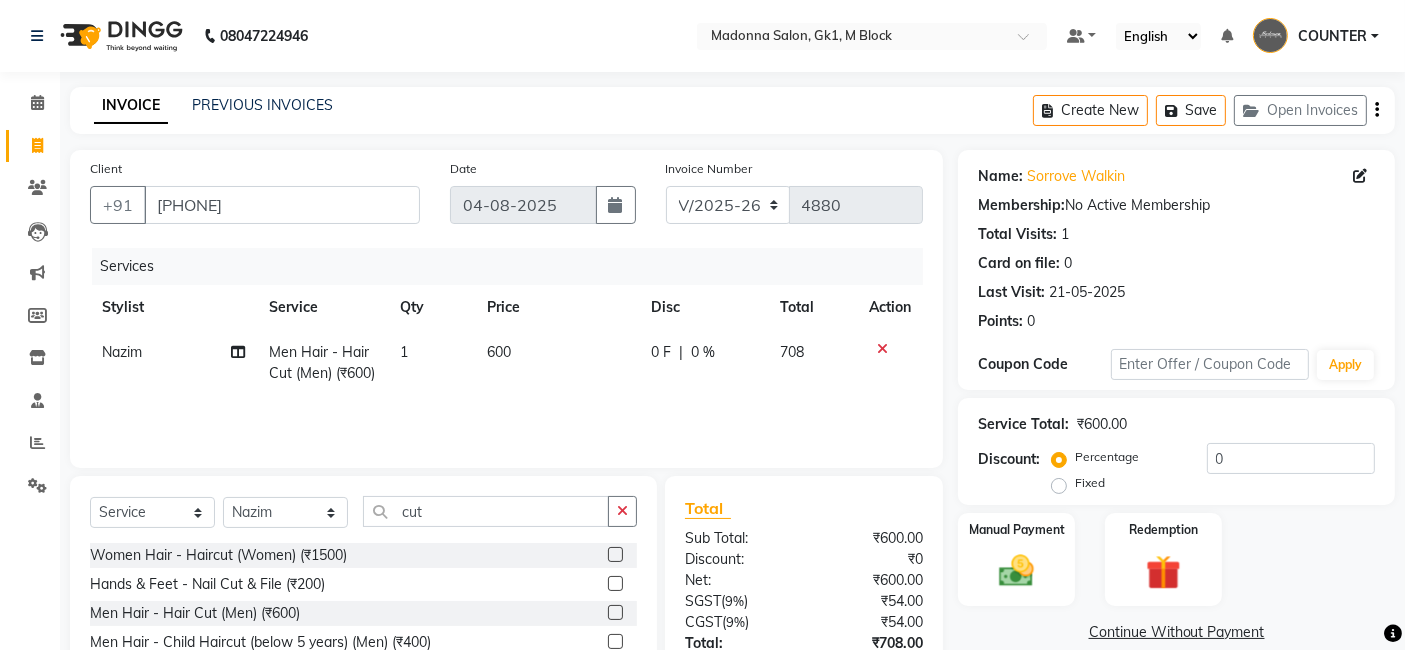 scroll, scrollTop: 151, scrollLeft: 0, axis: vertical 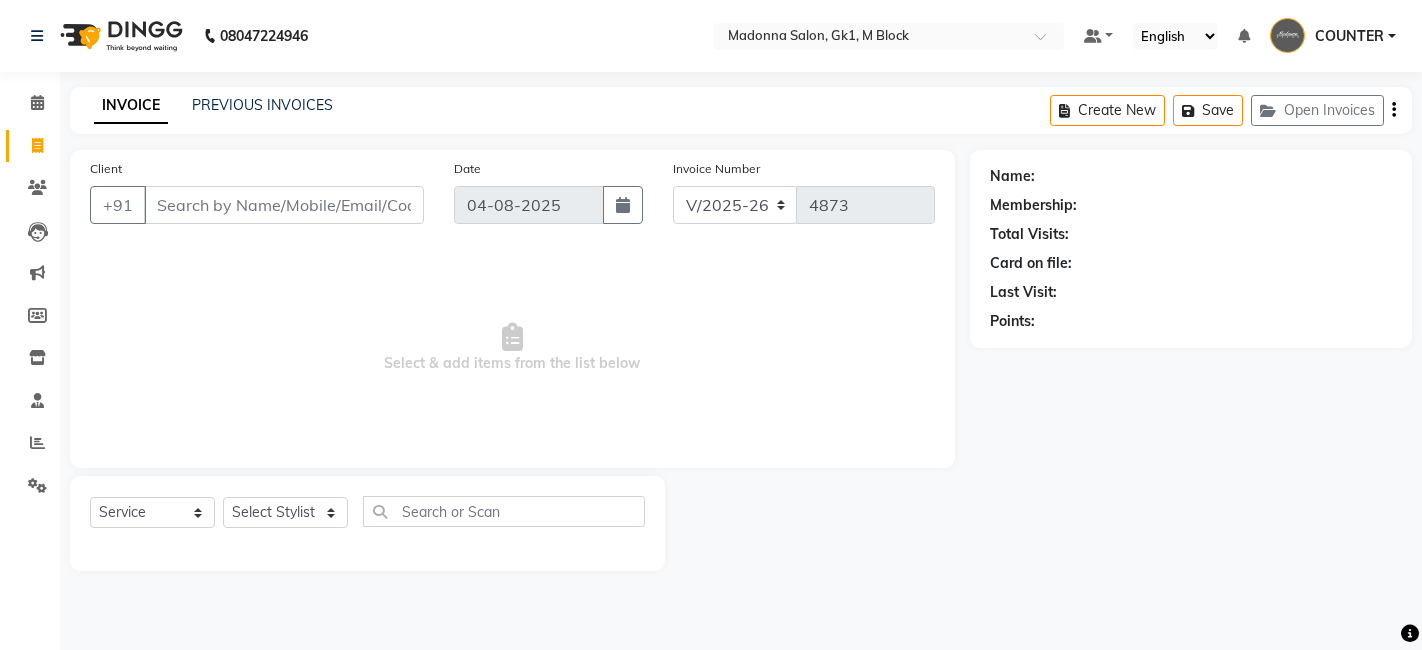 select on "6312" 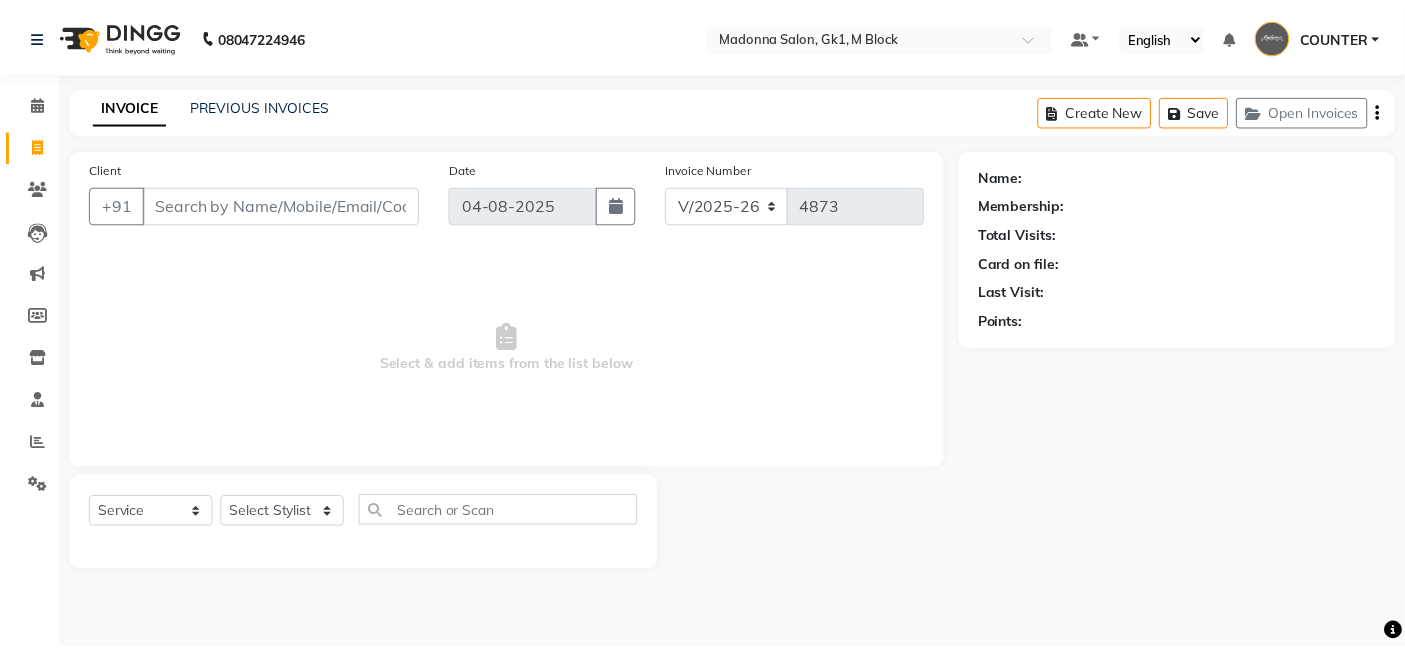 scroll, scrollTop: 0, scrollLeft: 0, axis: both 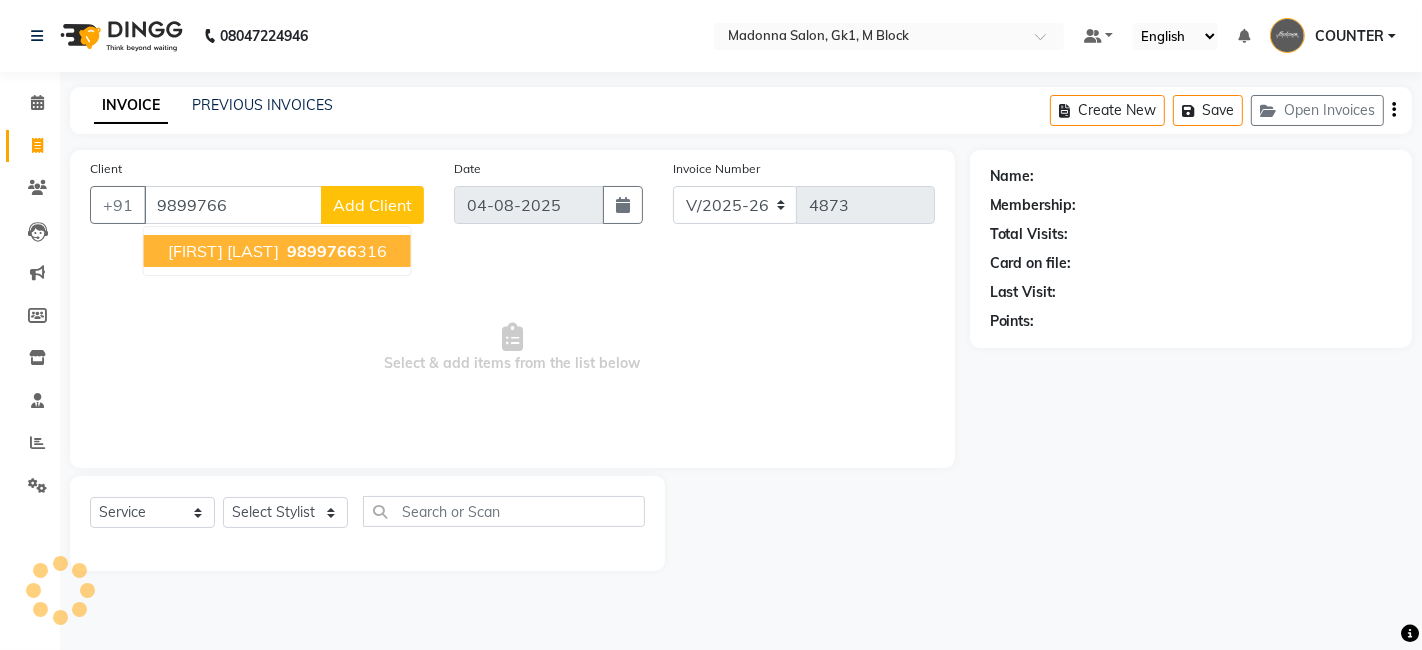 click on "9899766" at bounding box center (322, 251) 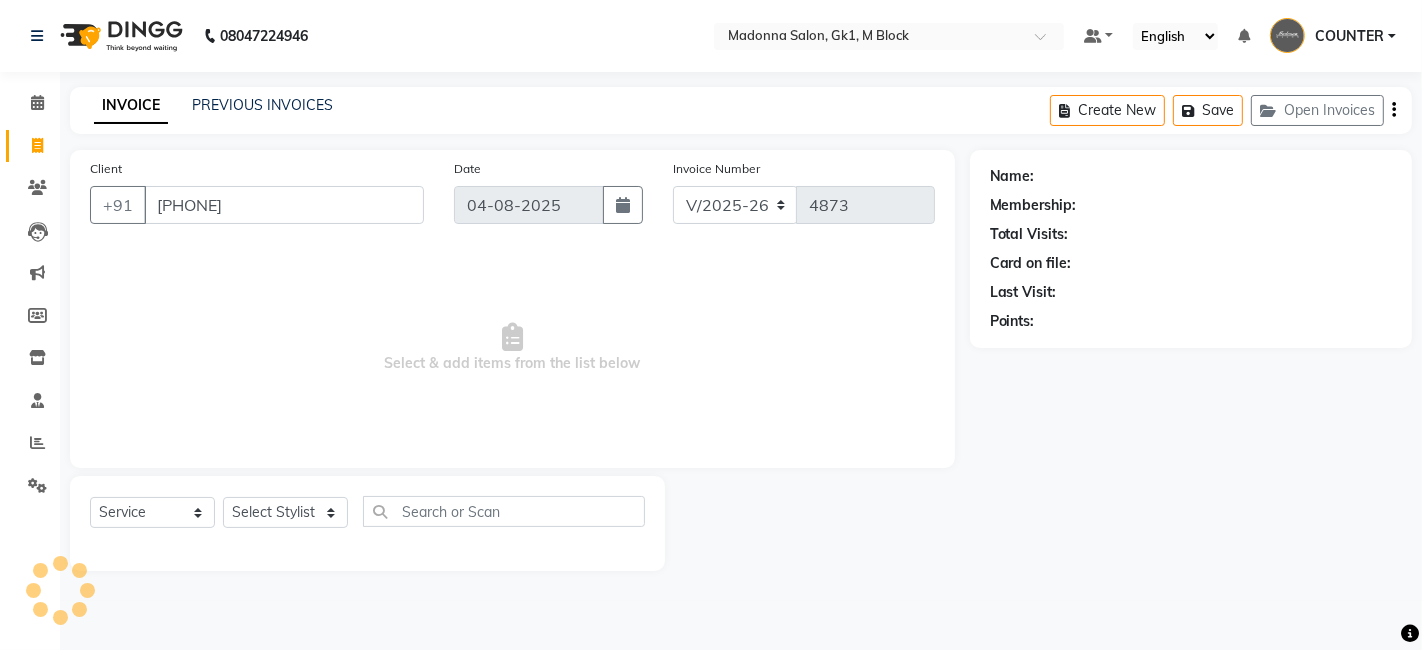 type on "[PHONE]" 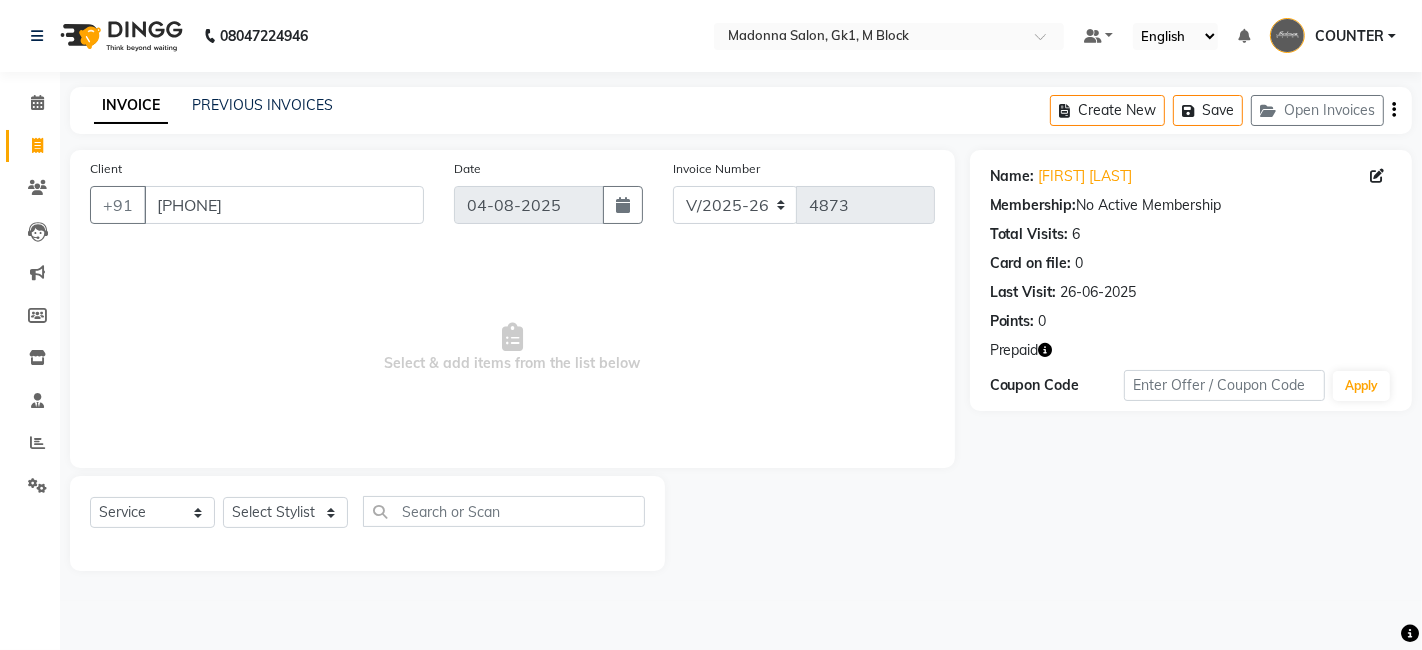 click 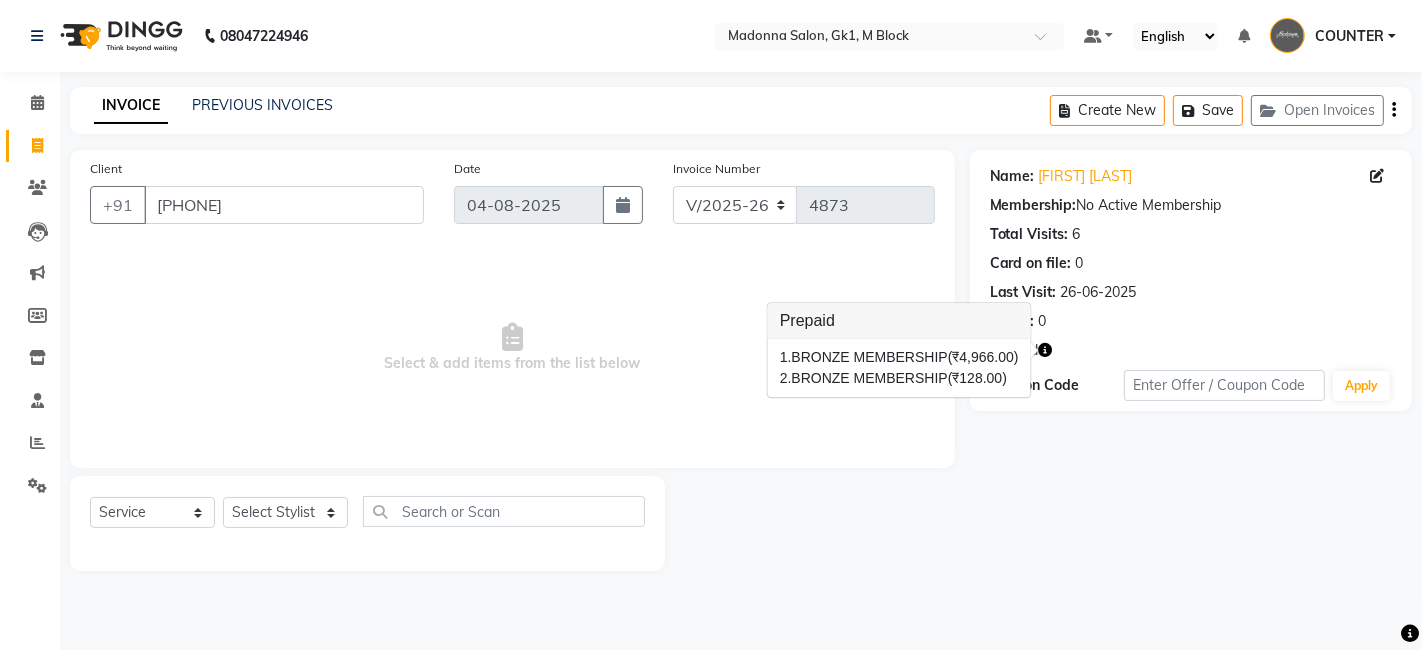 click on "Points:   0" 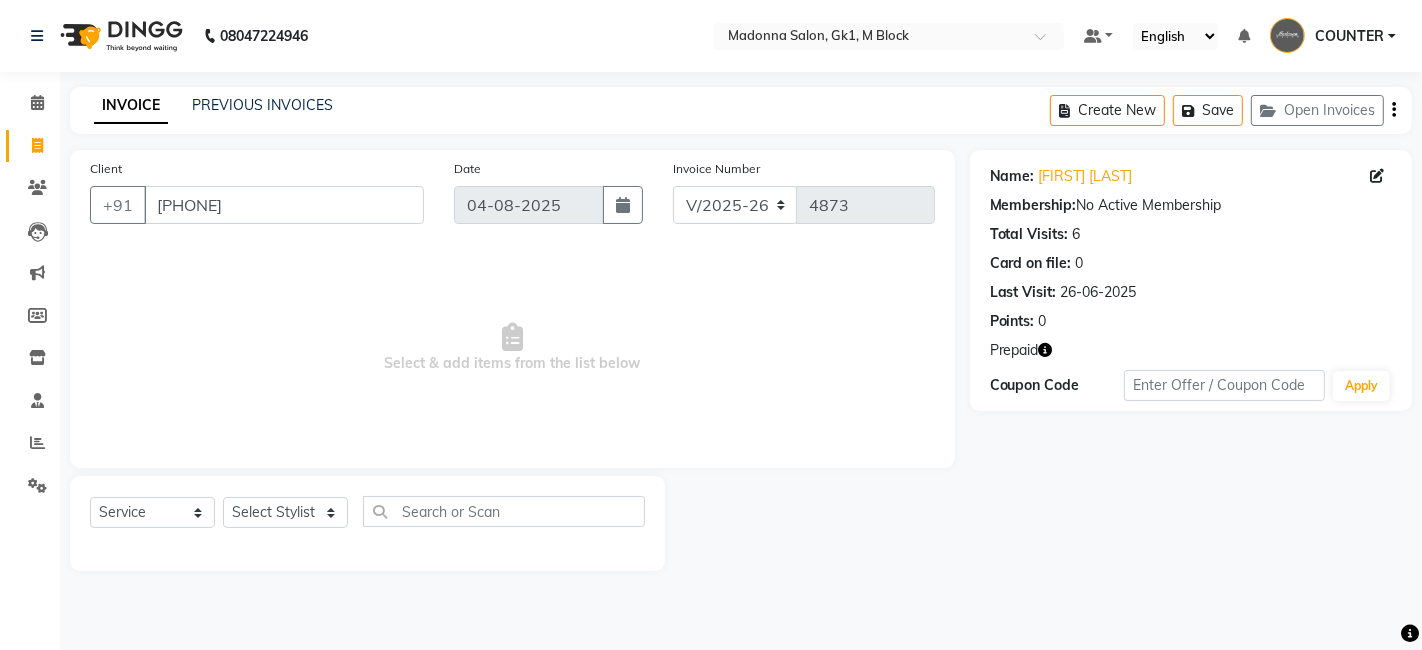 click 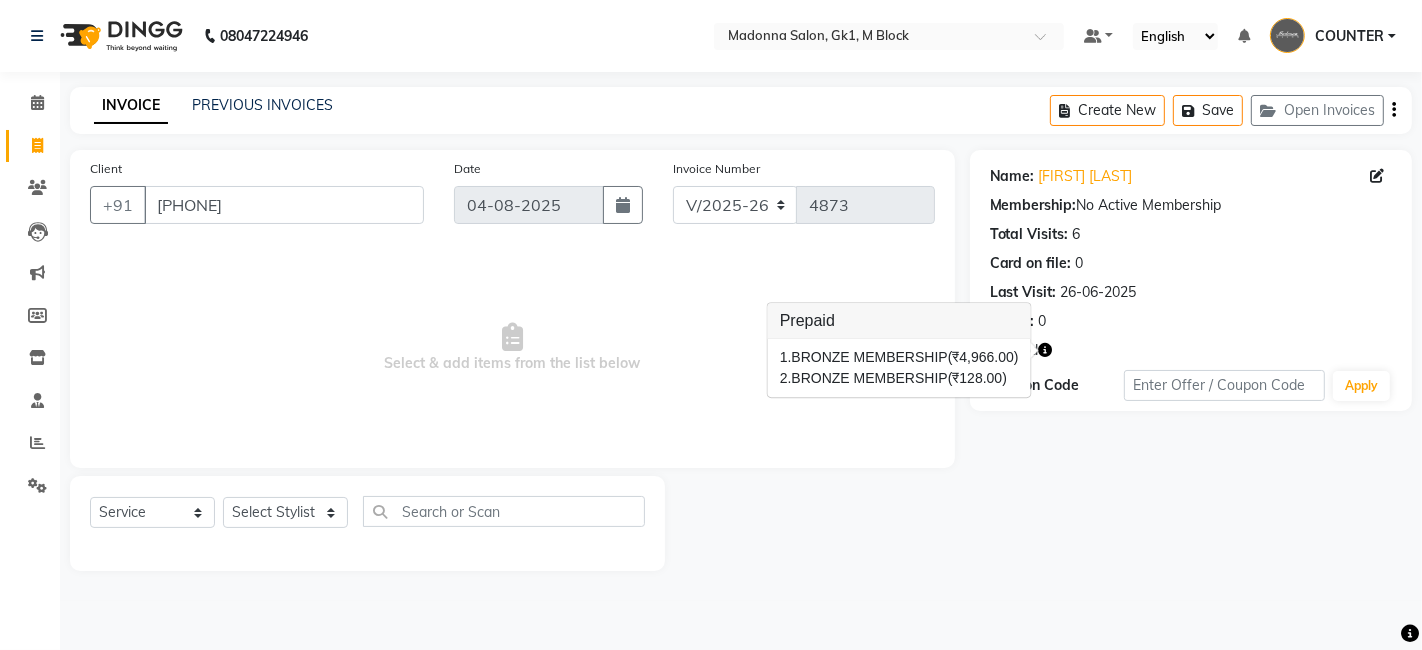 click on "Select & add items from the list below" at bounding box center [512, 348] 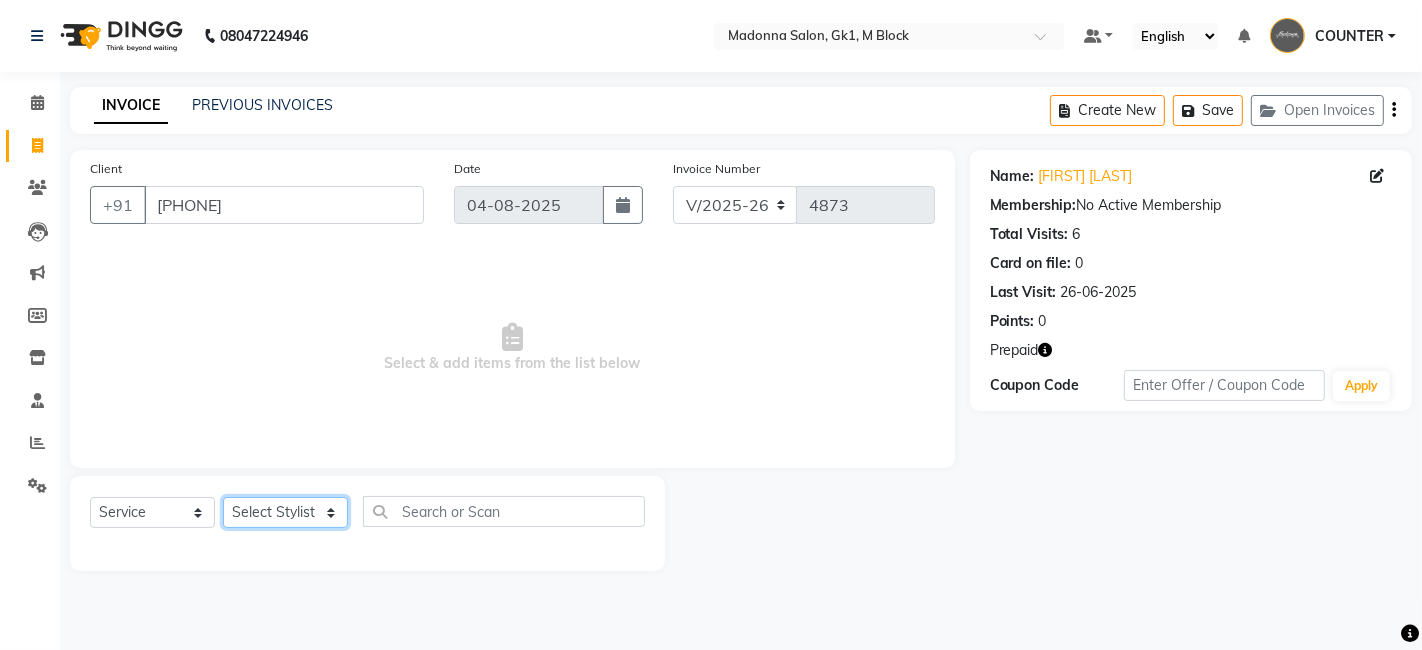 click on "Select Stylist AJAY Amar Ankush Ashu Beauty Tanuja COUNTER Deepak Esha Fatima Husain Maggi Manjit Nandini Nazim Owner Owner Rakesh Rishi Sandeep Shipra Sonu Stylist Rajesh Sushma Tarun Tushar Vaibhav Vijay  Vipin" 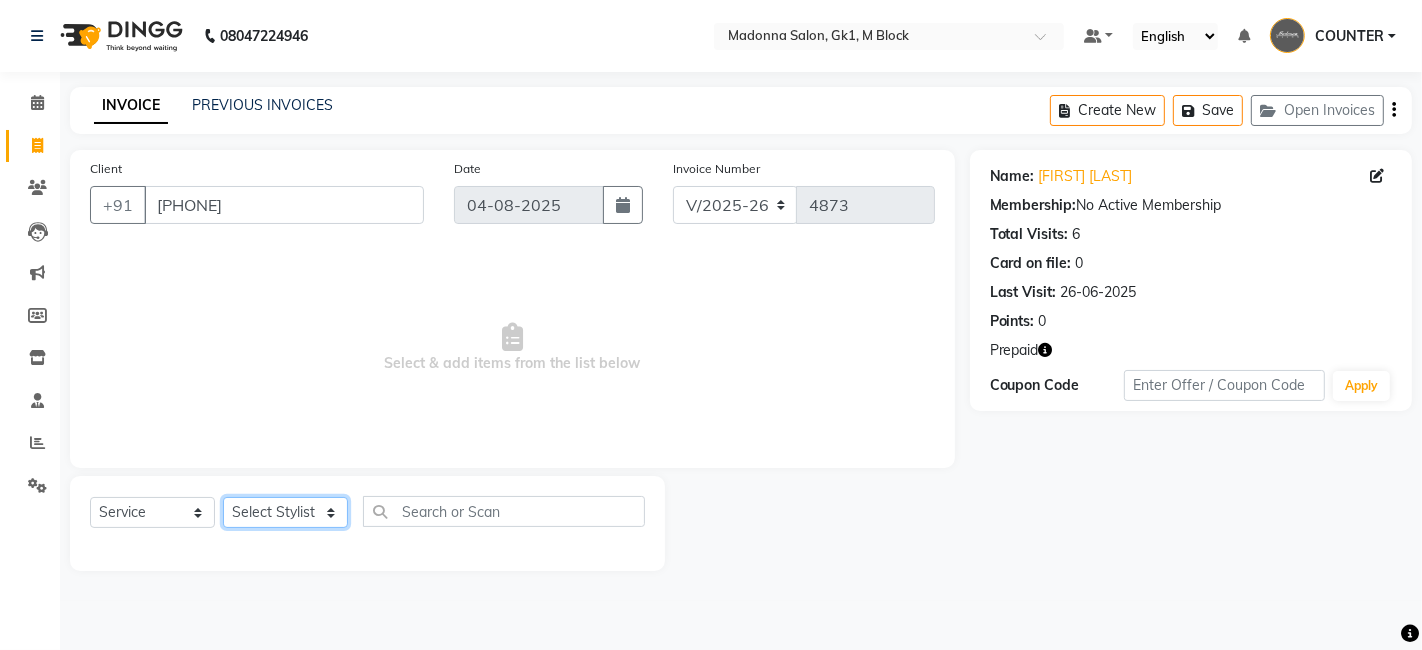 select on "47633" 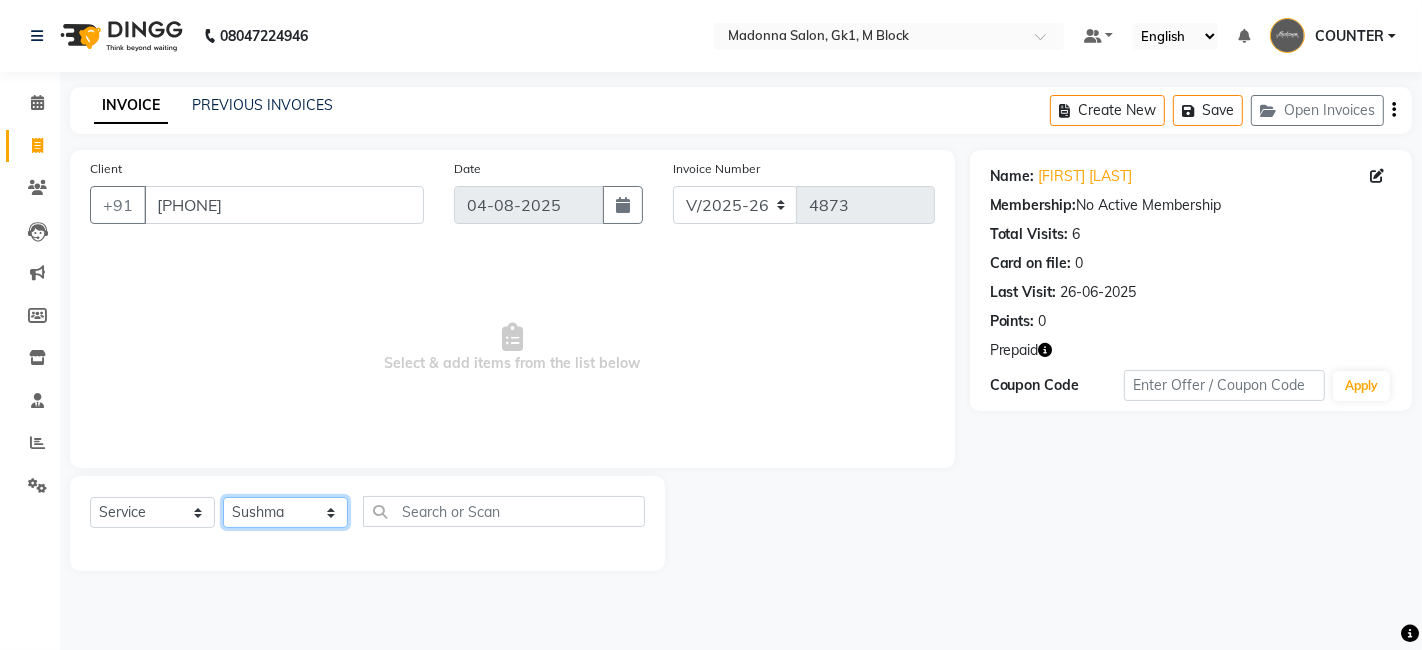 click on "Select Stylist AJAY Amar Ankush Ashu Beauty Tanuja COUNTER Deepak Esha Fatima Husain Maggi Manjit Nandini Nazim Owner Owner Rakesh Rishi Sandeep Shipra Sonu Stylist Rajesh Sushma Tarun Tushar Vaibhav Vijay  Vipin" 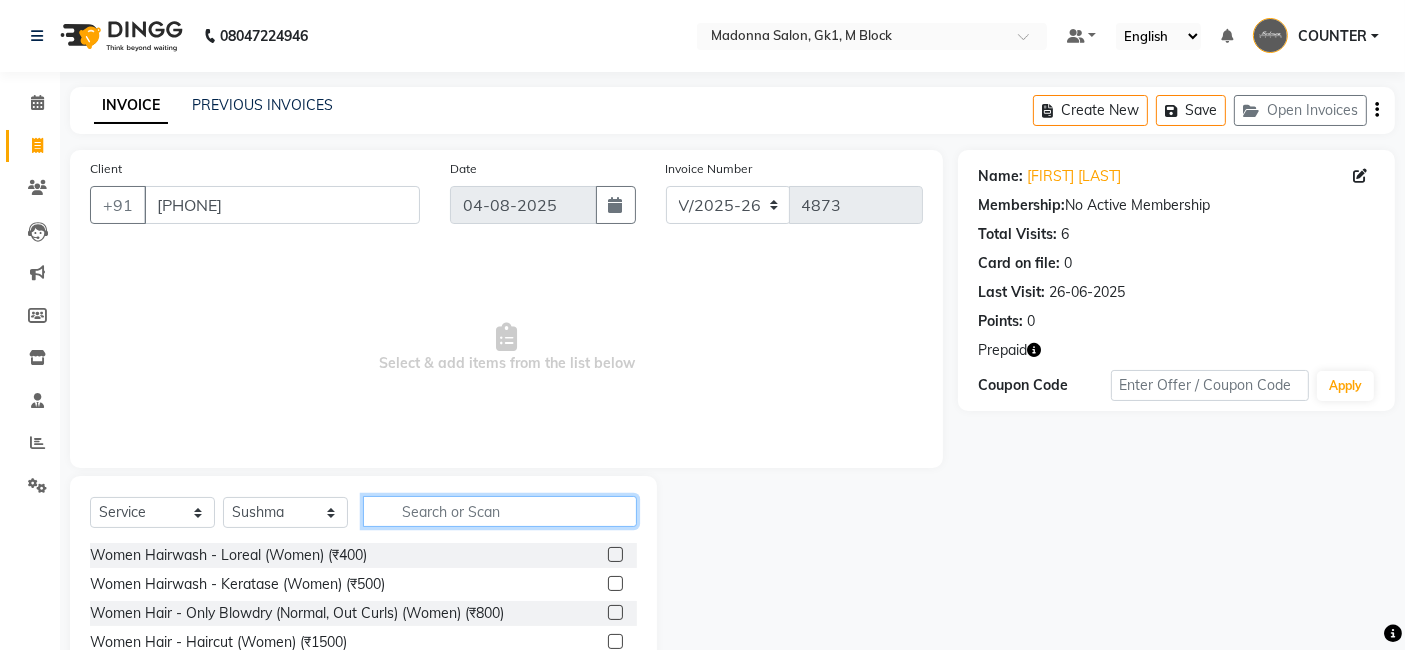 click 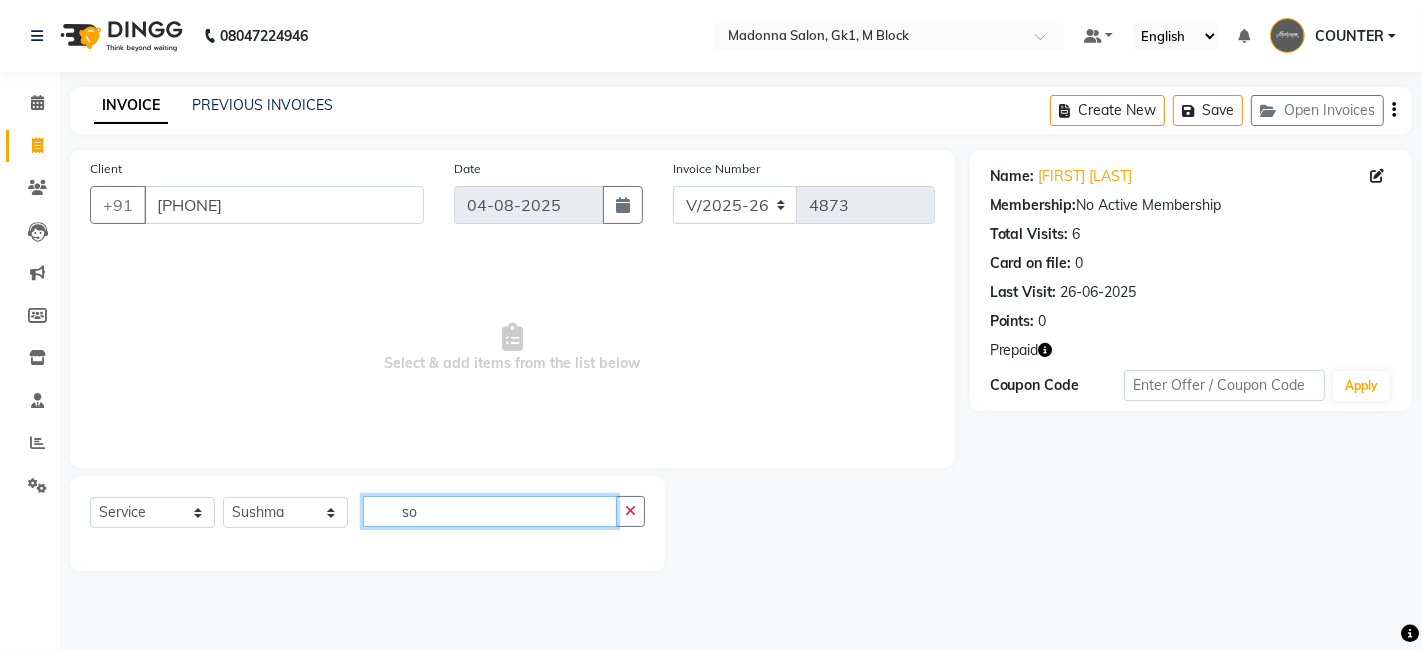 type on "s" 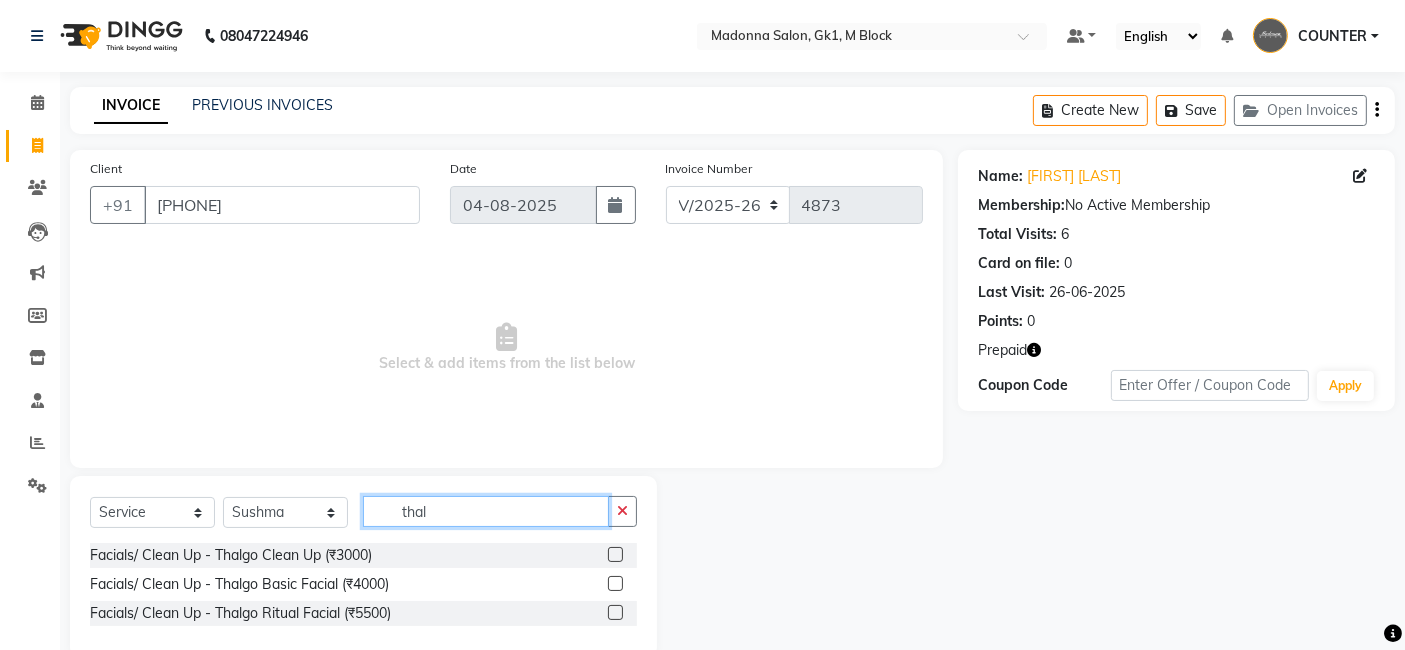 type on "thal" 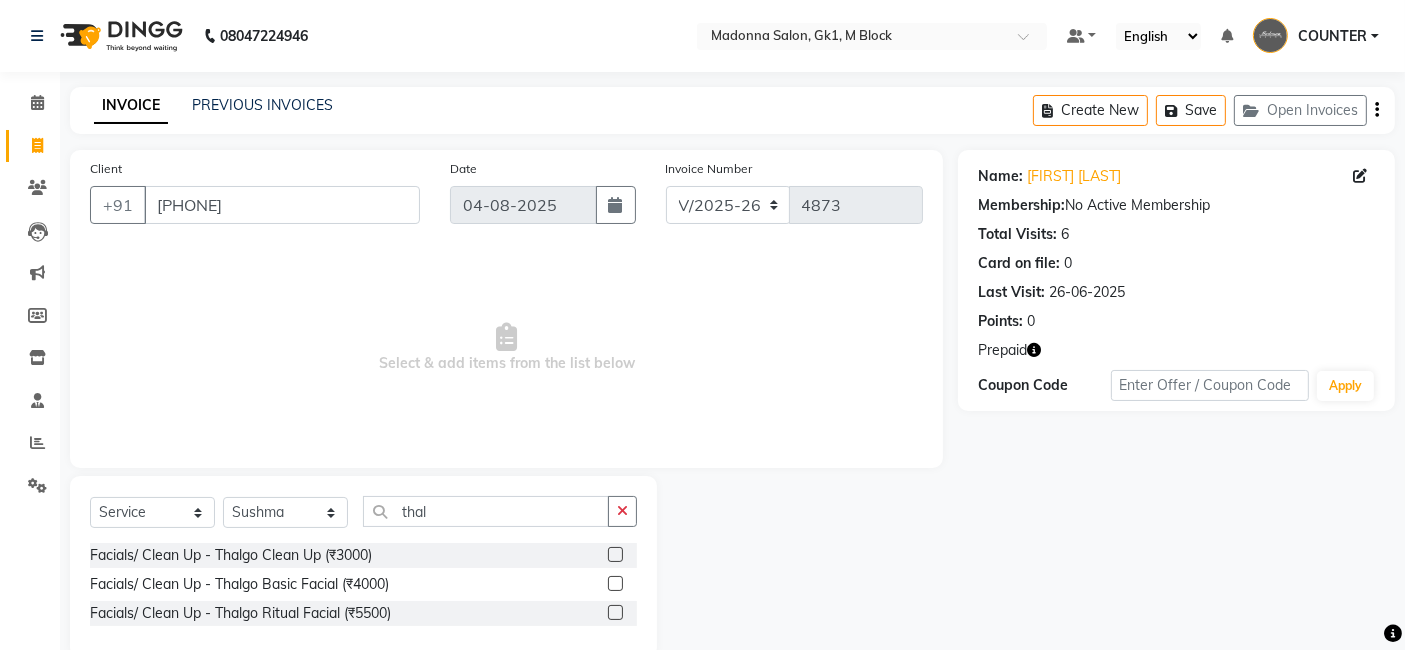 click 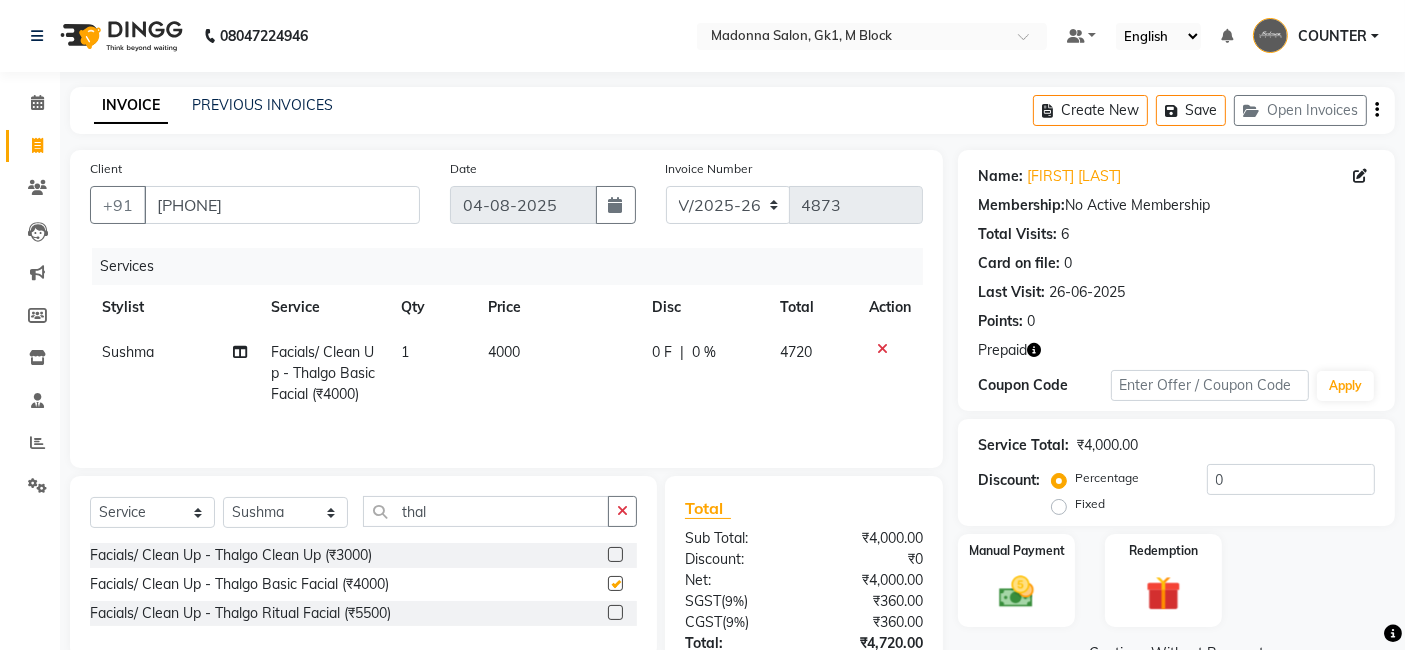 checkbox on "false" 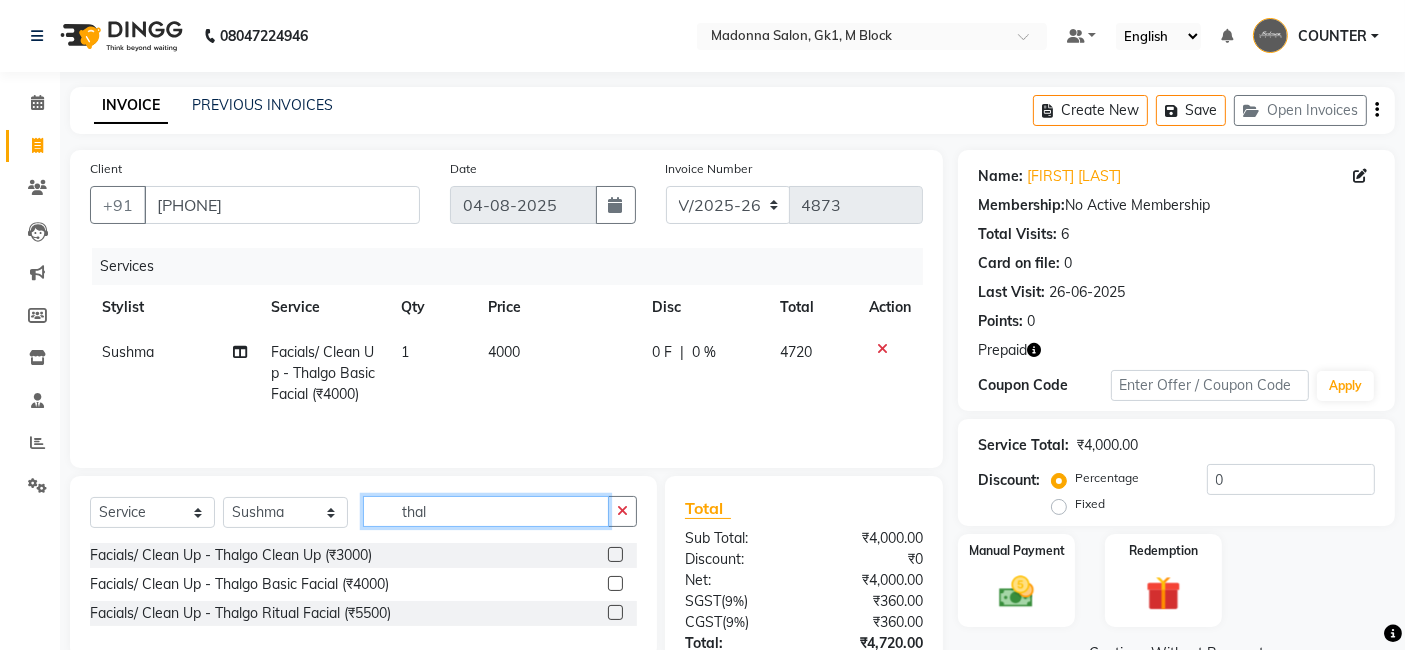 click on "thal" 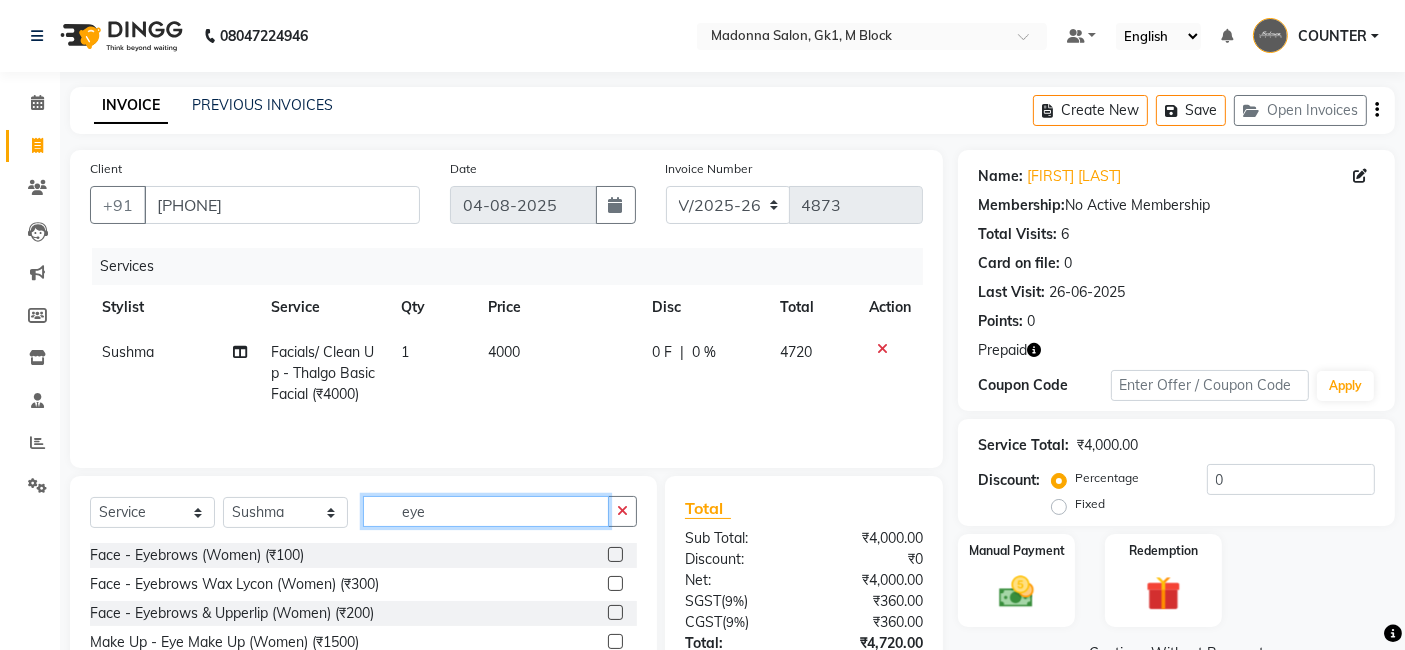 type on "eye" 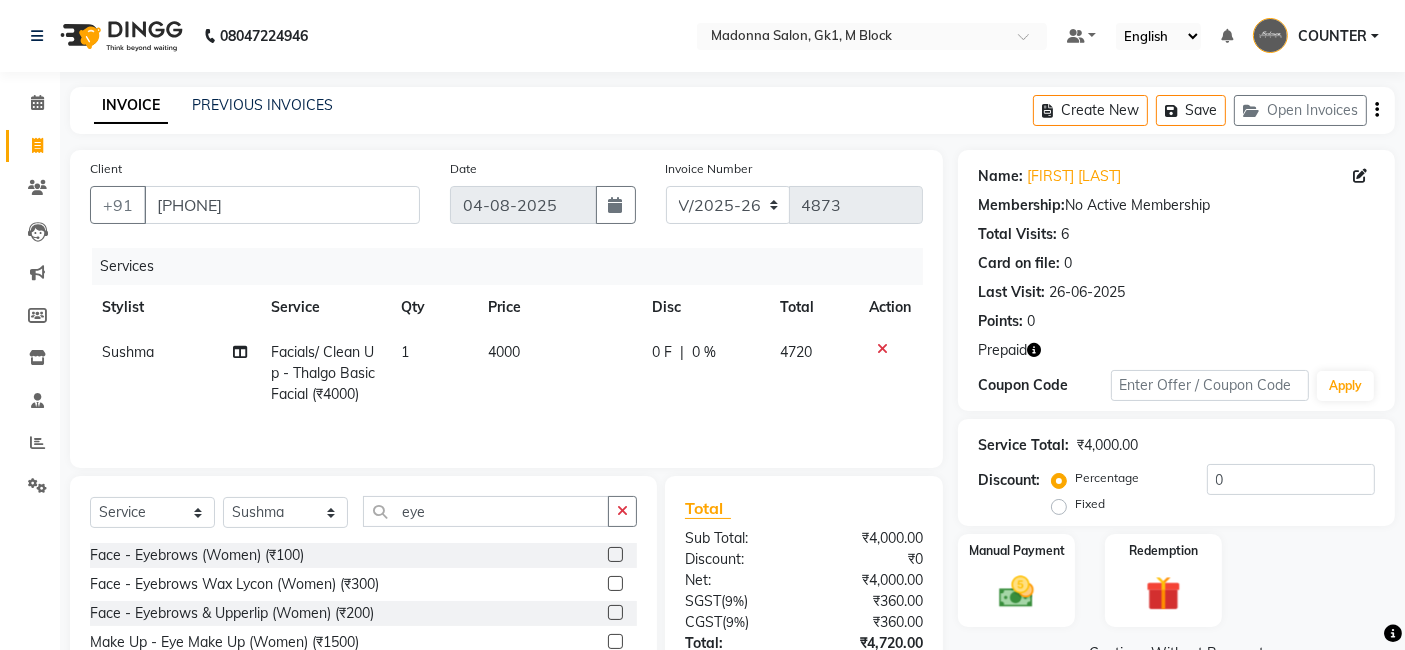 click 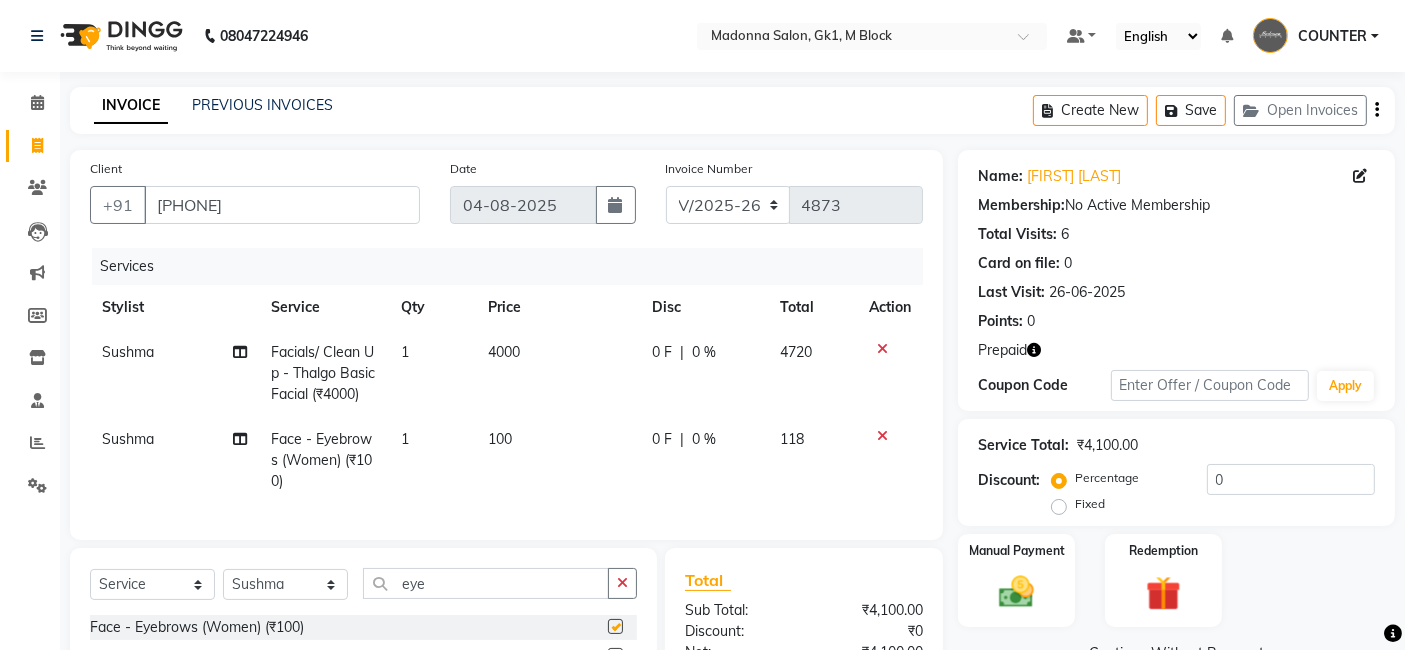 checkbox on "false" 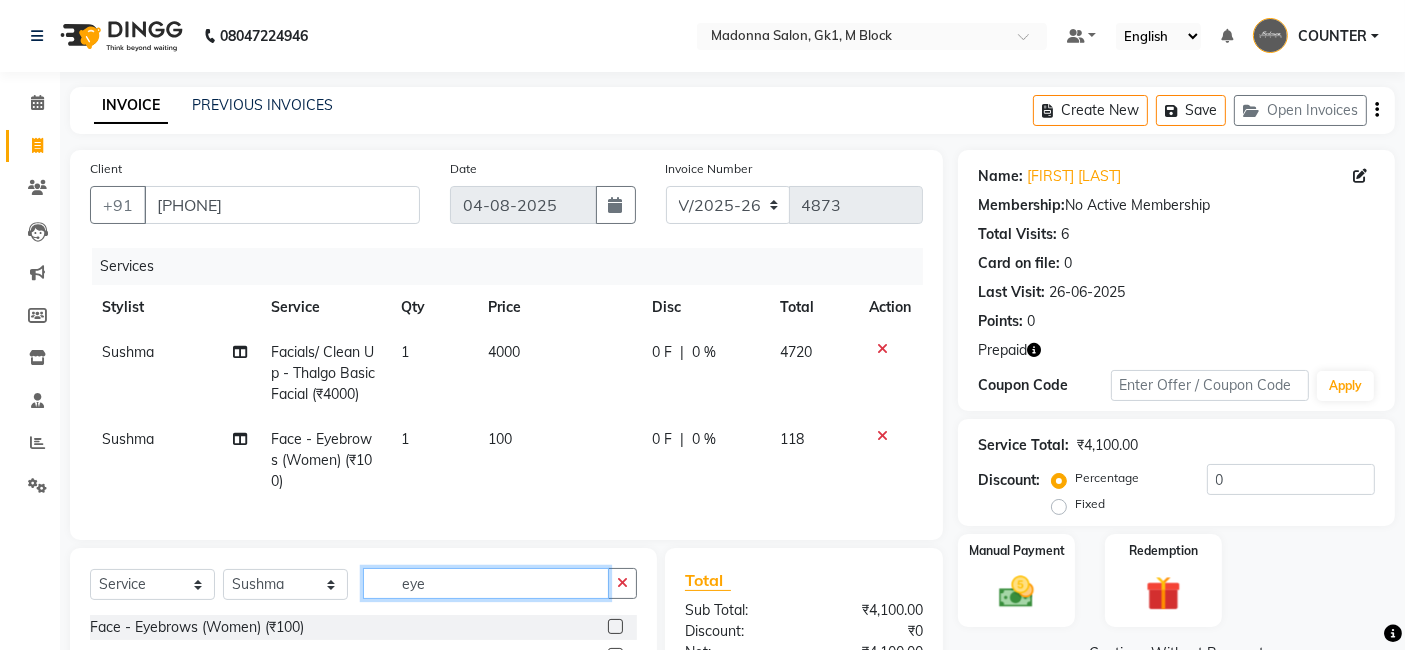 click on "eye" 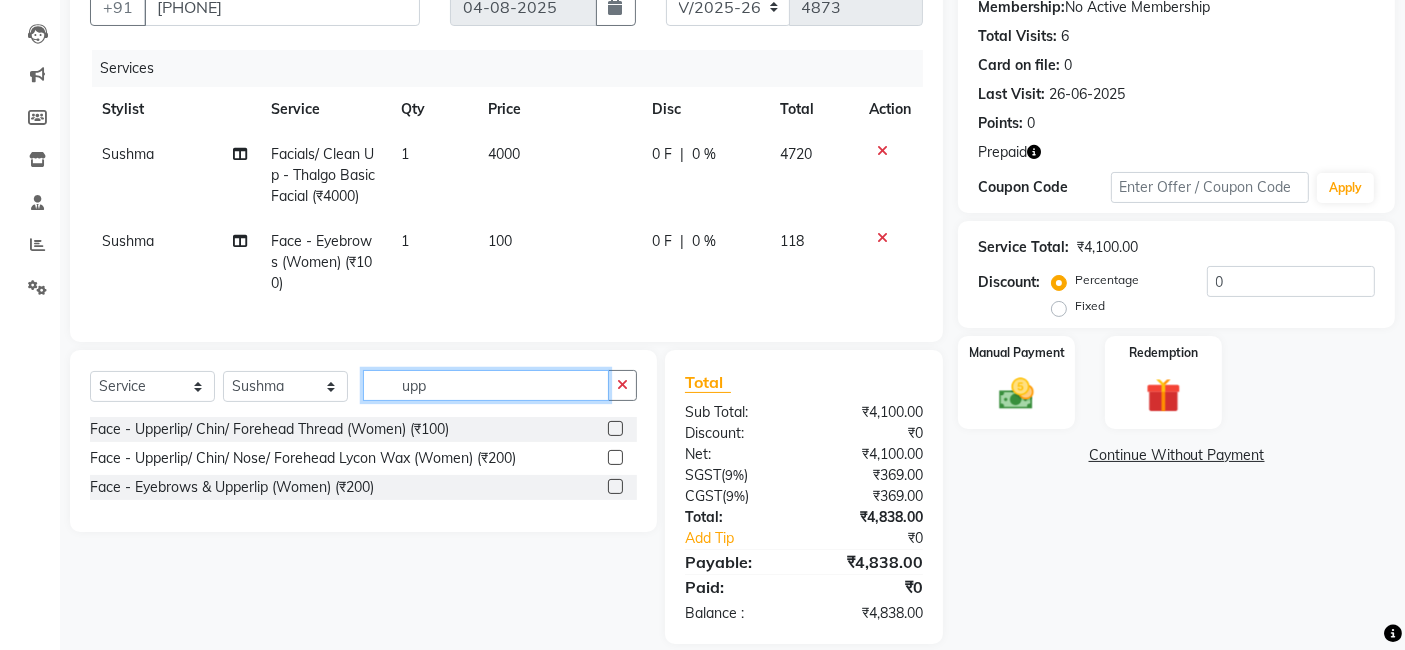 scroll, scrollTop: 237, scrollLeft: 0, axis: vertical 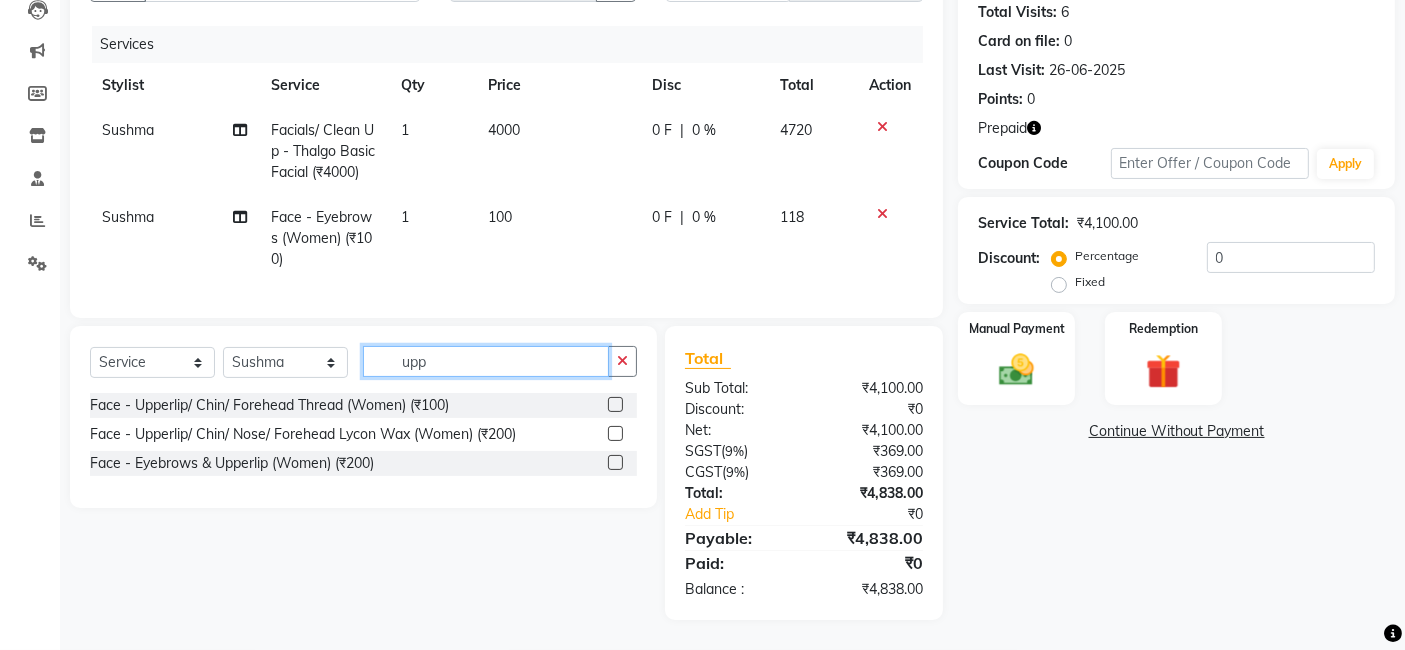 type on "upp" 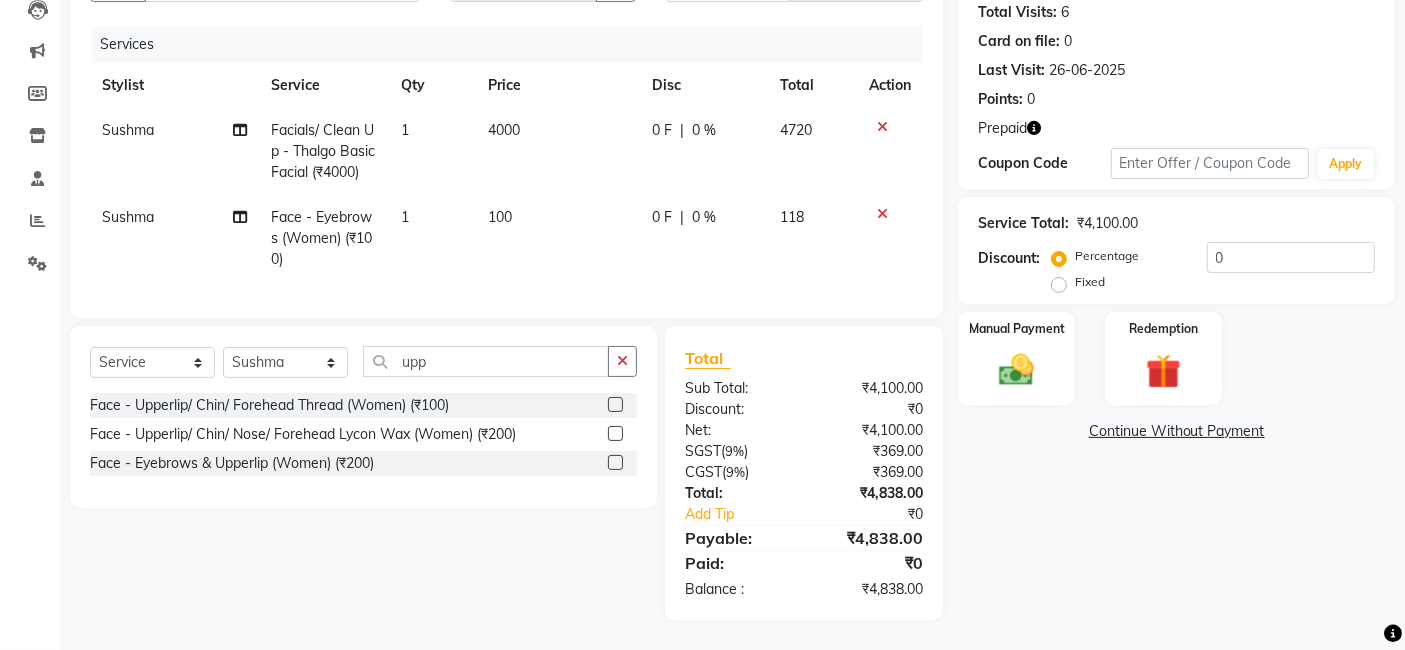click 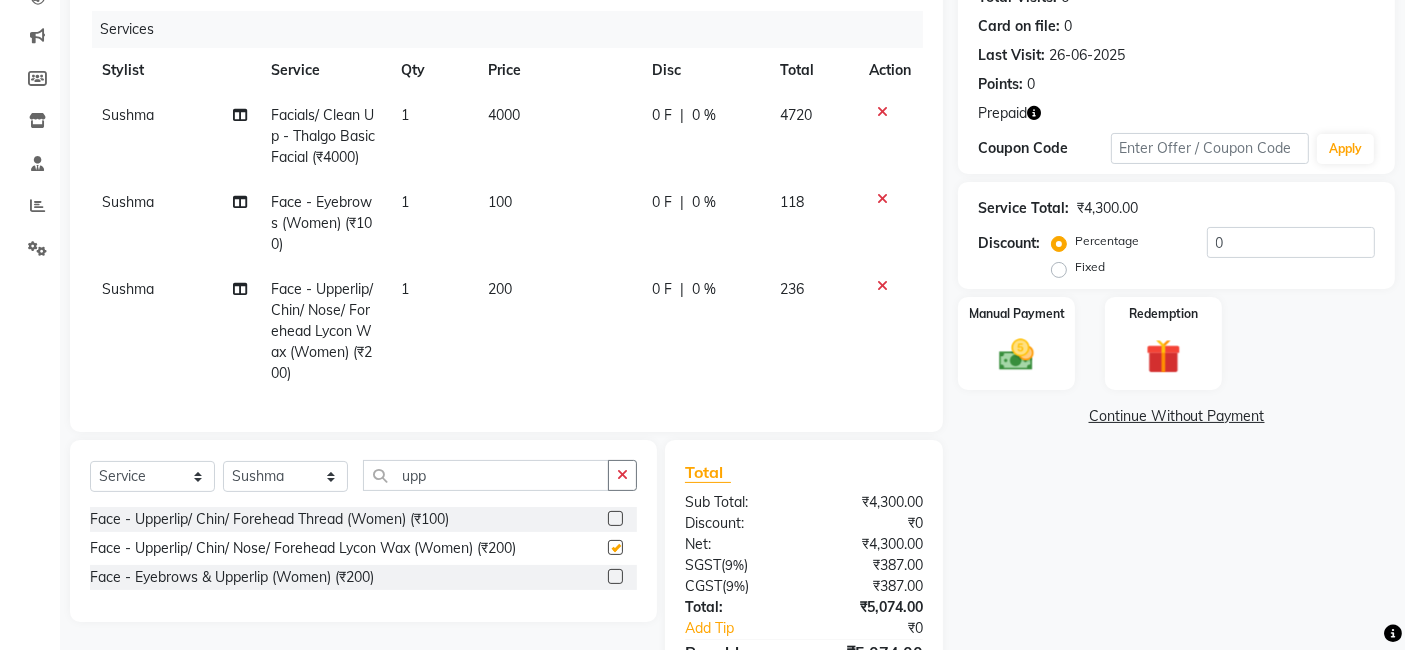 checkbox on "false" 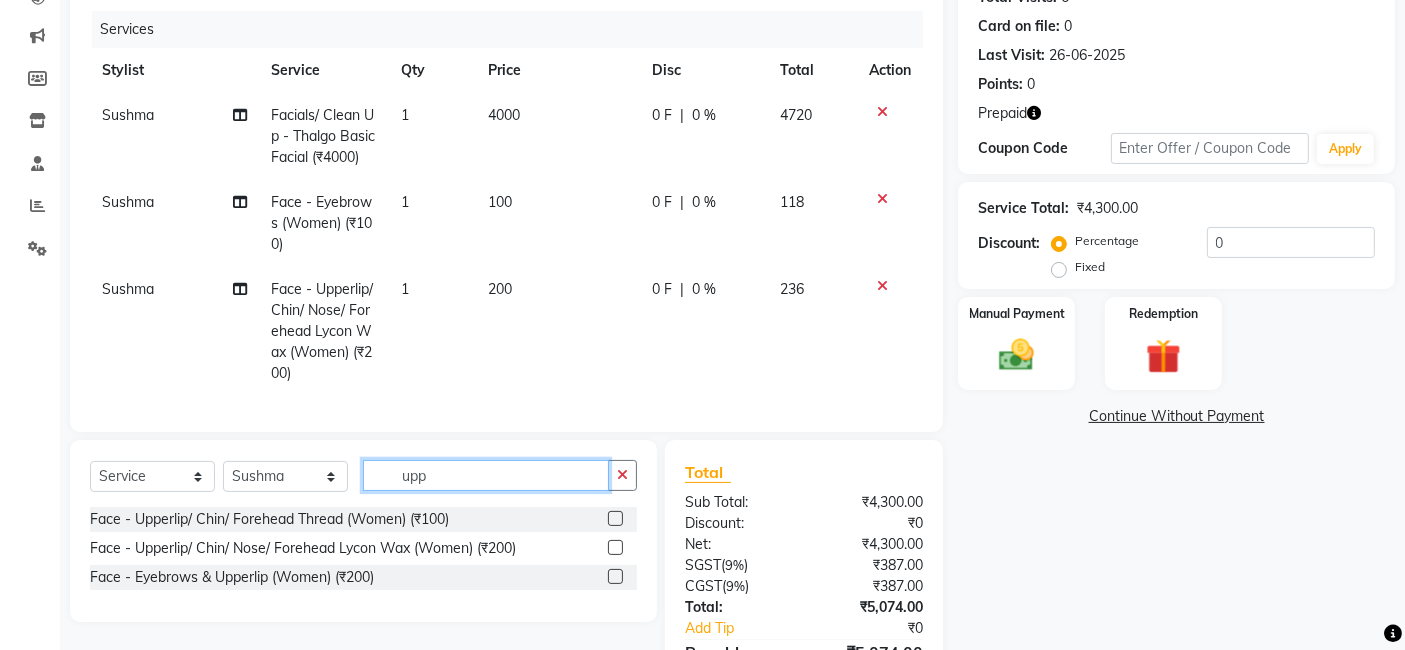 click on "upp" 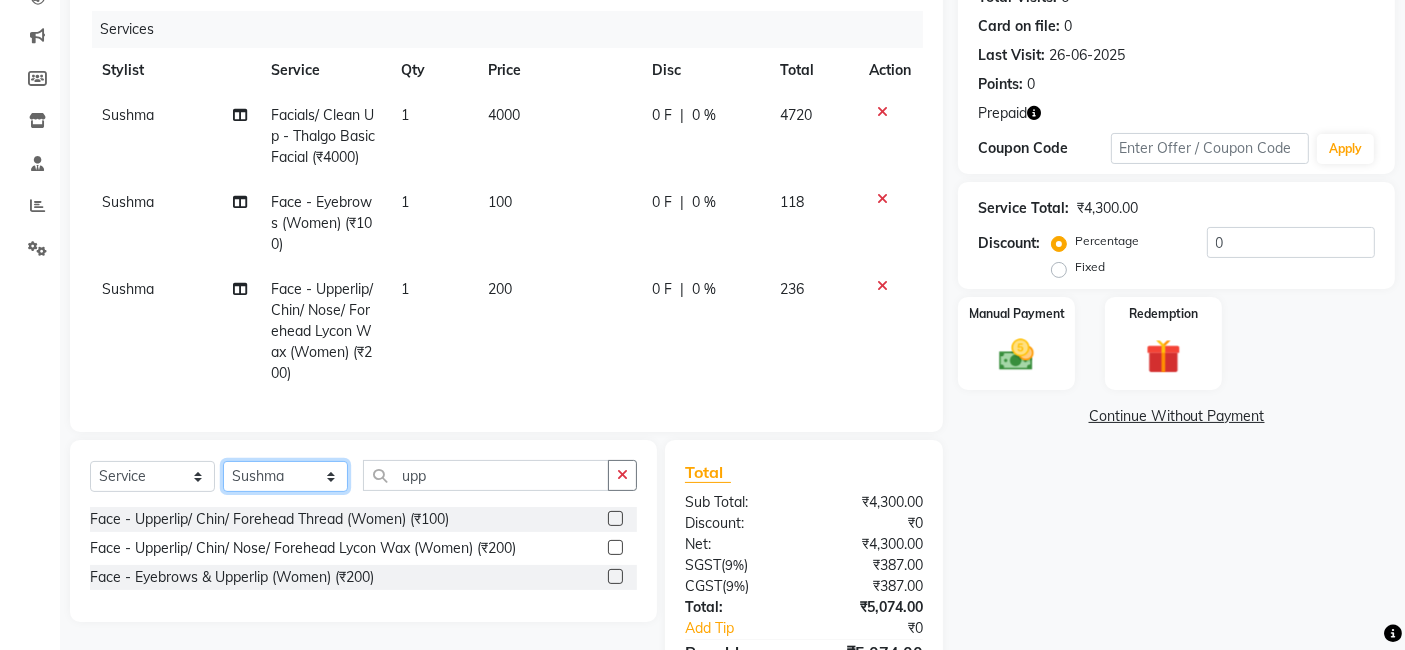 click on "Select Stylist AJAY Amar Ankush Ashu Beauty Tanuja COUNTER Deepak Esha Fatima Husain Maggi Manjit Nandini Nazim Owner Owner Rakesh Rishi Sandeep Shipra Sonu Stylist Rajesh Sushma Tarun Tushar Vaibhav Vijay  Vipin" 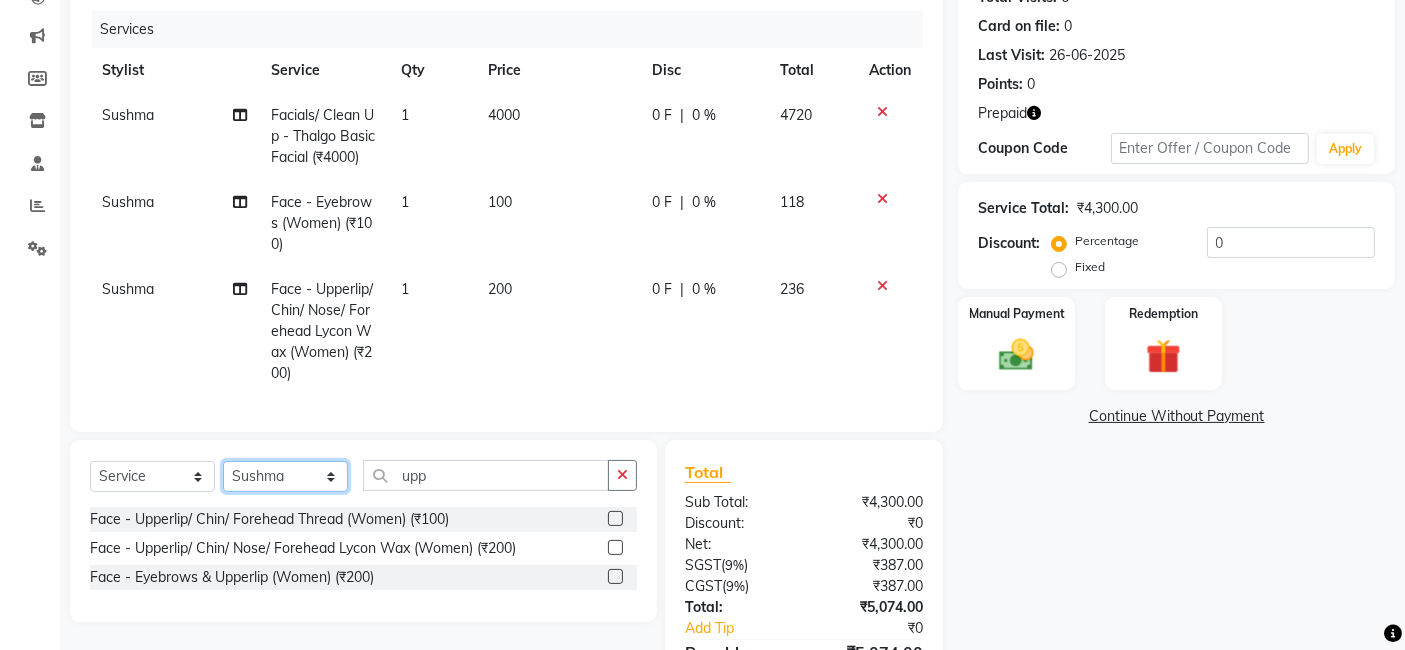 select on "47634" 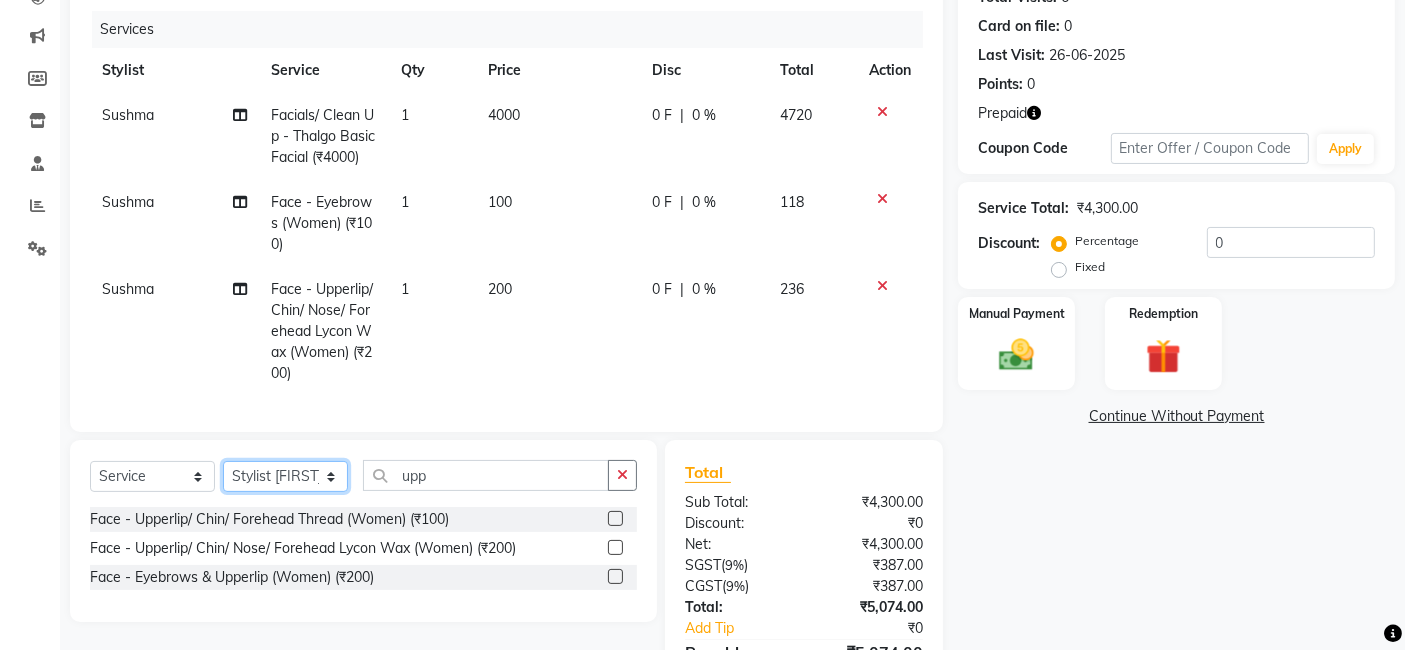 click on "Select Stylist AJAY Amar Ankush Ashu Beauty Tanuja COUNTER Deepak Esha Fatima Husain Maggi Manjit Nandini Nazim Owner Owner Rakesh Rishi Sandeep Shipra Sonu Stylist Rajesh Sushma Tarun Tushar Vaibhav Vijay  Vipin" 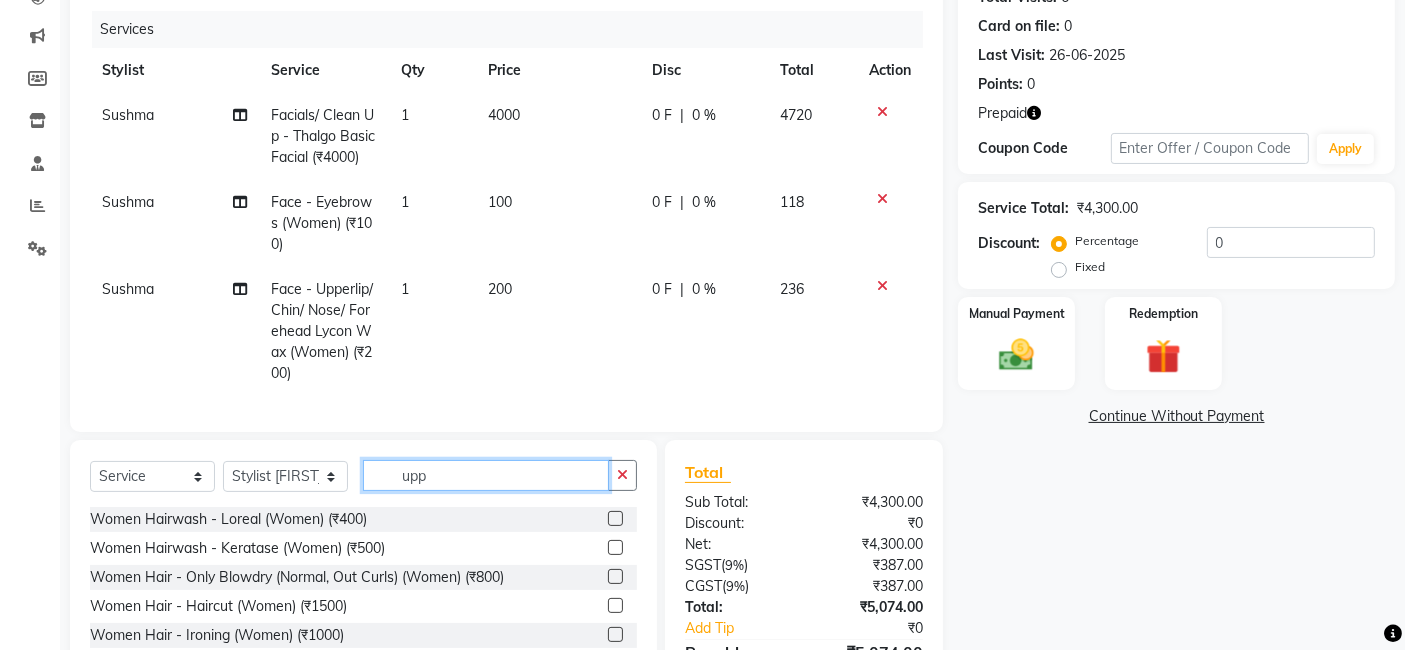 click on "upp" 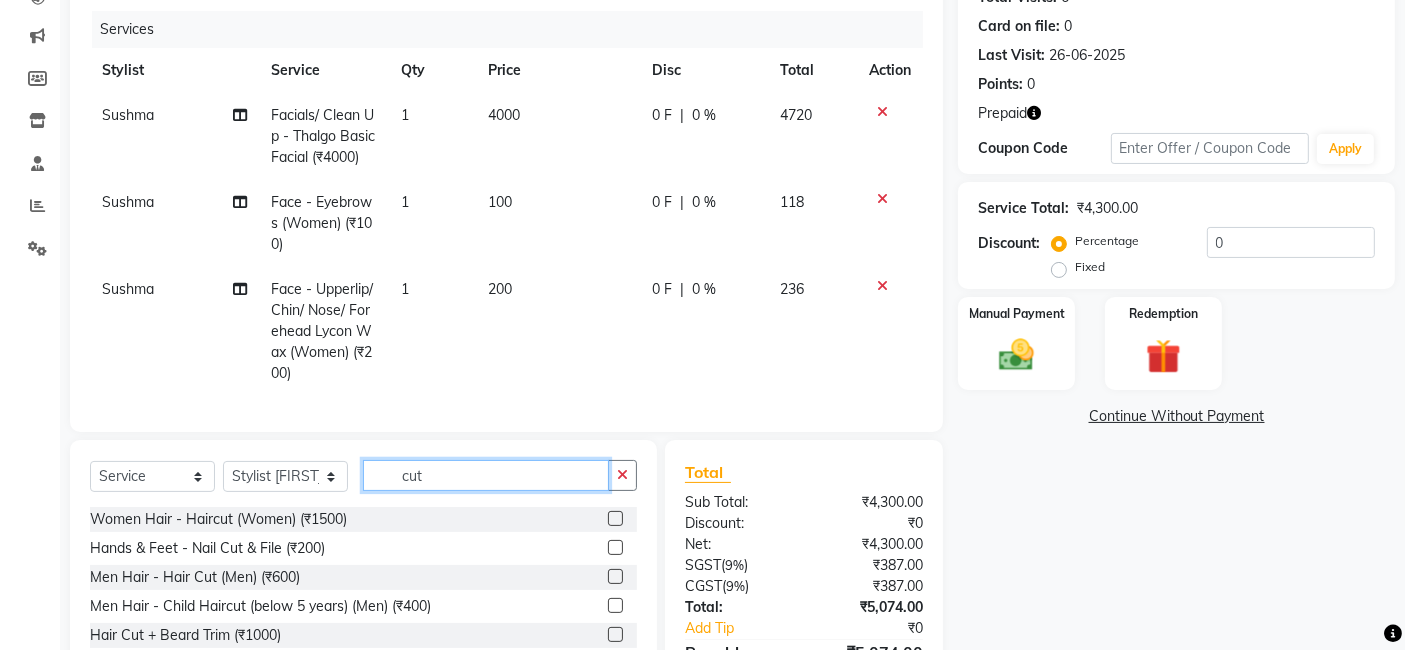 type on "cut" 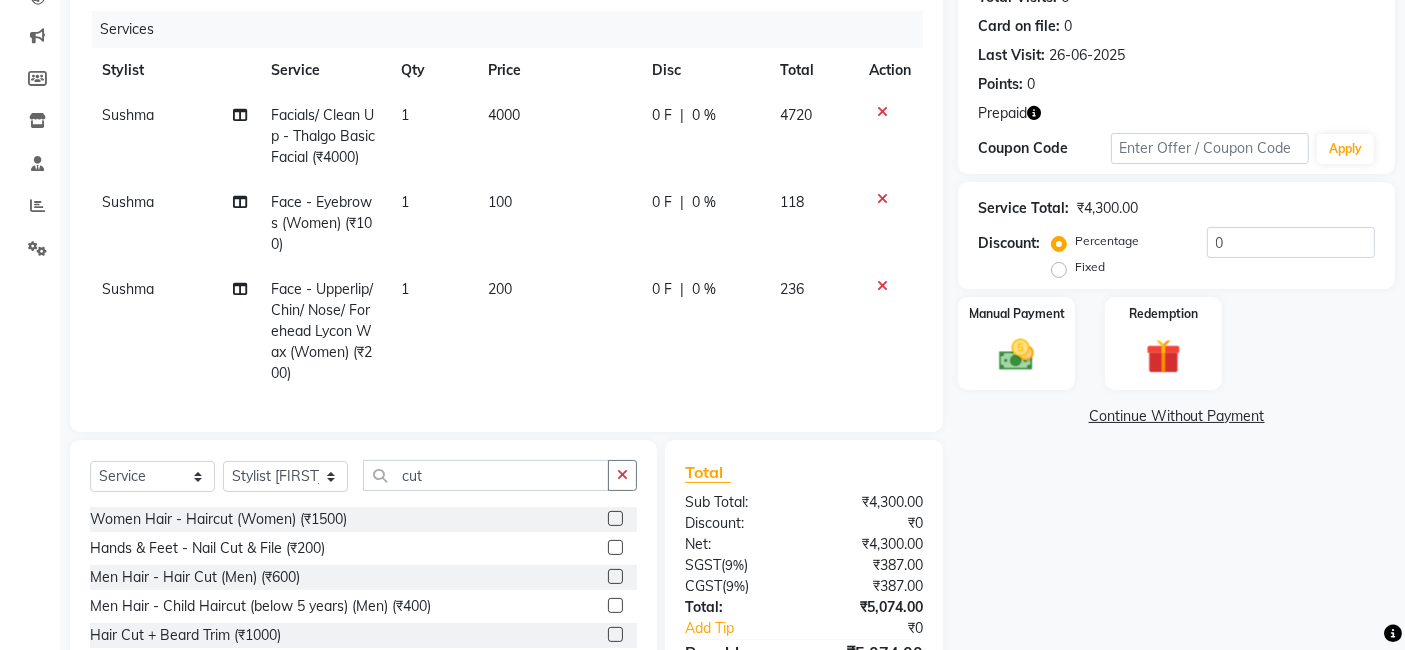 click 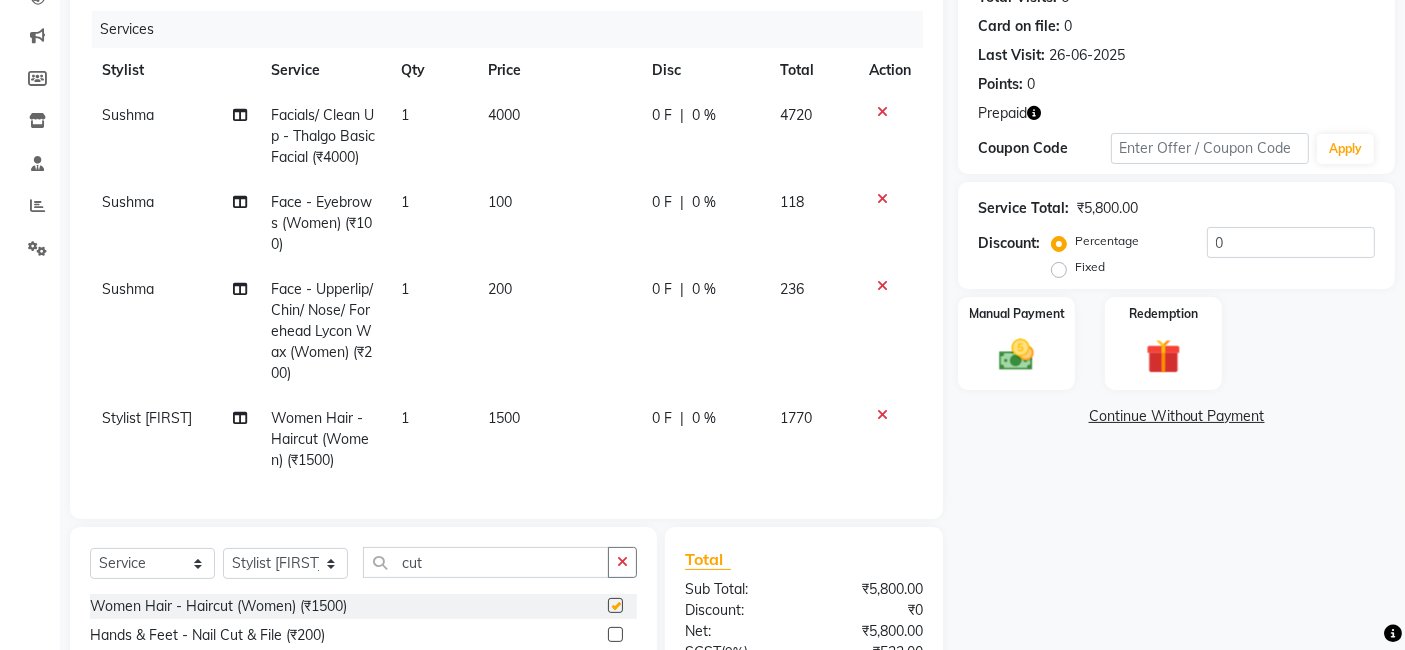 checkbox on "false" 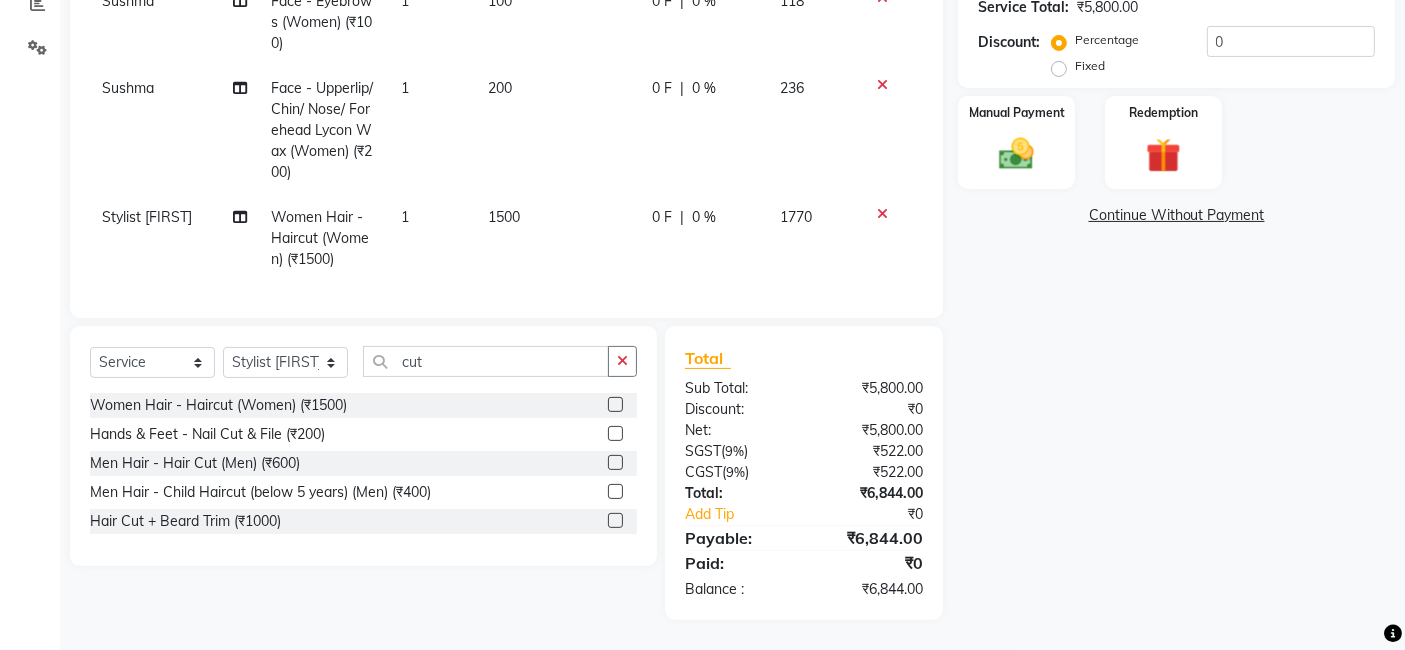 scroll, scrollTop: 0, scrollLeft: 0, axis: both 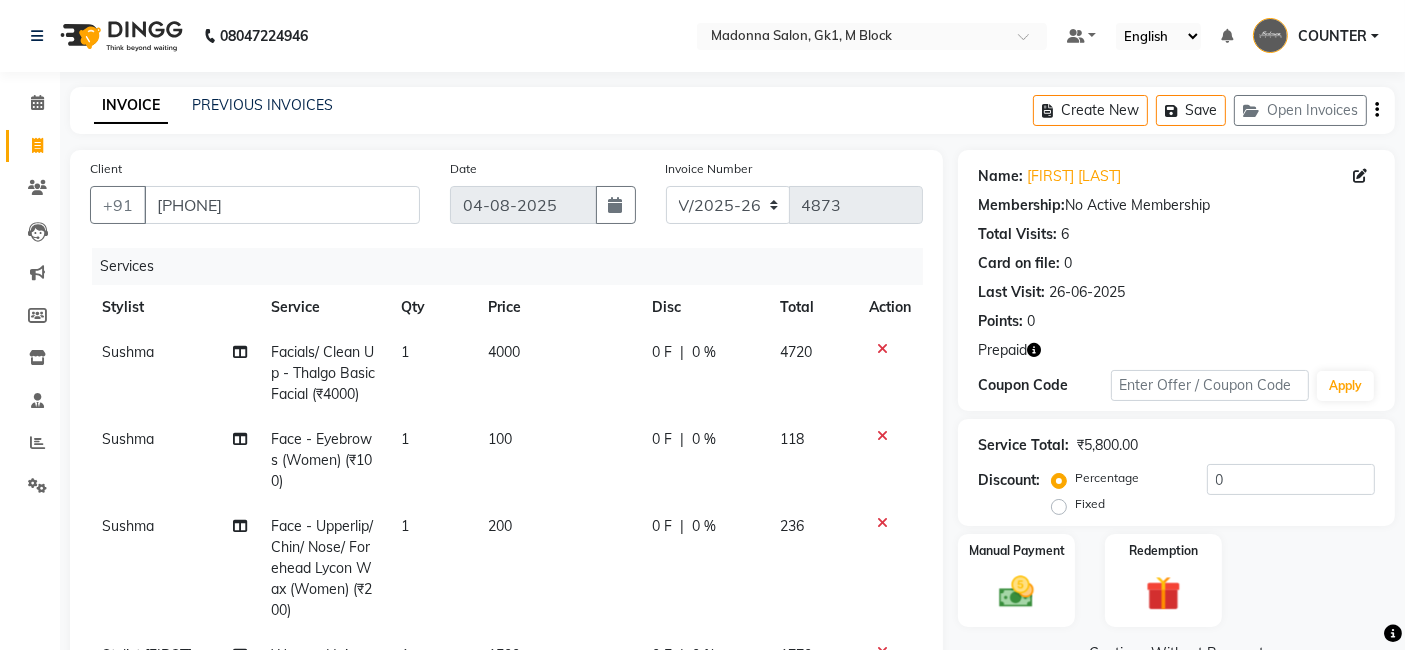 click on "Manual Payment Redemption" 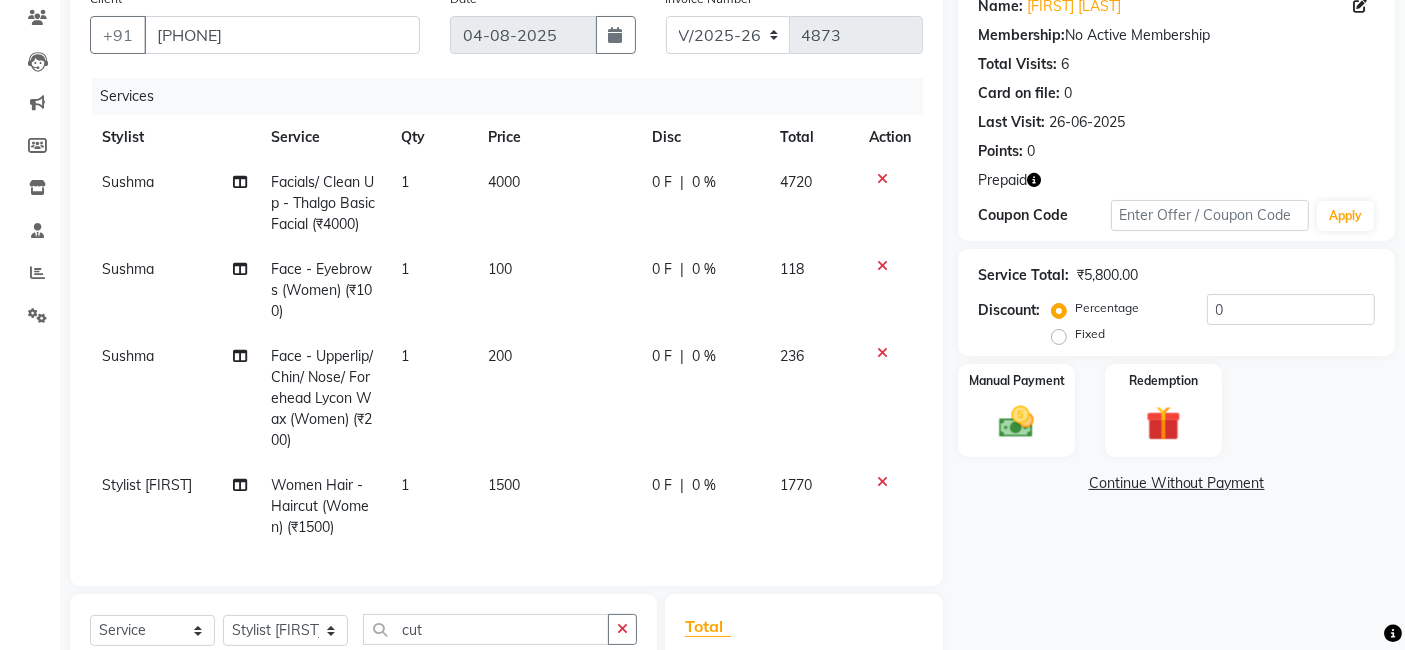 scroll, scrollTop: 137, scrollLeft: 0, axis: vertical 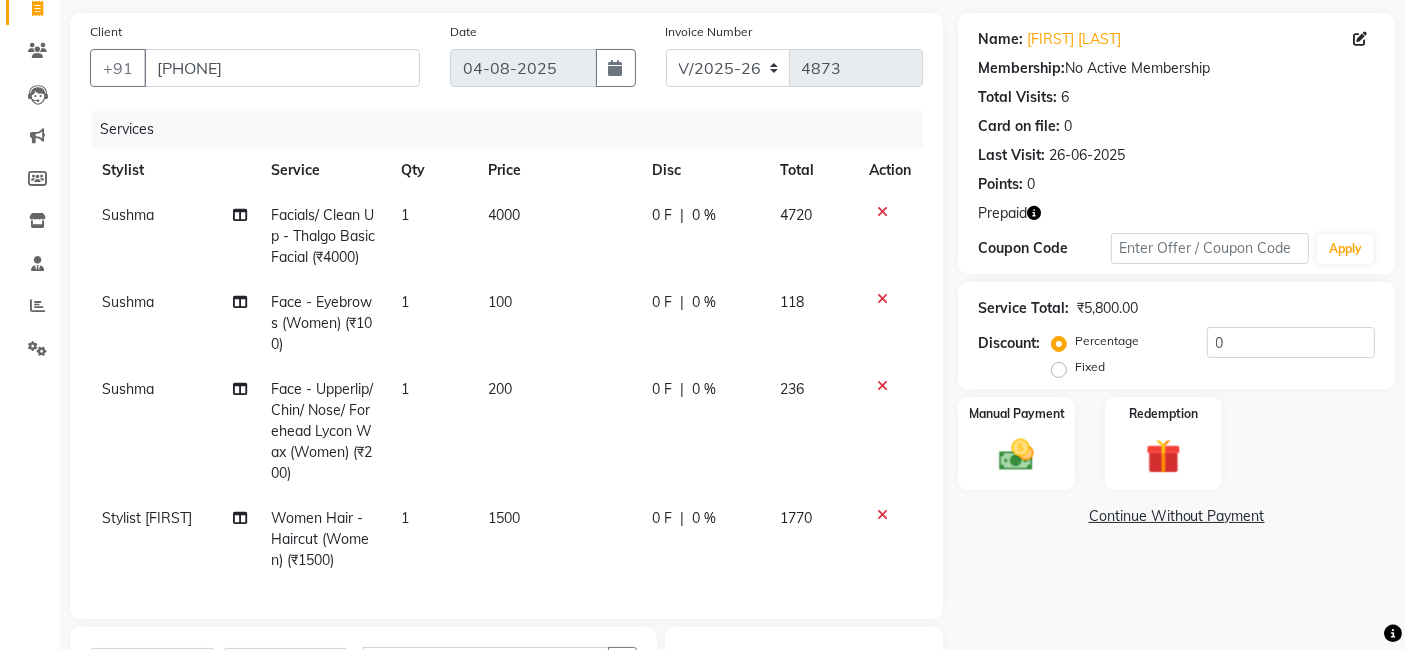 click 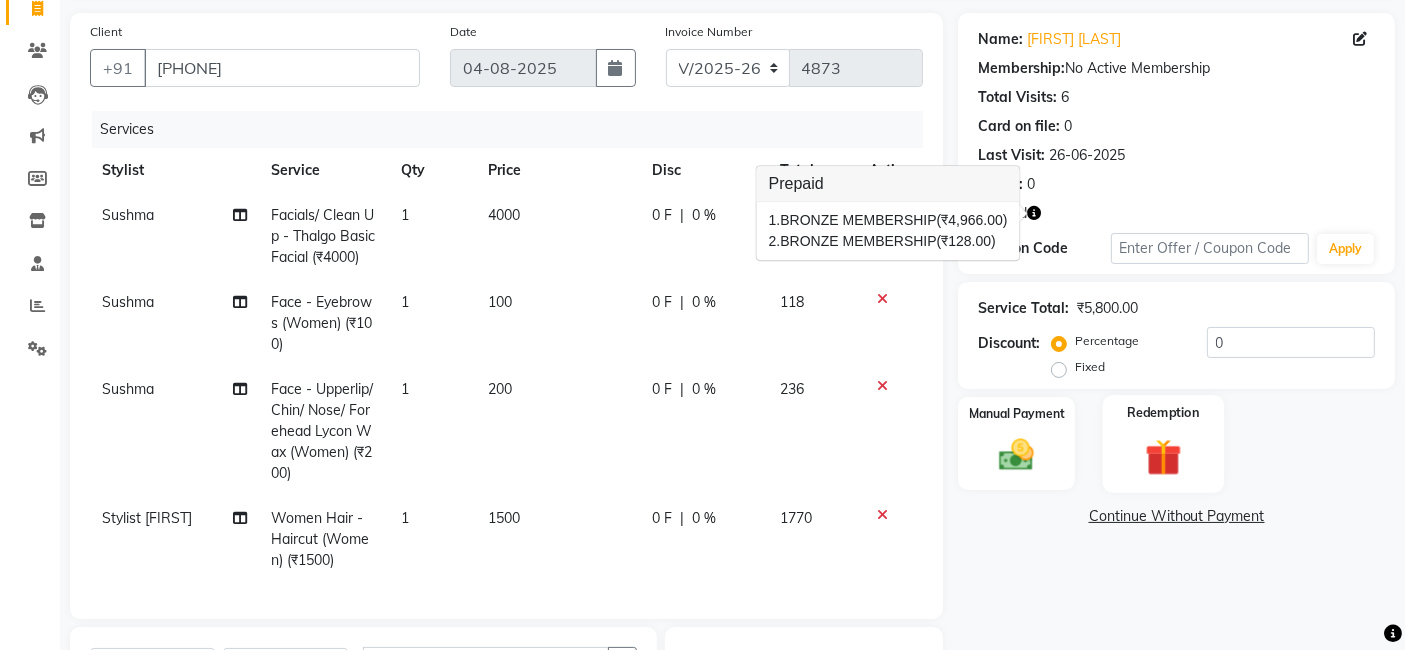 click 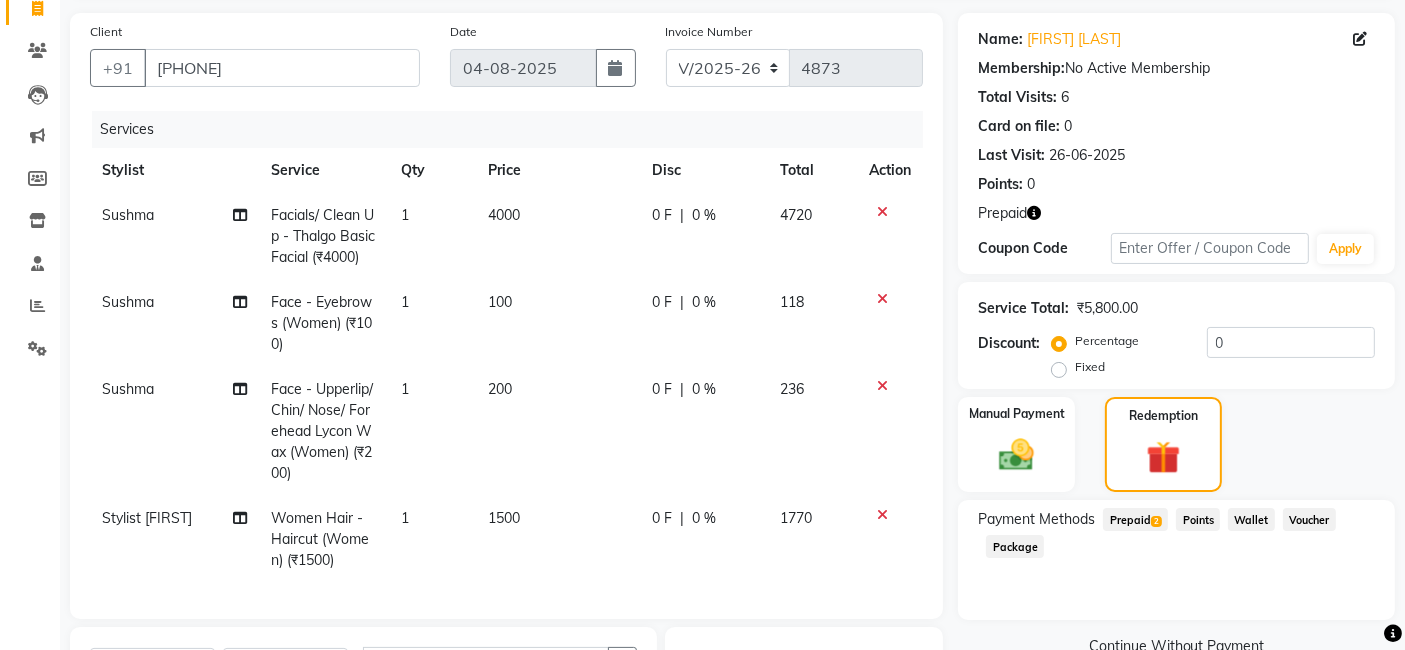 click on "Prepaid  2" 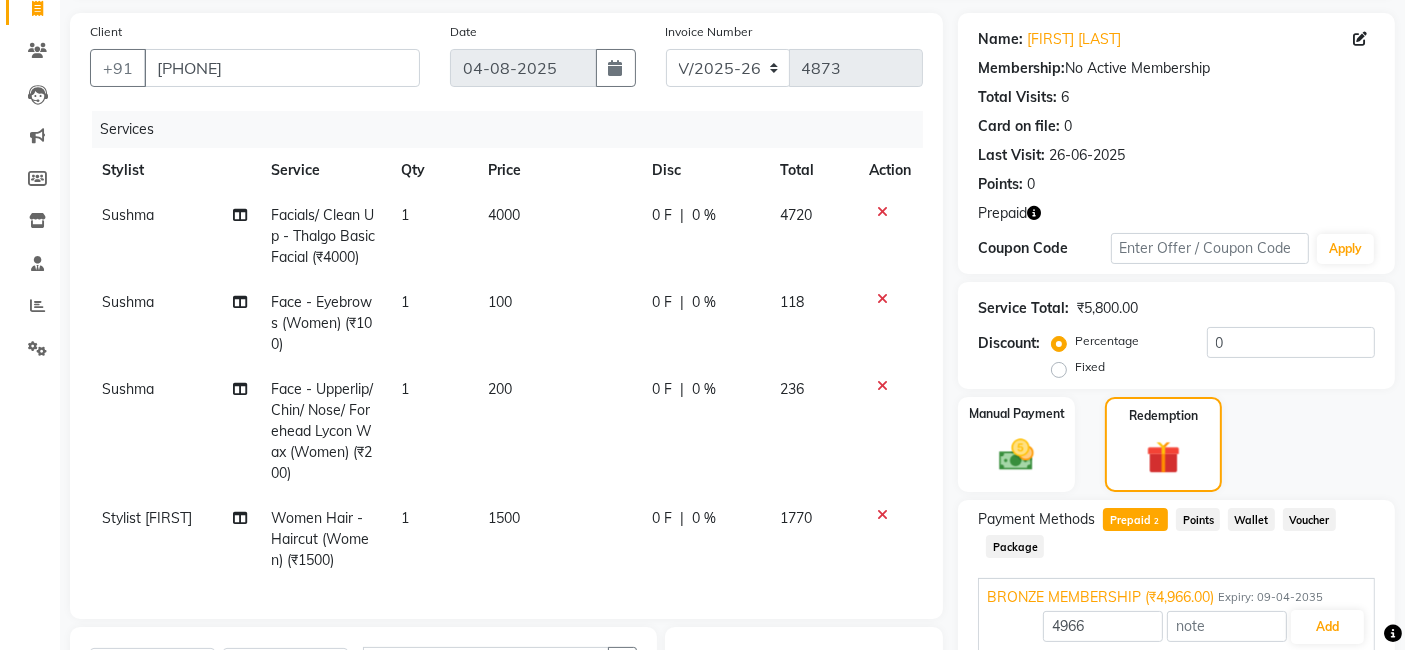 click on "Payment Methods  Prepaid  2  Points   Wallet   Voucher   Package" 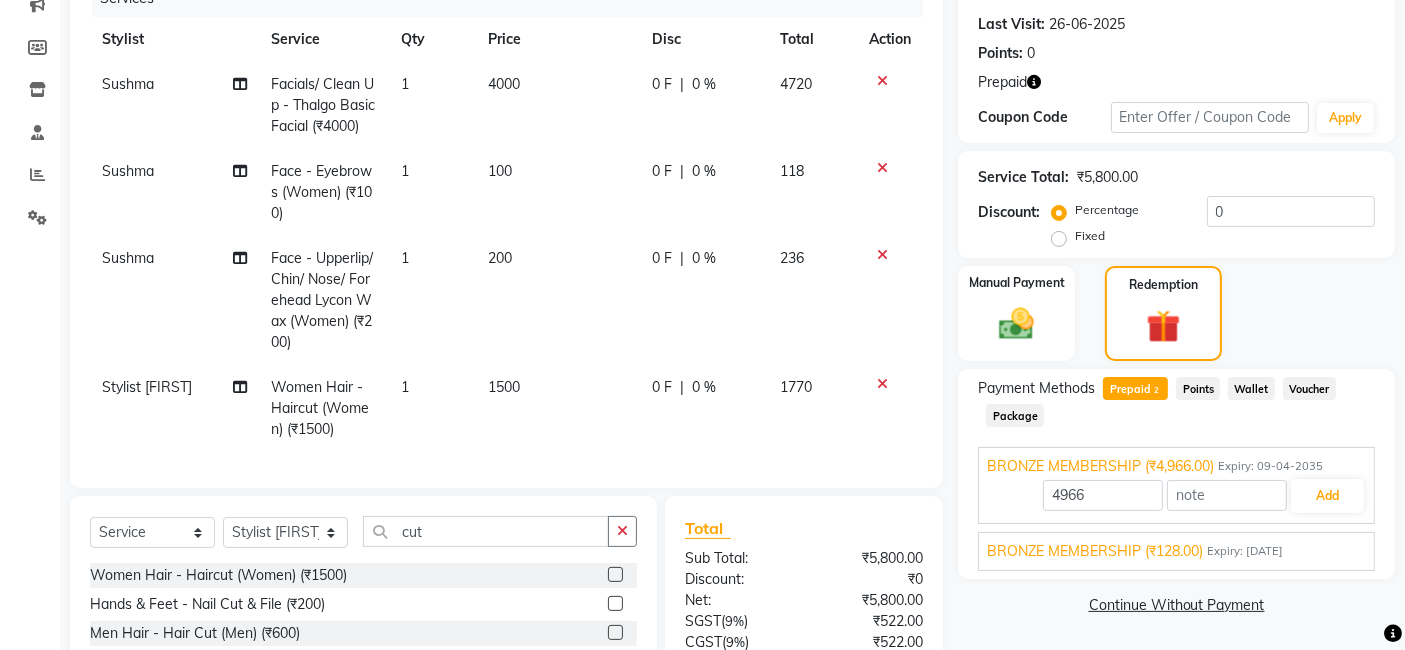 scroll, scrollTop: 271, scrollLeft: 0, axis: vertical 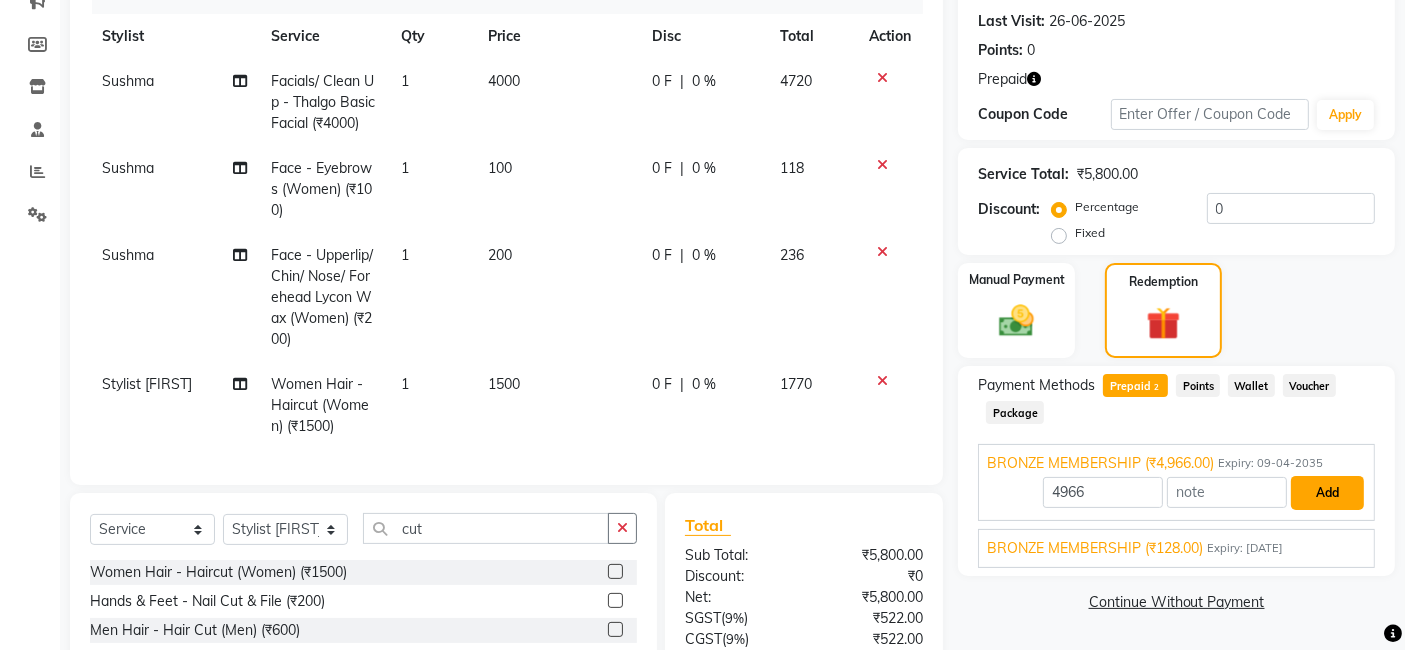 click on "Add" at bounding box center [1327, 493] 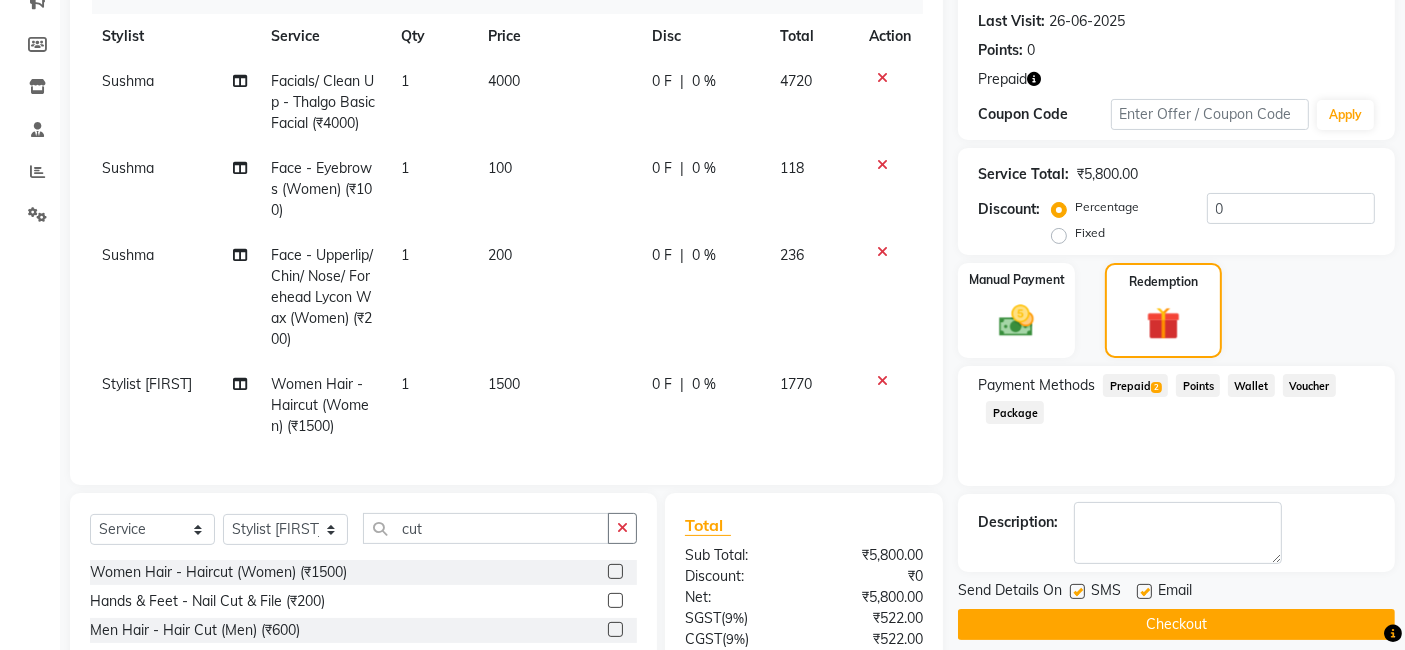 click on "Description:" 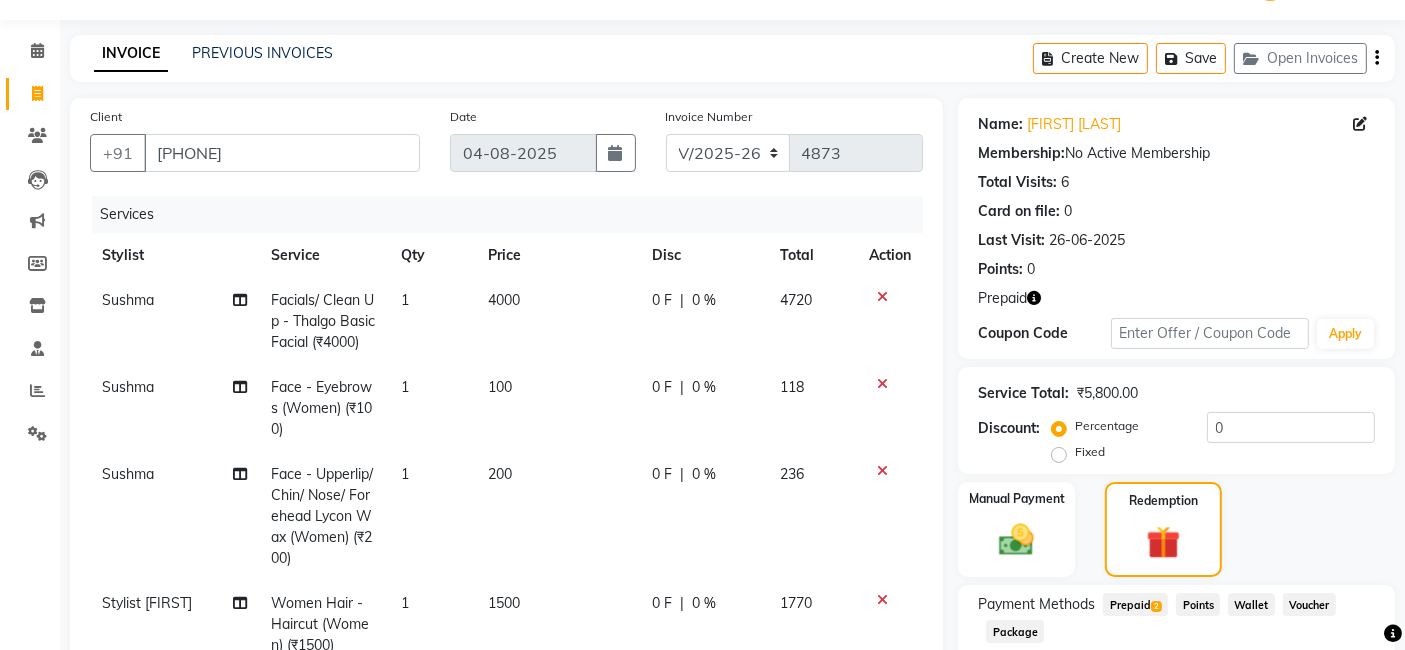 scroll, scrollTop: 45, scrollLeft: 0, axis: vertical 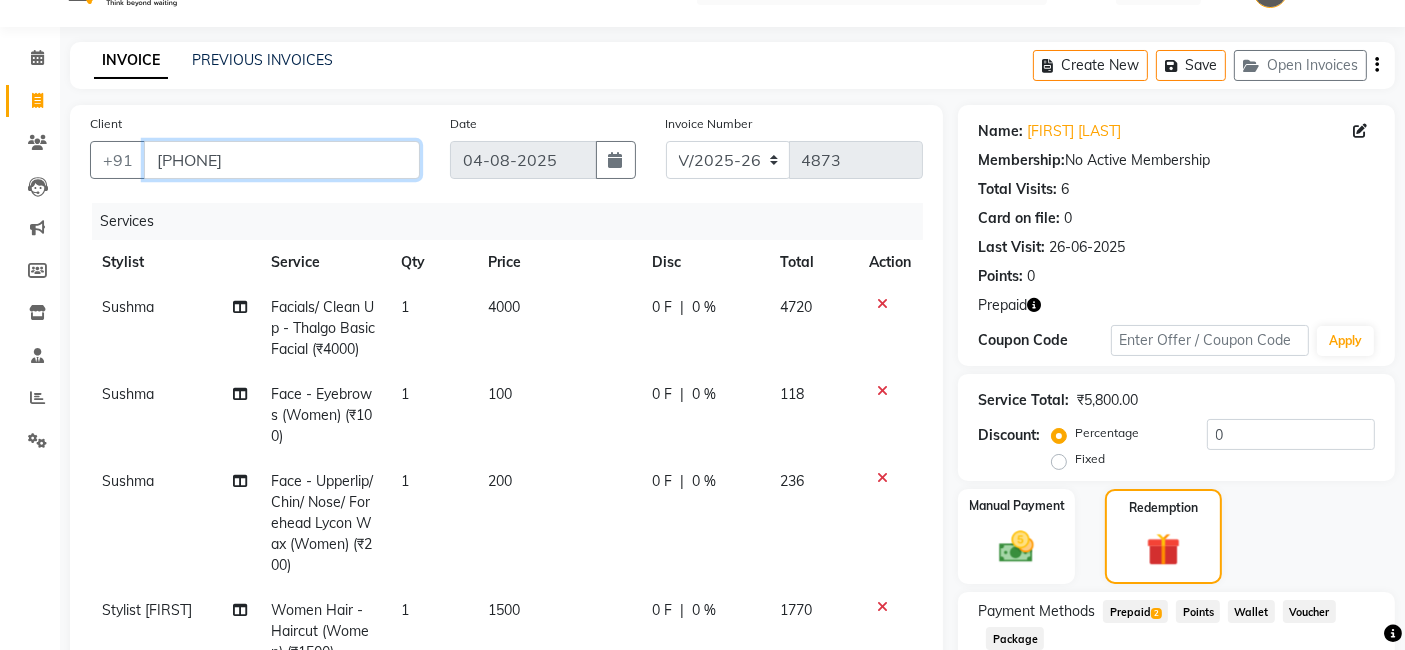 click on "9899766316" at bounding box center [282, 160] 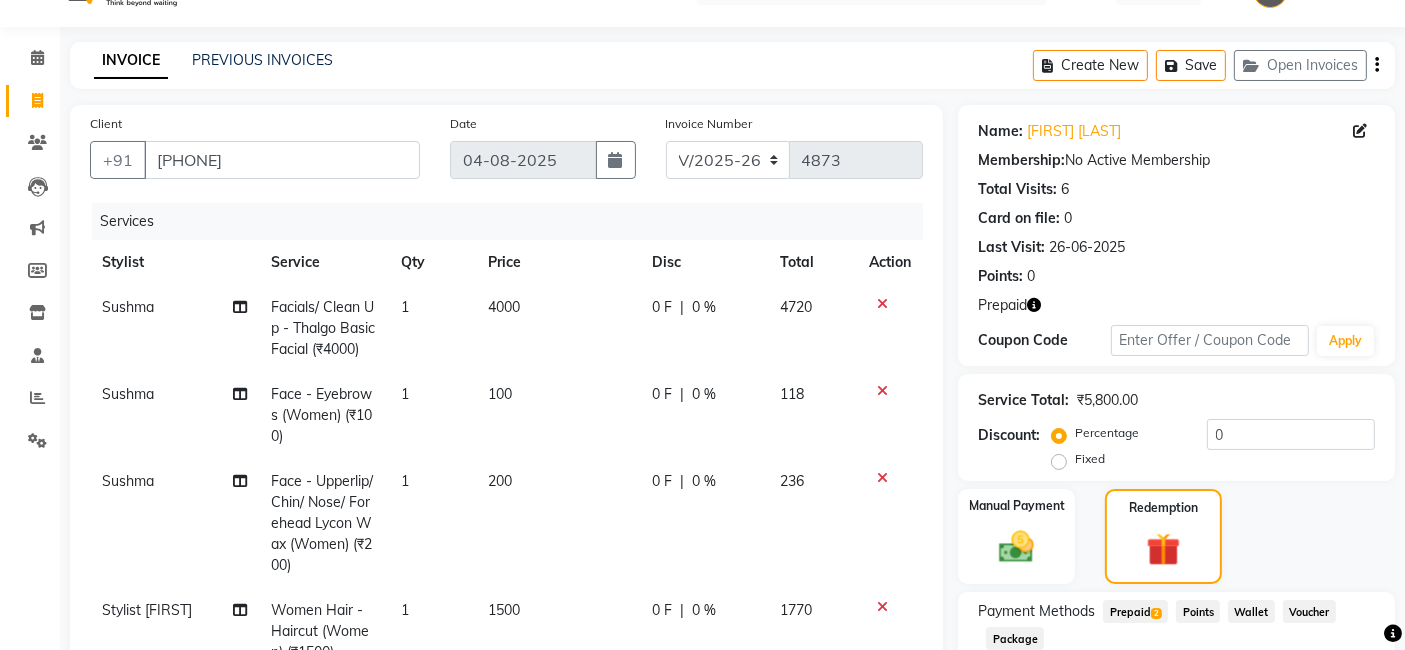 click on "INVOICE PREVIOUS INVOICES Create New   Save   Open Invoices" 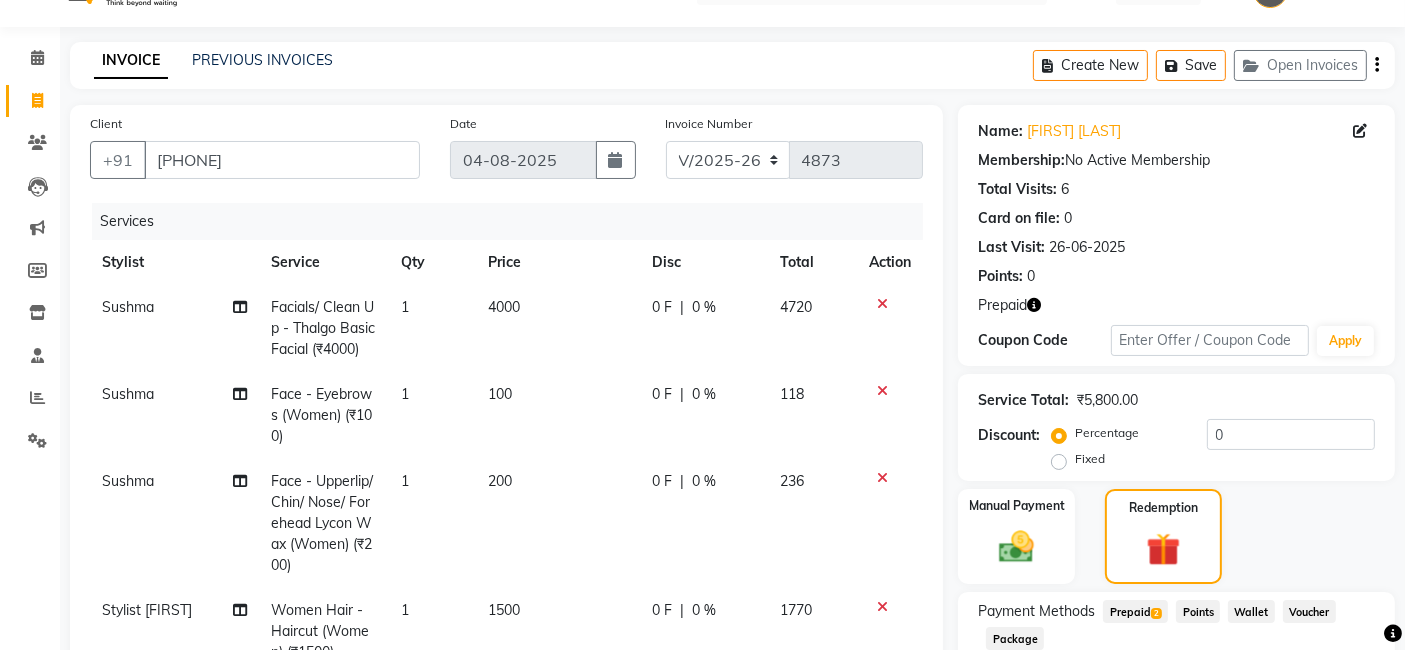 click on "Manual Payment Redemption" 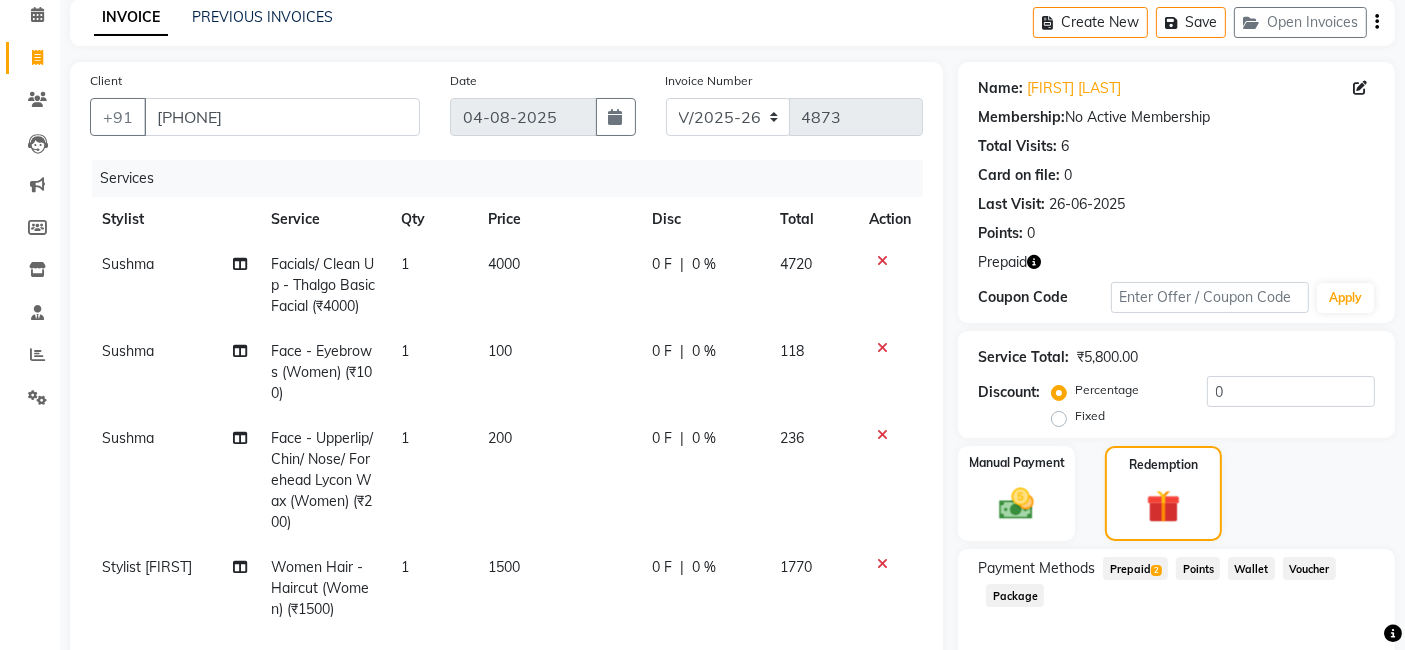 scroll, scrollTop: 90, scrollLeft: 0, axis: vertical 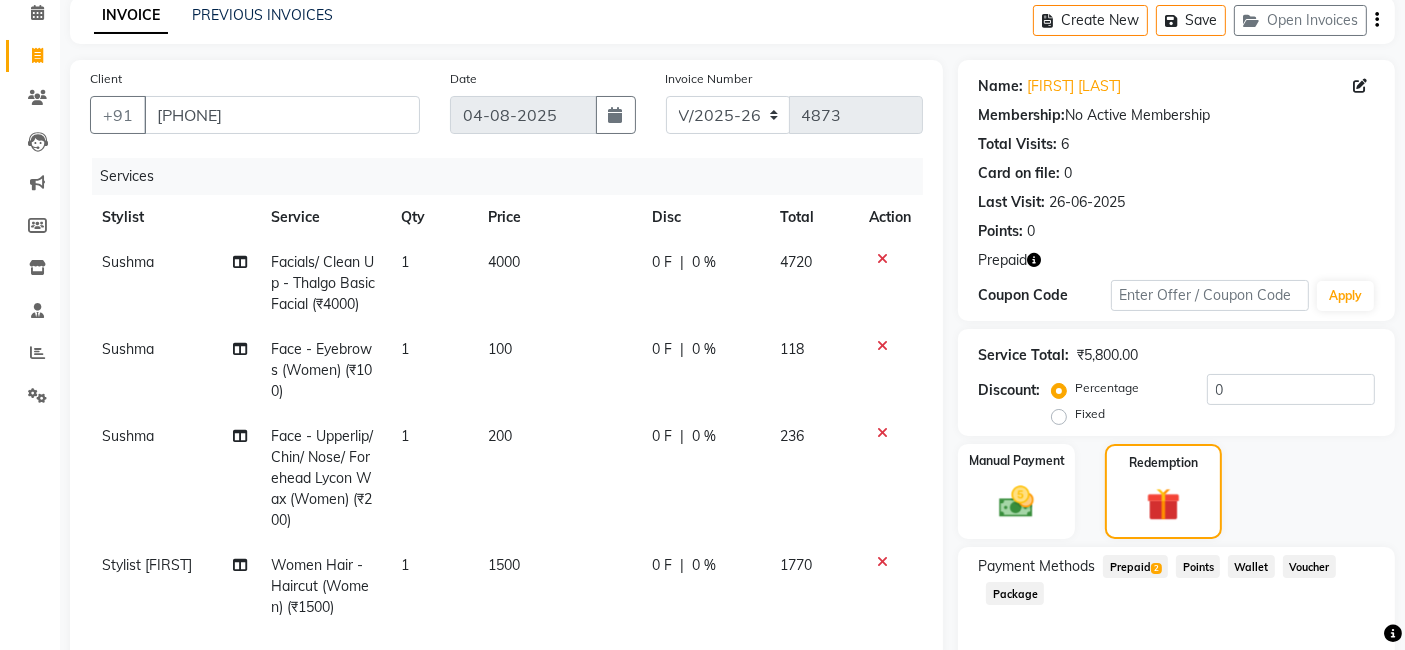 click on "Manual Payment Redemption" 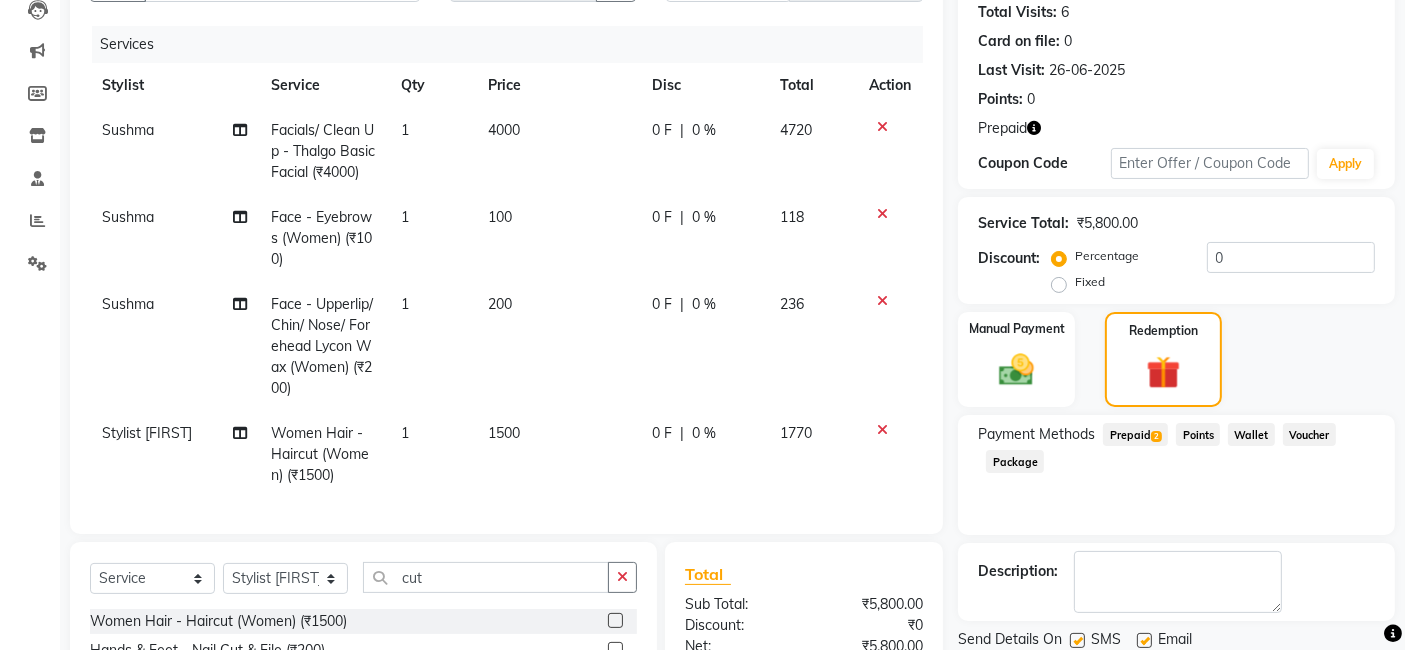 scroll, scrollTop: 223, scrollLeft: 0, axis: vertical 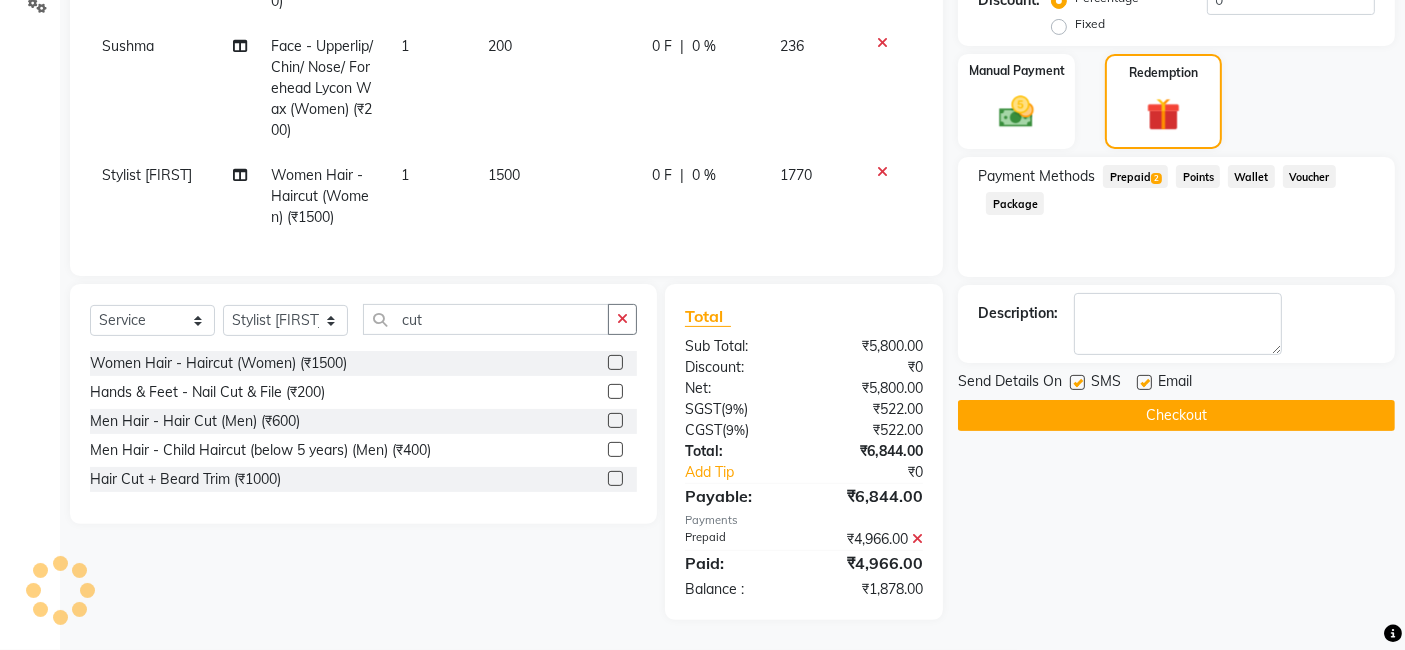click on "Name: Leena Walkin Membership:  No Active Membership  Total Visits:  6 Card on file:  0 Last Visit:   26-06-2025 Points:   0  Prepaid Coupon Code Apply Service Total:  ₹5,800.00  Discount:  Percentage   Fixed  0 Manual Payment Redemption Payment Methods  Prepaid  2  Points   Wallet   Voucher   Package  Description:                  Send Details On SMS Email  Checkout" 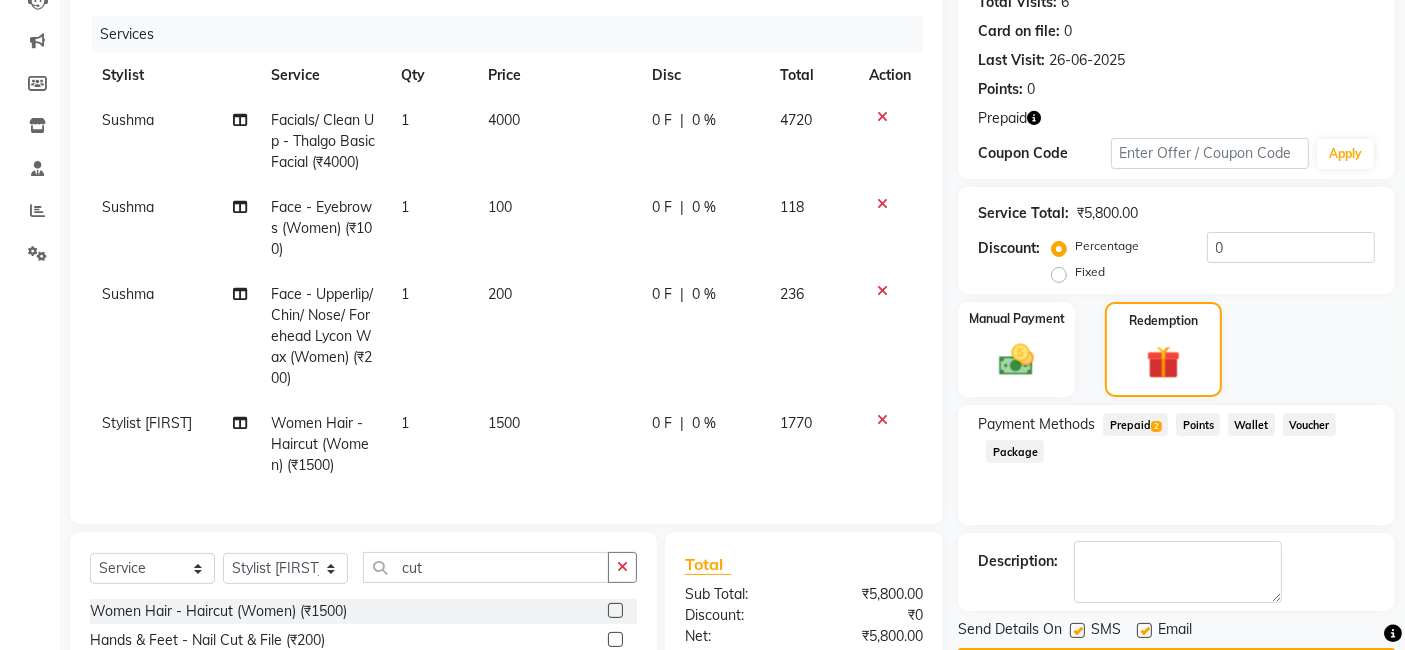 scroll, scrollTop: 0, scrollLeft: 0, axis: both 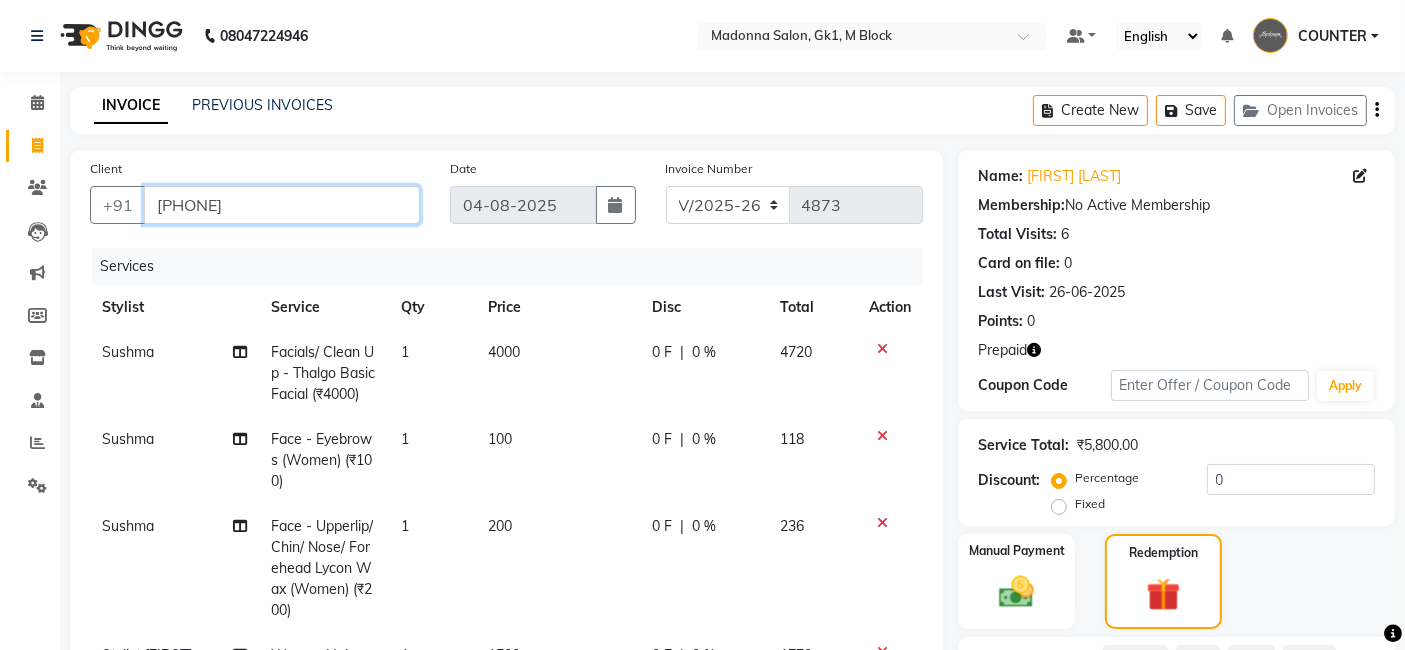 click on "9899766316" at bounding box center [282, 205] 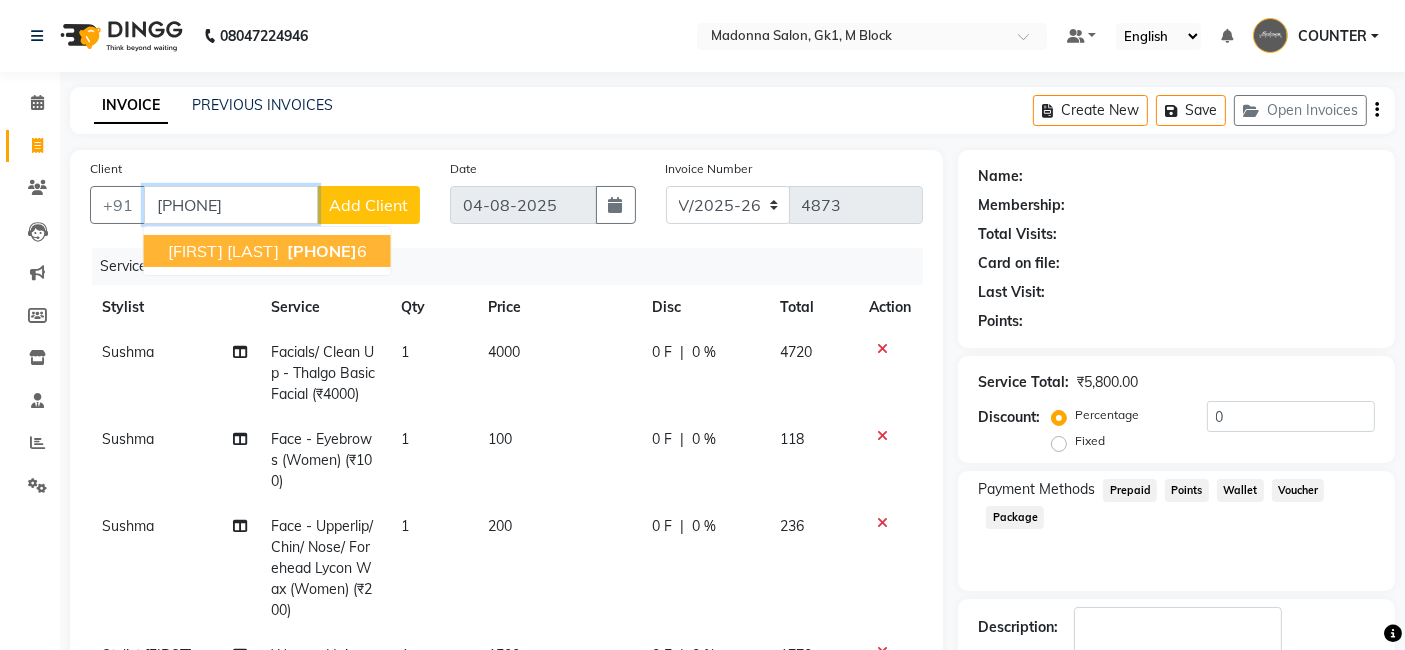 click on "989976631" at bounding box center (322, 251) 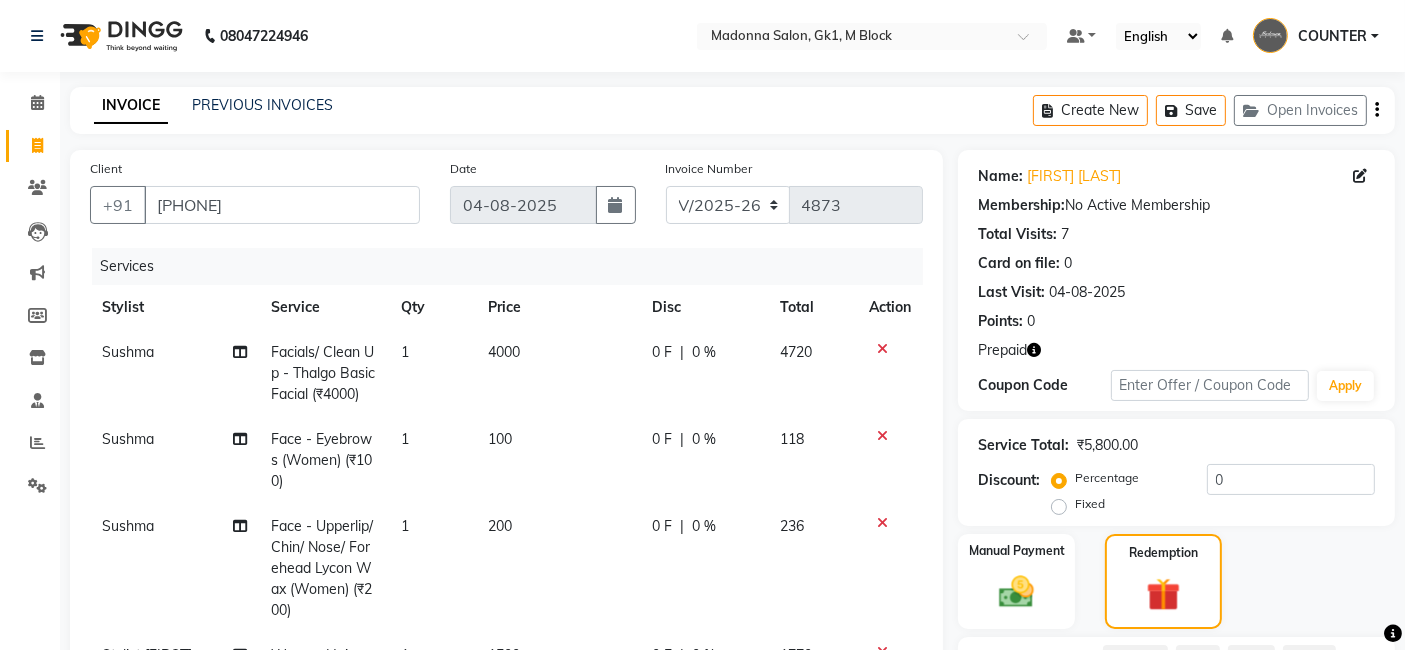 click 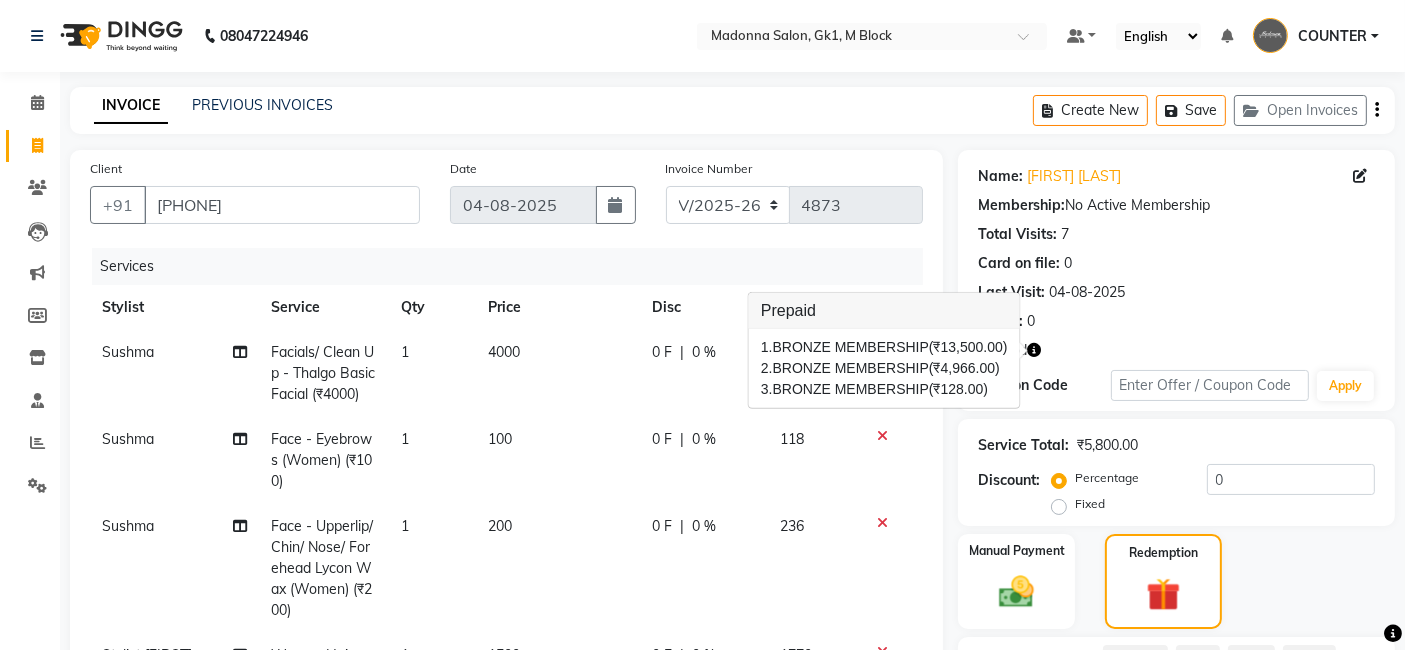 click on "Manual Payment Redemption" 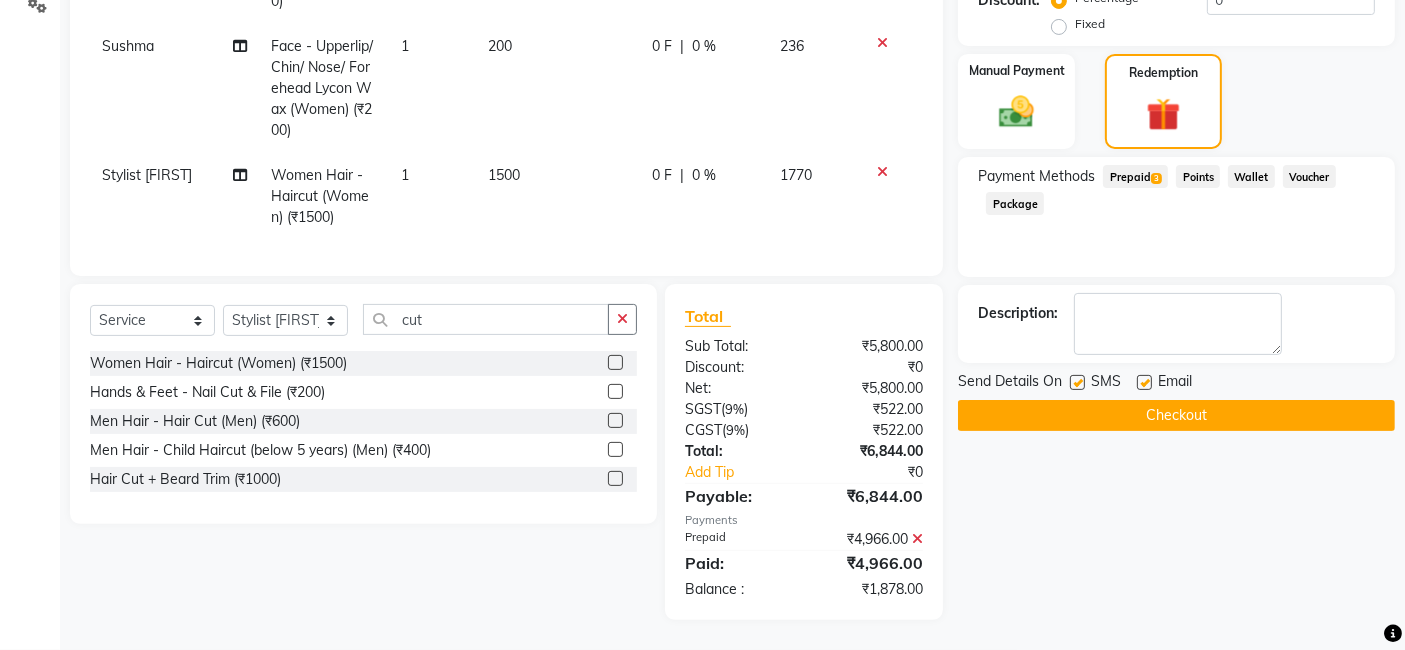 scroll, scrollTop: 490, scrollLeft: 0, axis: vertical 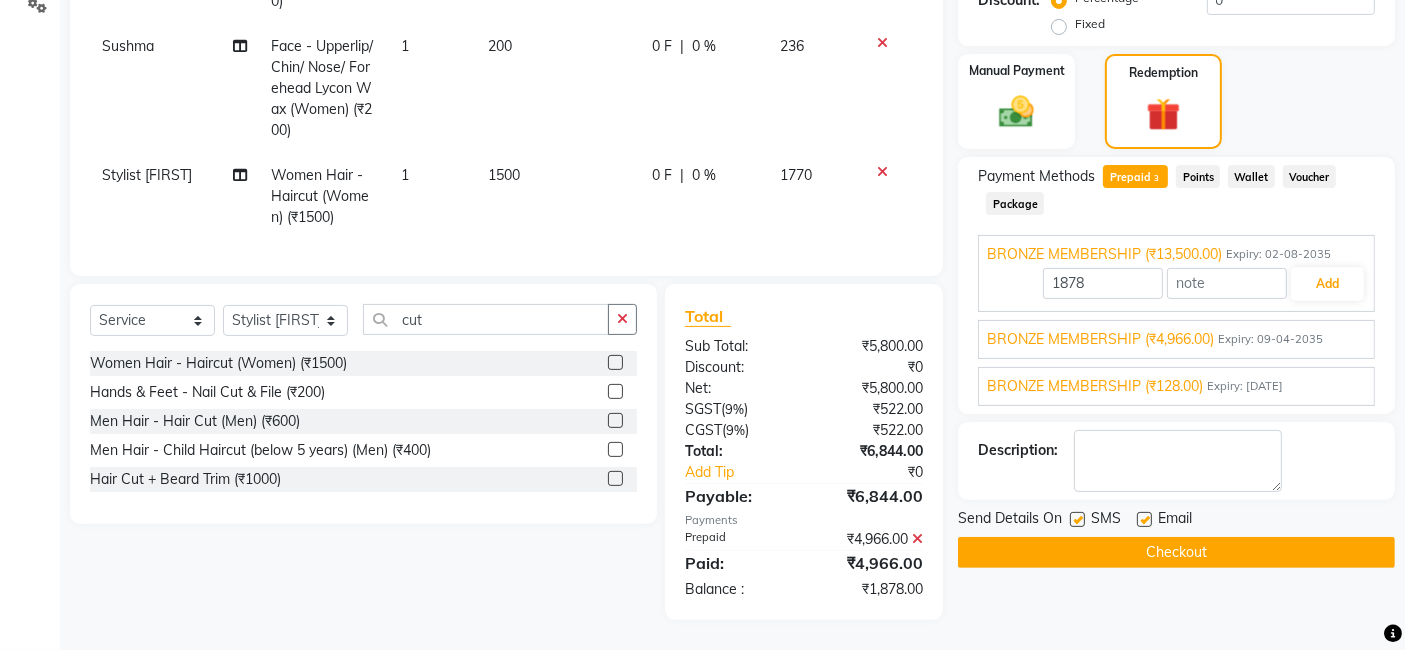 click on "Expiry: 24-03-2035" at bounding box center (1245, 386) 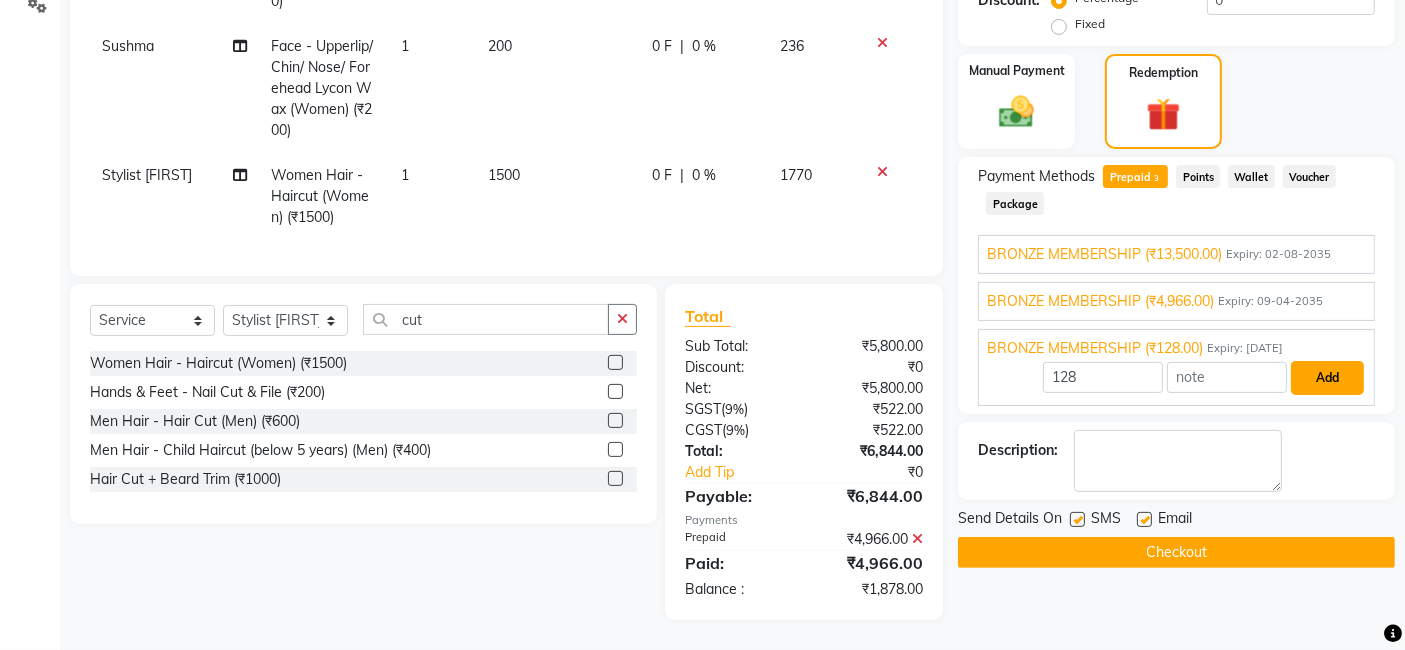 click on "Add" at bounding box center (1327, 378) 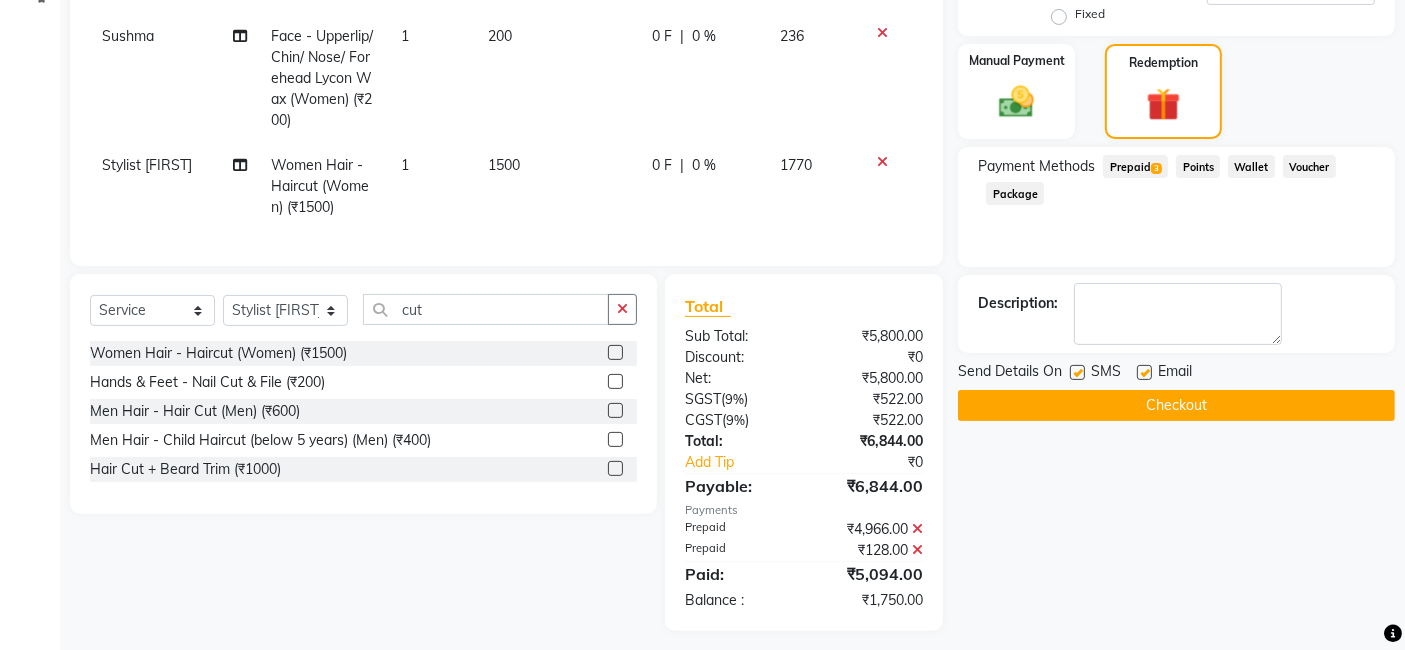 click on "Prepaid  3" 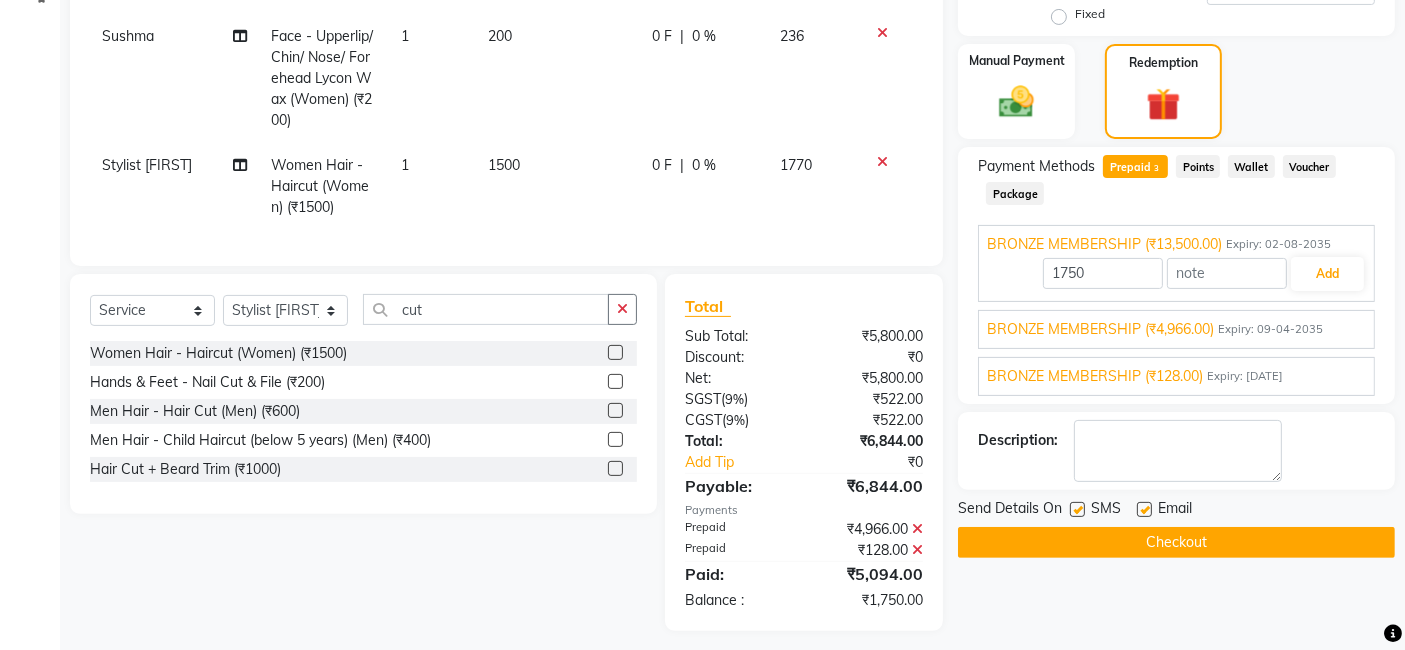 click on "BRONZE MEMBERSHIP (₹4,966.00) Expiry: 09-04-2035" at bounding box center [1176, 329] 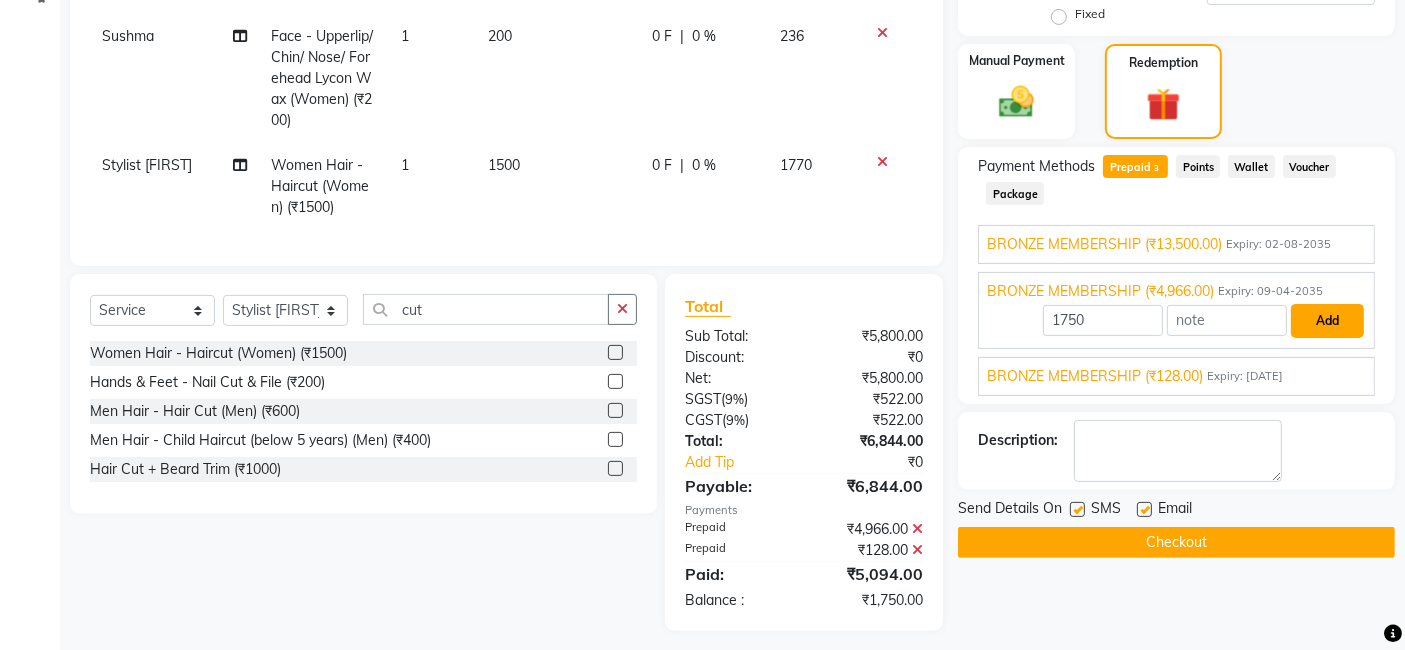 click on "Add" at bounding box center [1327, 321] 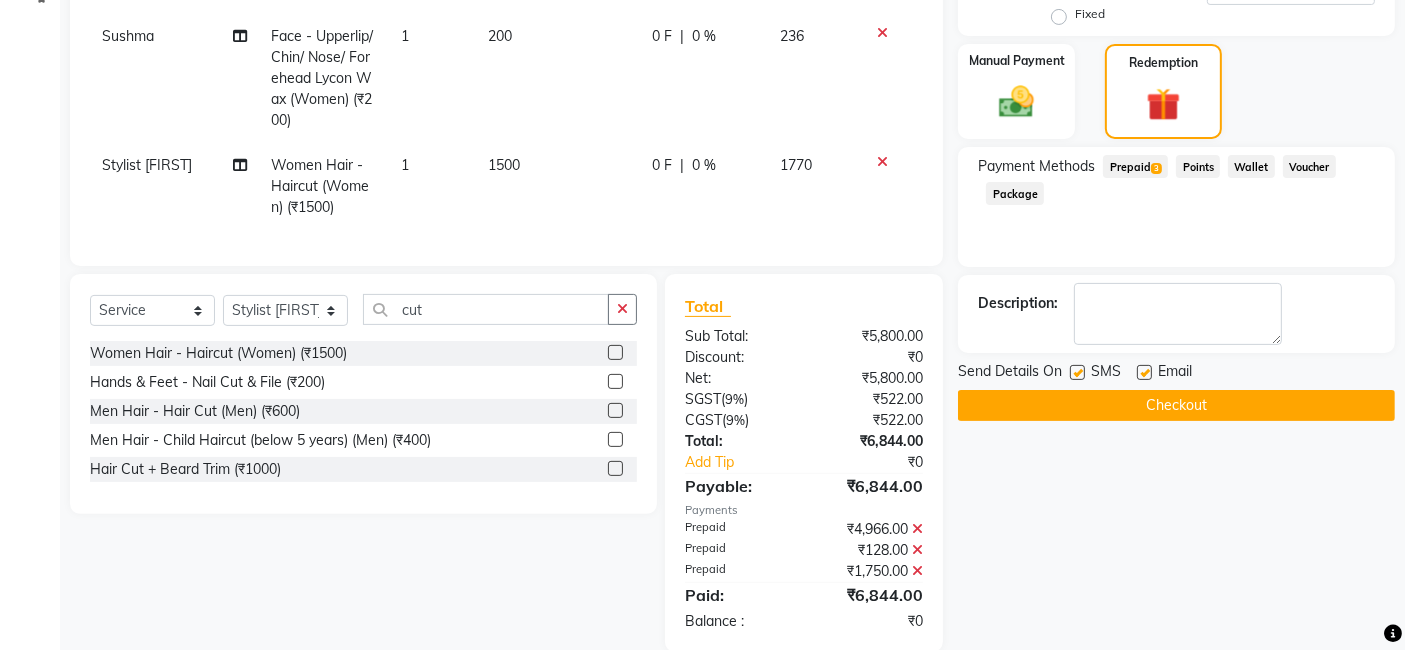 click on "Checkout" 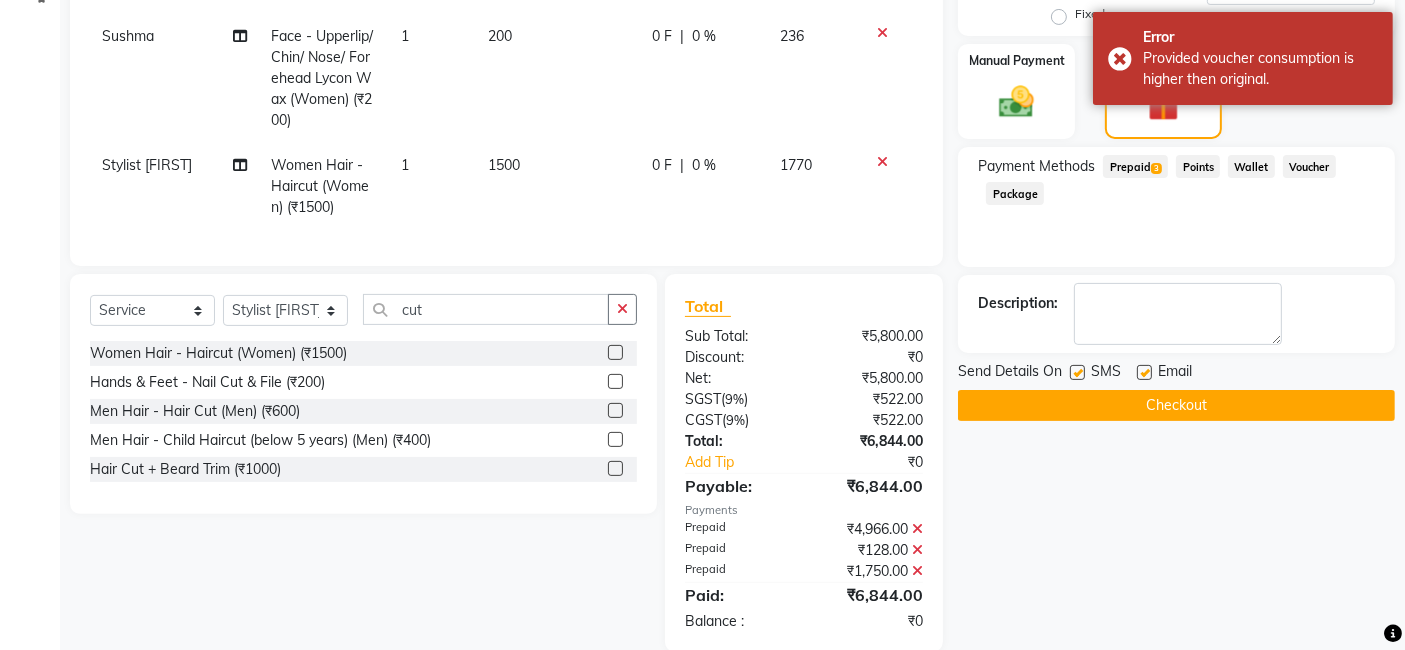 click on "Prepaid  3" 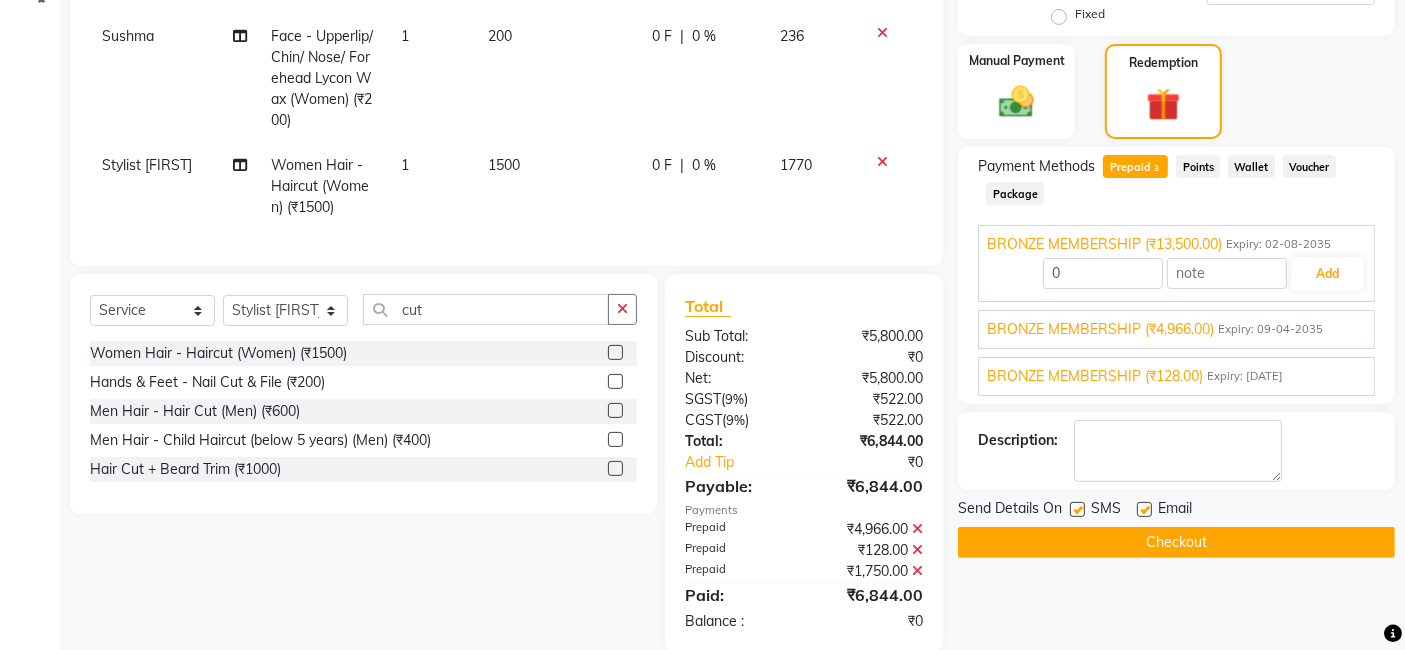 click 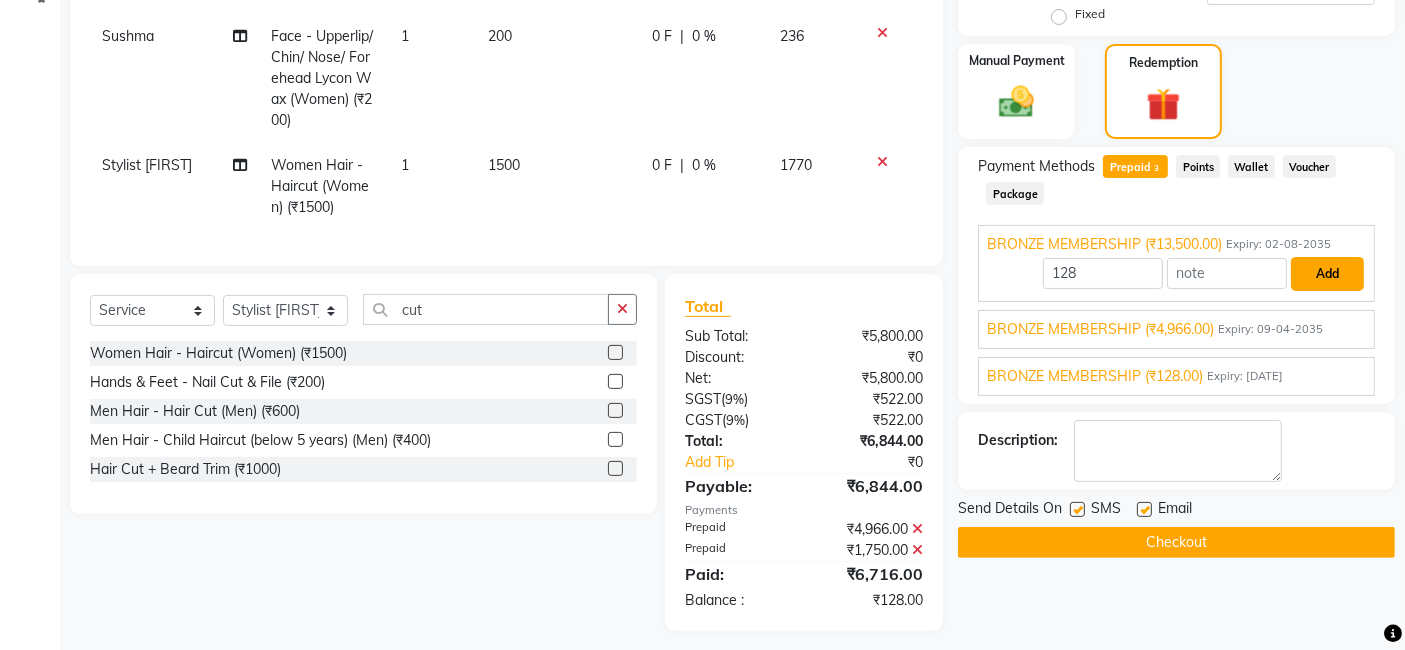 click on "Add" at bounding box center [1327, 274] 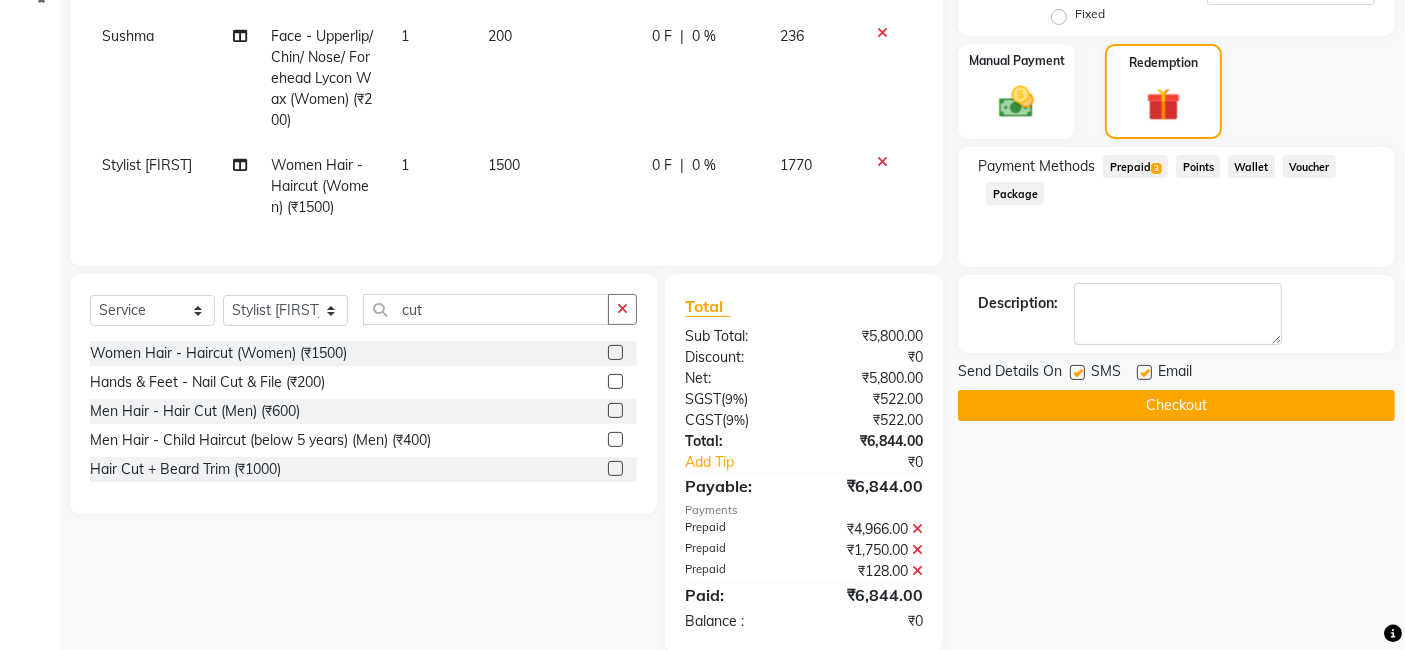 click on "Checkout" 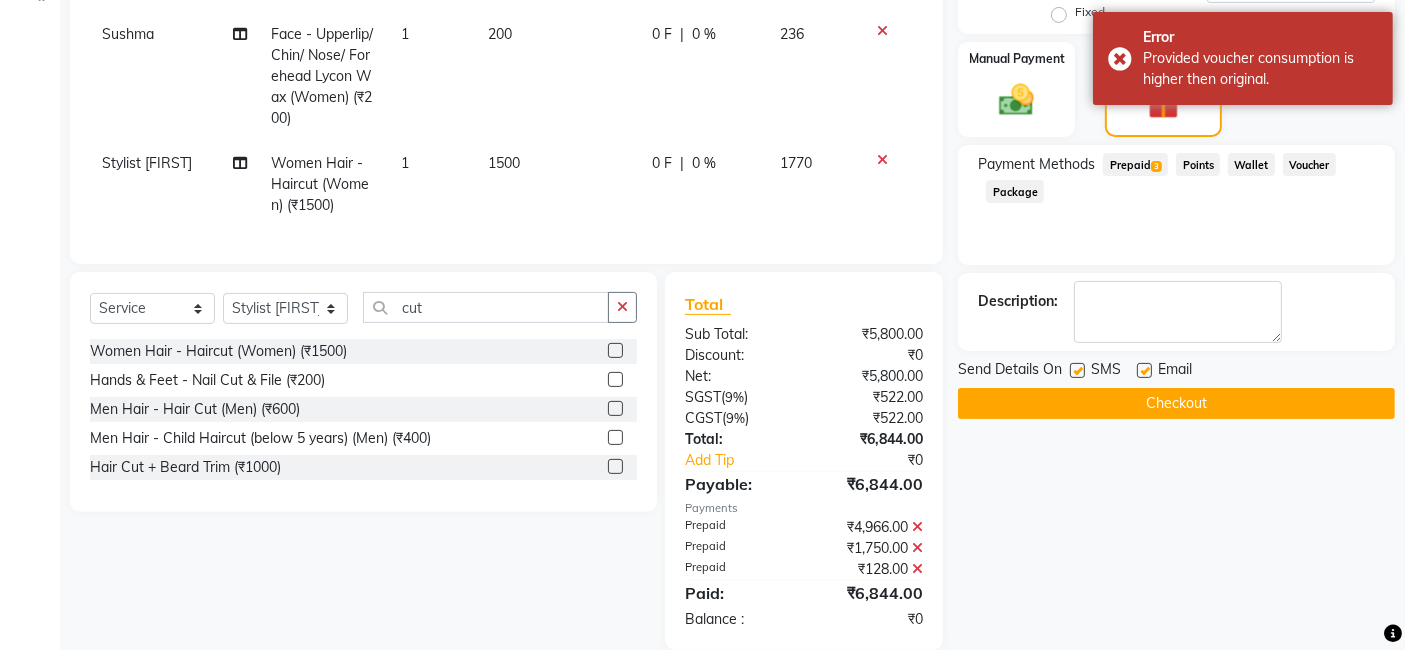 scroll, scrollTop: 532, scrollLeft: 0, axis: vertical 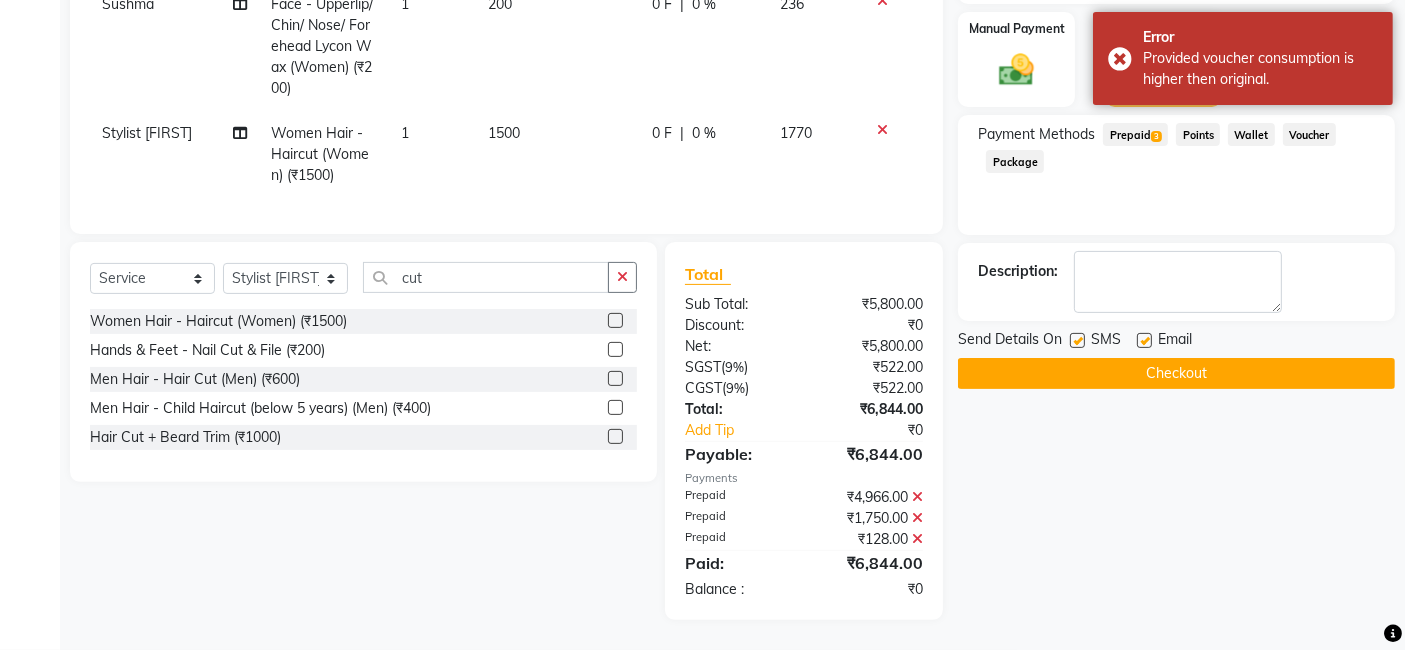 click 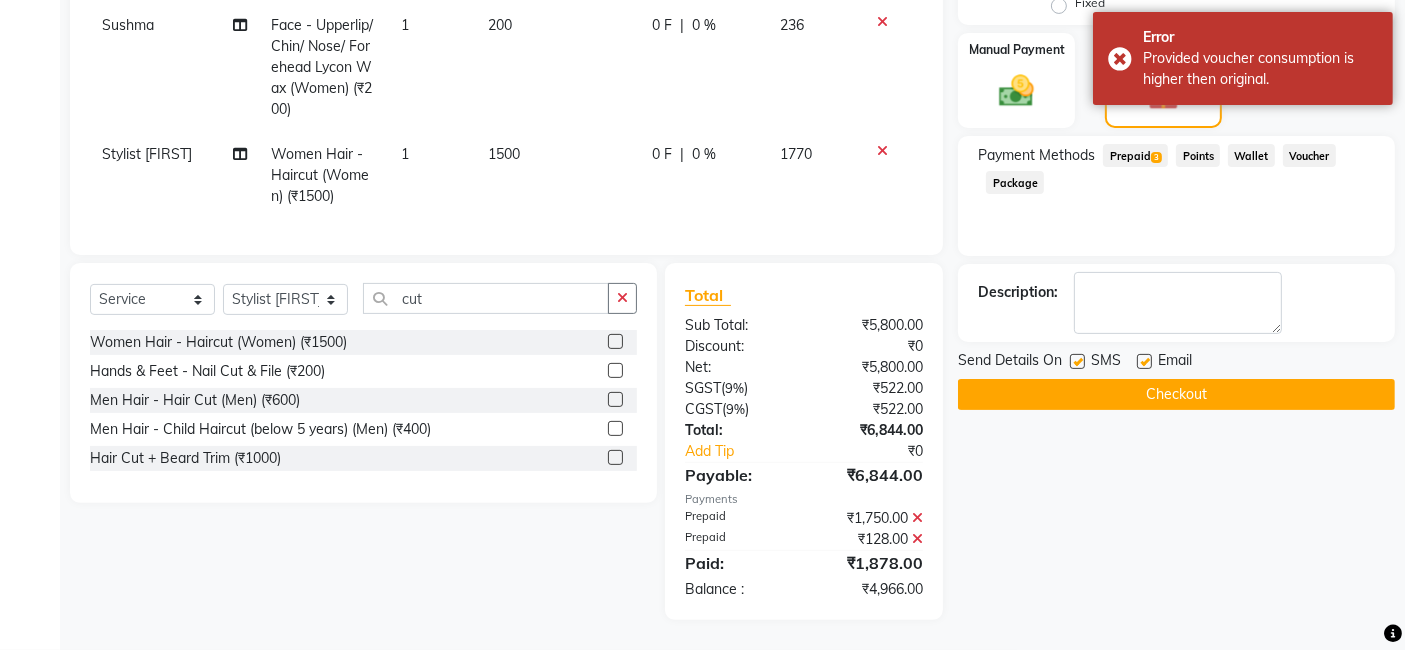 click 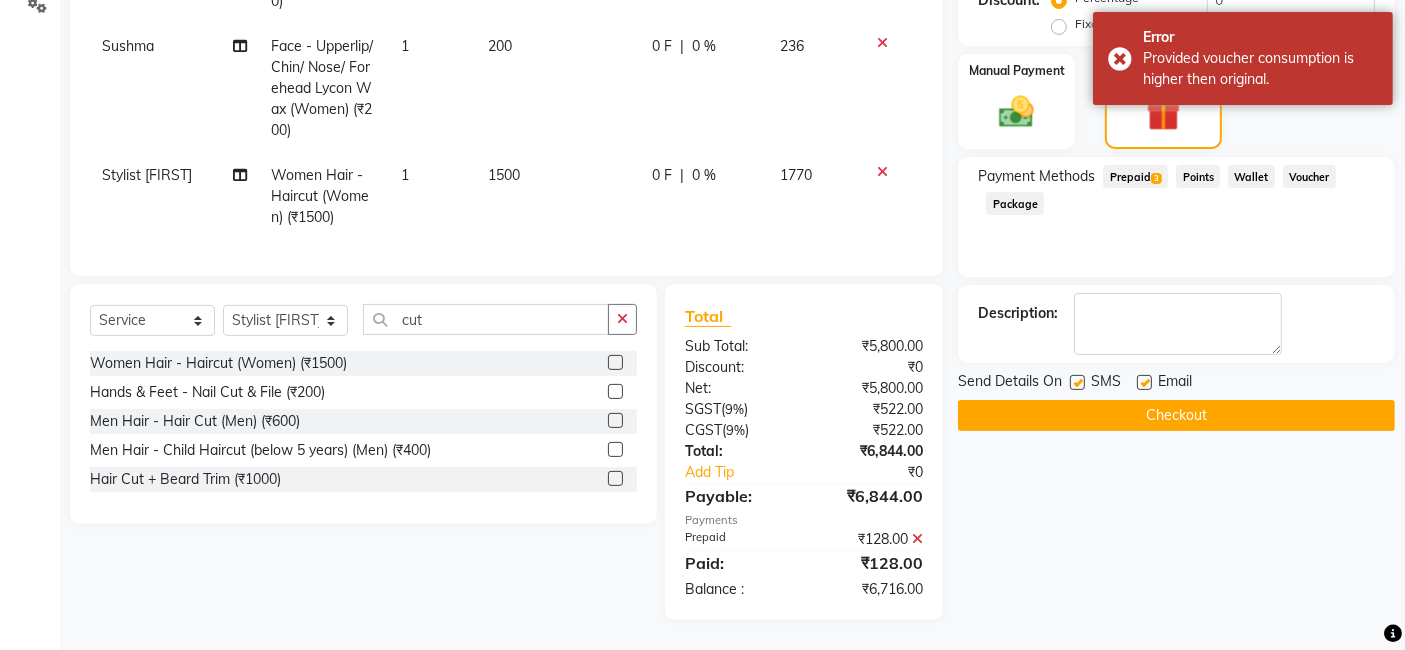 scroll, scrollTop: 490, scrollLeft: 0, axis: vertical 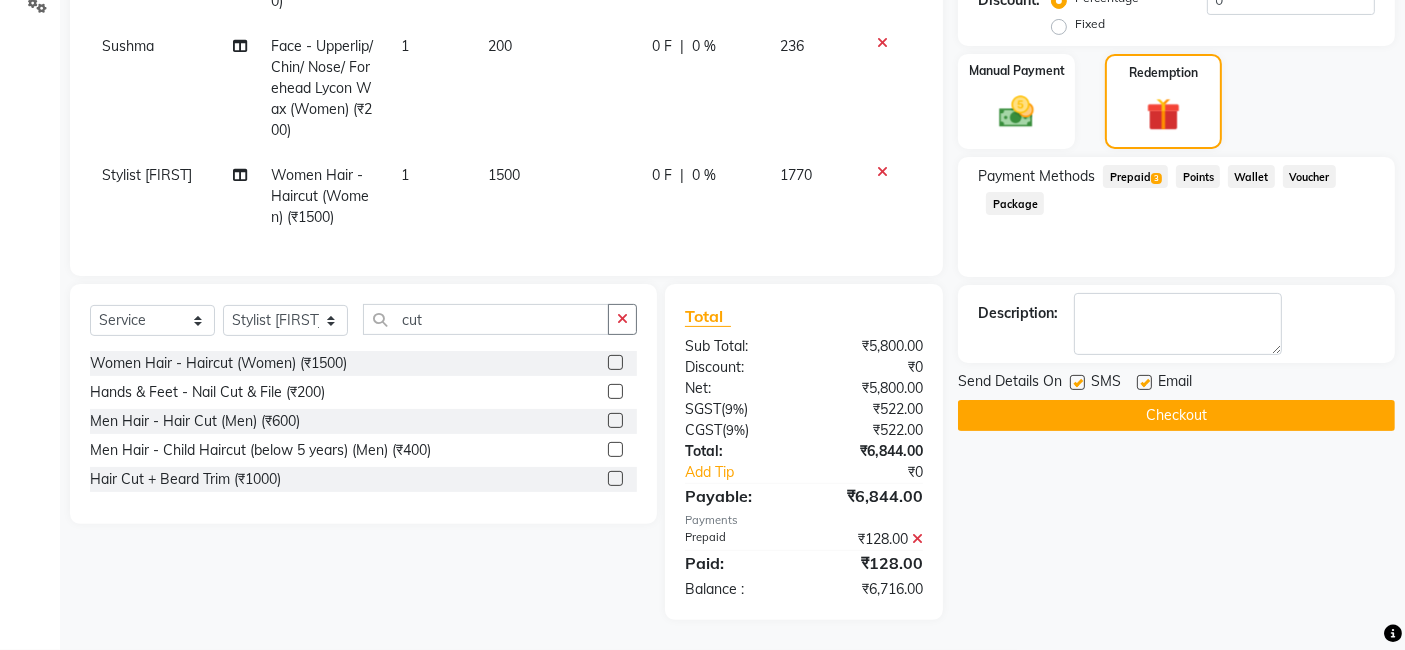 click 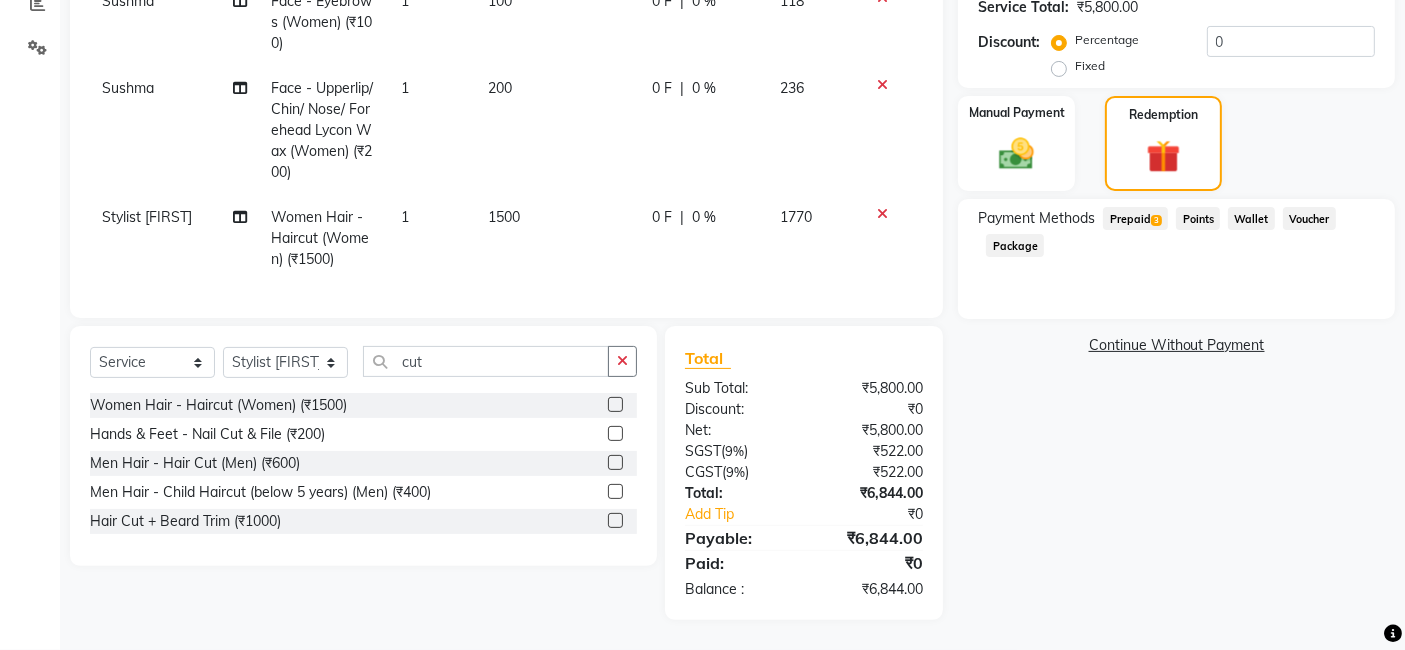 click on "Prepaid  3" 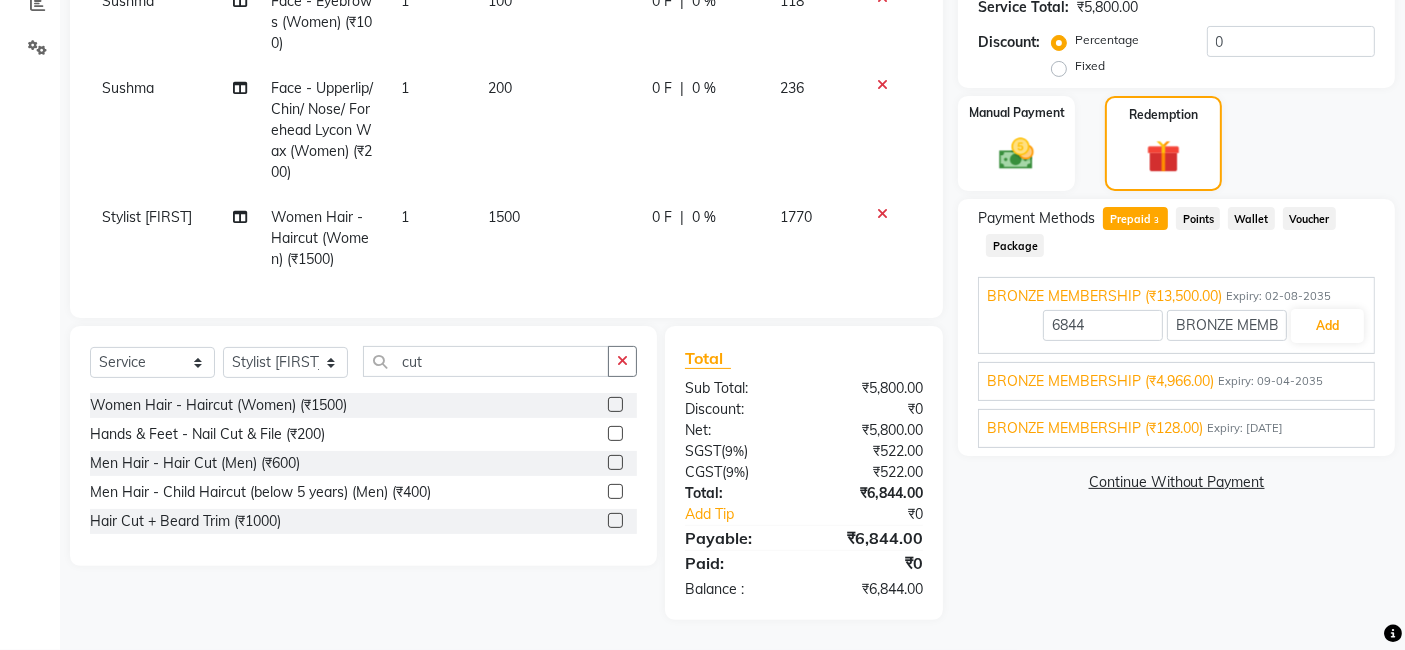 click on "Expiry: 09-04-2035" at bounding box center (1270, 381) 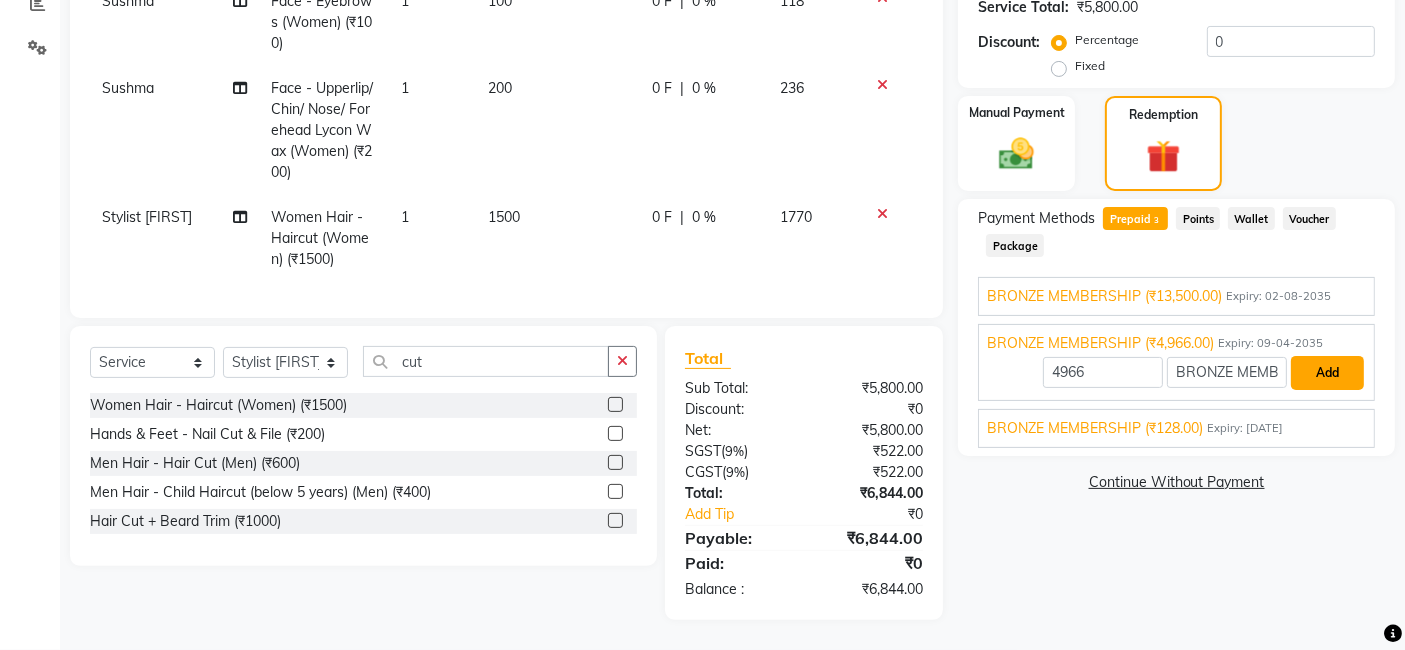 click on "Add" at bounding box center (1327, 373) 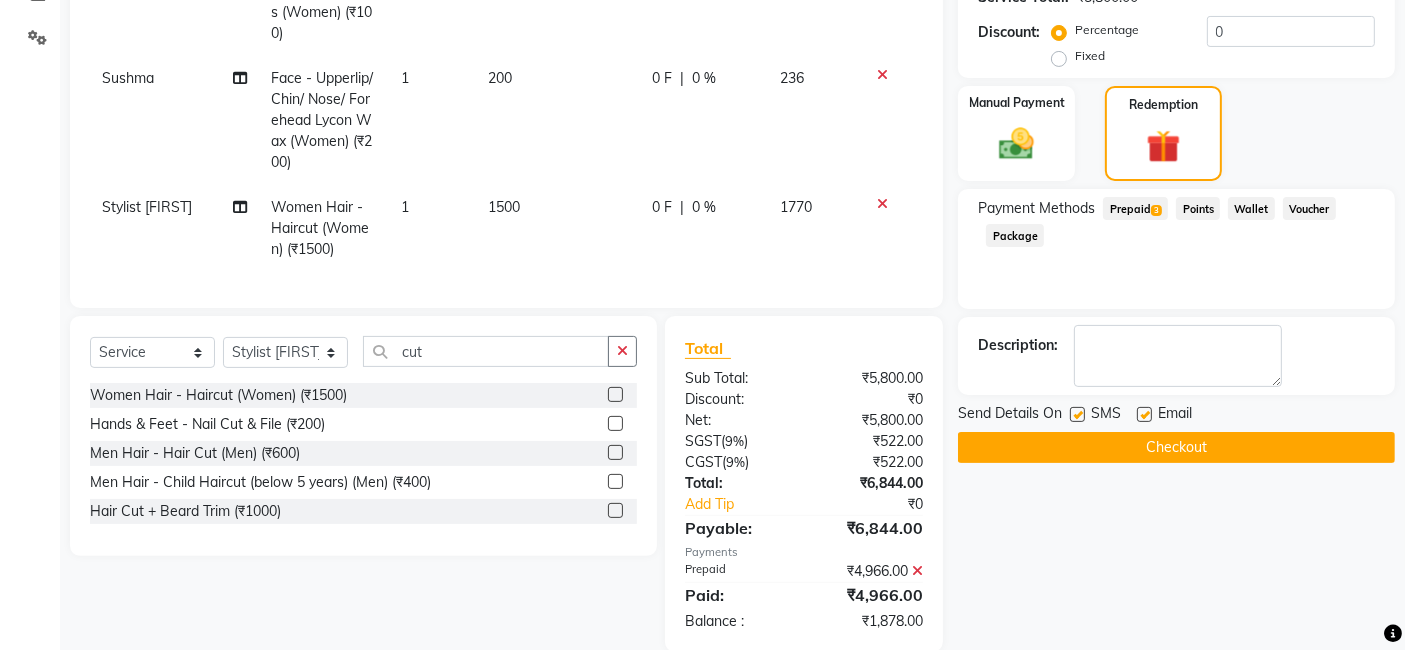 click on "3" 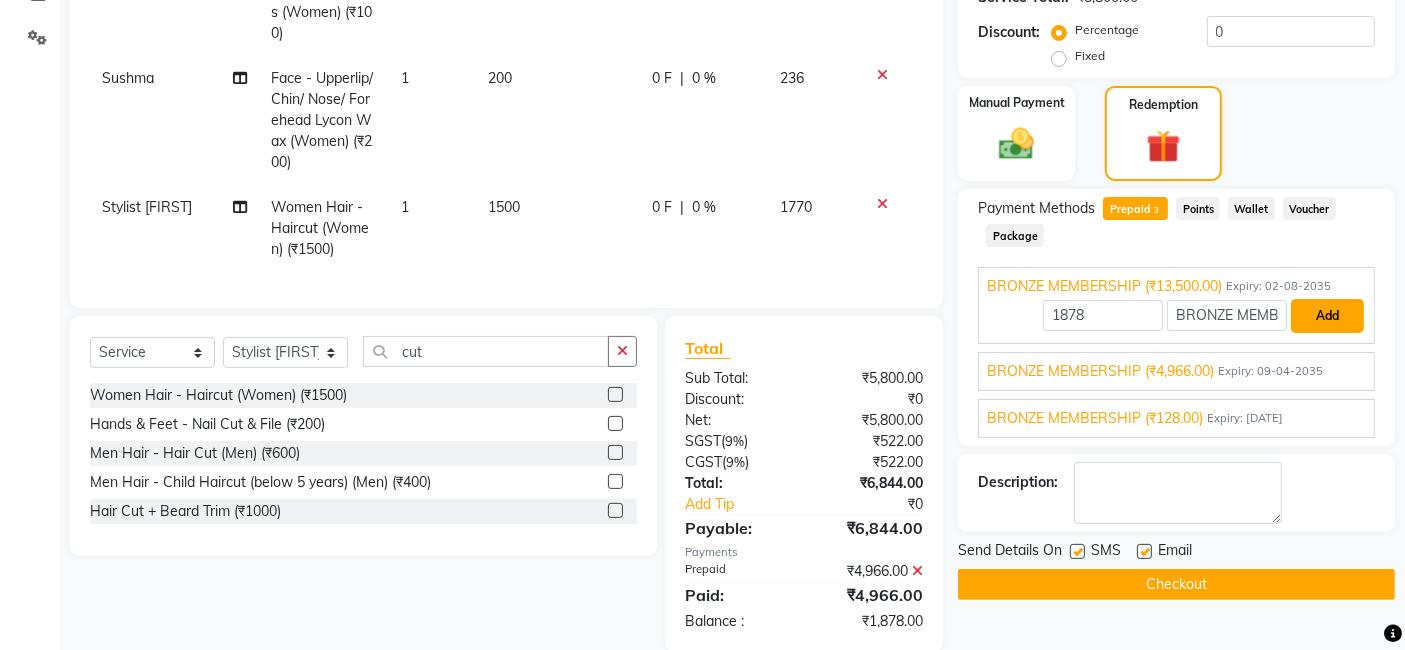 click on "Add" at bounding box center [1327, 316] 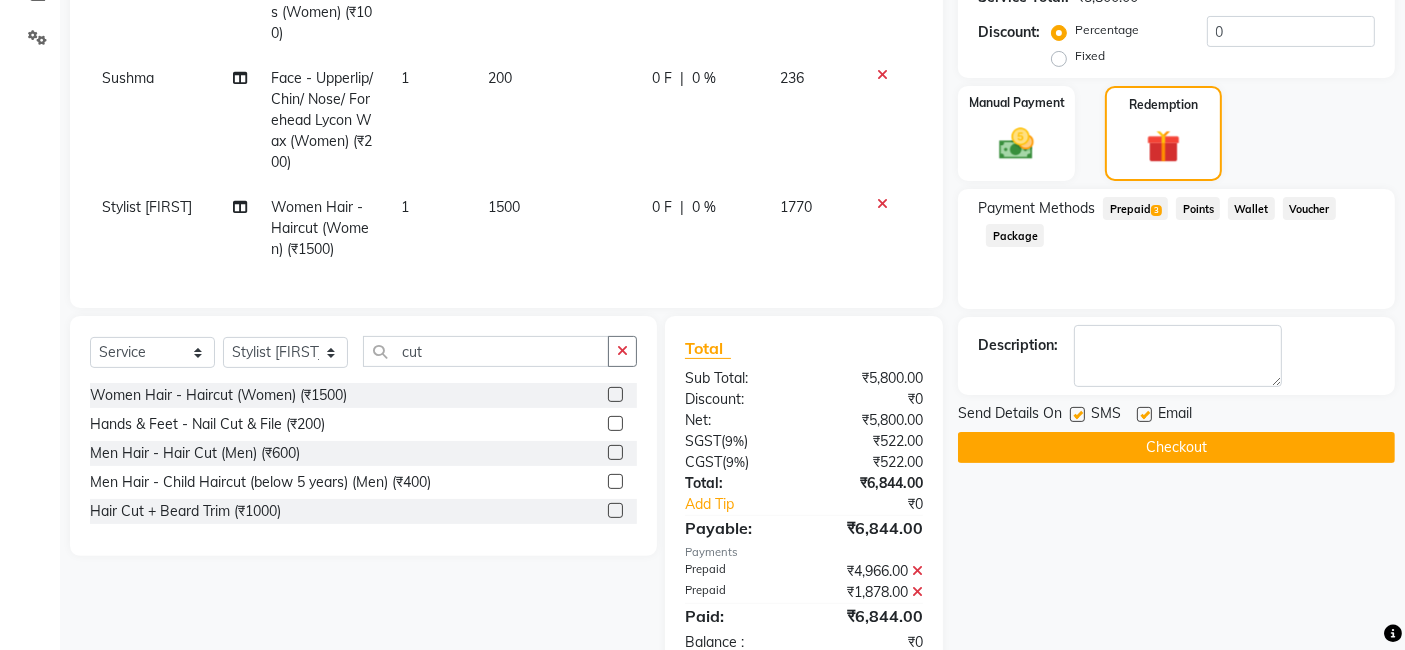 click on "Checkout" 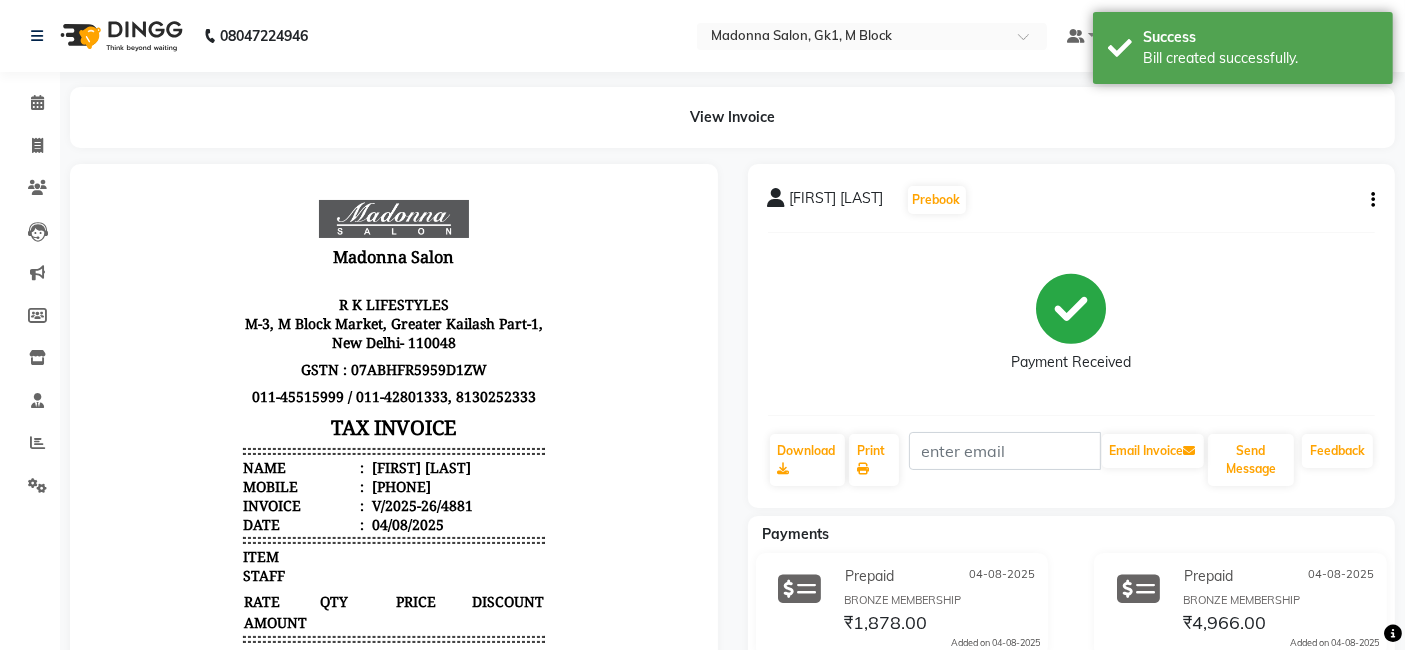 scroll, scrollTop: 0, scrollLeft: 0, axis: both 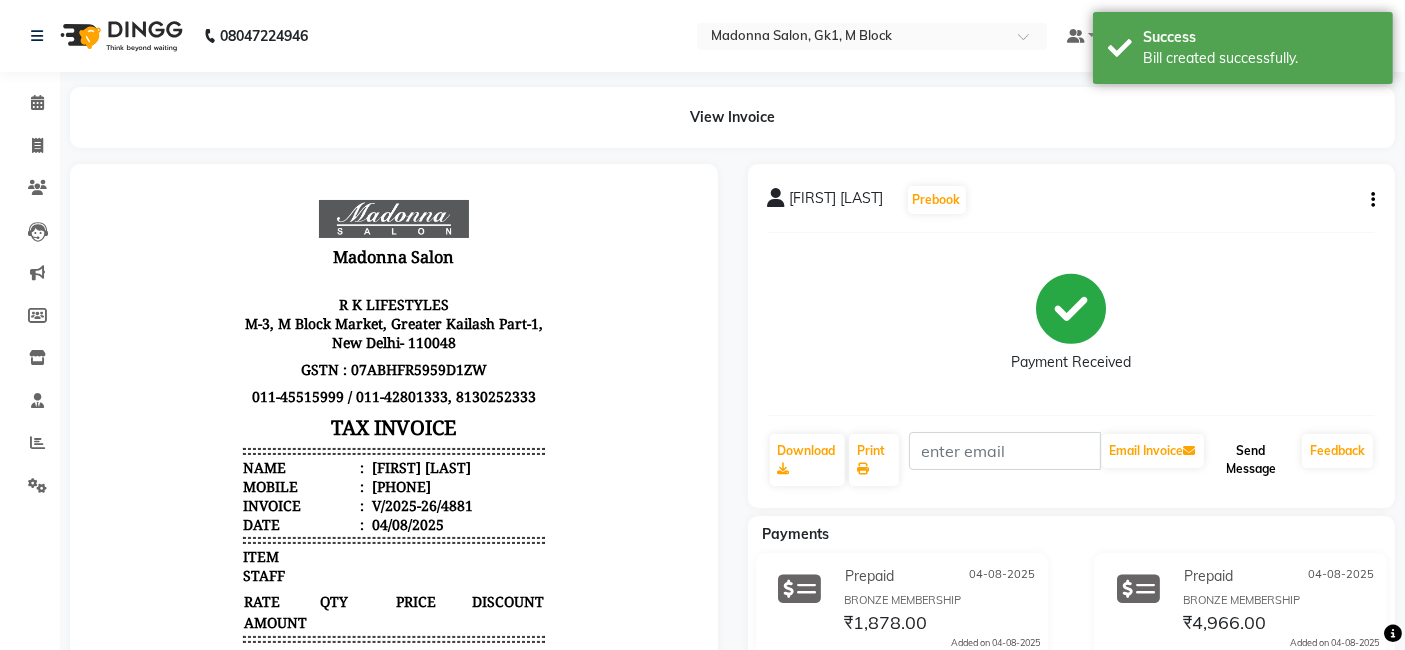 click on "Send Message" 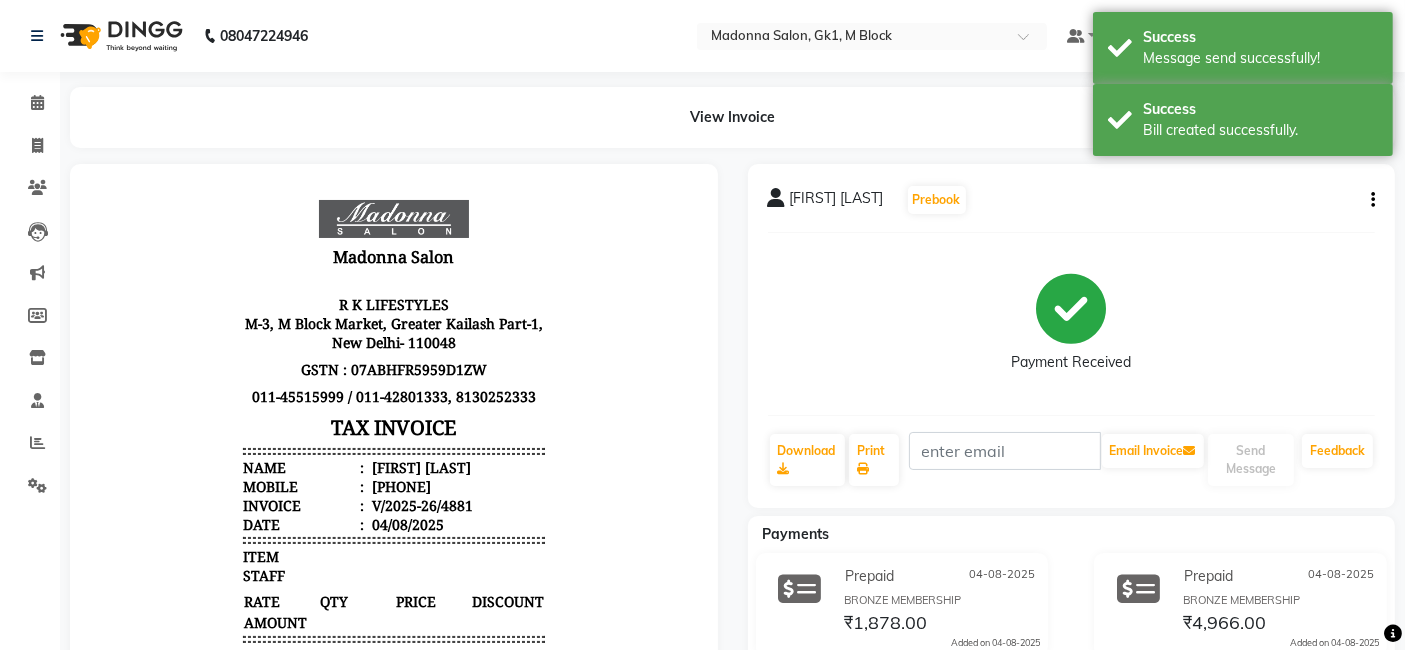 click on "Payment Received" 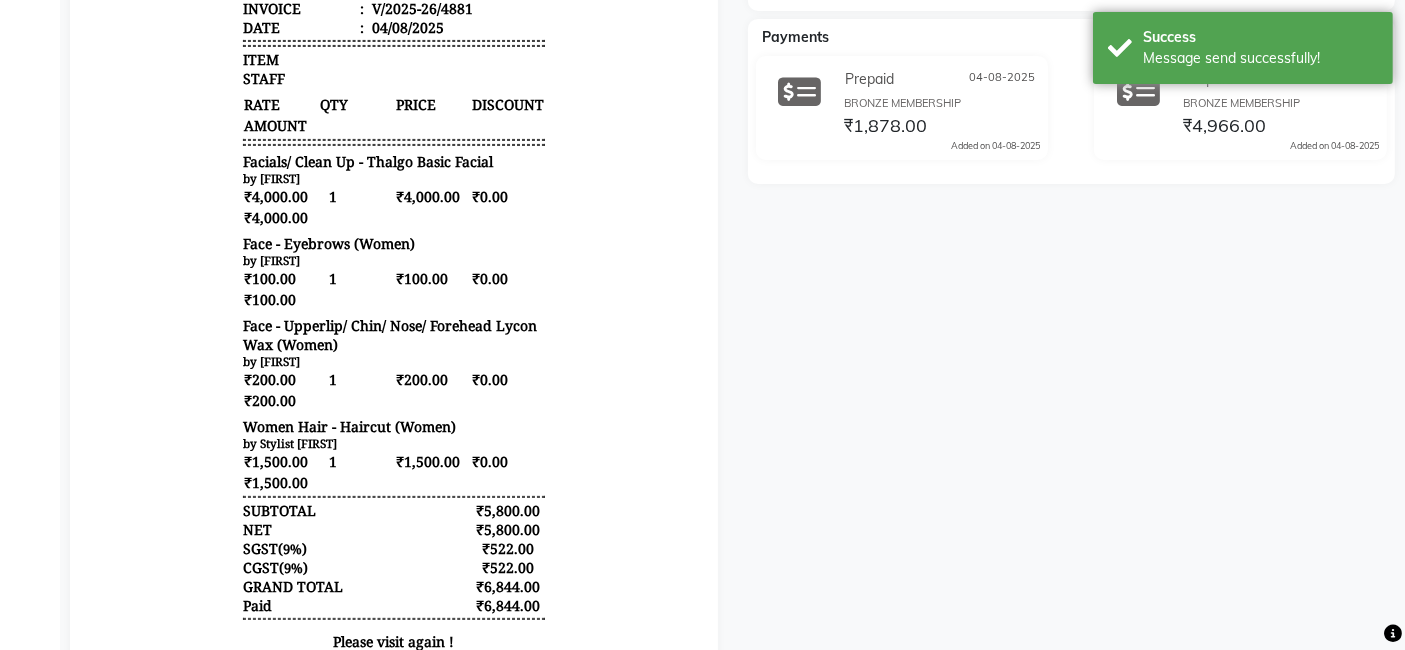 scroll, scrollTop: 617, scrollLeft: 0, axis: vertical 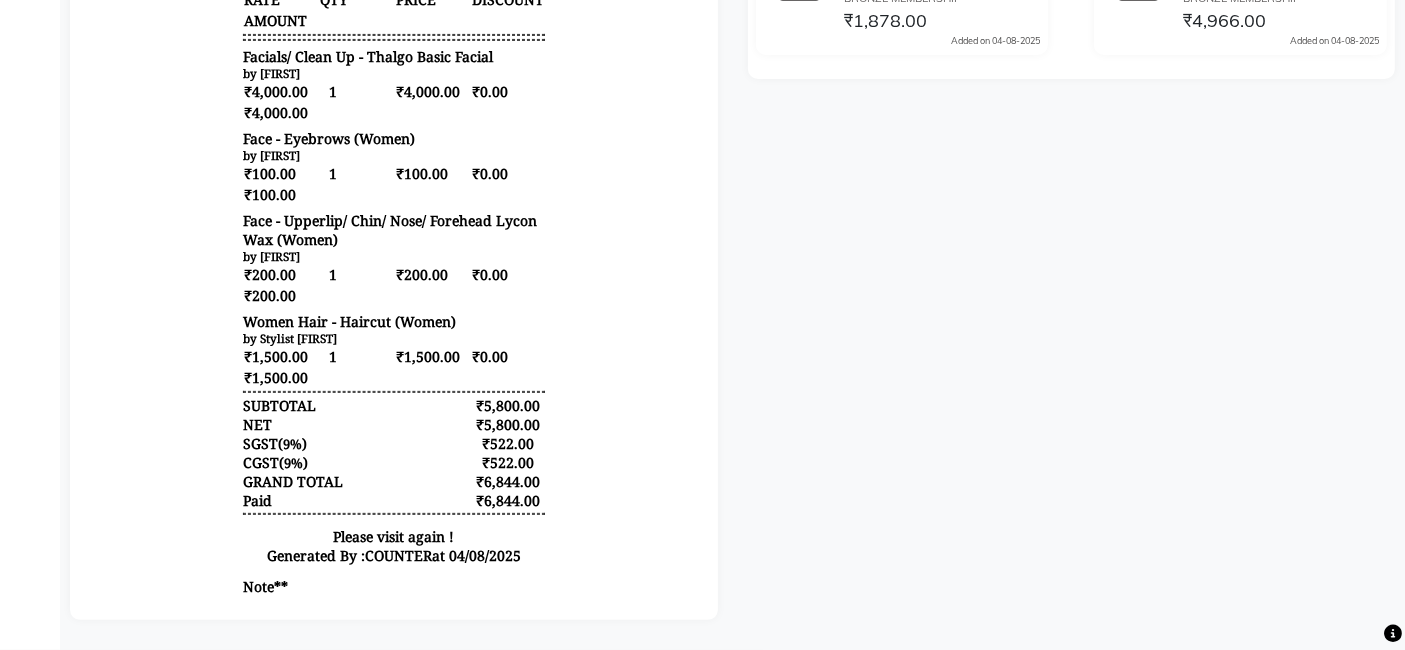 click on "Leena walkin  Prebook   Payment Received  Download  Print   Email Invoice   Send Message Feedback  Payments Prepaid 04-08-2025 BRONZE MEMBERSHIP ₹1,878.00  Added on 04-08-2025  Prepaid 04-08-2025 BRONZE MEMBERSHIP ₹4,966.00  Added on 04-08-2025" 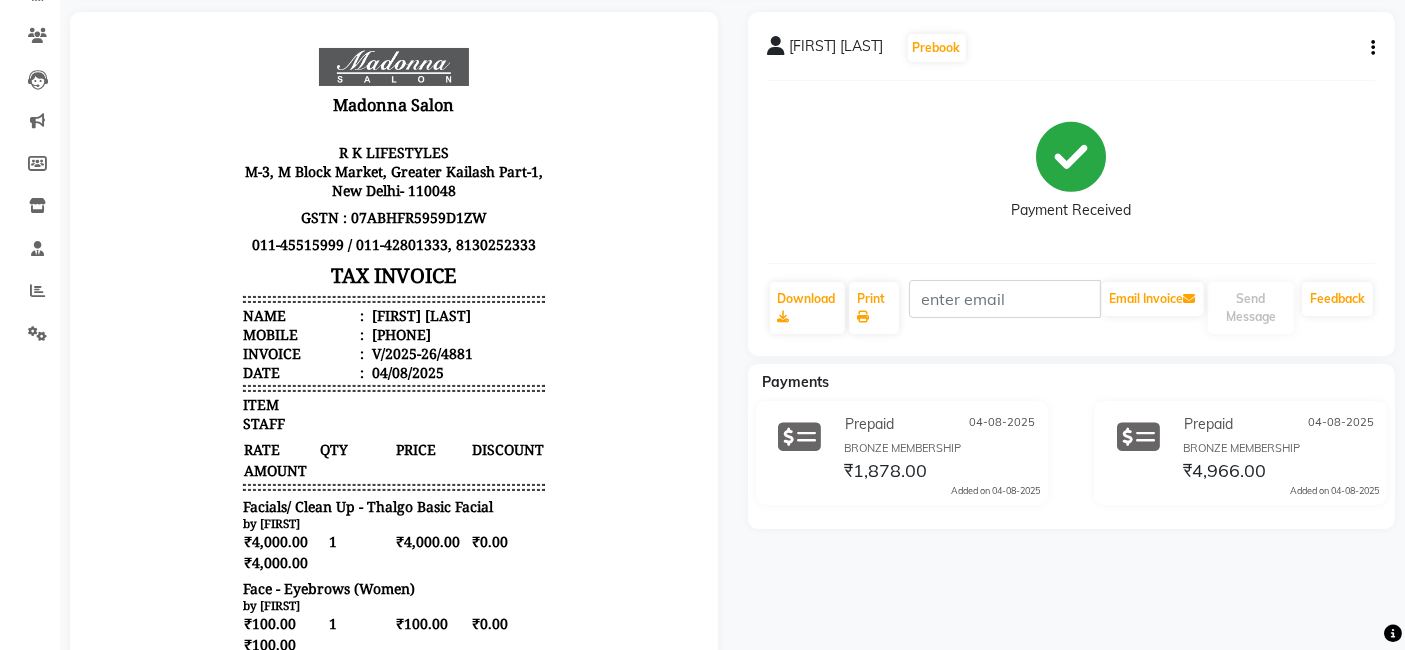 scroll, scrollTop: 40, scrollLeft: 0, axis: vertical 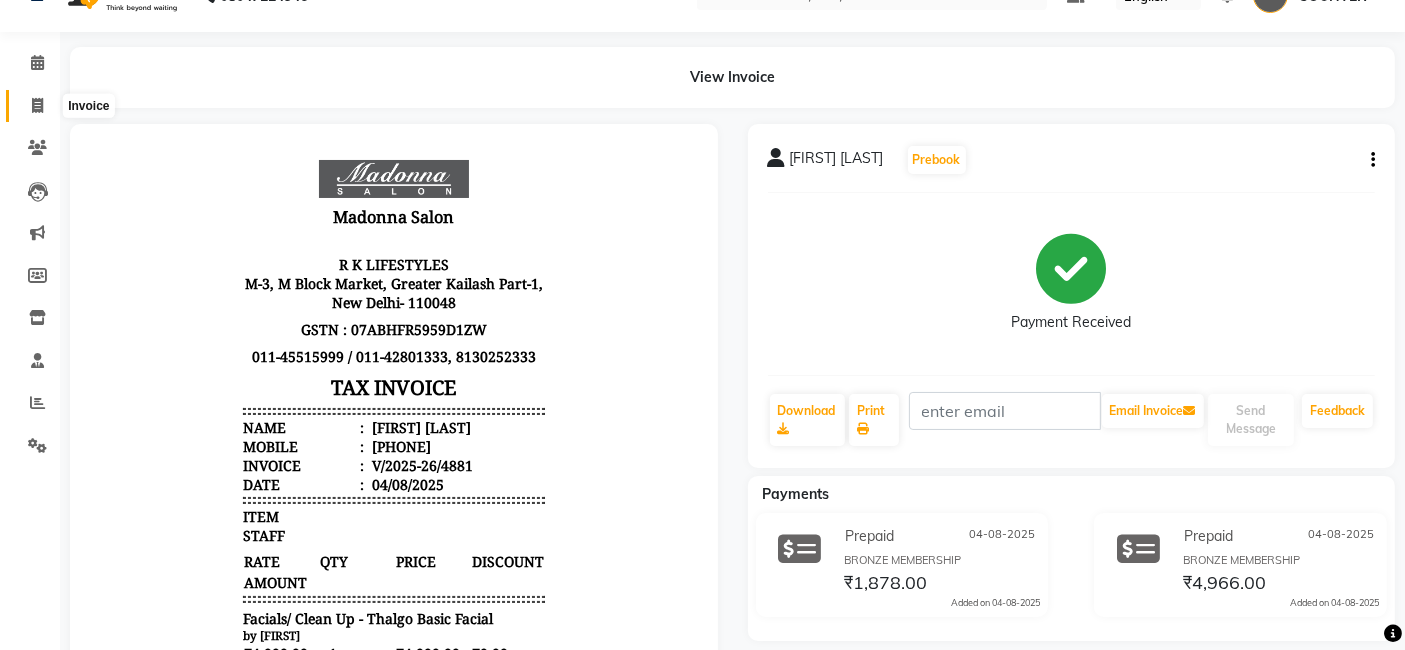 click 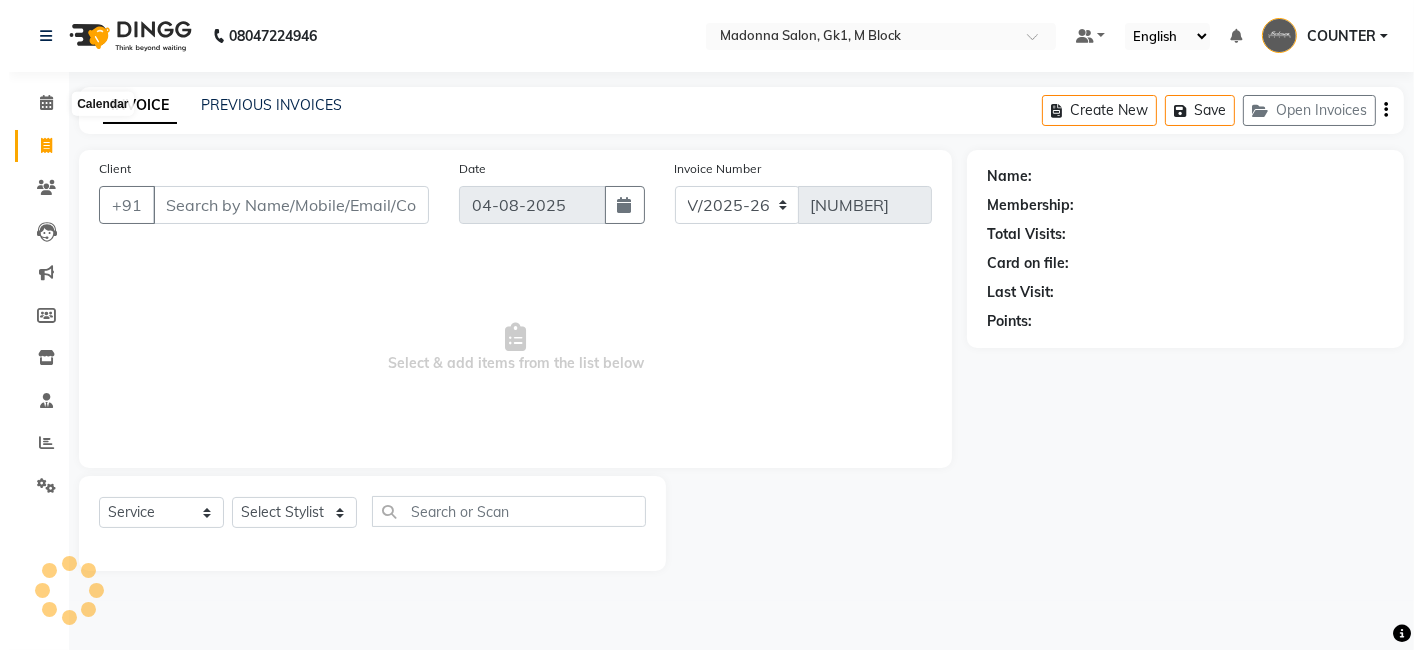 scroll, scrollTop: 0, scrollLeft: 0, axis: both 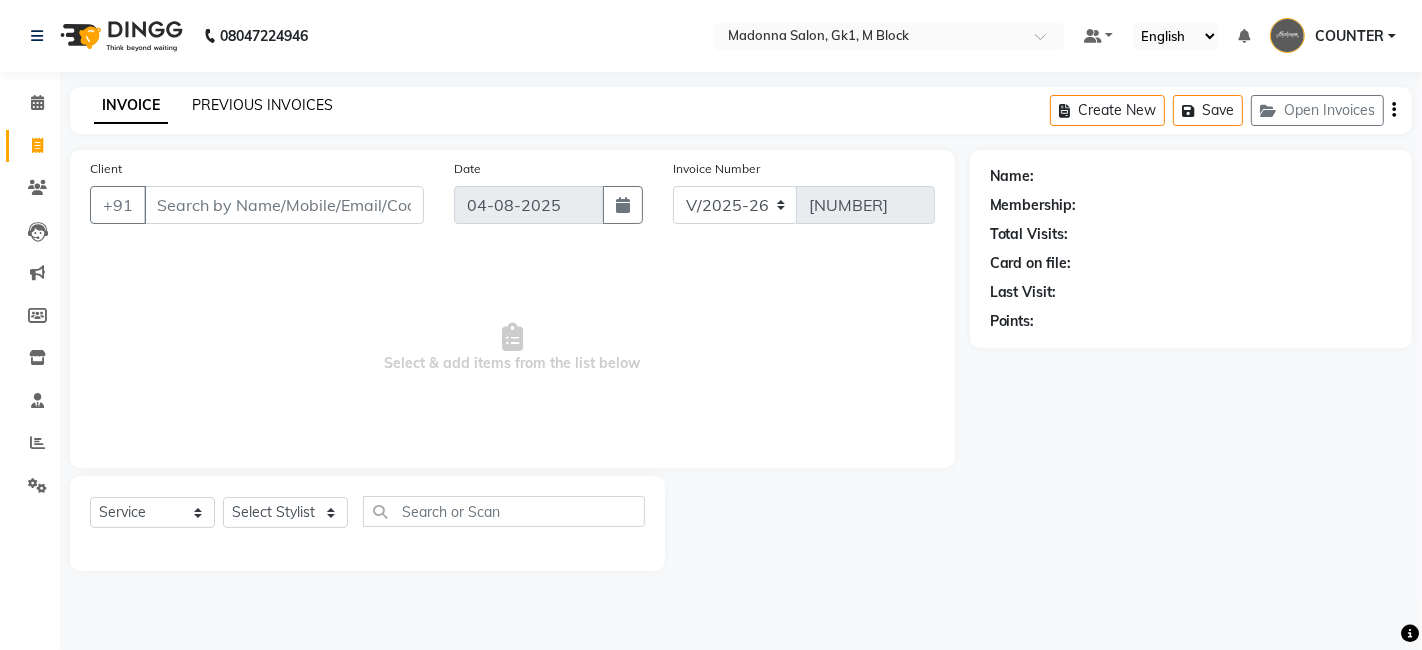 click on "PREVIOUS INVOICES" 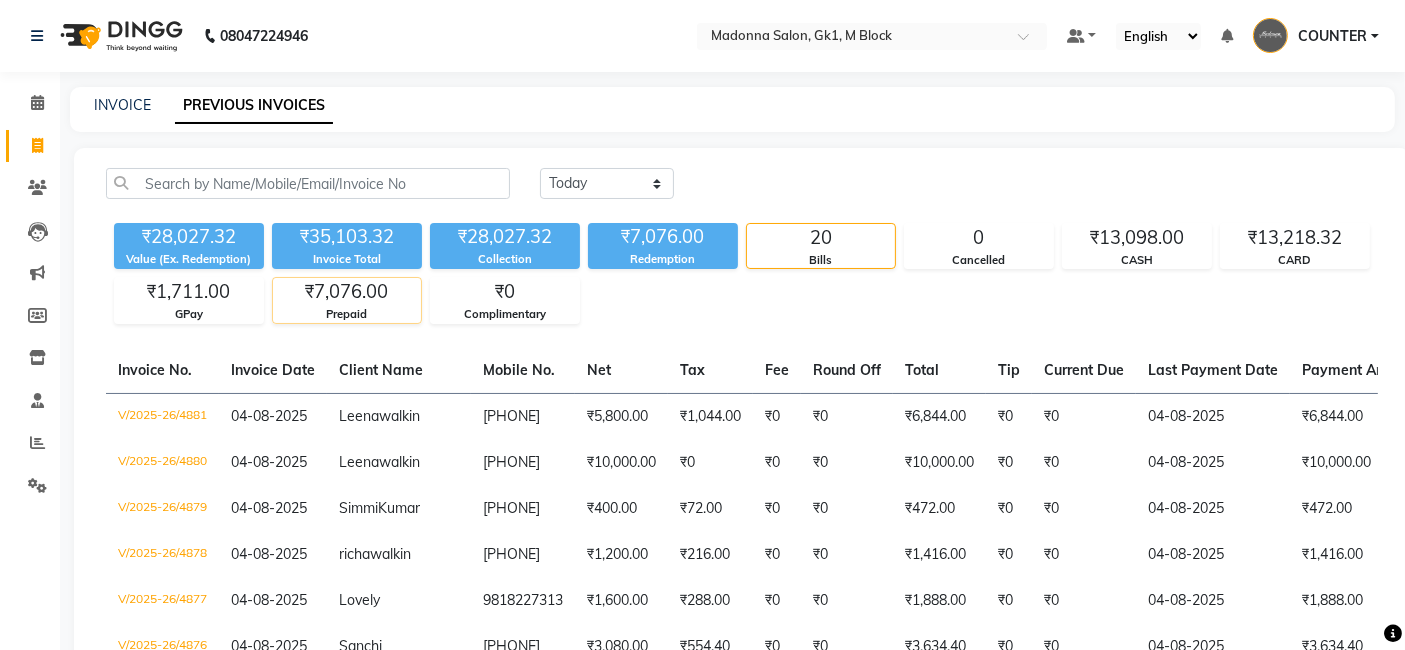 click on "Prepaid" 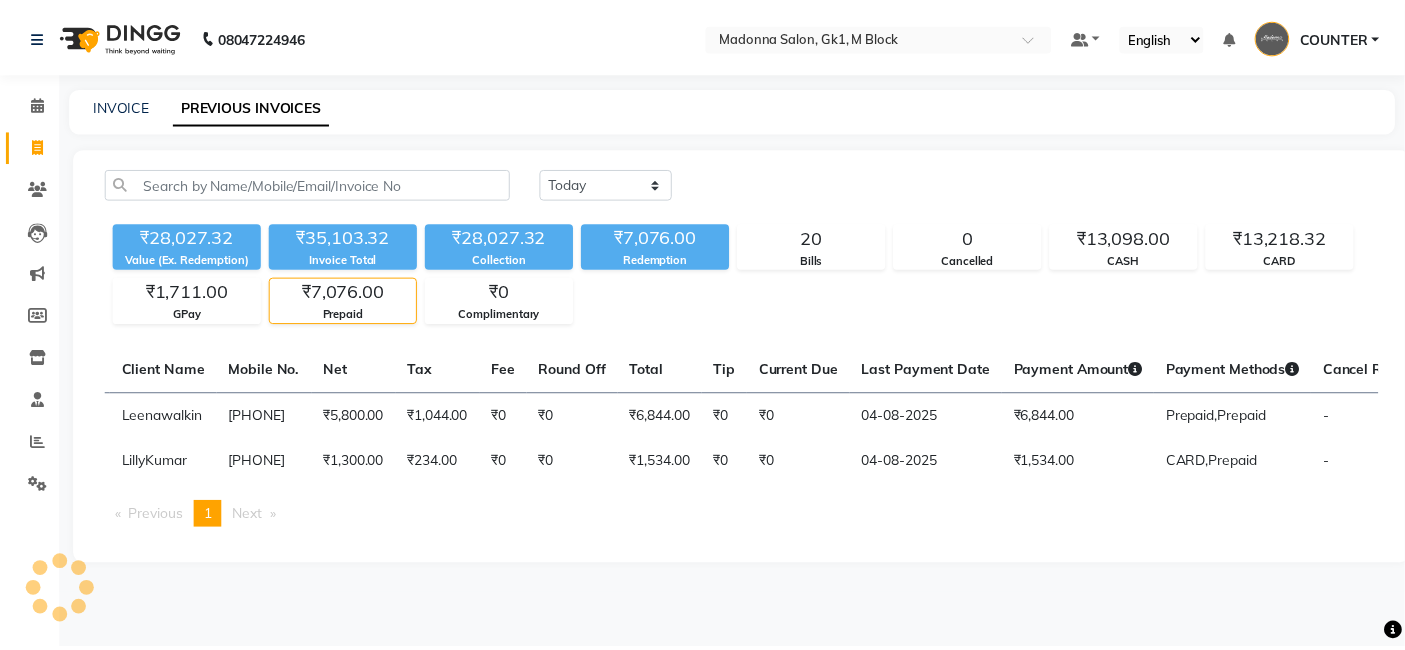 scroll, scrollTop: 0, scrollLeft: 222, axis: horizontal 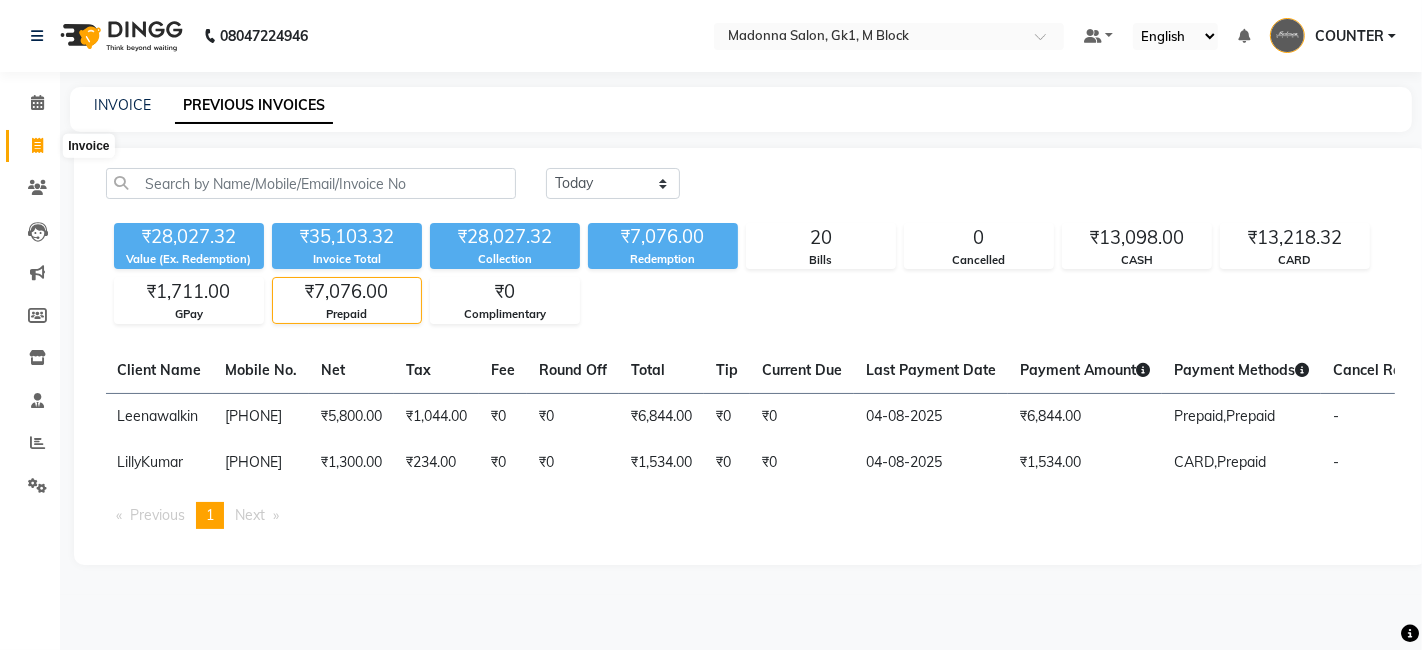 click 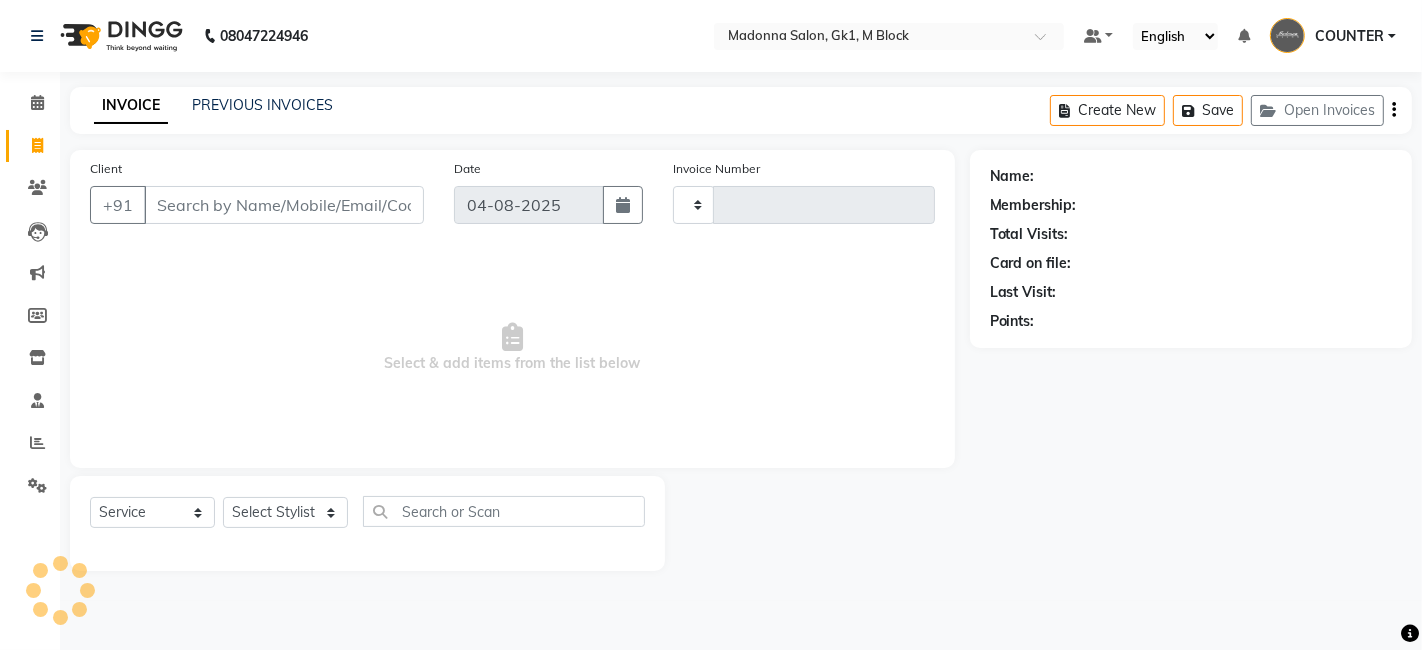 type on "4882" 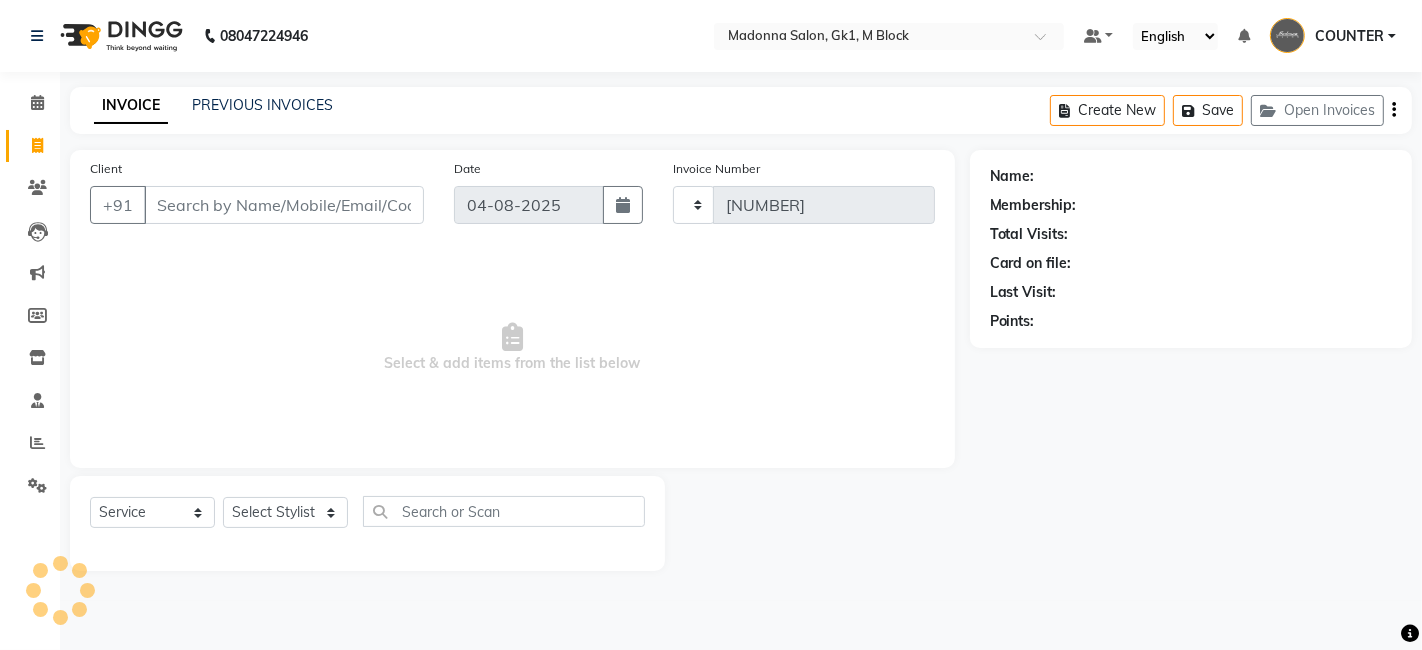 select on "6312" 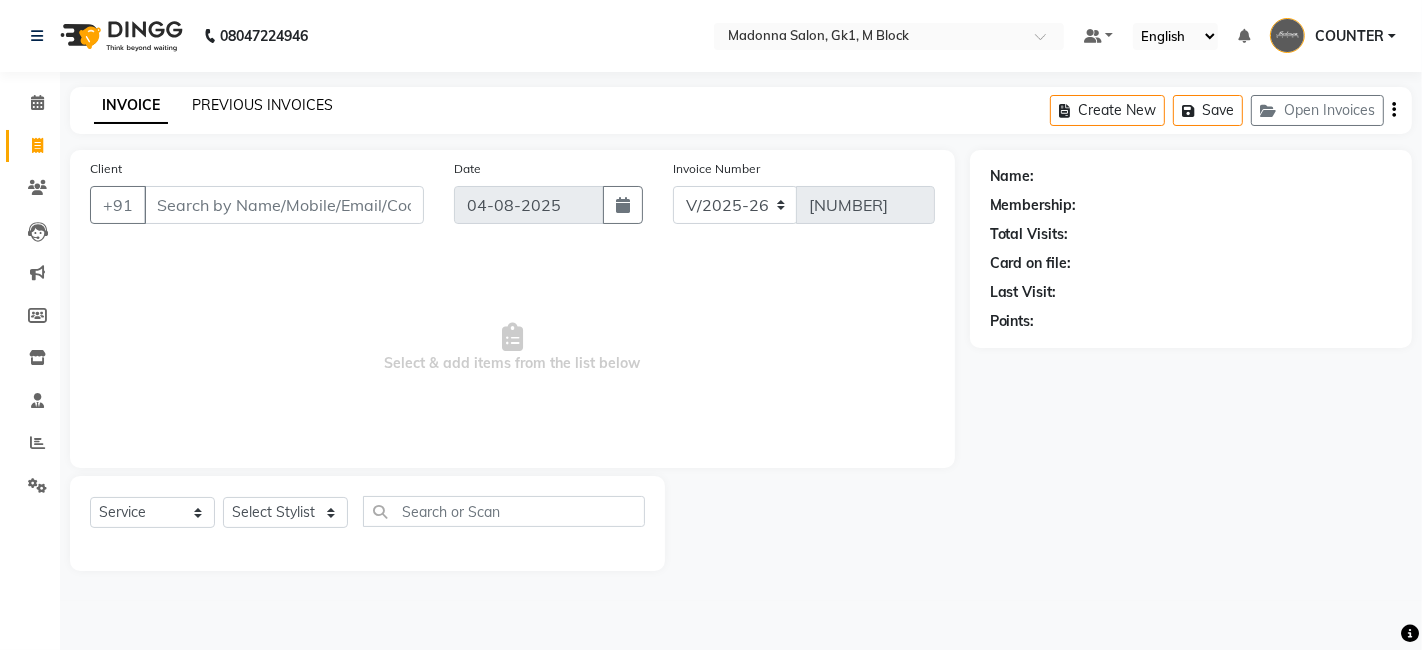 click on "PREVIOUS INVOICES" 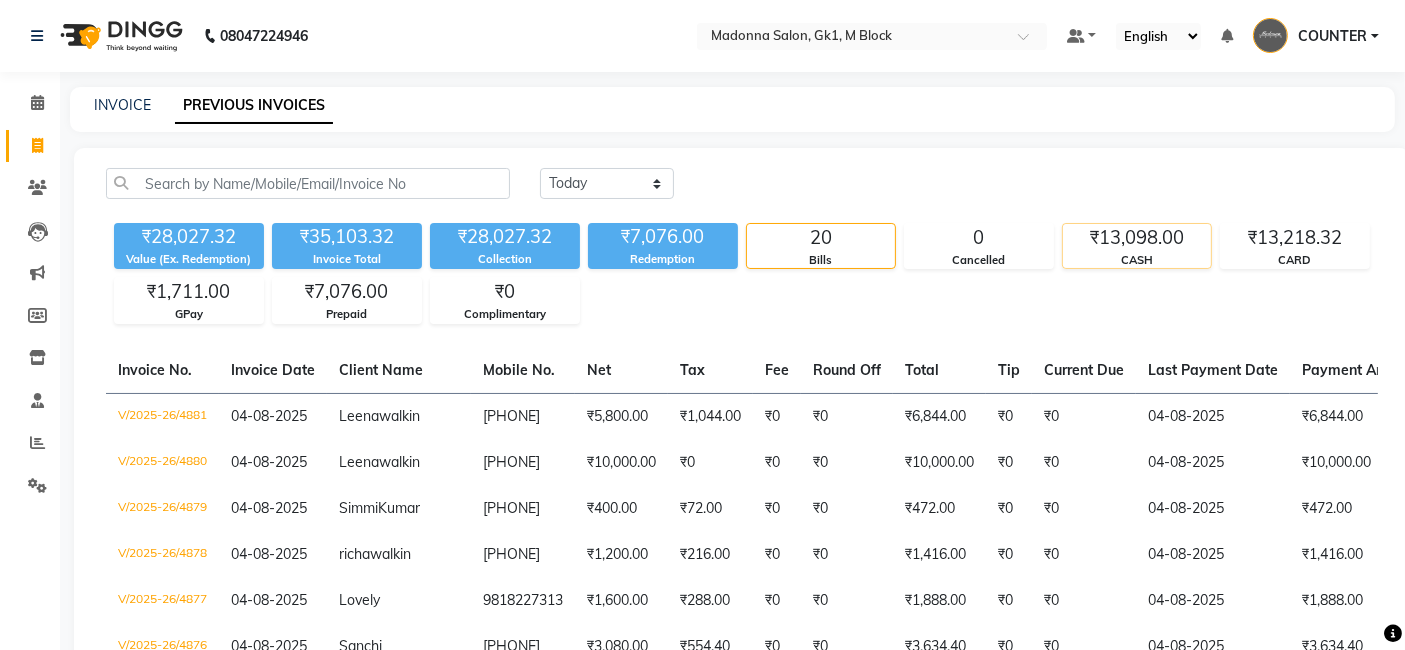 click on "₹13,098.00" 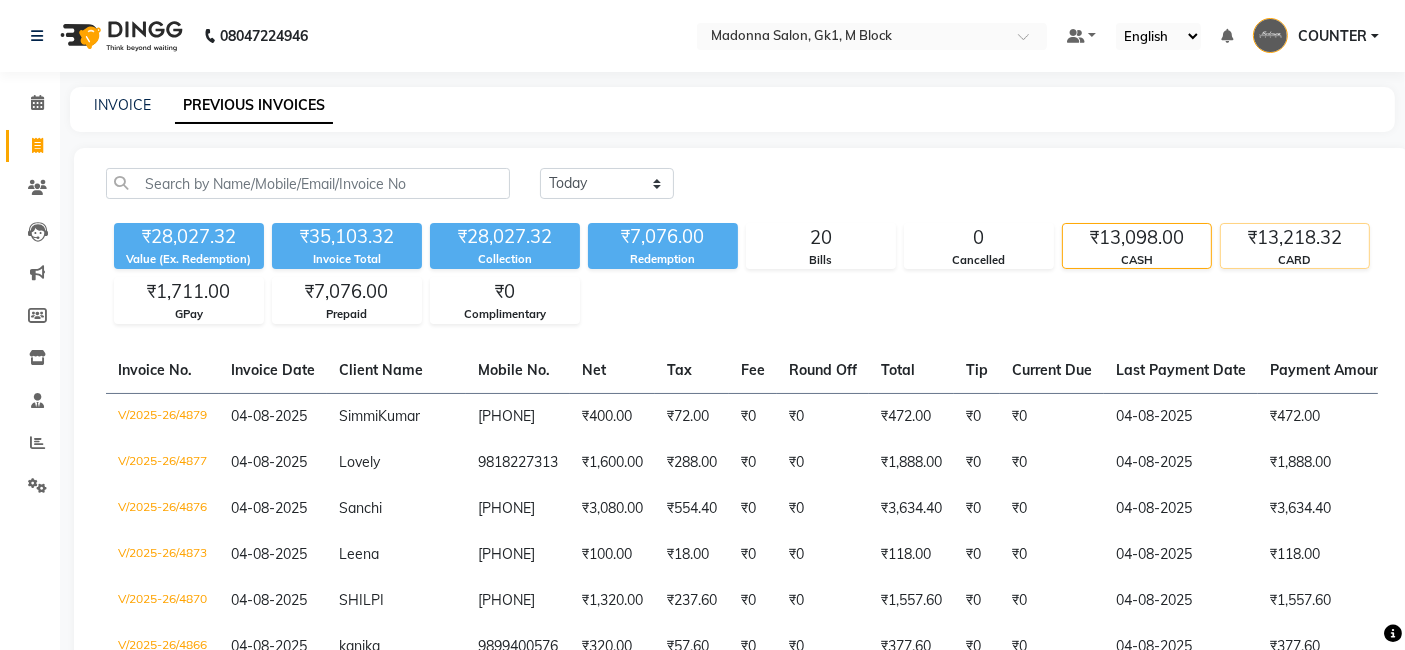 click on "₹13,218.32" 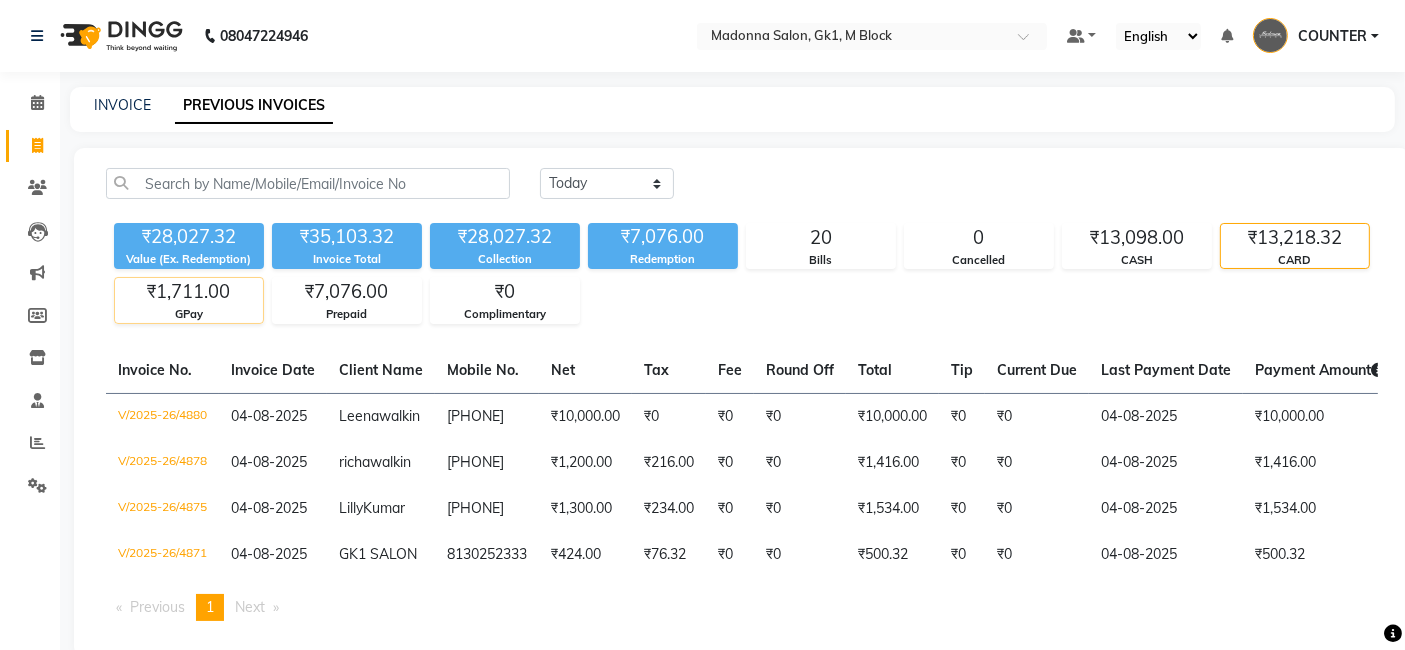 click on "₹1,711.00" 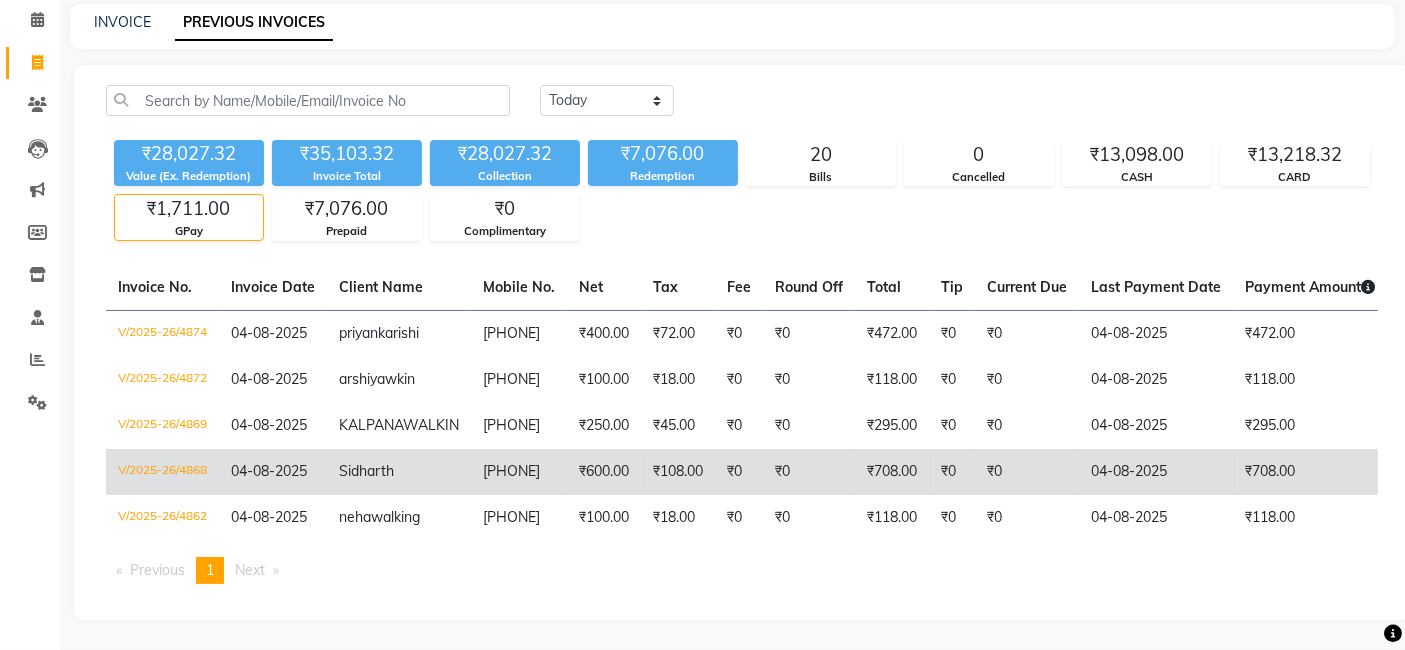 scroll, scrollTop: 177, scrollLeft: 0, axis: vertical 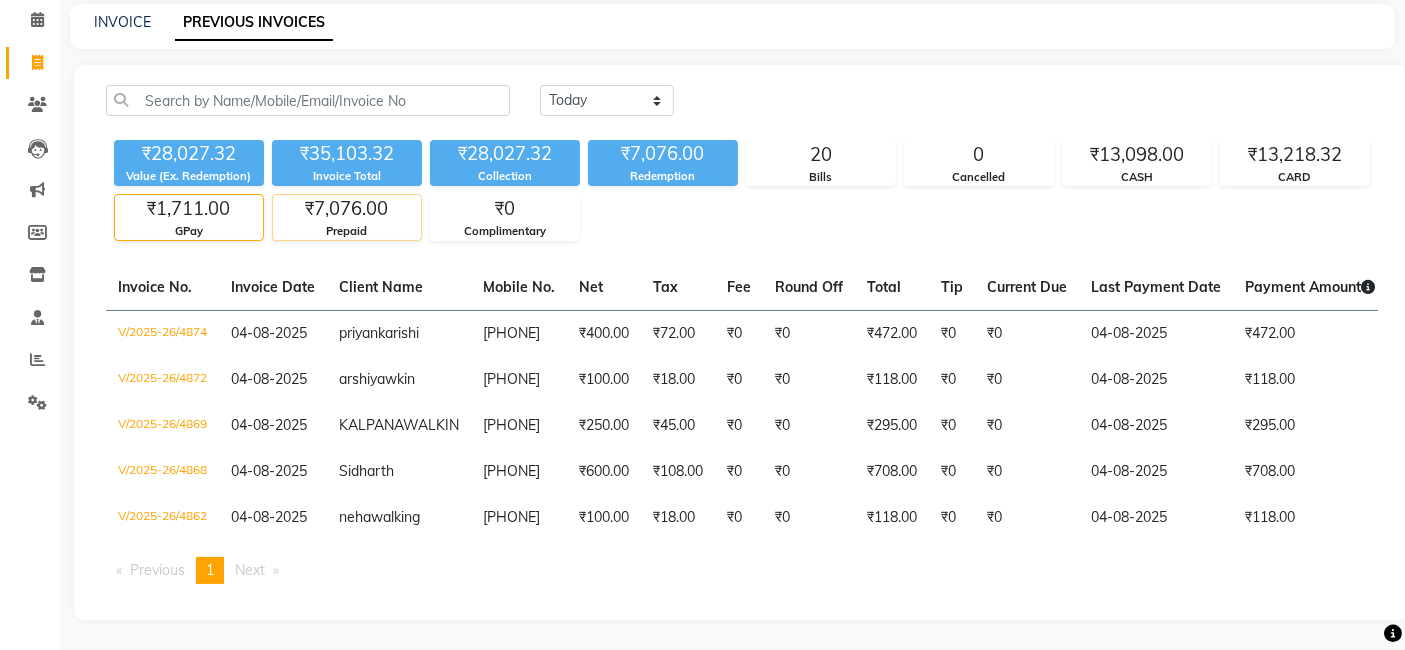 click on "₹7,076.00" 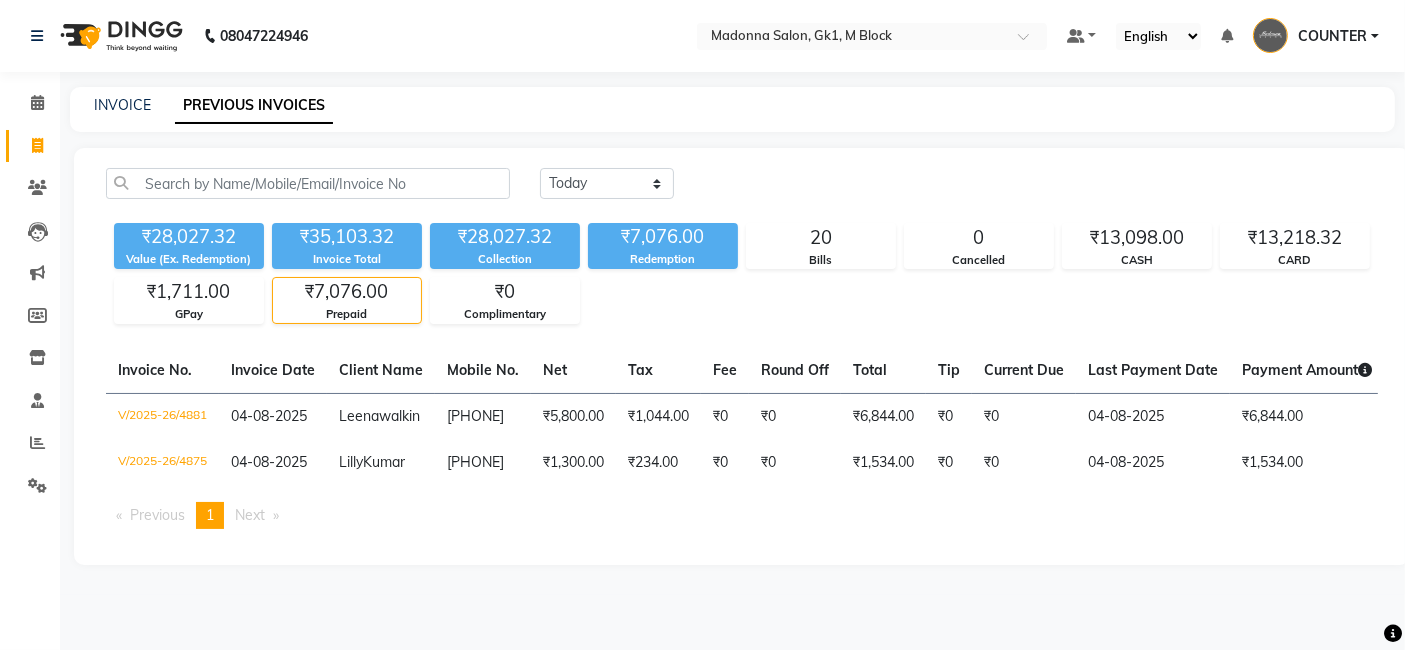 scroll, scrollTop: 0, scrollLeft: 0, axis: both 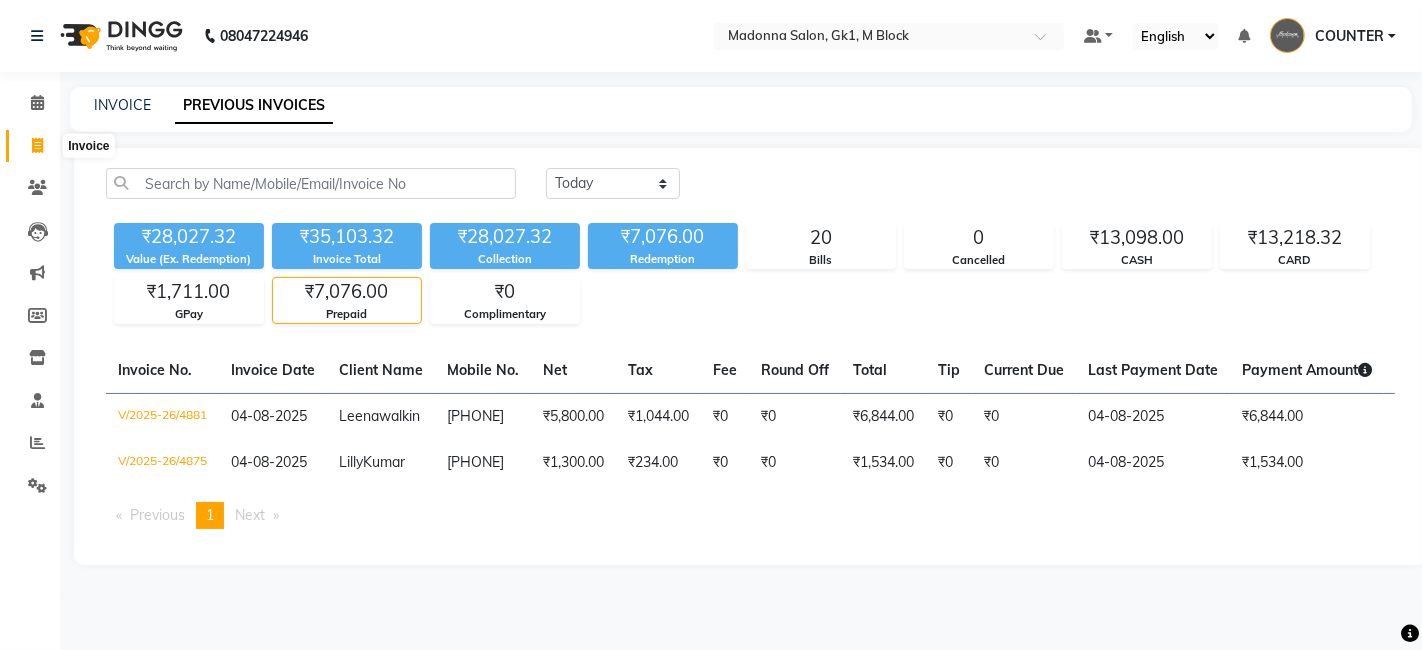 click 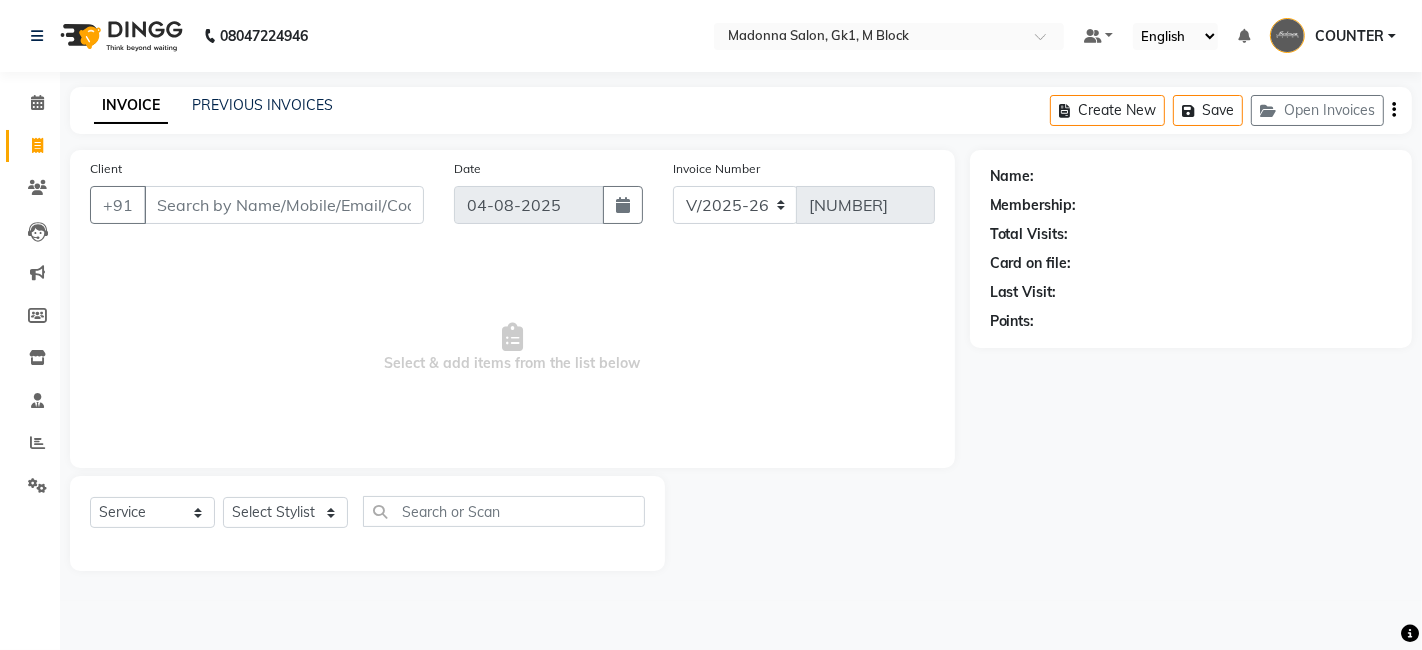 click on "INVOICE PREVIOUS INVOICES Create New   Save   Open Invoices" 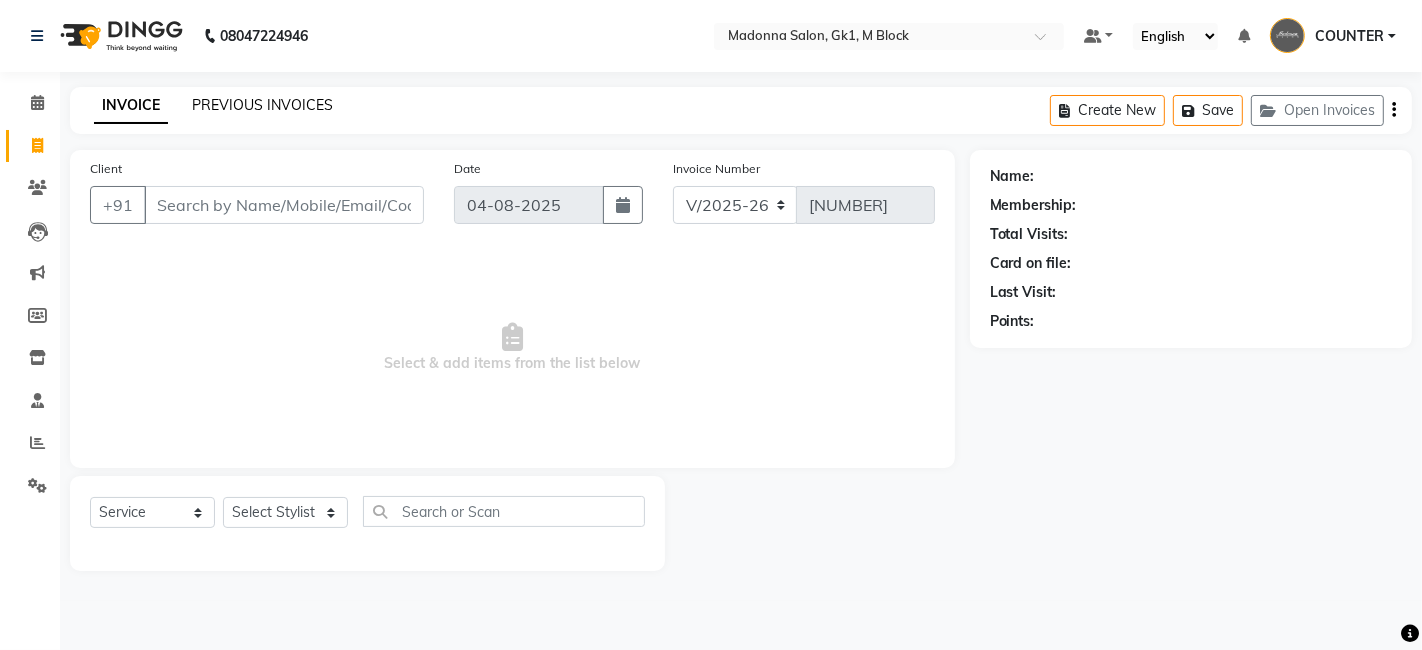 click on "PREVIOUS INVOICES" 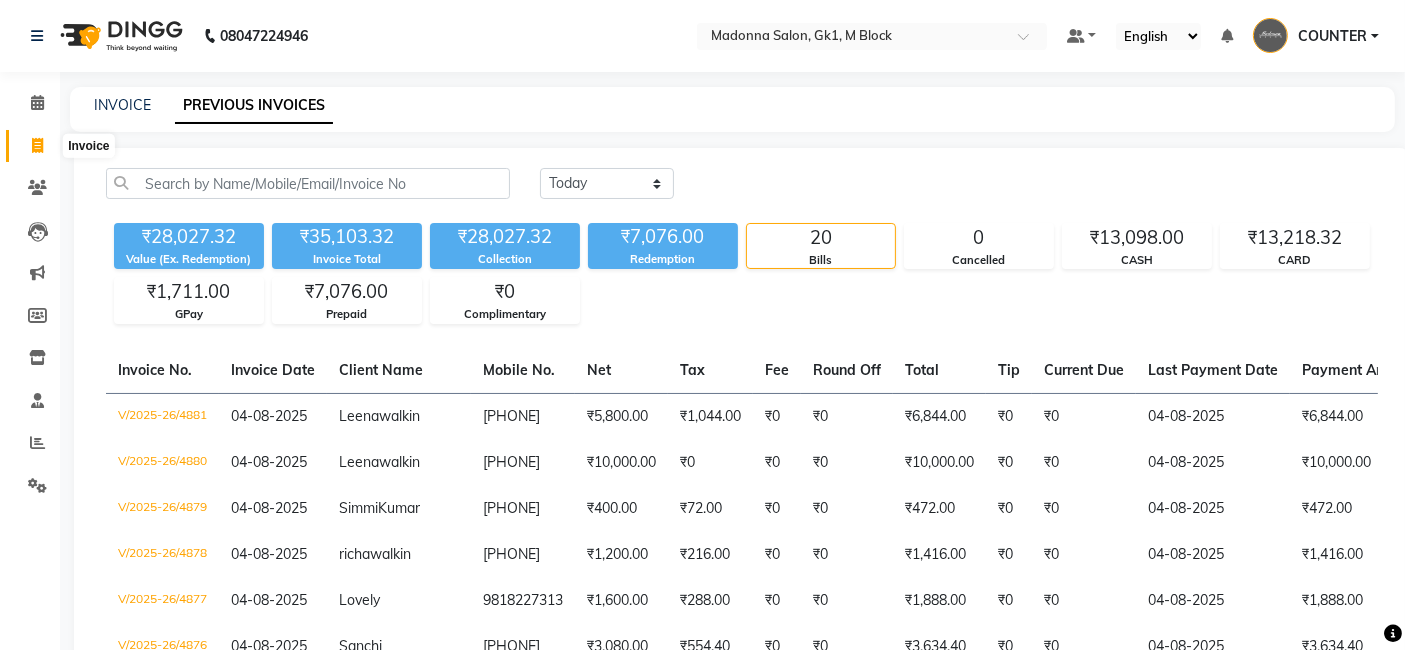 click 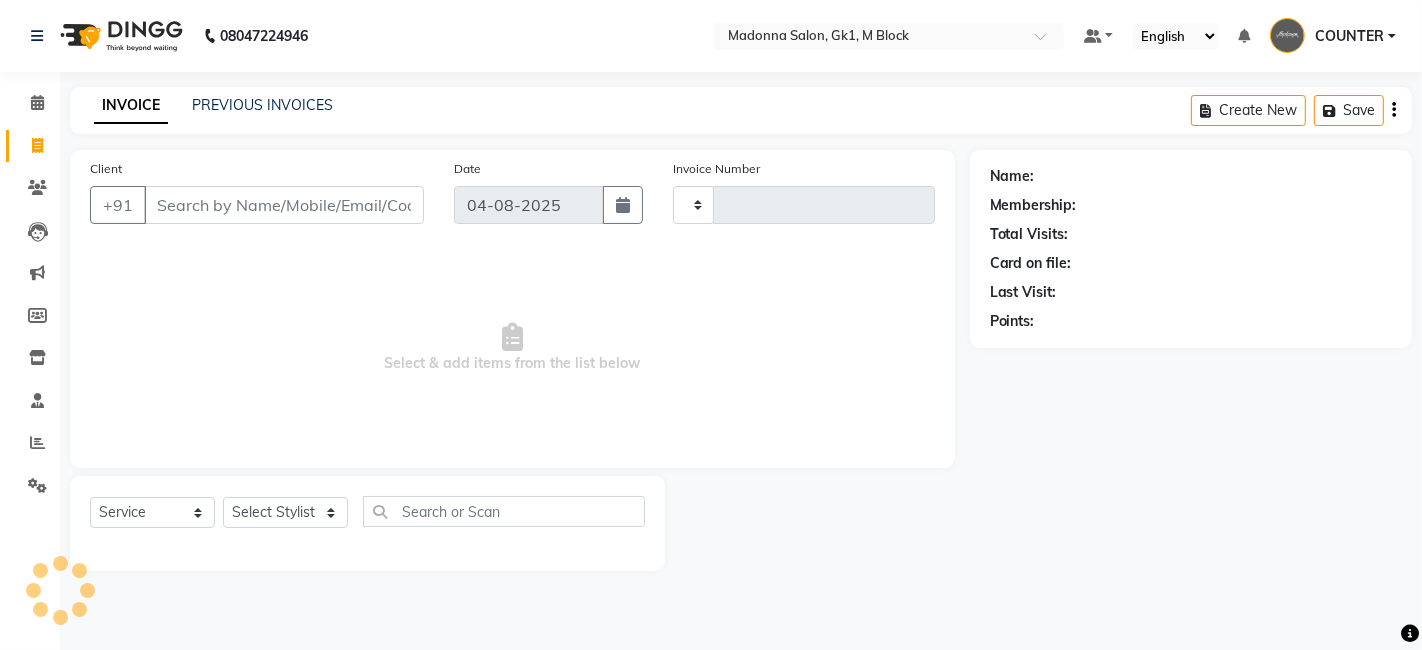 type on "4882" 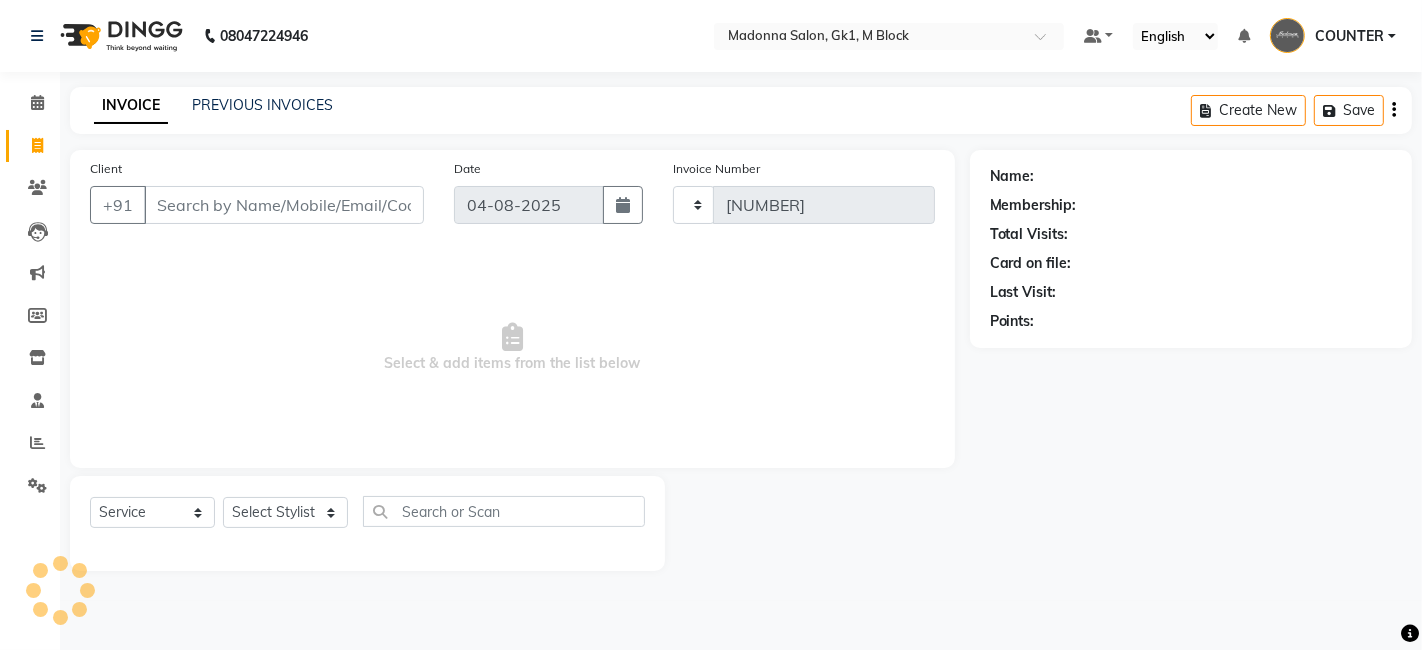 select on "6312" 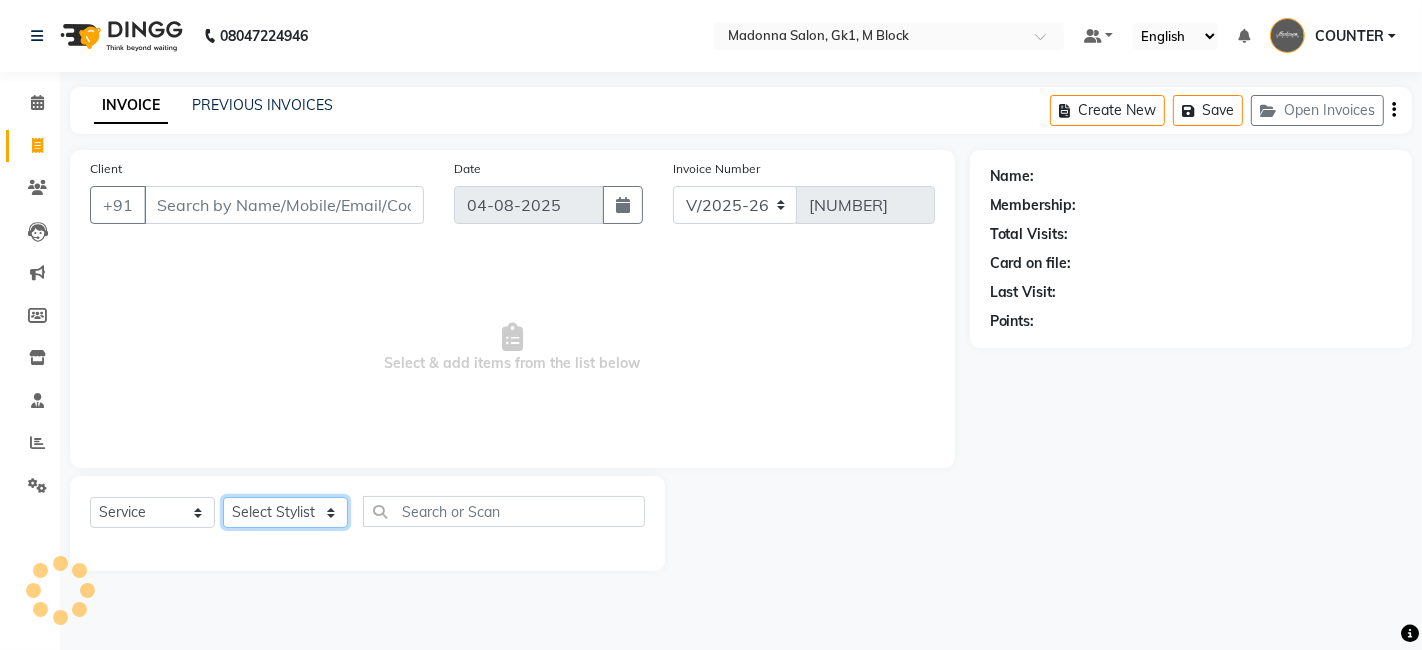 click on "Select Stylist" 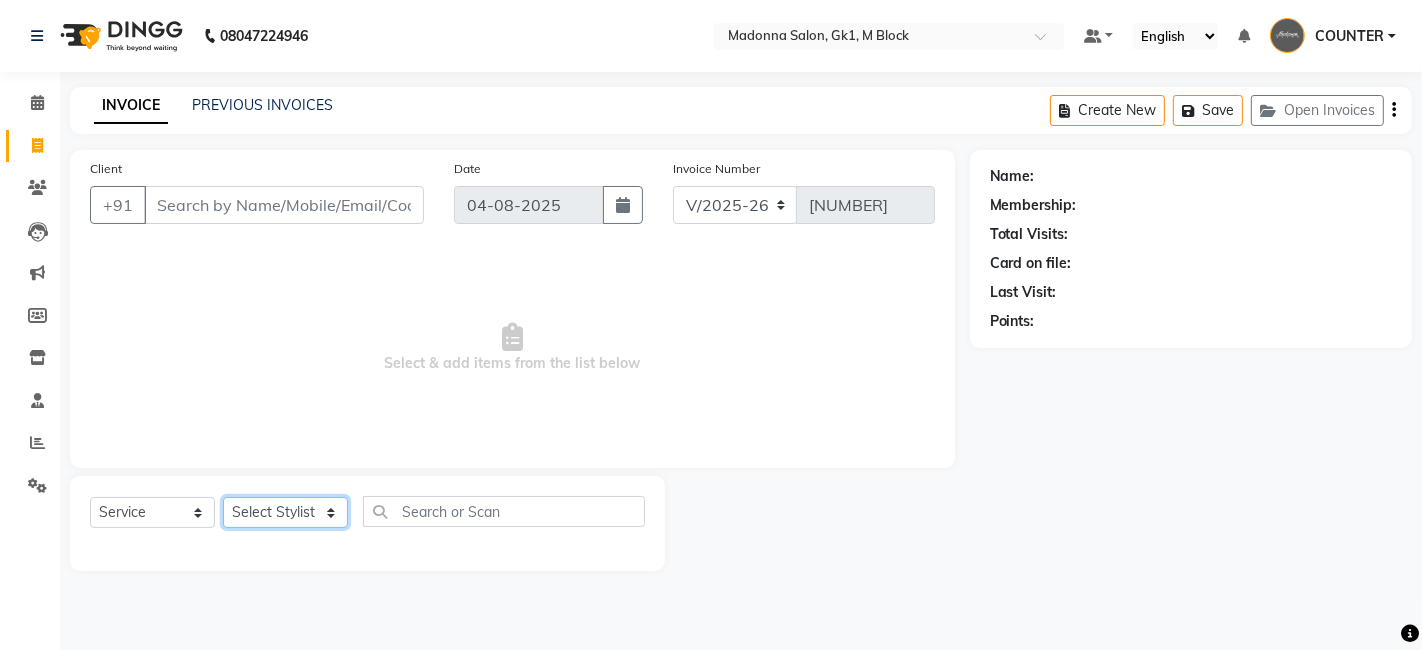 select on "61613" 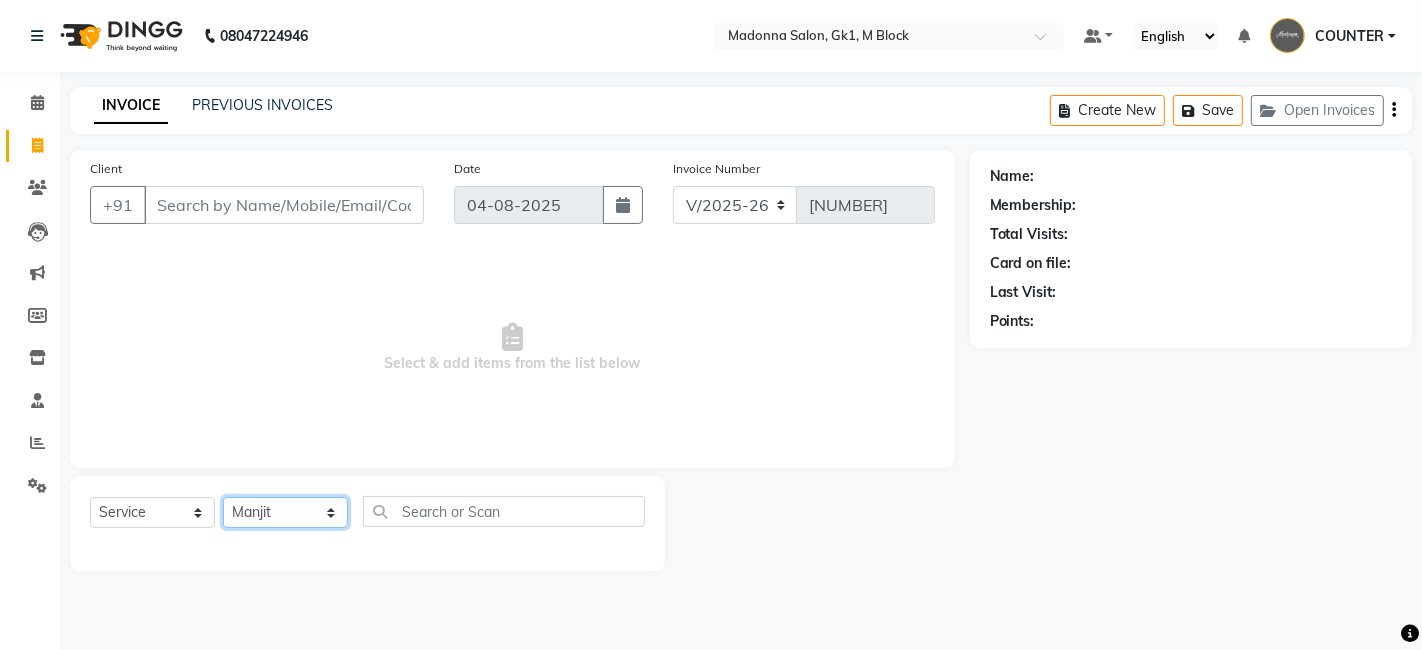 click on "Select Stylist AJAY Amar Ankush Ashu Beauty Tanuja COUNTER Deepak Esha Fatima Husain Maggi Manjit Nandini Nazim Owner Owner Rakesh Rishi Sandeep Shipra Sonu Stylist Rajesh Sushma Tarun Tushar Vaibhav Vijay  Vipin" 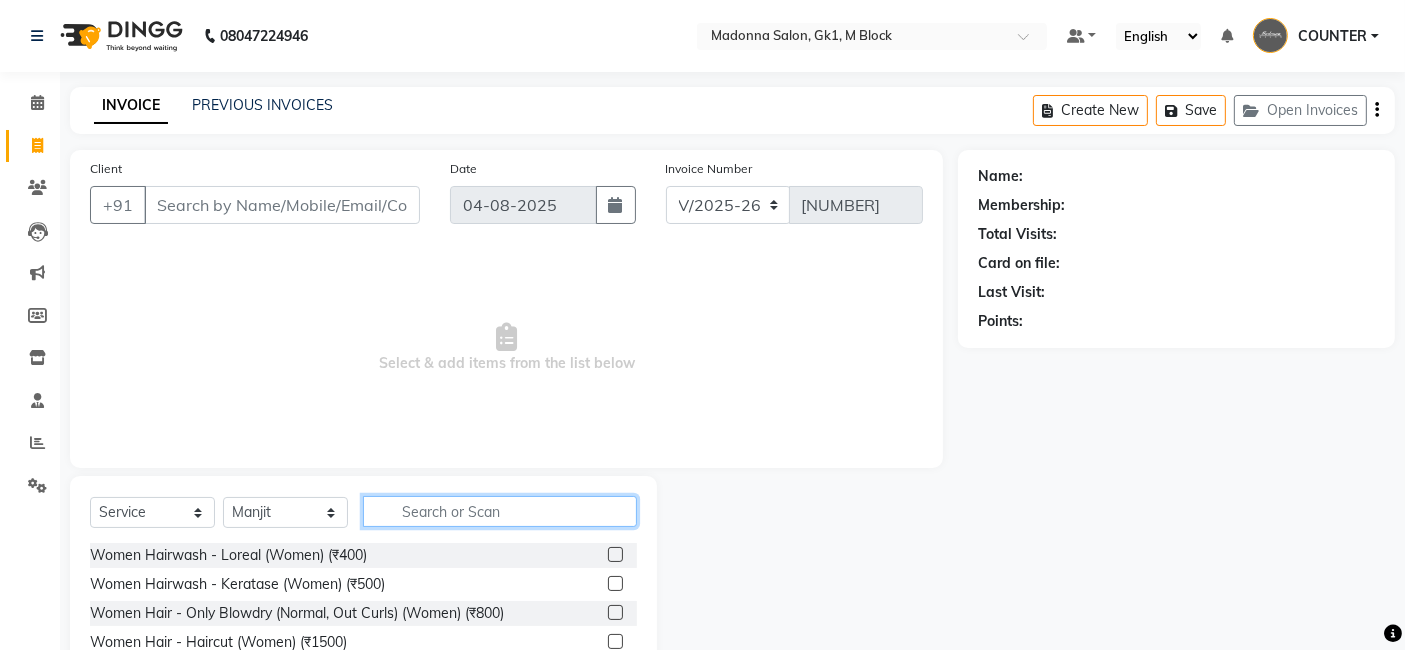 click 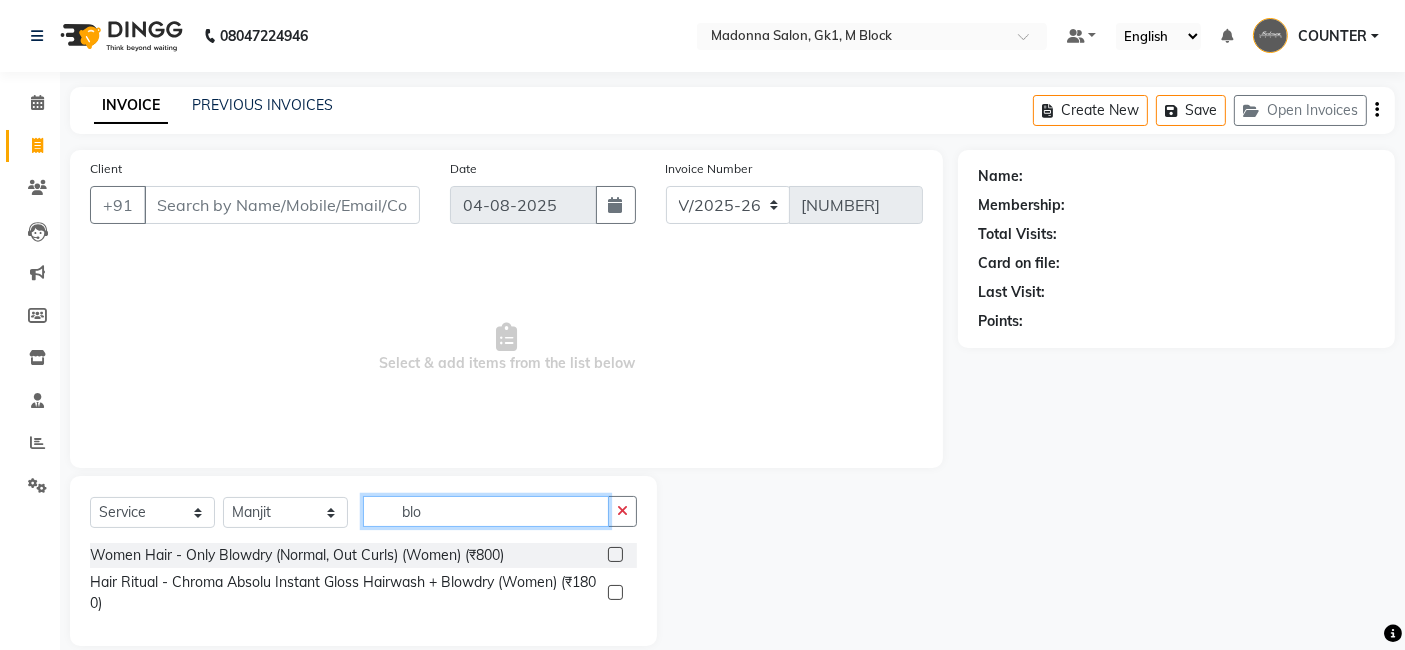 type on "blo" 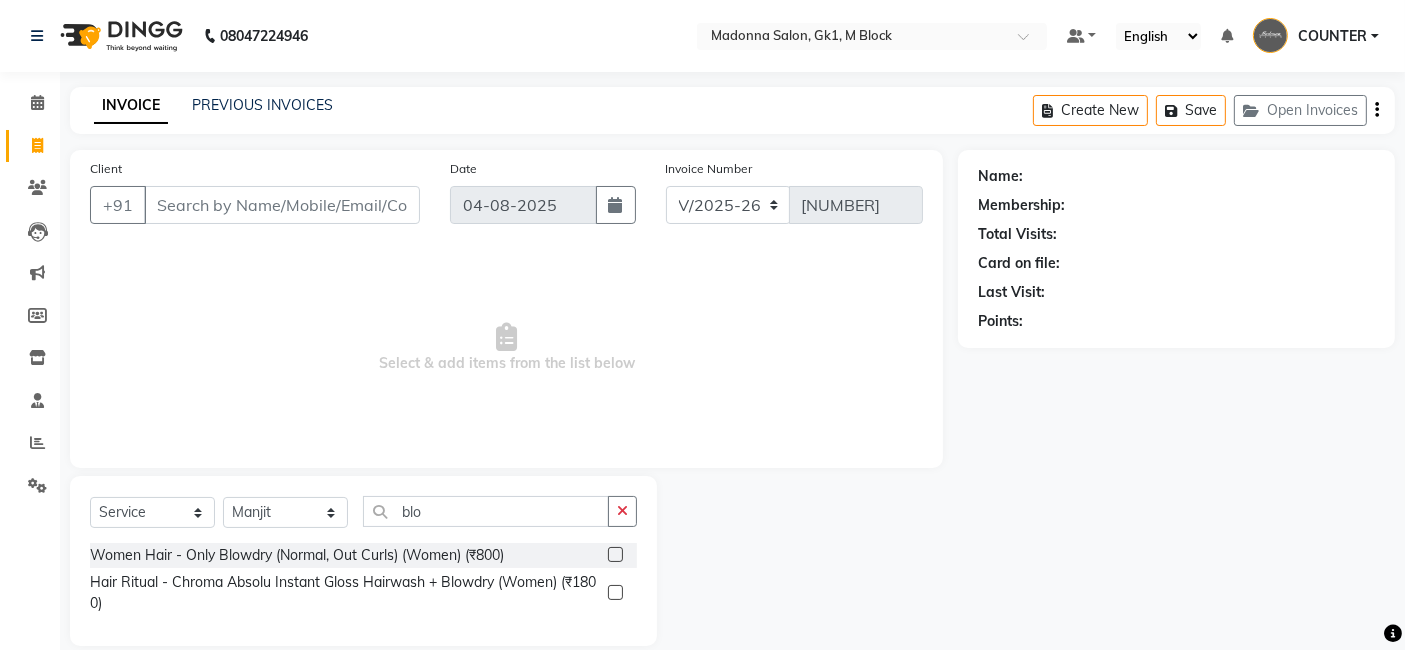 click 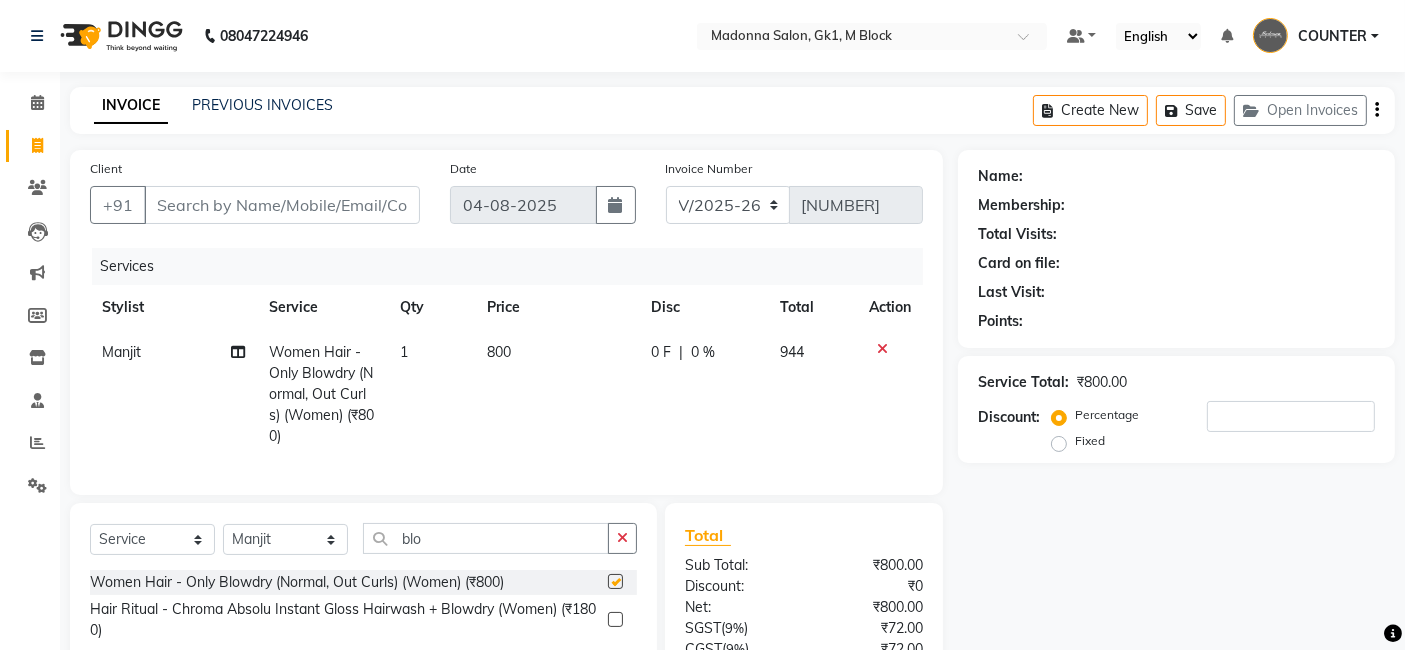 checkbox on "false" 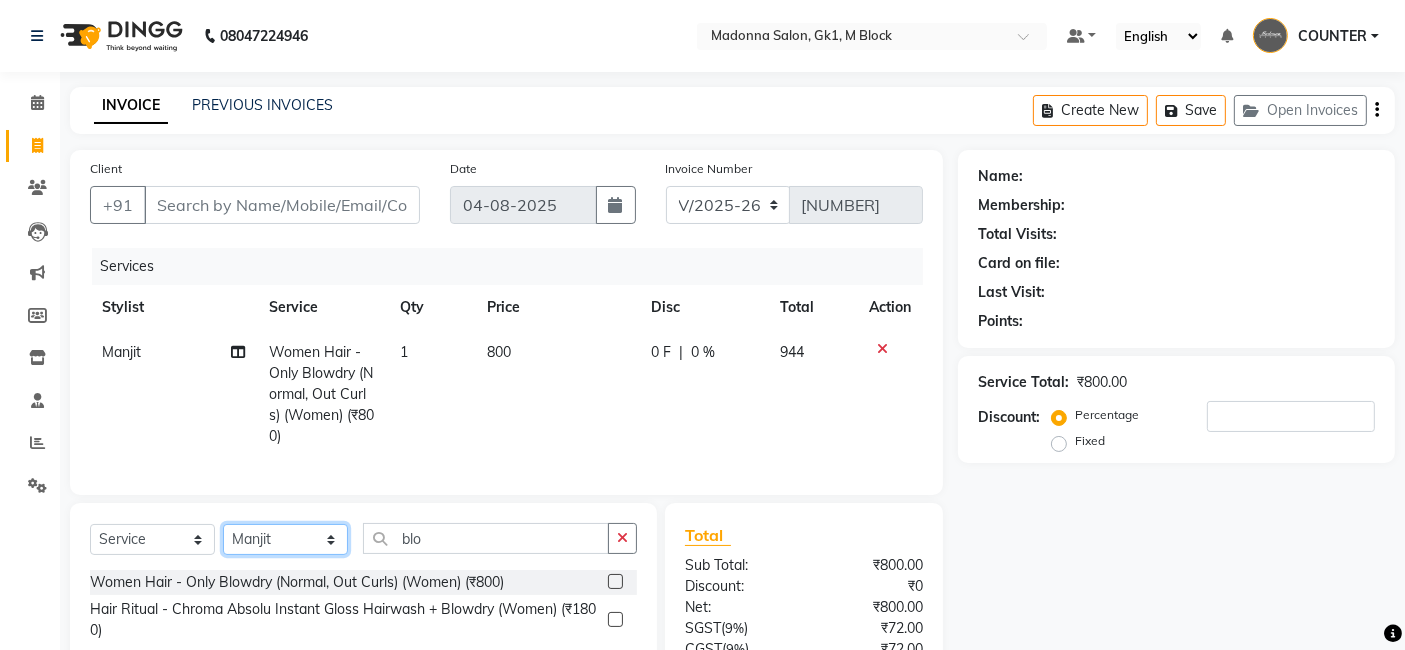 click on "Select Stylist AJAY Amar Ankush Ashu Beauty Tanuja COUNTER Deepak Esha Fatima Husain Maggi Manjit Nandini Nazim Owner Owner Rakesh Rishi Sandeep Shipra Sonu Stylist Rajesh Sushma Tarun Tushar Vaibhav Vijay  Vipin" 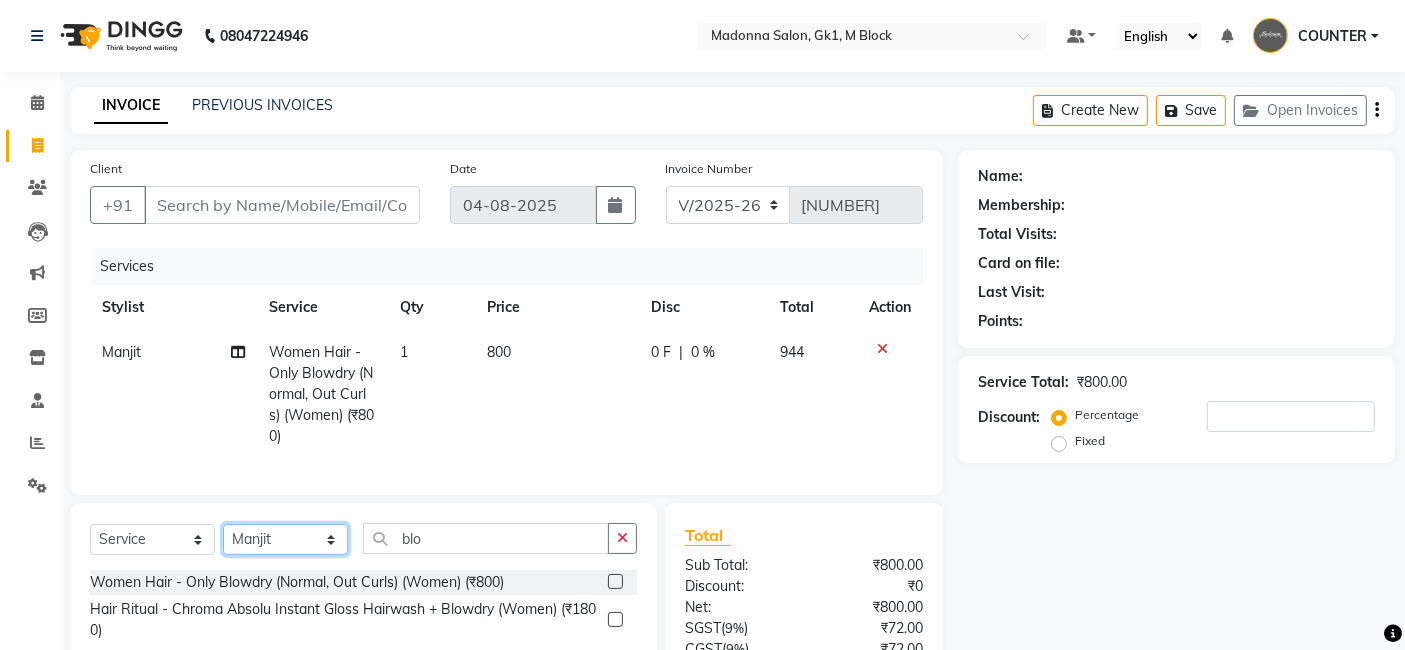 select on "47639" 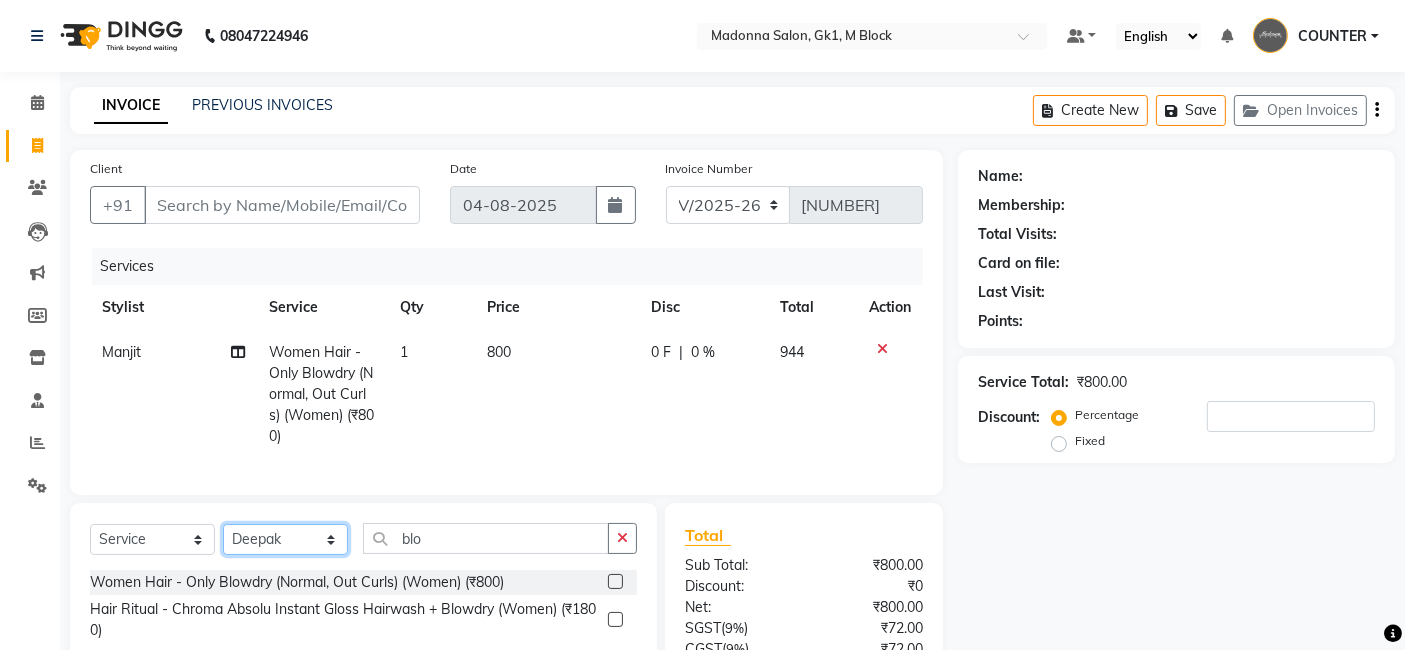 click on "Select Stylist AJAY Amar Ankush Ashu Beauty Tanuja COUNTER Deepak Esha Fatima Husain Maggi Manjit Nandini Nazim Owner Owner Rakesh Rishi Sandeep Shipra Sonu Stylist Rajesh Sushma Tarun Tushar Vaibhav Vijay  Vipin" 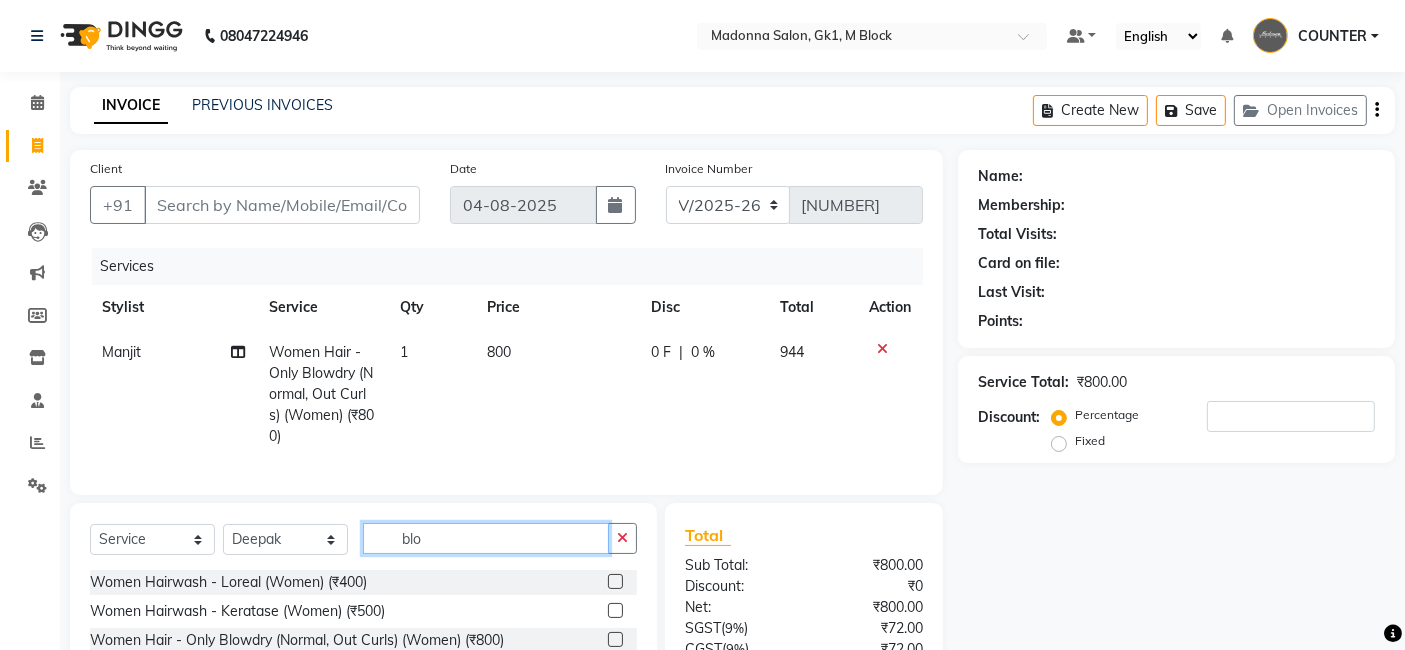 click on "blo" 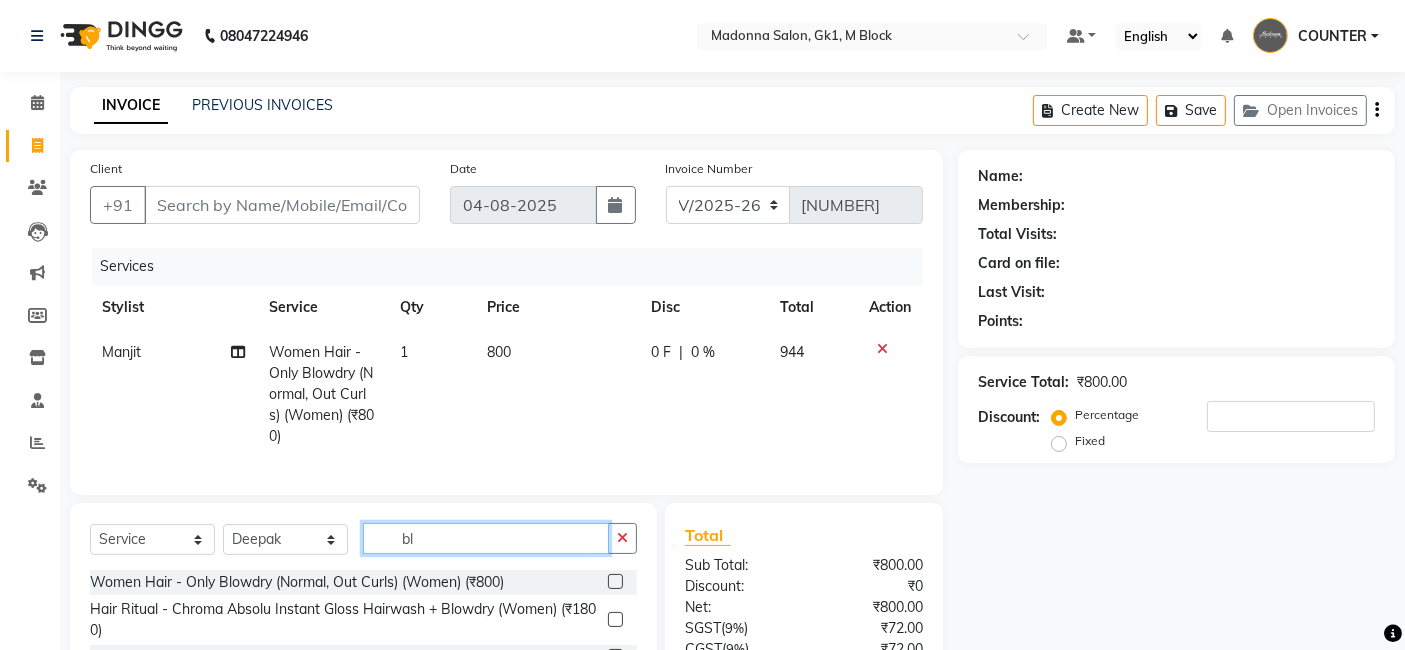 type on "b" 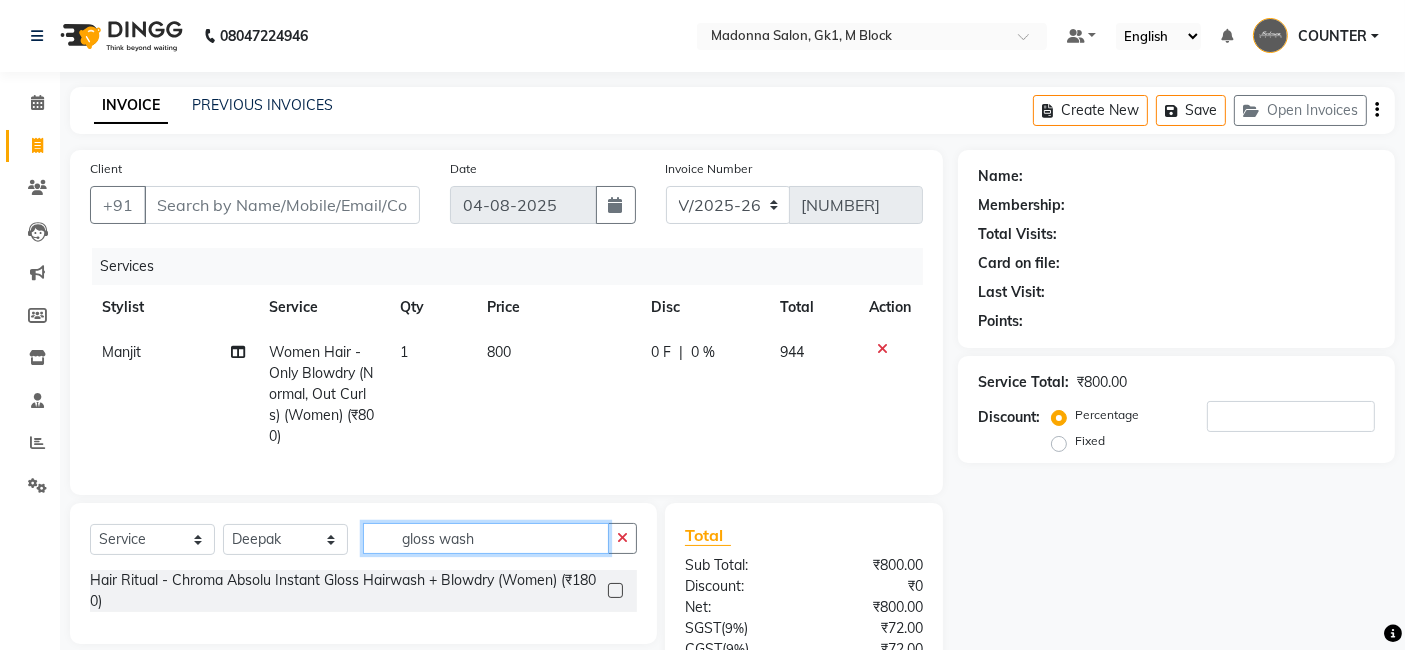 click on "gloss wash" 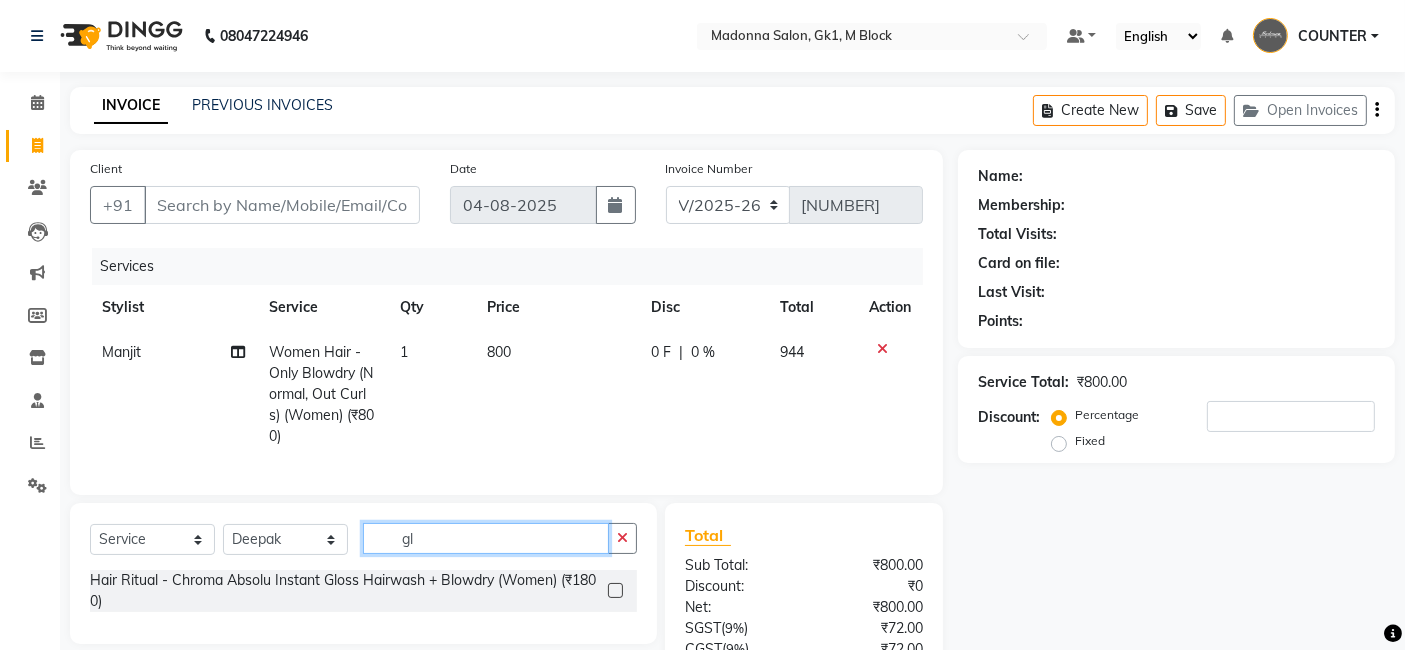 type on "g" 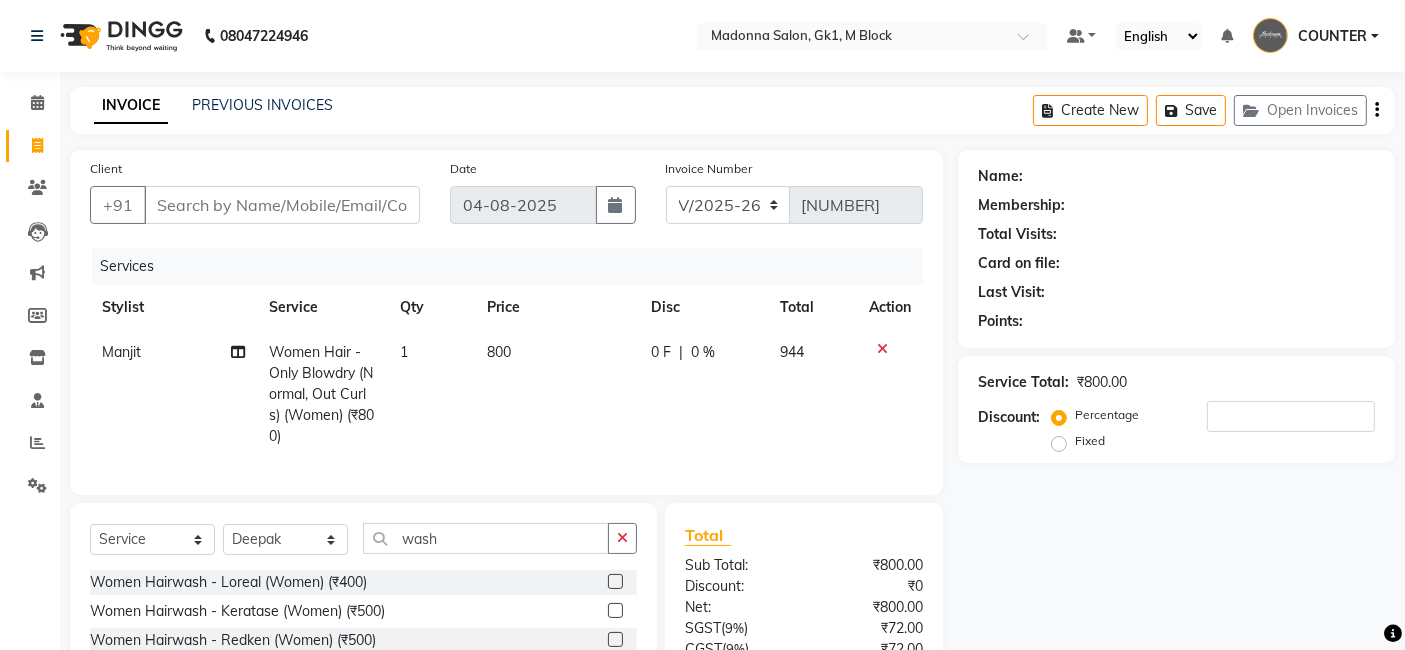 click on "Sub Total:" 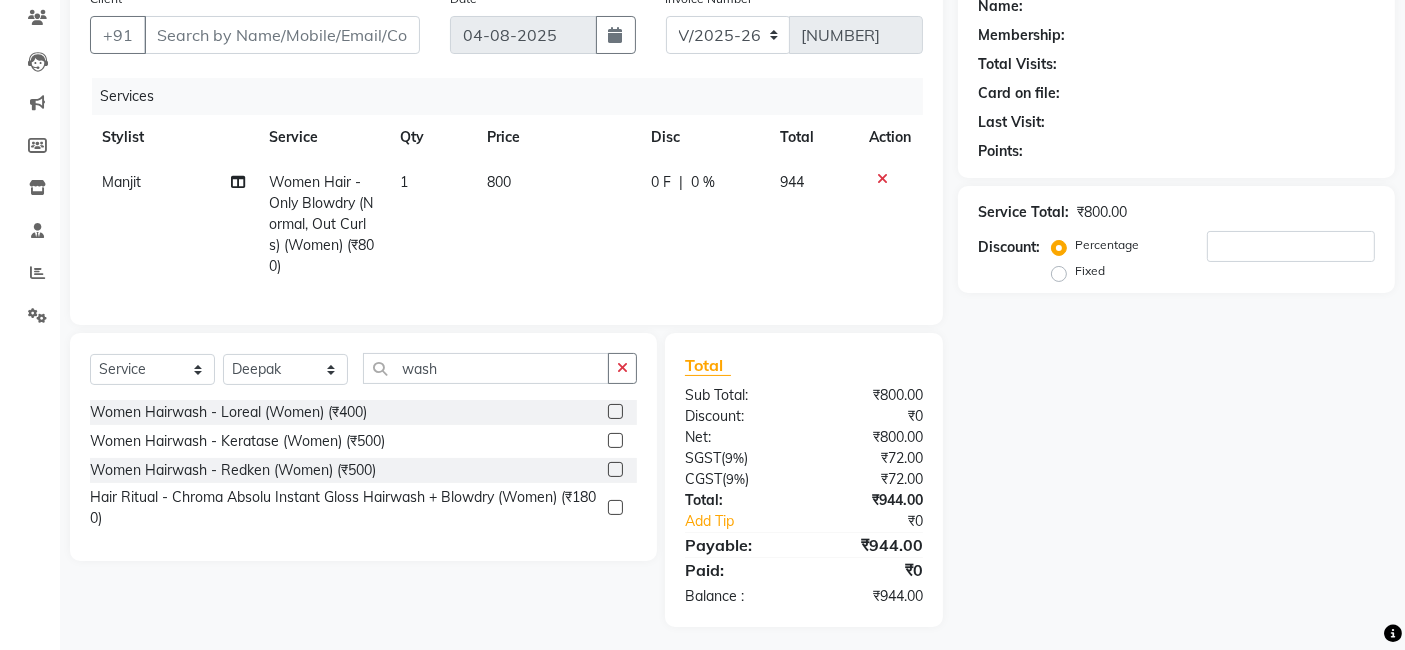 scroll, scrollTop: 171, scrollLeft: 0, axis: vertical 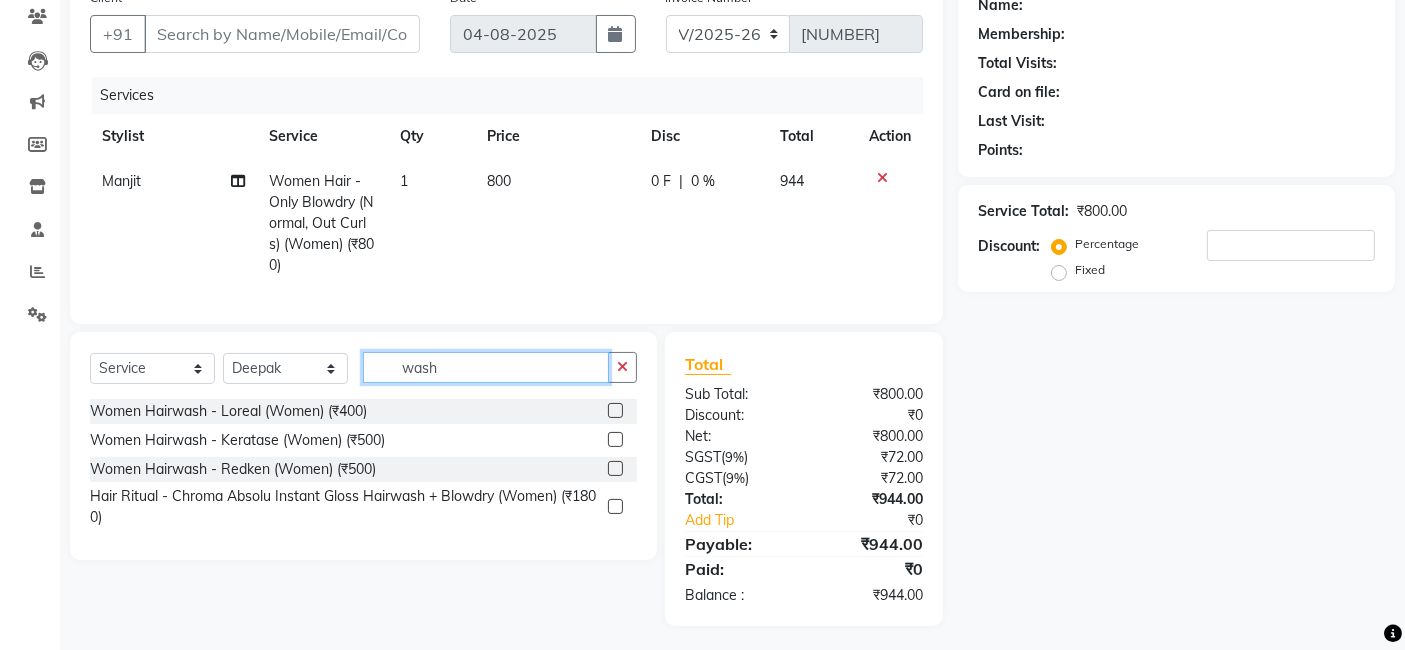 click on "wash" 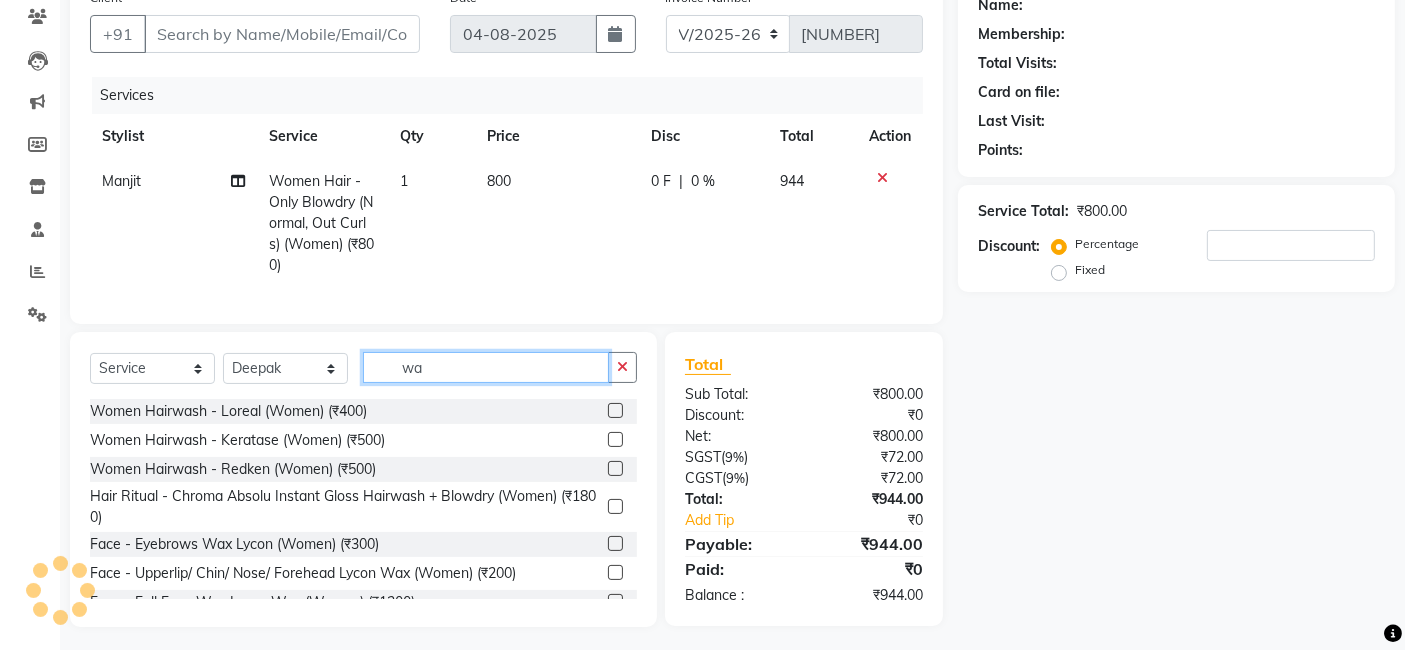 type on "w" 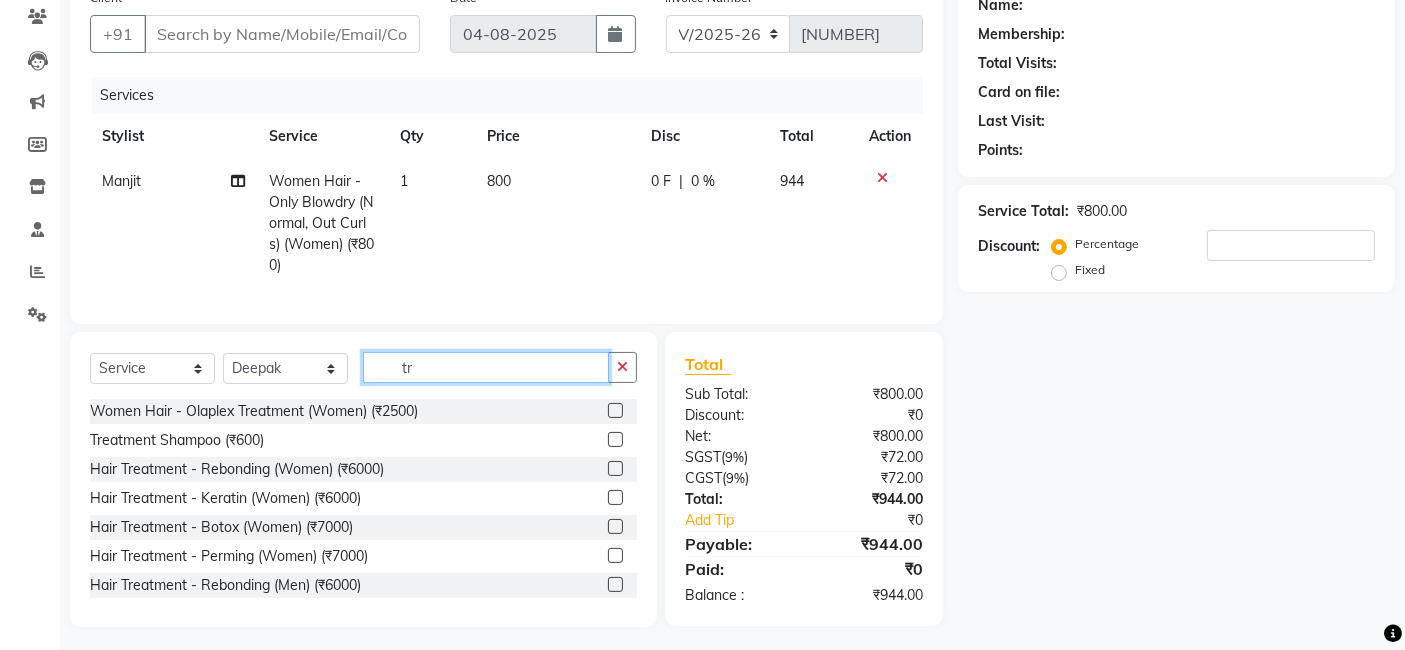 type on "tr" 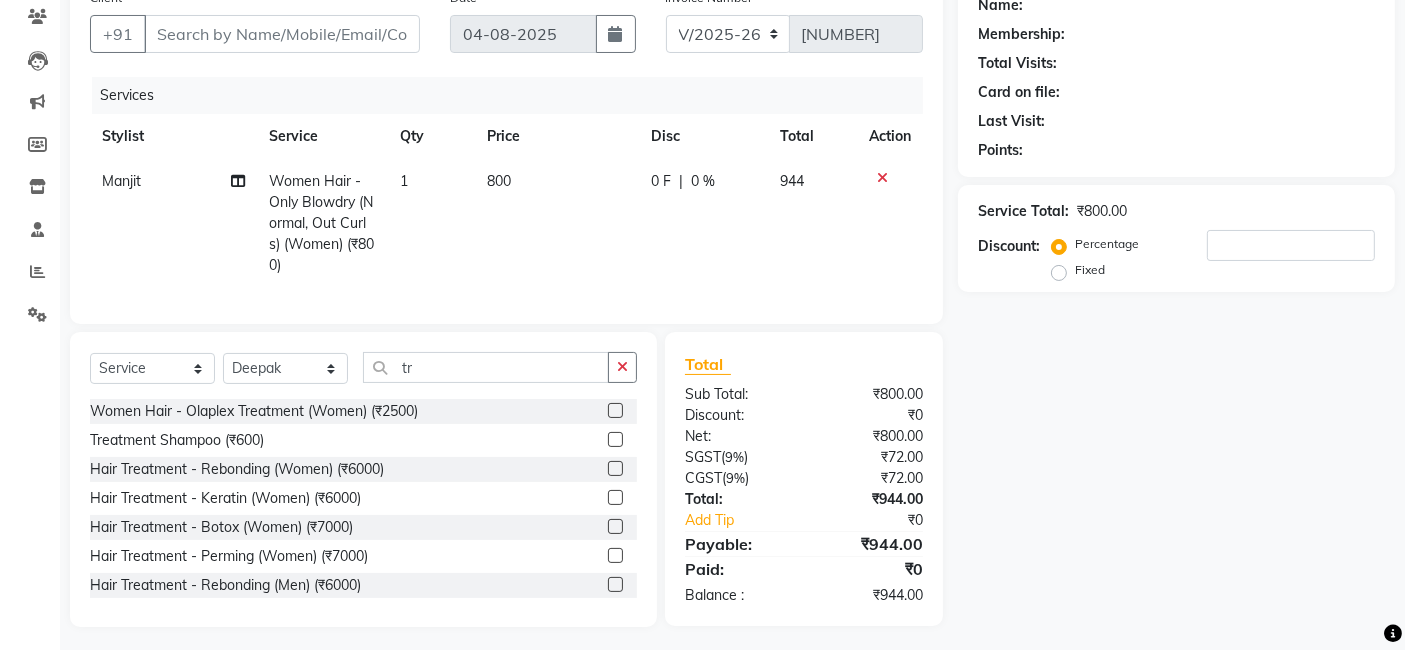 click 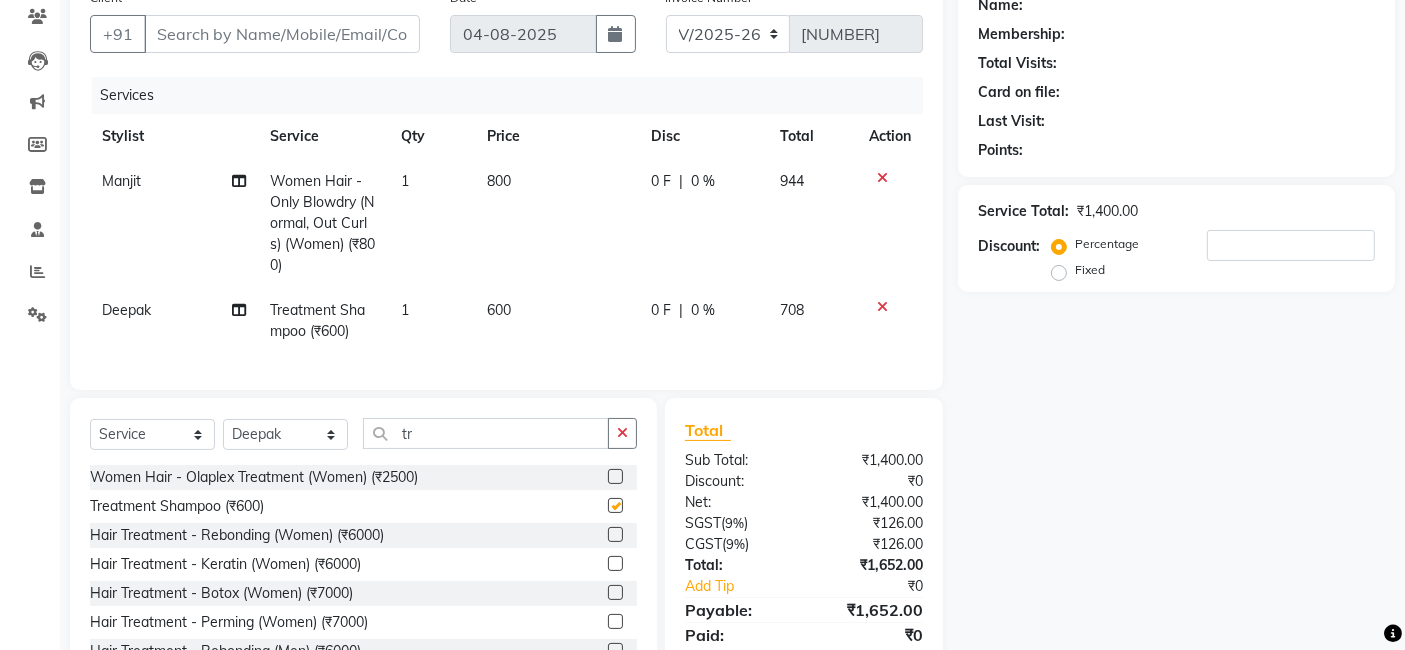 checkbox on "false" 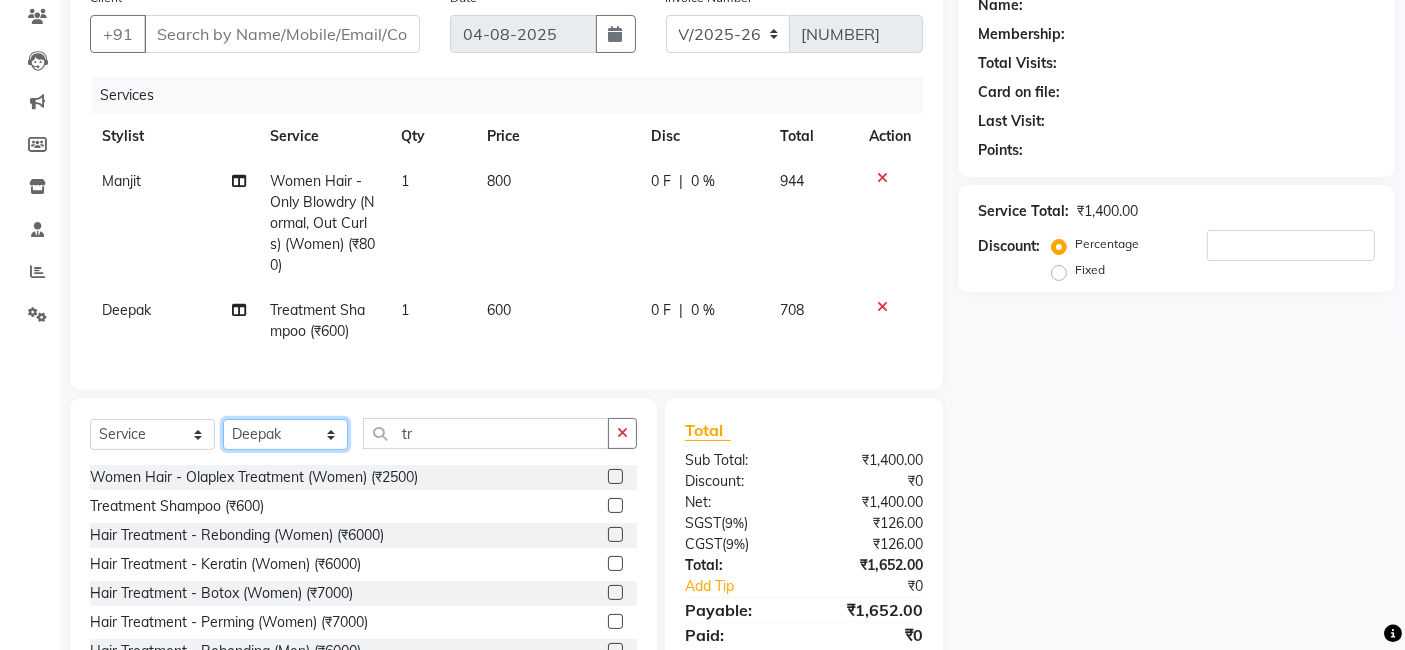 click on "Select Stylist AJAY Amar Ankush Ashu Beauty Tanuja COUNTER Deepak Esha Fatima Husain Maggi Manjit Nandini Nazim Owner Owner Rakesh Rishi Sandeep Shipra Sonu Stylist Rajesh Sushma Tarun Tushar Vaibhav Vijay  Vipin" 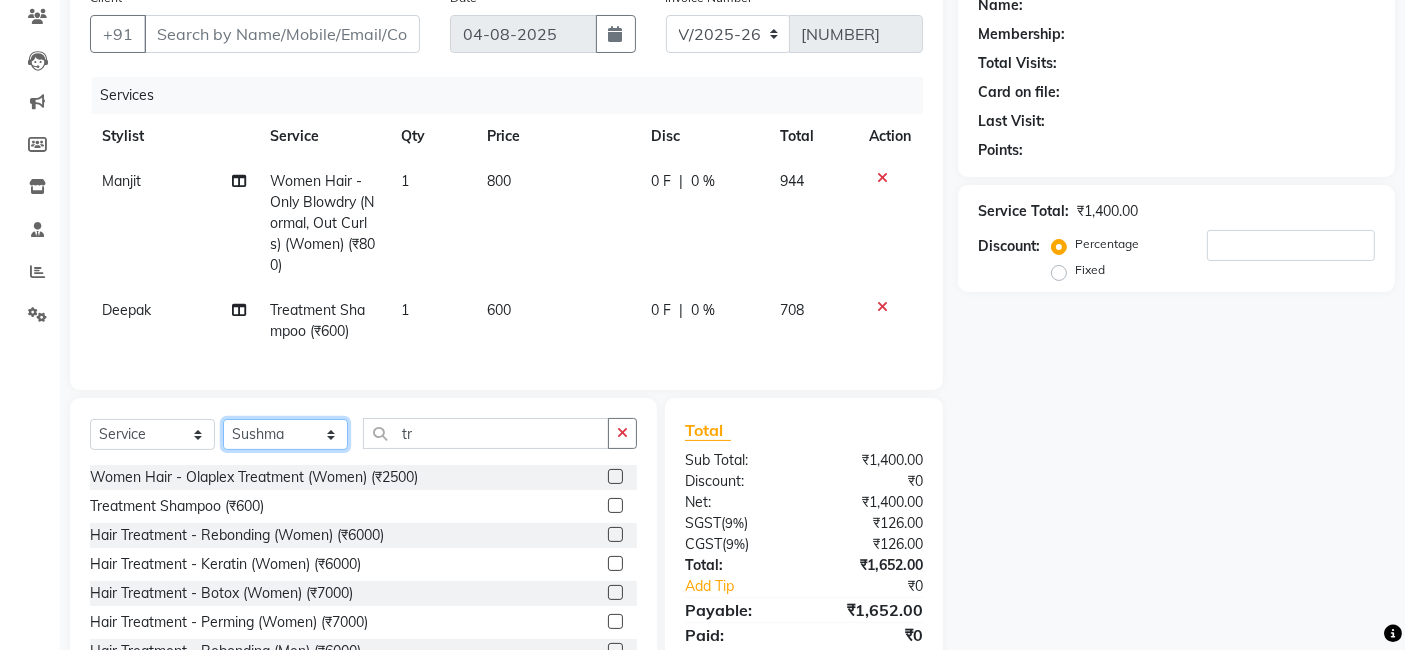click on "Select Stylist AJAY Amar Ankush Ashu Beauty Tanuja COUNTER Deepak Esha Fatima Husain Maggi Manjit Nandini Nazim Owner Owner Rakesh Rishi Sandeep Shipra Sonu Stylist Rajesh Sushma Tarun Tushar Vaibhav Vijay  Vipin" 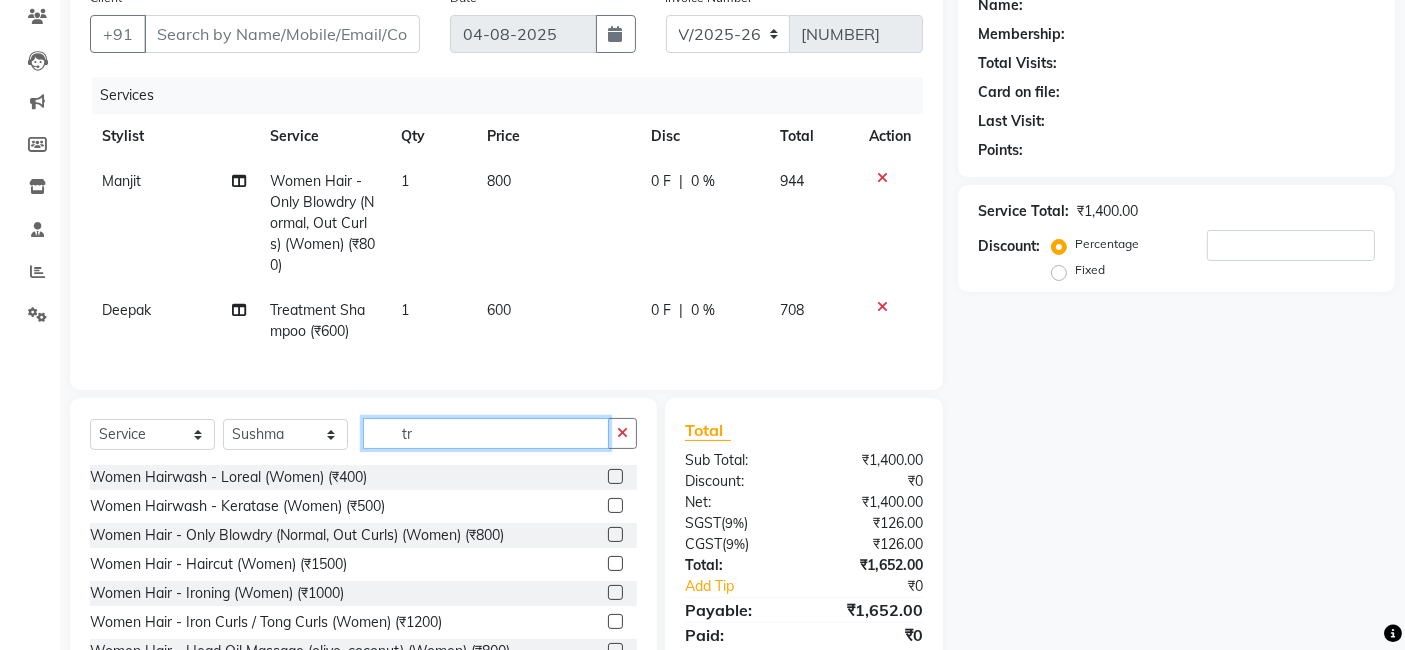 click on "tr" 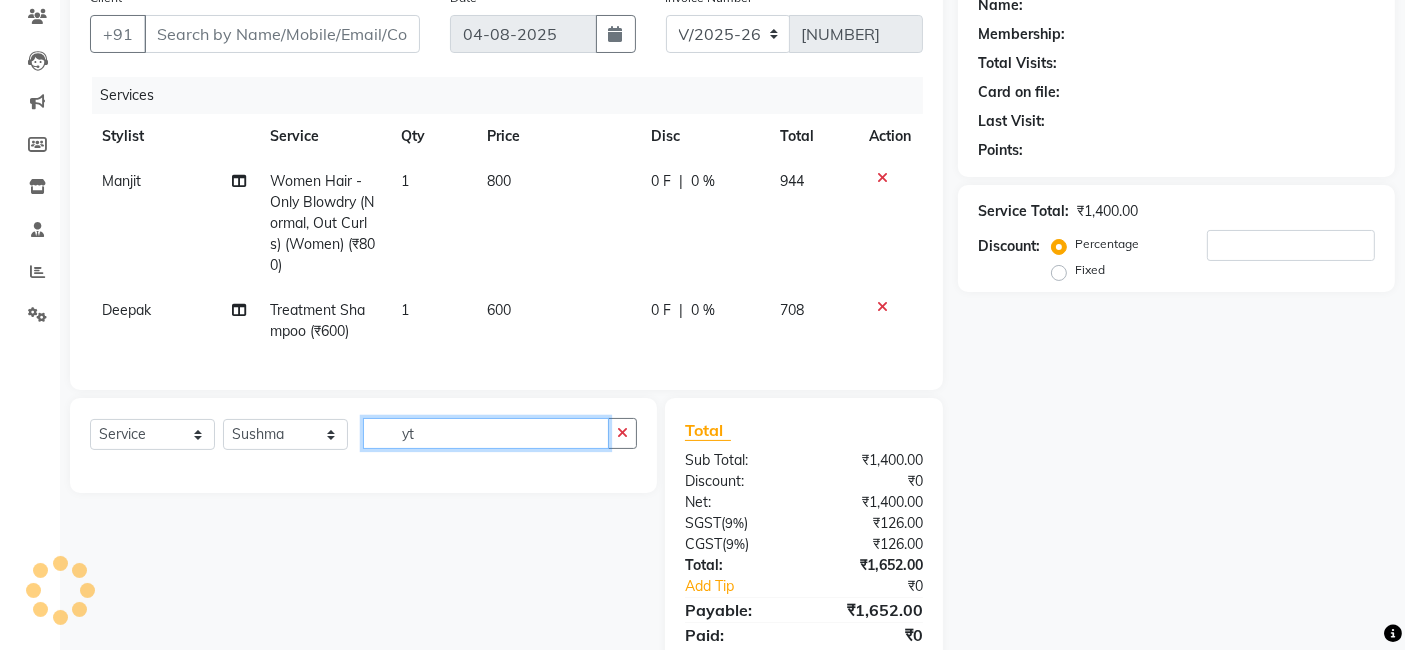 type on "y" 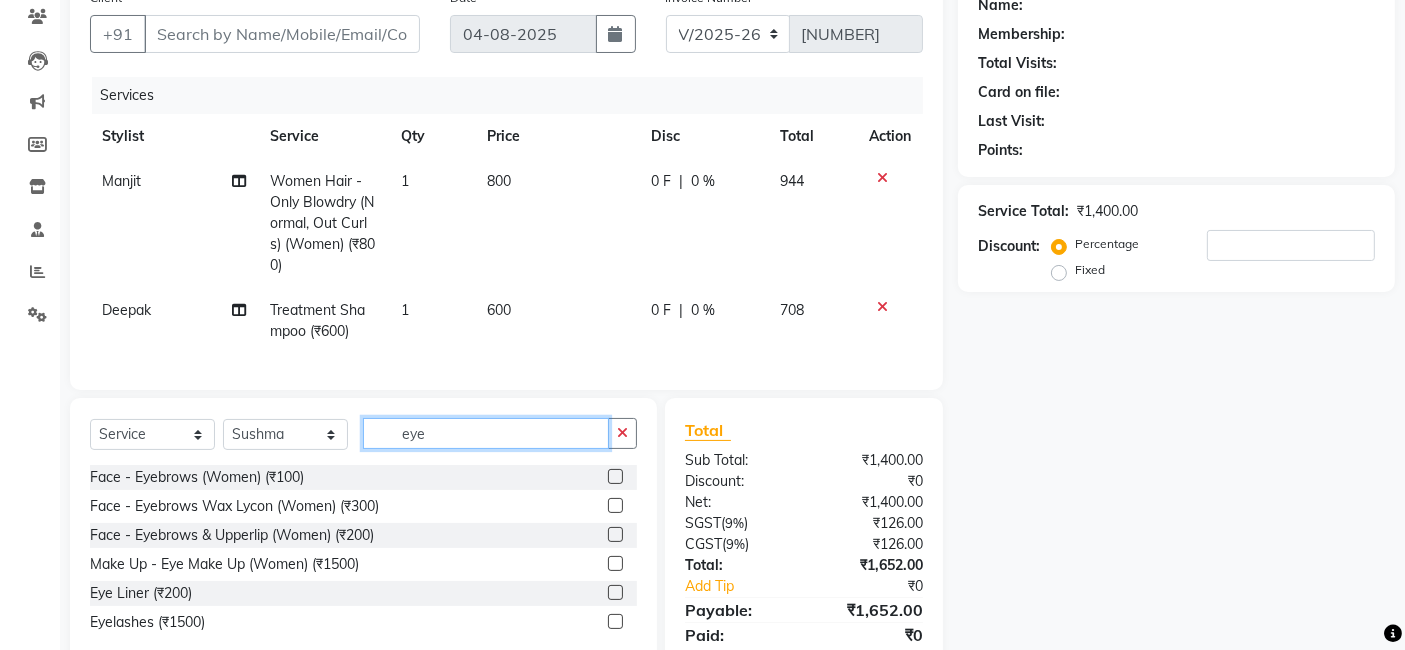 type on "eye" 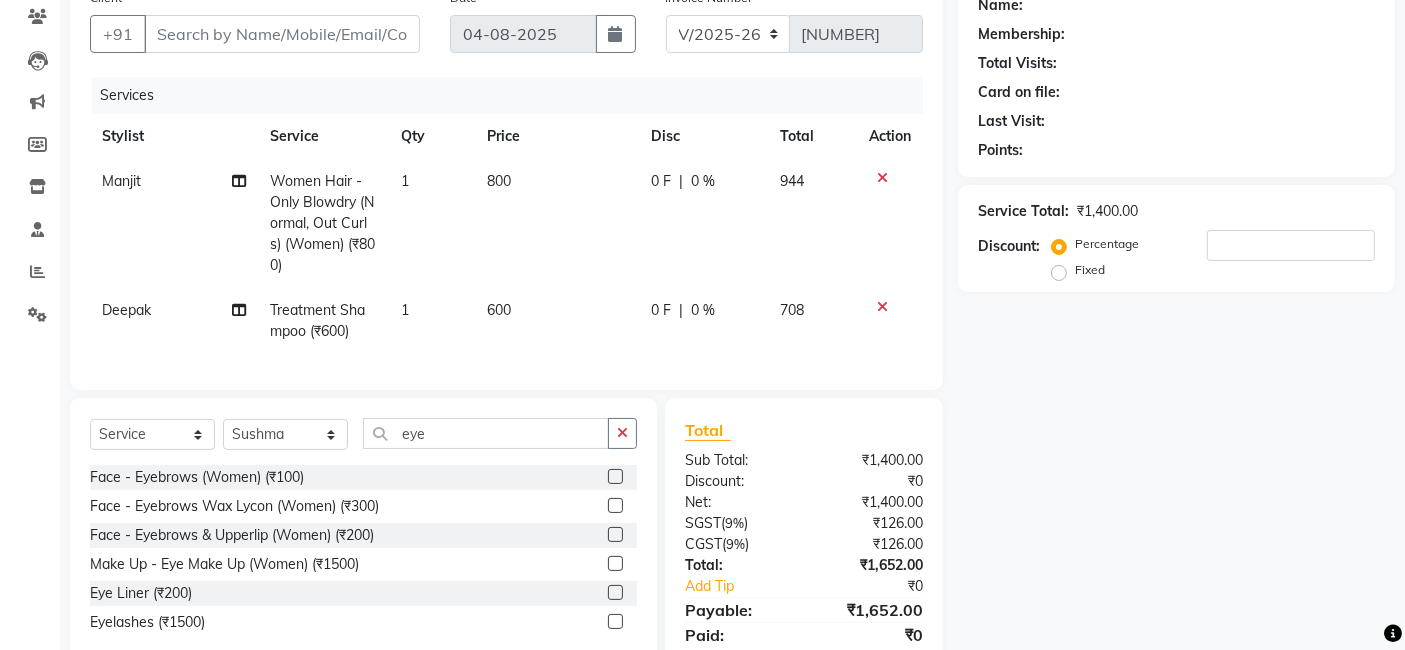 click 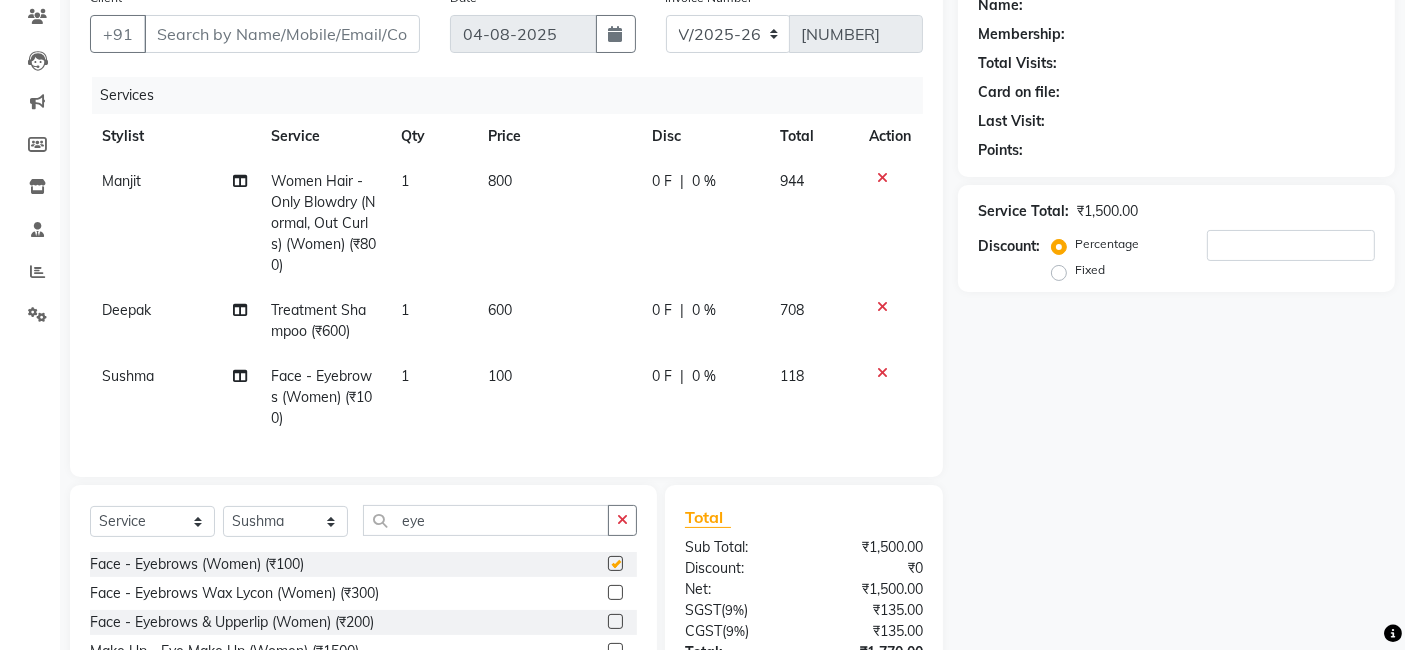 checkbox on "false" 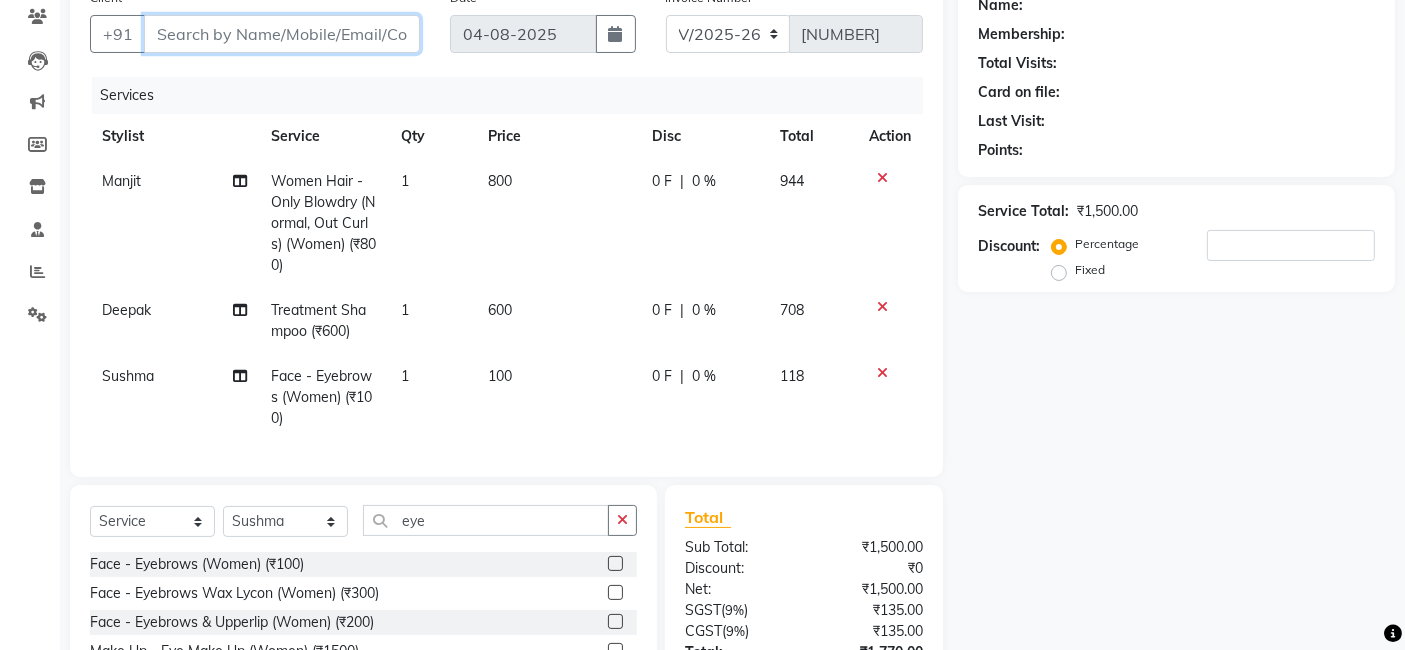 click on "Client" at bounding box center [282, 34] 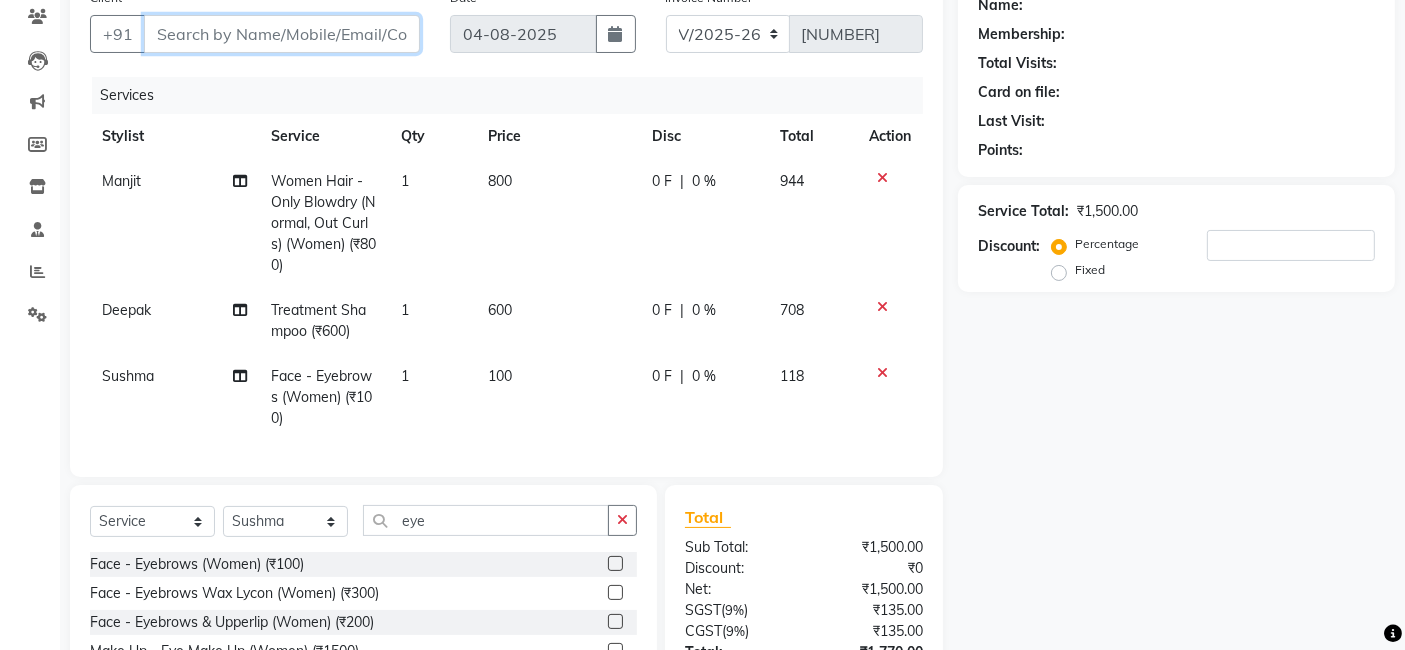 type on "9" 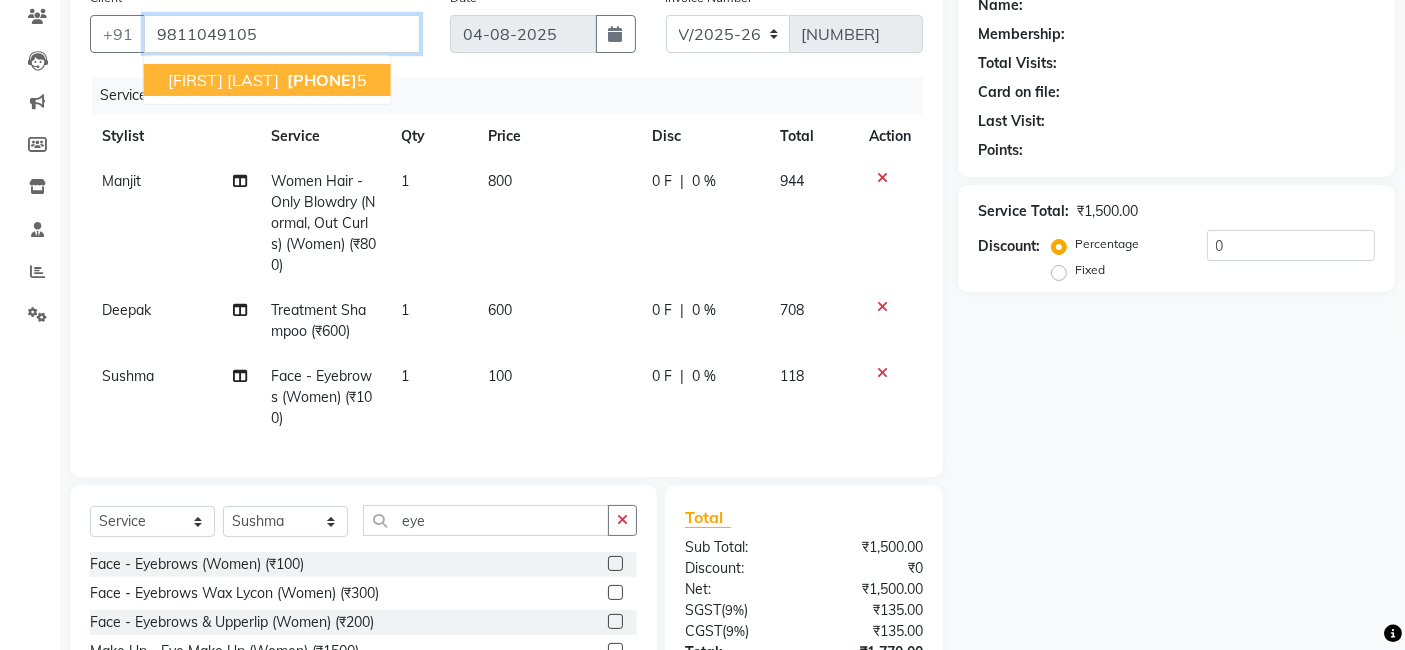 type on "9811049105" 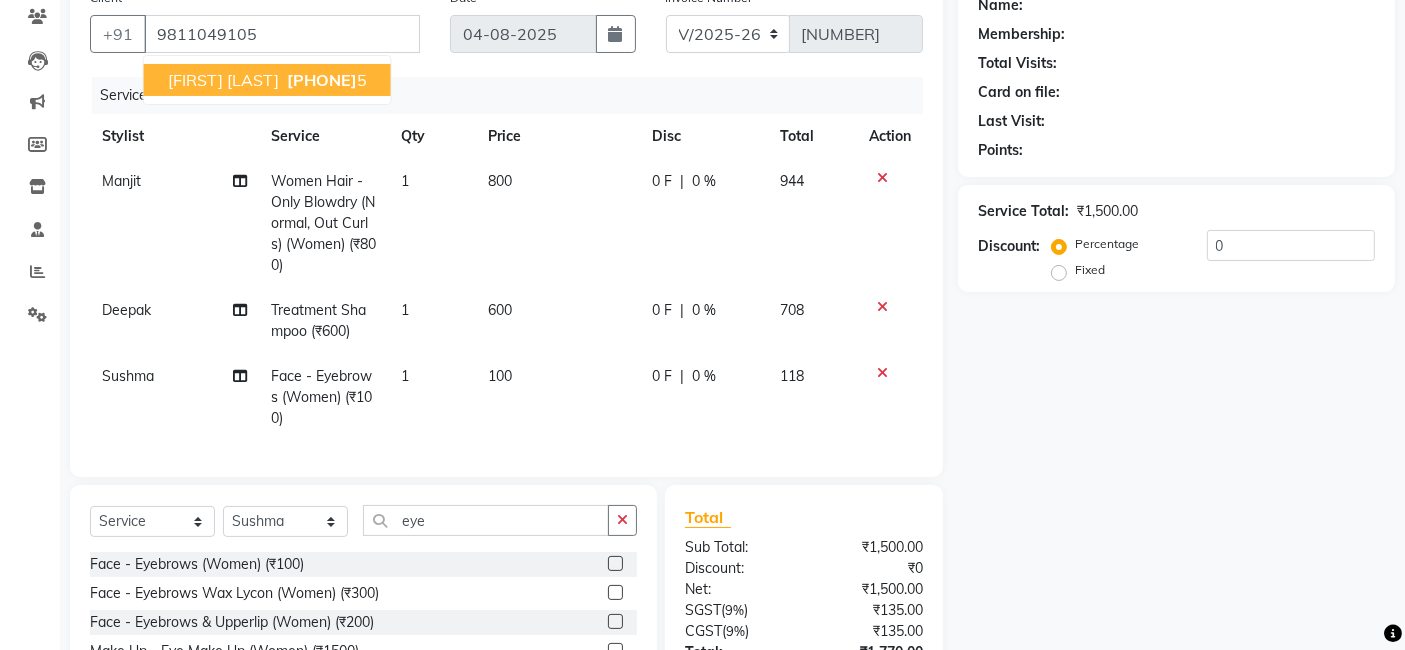select on "1: Object" 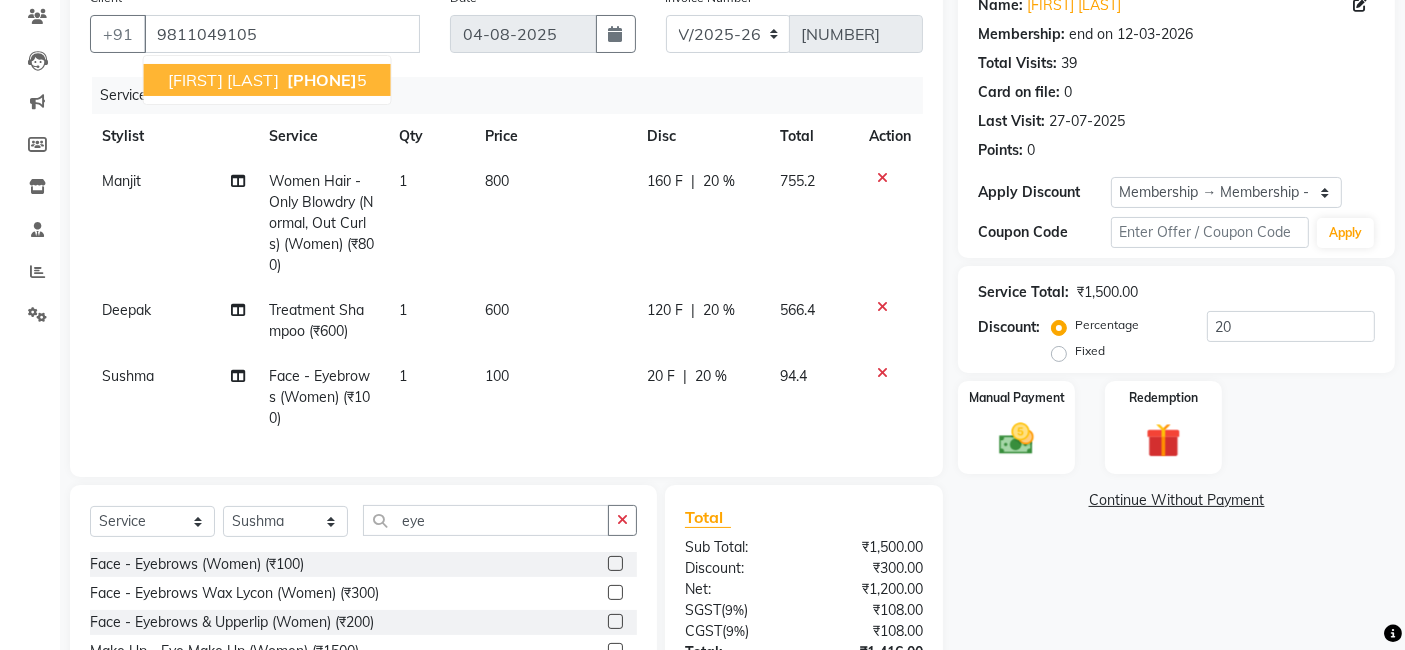 click on "ashveen rishi" at bounding box center (223, 80) 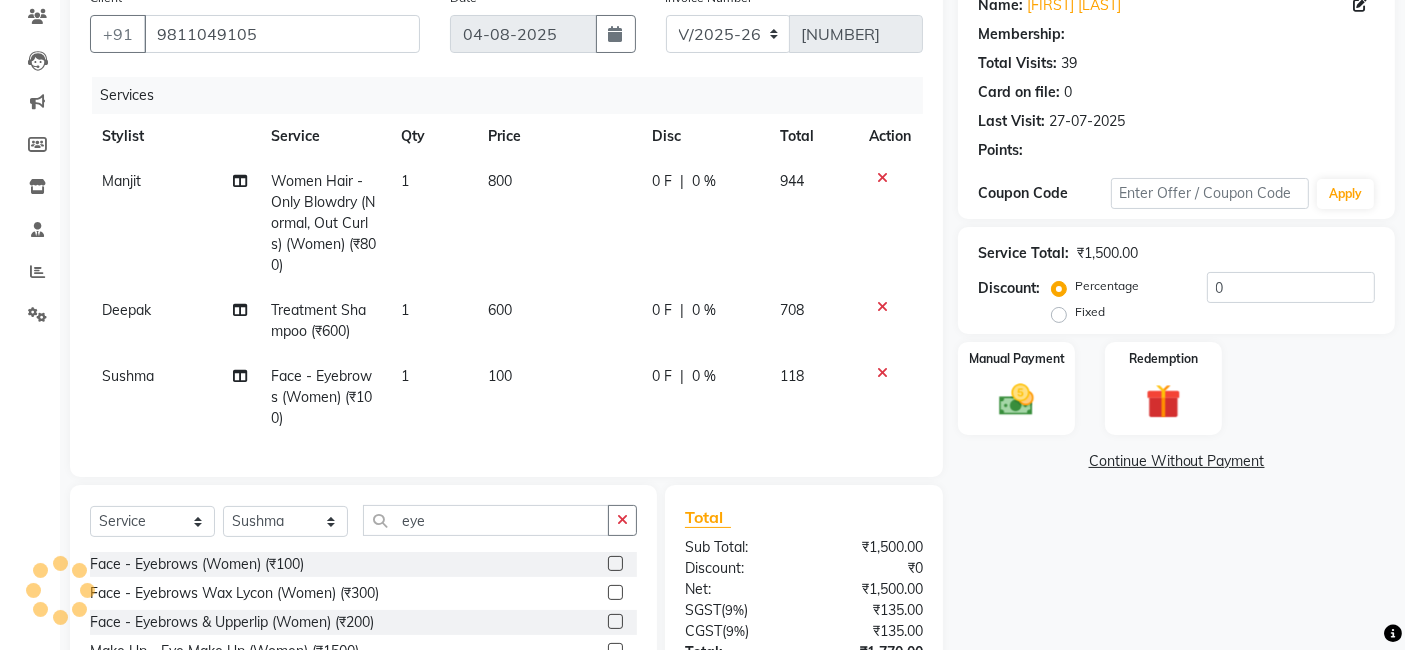 type on "20" 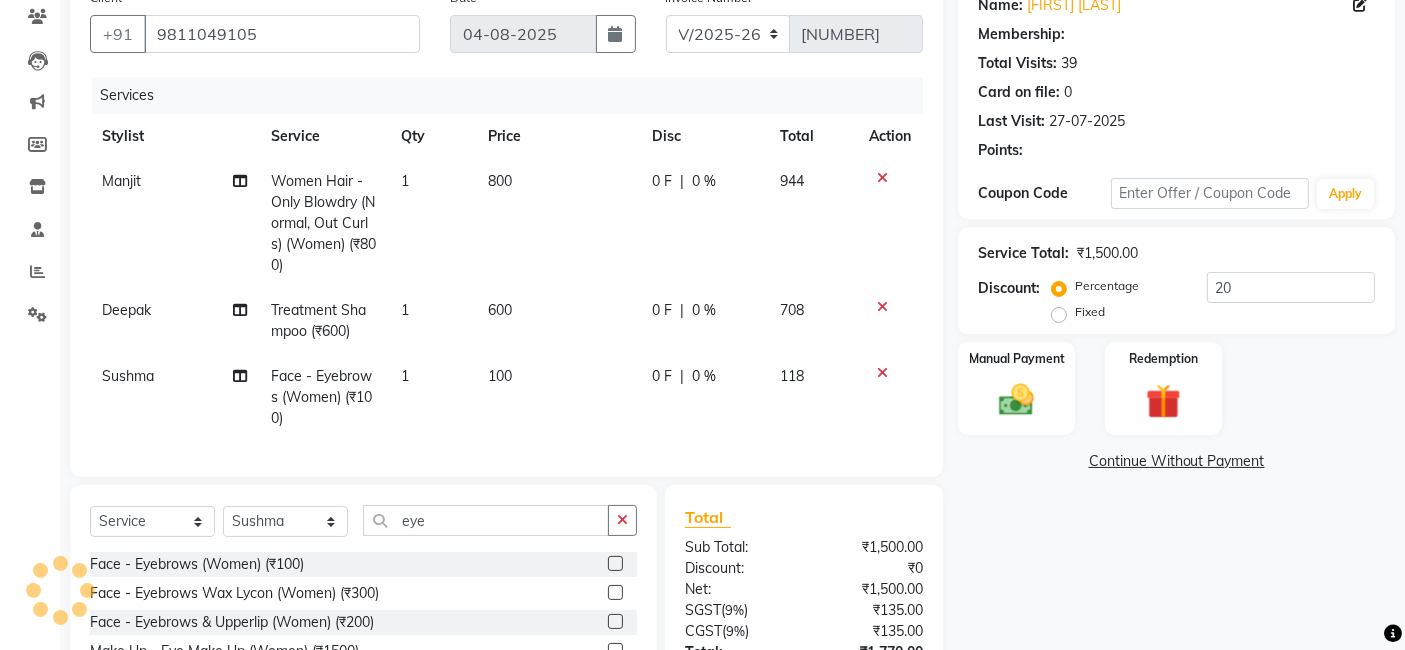 select on "1: Object" 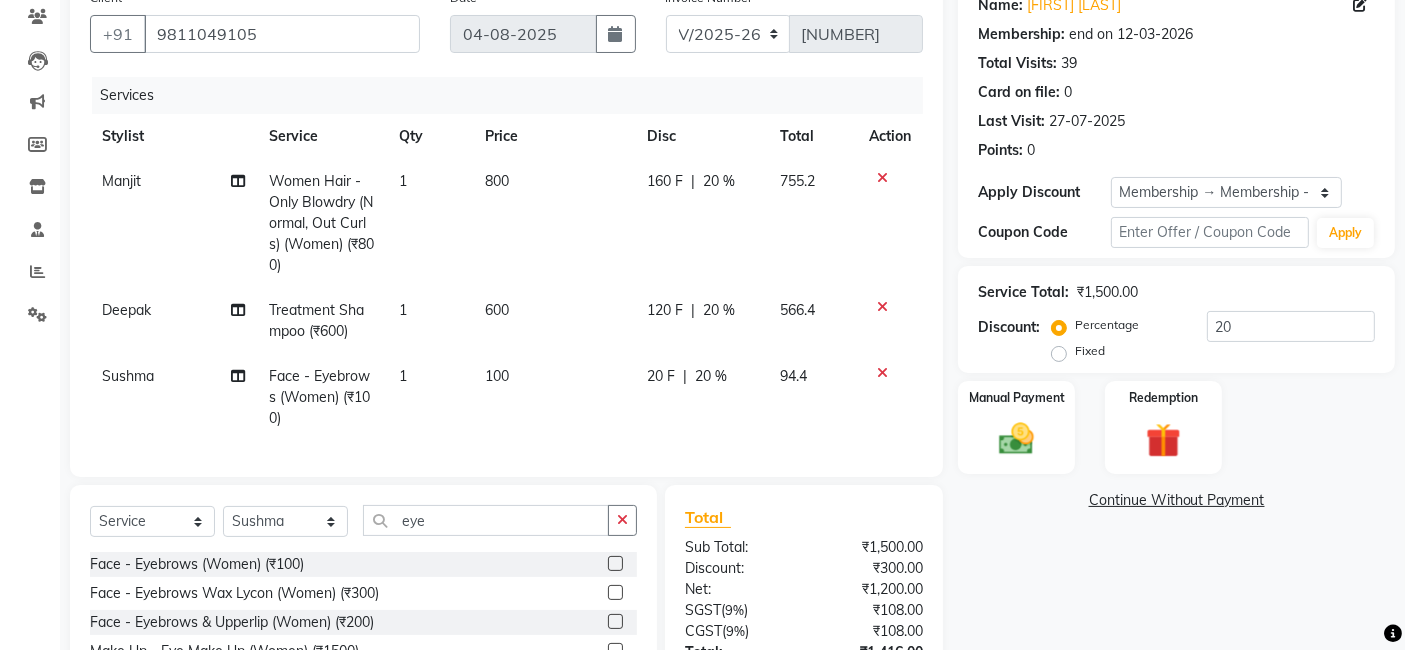 click on "Name: Ashveen Rishi Membership: end on 12-03-2026 Total Visits:  39 Card on file:  0 Last Visit:   27-07-2025 Points:   0  Apply Discount Select Membership → Membership - 20% discount Coupon Code Apply Service Total:  ₹1,500.00  Discount:  Percentage   Fixed  20 Manual Payment Redemption  Continue Without Payment" 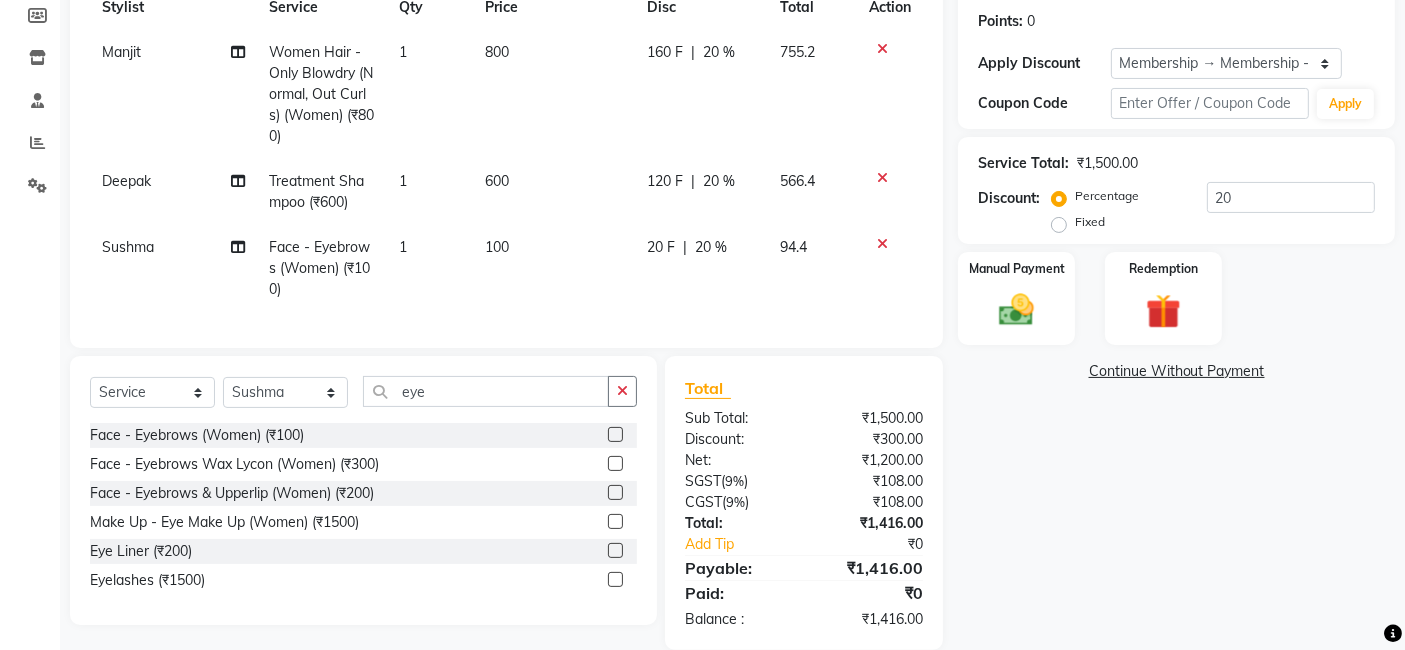 scroll, scrollTop: 257, scrollLeft: 0, axis: vertical 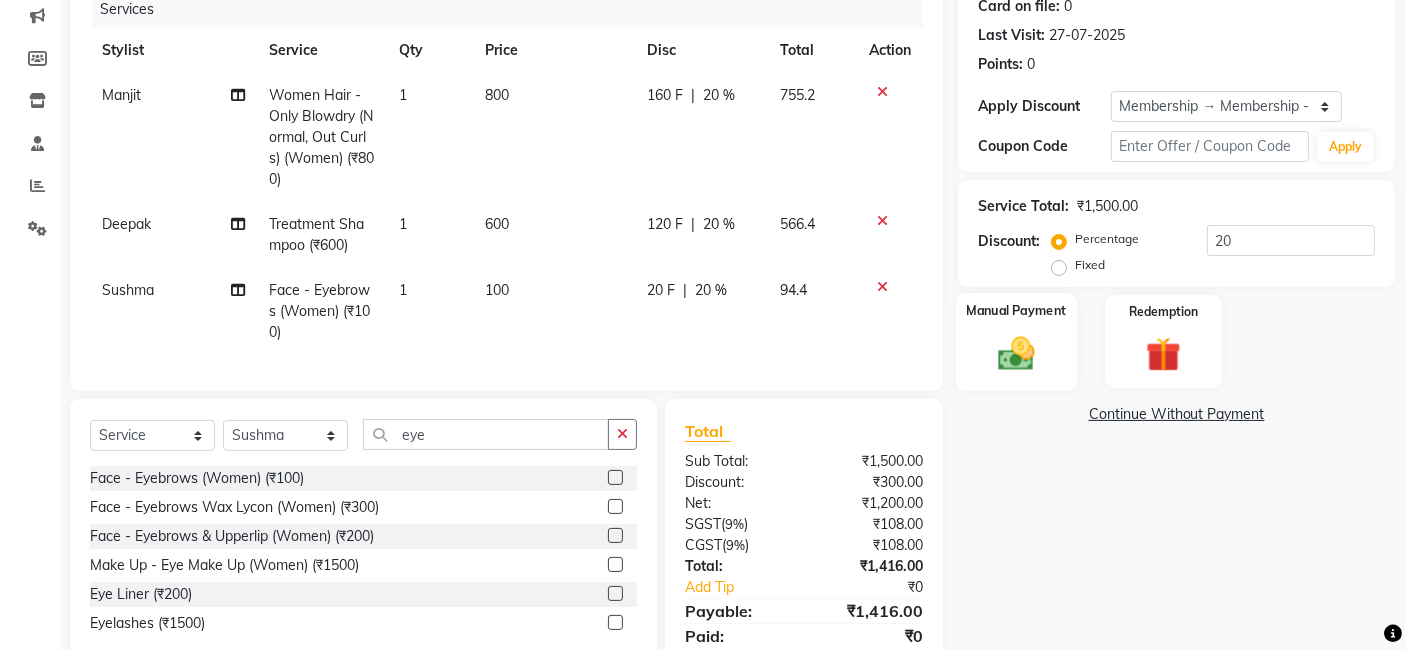 click 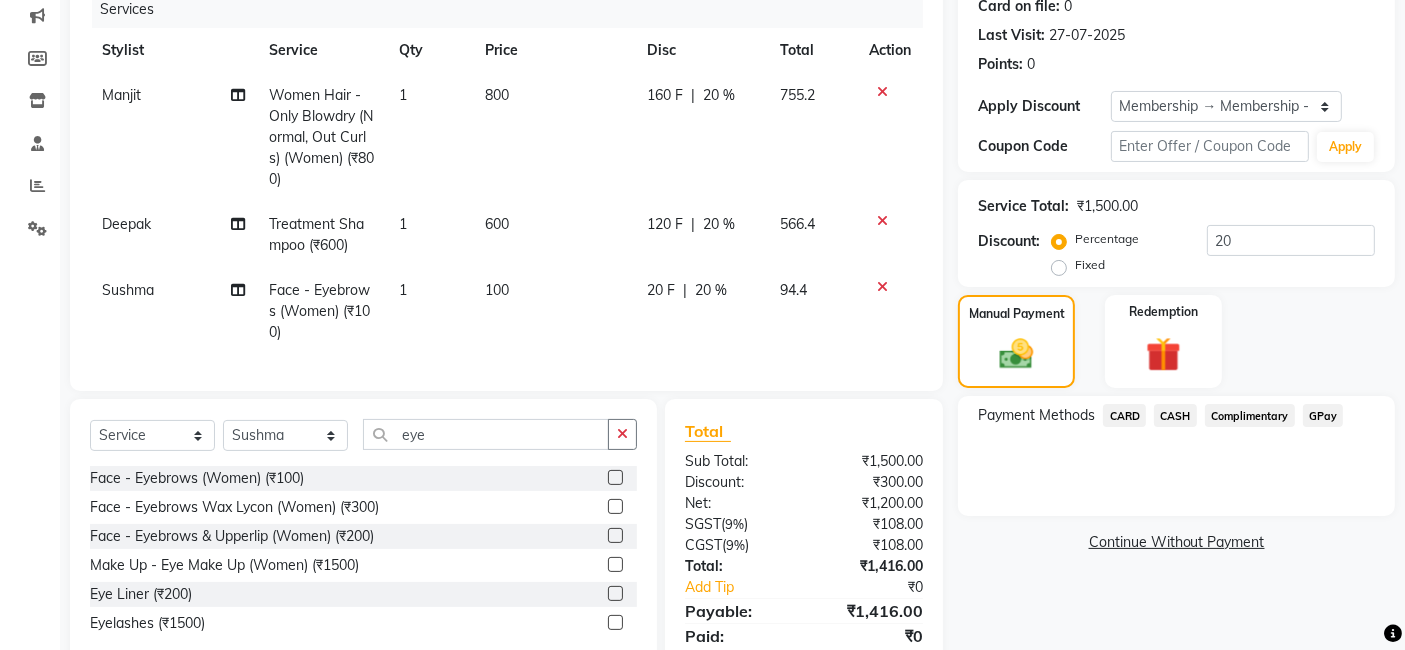 click on "CARD" 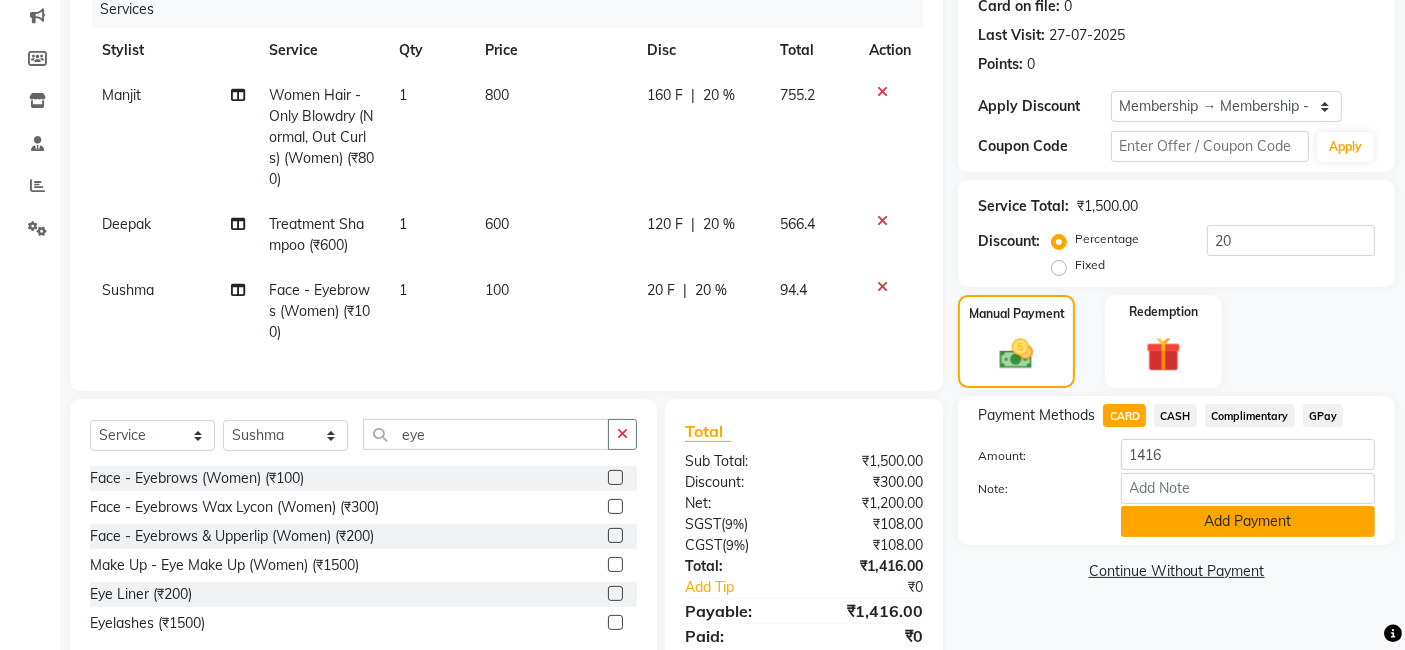 click on "Add Payment" 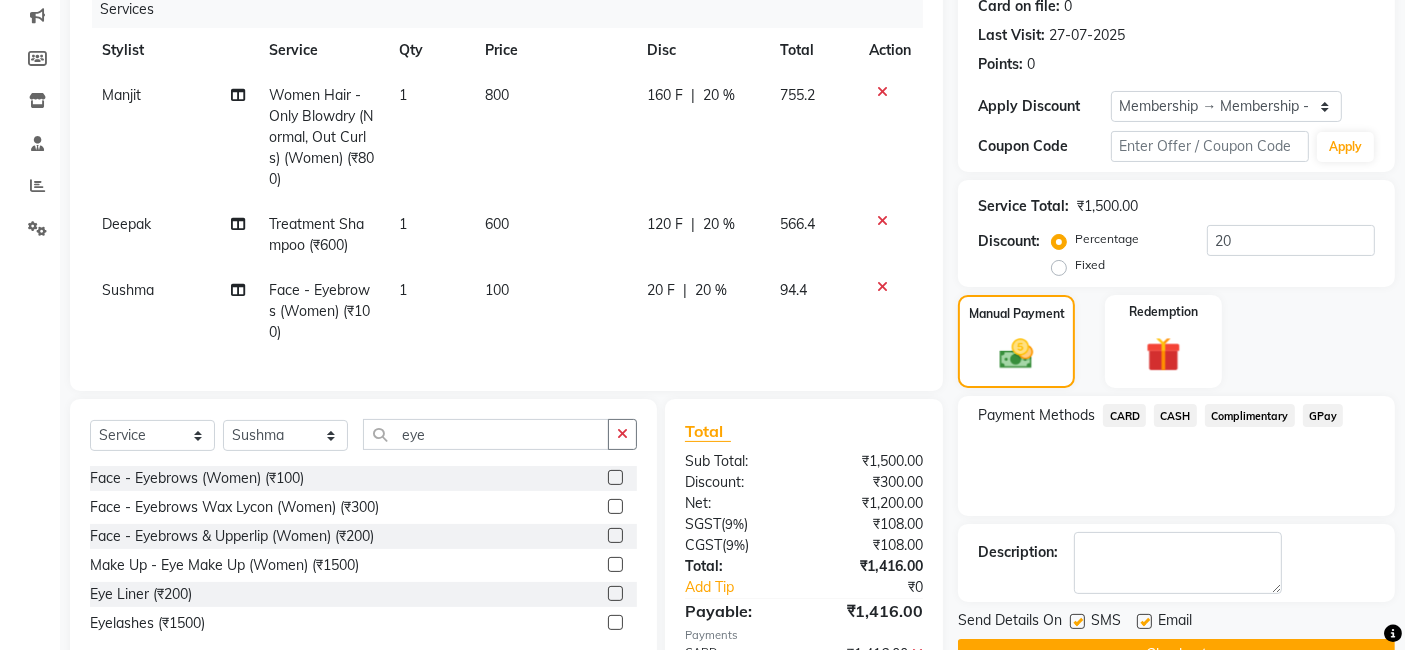 click on "Send Details On SMS Email" 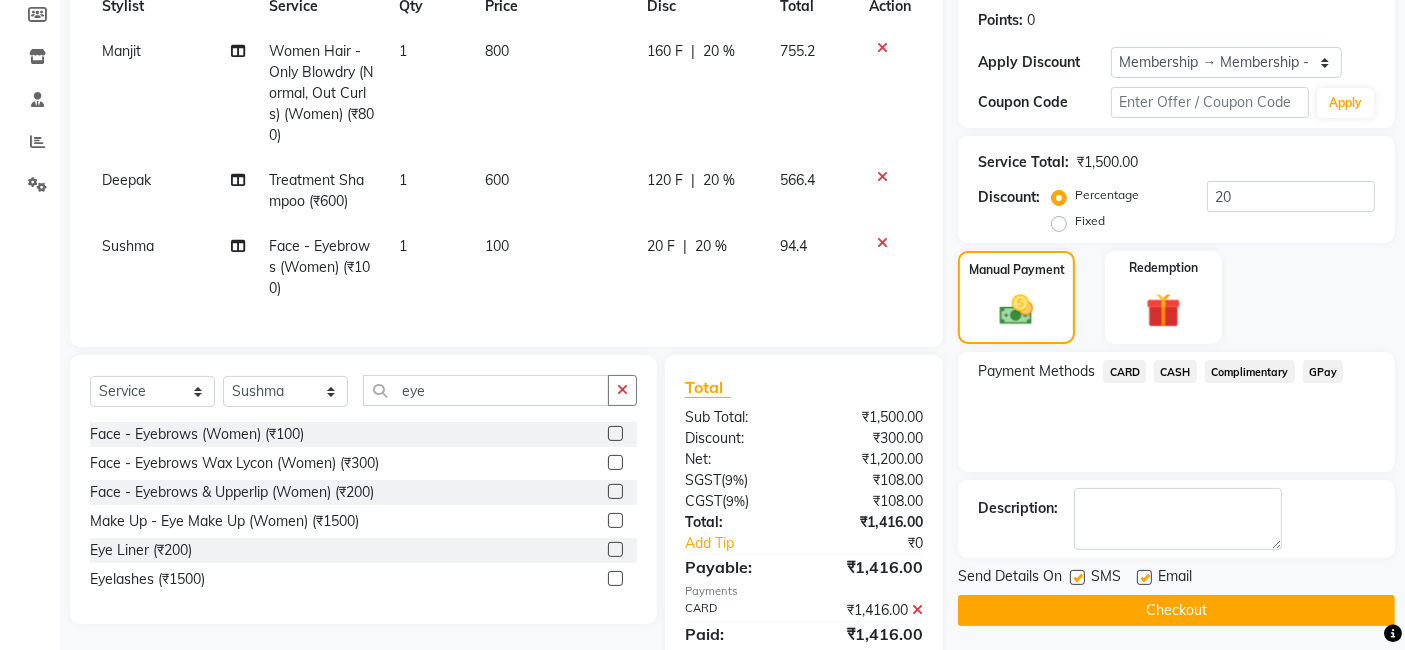 scroll, scrollTop: 345, scrollLeft: 0, axis: vertical 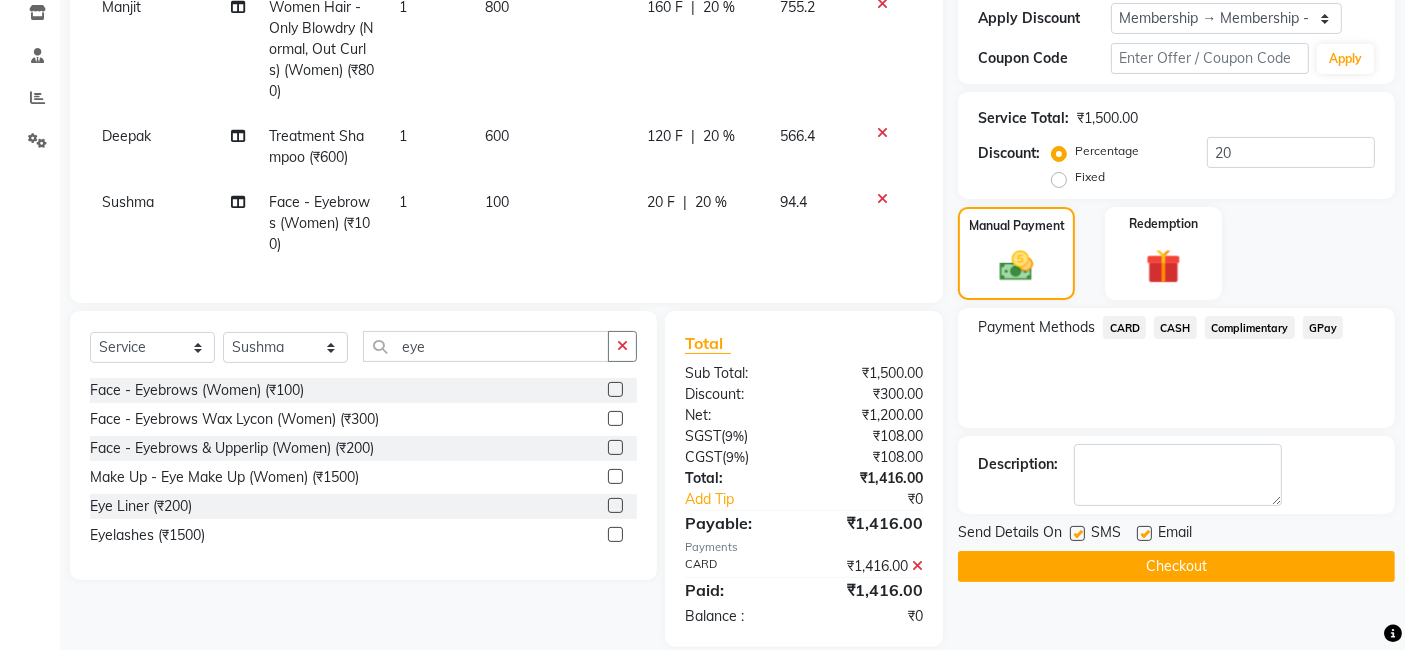 click on "Checkout" 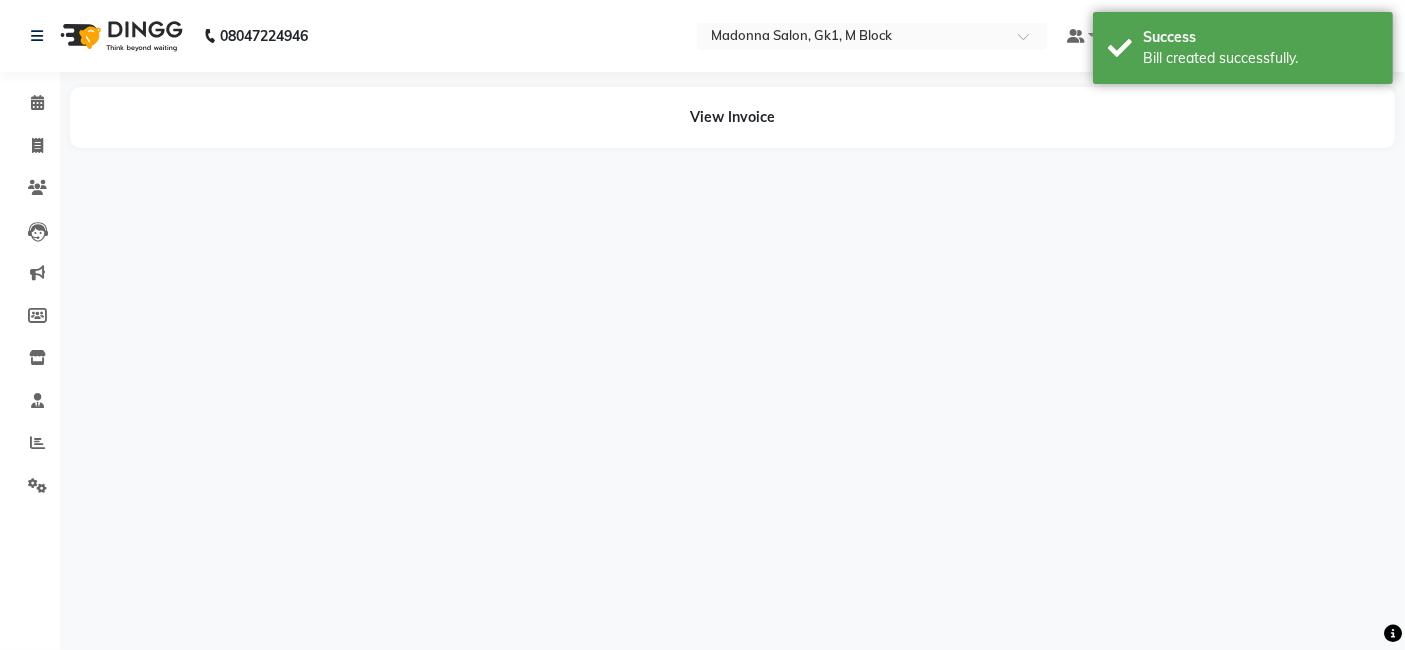scroll, scrollTop: 0, scrollLeft: 0, axis: both 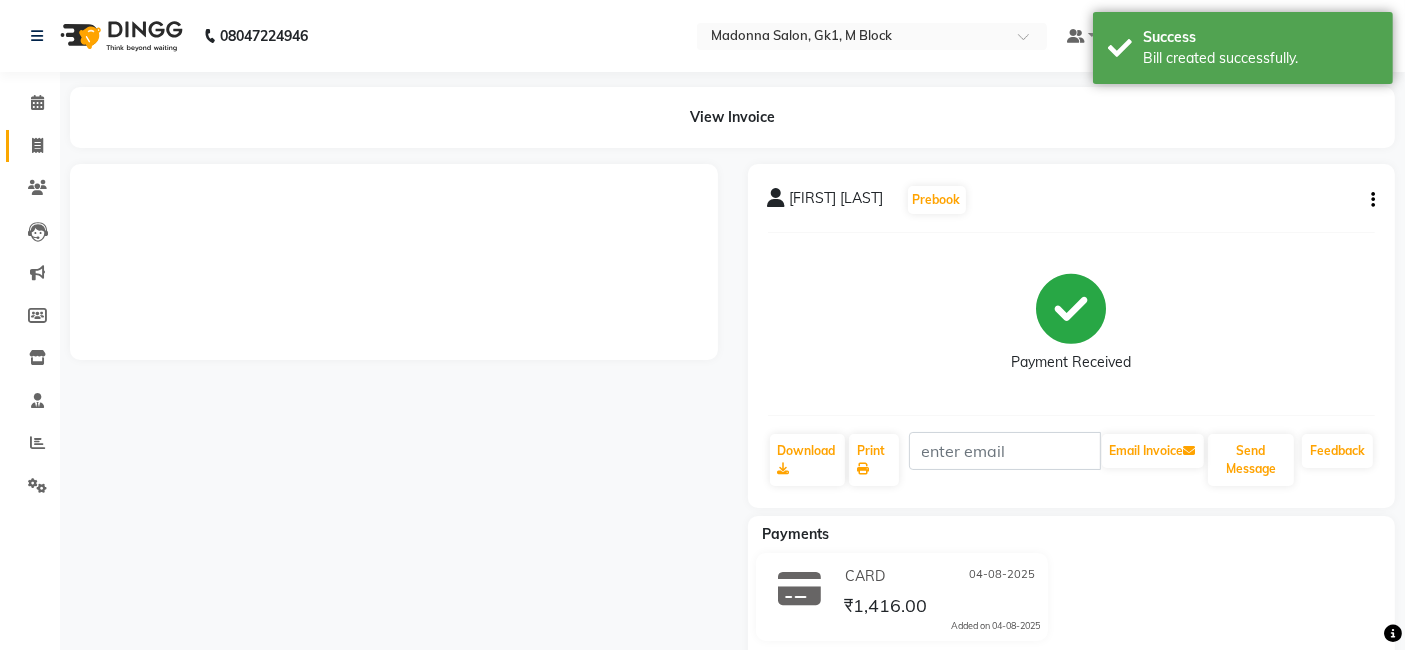 click 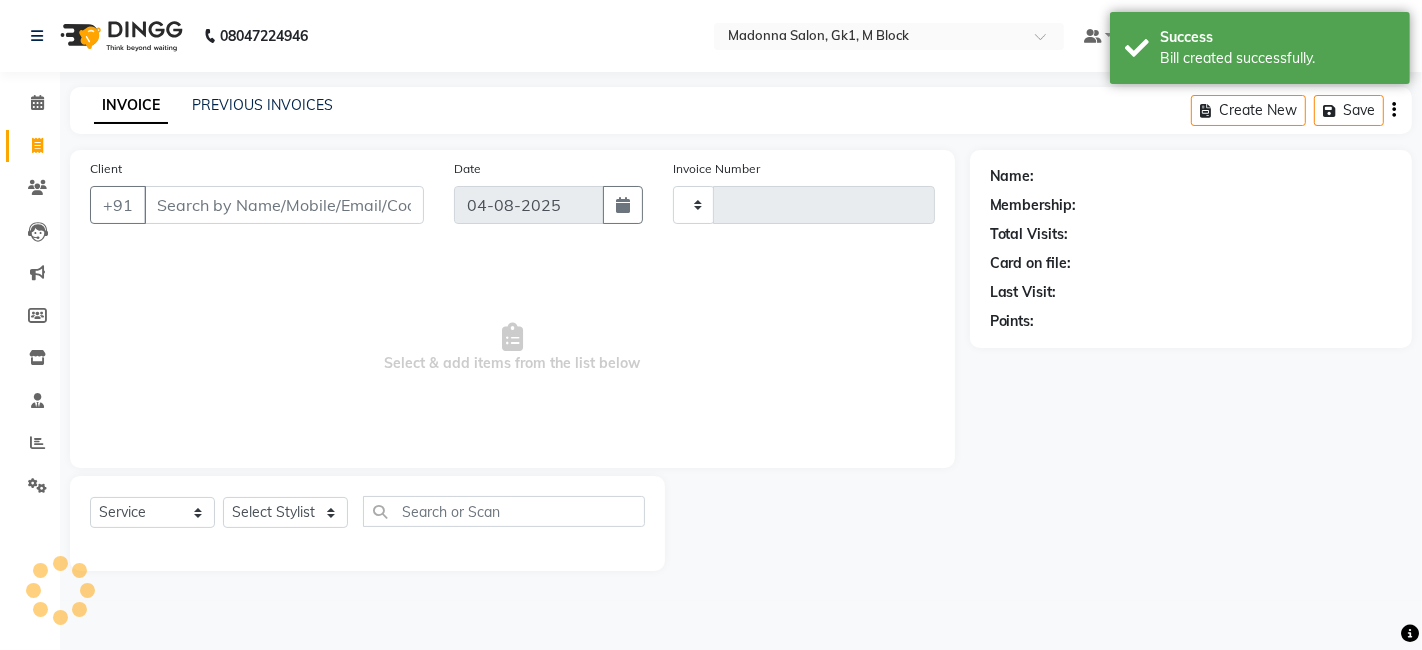 type on "4883" 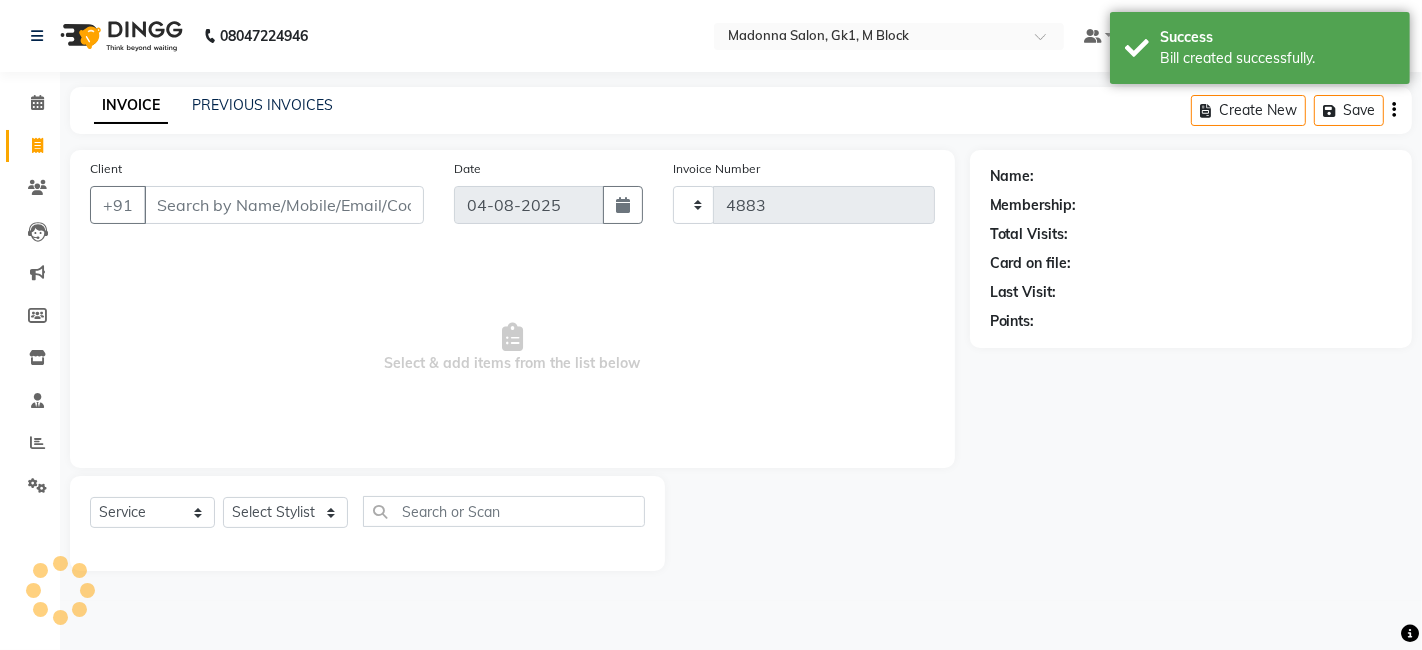 select on "6312" 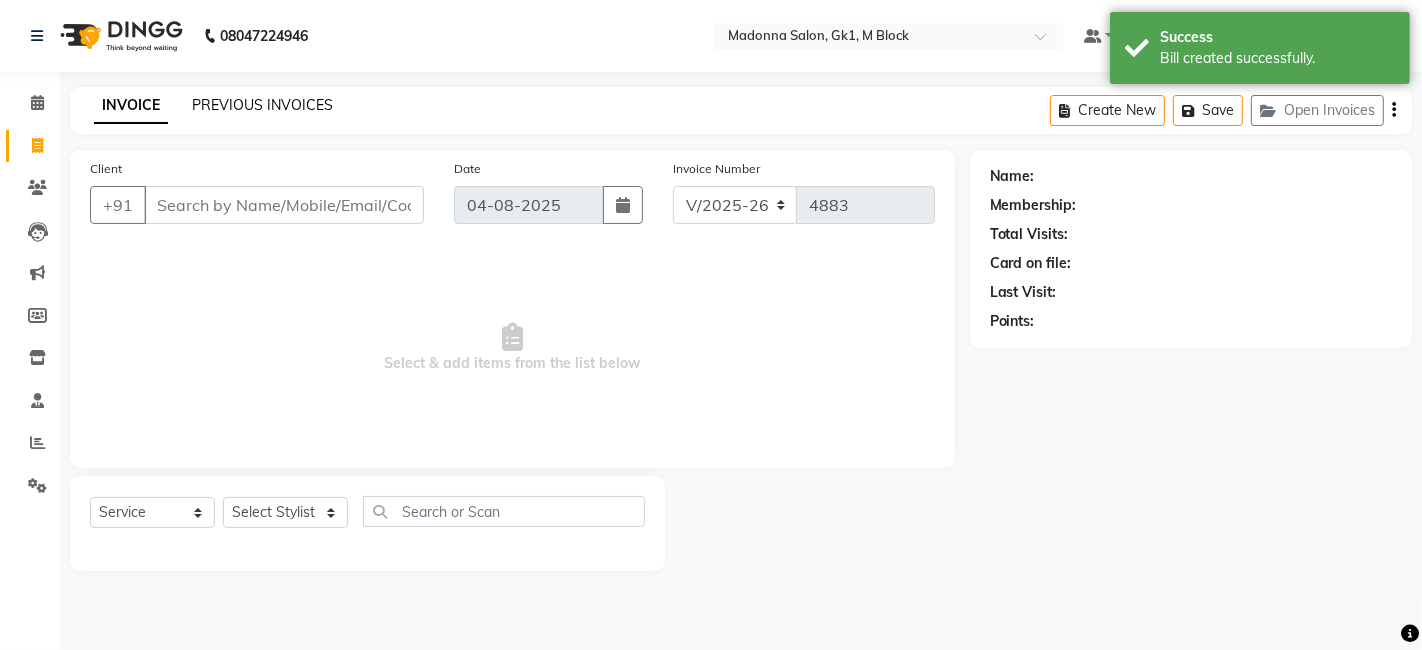 click on "PREVIOUS INVOICES" 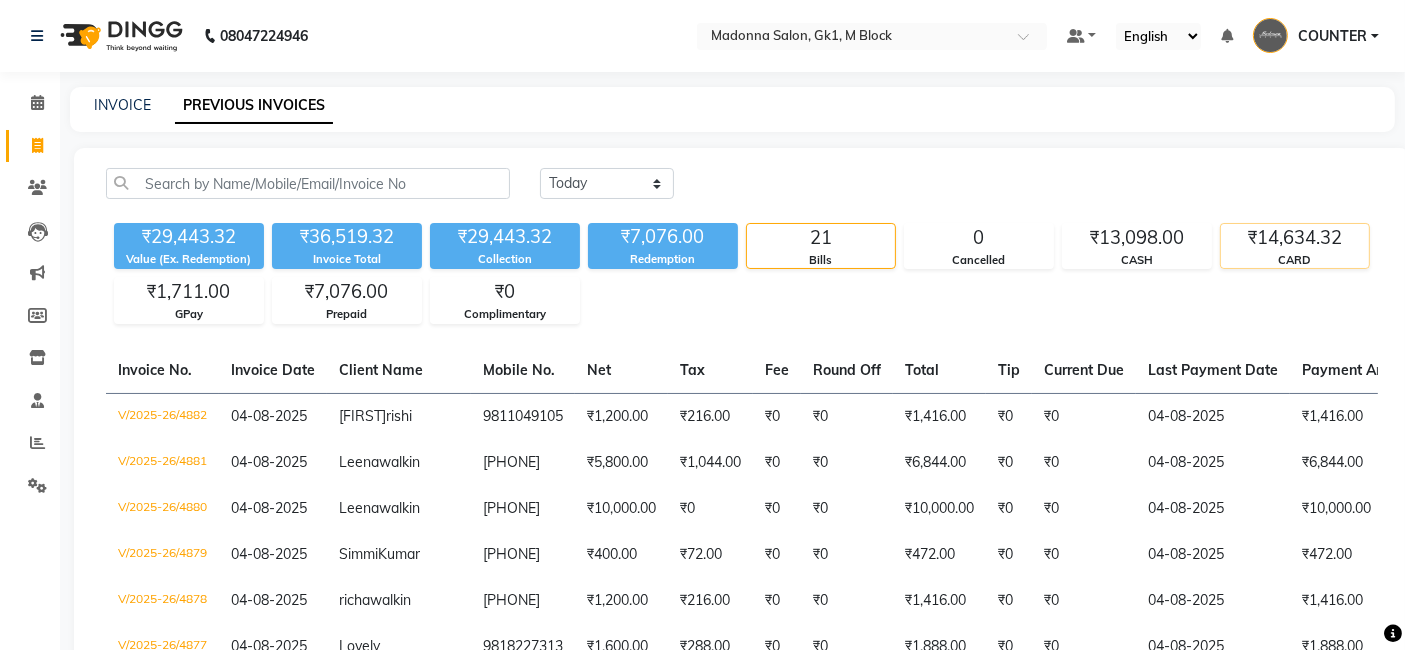 click on "₹14,634.32" 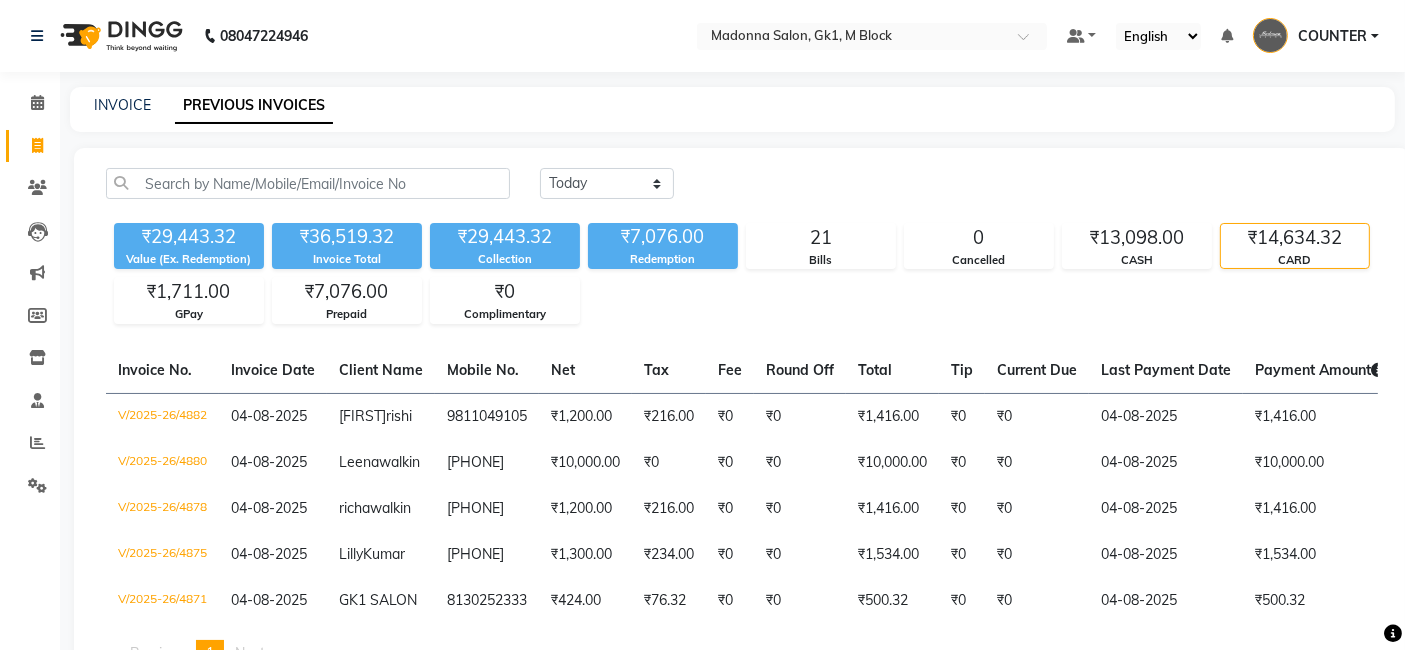 click on "₹14,634.32" 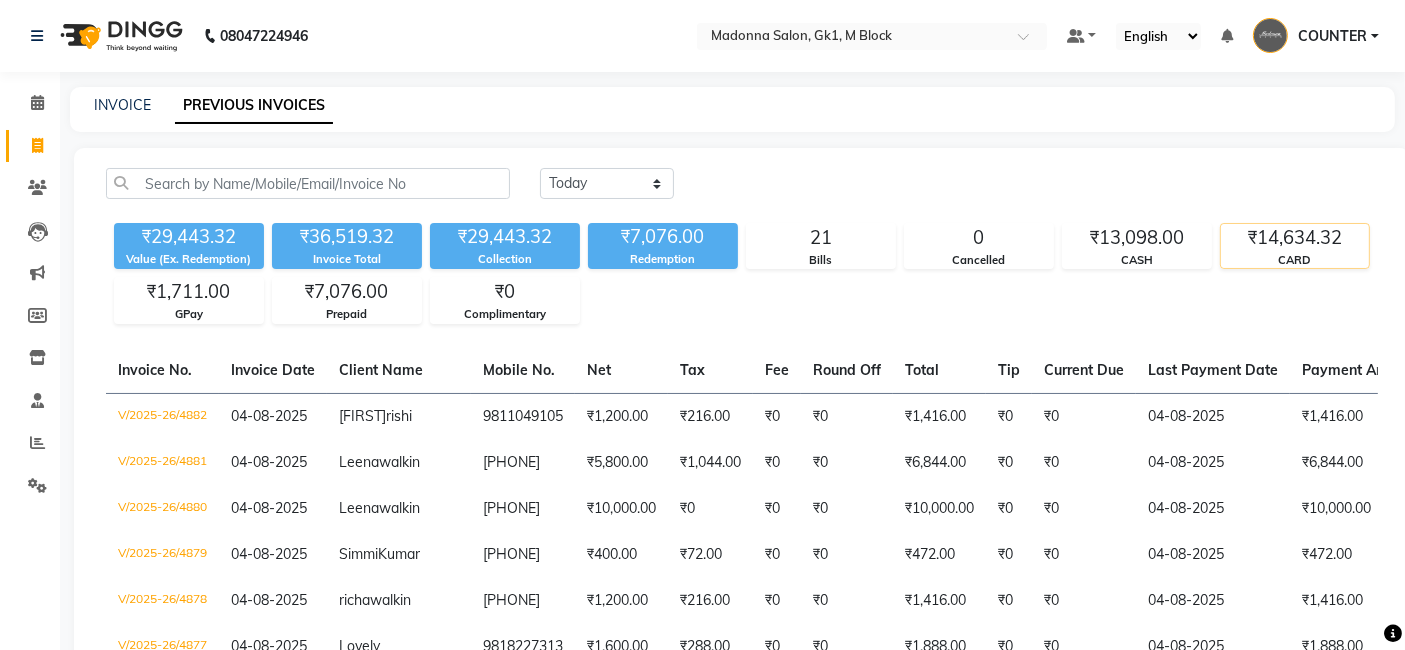 click on "₹14,634.32" 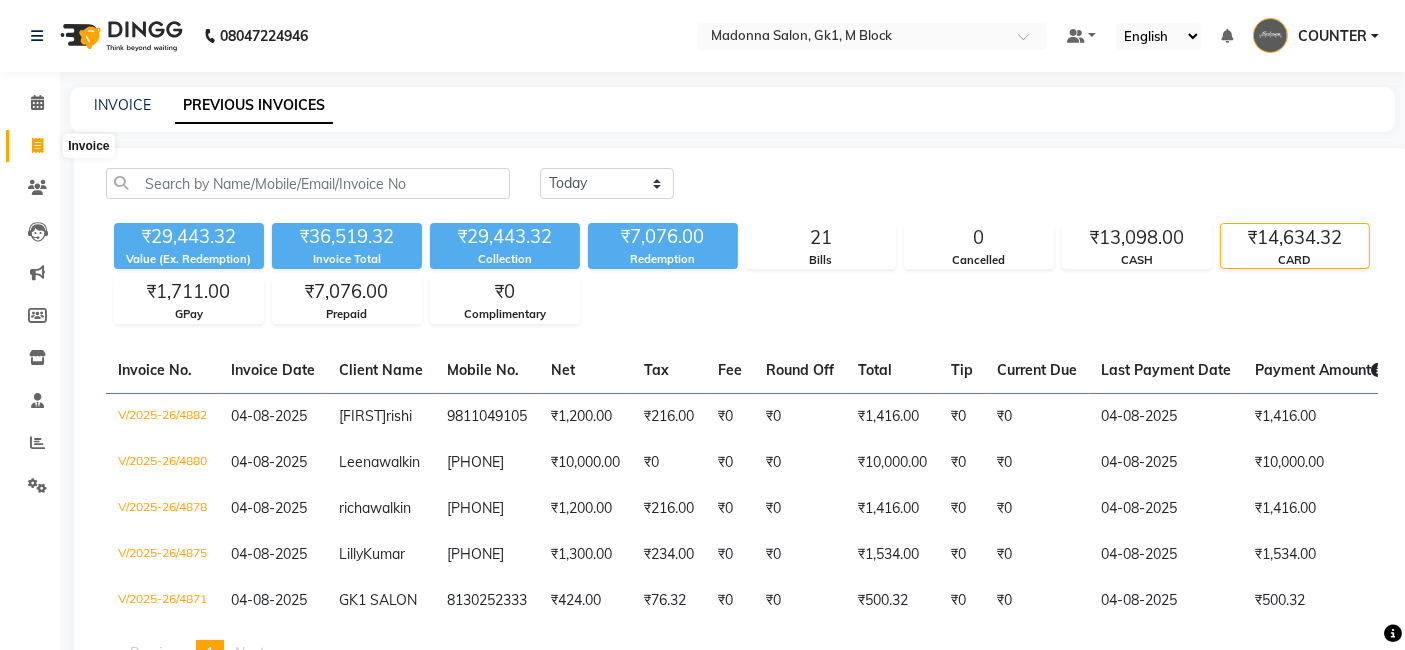 click 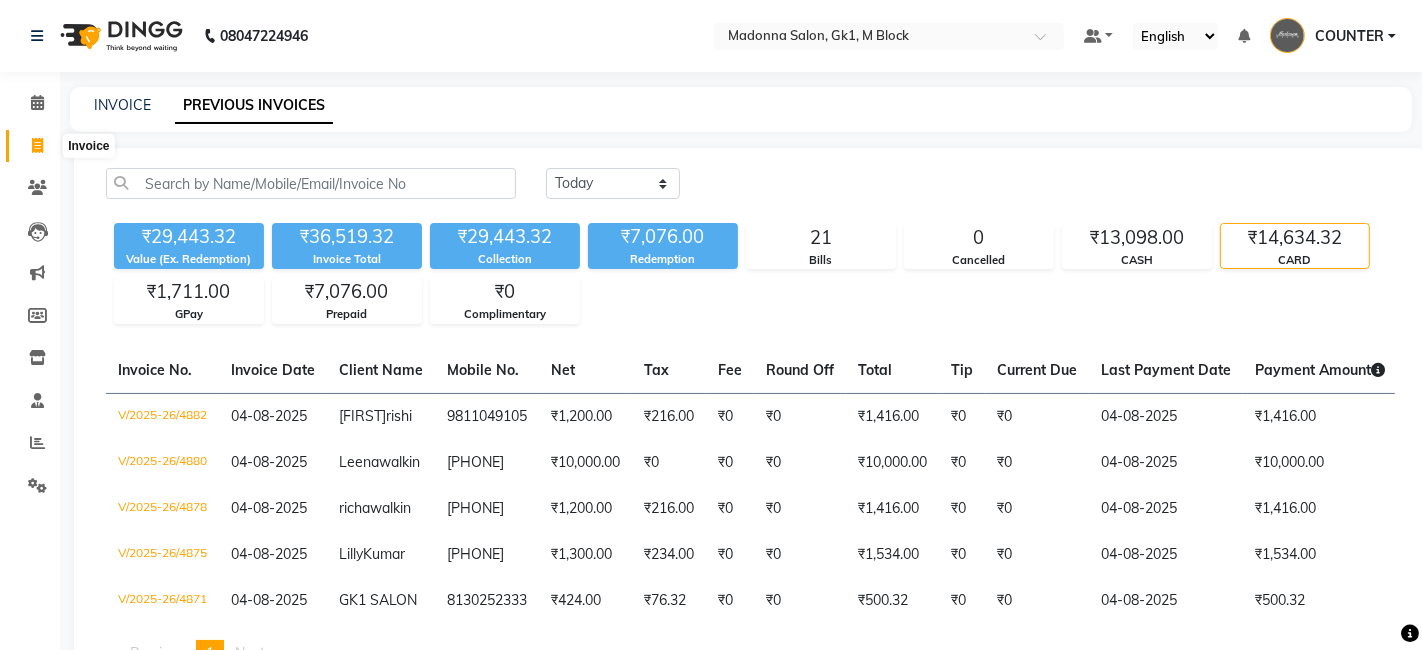 select on "6312" 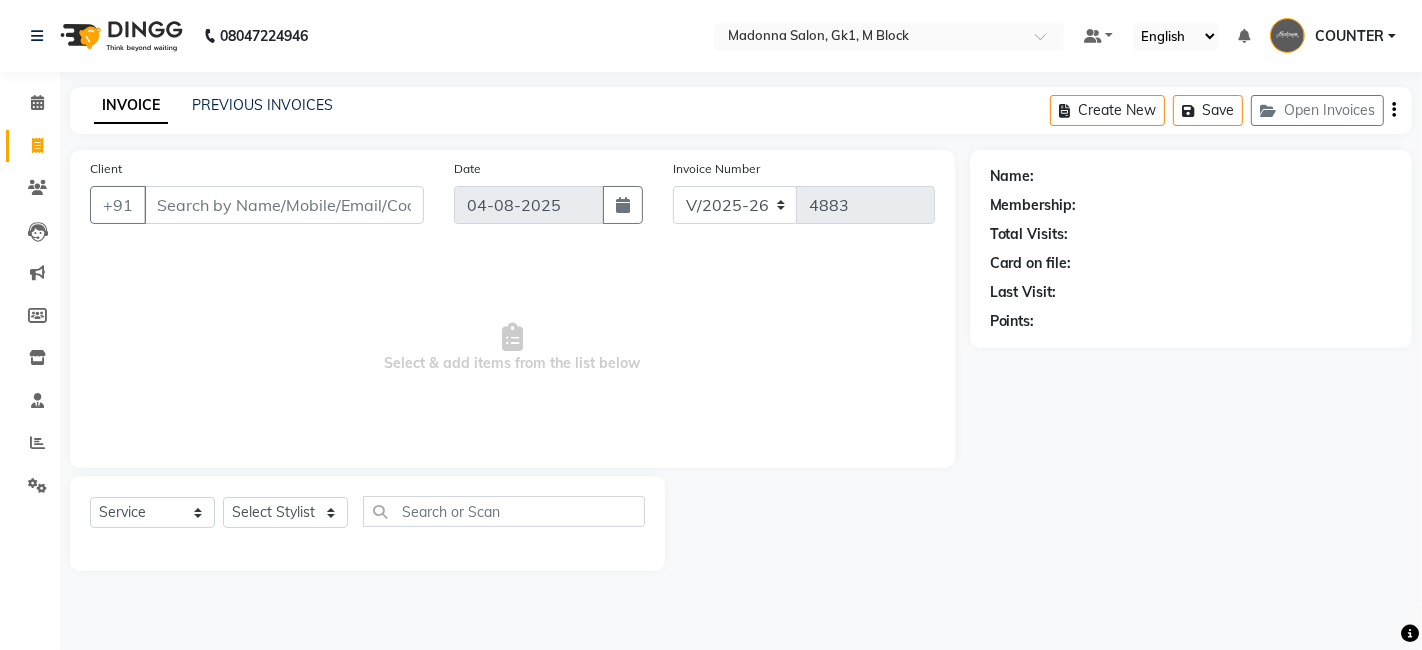 click on "Client" at bounding box center (284, 205) 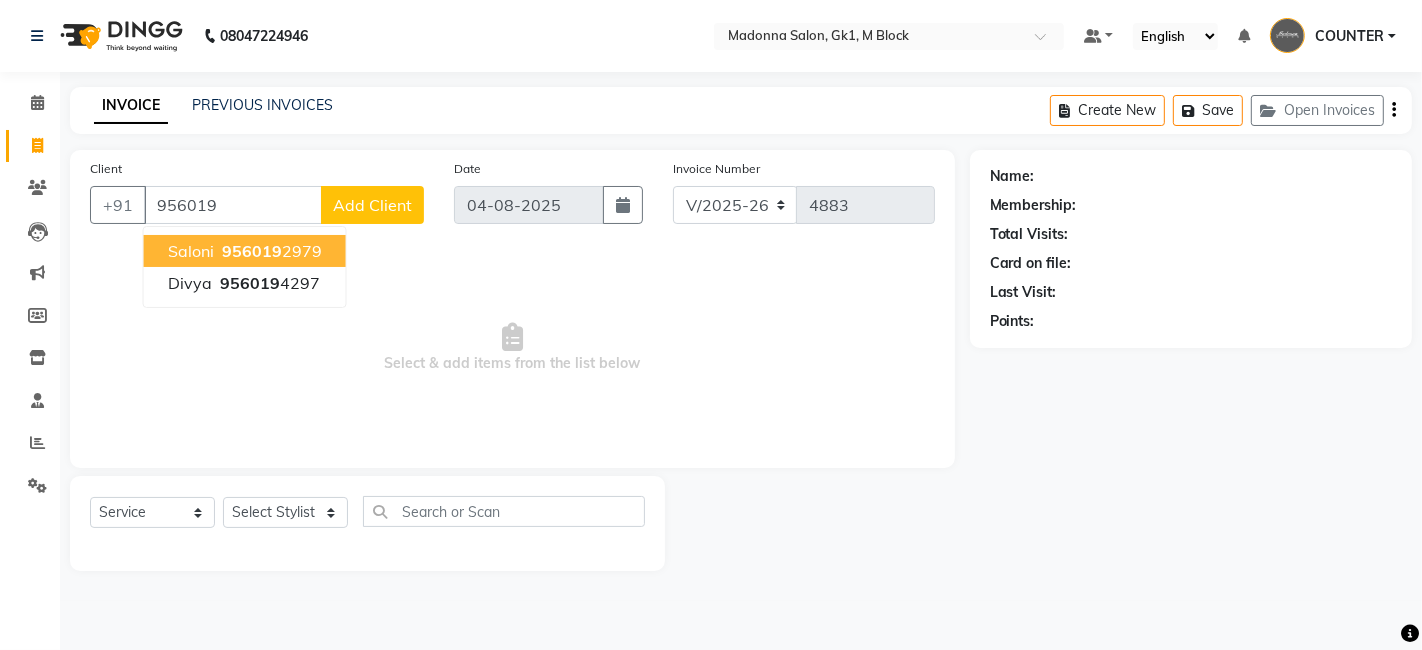 click on "956019 2979" at bounding box center [270, 251] 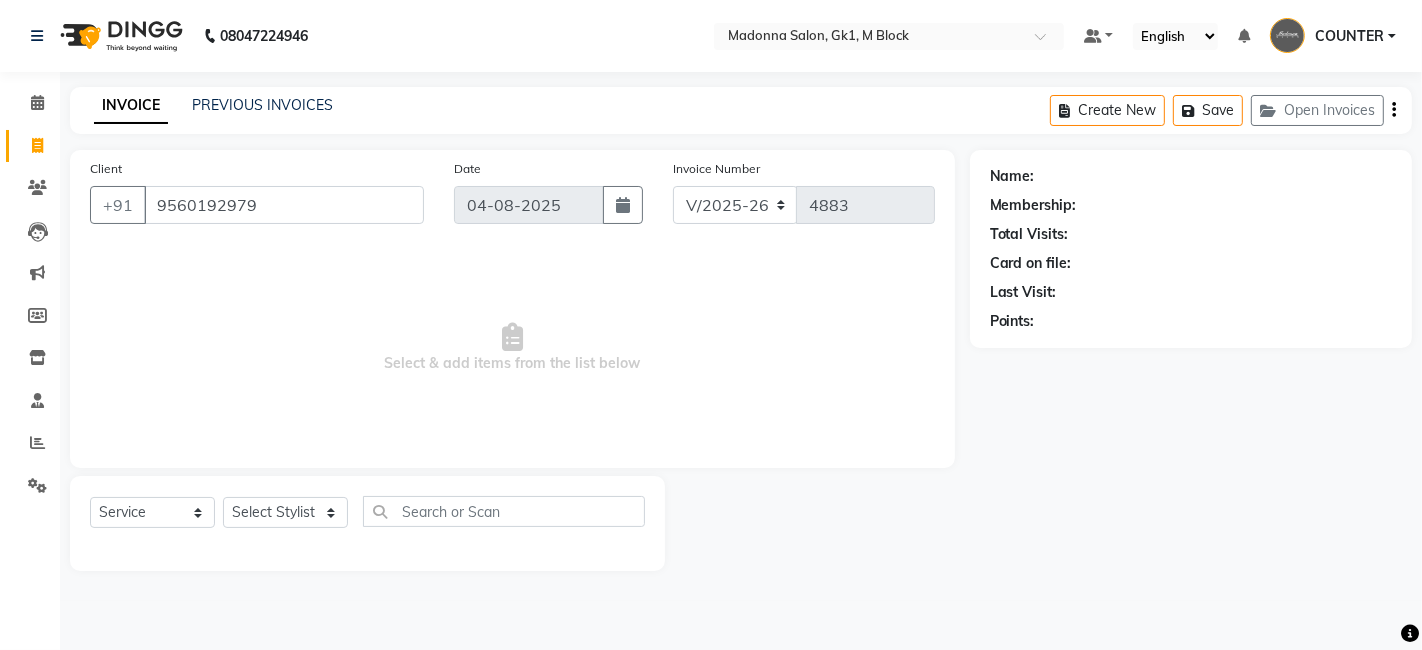 type on "9560192979" 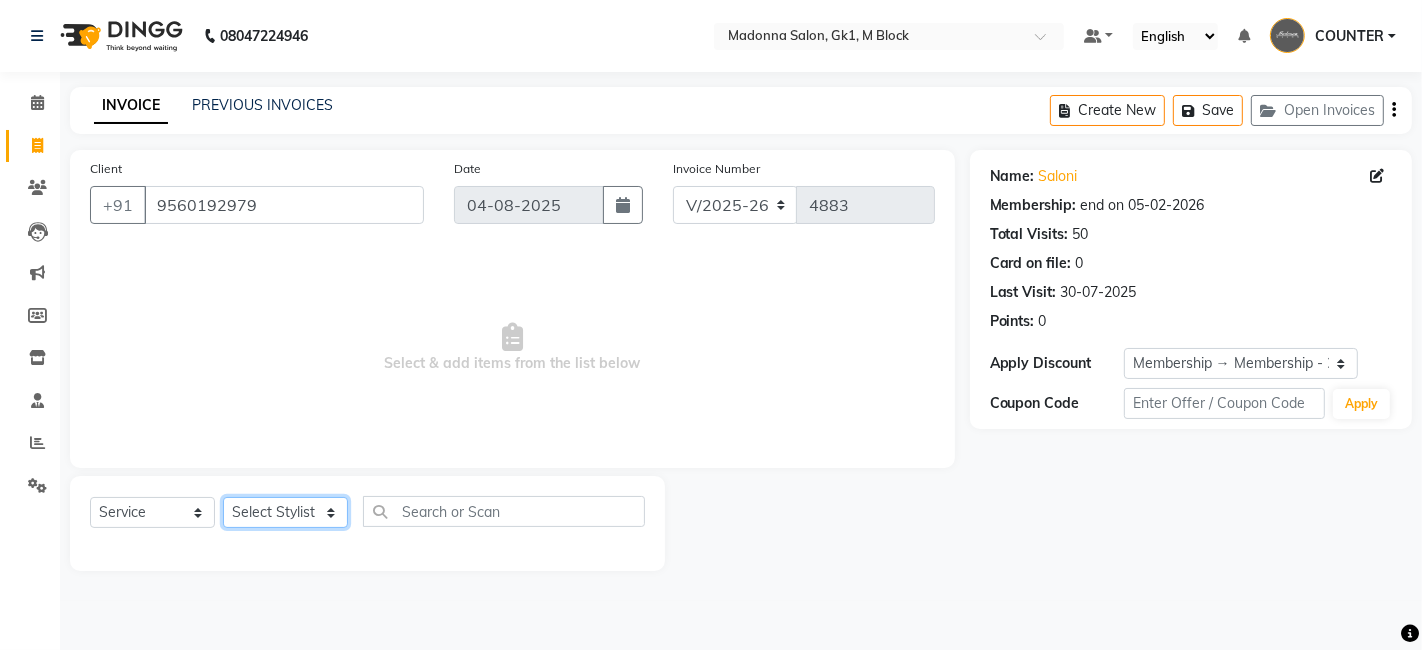 click on "Select Stylist AJAY Amar Ankush Ashu Beauty Tanuja COUNTER Deepak Esha Fatima Husain Maggi Manjit Nandini Nazim Owner Owner Rakesh Rishi Sandeep Shipra Sonu Stylist Rajesh Sushma Tarun Tushar Vaibhav Vijay  Vipin" 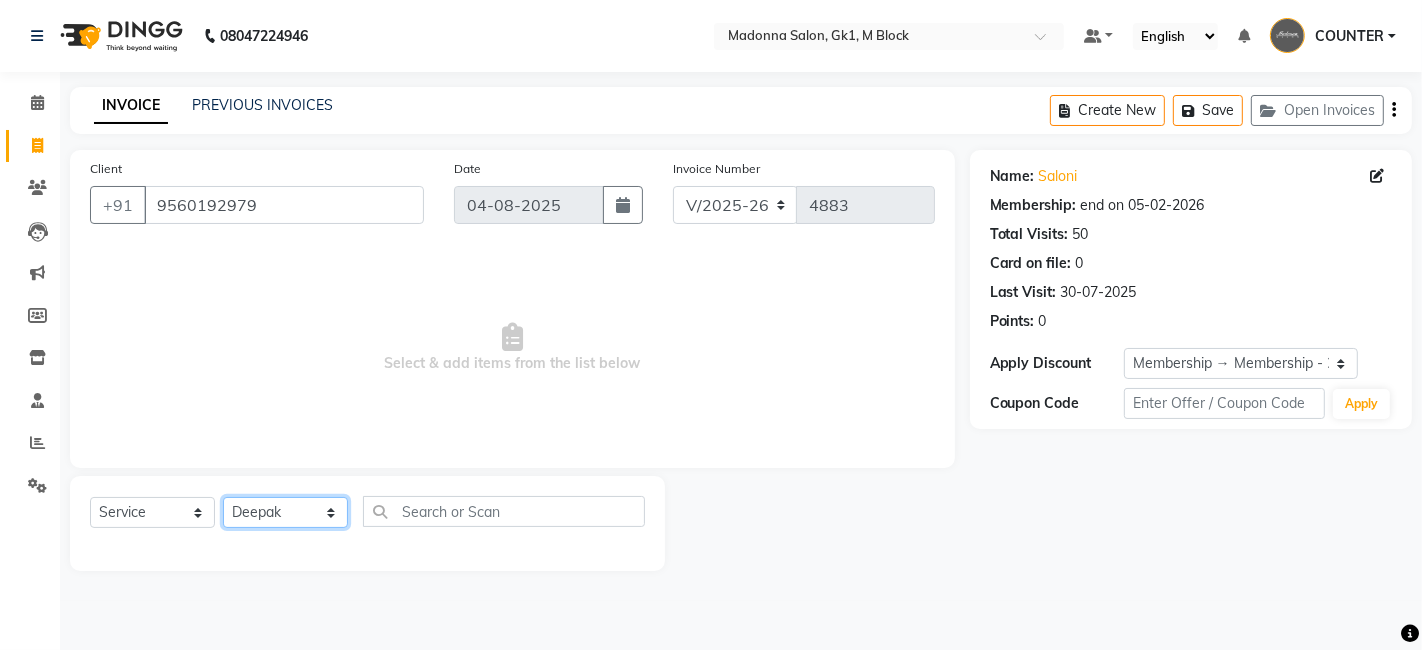 click on "Select Stylist AJAY Amar Ankush Ashu Beauty Tanuja COUNTER Deepak Esha Fatima Husain Maggi Manjit Nandini Nazim Owner Owner Rakesh Rishi Sandeep Shipra Sonu Stylist Rajesh Sushma Tarun Tushar Vaibhav Vijay  Vipin" 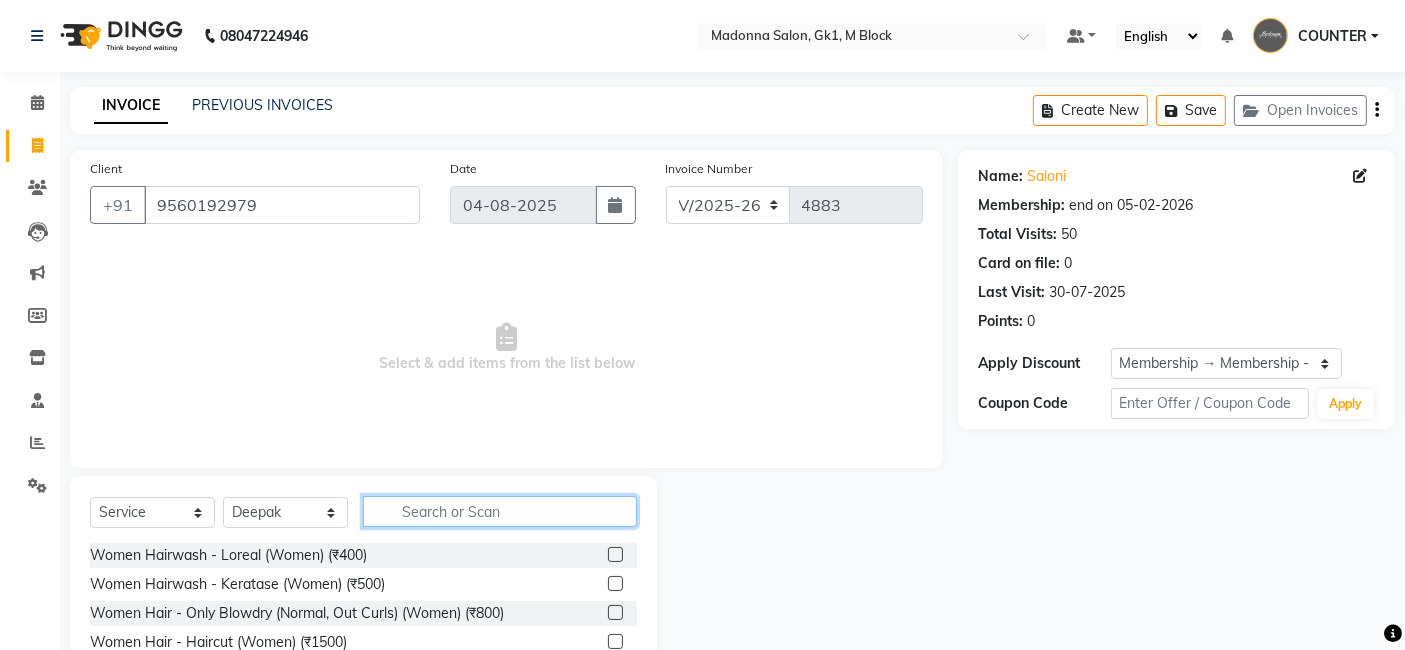 click 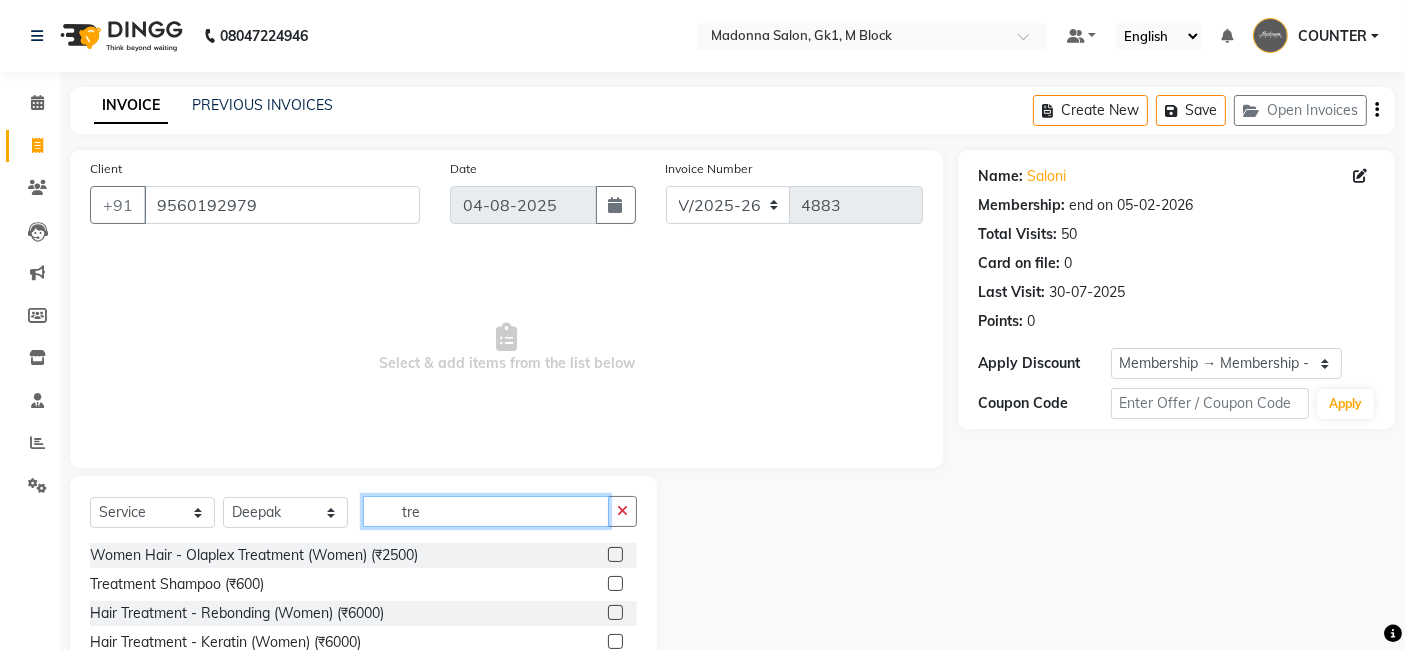type on "tre" 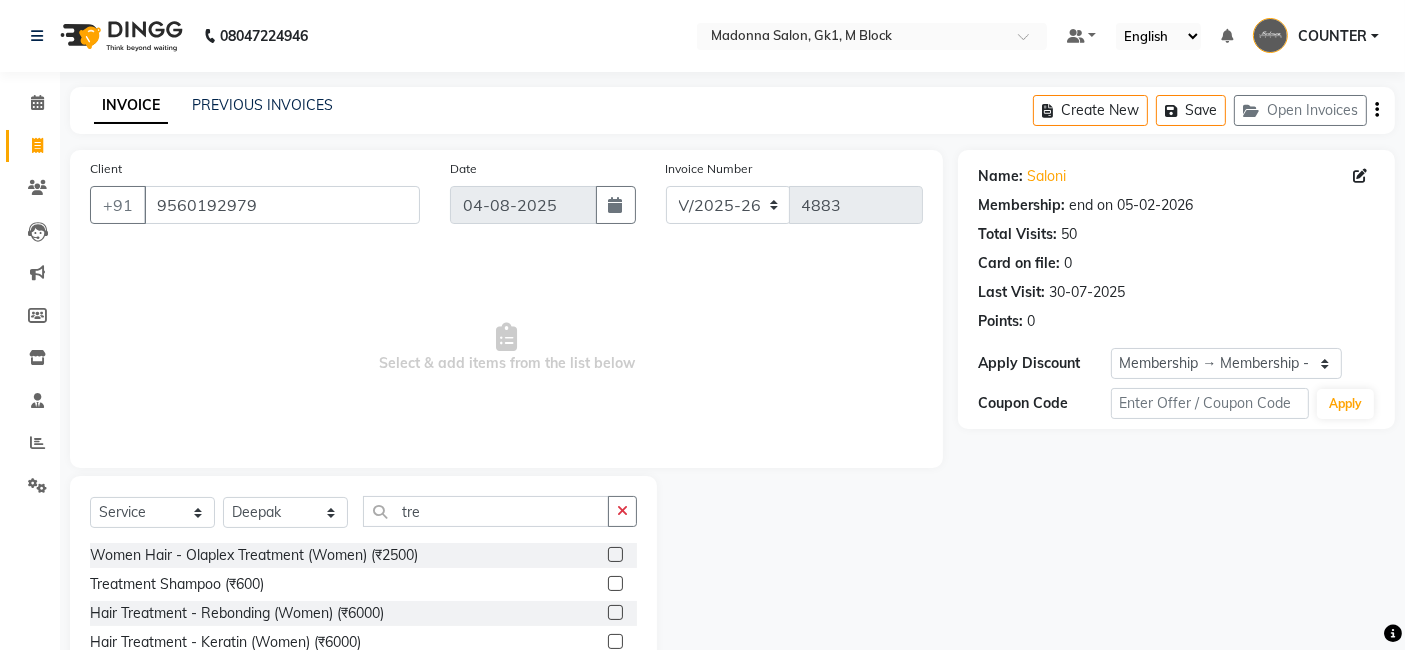 click 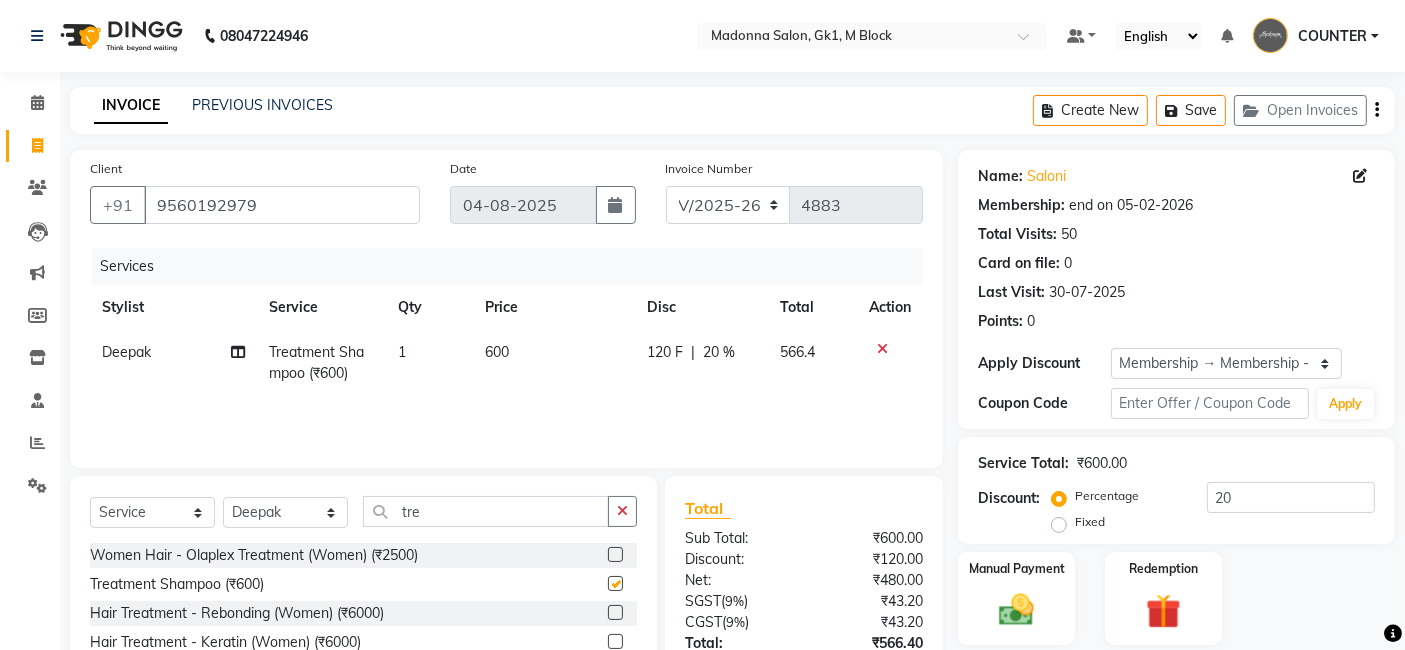 checkbox on "false" 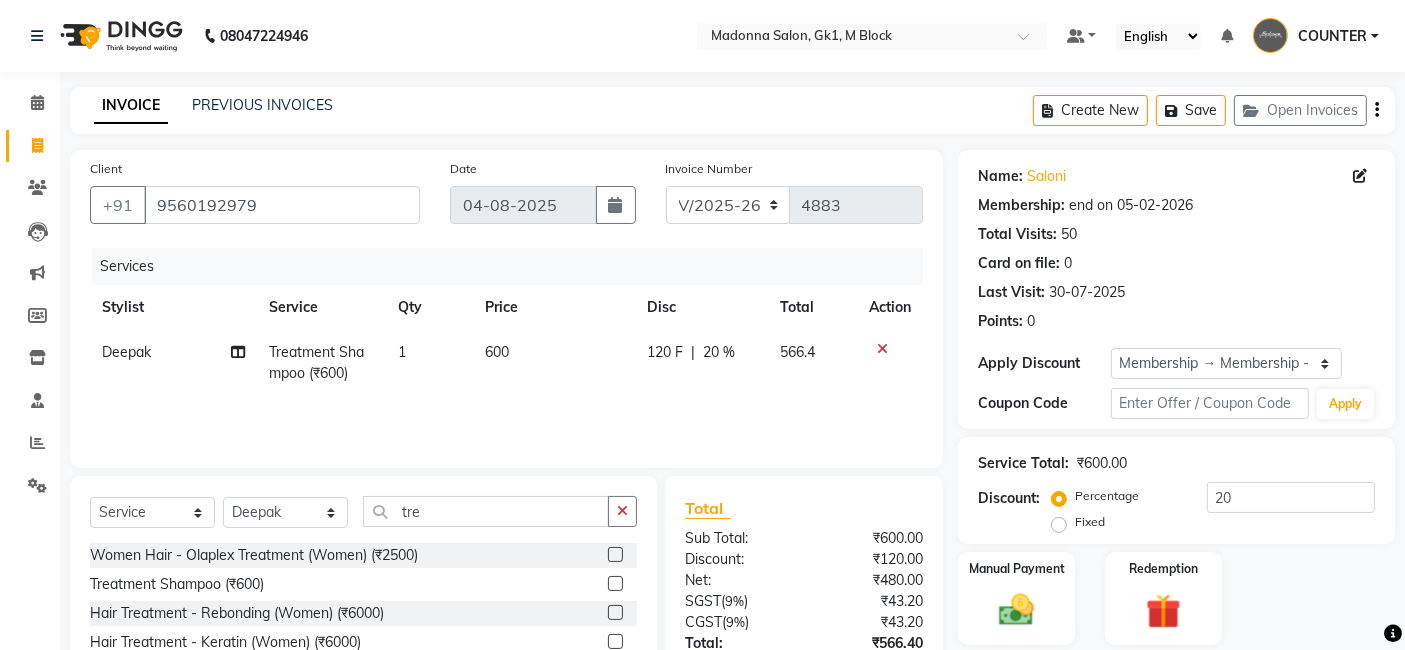 click on "Manual Payment Redemption" 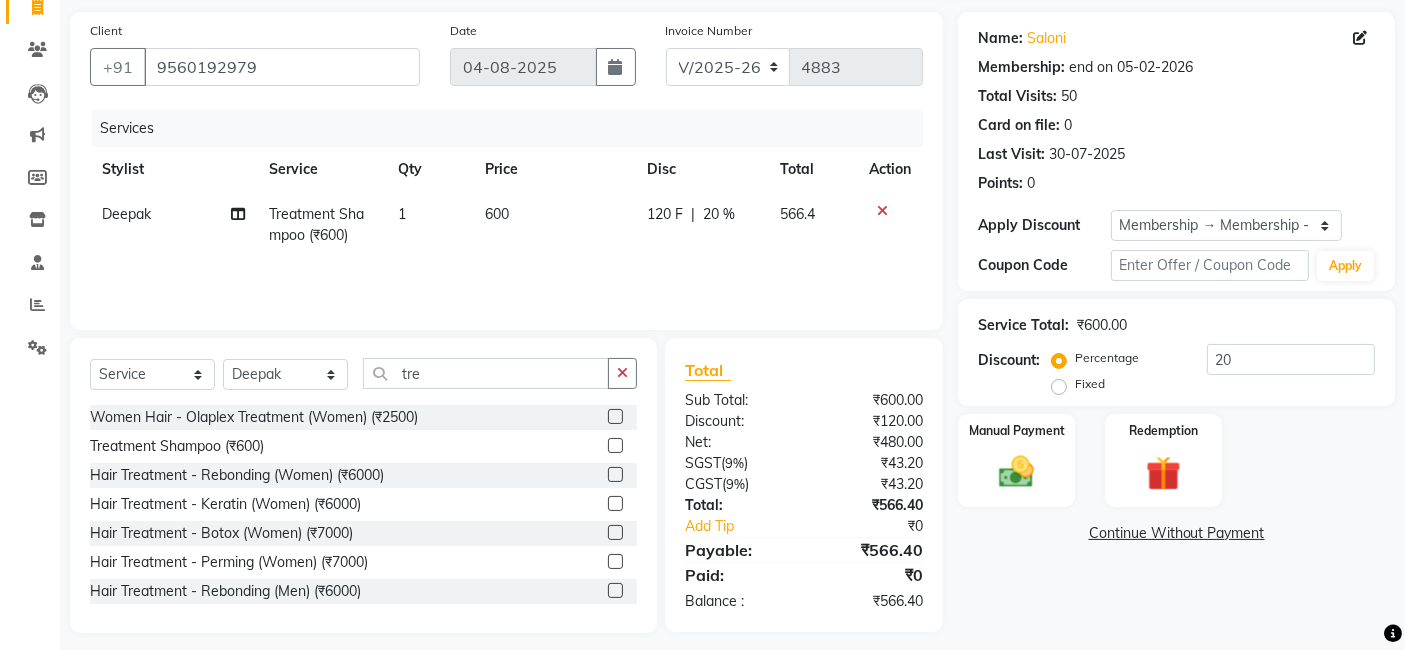scroll, scrollTop: 150, scrollLeft: 0, axis: vertical 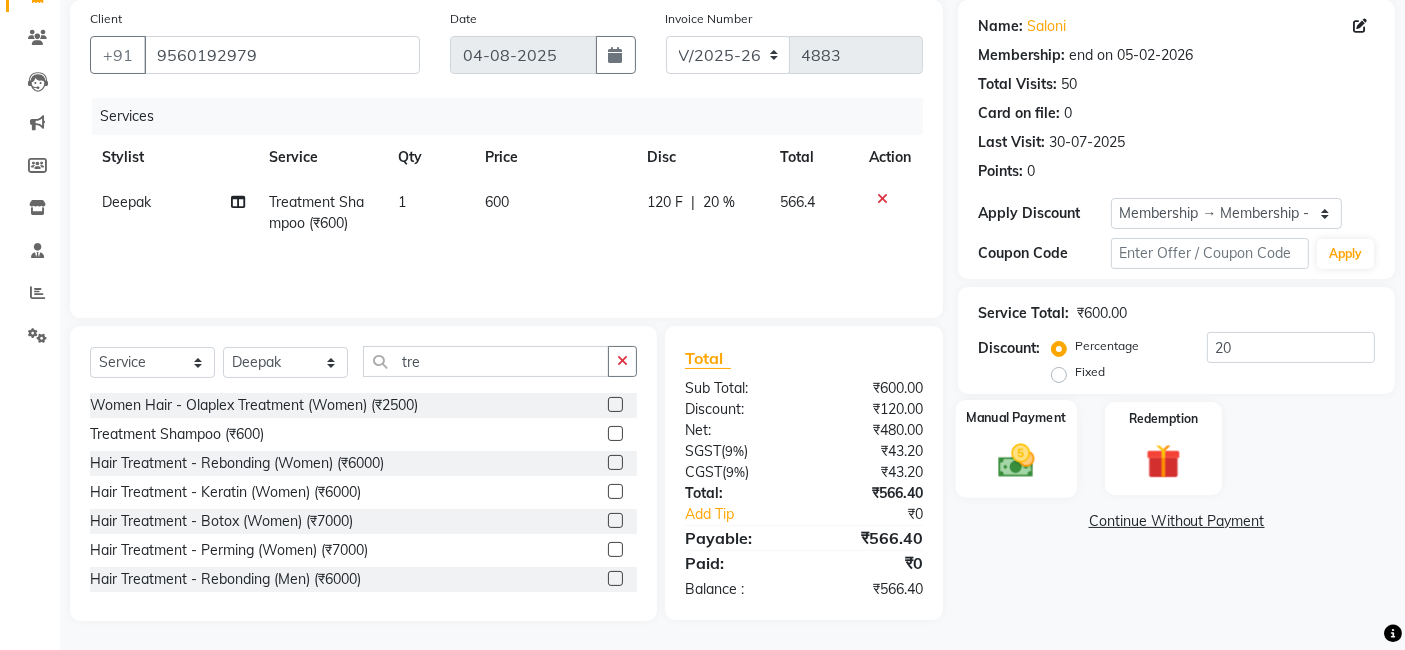 click 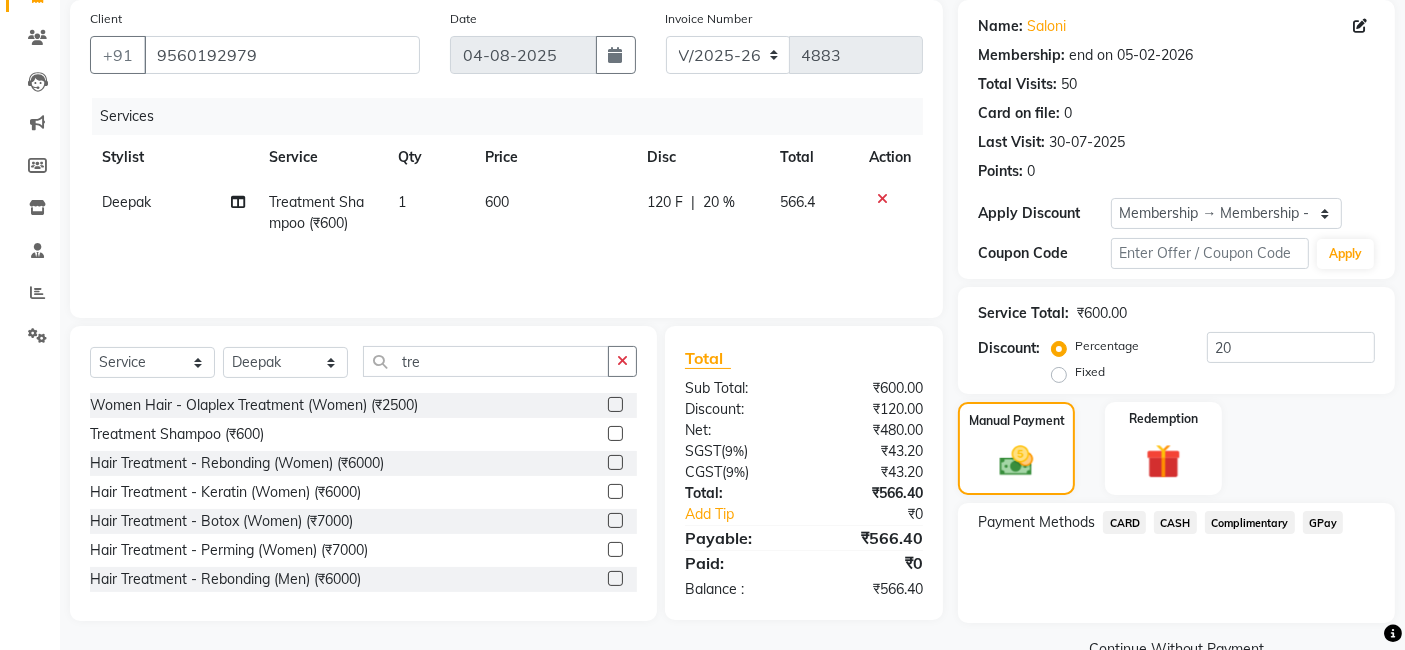 click on "CASH" 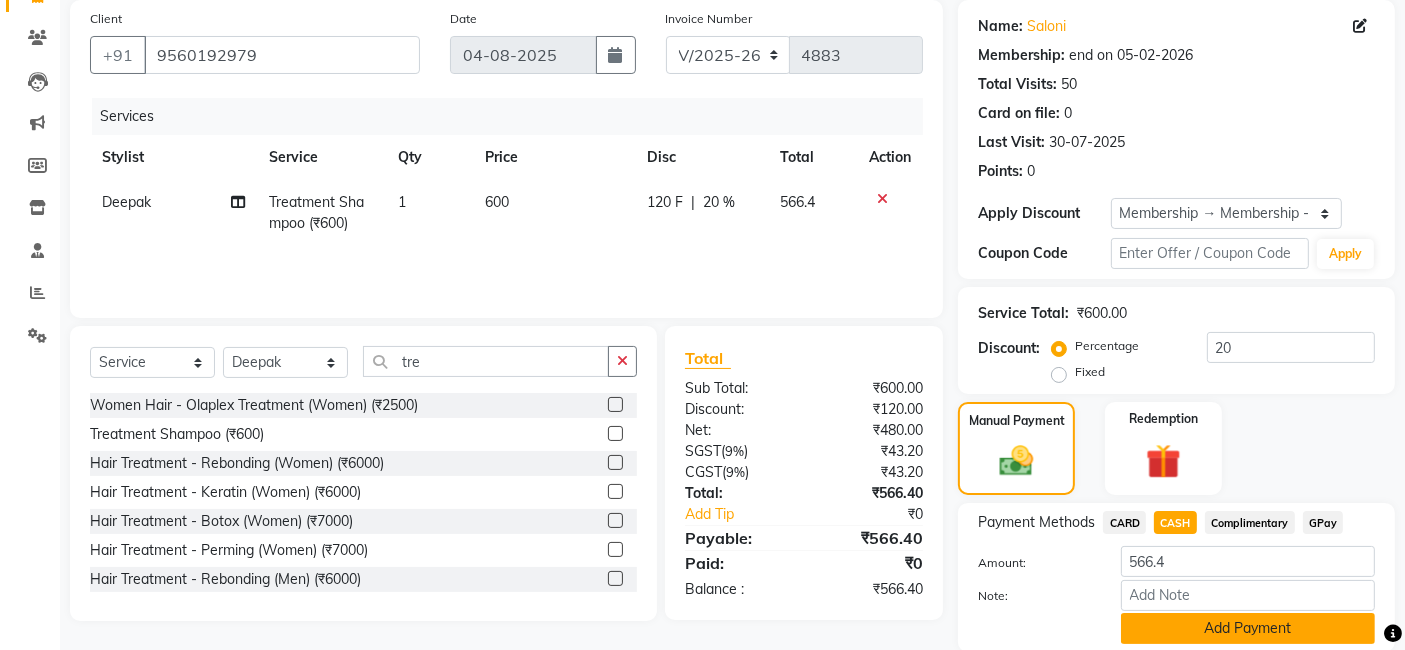 click on "Add Payment" 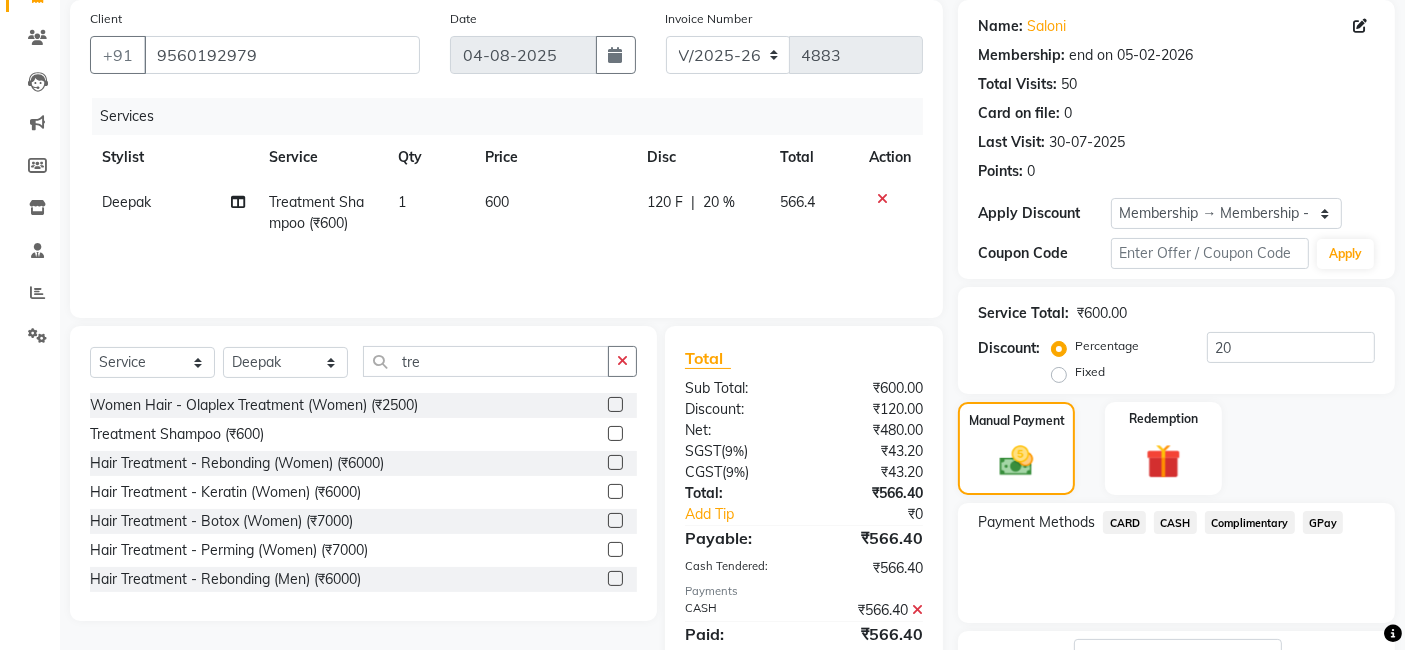 click on "Payment Methods  CARD   CASH   Complimentary   GPay" 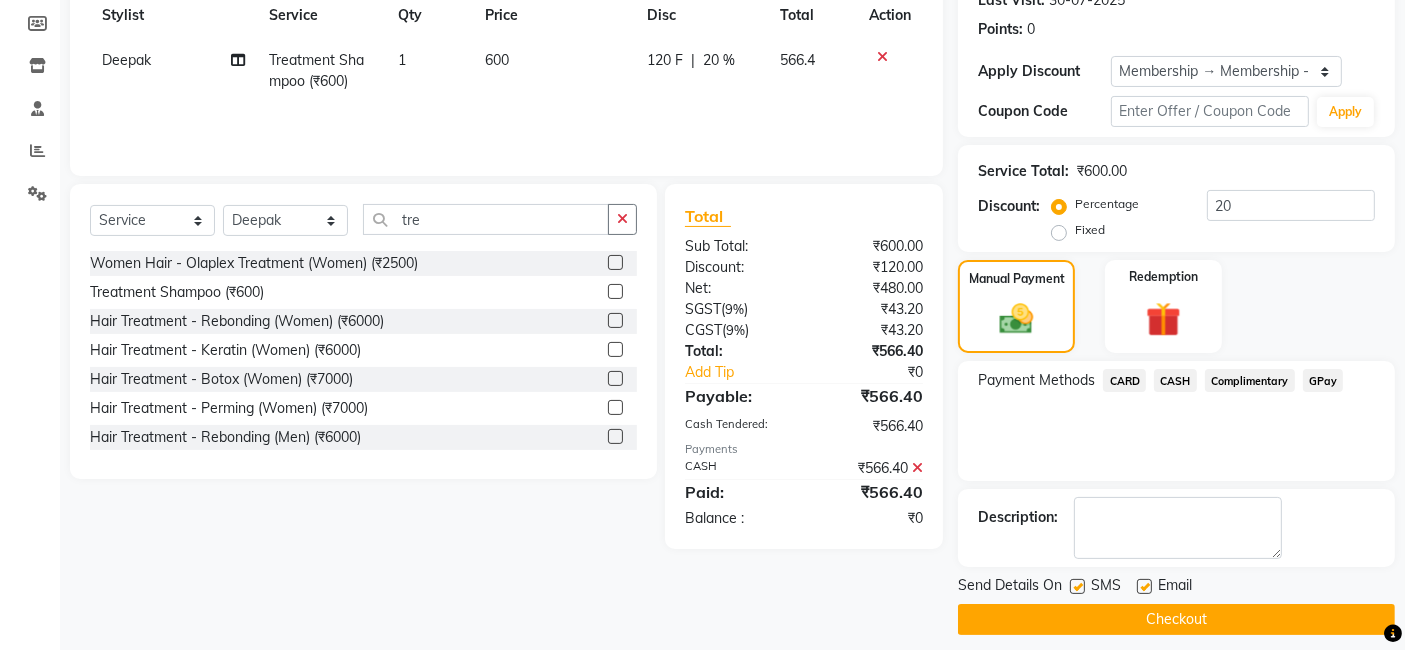 scroll, scrollTop: 305, scrollLeft: 0, axis: vertical 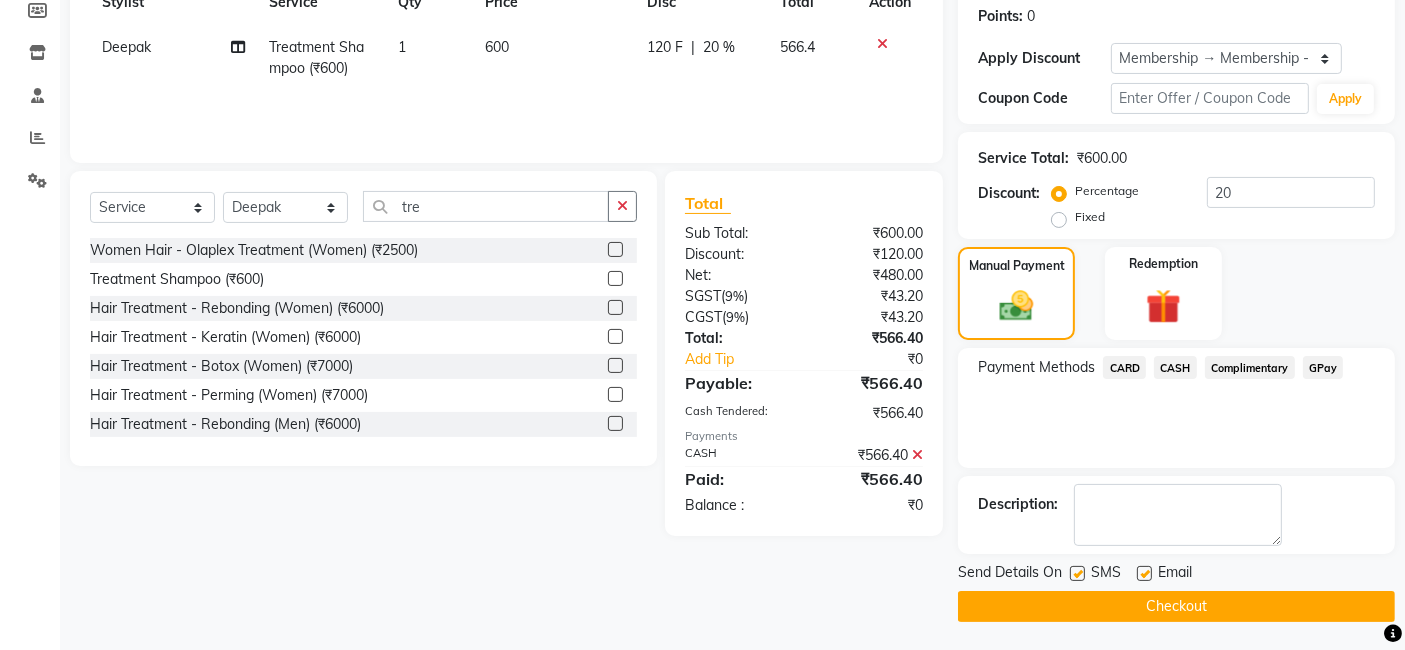 click on "Checkout" 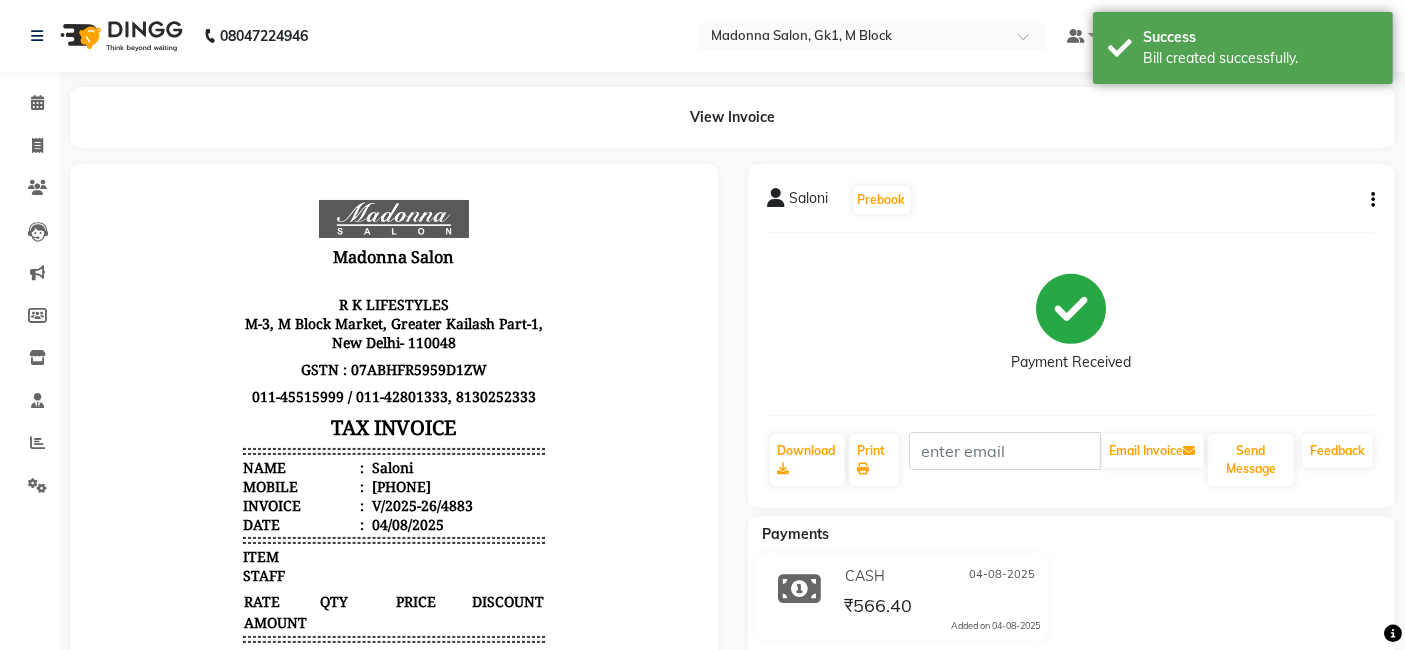 scroll, scrollTop: 0, scrollLeft: 0, axis: both 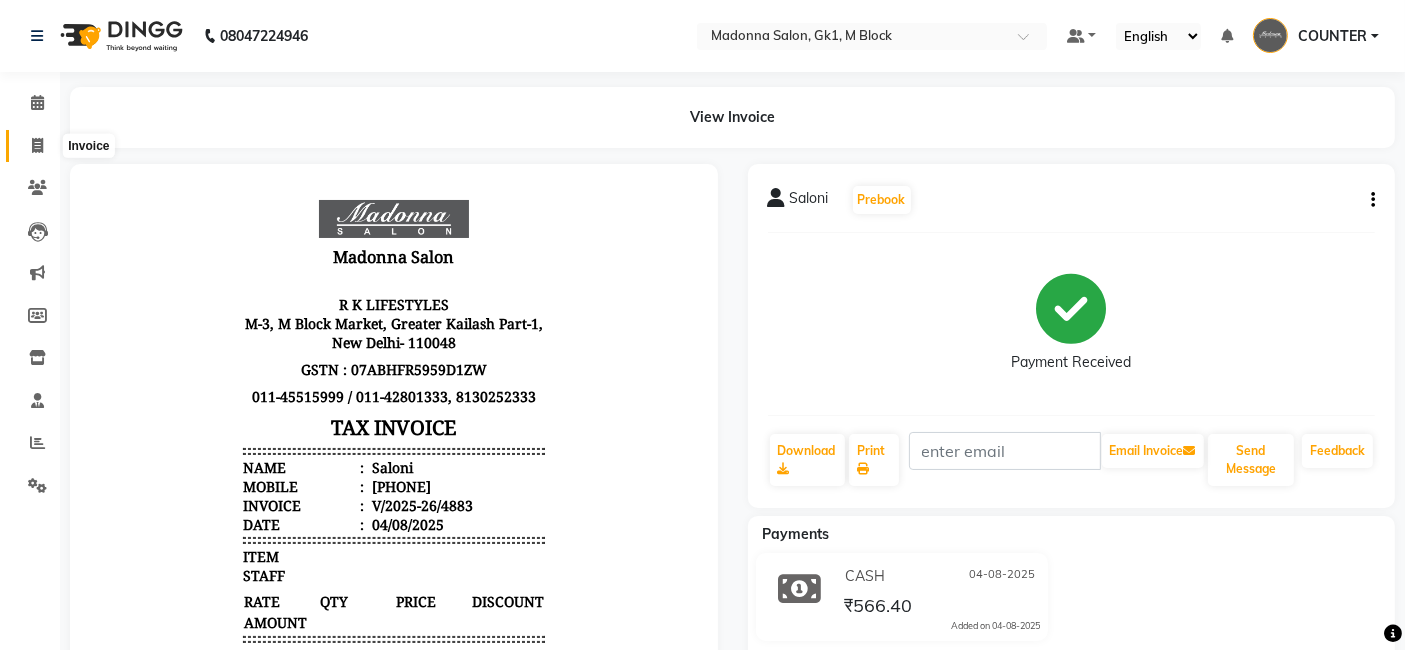 click 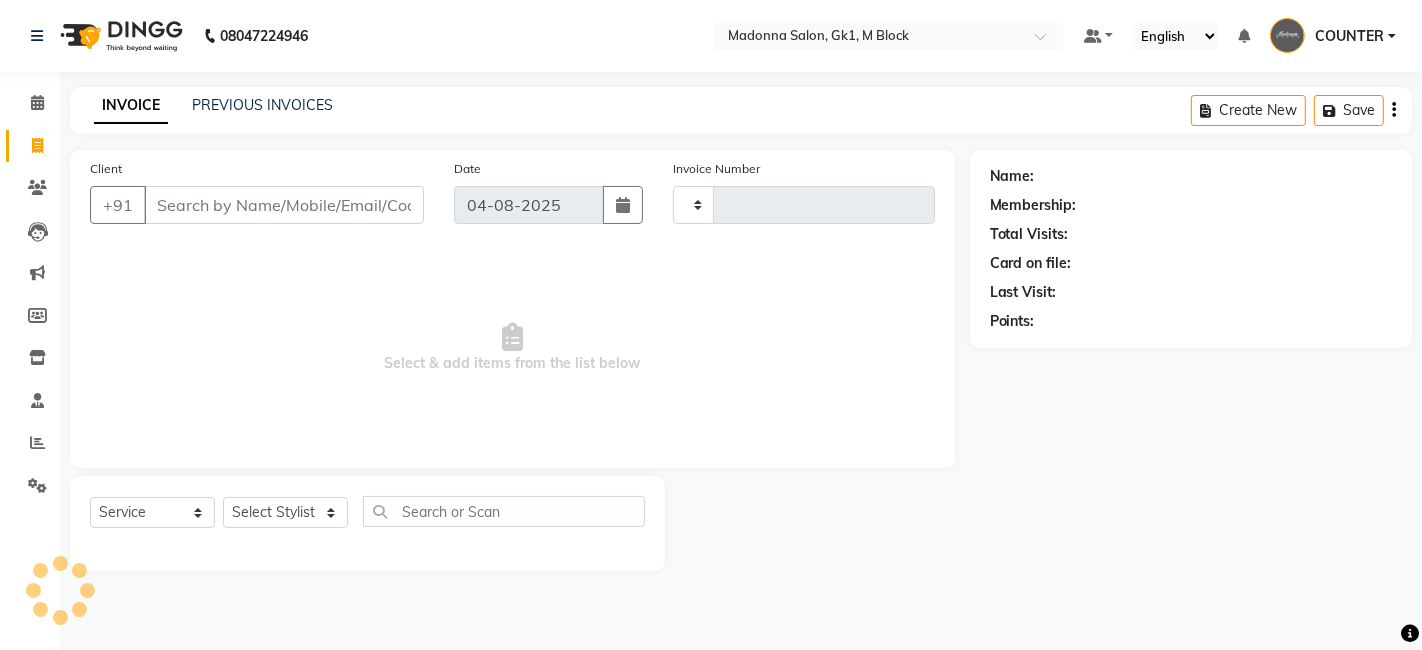 type on "4884" 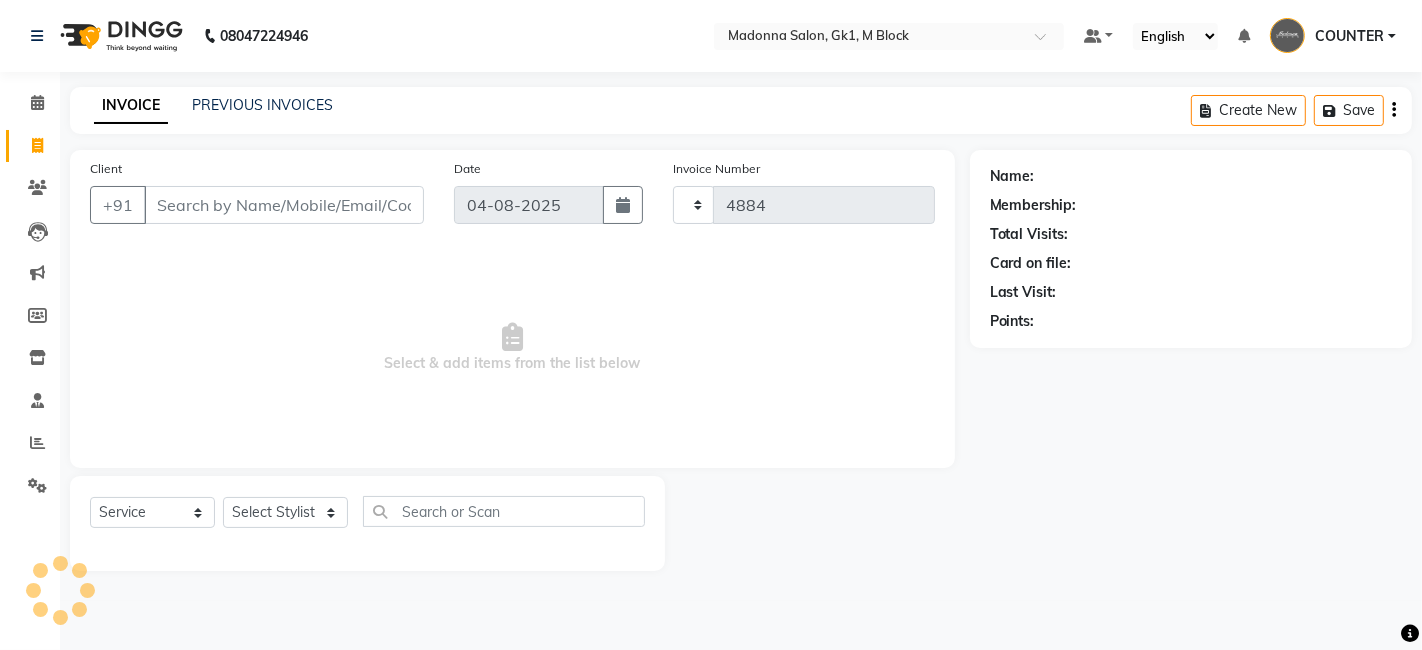 select on "6312" 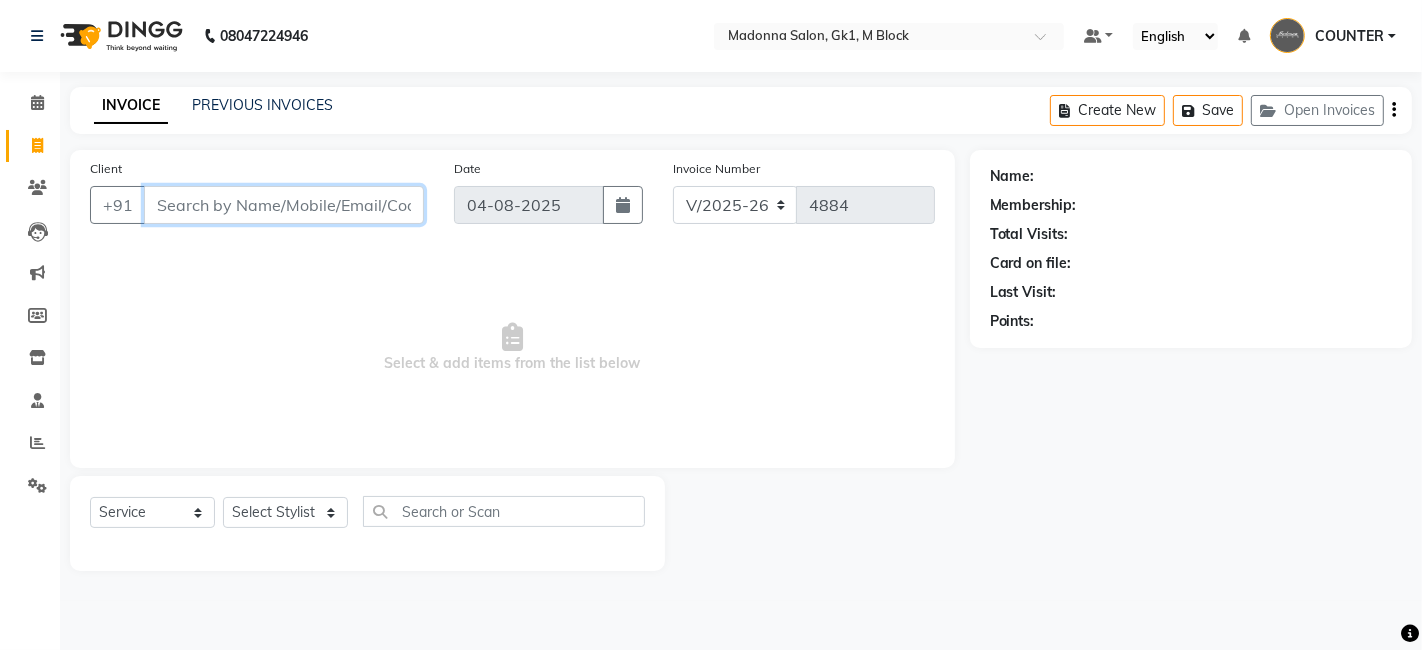 click on "Client" at bounding box center [284, 205] 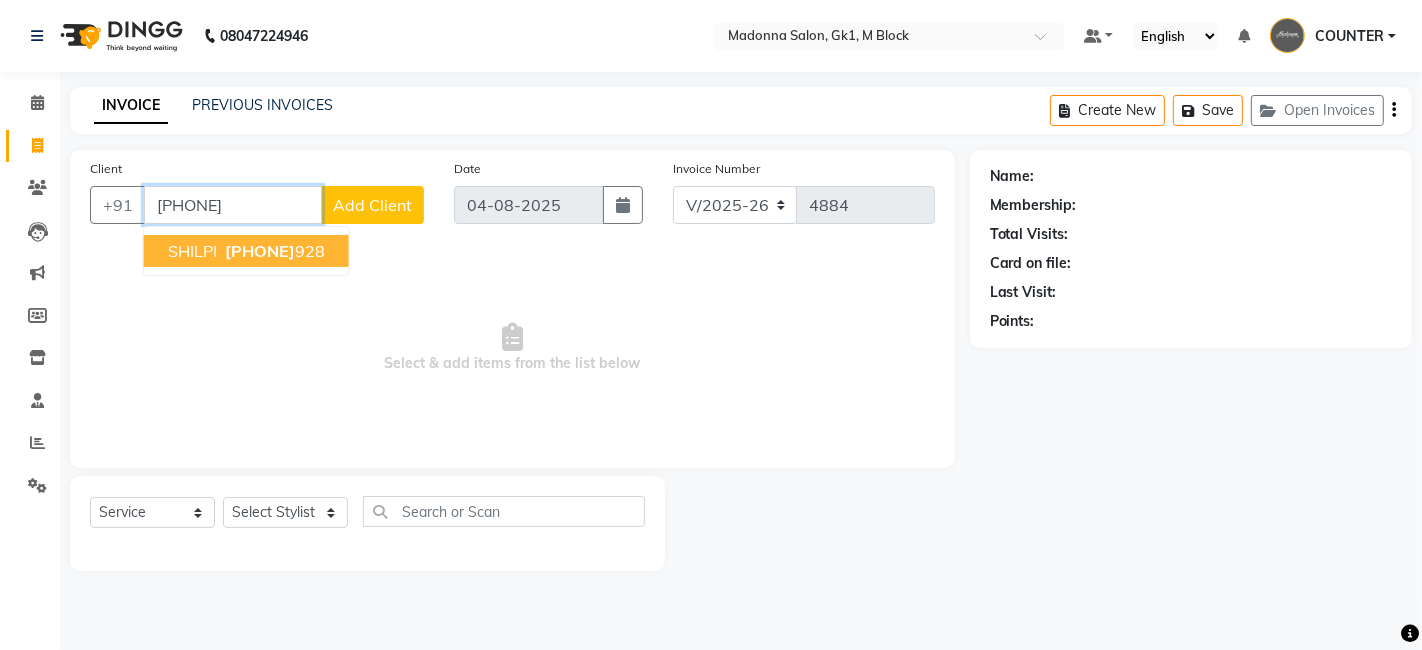 click on "9312921" at bounding box center (260, 251) 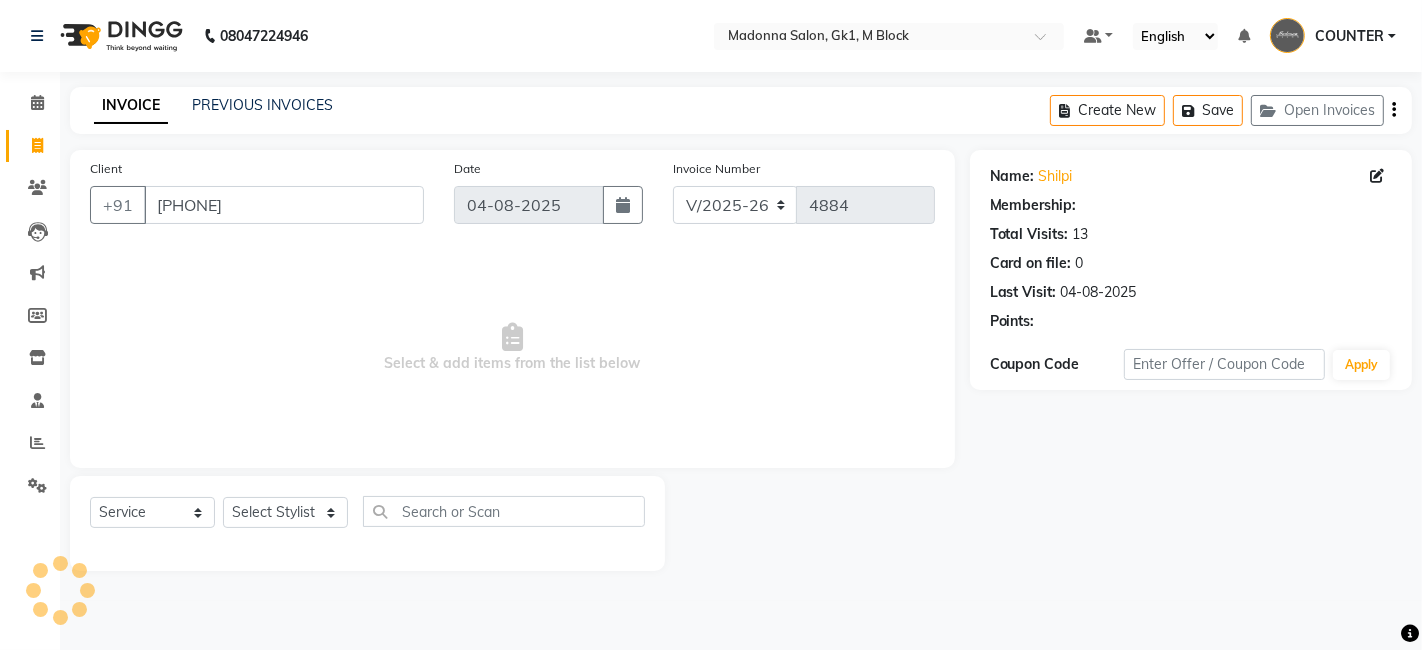 select on "1: Object" 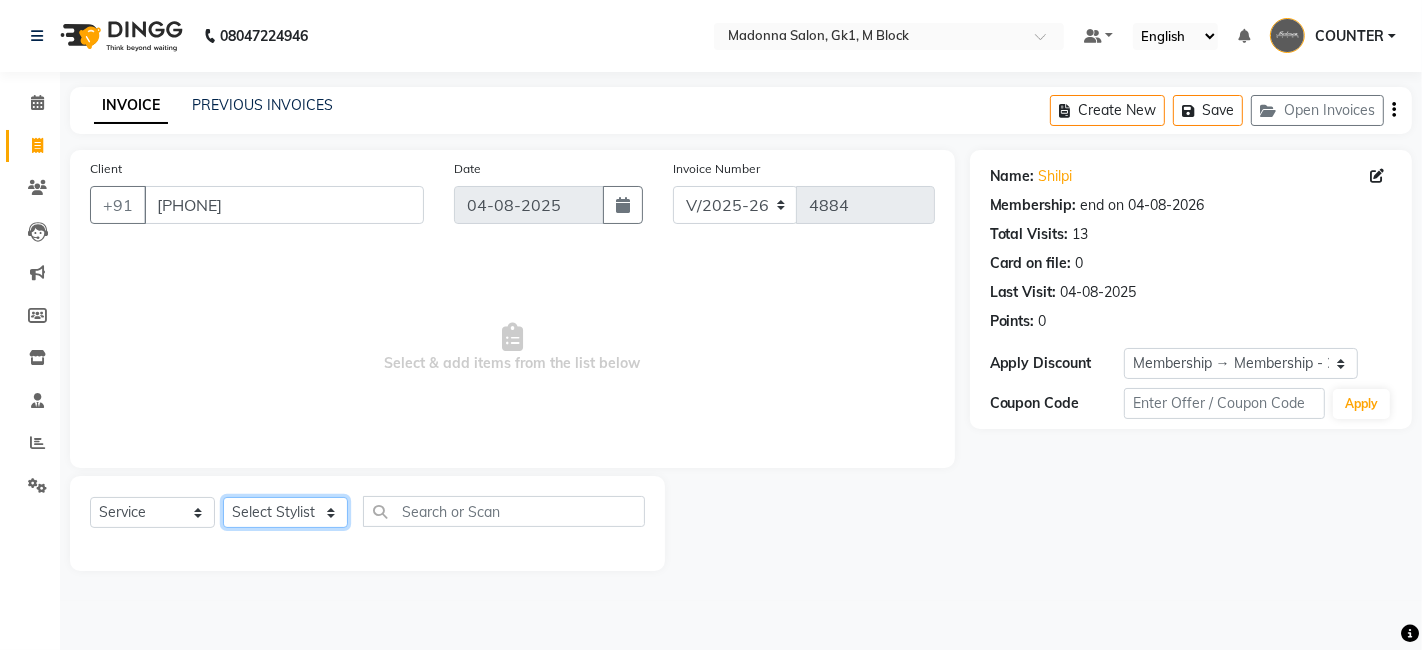 click on "Select Stylist AJAY Amar Ankush Ashu Beauty Tanuja COUNTER Deepak Esha Fatima Husain Maggi Manjit Nandini Nazim Owner Owner Rakesh Rishi Sandeep Shipra Sonu Stylist Rajesh Sushma Tarun Tushar Vaibhav Vijay  Vipin" 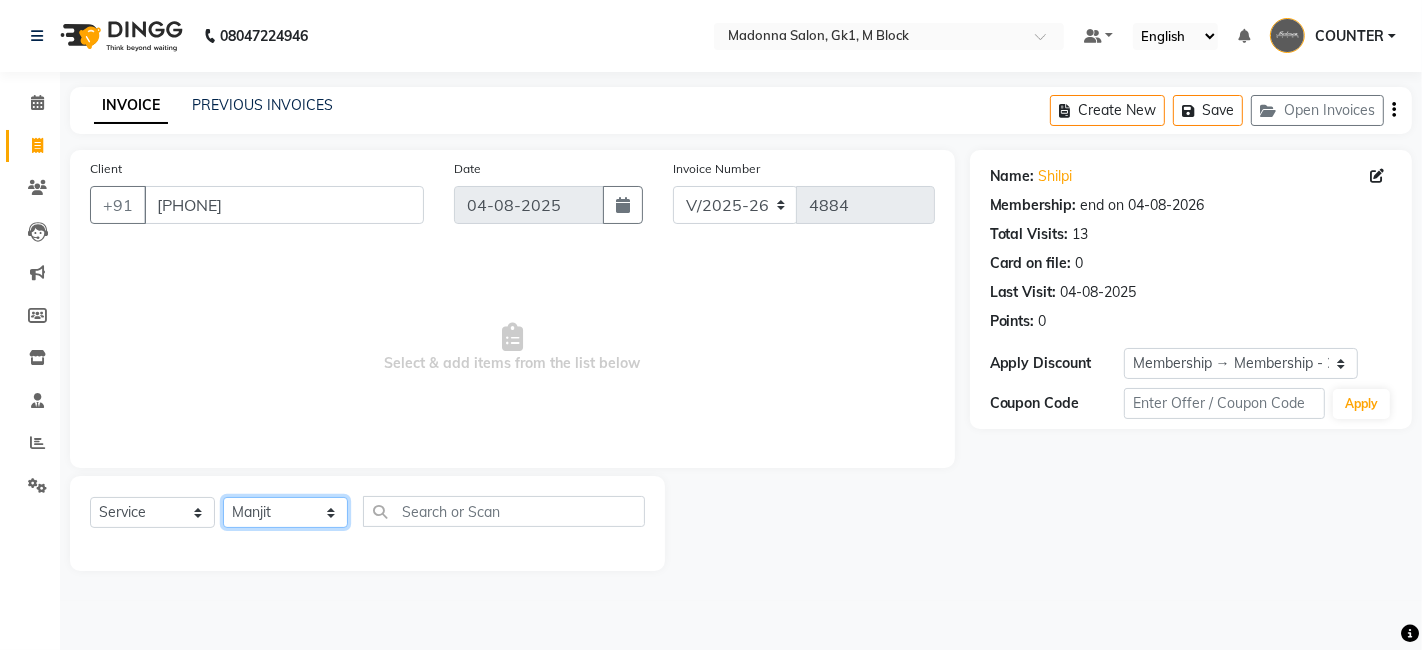 click on "Select Stylist AJAY Amar Ankush Ashu Beauty Tanuja COUNTER Deepak Esha Fatima Husain Maggi Manjit Nandini Nazim Owner Owner Rakesh Rishi Sandeep Shipra Sonu Stylist Rajesh Sushma Tarun Tushar Vaibhav Vijay  Vipin" 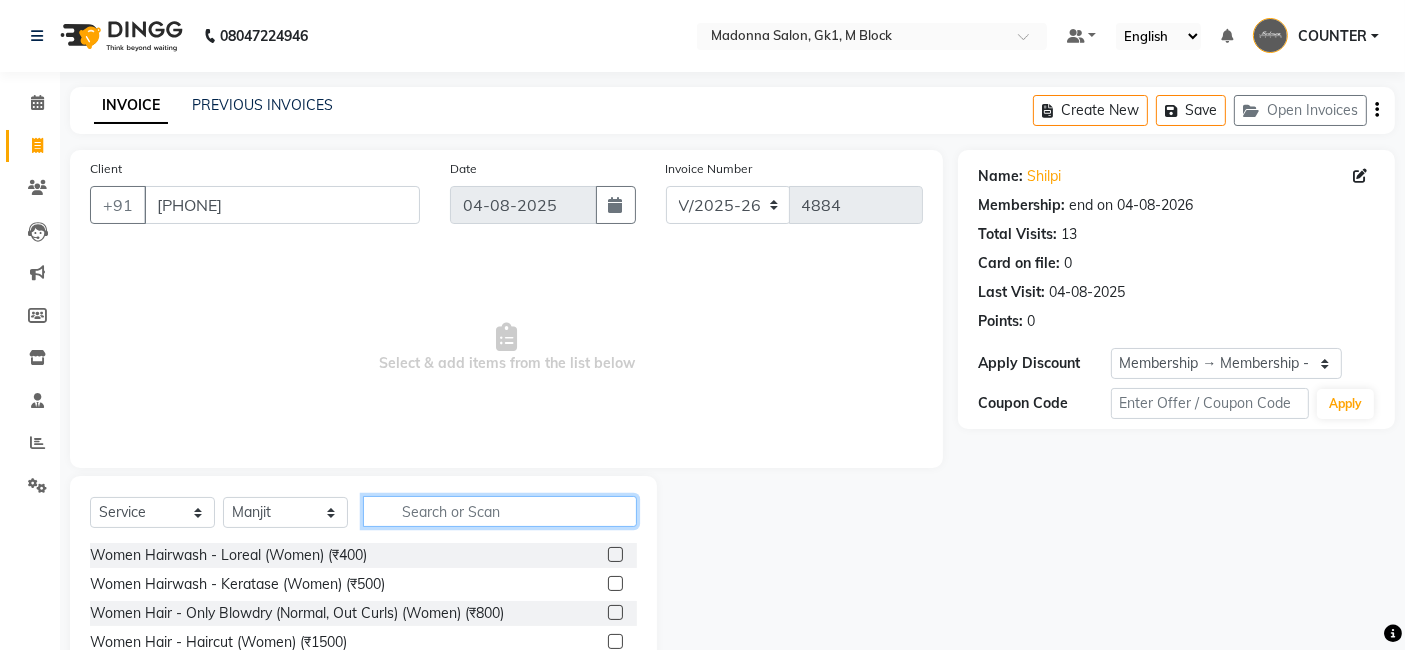 click 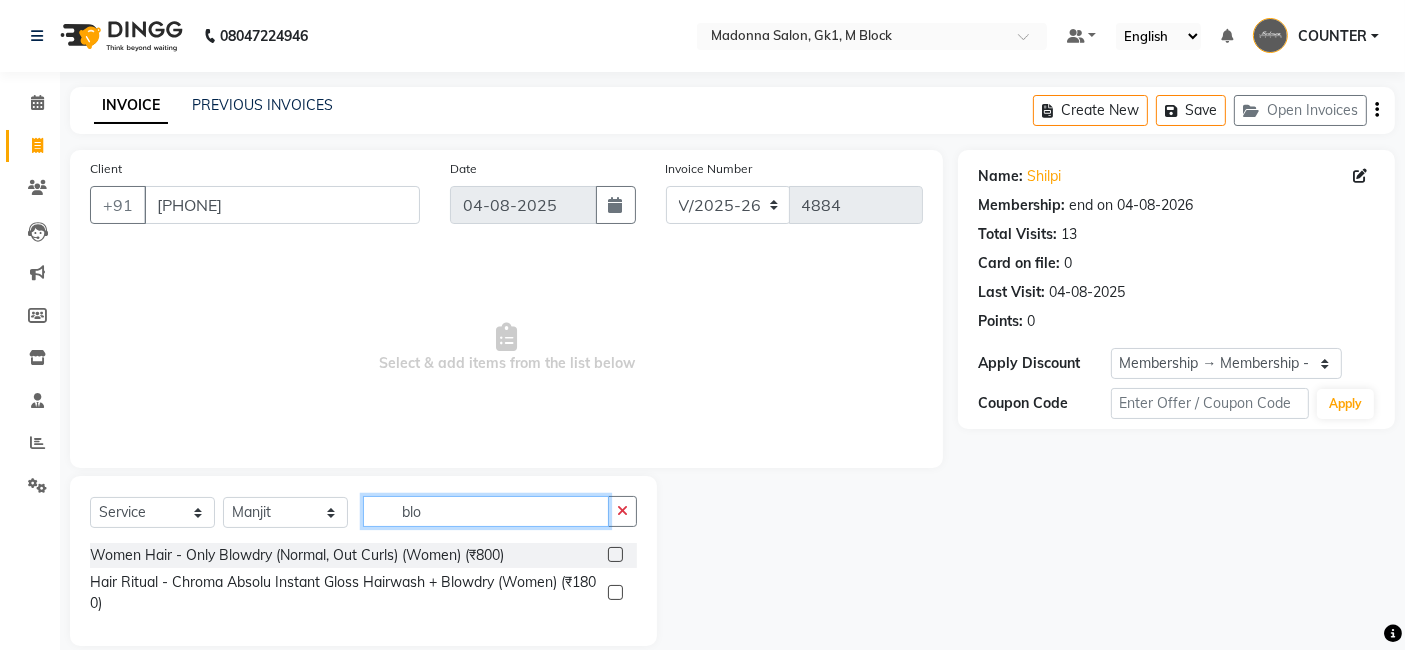 type on "blo" 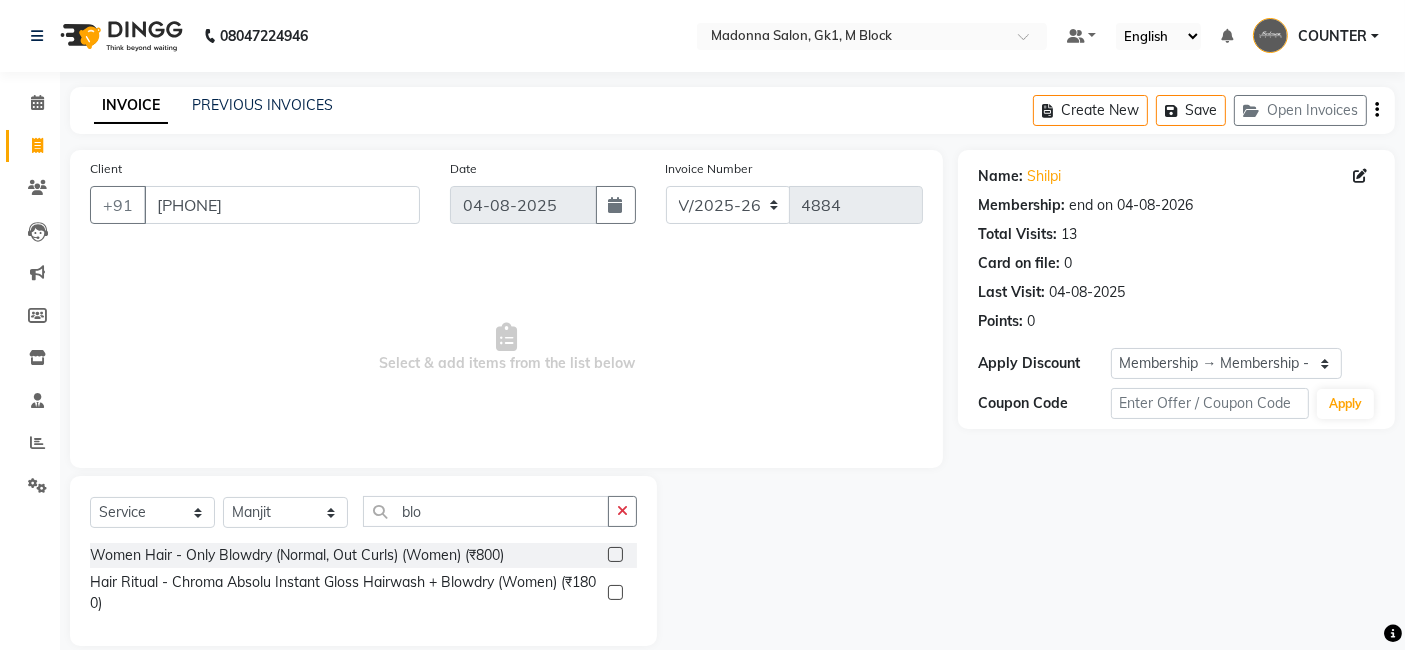 click 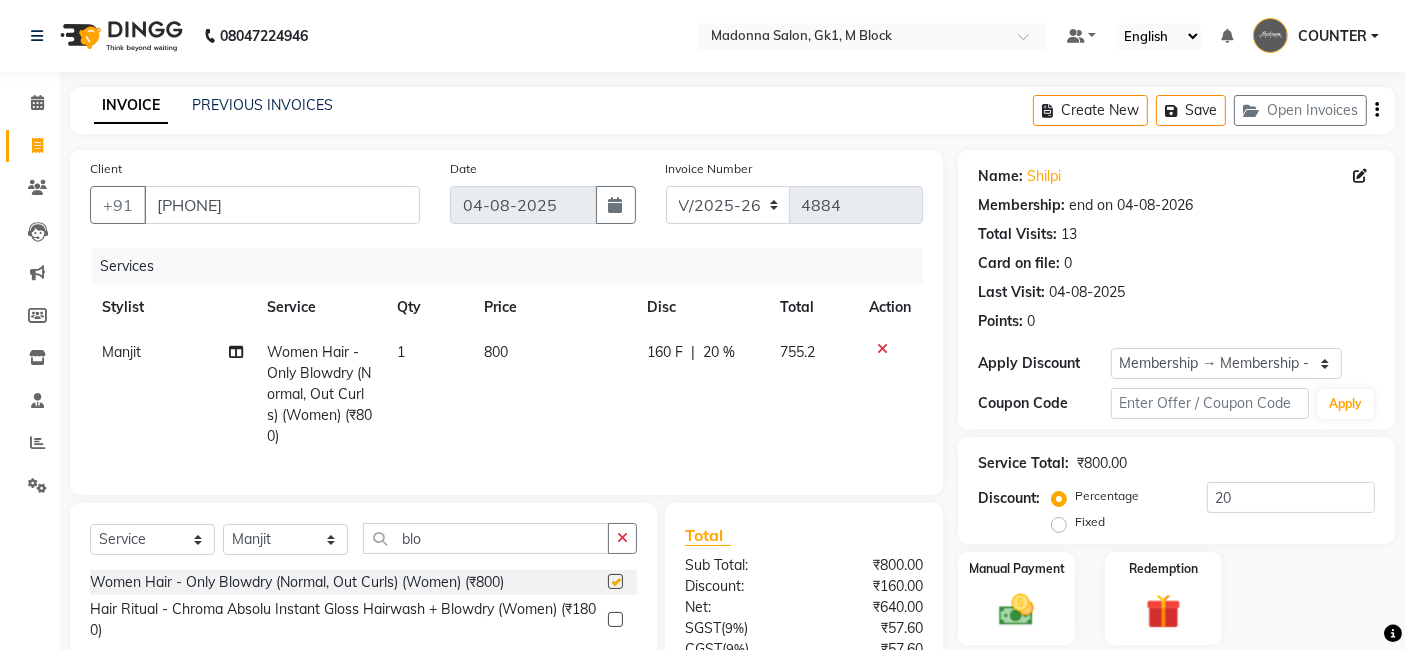 checkbox on "false" 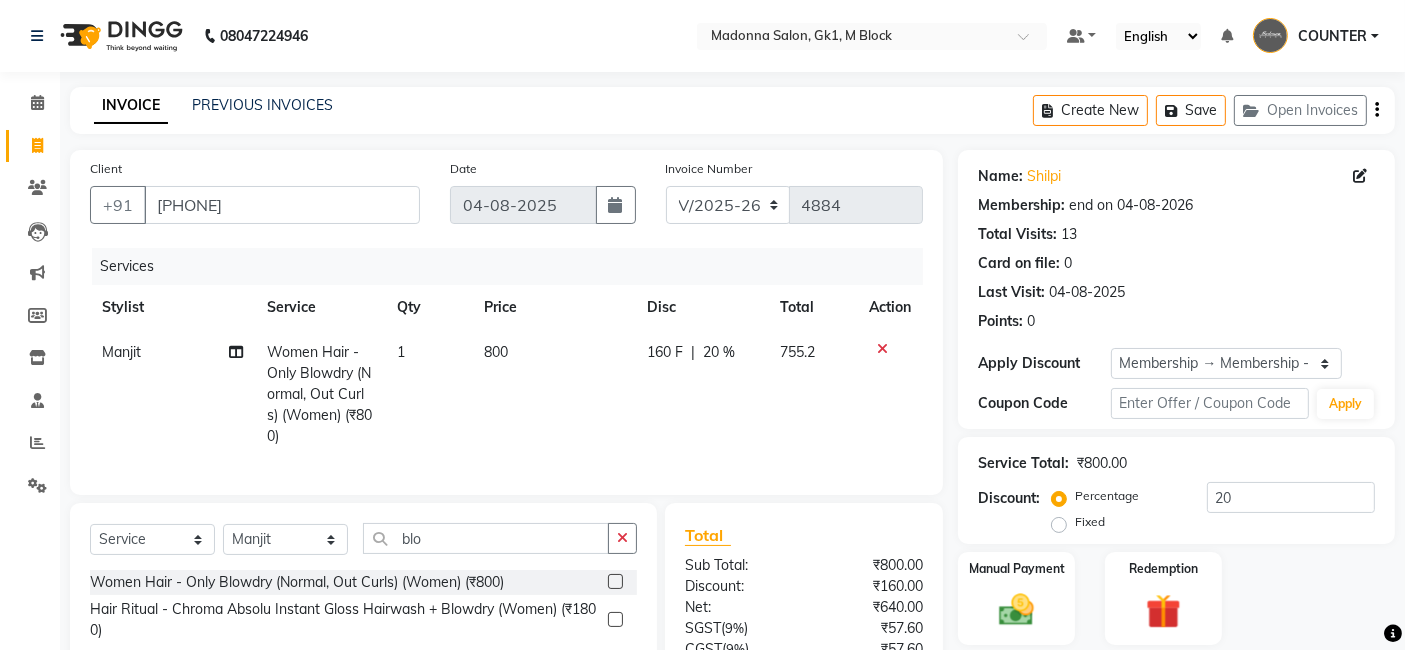 click on "800" 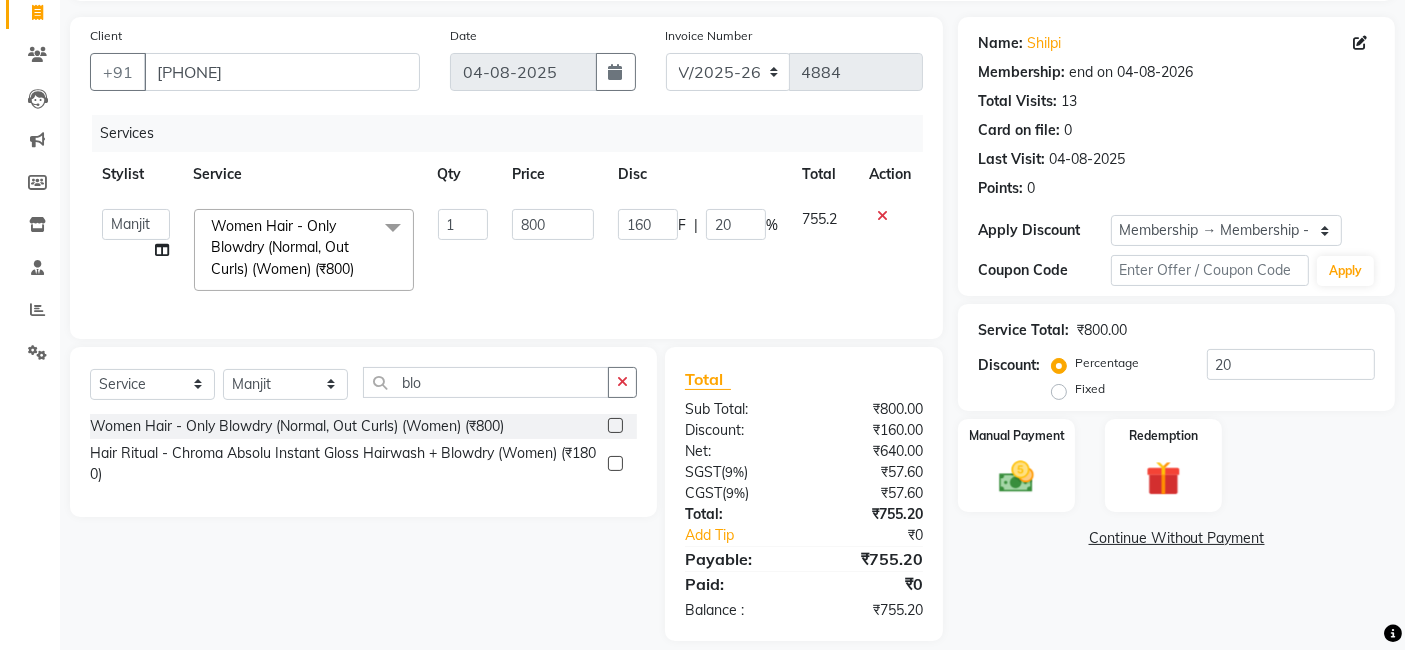 scroll, scrollTop: 169, scrollLeft: 0, axis: vertical 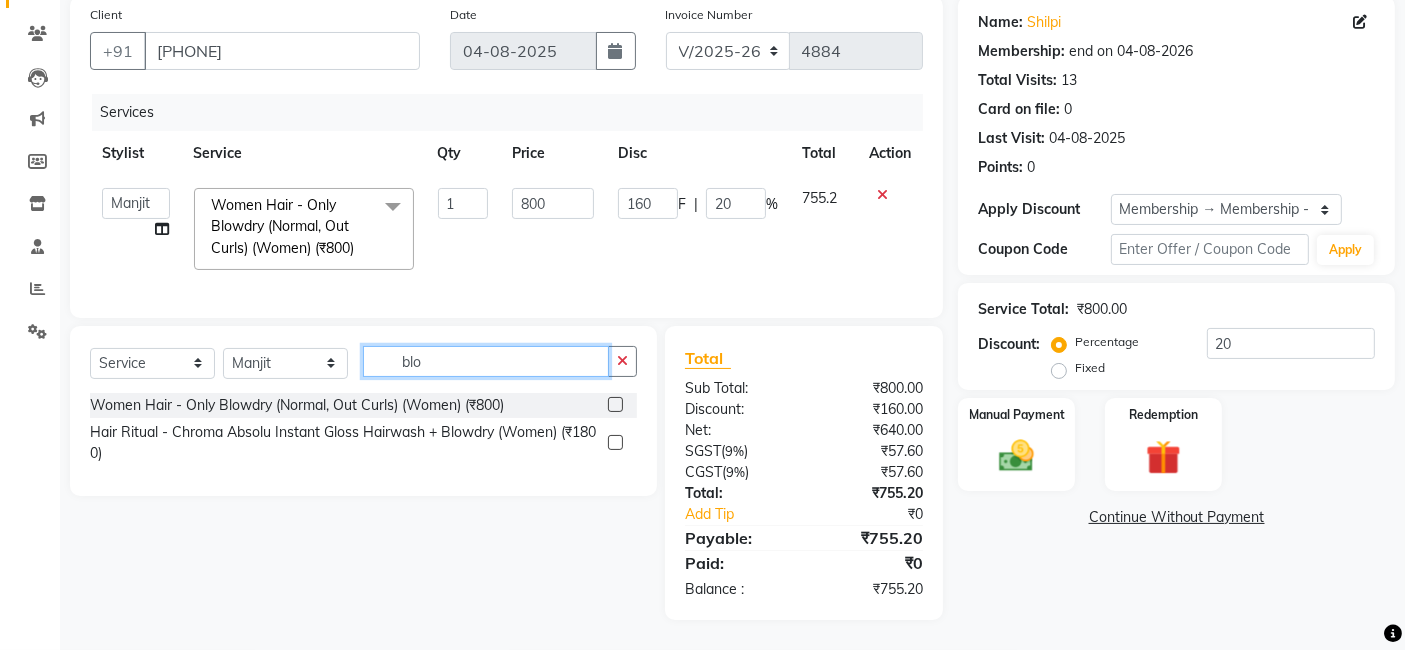 click on "blo" 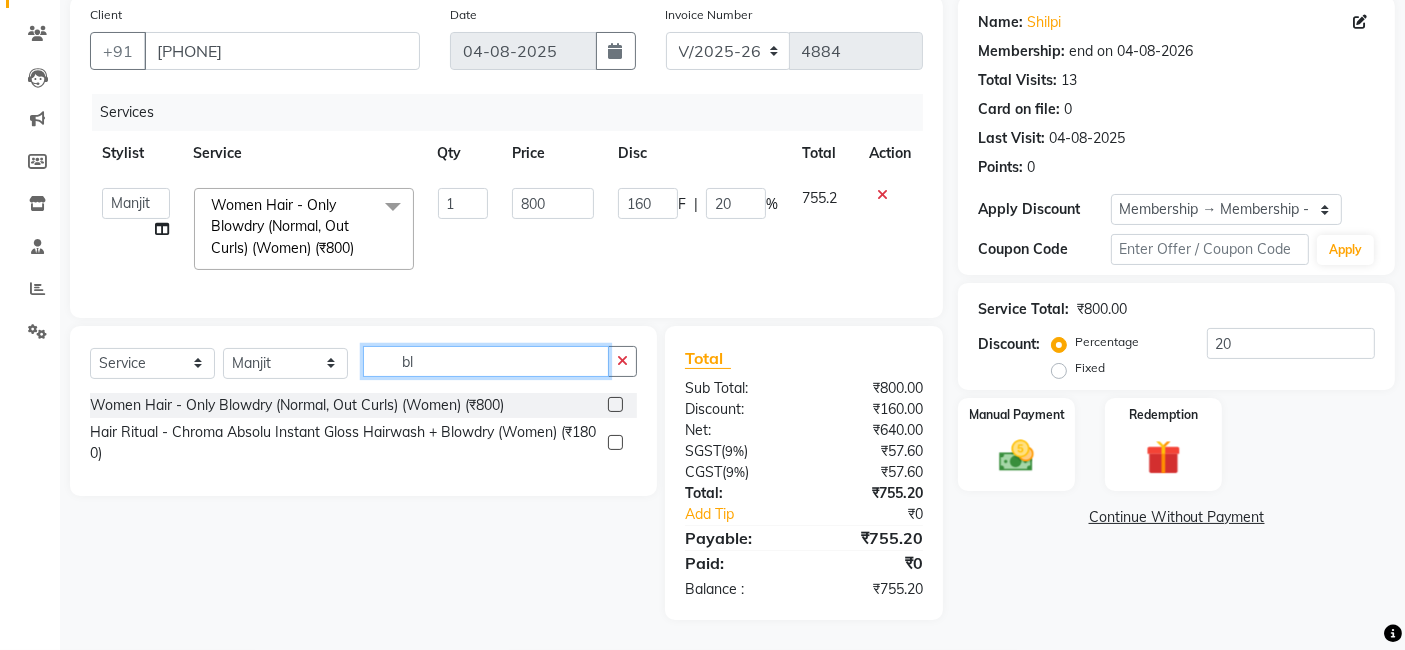 type on "b" 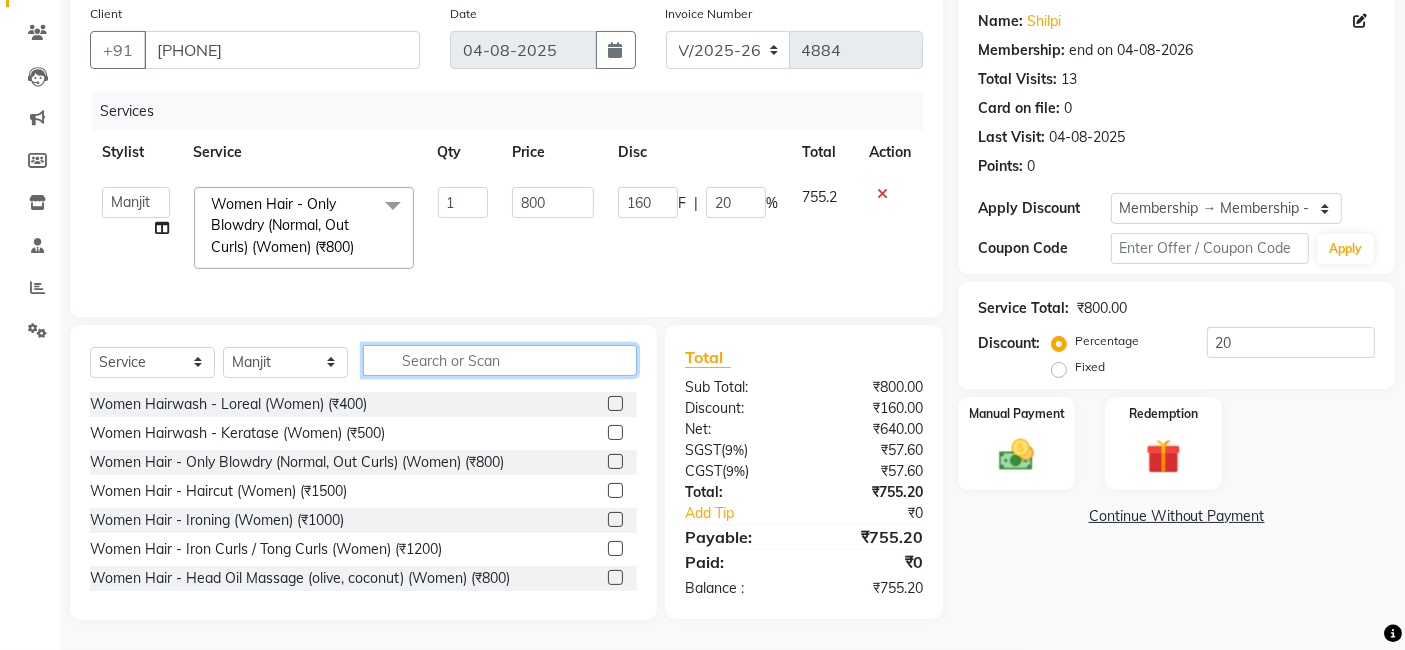 type 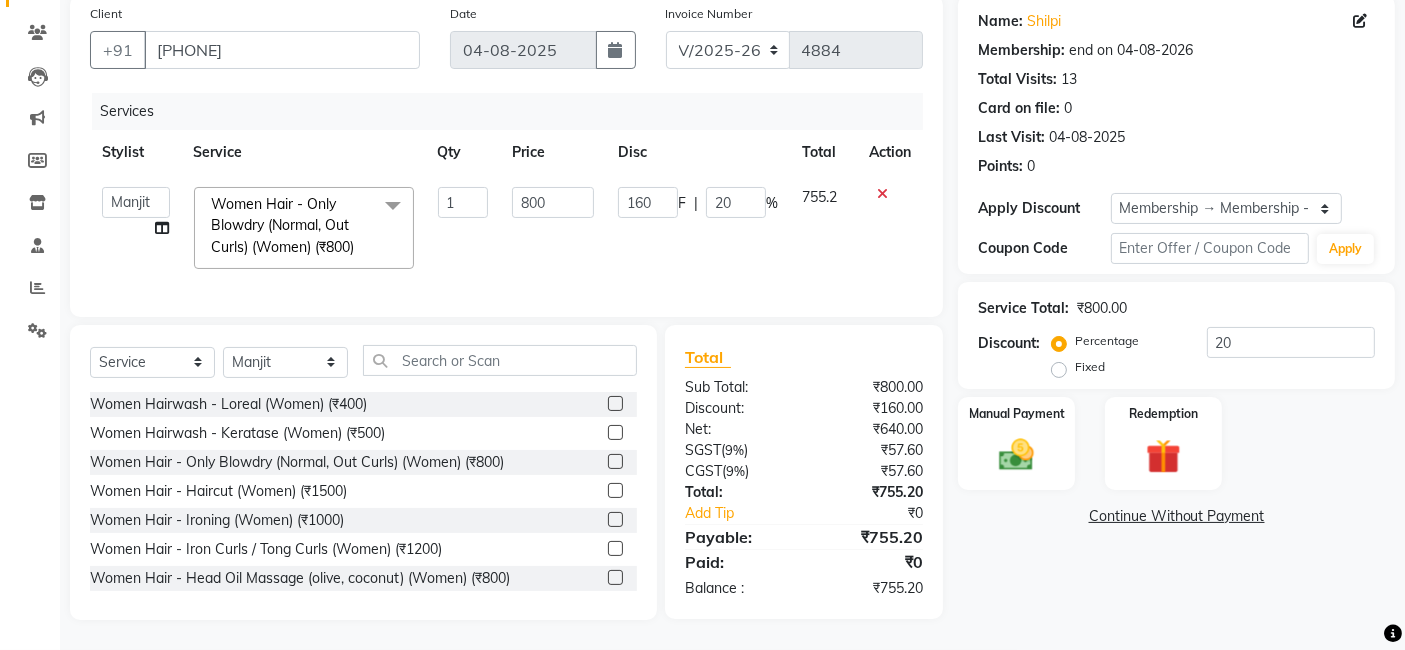 click 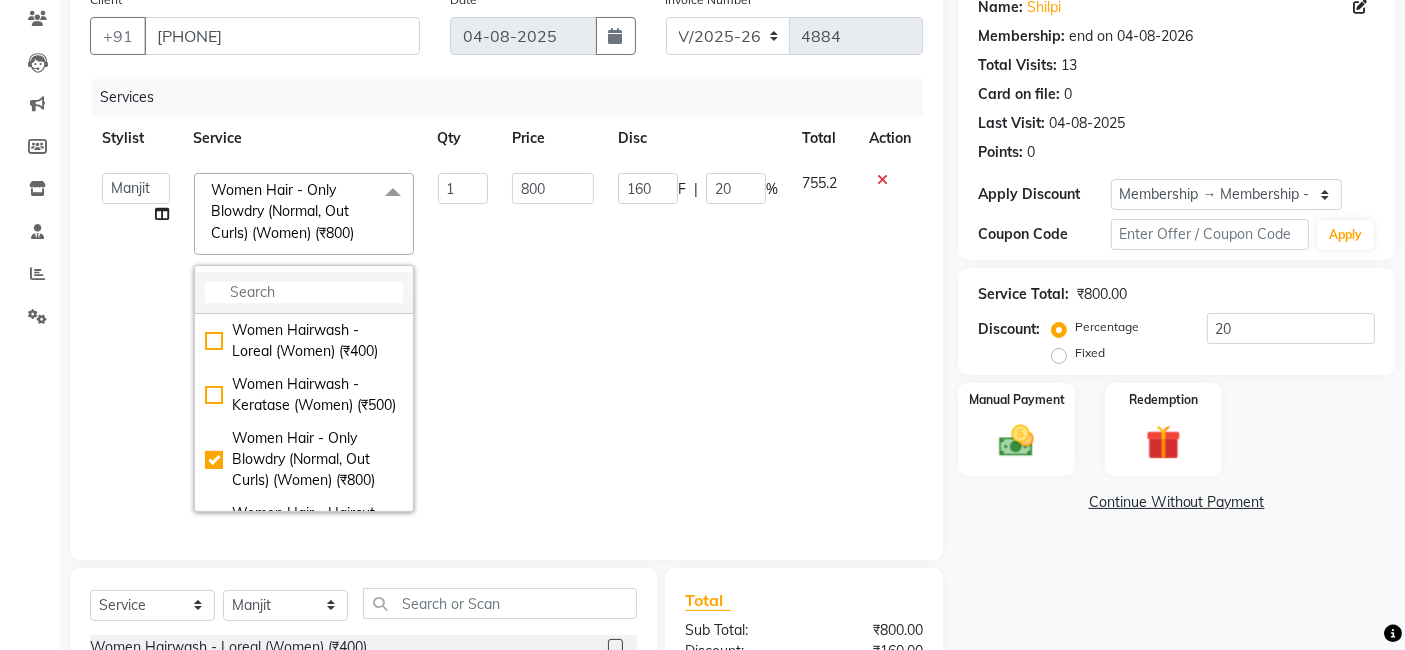click 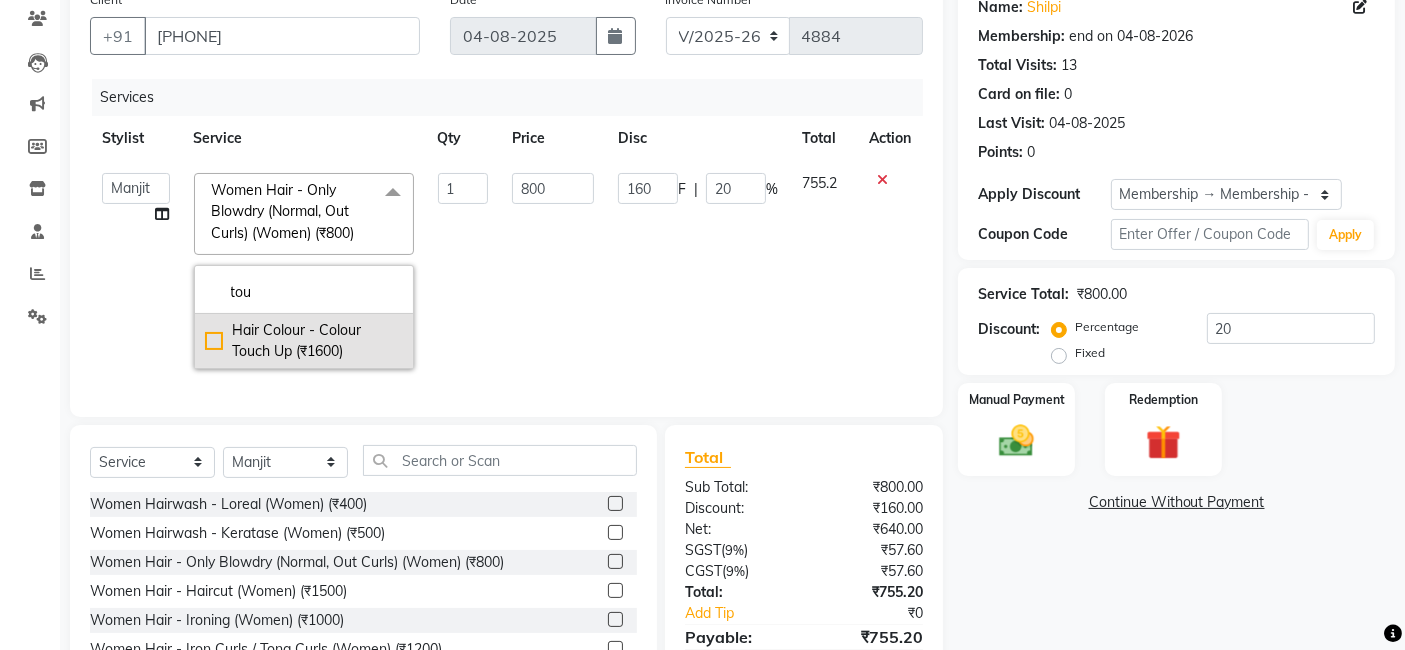 type on "tou" 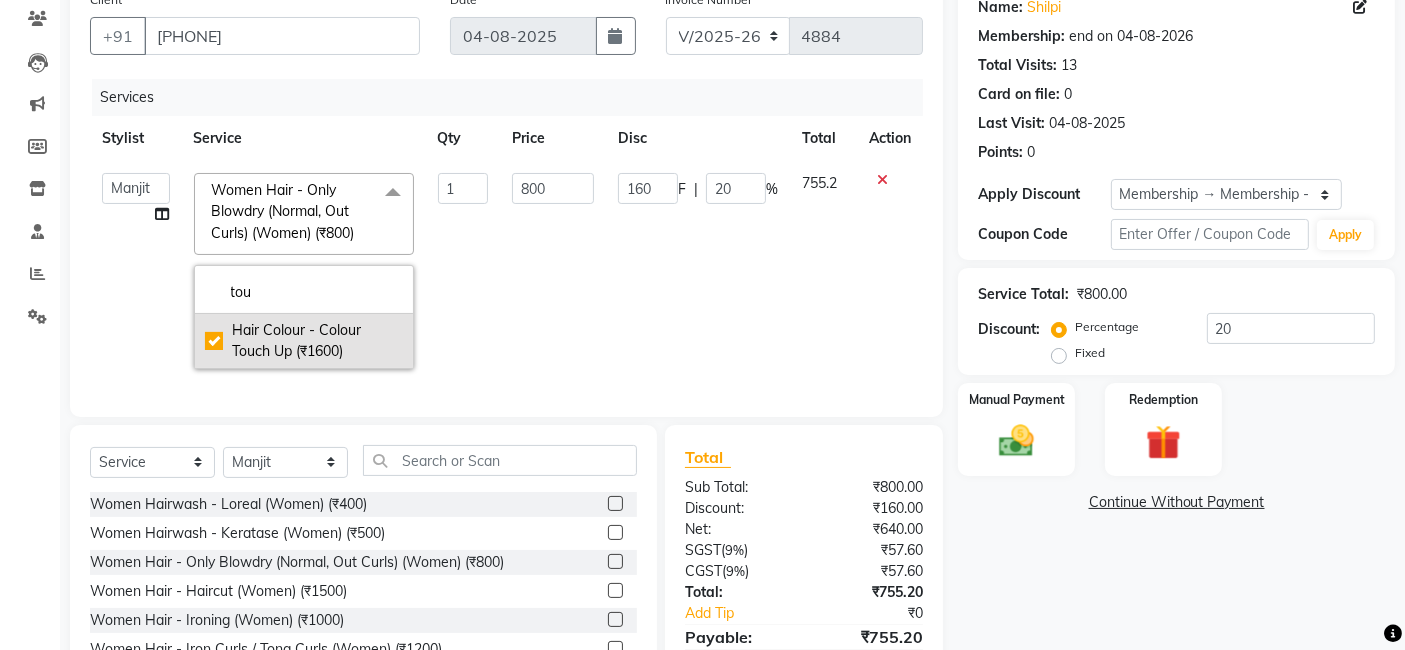 checkbox on "true" 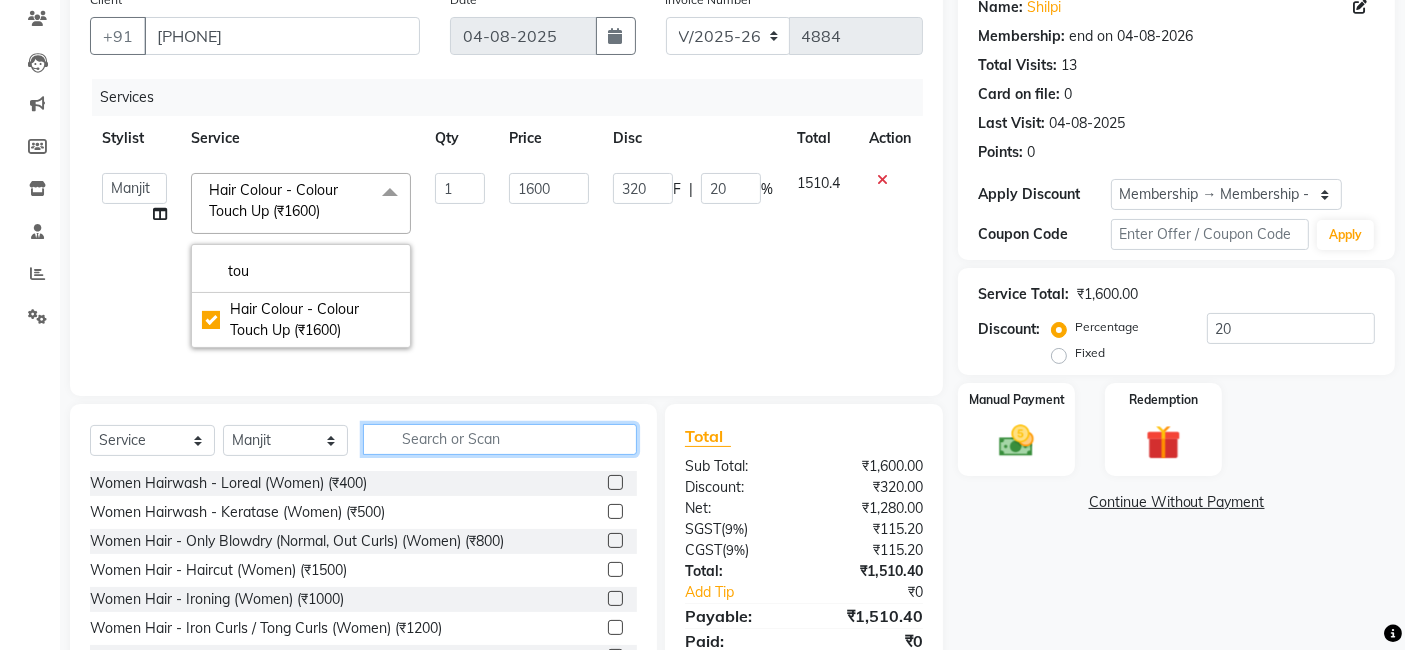 click 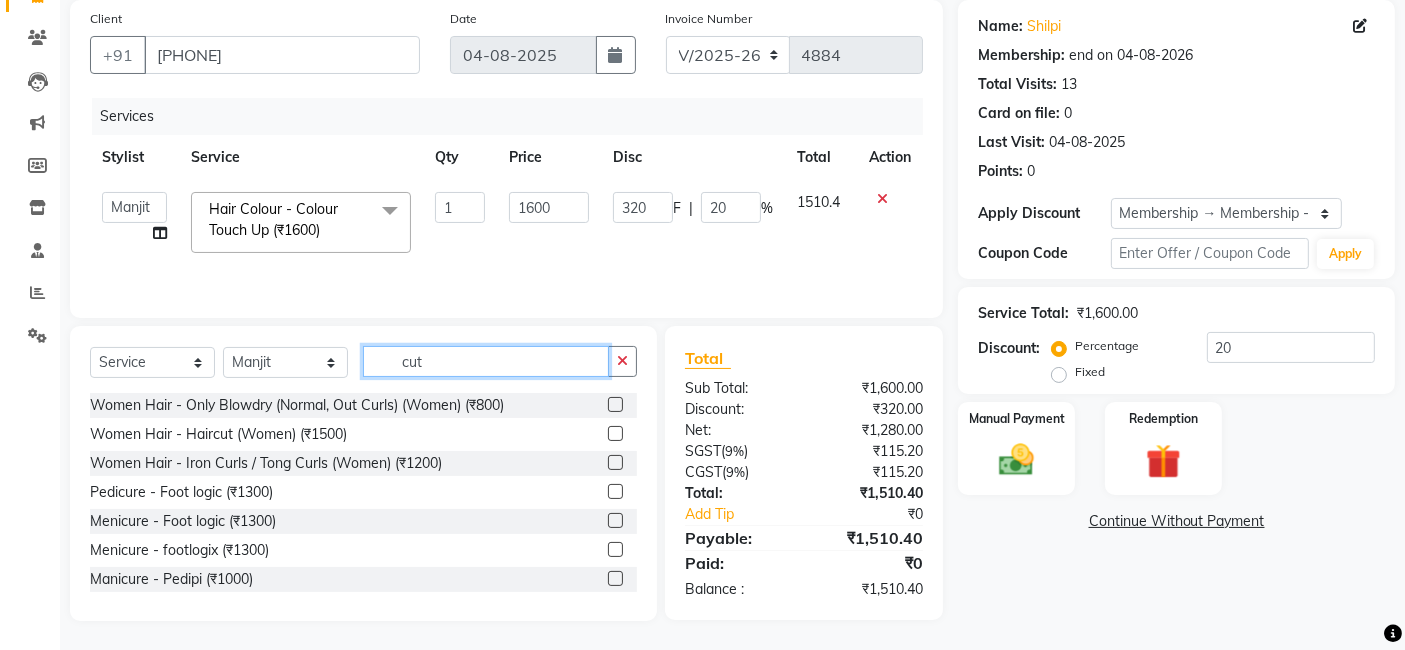 scroll, scrollTop: 148, scrollLeft: 0, axis: vertical 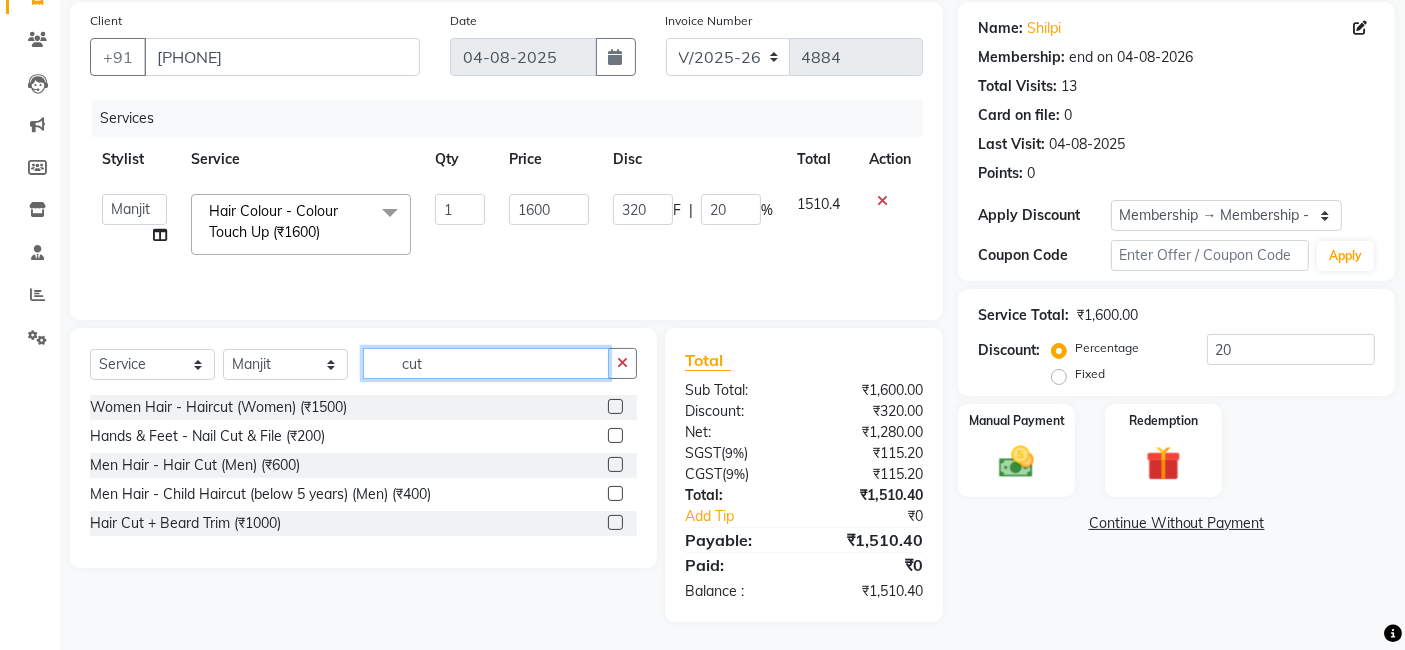 type on "cut" 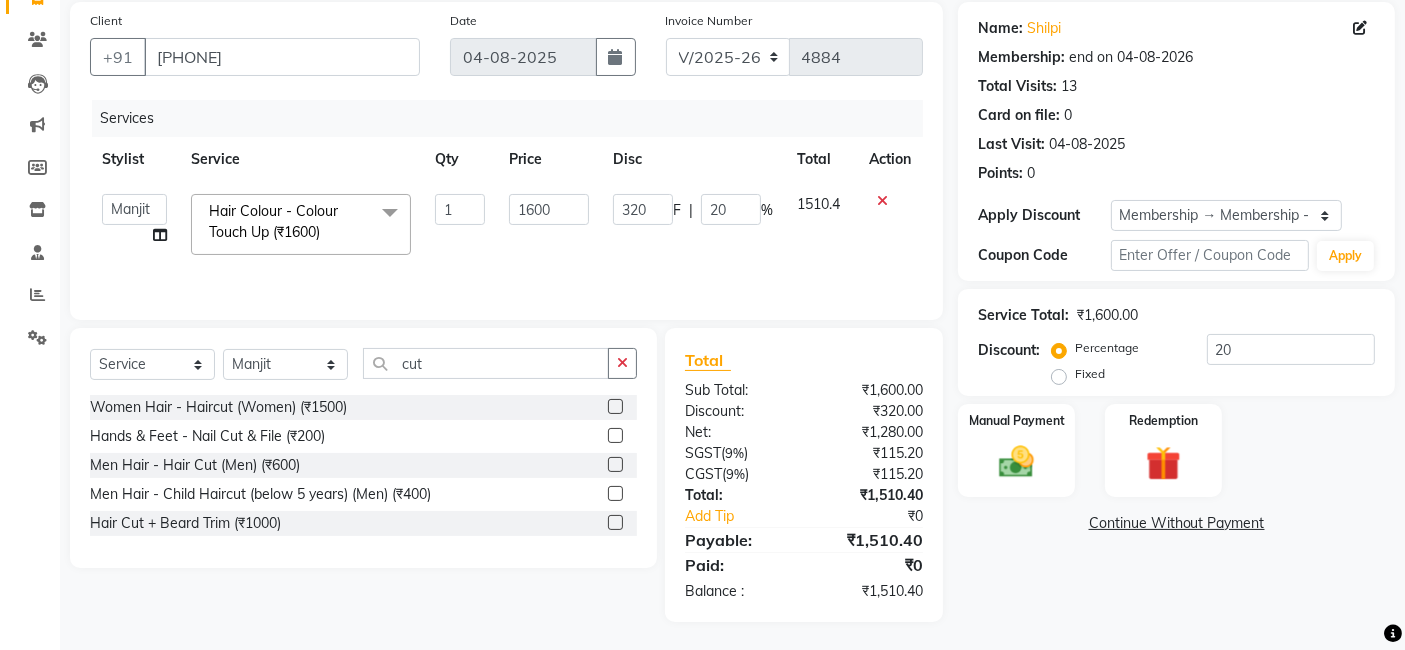 click 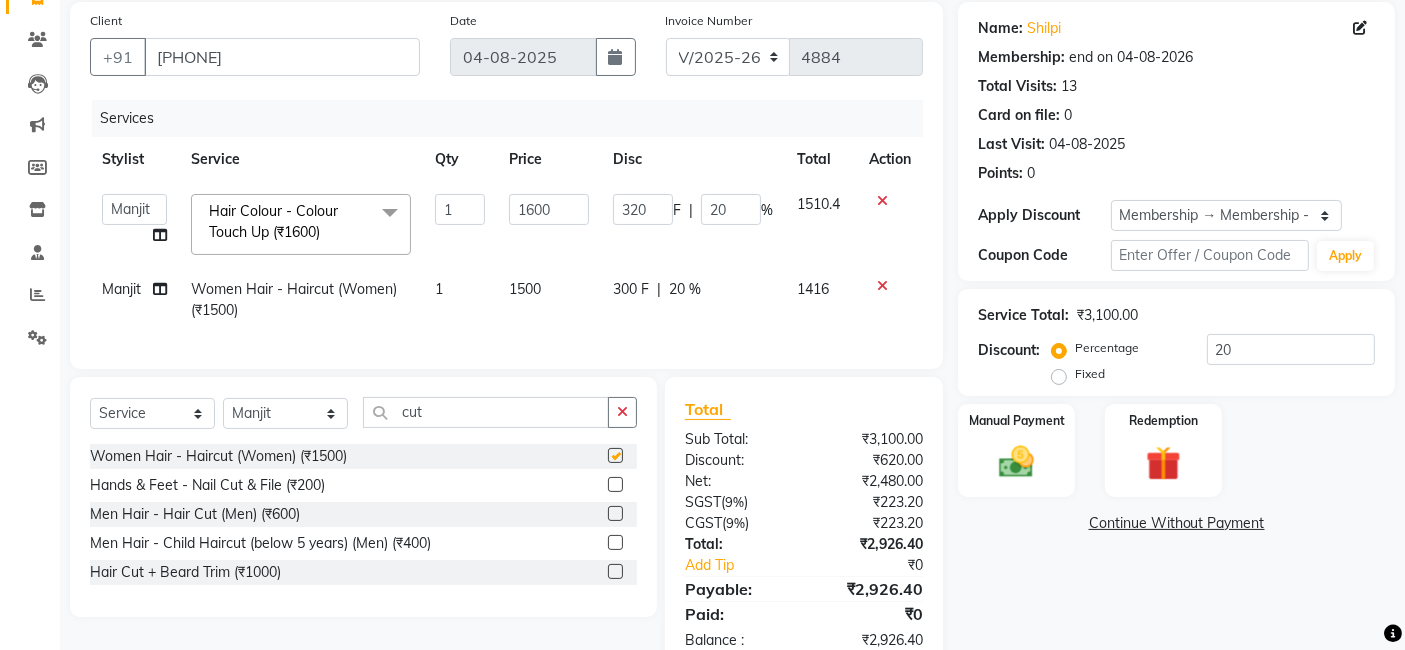 checkbox on "false" 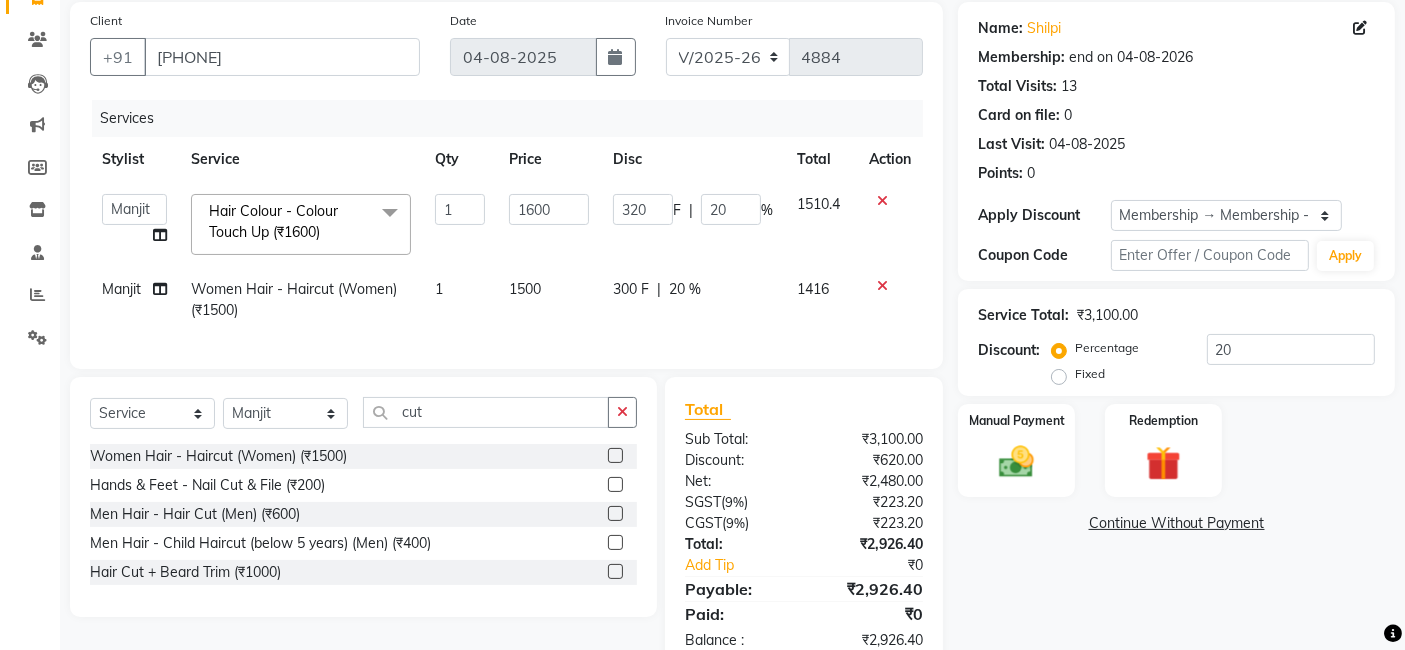 click on "Name: Shilpi  Membership: end on 04-08-2026 Total Visits:  13 Card on file:  0 Last Visit:   04-08-2025 Points:   0  Apply Discount Select Membership → Membership - 20% discount Coupon Code Apply Service Total:  ₹3,100.00  Discount:  Percentage   Fixed  20 Manual Payment Redemption  Continue Without Payment" 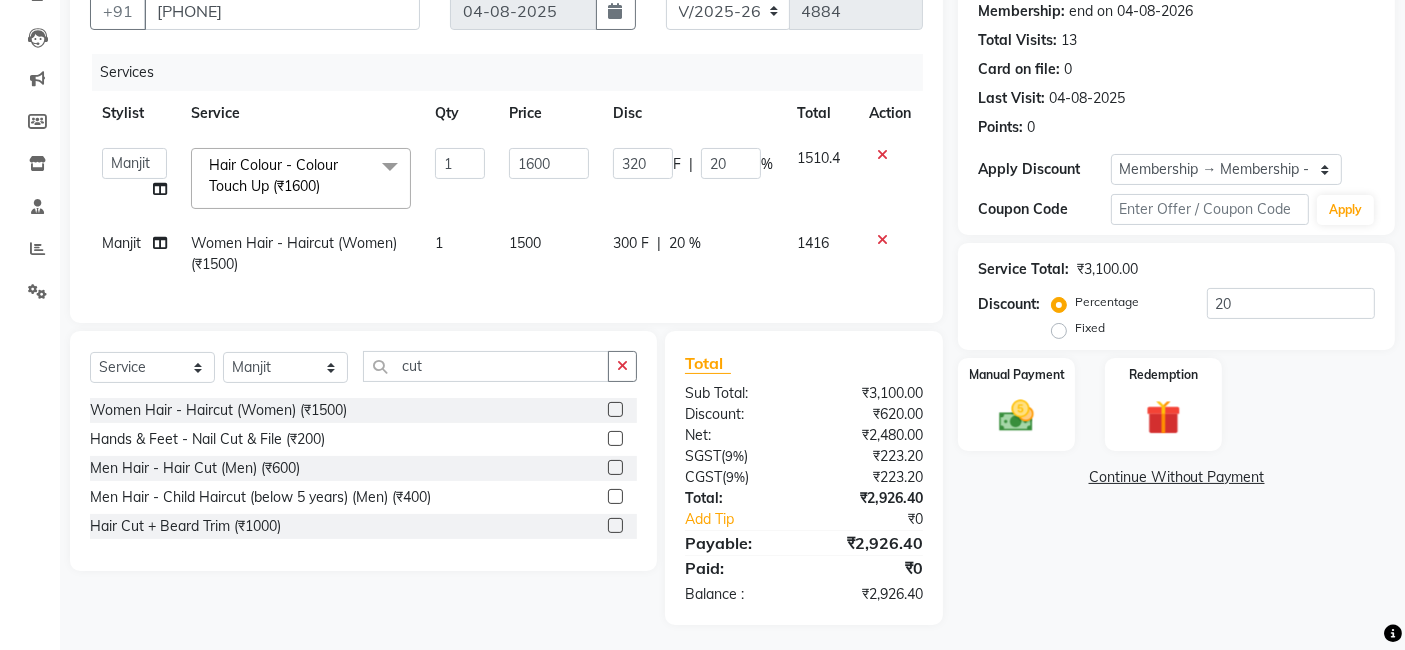 scroll, scrollTop: 214, scrollLeft: 0, axis: vertical 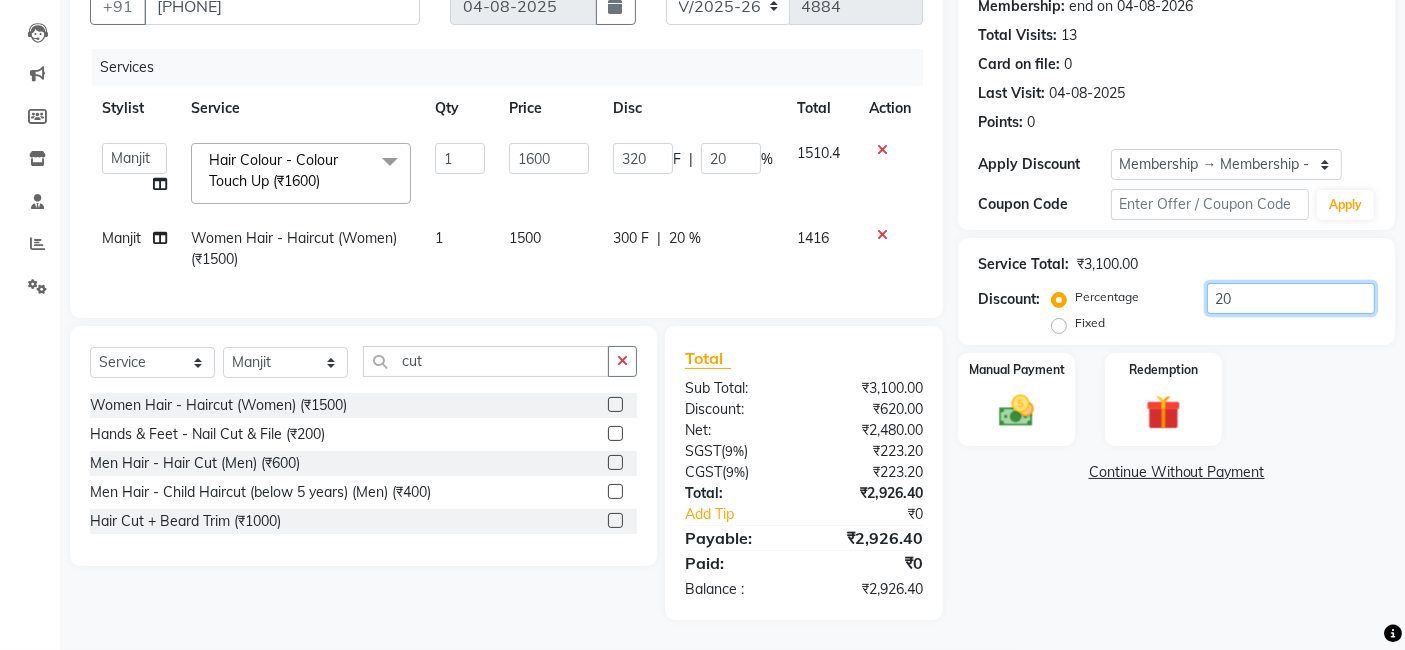 click on "20" 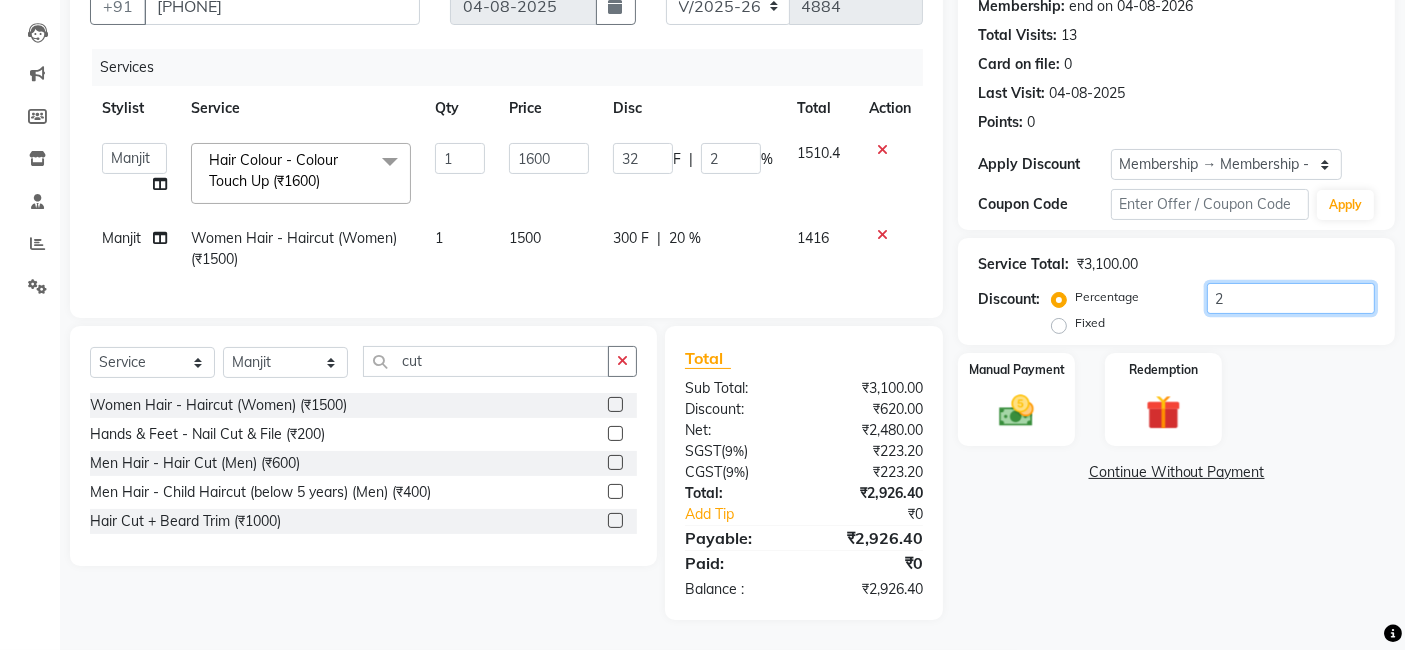 type 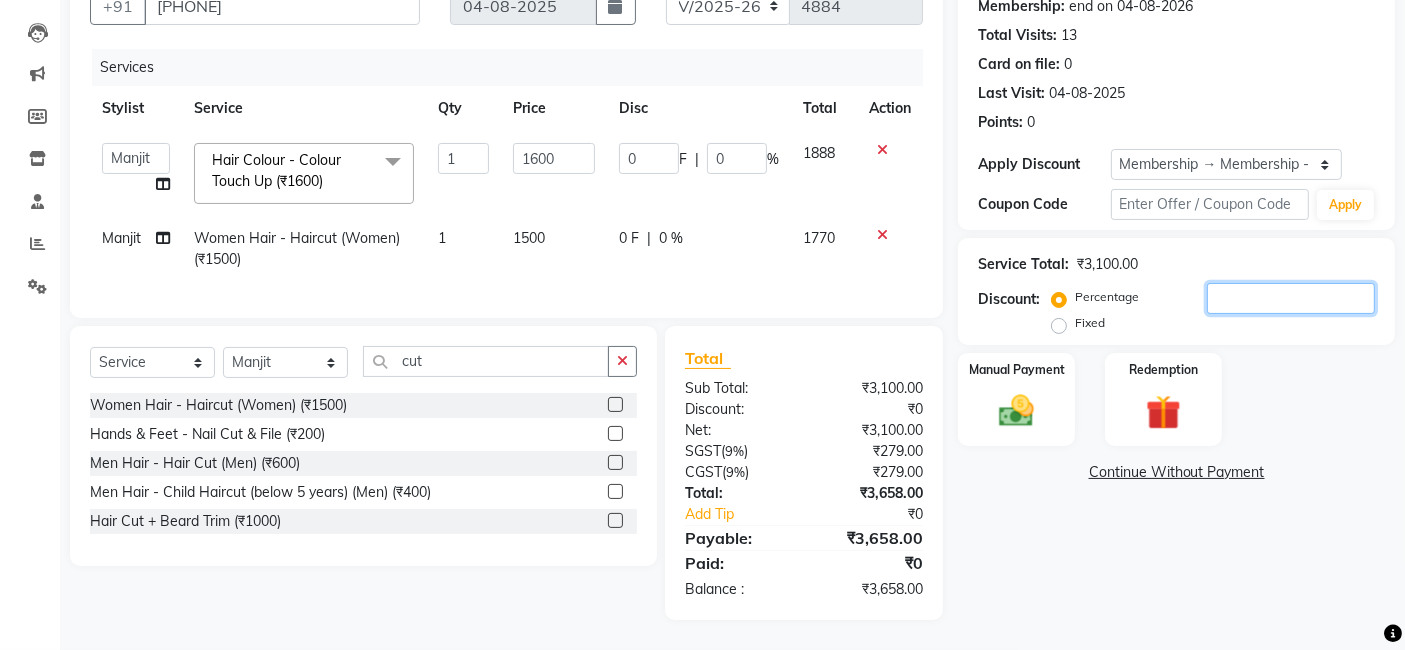 type on "2" 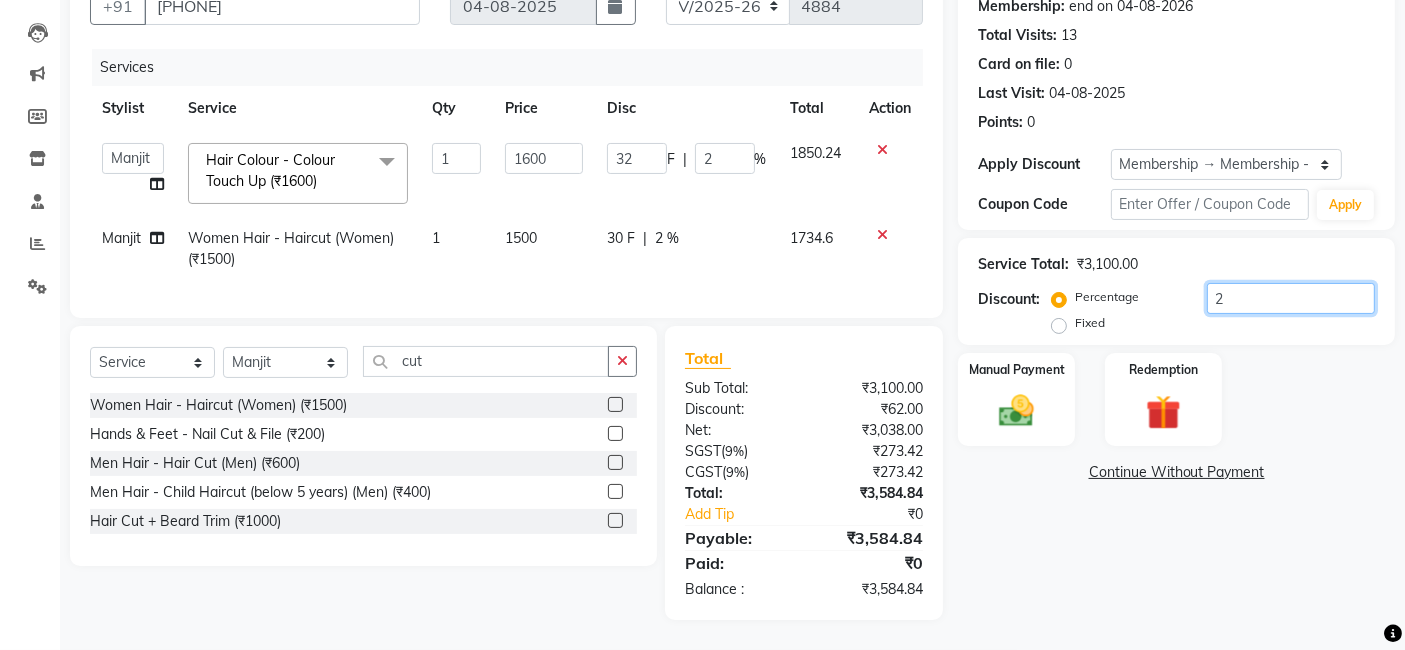 type on "20" 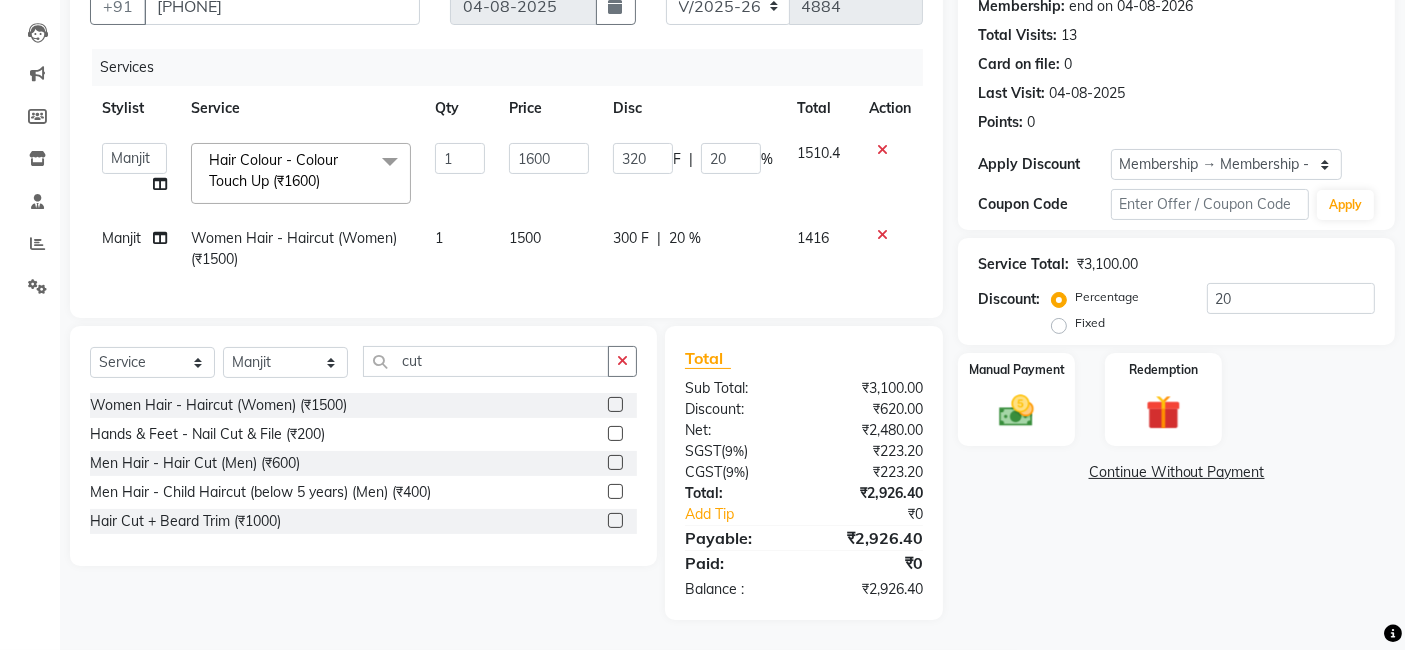 click on "Name: Shilpi  Membership: end on 04-08-2026 Total Visits:  13 Card on file:  0 Last Visit:   04-08-2025 Points:   0  Apply Discount Select Membership → Membership - 20% discount Coupon Code Apply Service Total:  ₹3,100.00  Discount:  Percentage   Fixed  20 Manual Payment Redemption  Continue Without Payment" 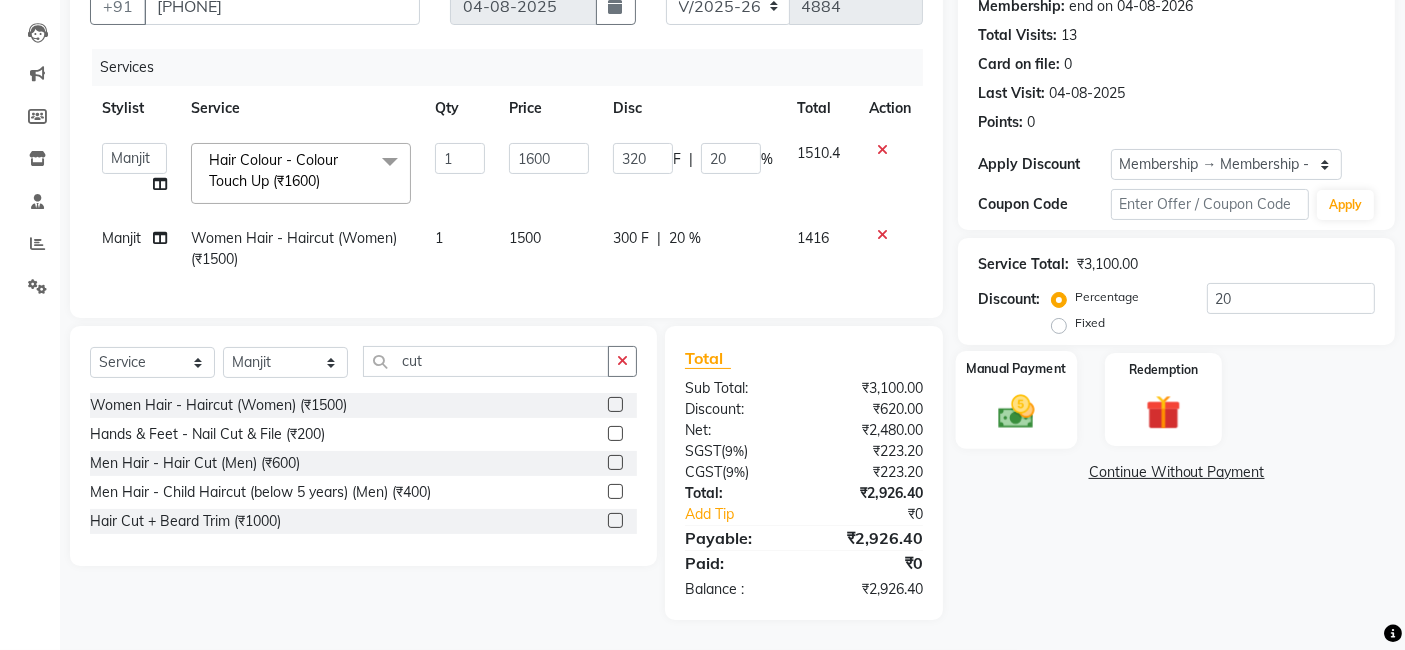 click 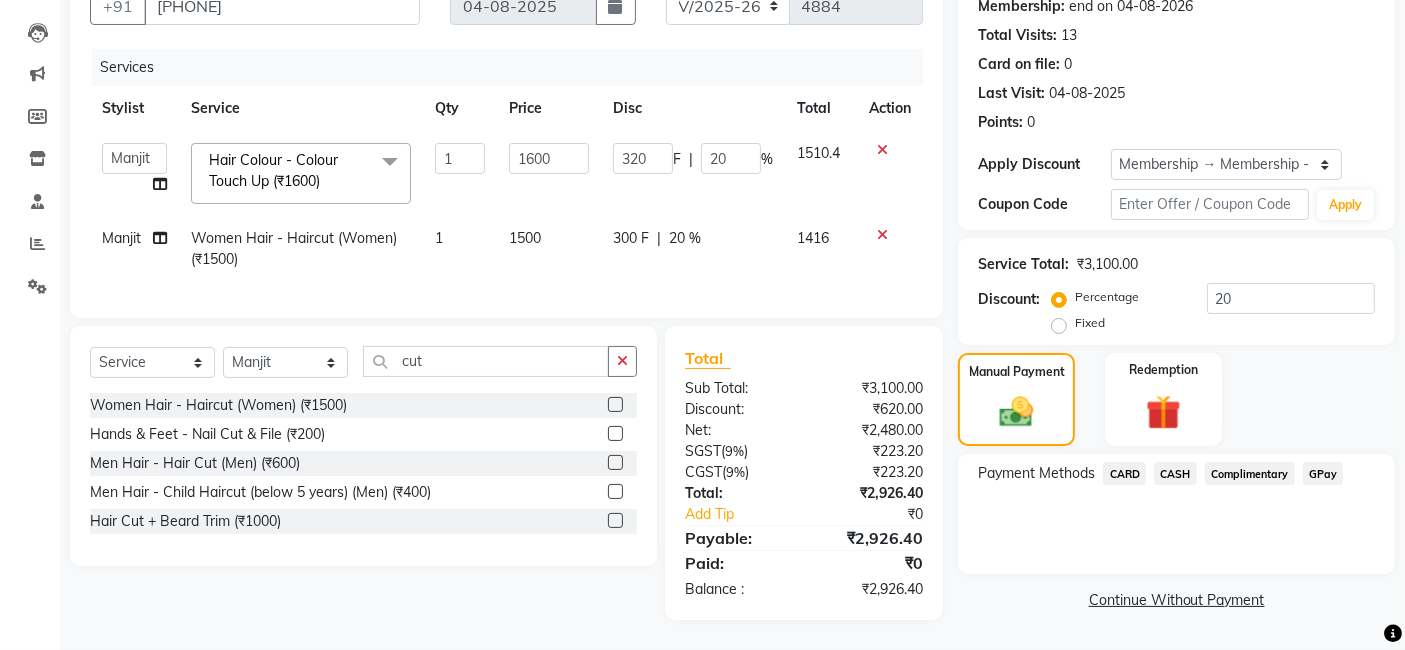 click on "CARD" 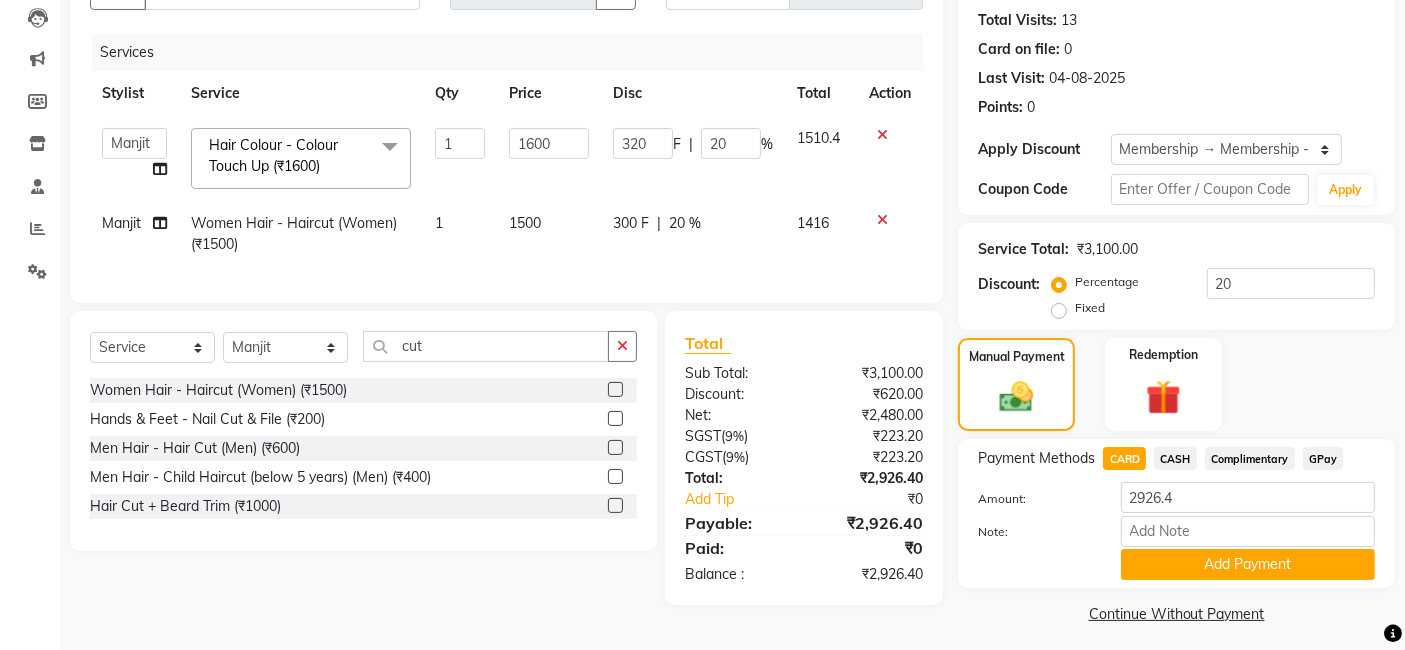 click on "CASH" 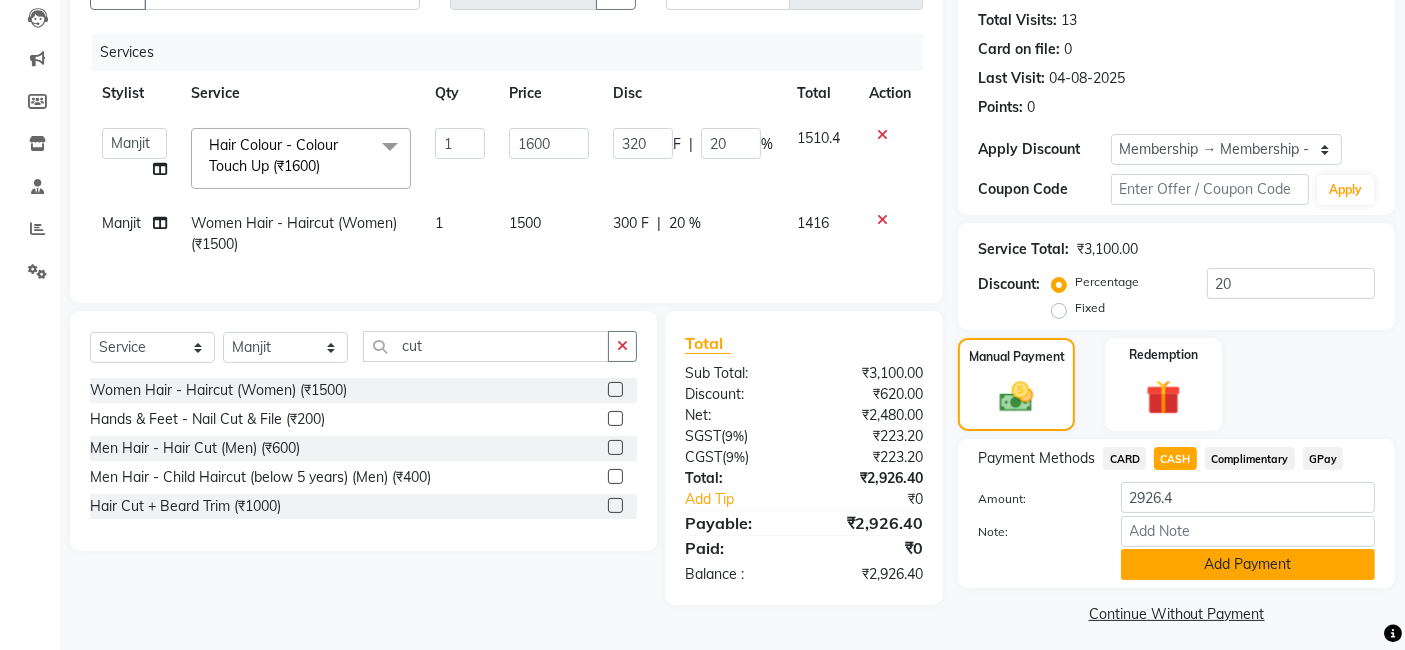 click on "Add Payment" 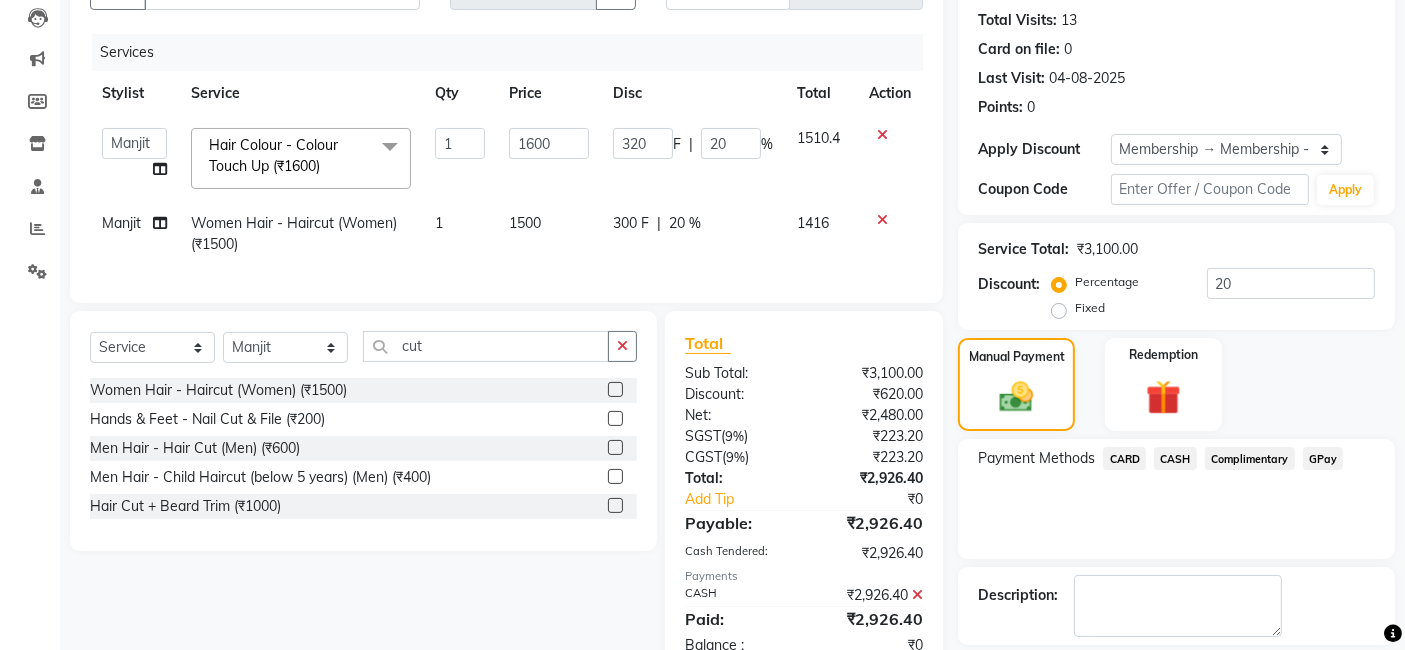 click on "Payment Methods  CARD   CASH   Complimentary   GPay" 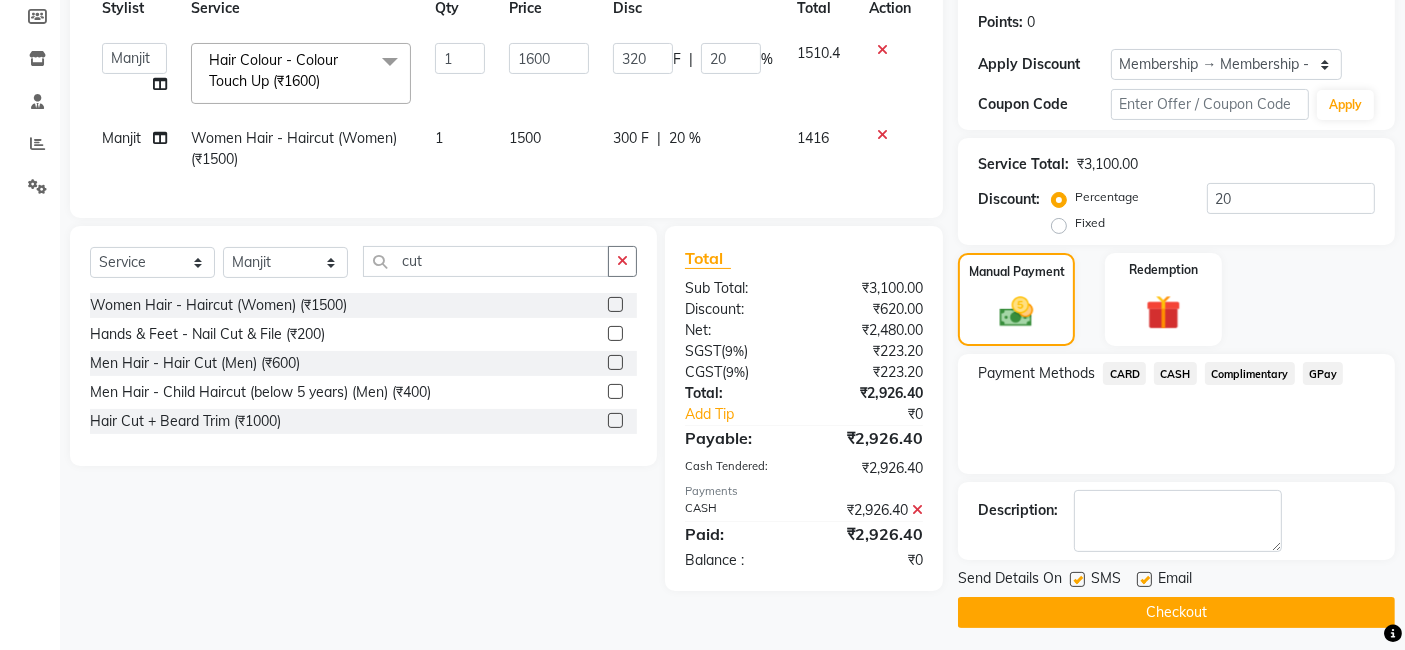 scroll, scrollTop: 305, scrollLeft: 0, axis: vertical 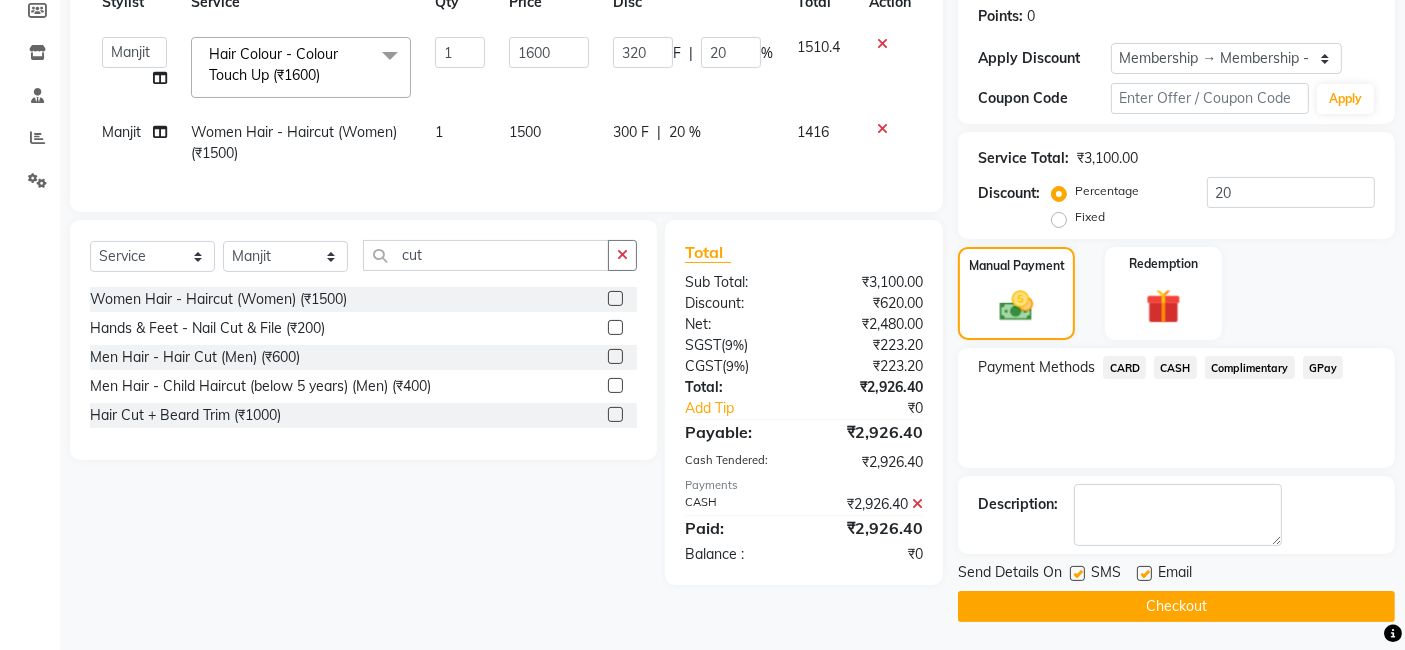 click on "Checkout" 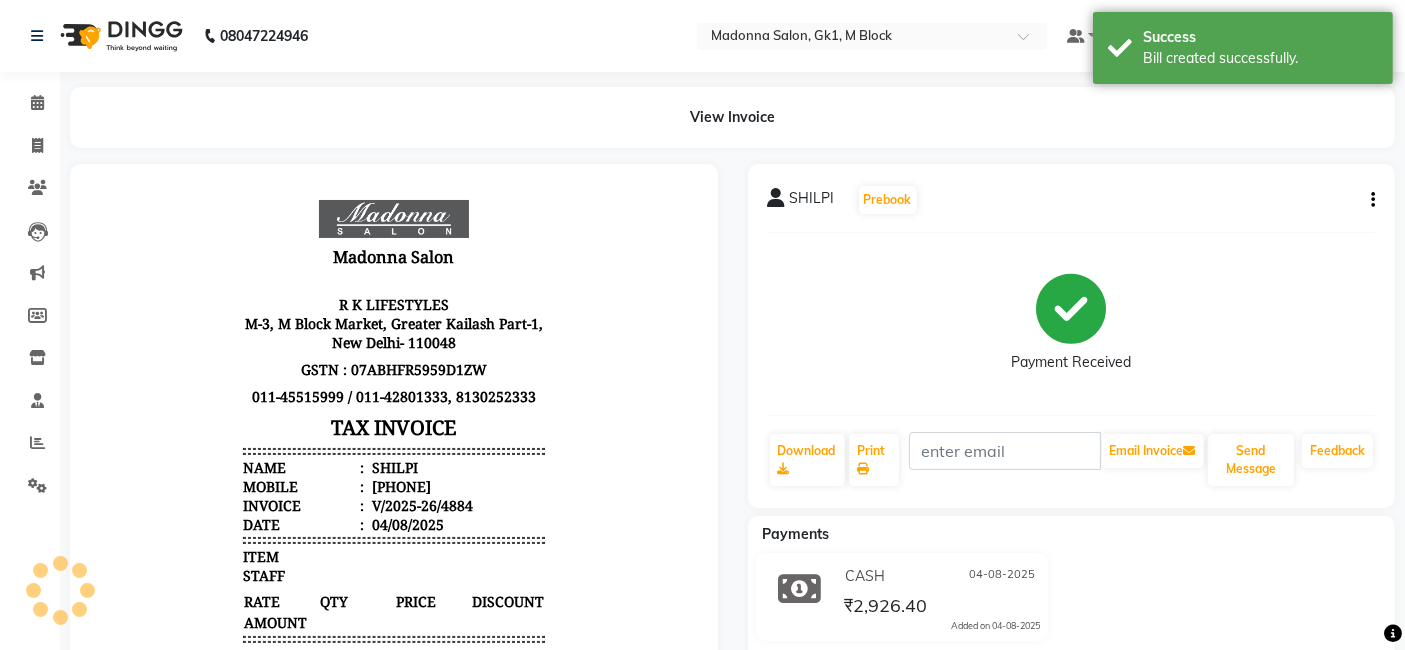 scroll, scrollTop: 0, scrollLeft: 0, axis: both 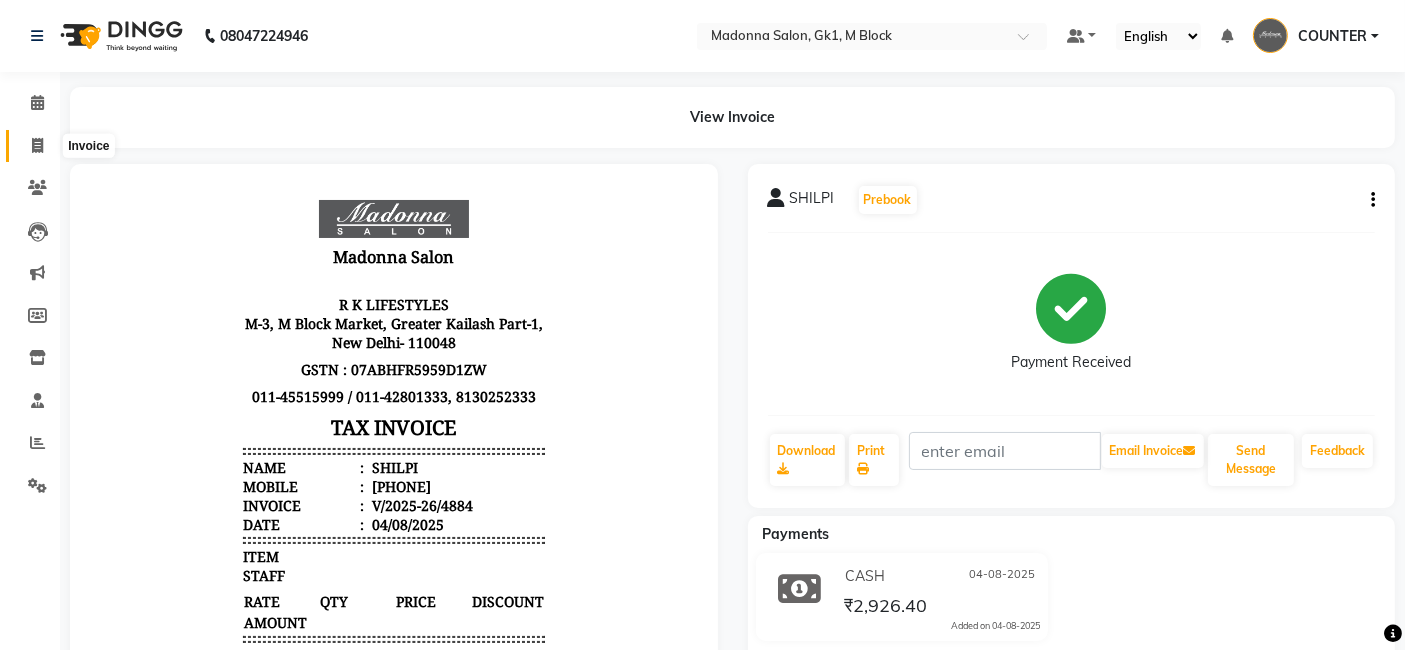 click 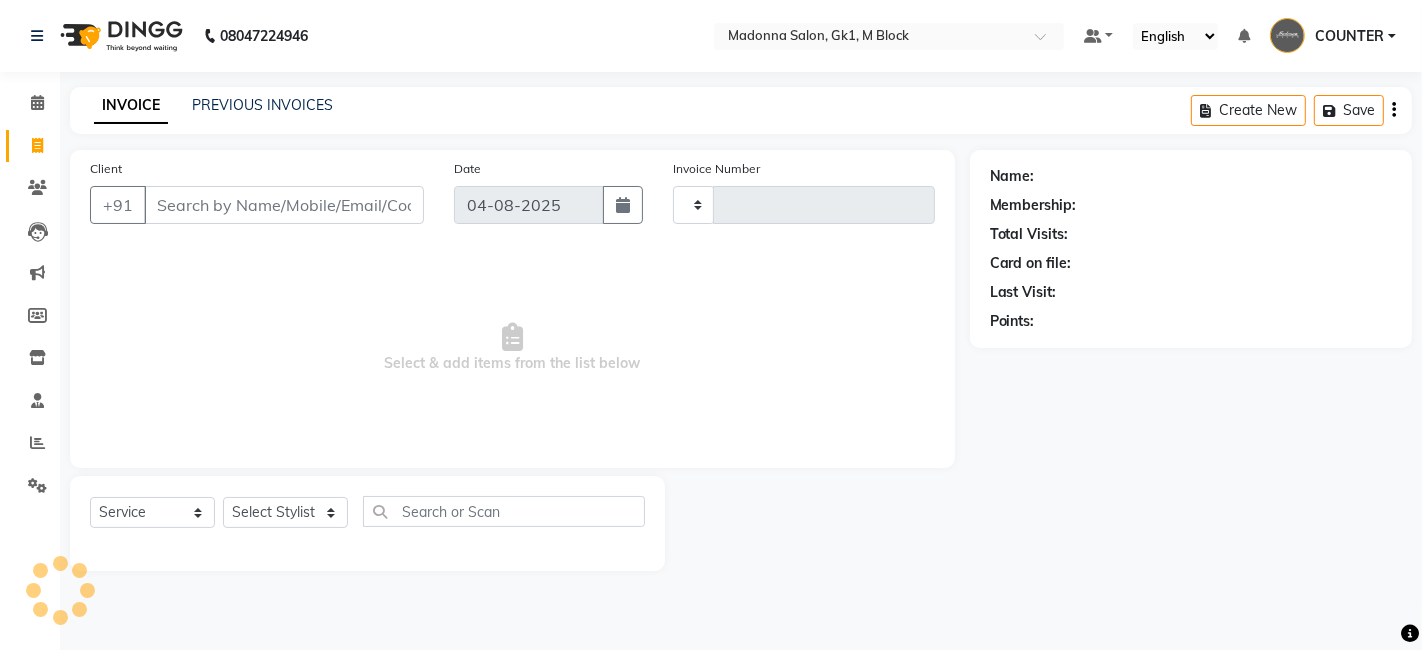 type on "4885" 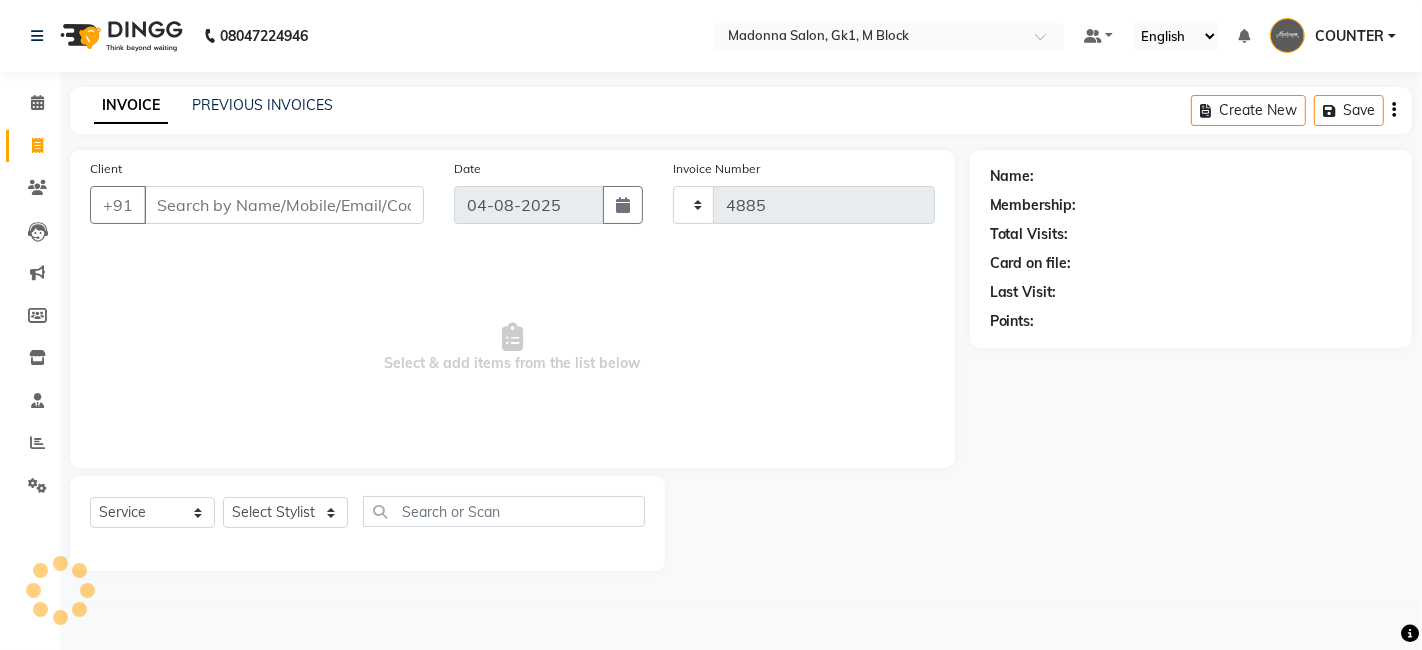select on "6312" 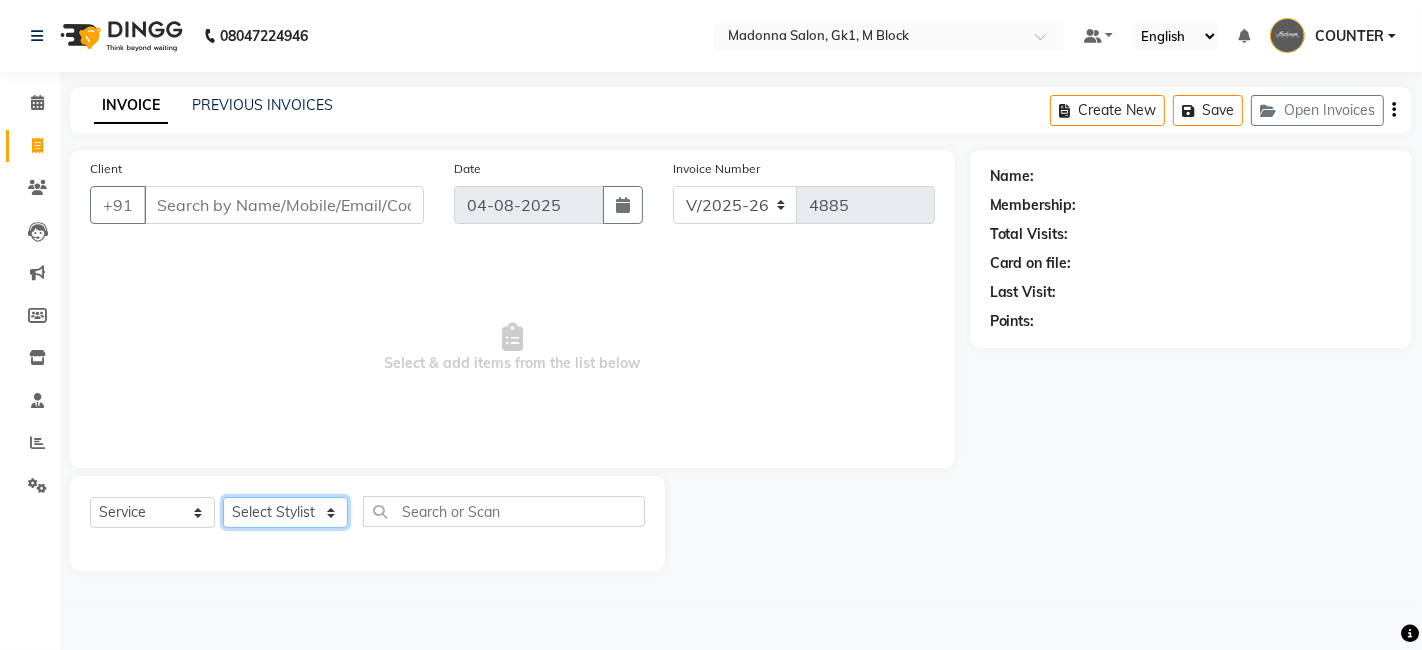 click on "Select Stylist AJAY Amar Ankush Ashu Beauty Tanuja COUNTER Deepak Esha Fatima Husain Maggi Manjit Nandini Nazim Owner Owner Rakesh Rishi Sandeep Shipra Sonu Stylist Rajesh Sushma Tarun Tushar Vaibhav Vijay  Vipin" 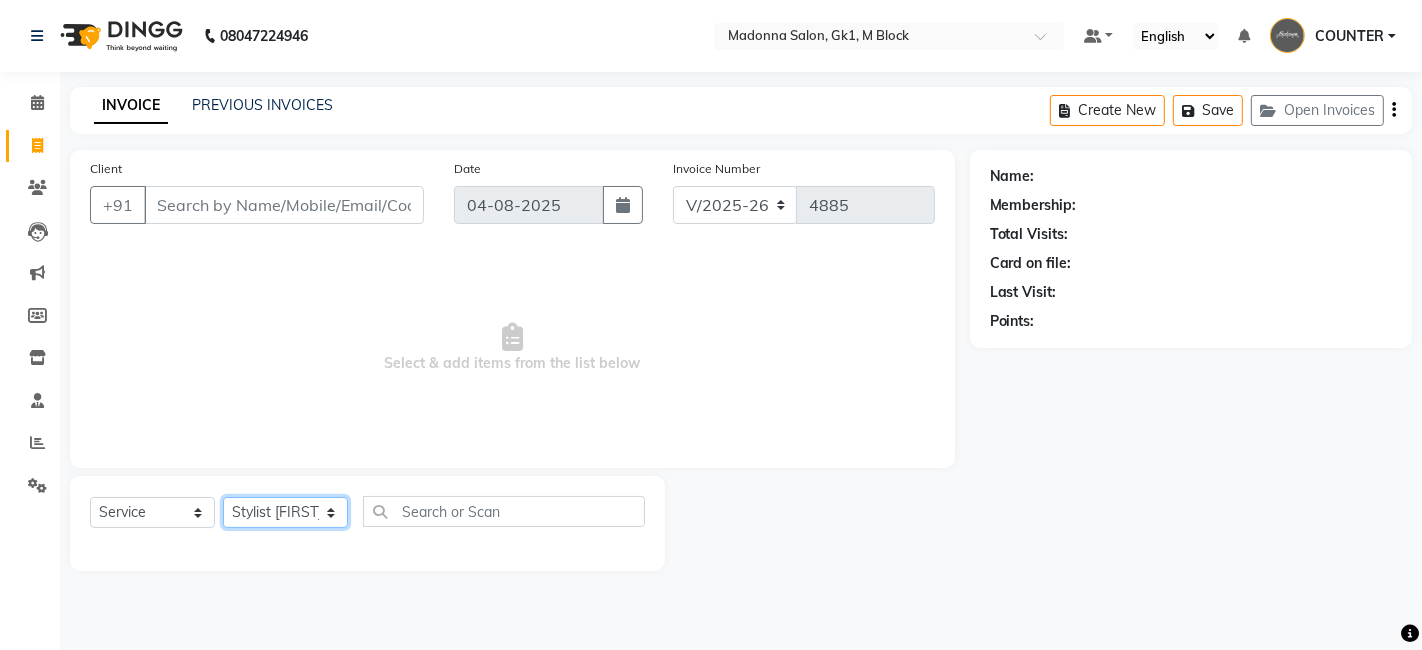 click on "Select Stylist AJAY Amar Ankush Ashu Beauty Tanuja COUNTER Deepak Esha Fatima Husain Maggi Manjit Nandini Nazim Owner Owner Rakesh Rishi Sandeep Shipra Sonu Stylist Rajesh Sushma Tarun Tushar Vaibhav Vijay  Vipin" 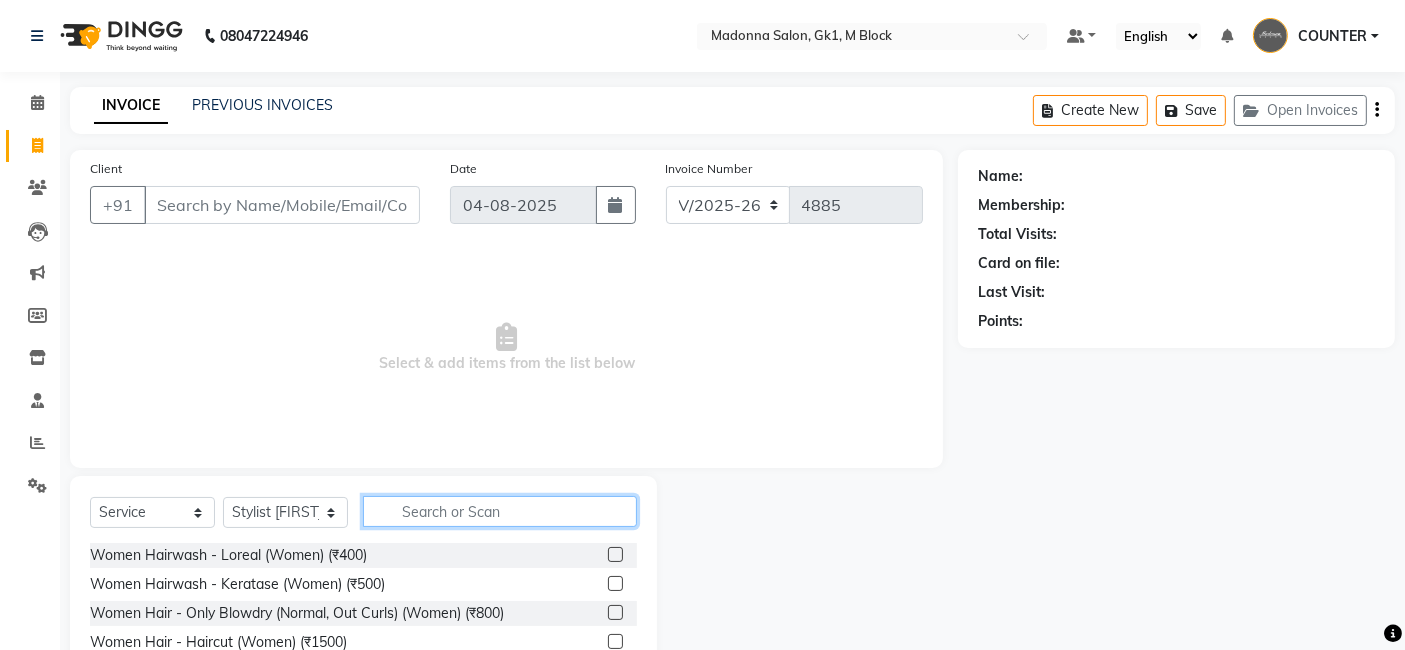 click 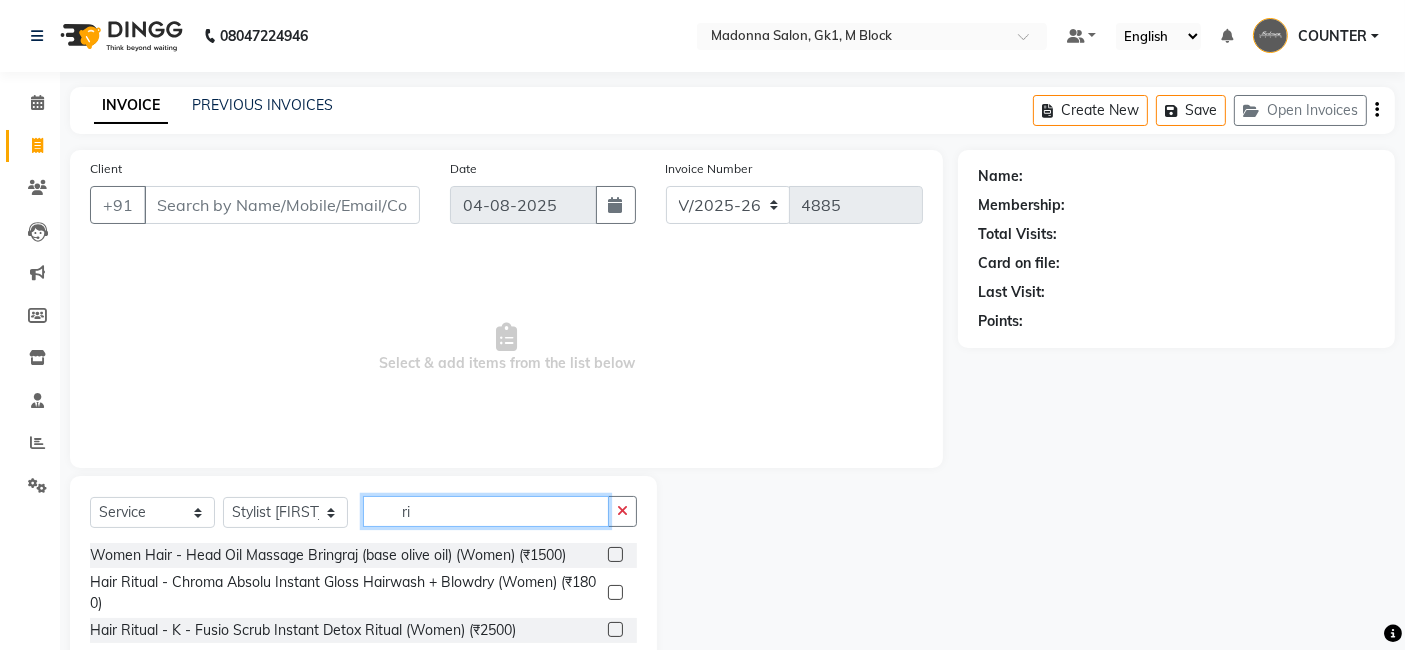 type on "ri" 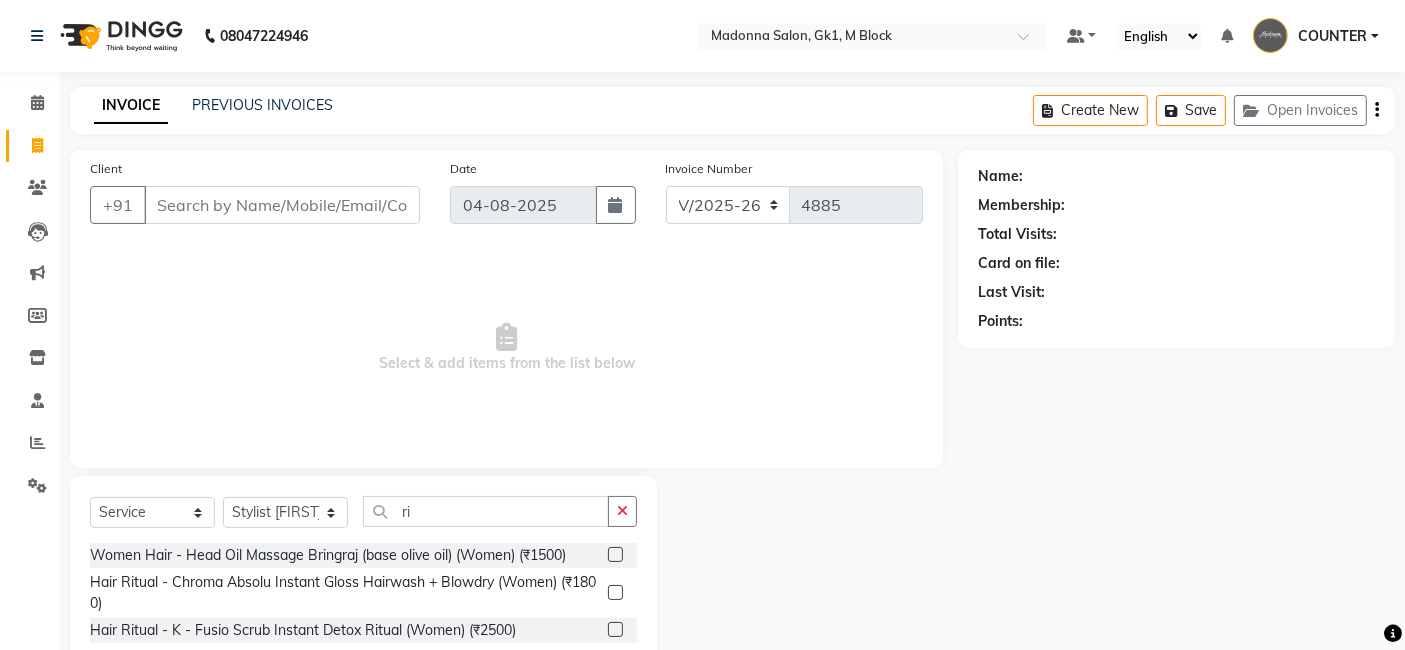 click 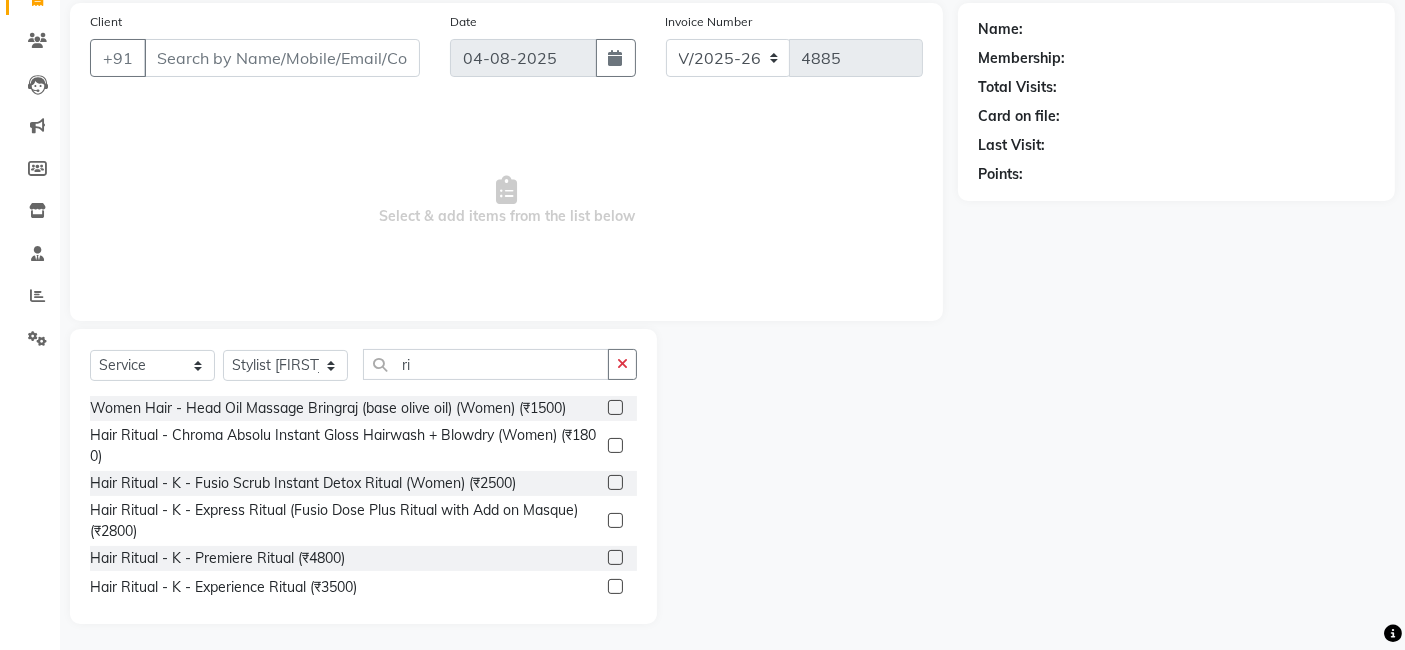 scroll, scrollTop: 150, scrollLeft: 0, axis: vertical 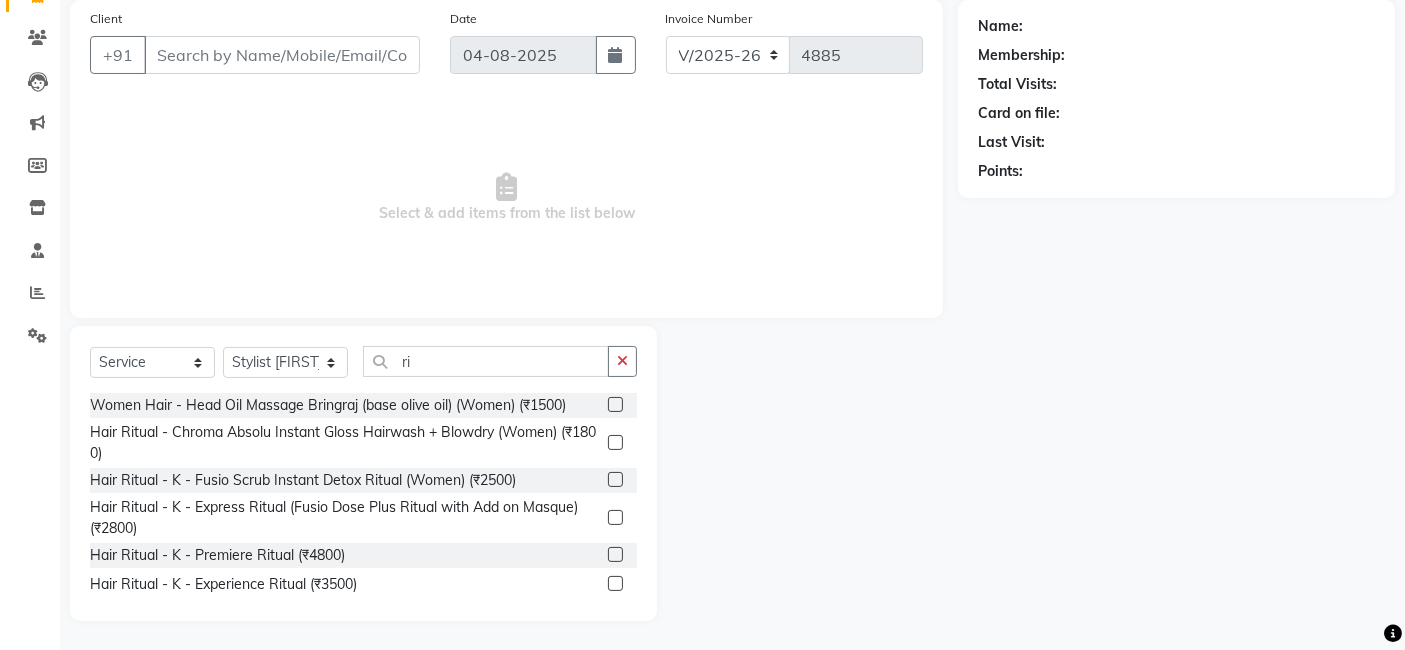 click 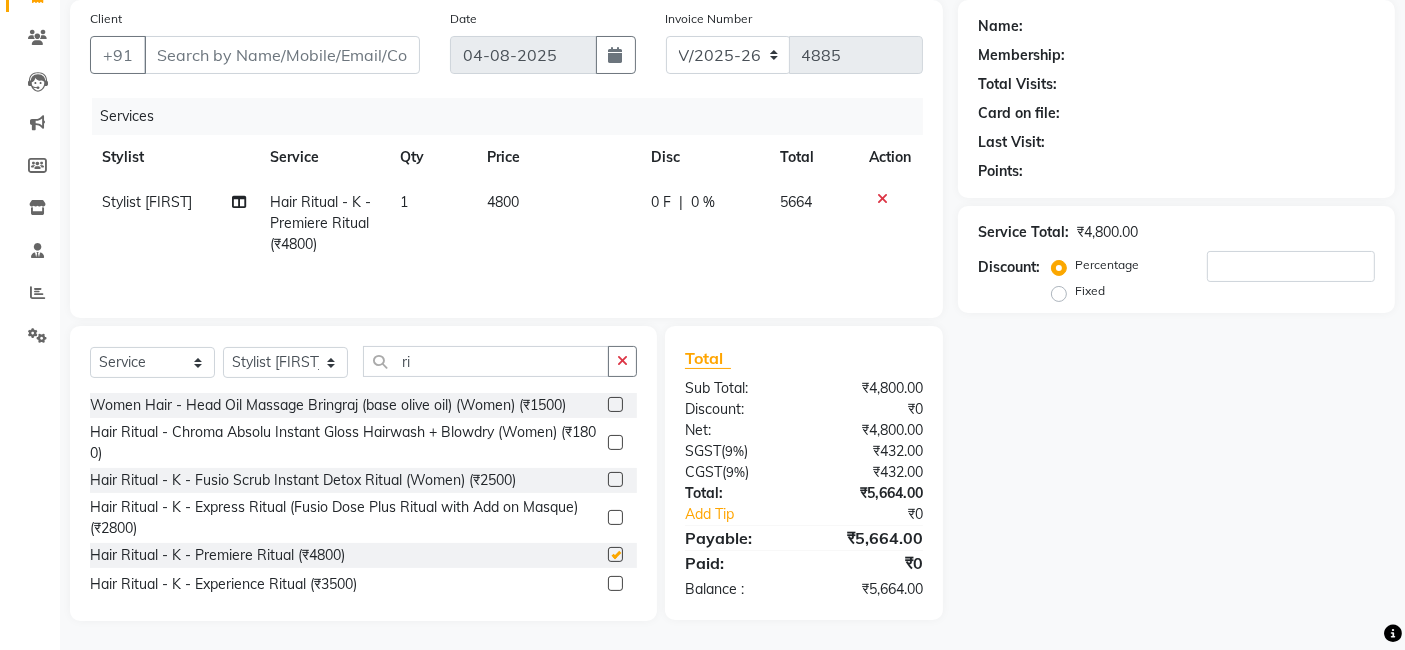 checkbox on "false" 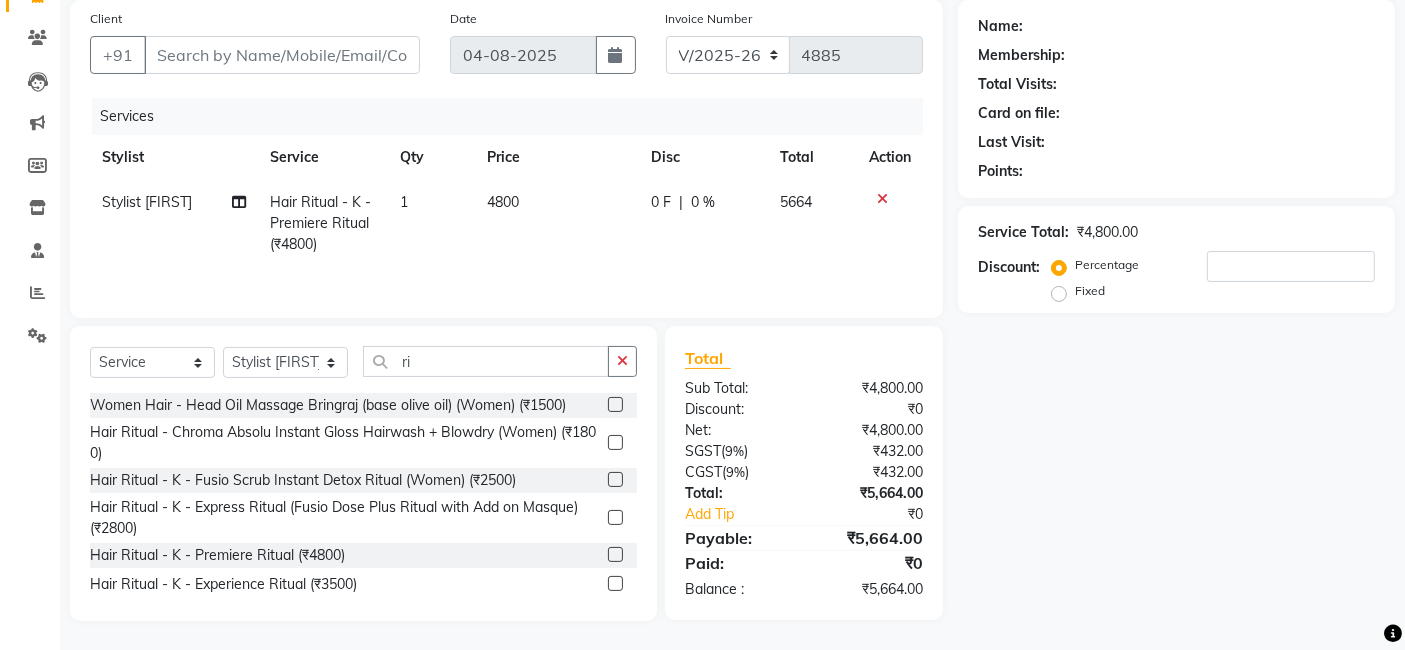 click on "4800" 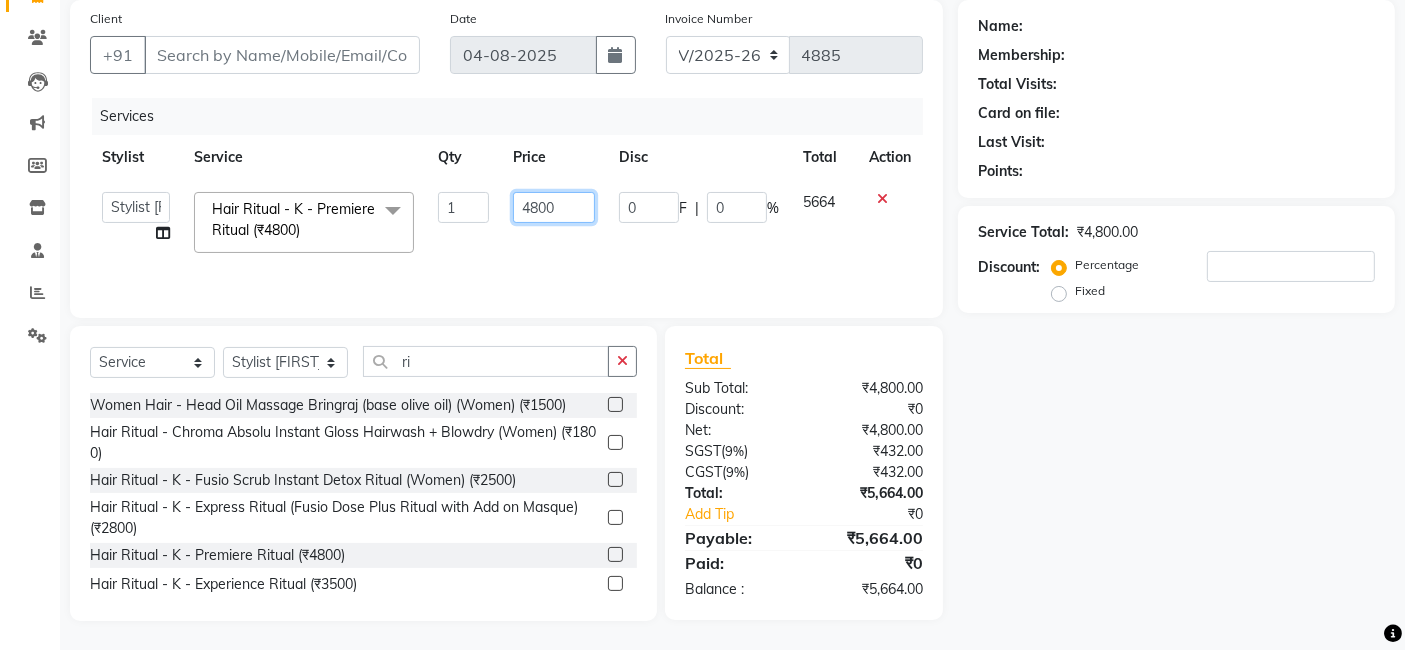 click on "4800" 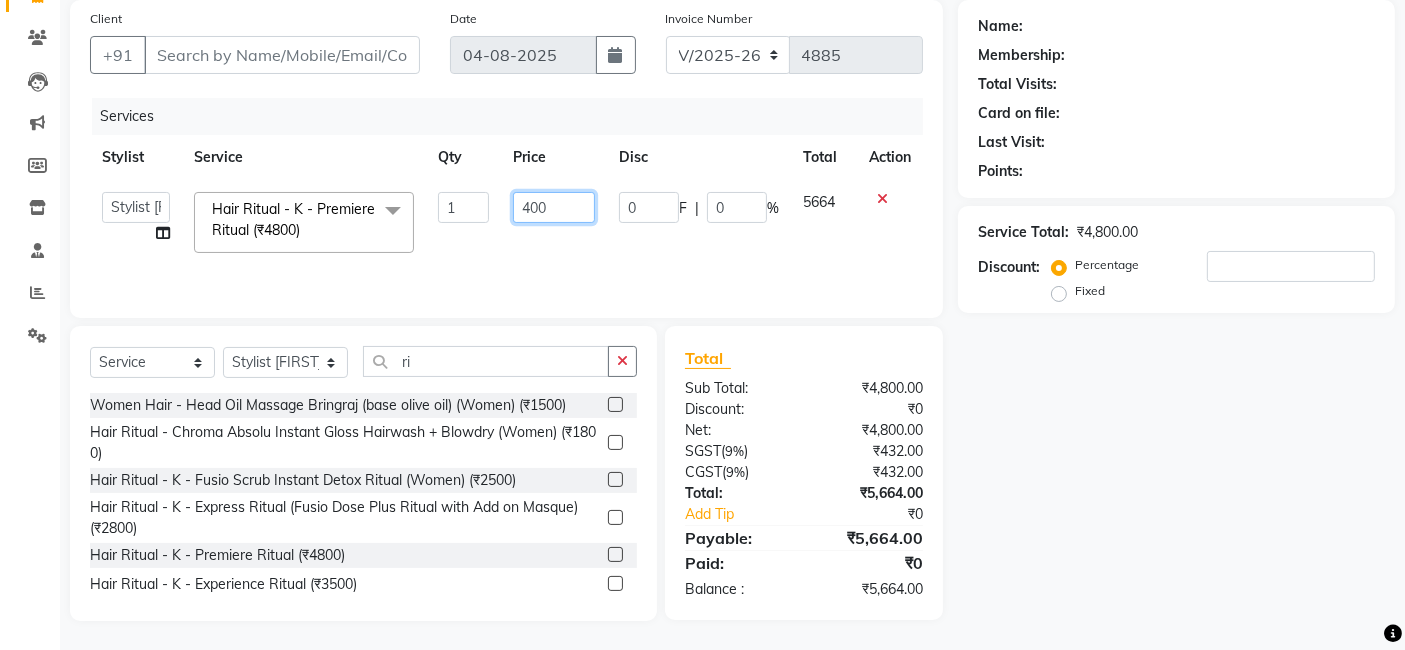 type on "4500" 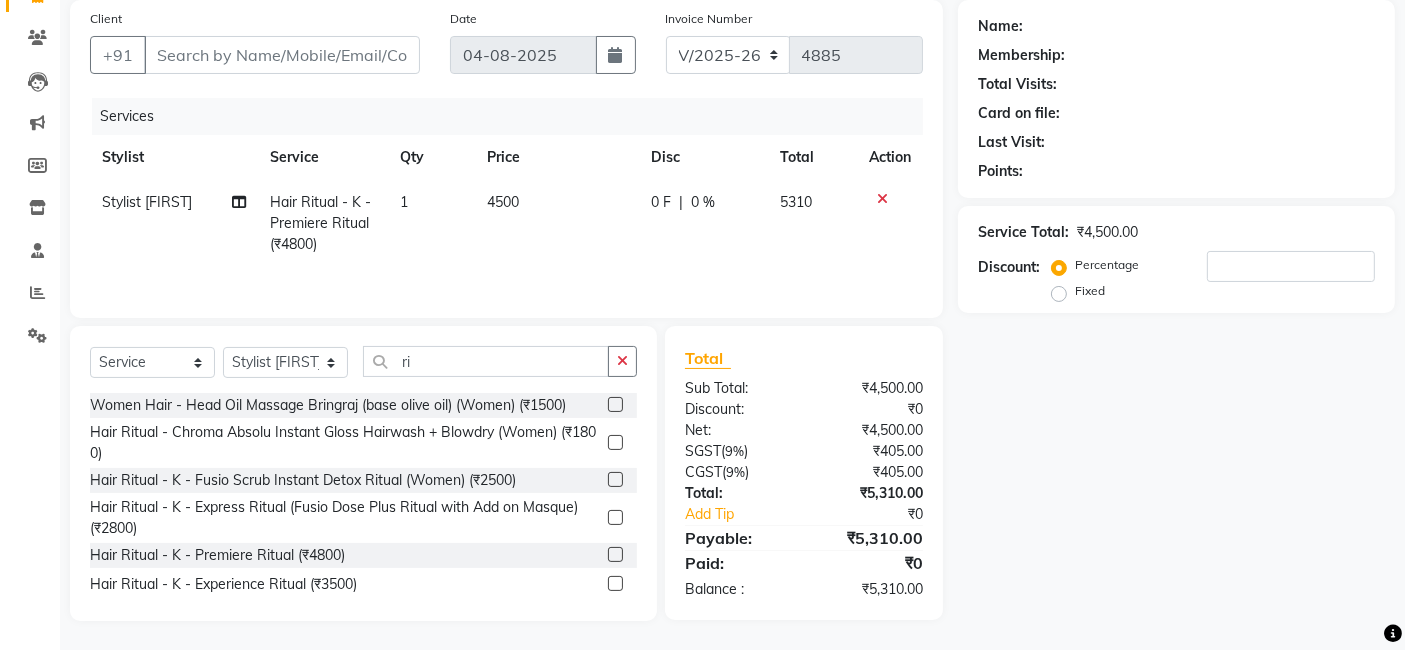 click on "Name: Membership: Total Visits: Card on file: Last Visit:  Points:  Service Total:  ₹4,500.00  Discount:  Percentage   Fixed" 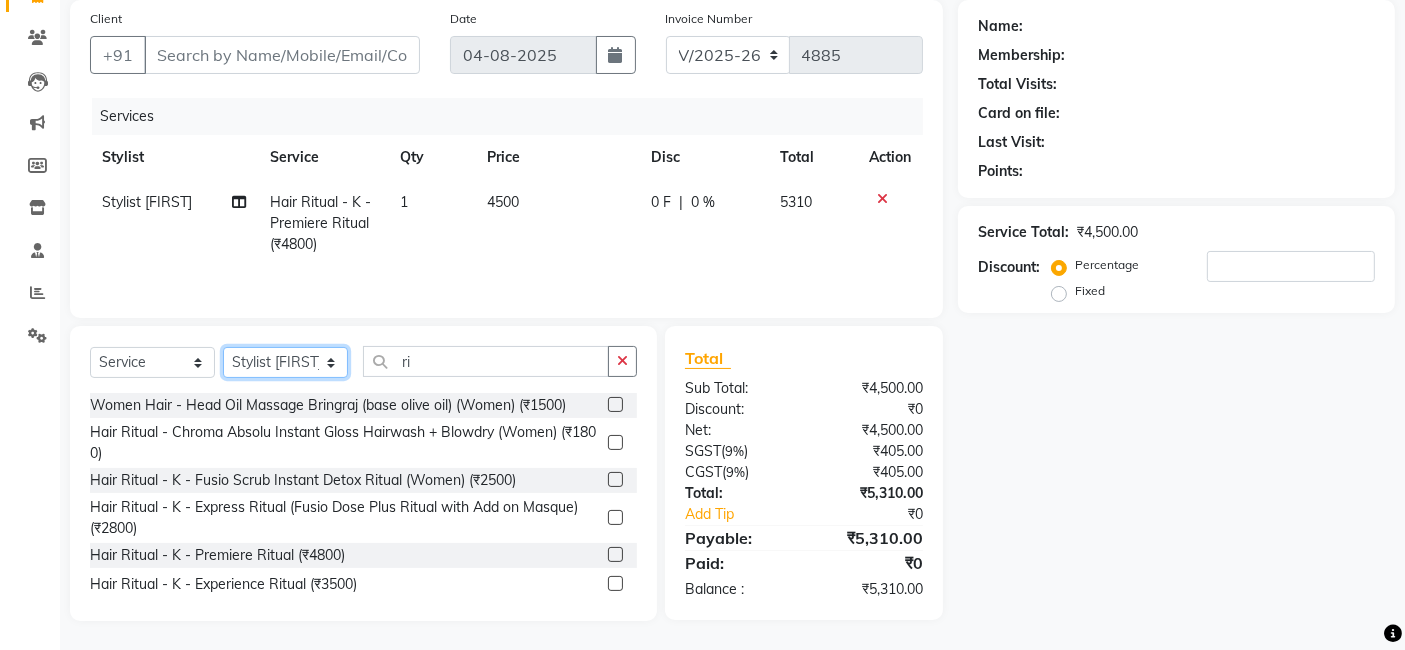 click on "Select Stylist AJAY Amar Ankush Ashu Beauty Tanuja COUNTER Deepak Esha Fatima Husain Maggi Manjit Nandini Nazim Owner Owner Rakesh Rishi Sandeep Shipra Sonu Stylist Rajesh Sushma Tarun Tushar Vaibhav Vijay  Vipin" 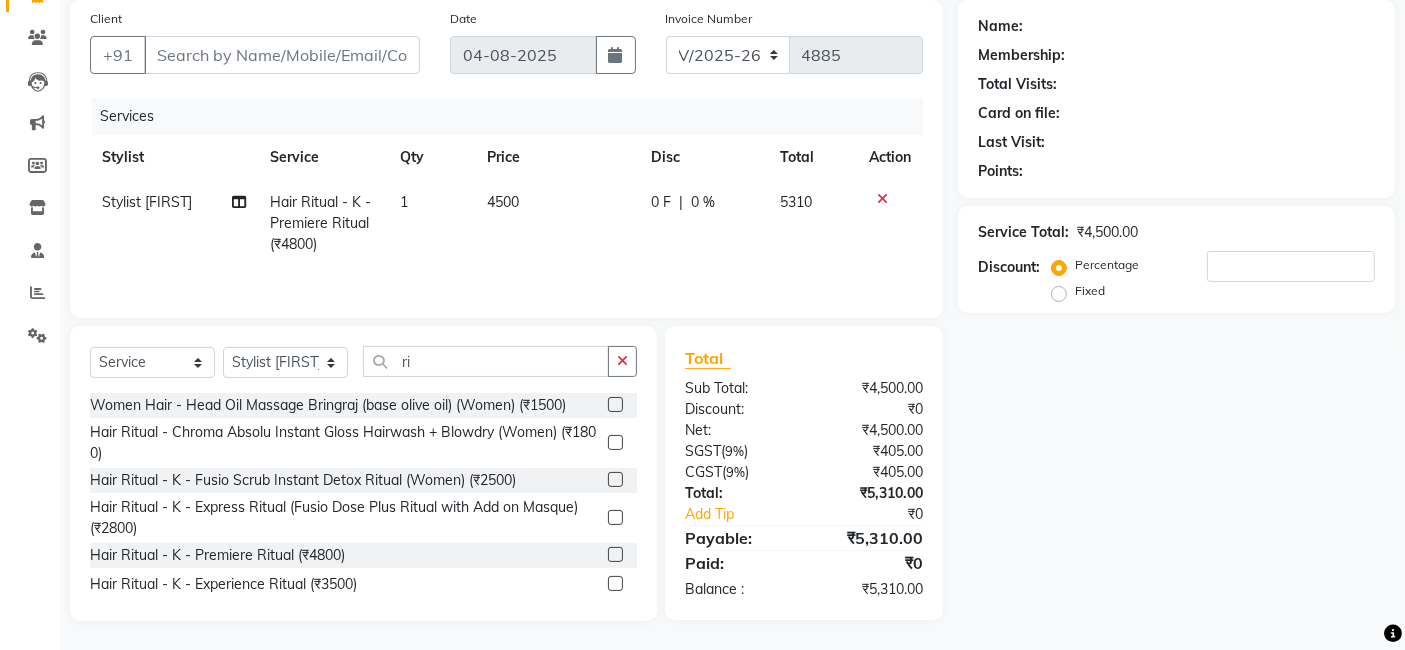 scroll, scrollTop: 79, scrollLeft: 0, axis: vertical 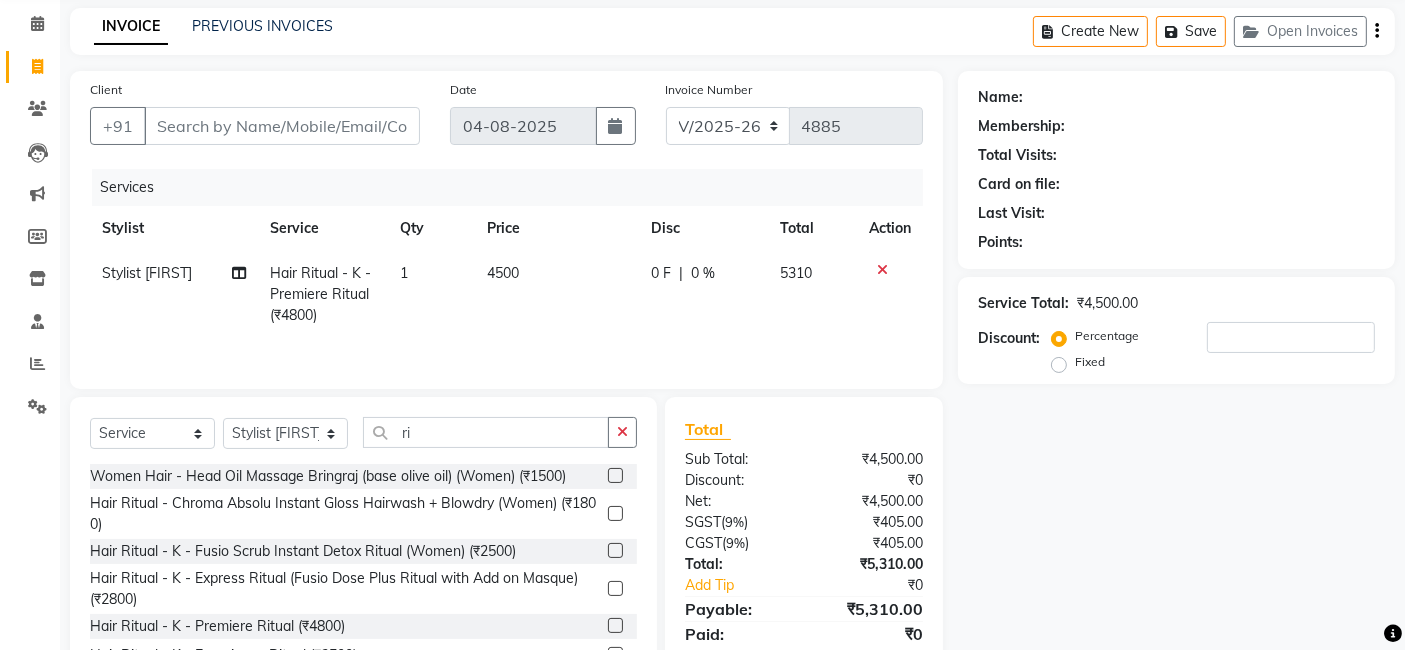 drag, startPoint x: 1274, startPoint y: 451, endPoint x: 286, endPoint y: 113, distance: 1044.2164 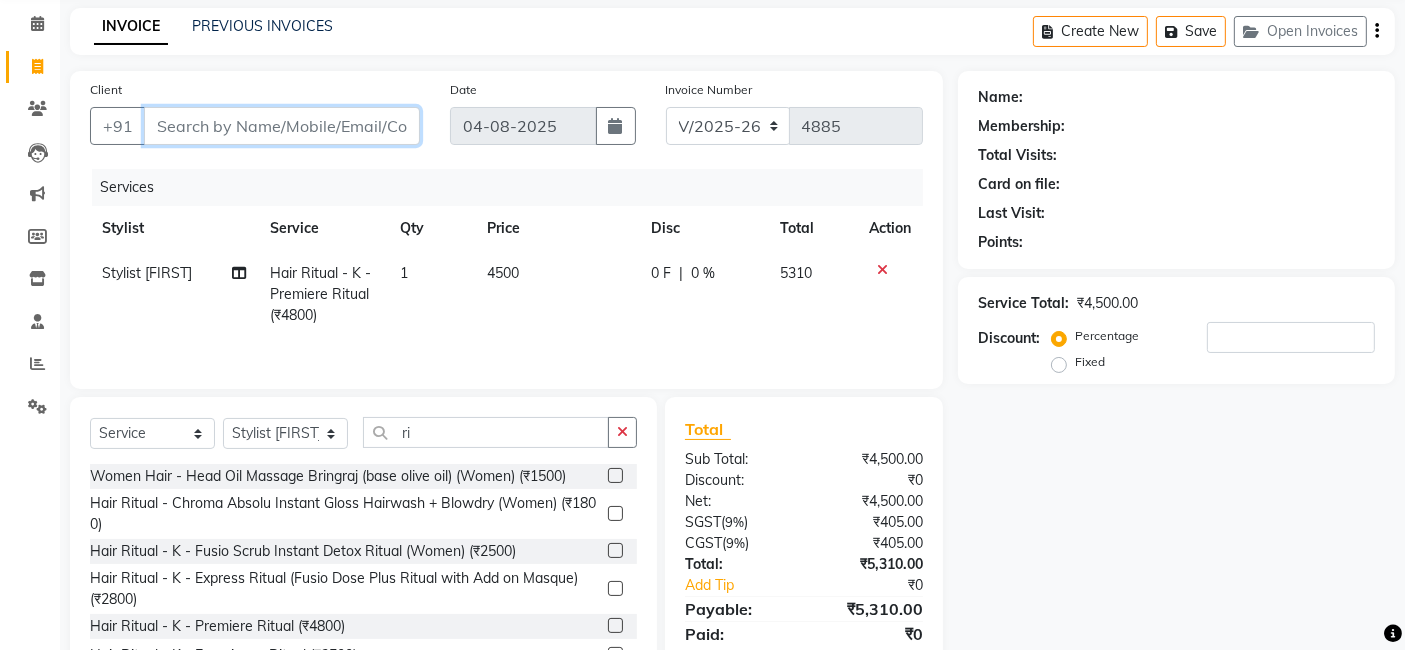 click on "Client" at bounding box center (282, 126) 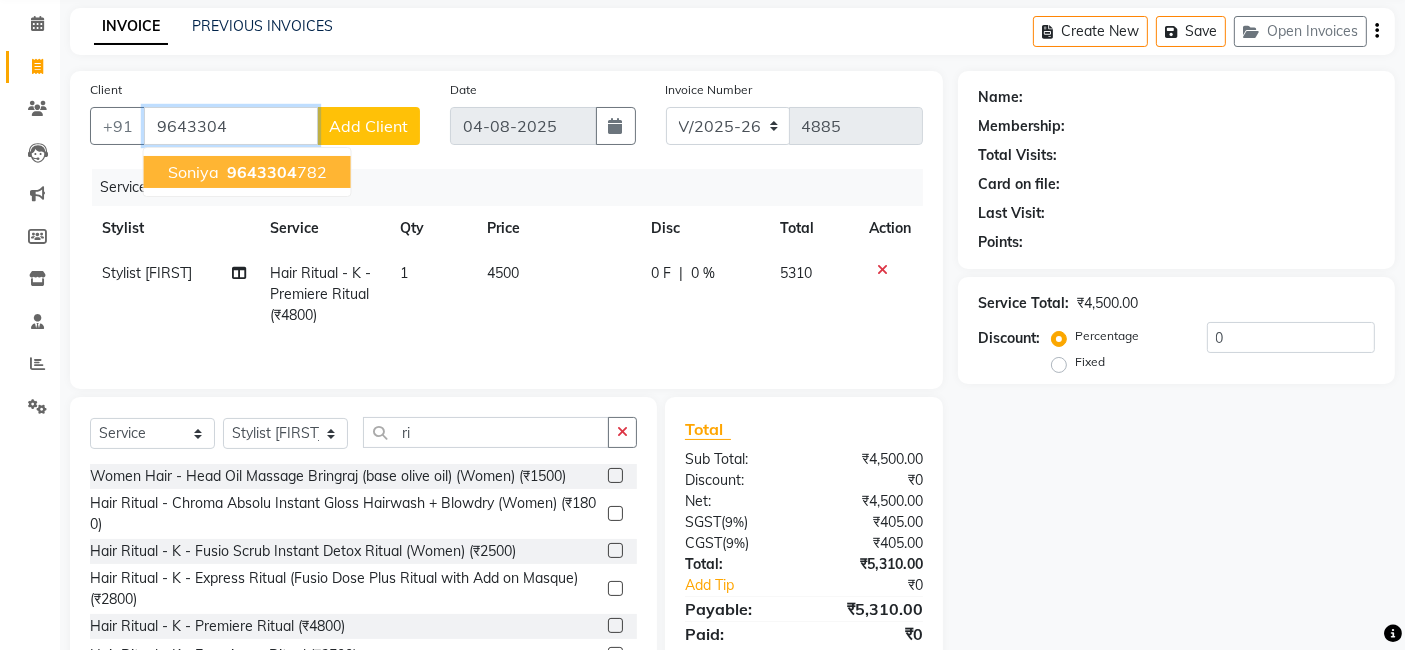 click on "9643304" at bounding box center [262, 172] 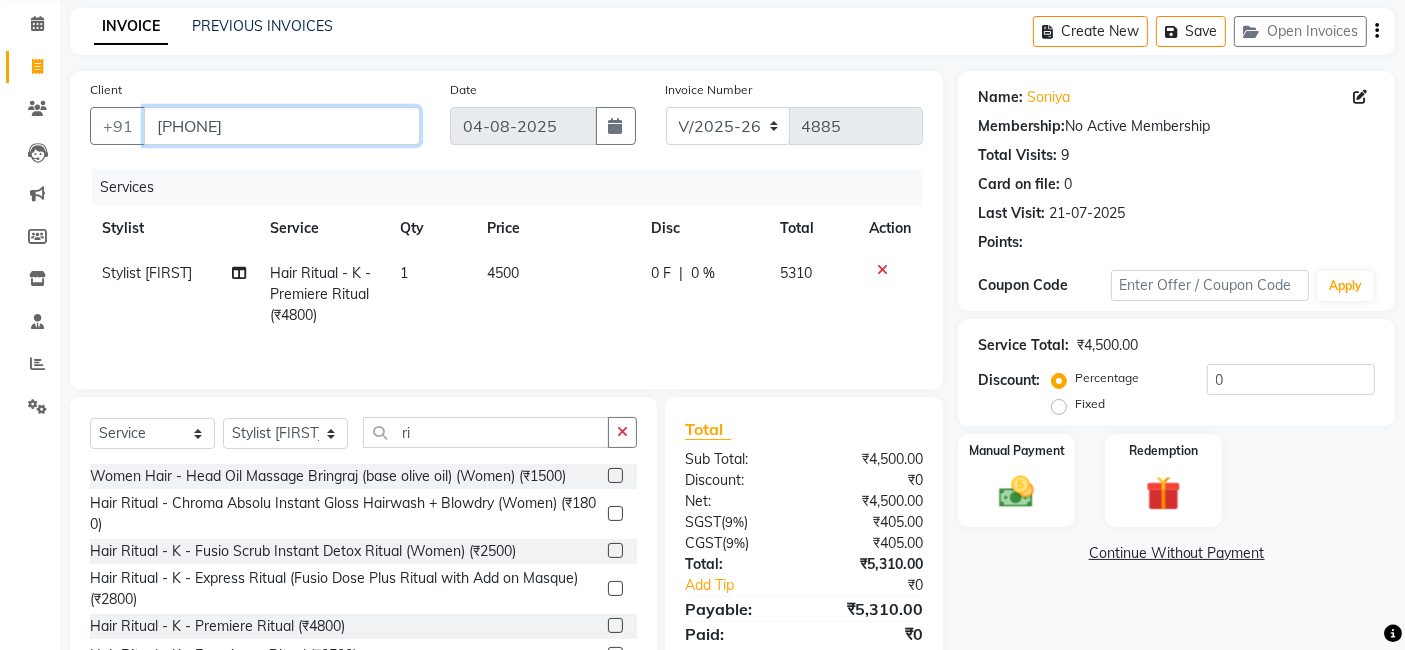 click on "[PHONE]" at bounding box center (282, 126) 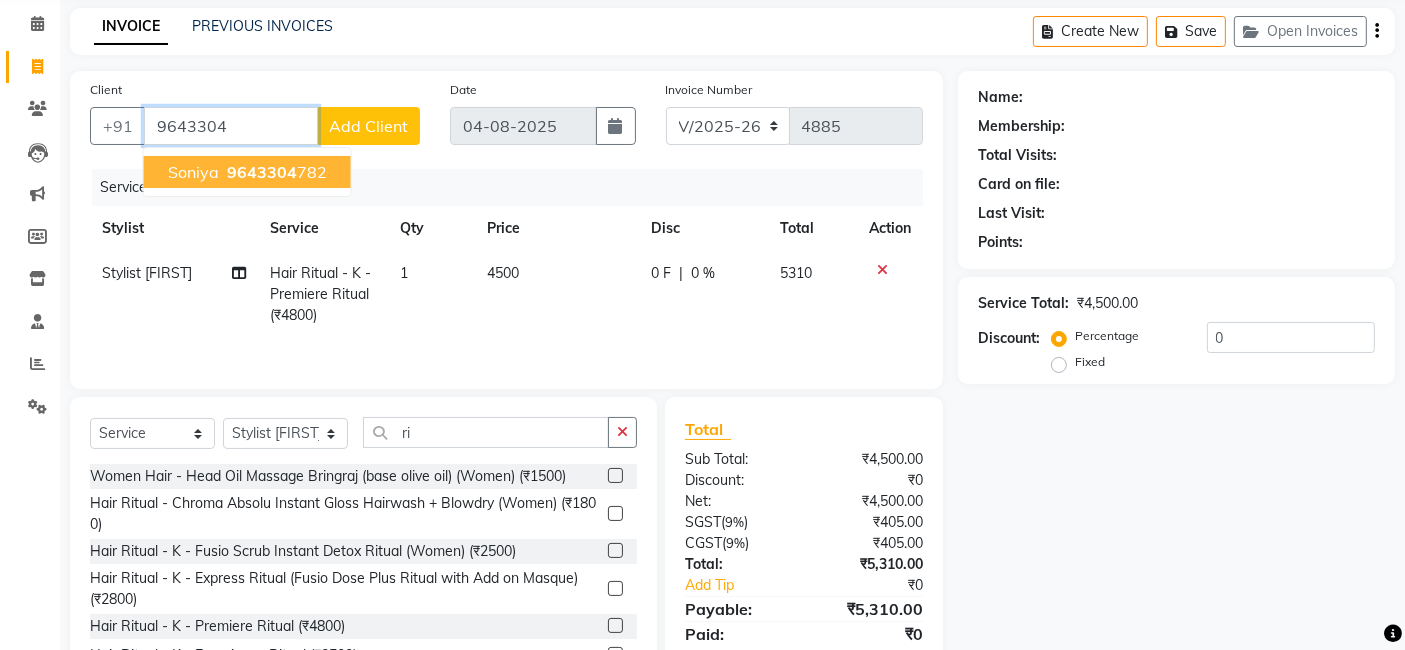 click on "9643304 782" at bounding box center (275, 172) 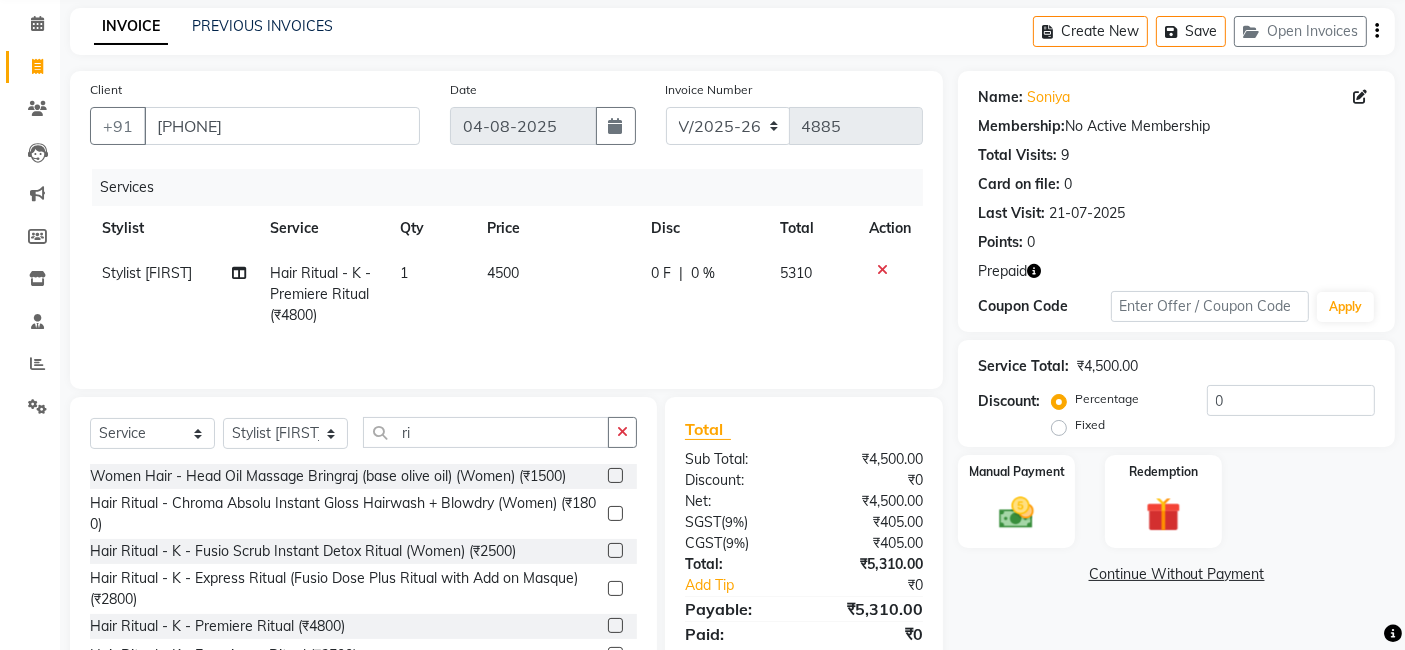 click 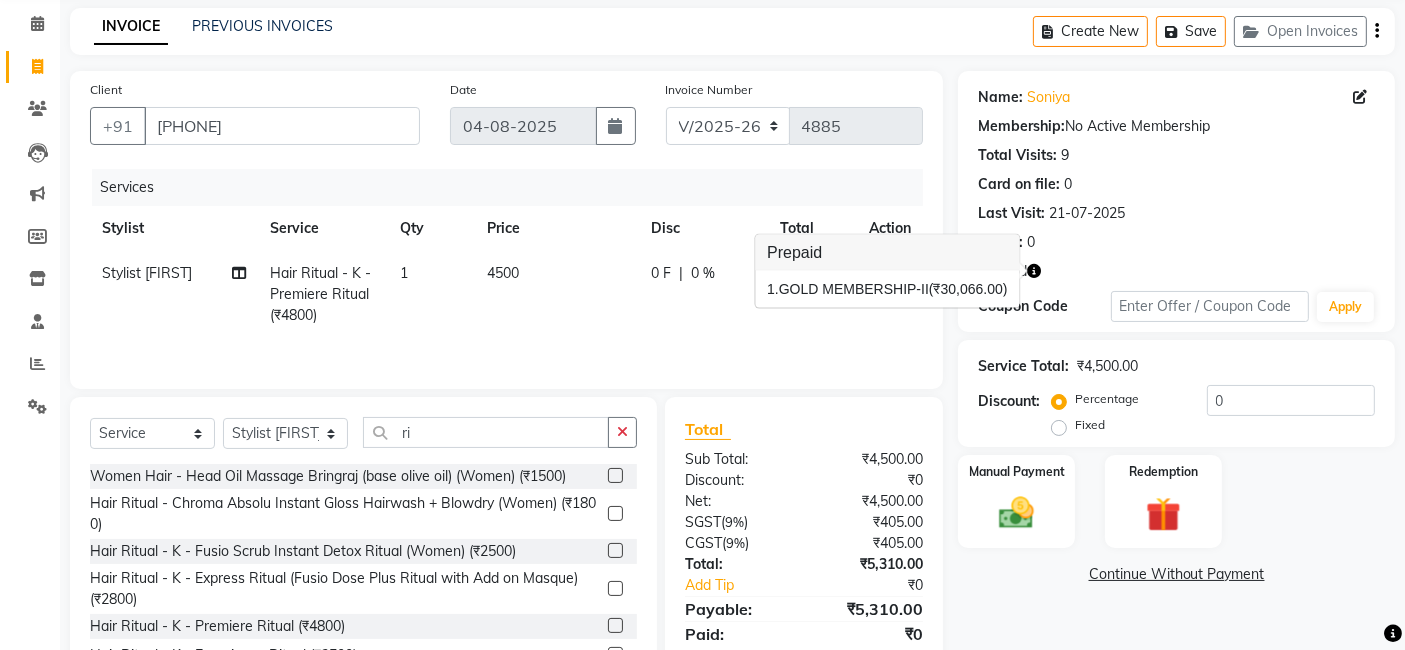 click on "Name: Soniya  Membership:  No Active Membership  Total Visits:  9 Card on file:  0 Last Visit:   21-07-2025 Points:   0  Prepaid Coupon Code Apply Service Total:  ₹4,500.00  Discount:  Percentage   Fixed  0 Manual Payment Redemption  Continue Without Payment" 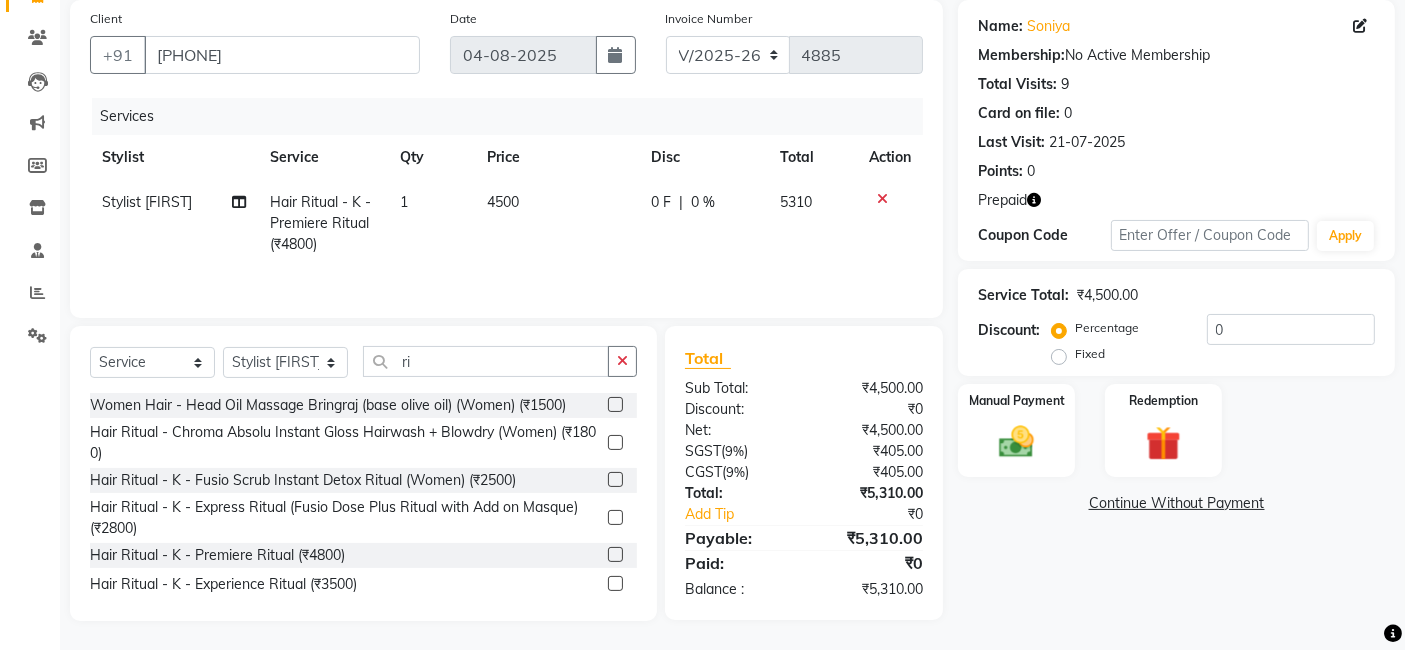 scroll, scrollTop: 152, scrollLeft: 0, axis: vertical 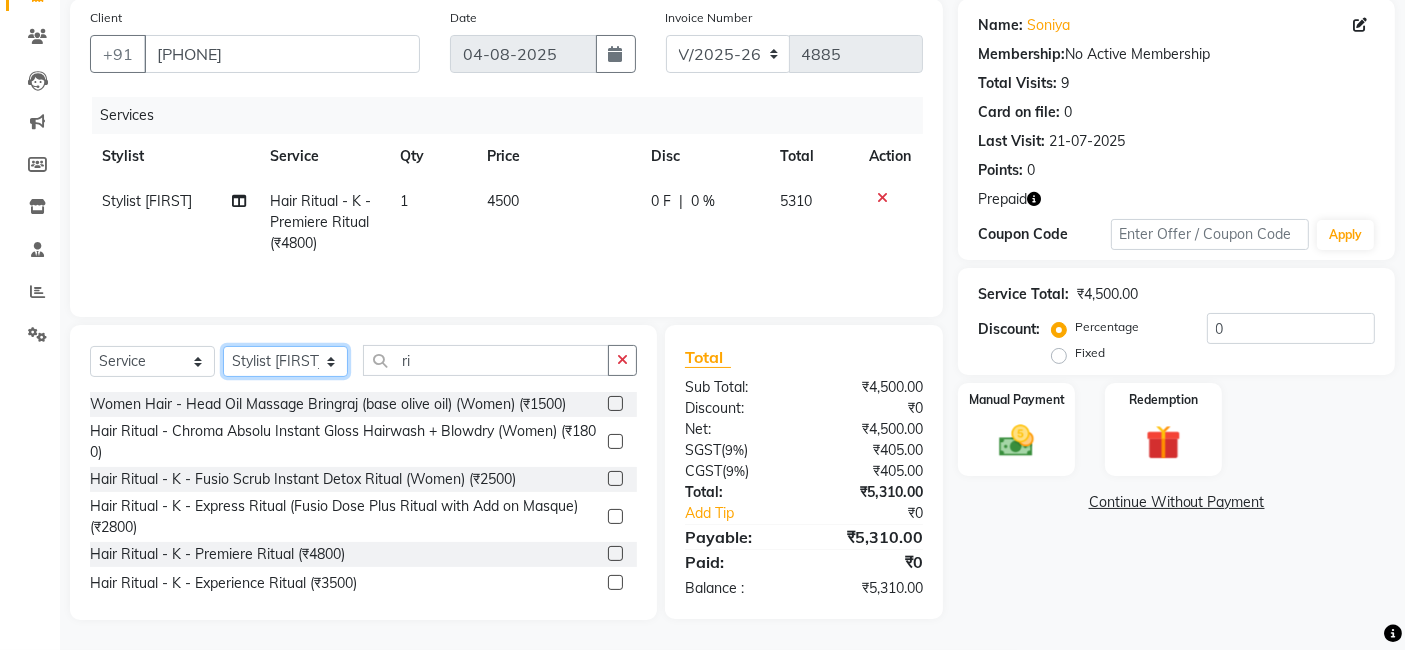 click on "Select Stylist AJAY Amar Ankush Ashu Beauty Tanuja COUNTER Deepak Esha Fatima Husain Maggi Manjit Nandini Nazim Owner Owner Rakesh Rishi Sandeep Shipra Sonu Stylist Rajesh Sushma Tarun Tushar Vaibhav Vijay  Vipin" 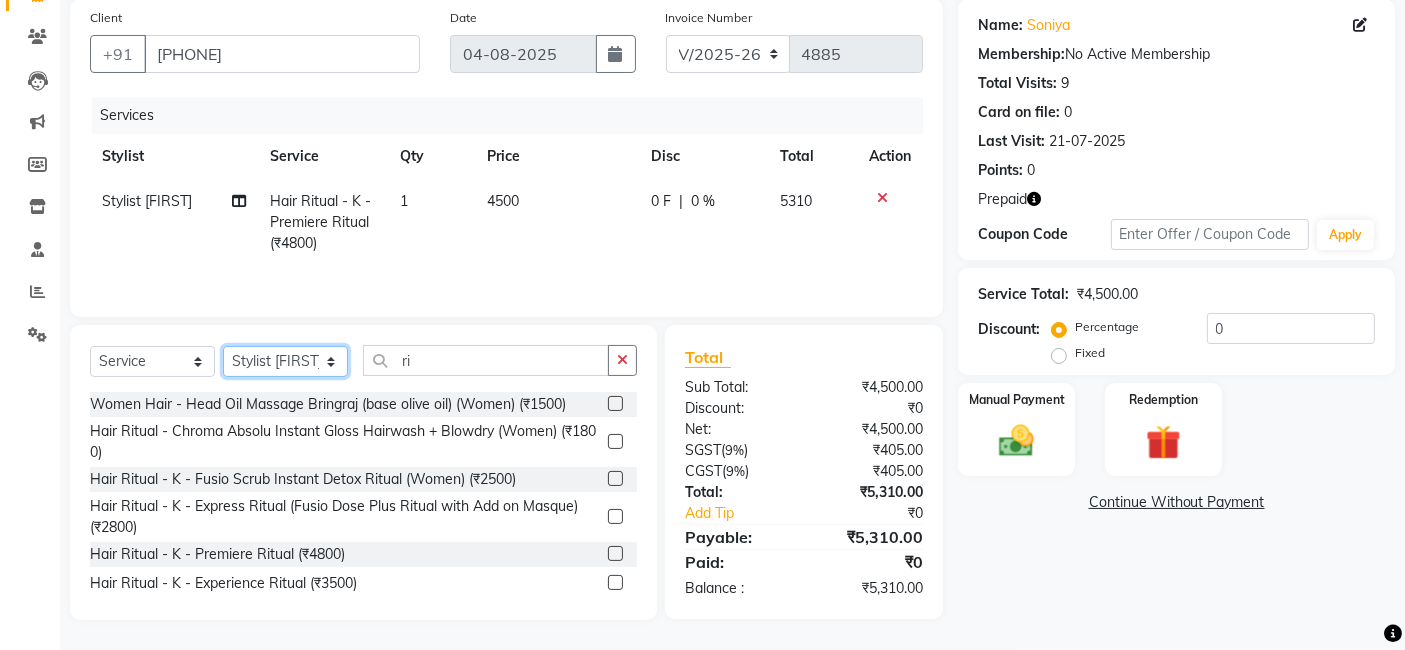 select on "48182" 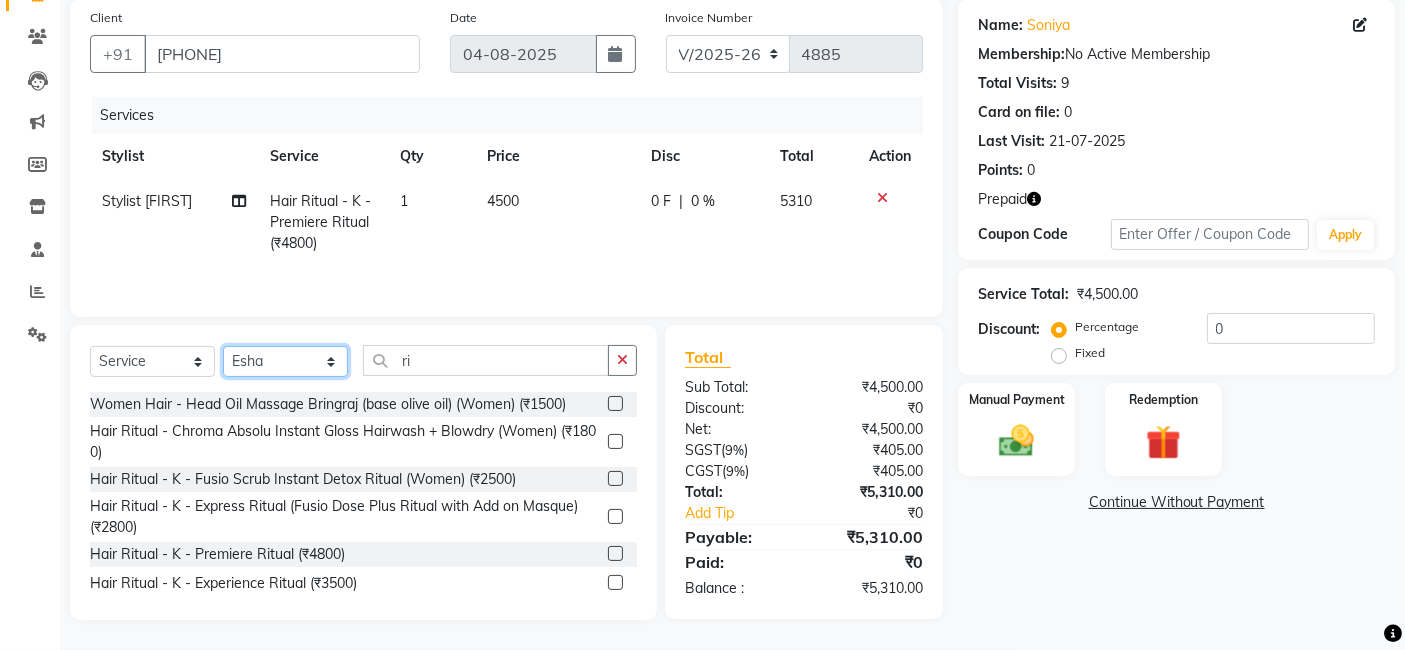click on "Select Stylist AJAY Amar Ankush Ashu Beauty Tanuja COUNTER Deepak Esha Fatima Husain Maggi Manjit Nandini Nazim Owner Owner Rakesh Rishi Sandeep Shipra Sonu Stylist Rajesh Sushma Tarun Tushar Vaibhav Vijay  Vipin" 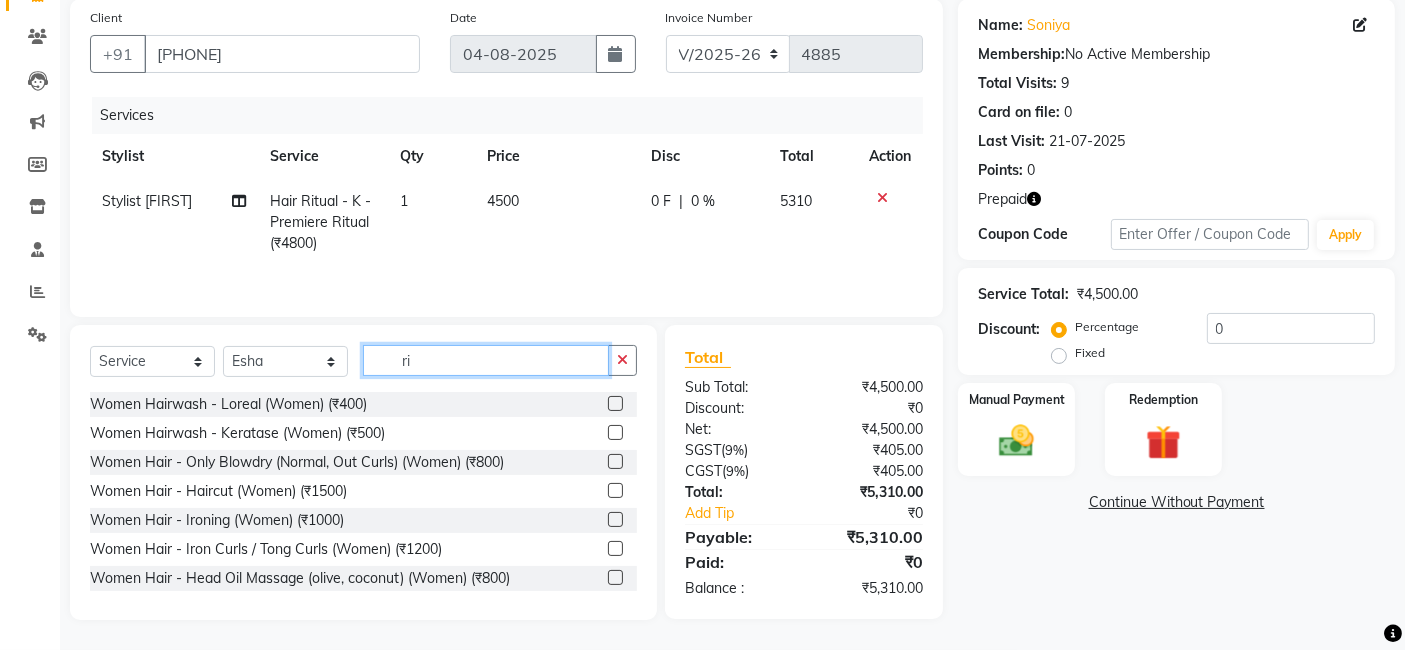 click on "ri" 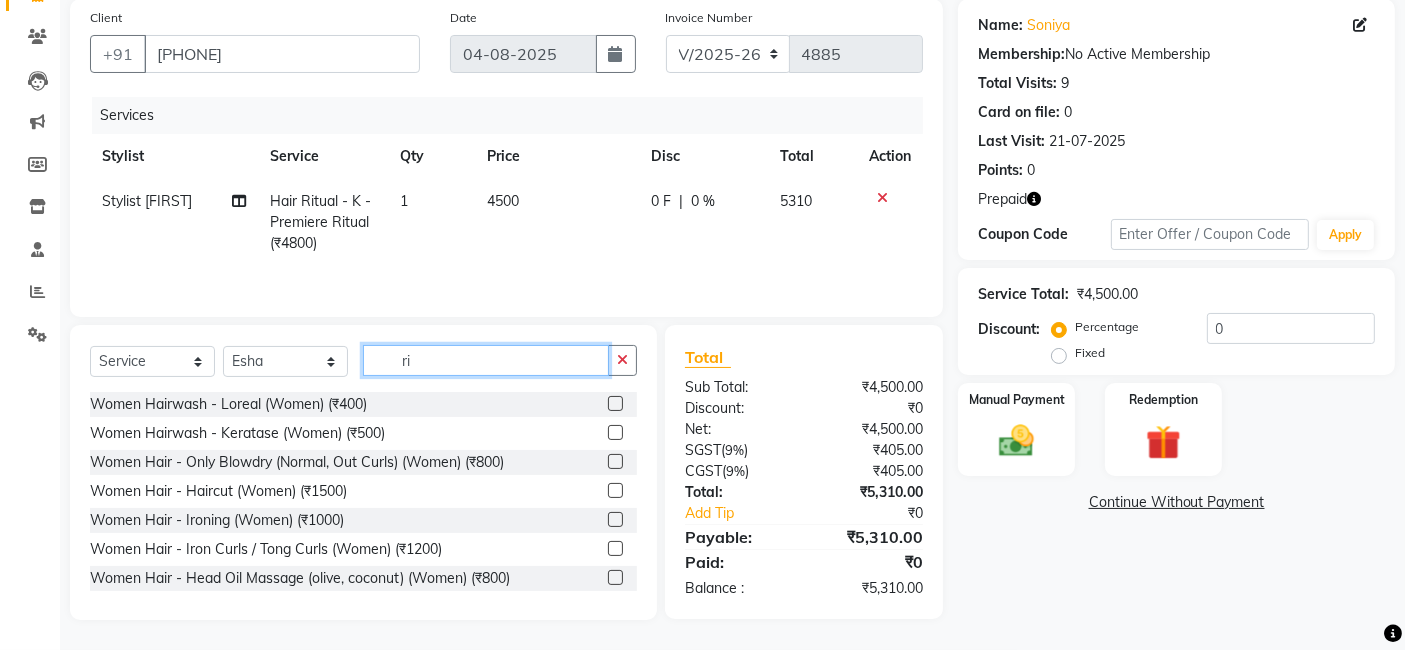 type on "r" 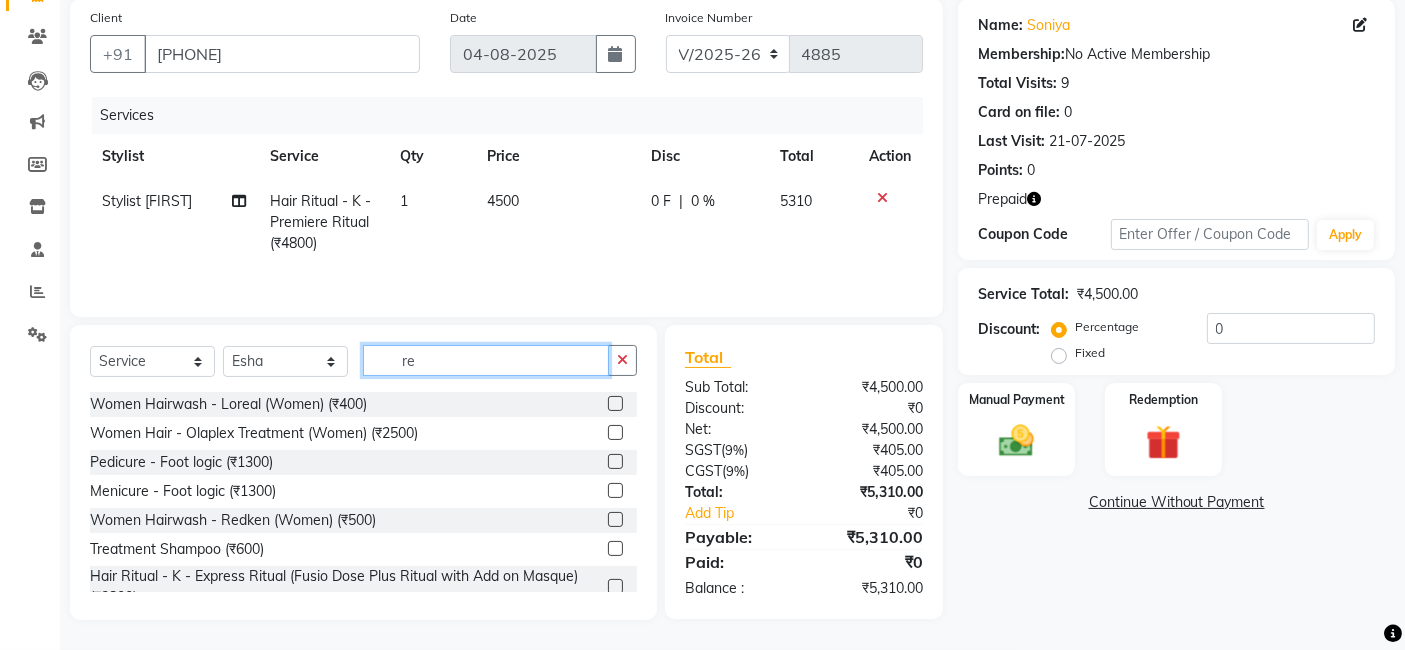 click on "re" 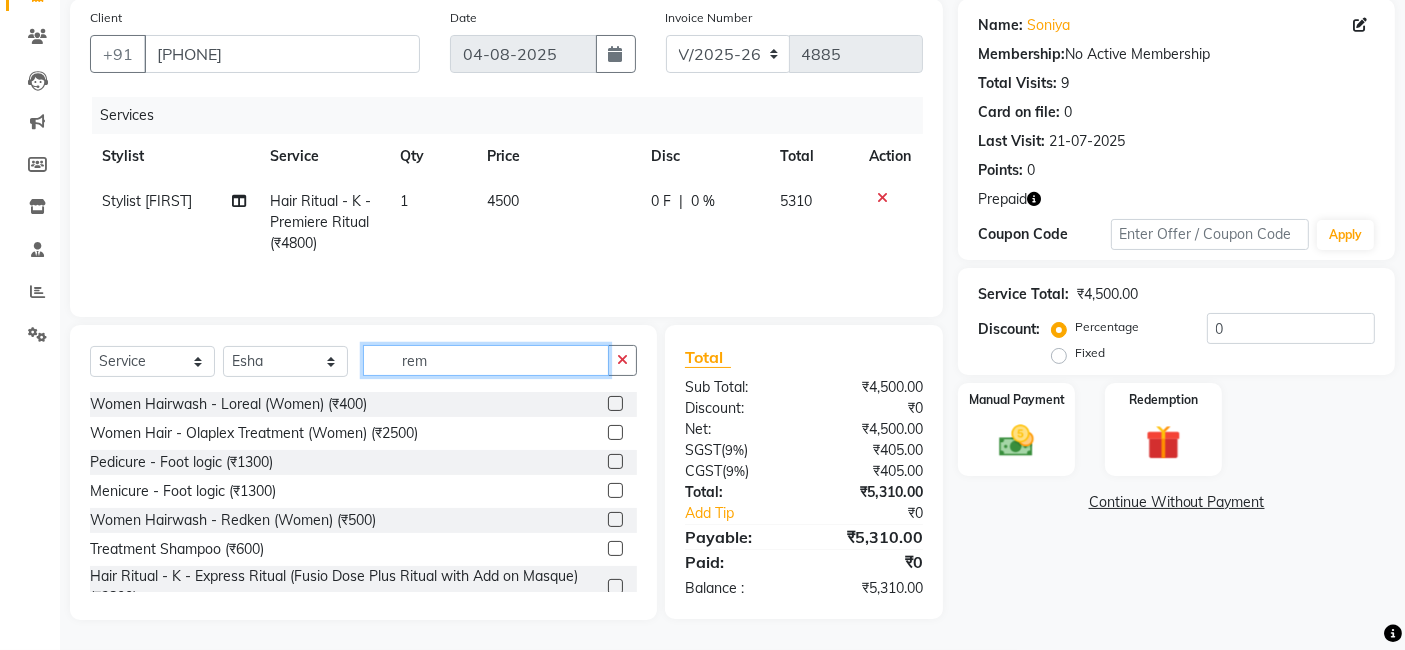 scroll, scrollTop: 151, scrollLeft: 0, axis: vertical 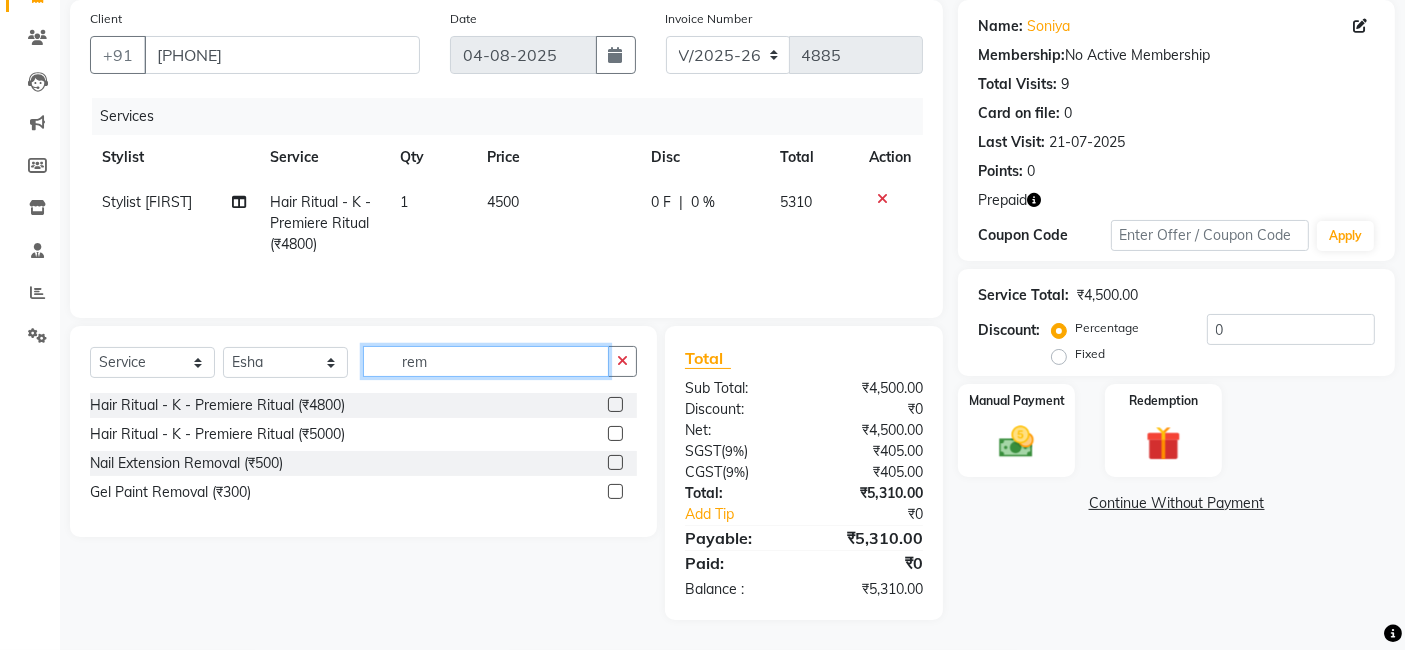 type on "rem" 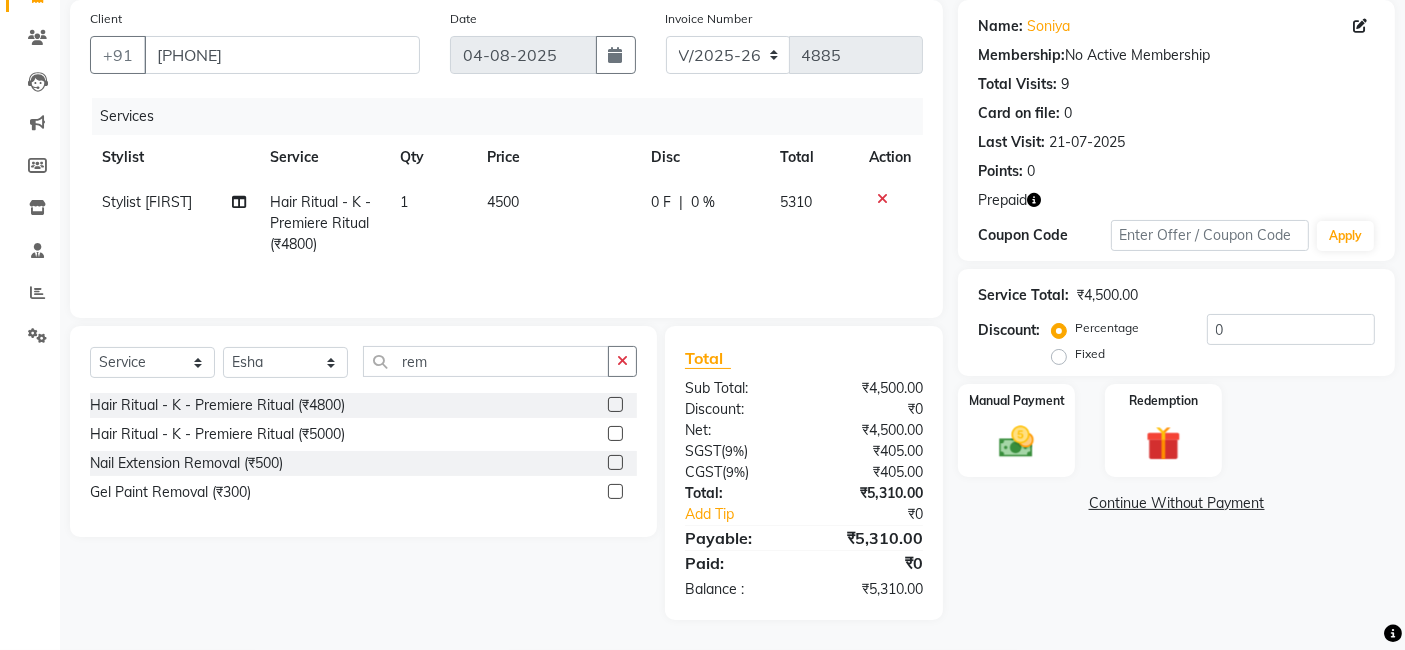 click 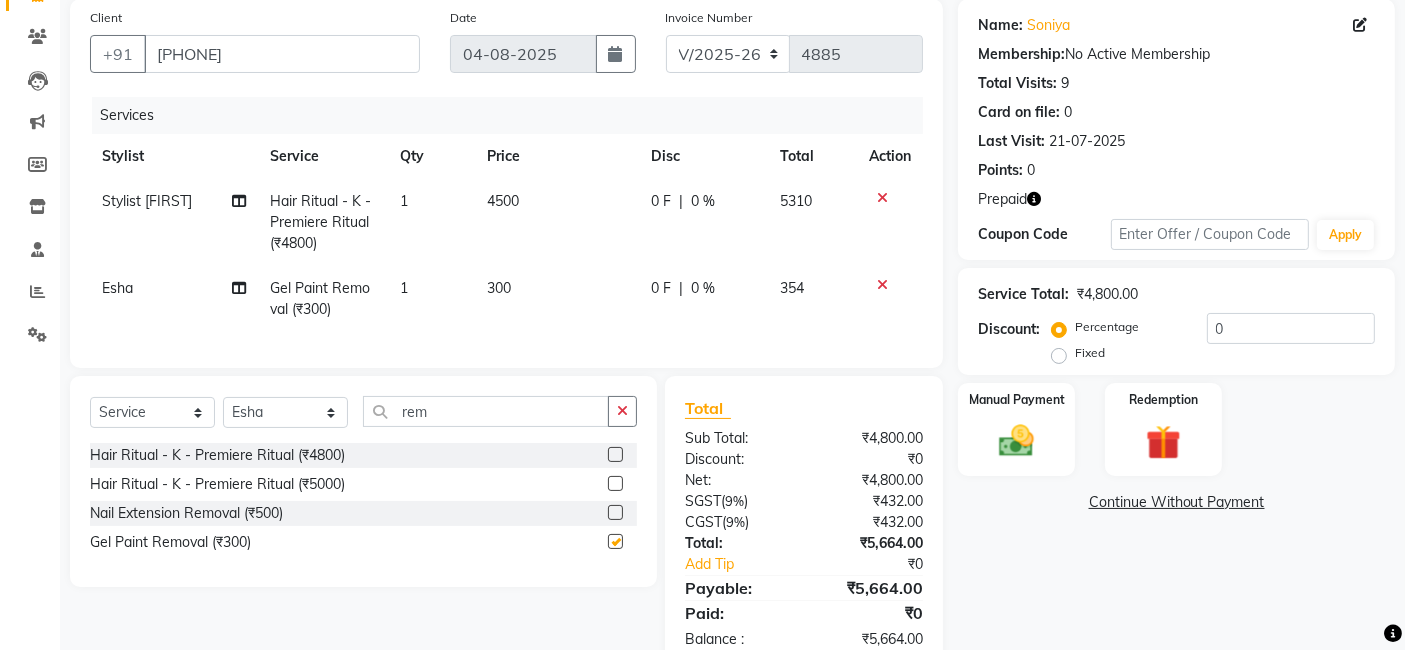 checkbox on "false" 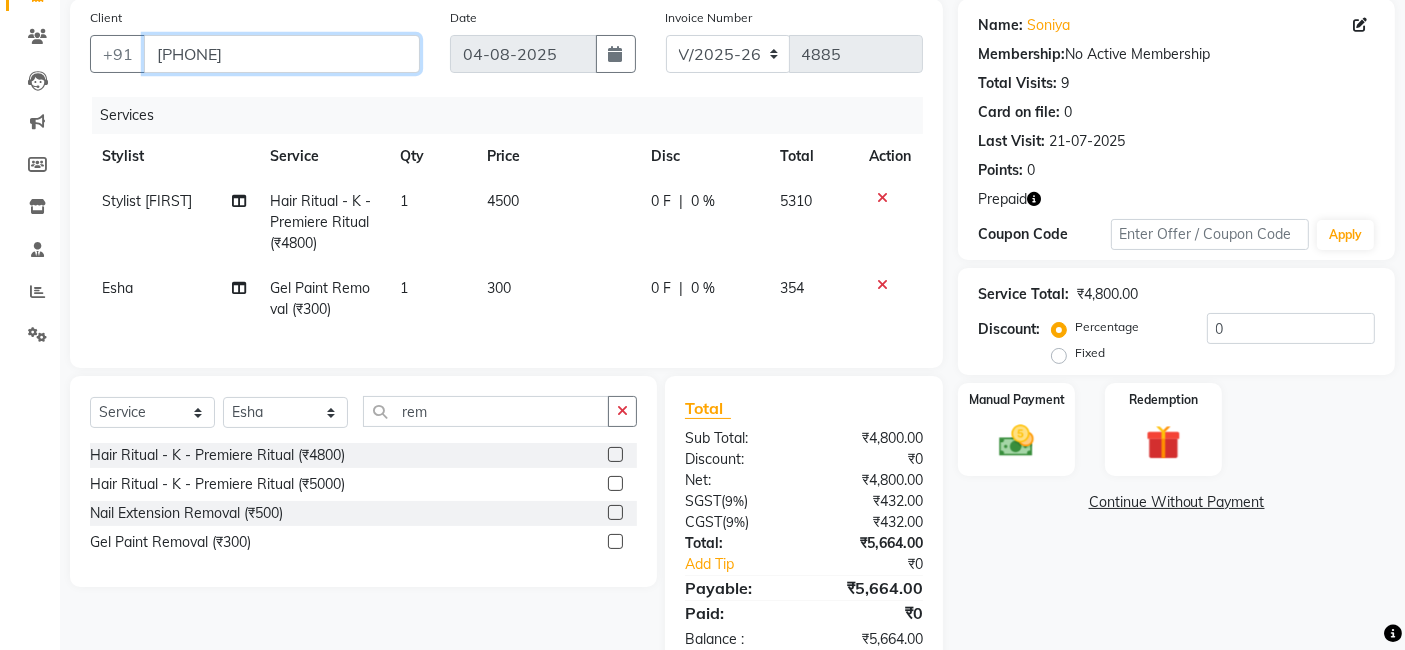 click on "[PHONE]" at bounding box center [282, 54] 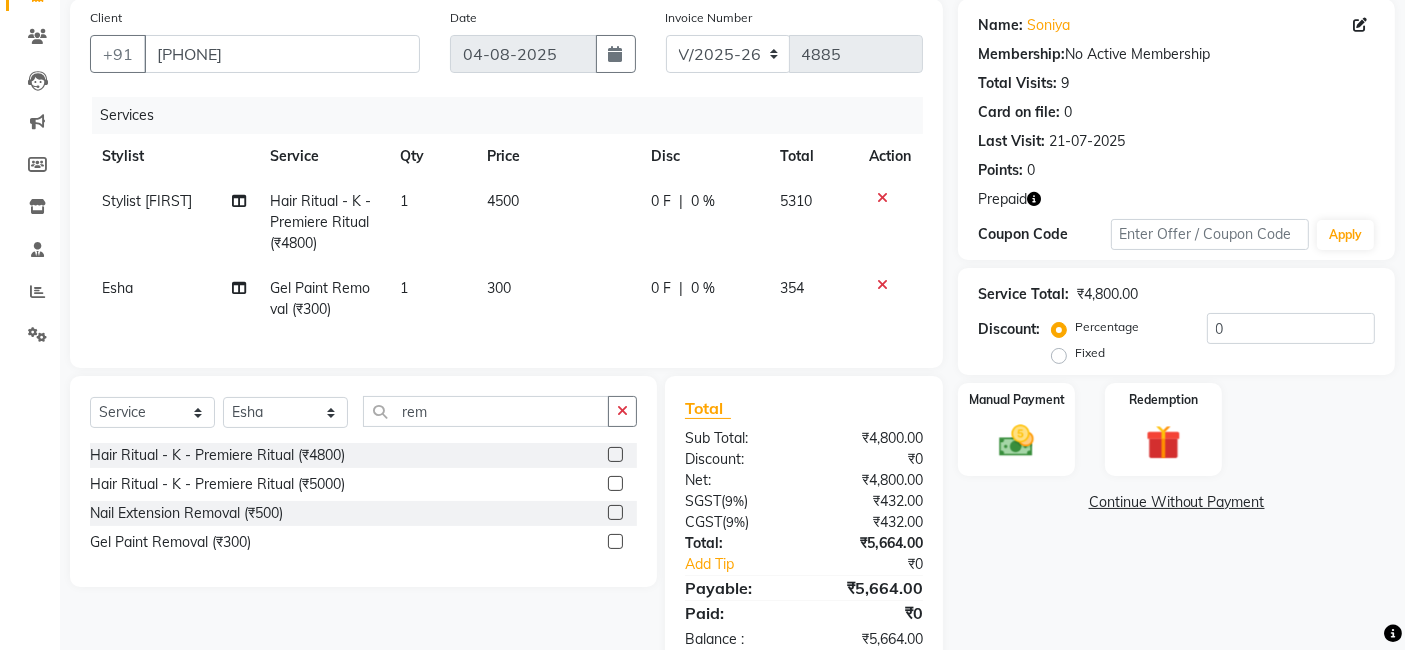 click 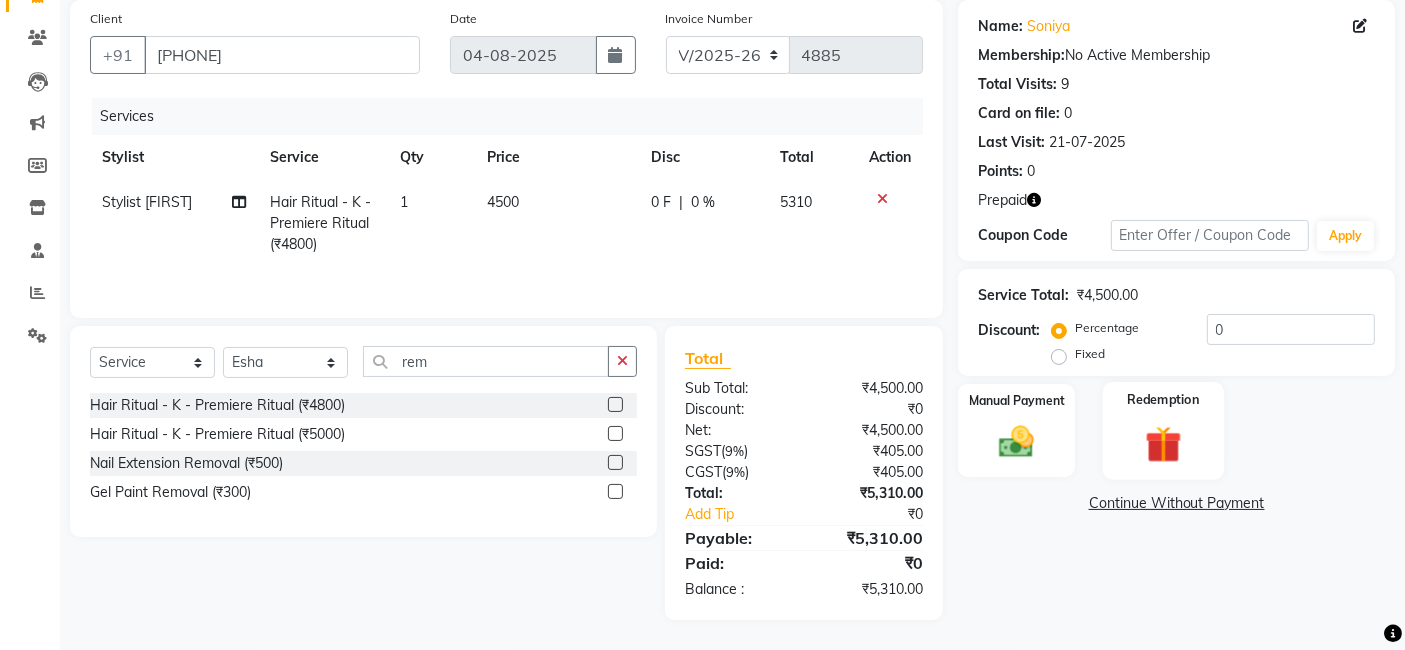 click on "Redemption" 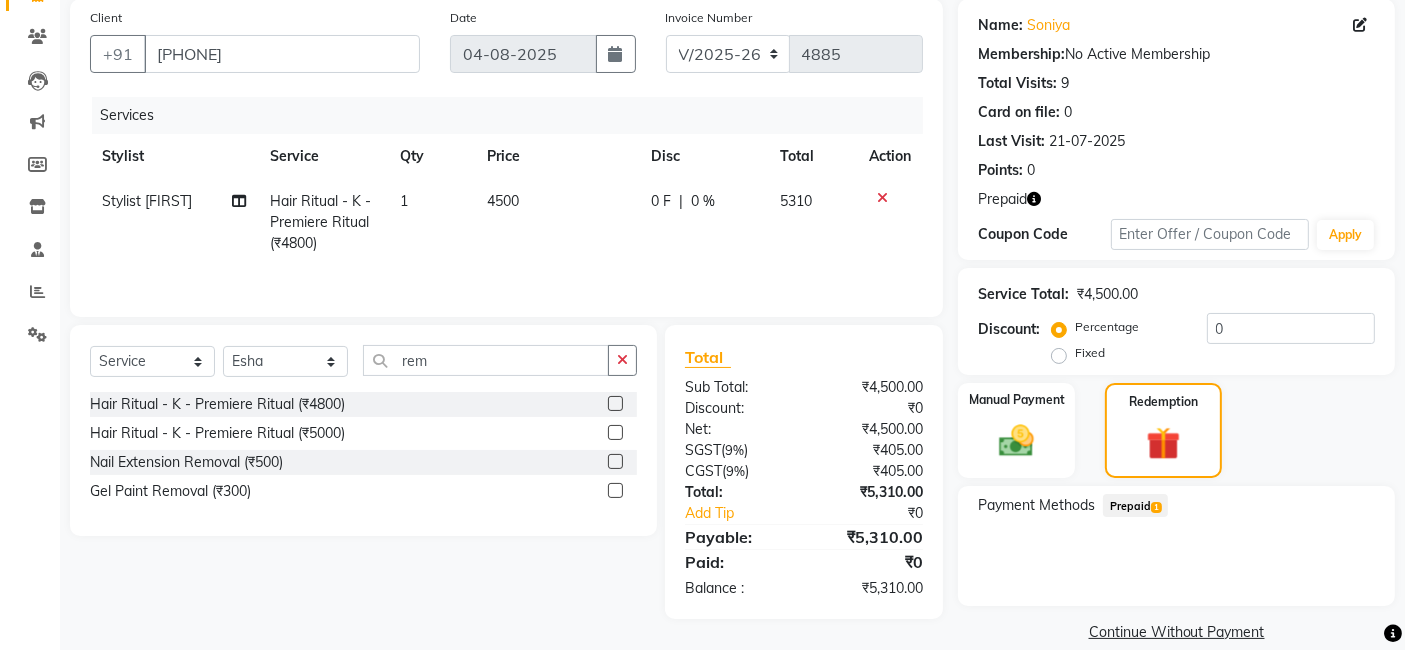 click on "Prepaid  1" 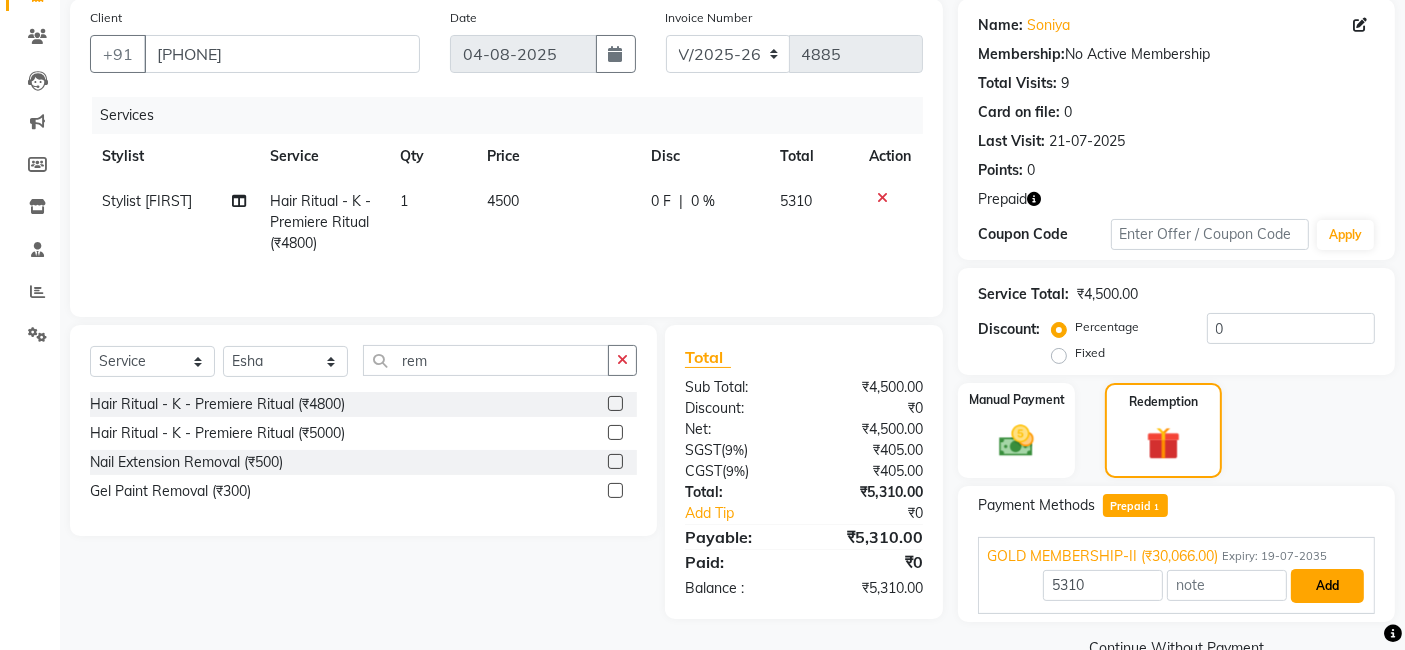 click on "Add" at bounding box center (1327, 586) 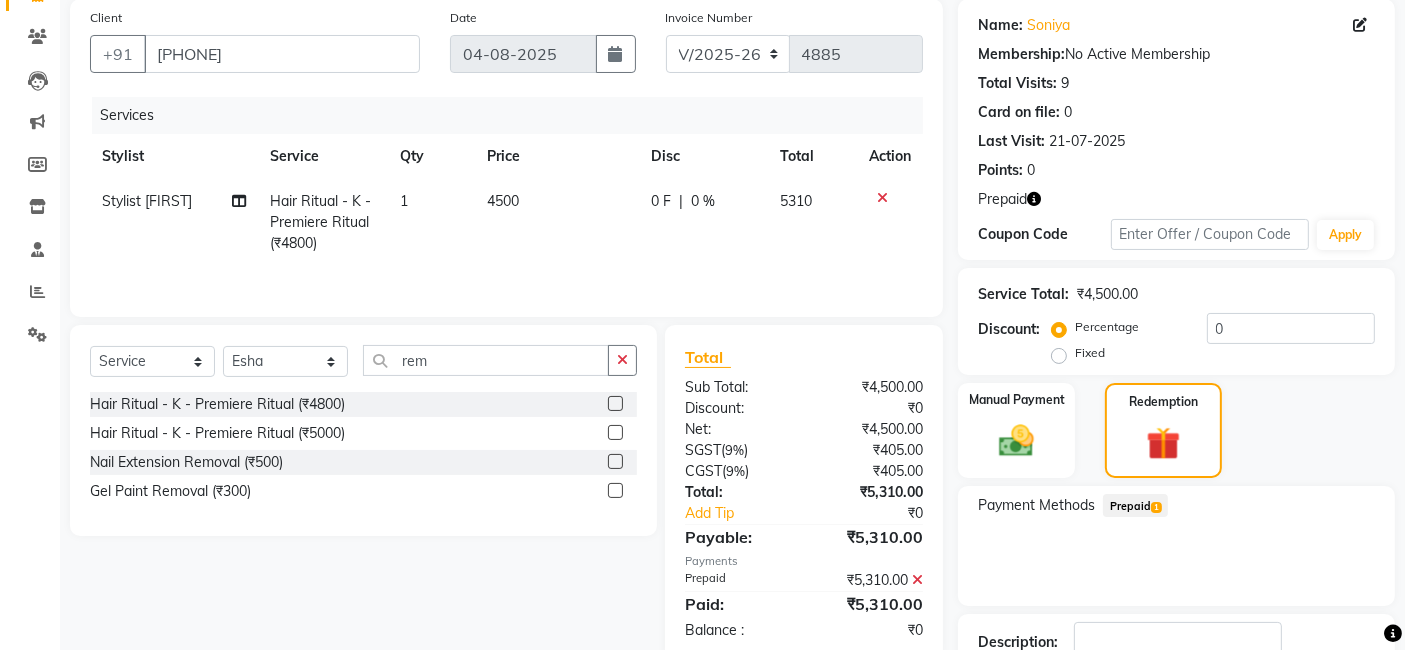click on "Payment Methods  Prepaid  1" 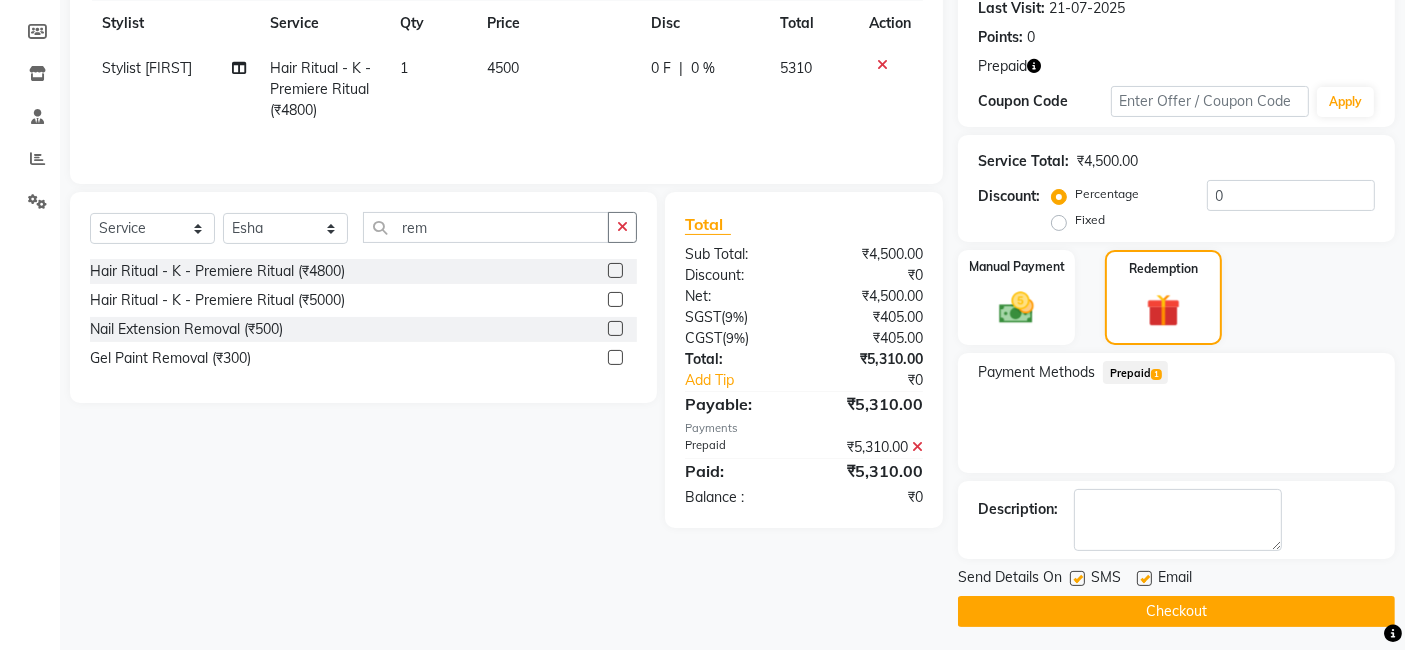 scroll, scrollTop: 288, scrollLeft: 0, axis: vertical 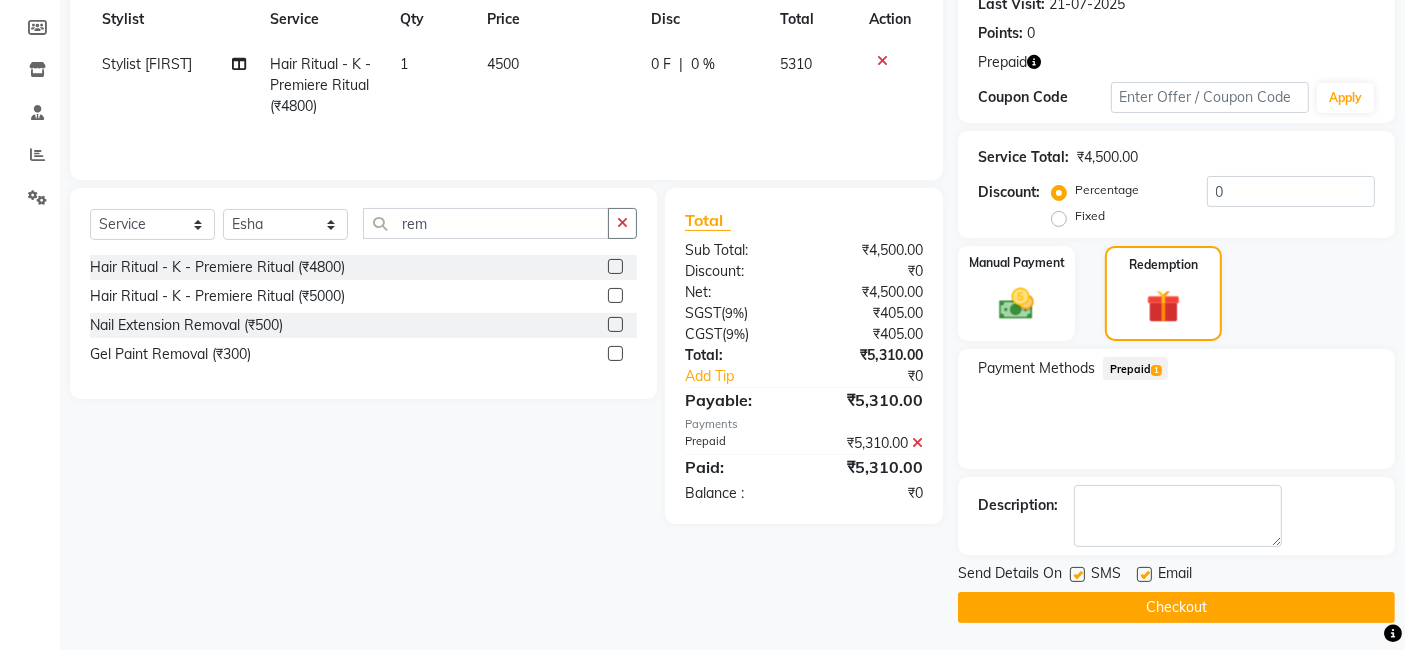 click on "Checkout" 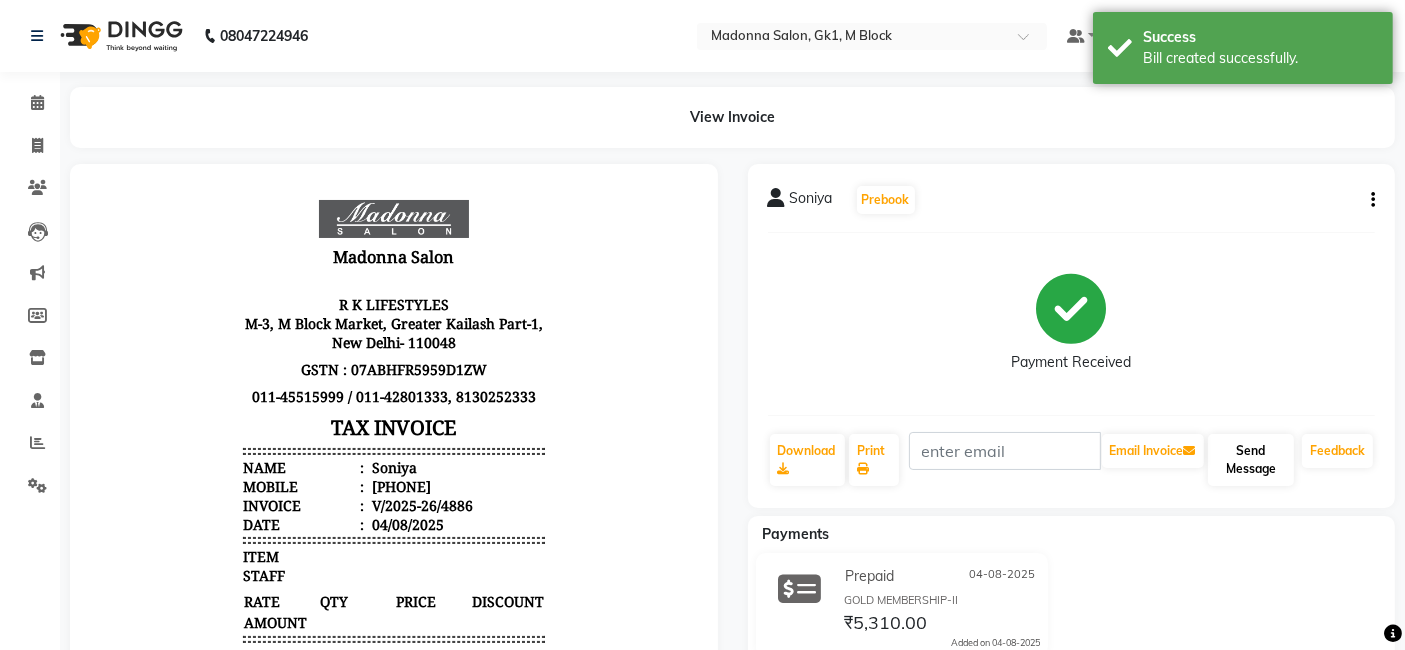 scroll, scrollTop: 0, scrollLeft: 0, axis: both 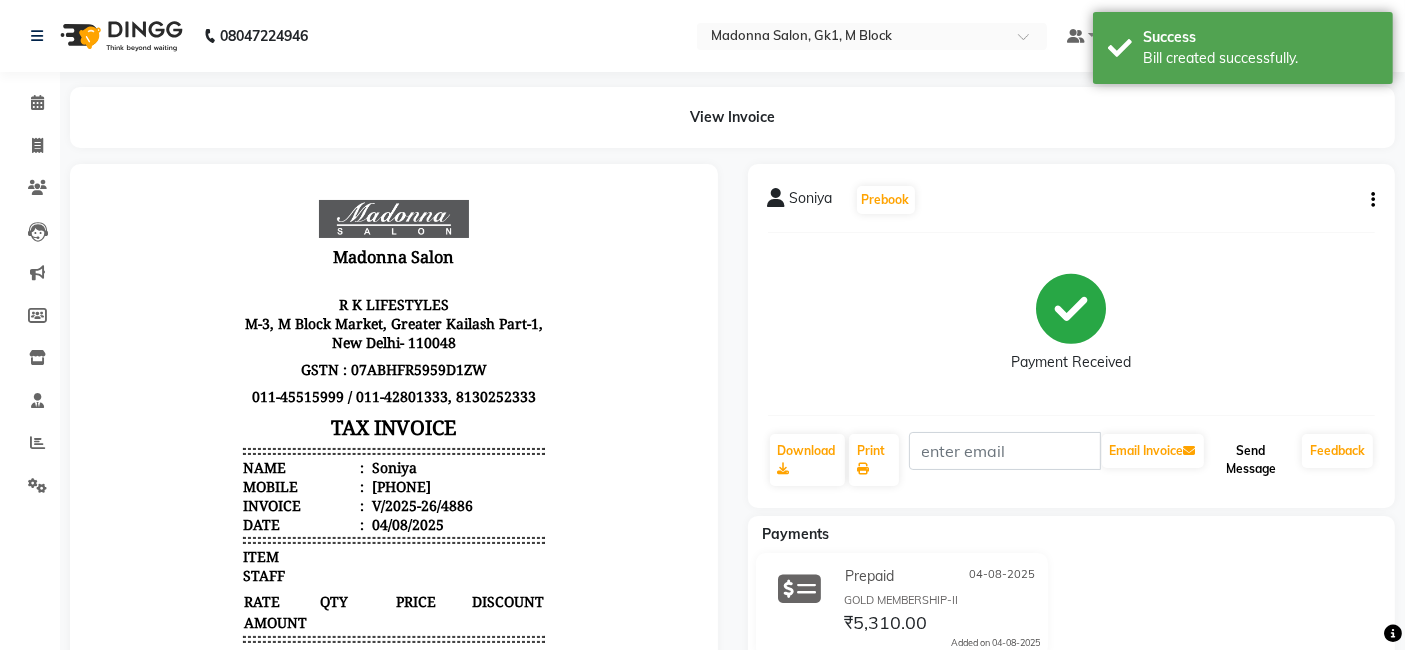 click on "Send Message" 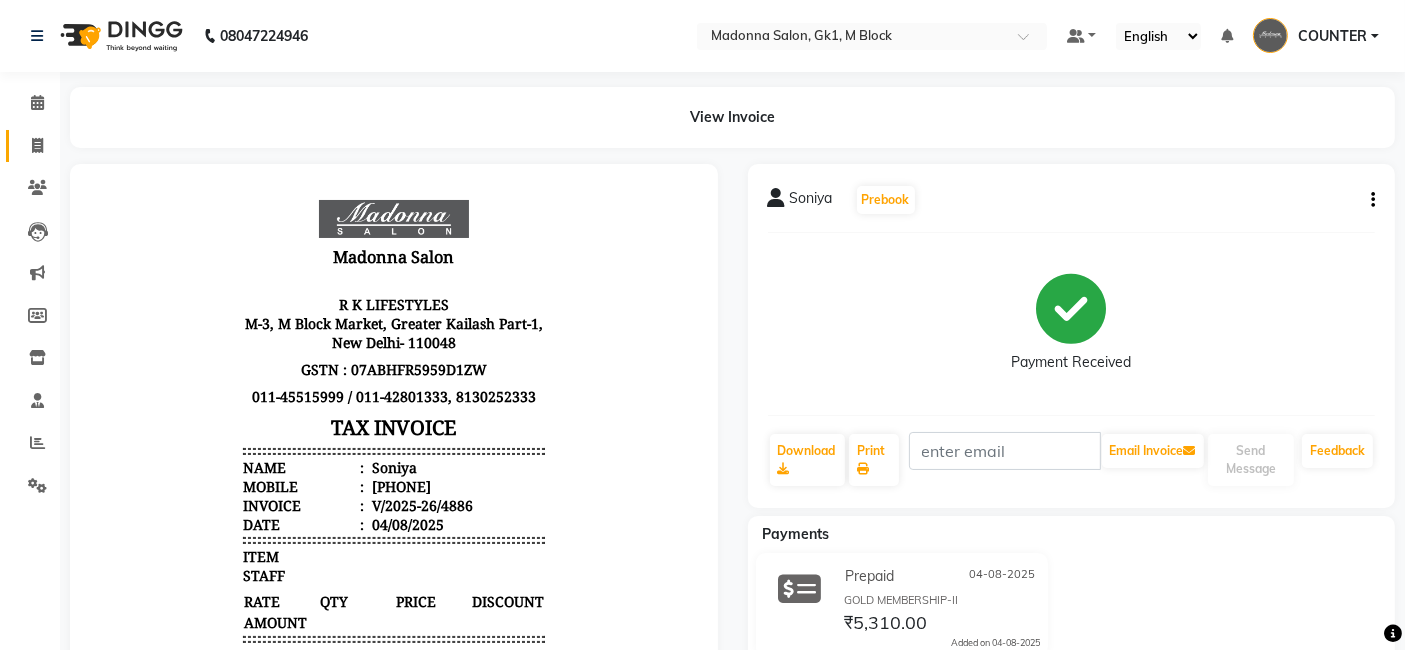 click 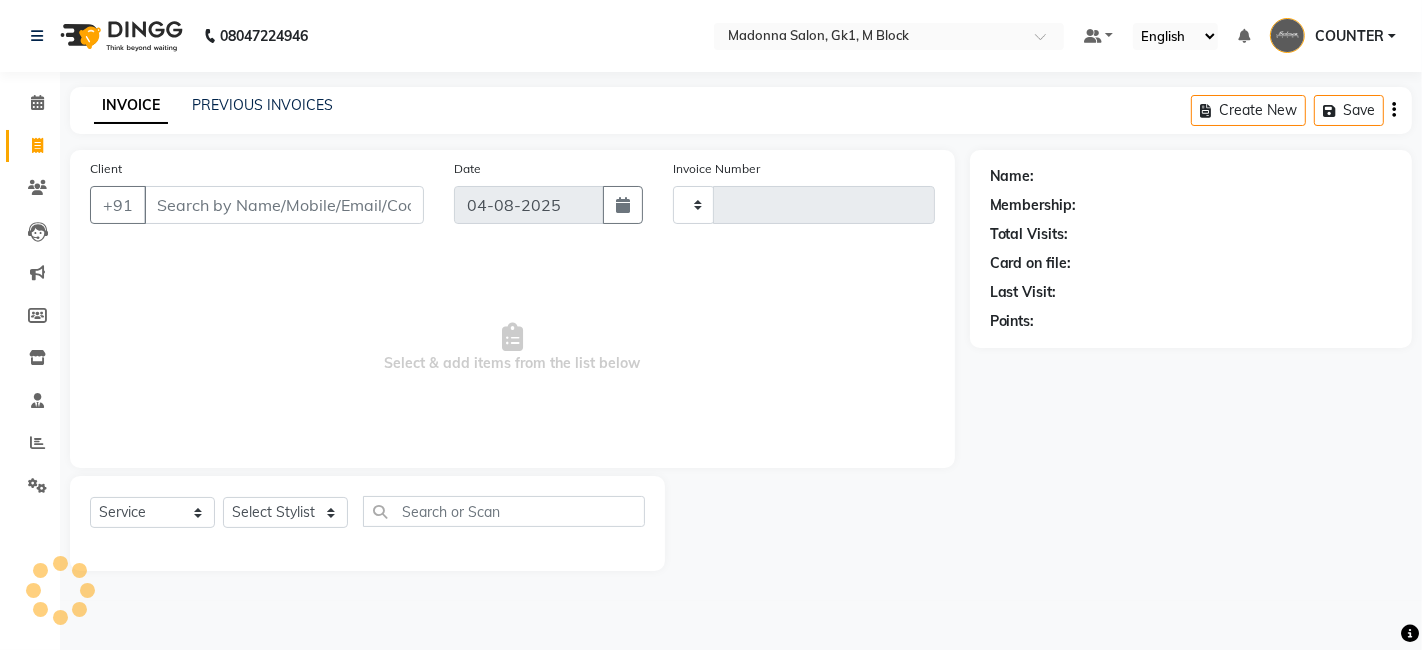 type on "4887" 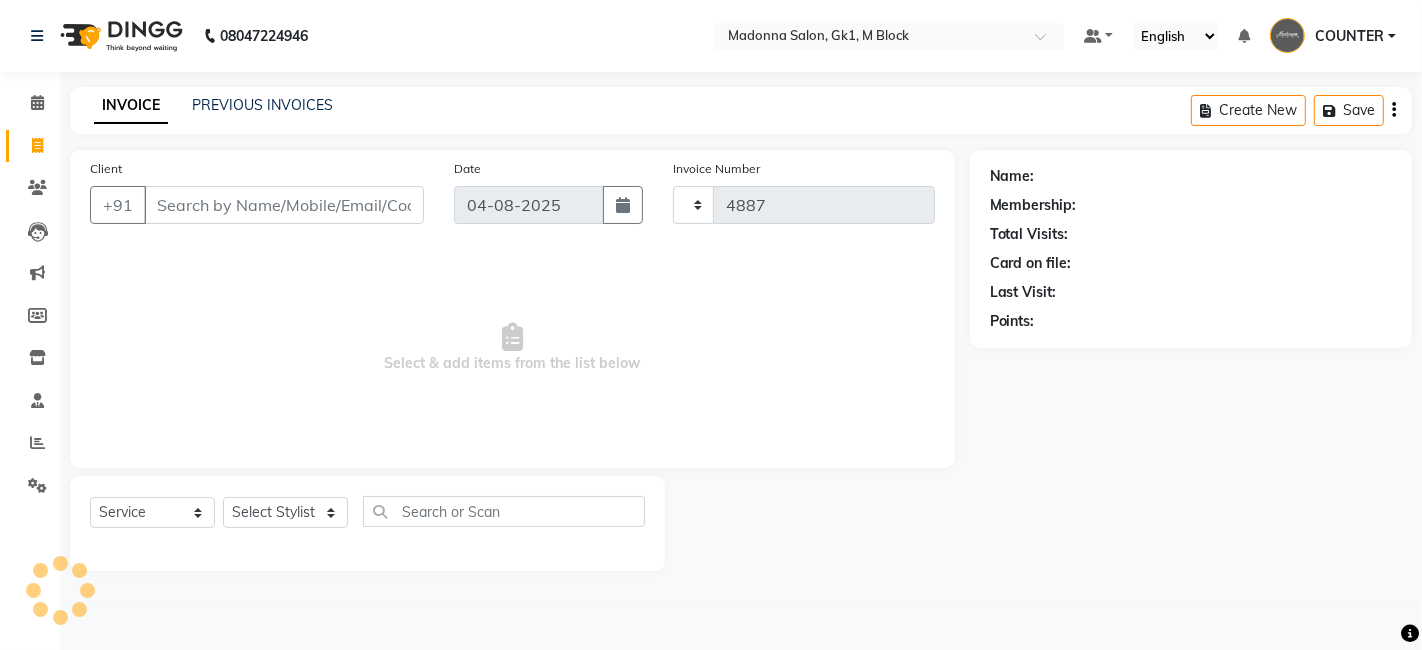 select on "6312" 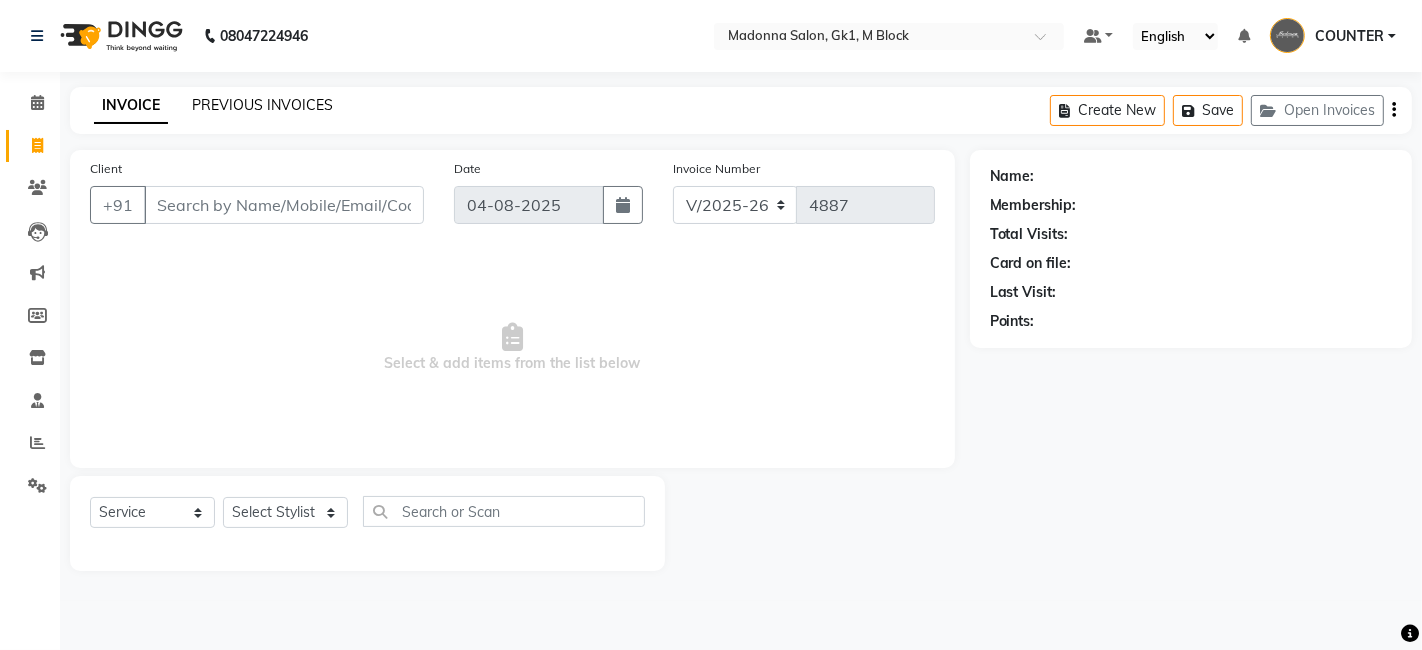 click on "PREVIOUS INVOICES" 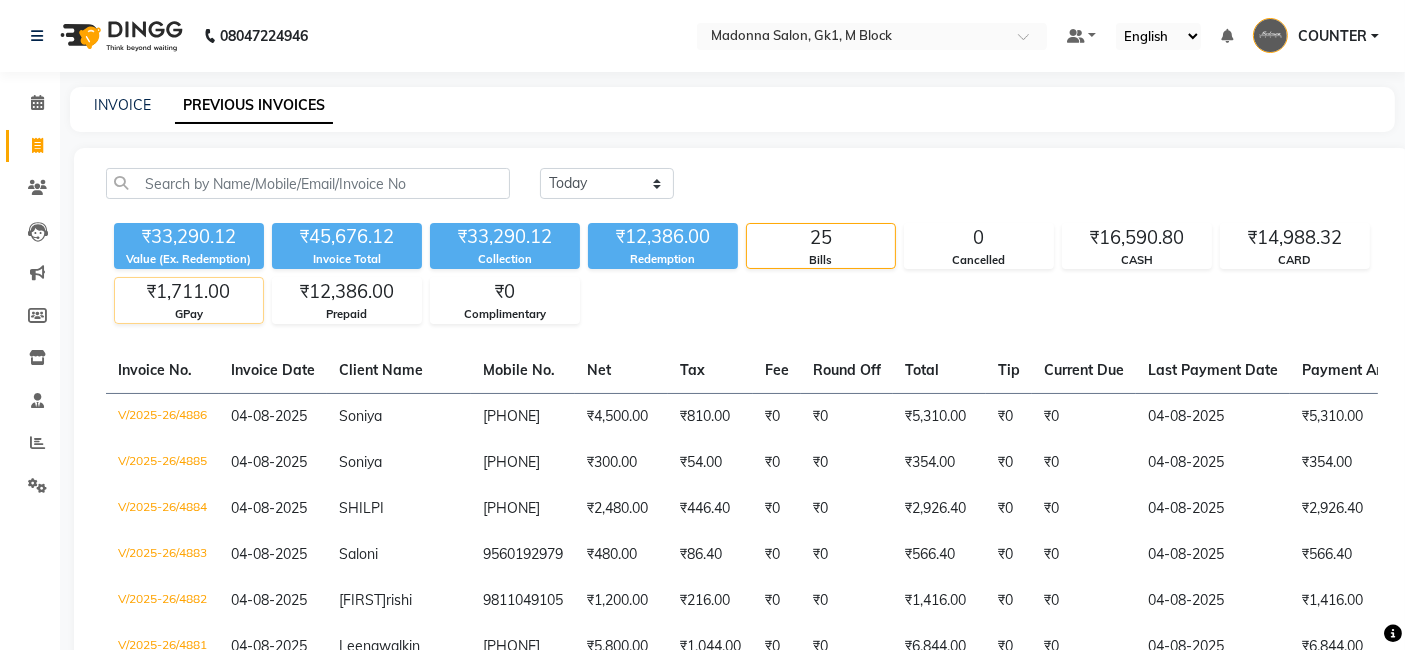 click on "₹1,711.00" 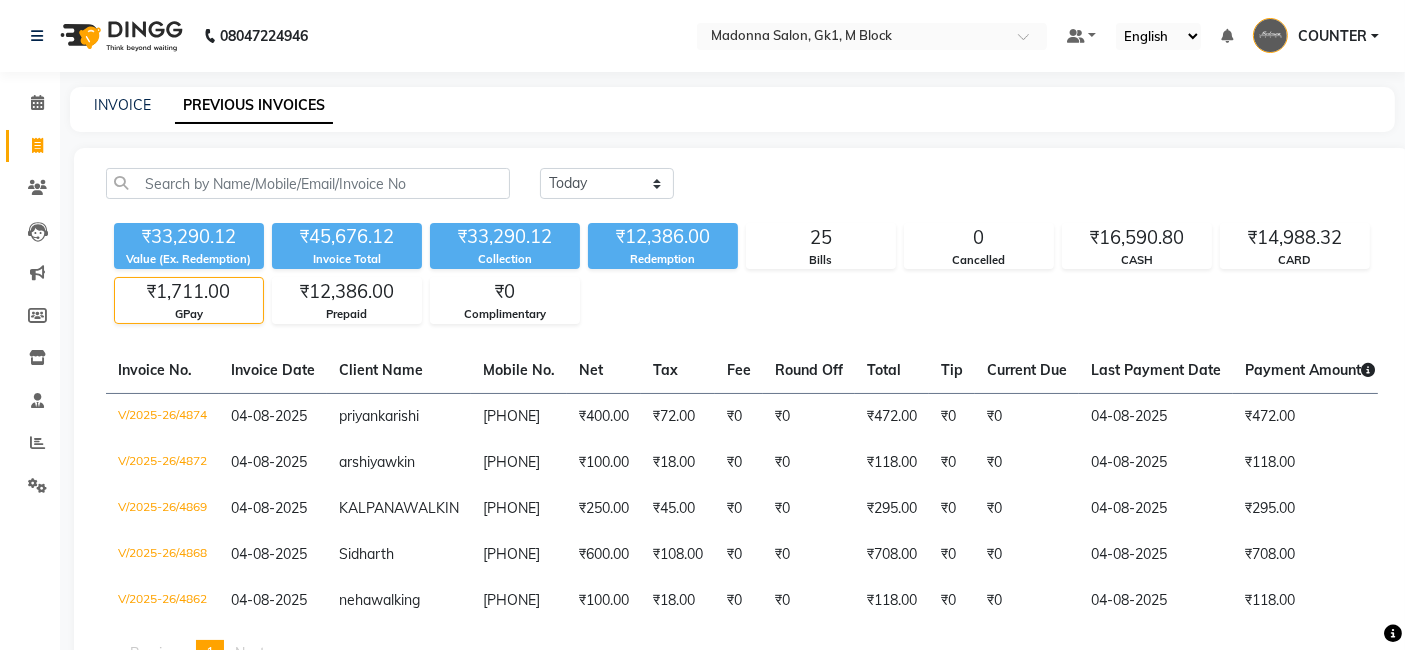 scroll, scrollTop: 177, scrollLeft: 0, axis: vertical 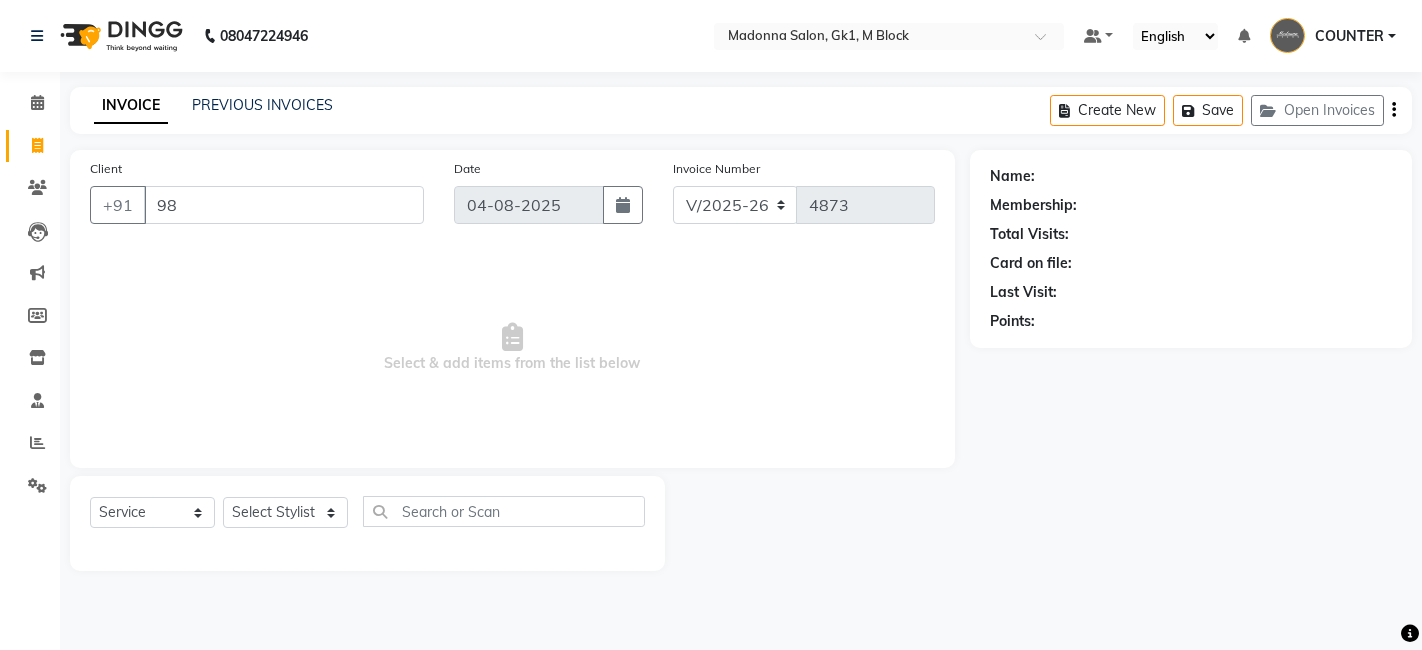 select on "6312" 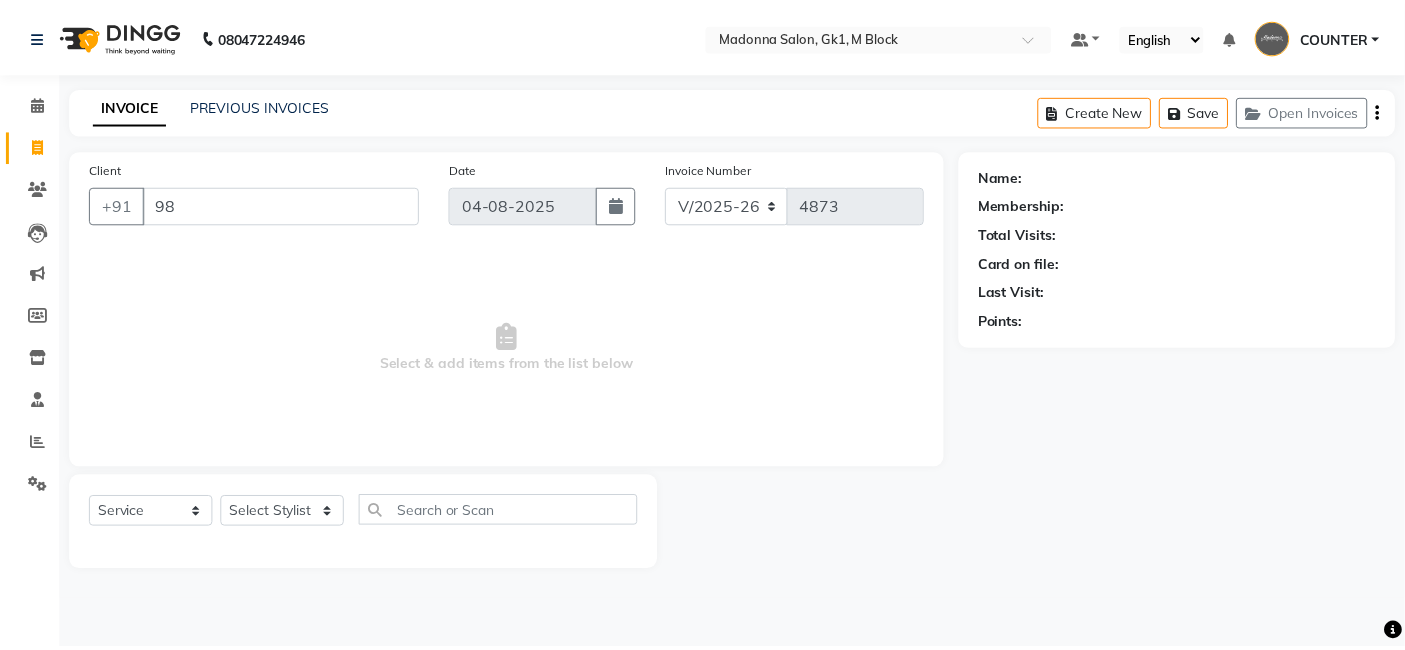 scroll, scrollTop: 0, scrollLeft: 0, axis: both 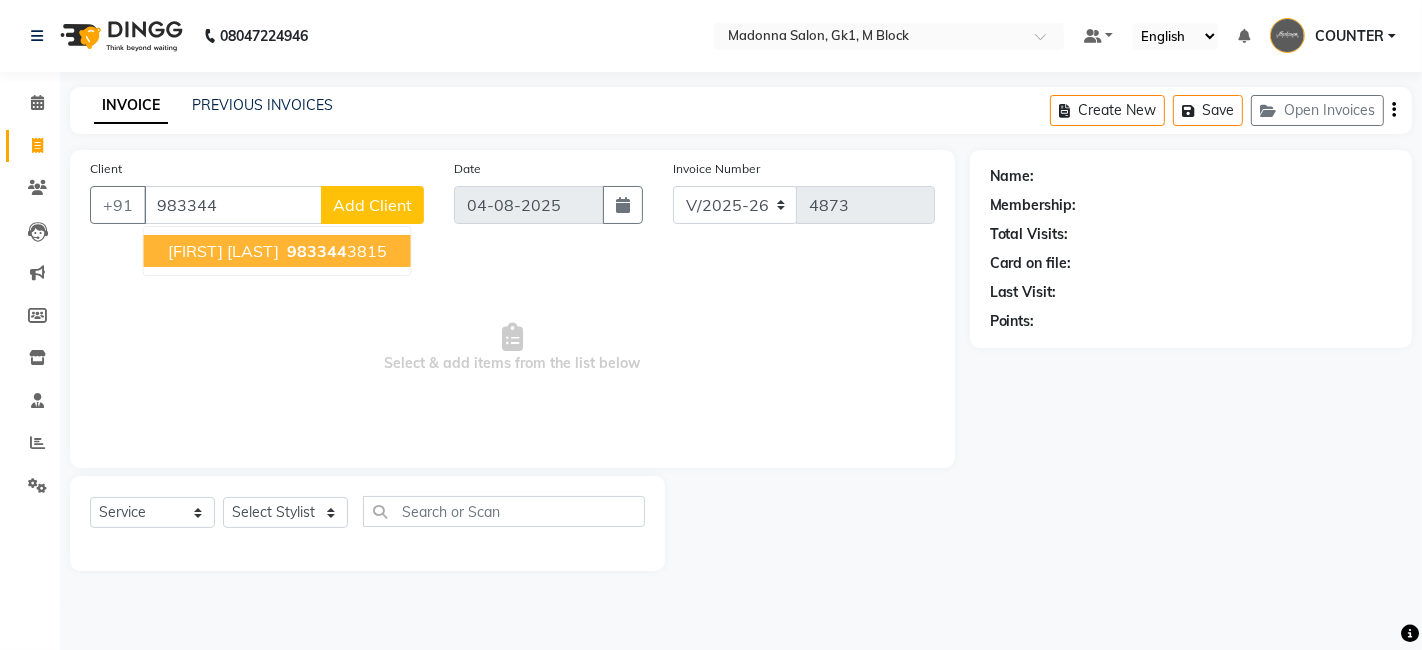 click on "[PHONE]" at bounding box center (335, 251) 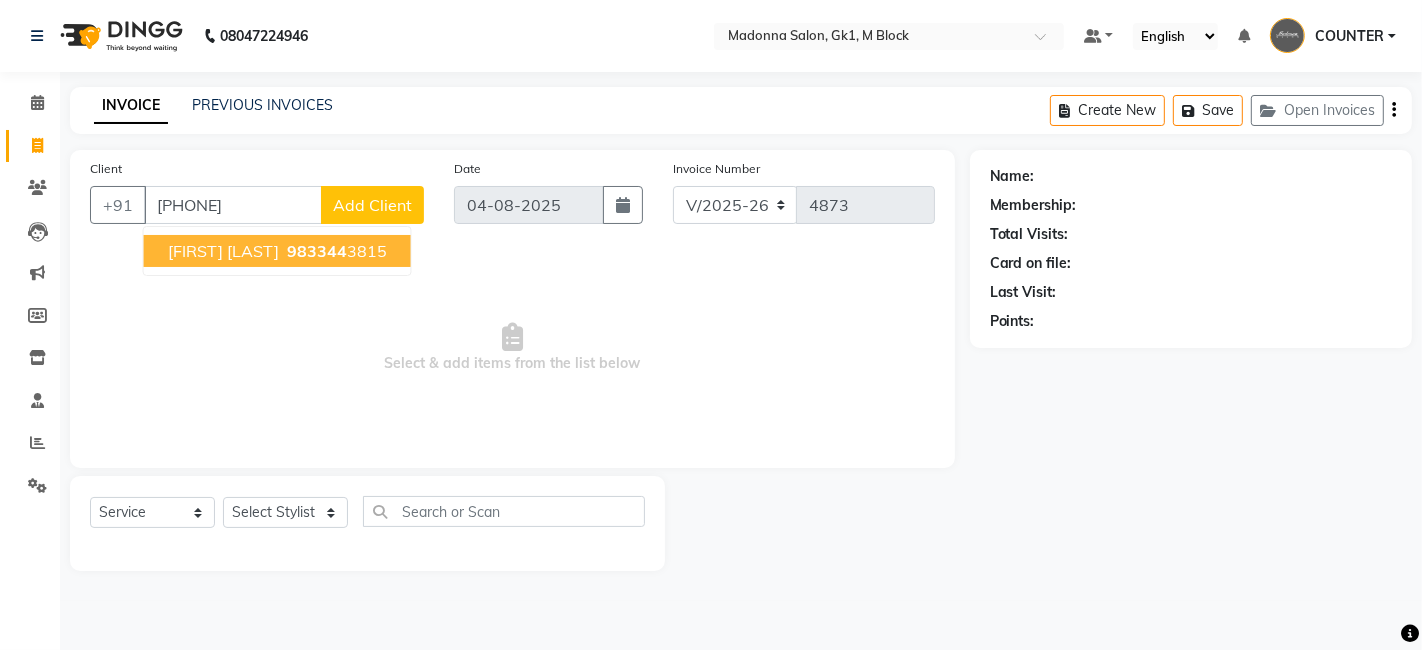 type on "[PHONE]" 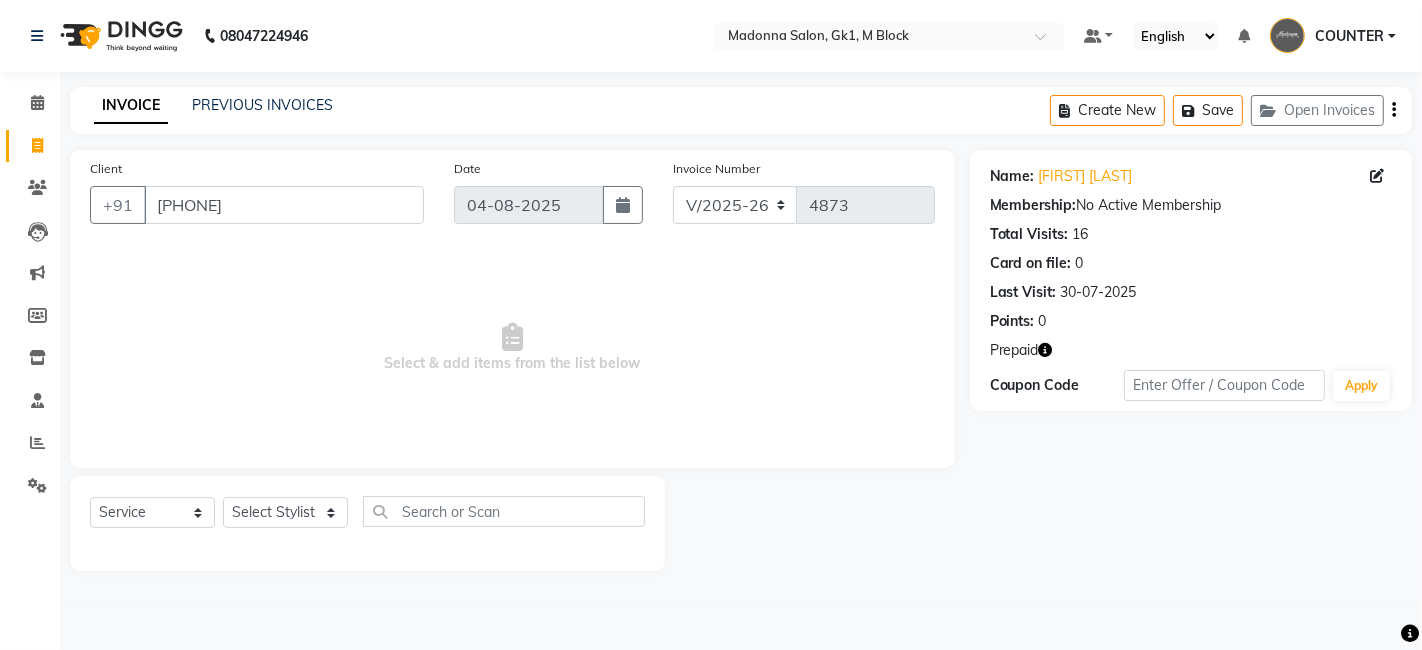 click 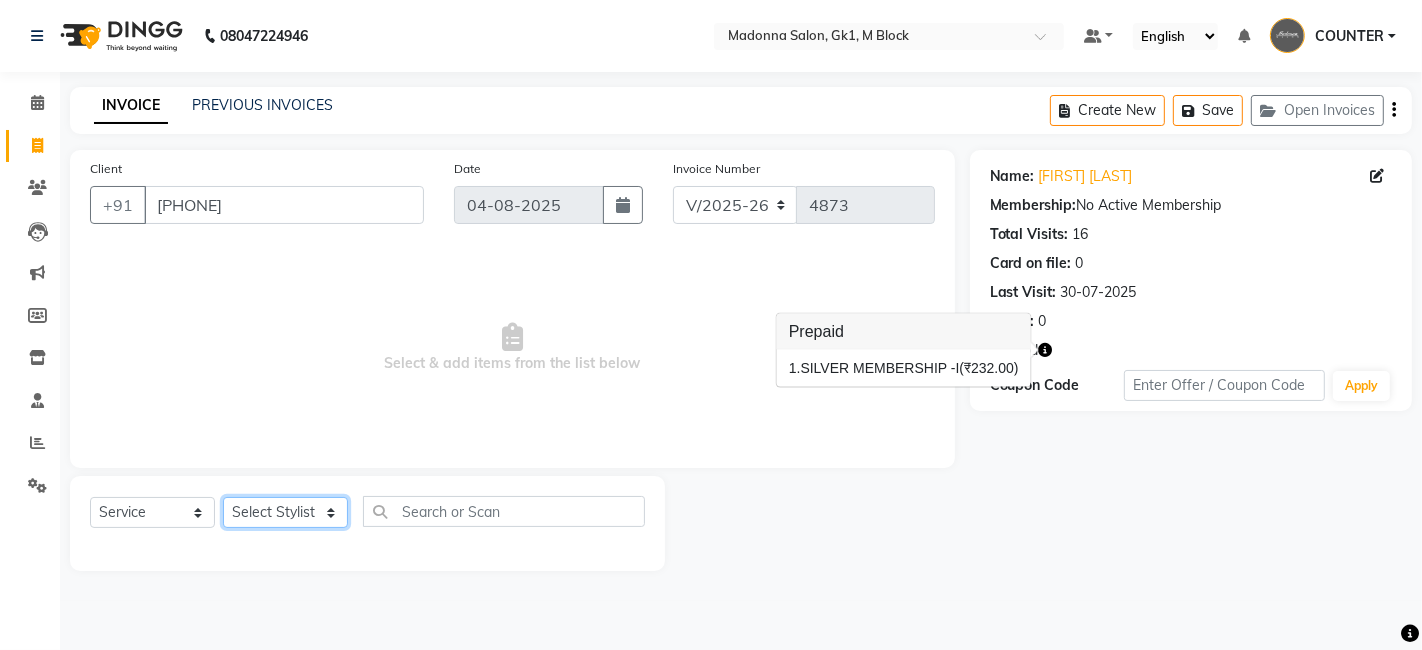 click on "Select Stylist AJAY Amar Ankush Ashu Beauty Tanuja COUNTER Deepak Esha Fatima Husain Maggi Manjit Nandini Nazim Owner Owner Rakesh Rishi Sandeep Shipra Sonu Stylist Rajesh Sushma Tarun Tushar Vaibhav Vijay  Vipin" 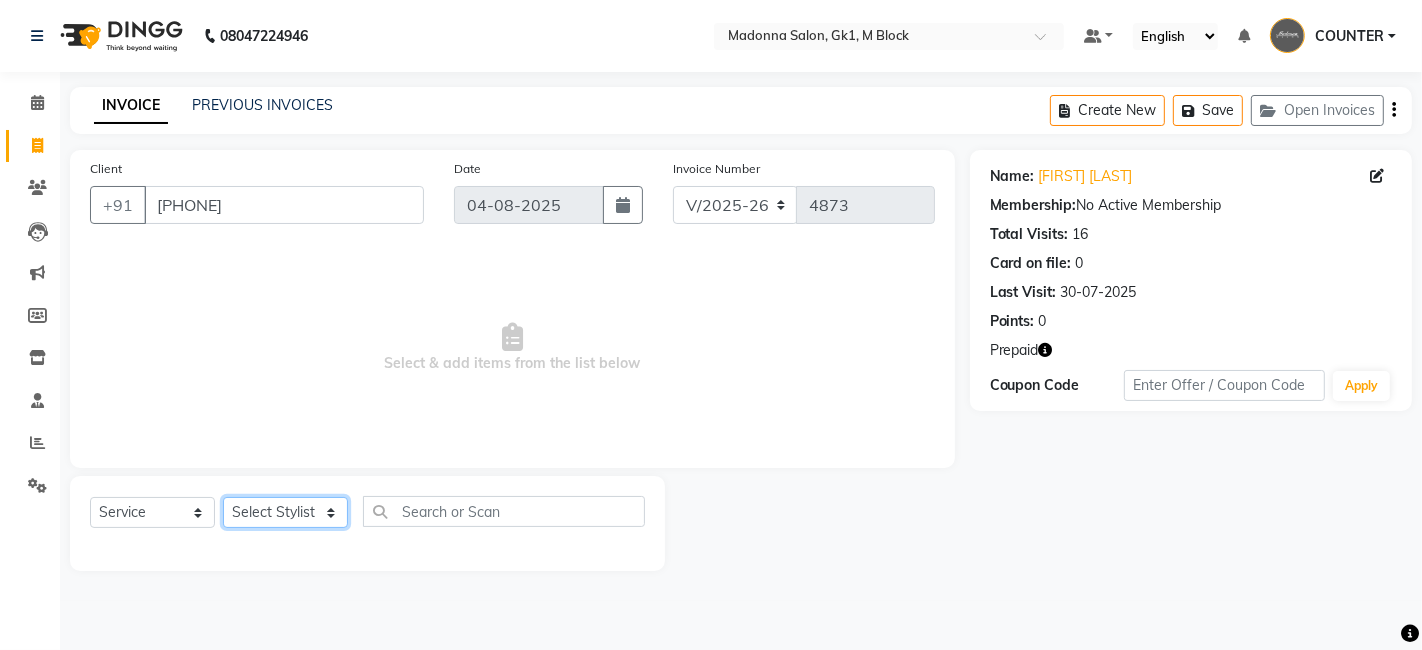select on "47633" 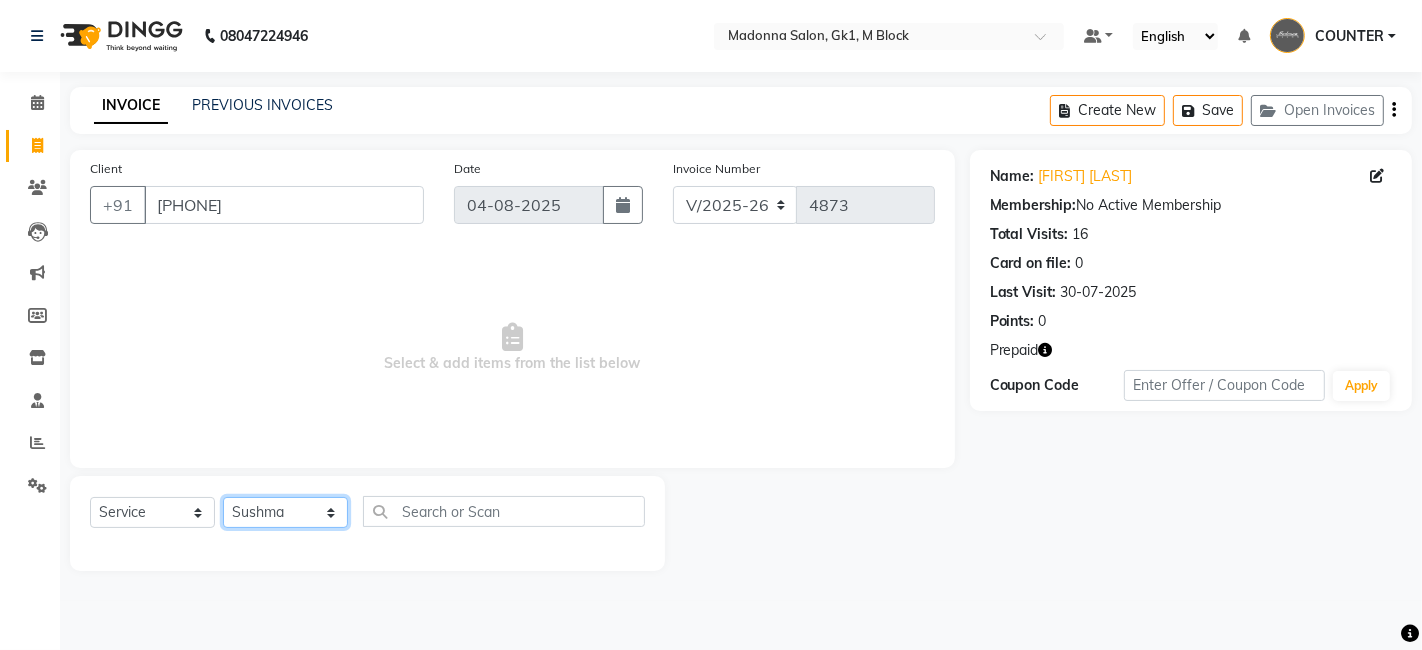 click on "Select Stylist AJAY Amar Ankush Ashu Beauty Tanuja COUNTER Deepak Esha Fatima Husain Maggi Manjit Nandini Nazim Owner Owner Rakesh Rishi Sandeep Shipra Sonu Stylist Rajesh Sushma Tarun Tushar Vaibhav Vijay  Vipin" 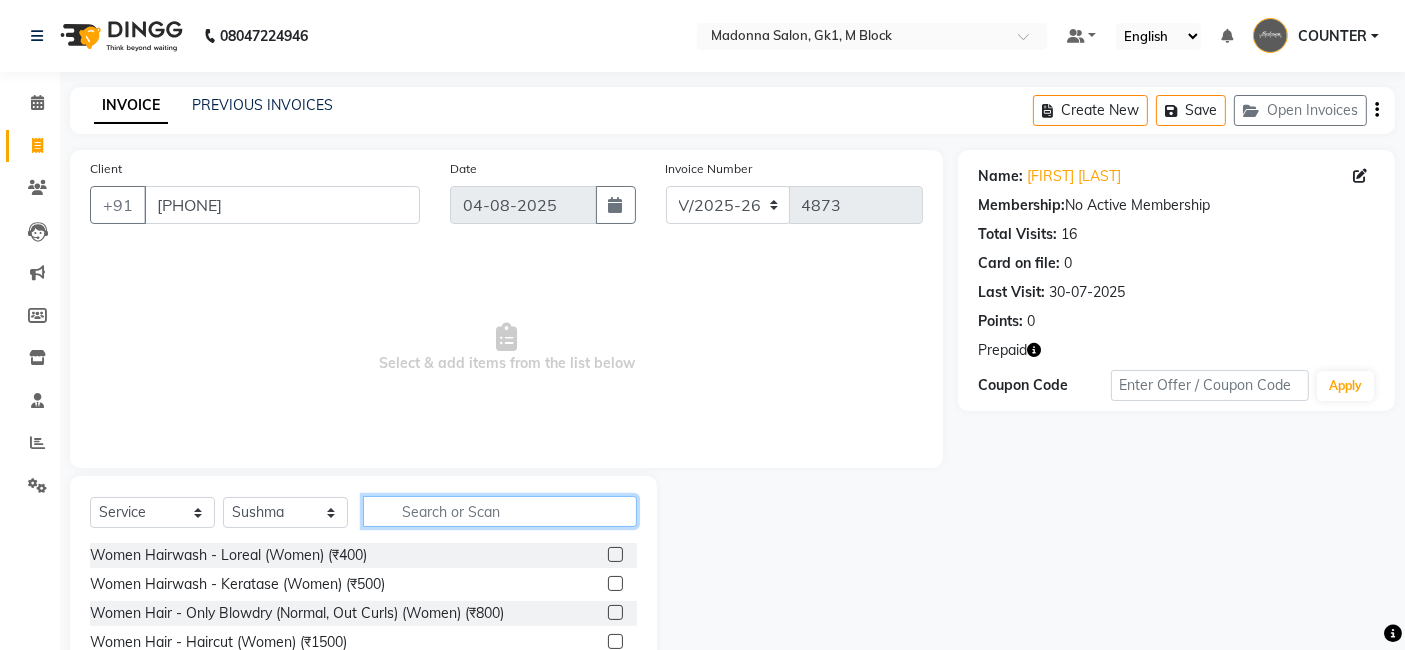 click 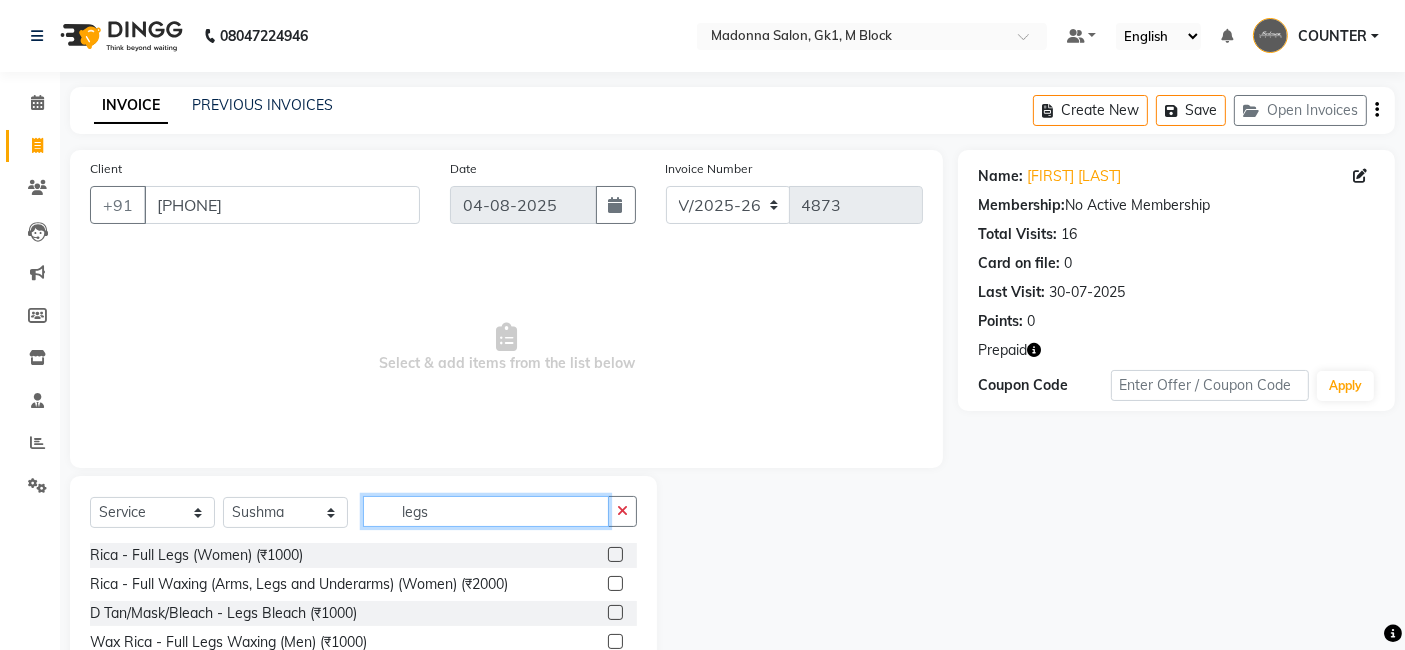 type on "legs" 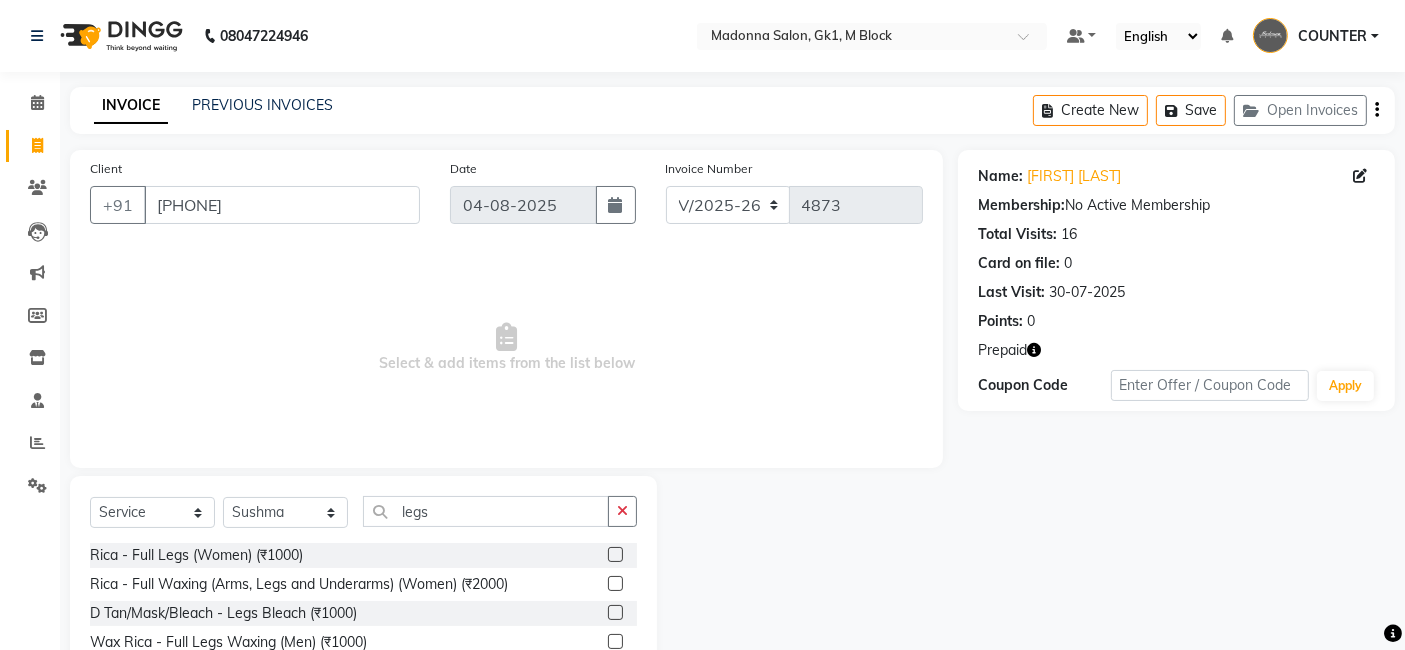 click 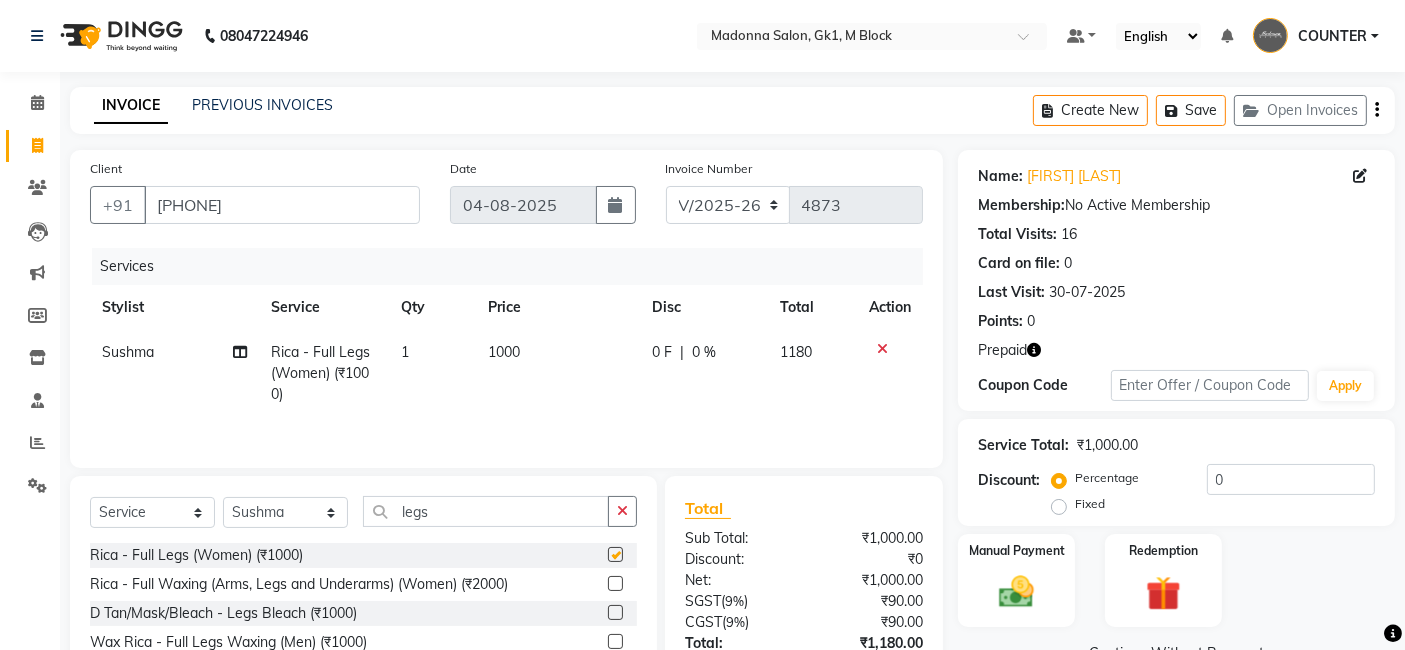 checkbox on "false" 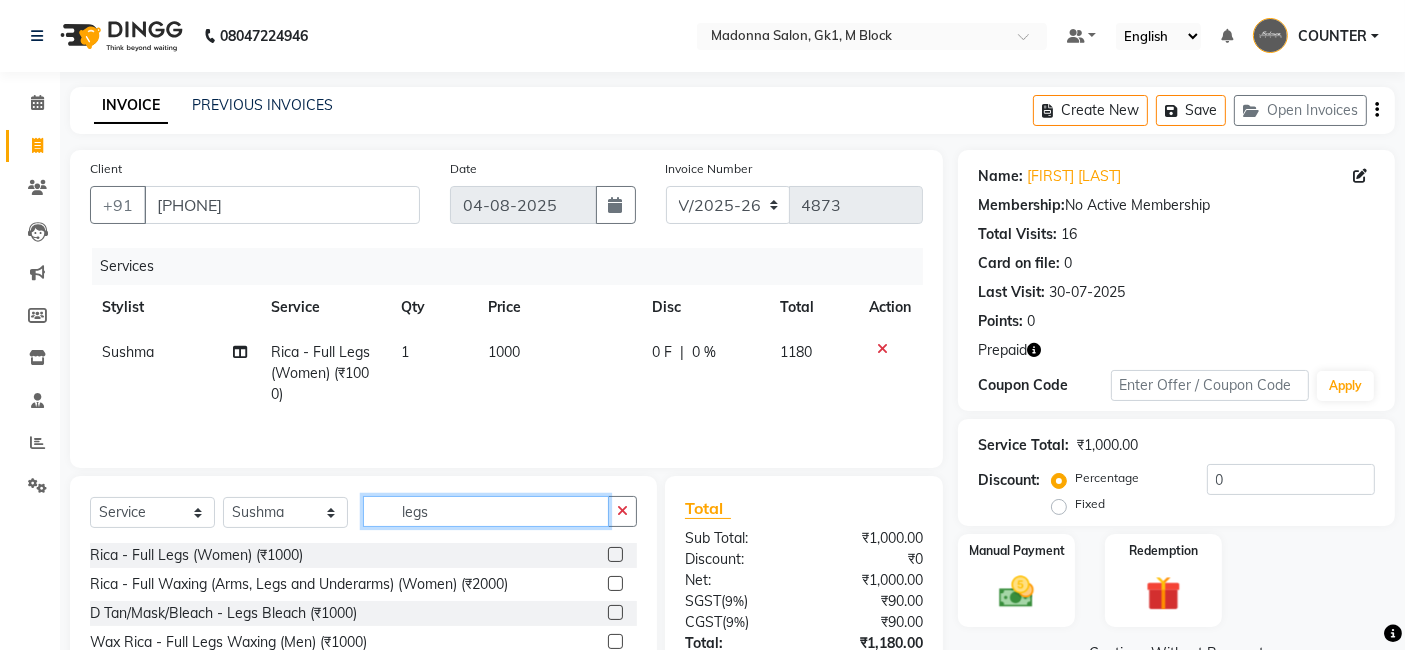 click on "legs" 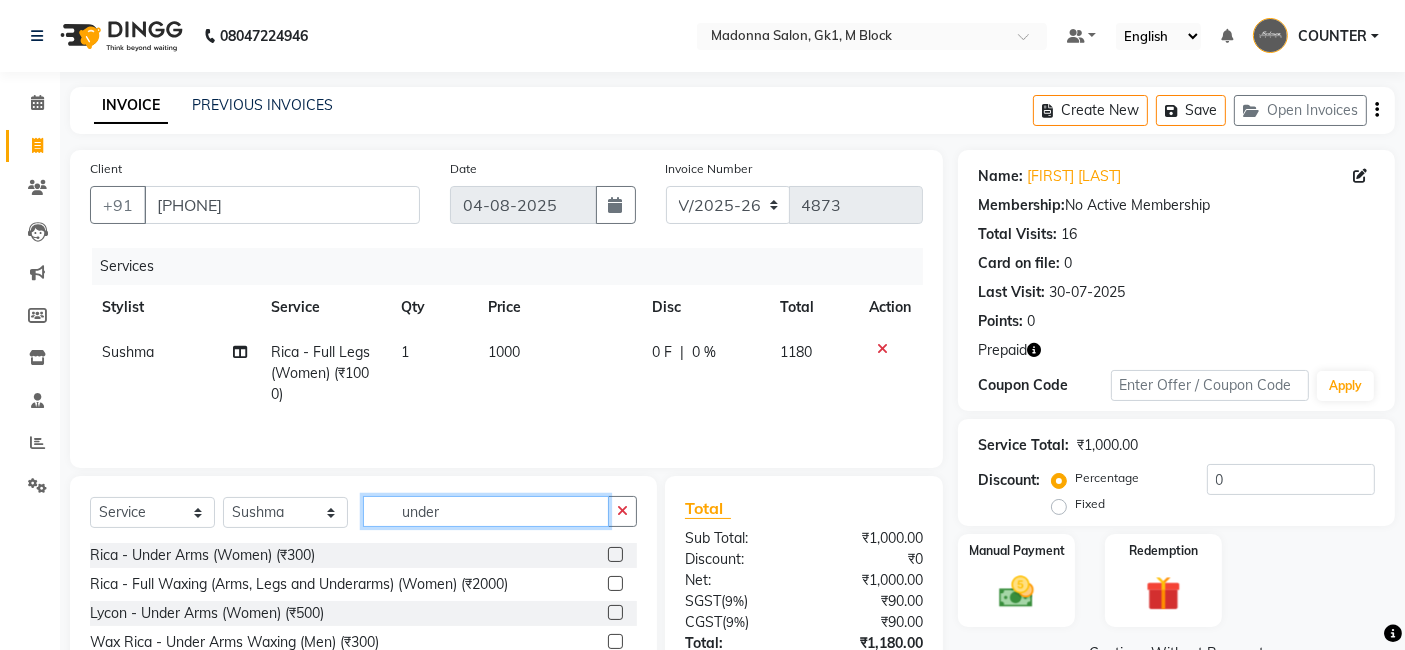 type on "under" 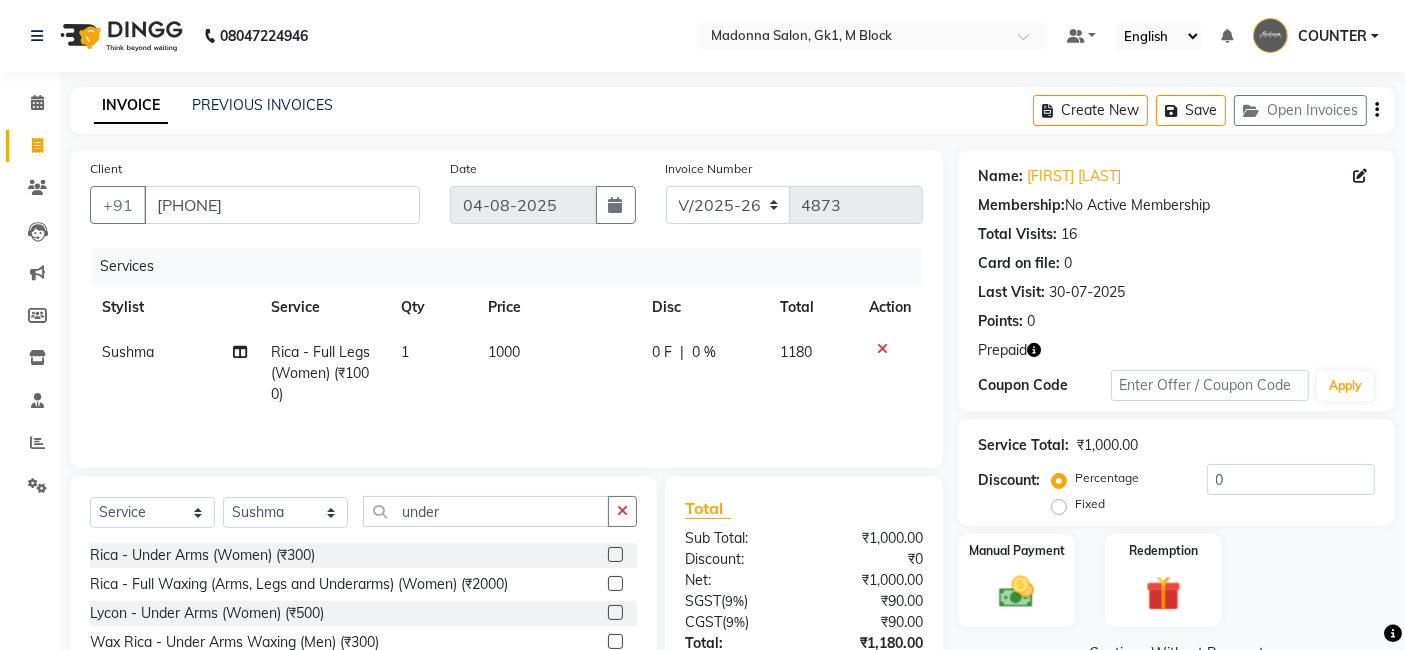 click on "Rica - Under Arms (Women) (₹300)" 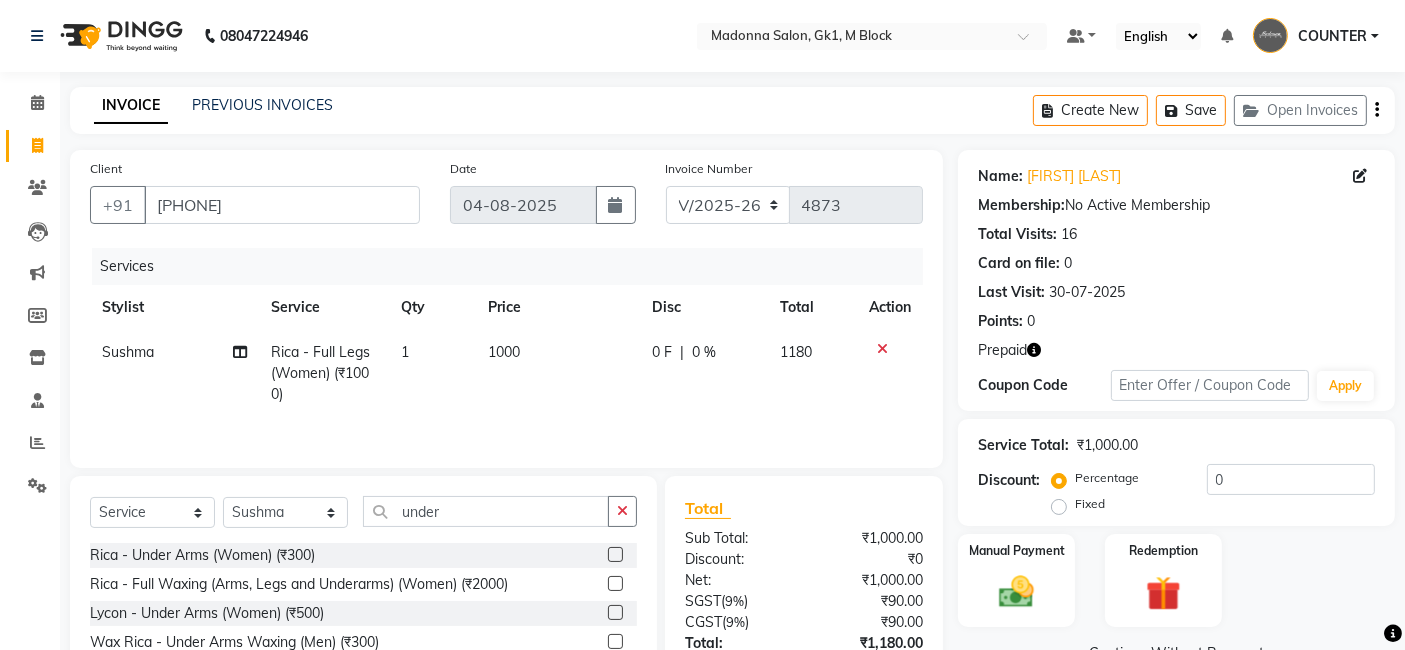 click 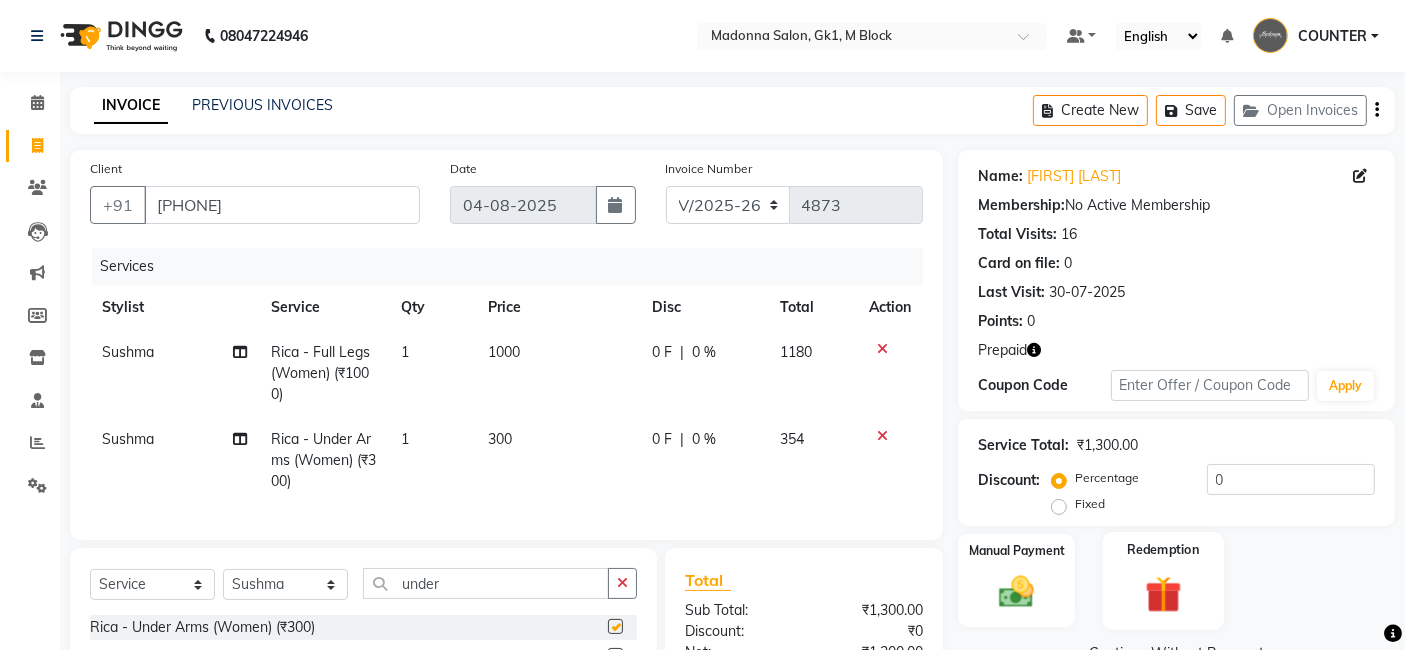 checkbox on "false" 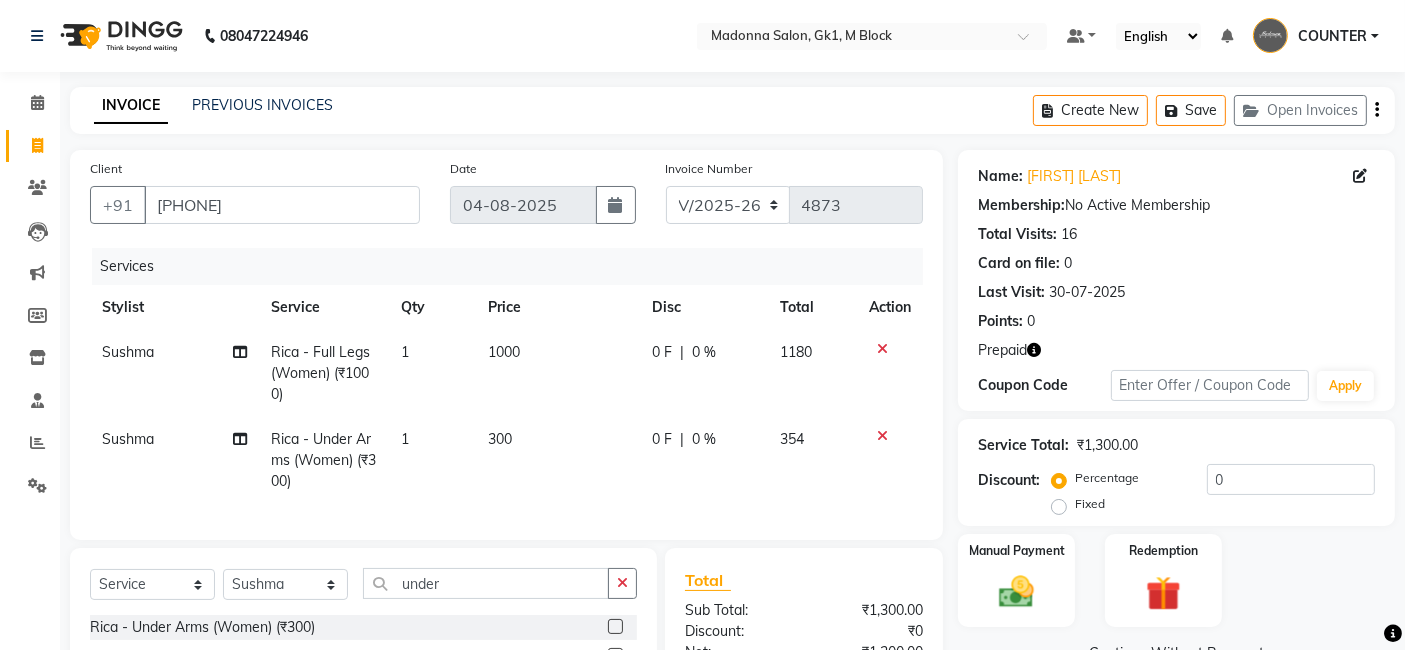 scroll, scrollTop: 237, scrollLeft: 0, axis: vertical 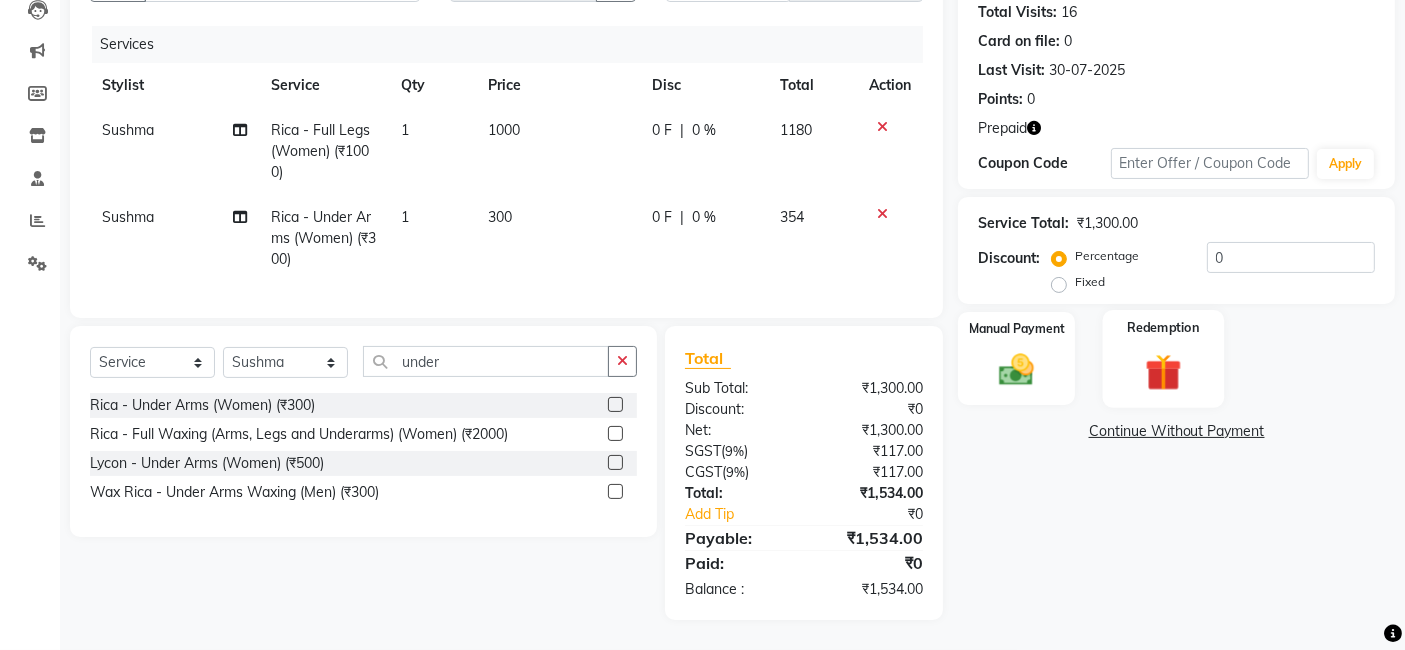 click 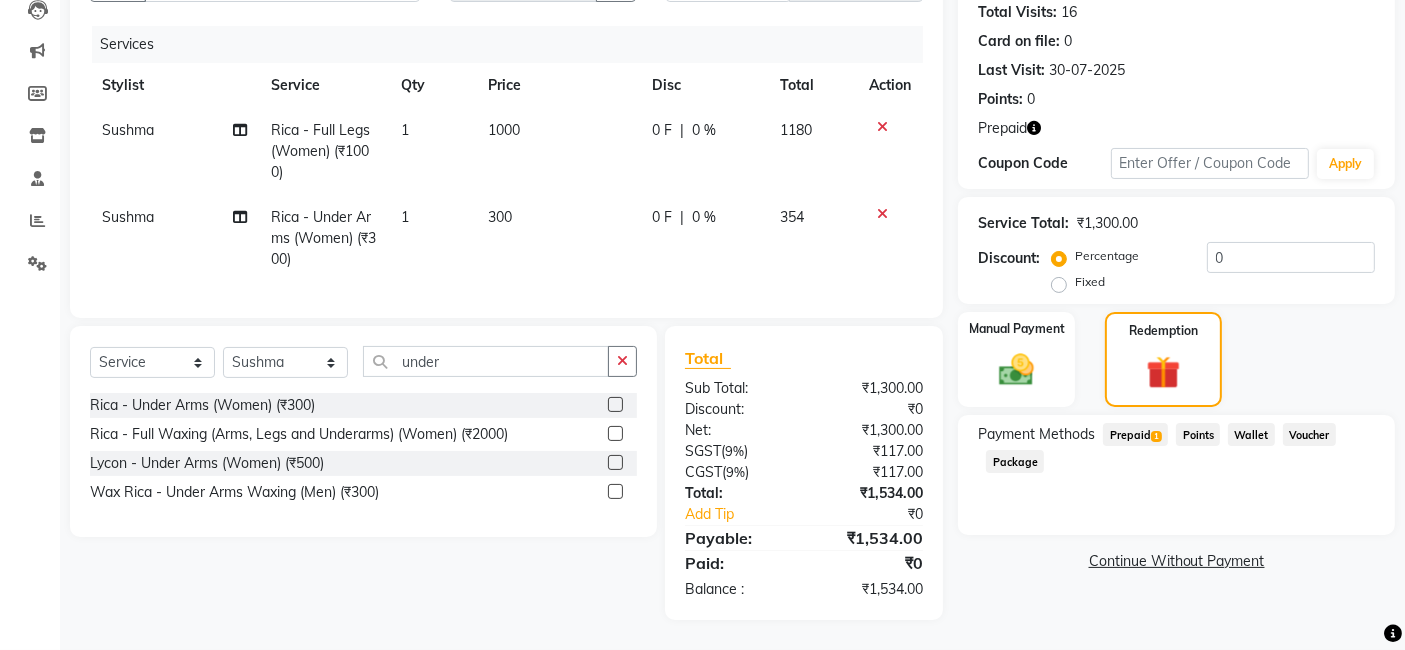 click on "Prepaid  1" 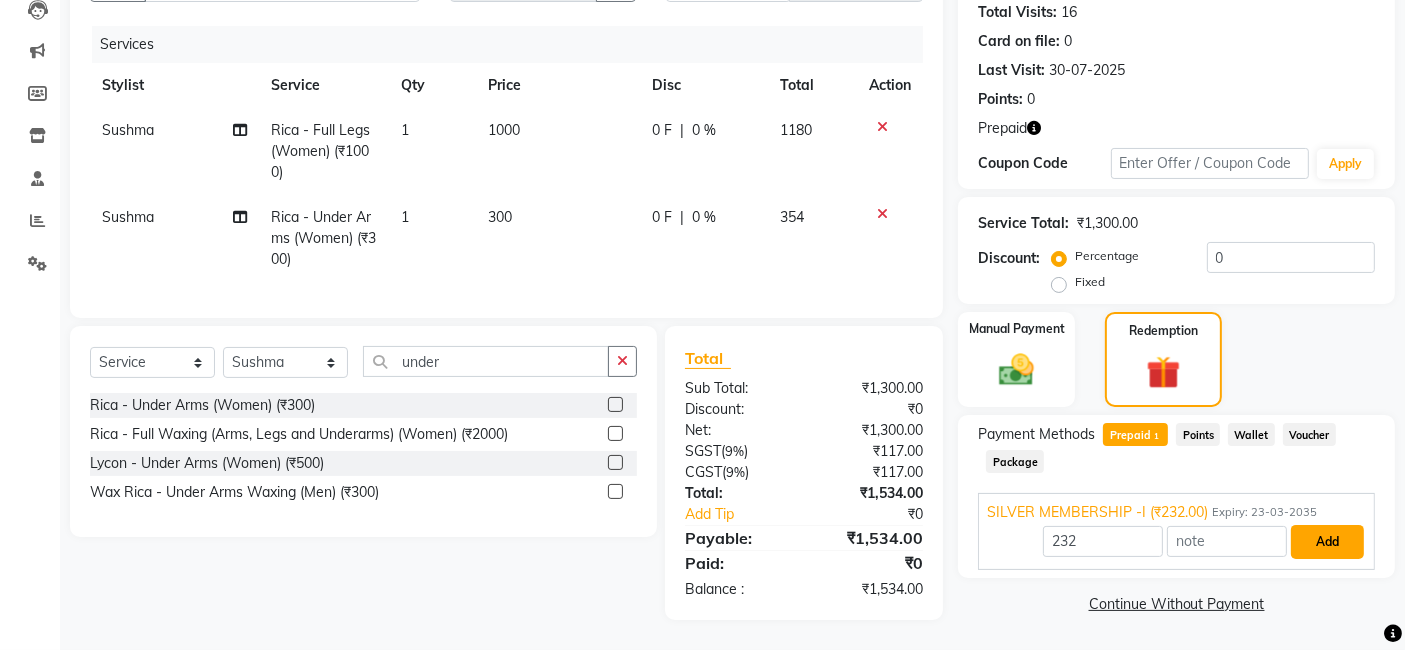 click on "Add" at bounding box center (1327, 542) 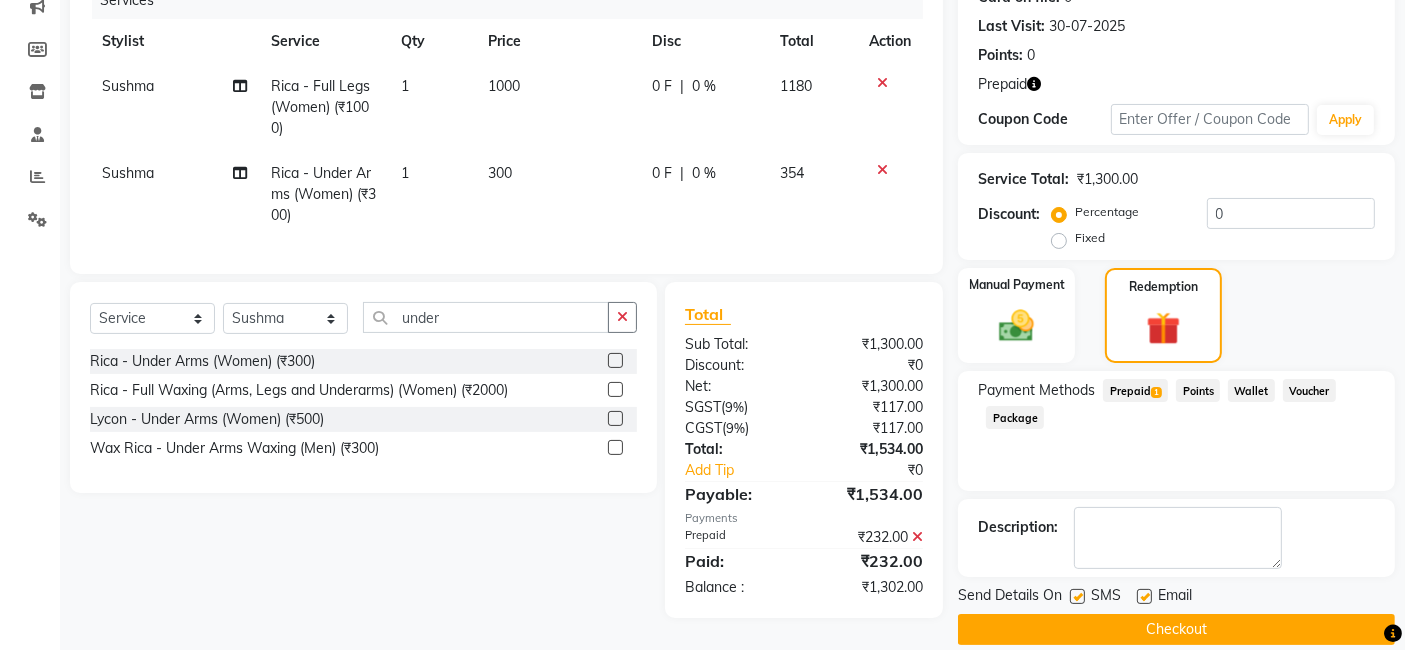 scroll, scrollTop: 288, scrollLeft: 0, axis: vertical 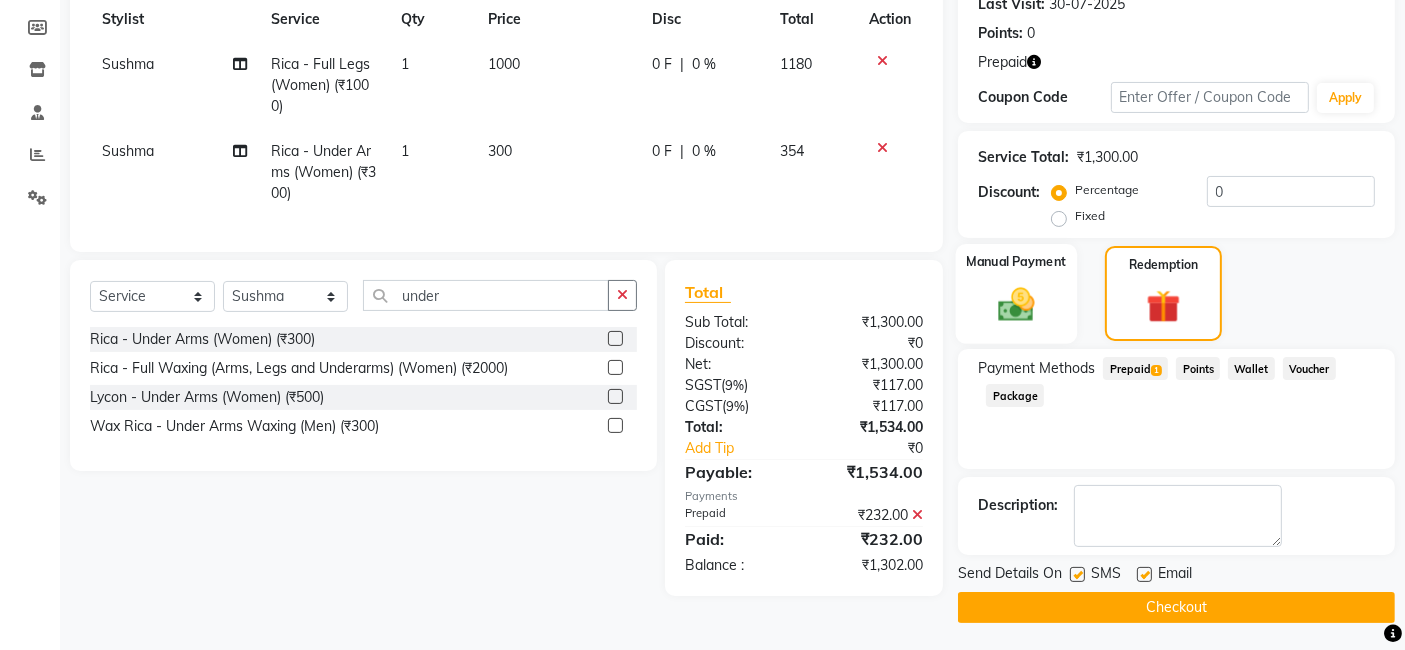 click 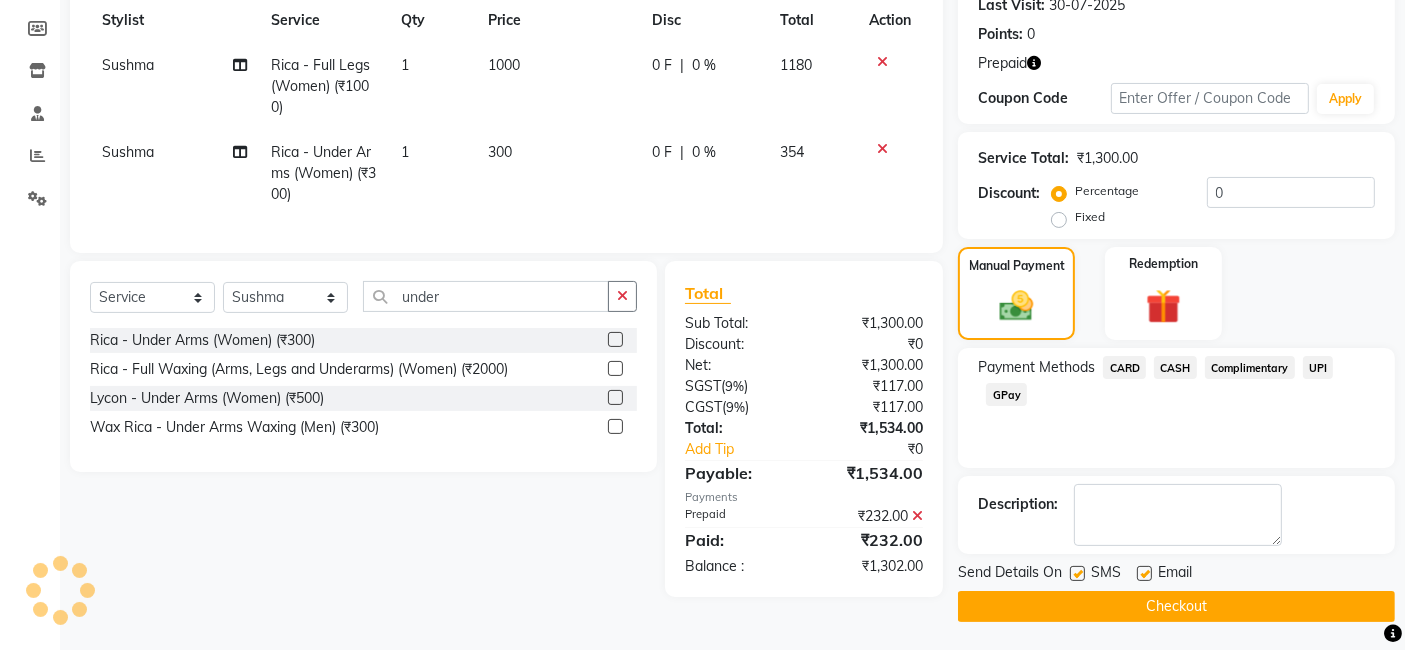 click on "CARD" 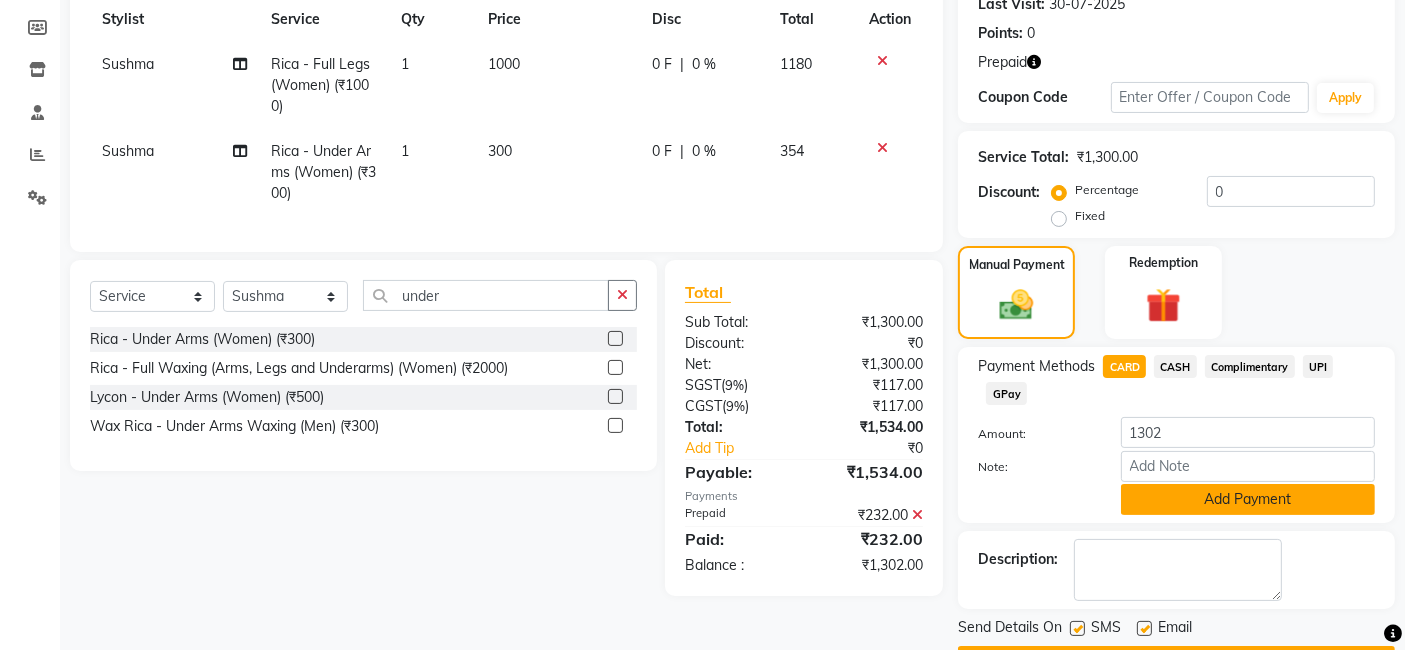 click on "Add Payment" 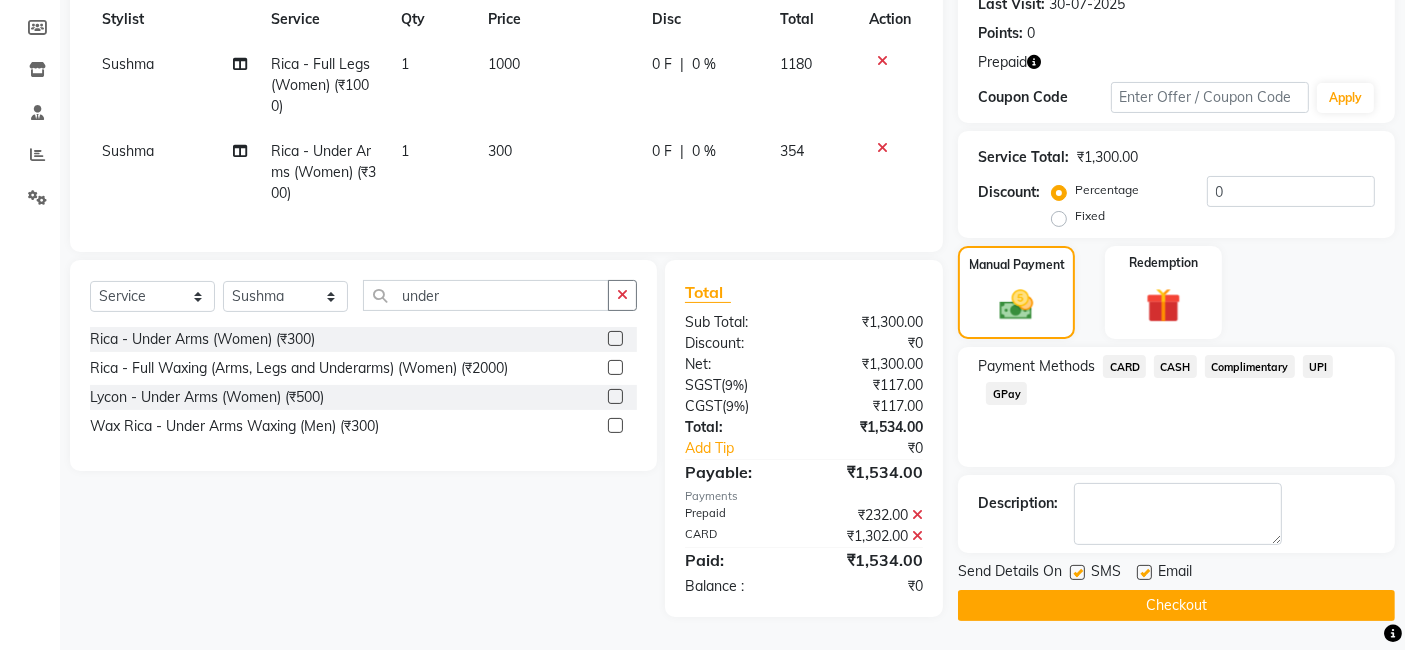 click on "Checkout" 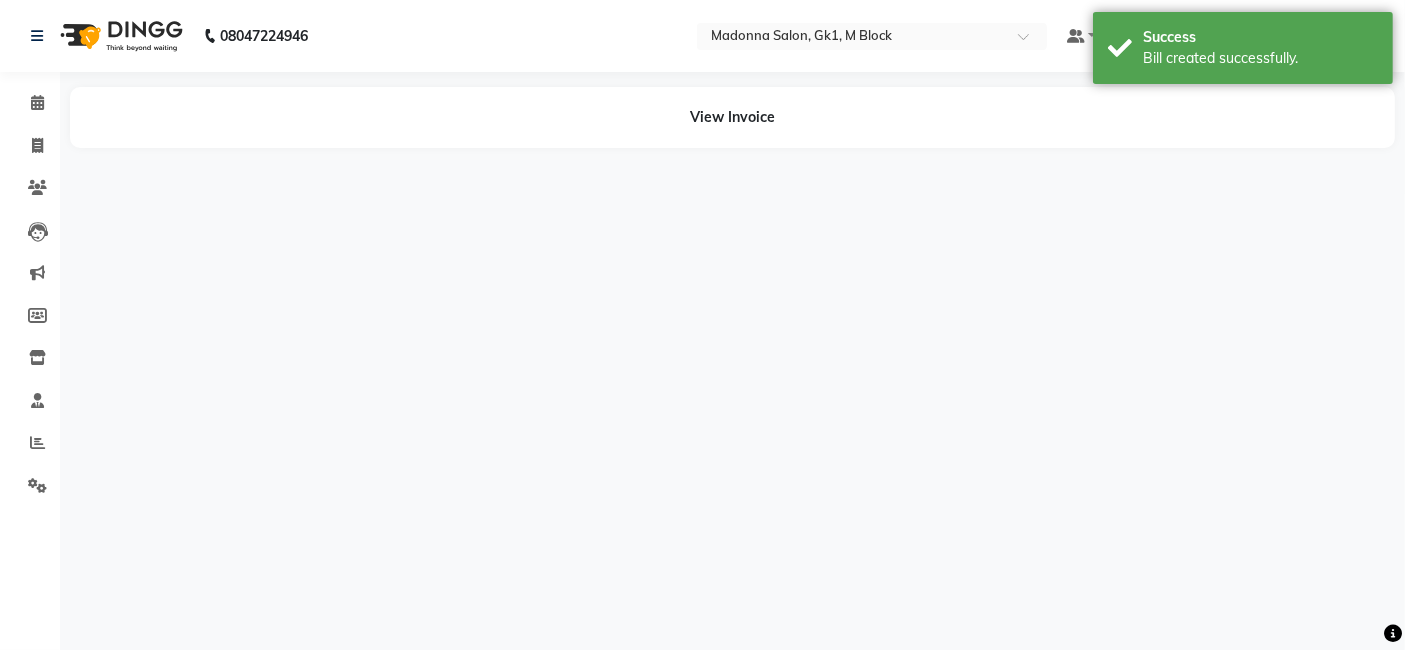 scroll, scrollTop: 0, scrollLeft: 0, axis: both 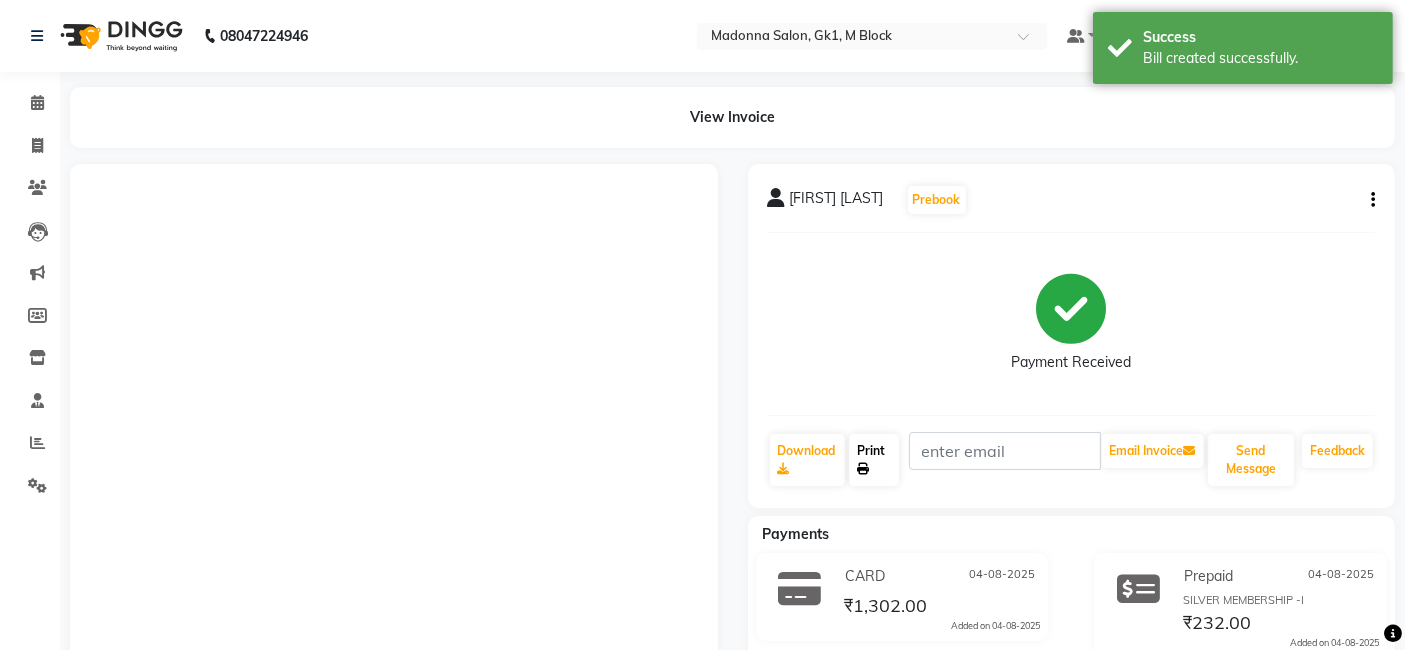 click on "Print" 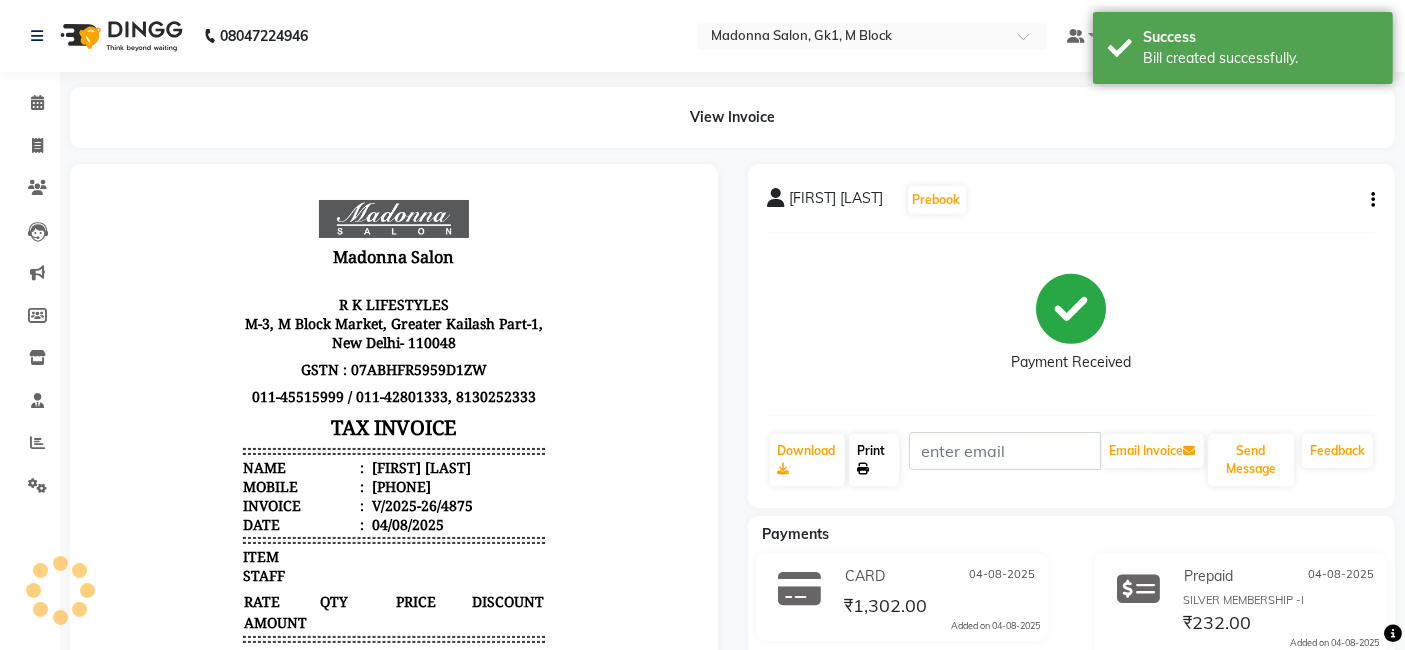 scroll, scrollTop: 0, scrollLeft: 0, axis: both 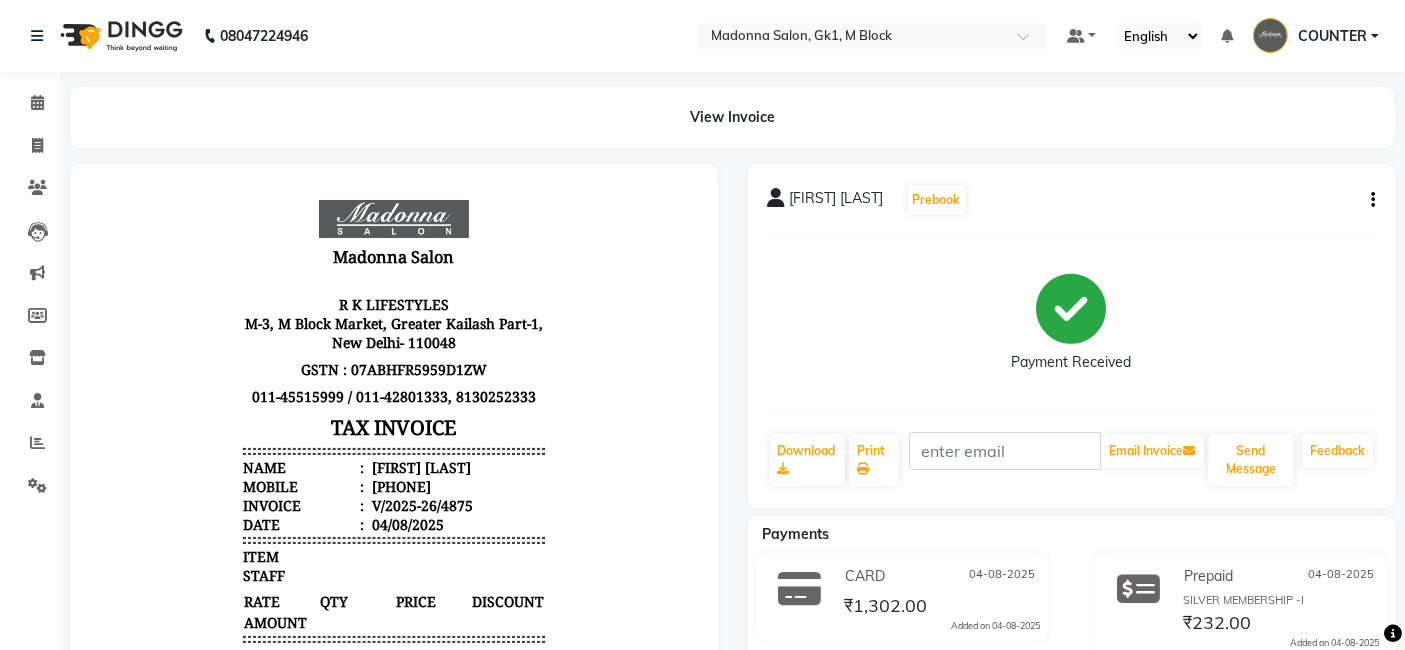 click 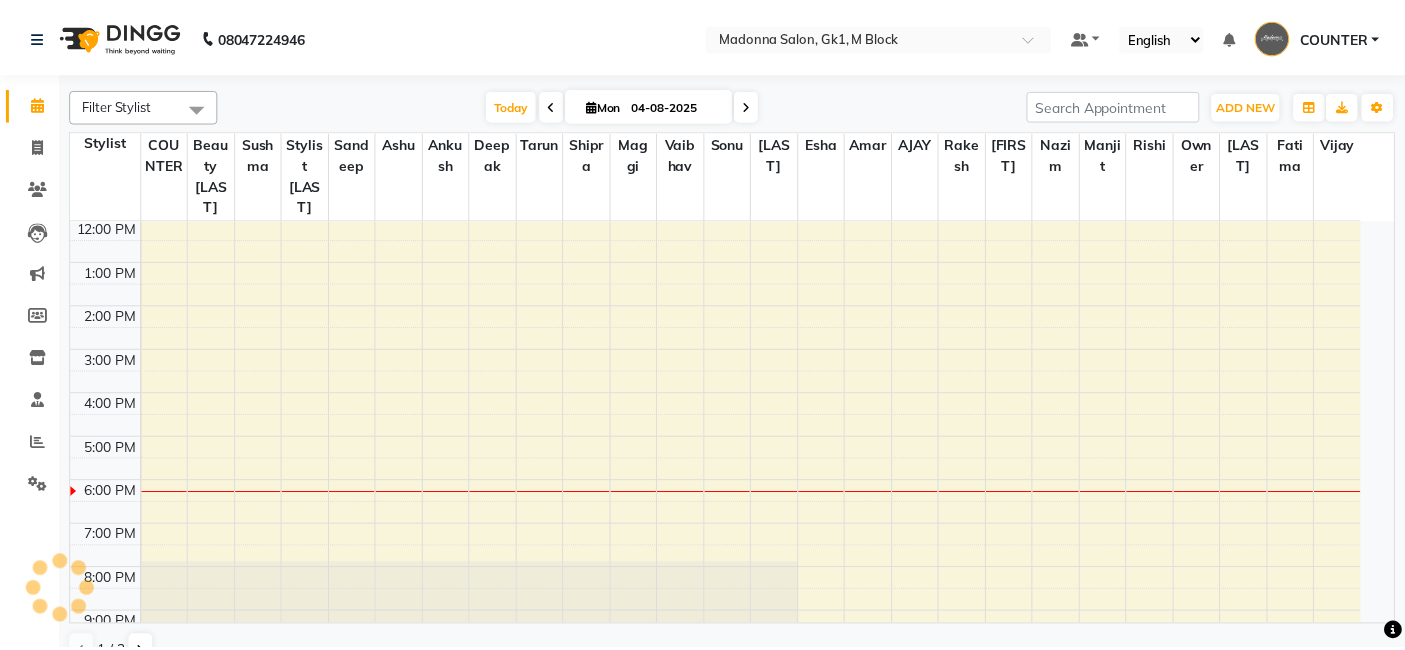 scroll, scrollTop: 0, scrollLeft: 0, axis: both 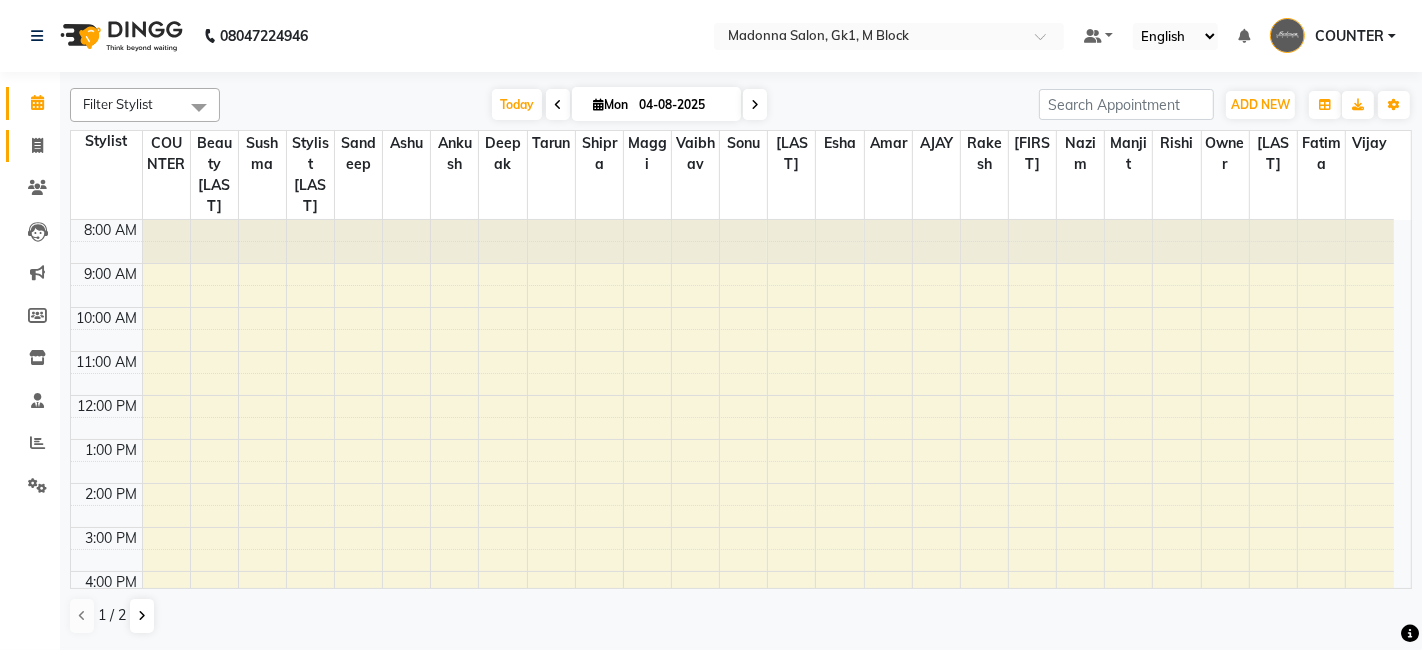 click on "Invoice" 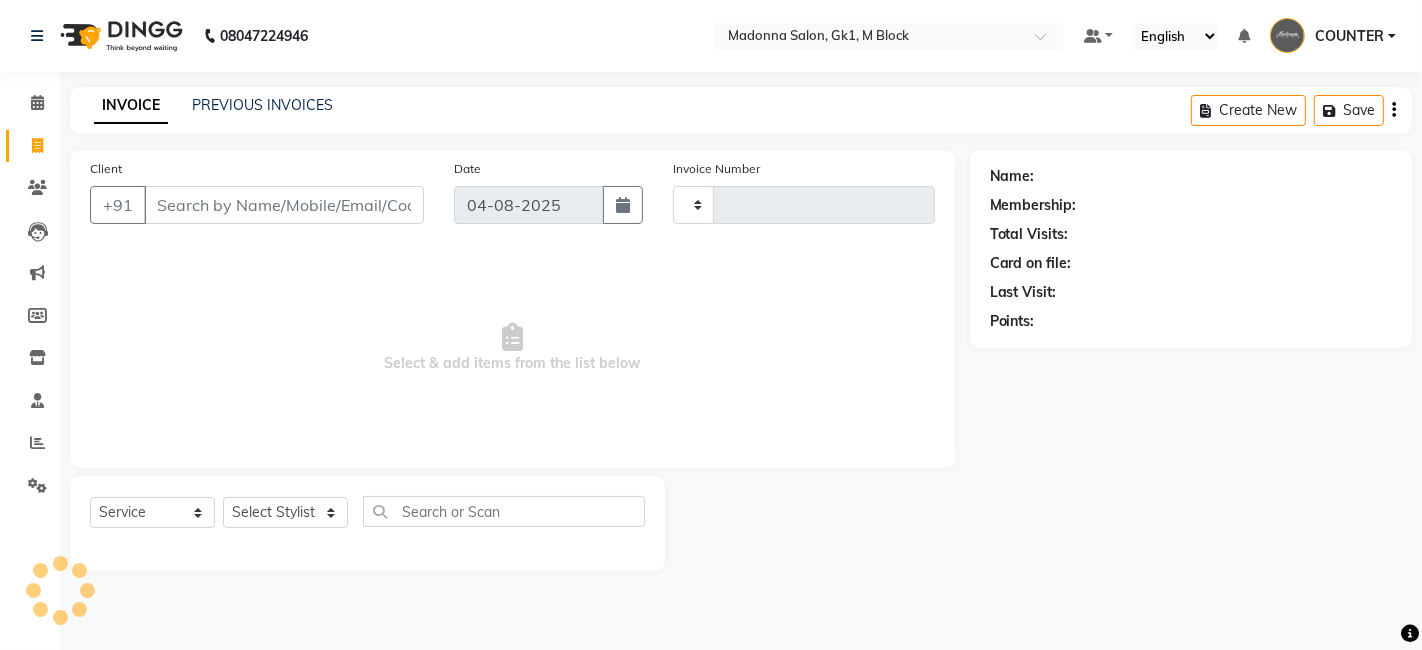type on "4877" 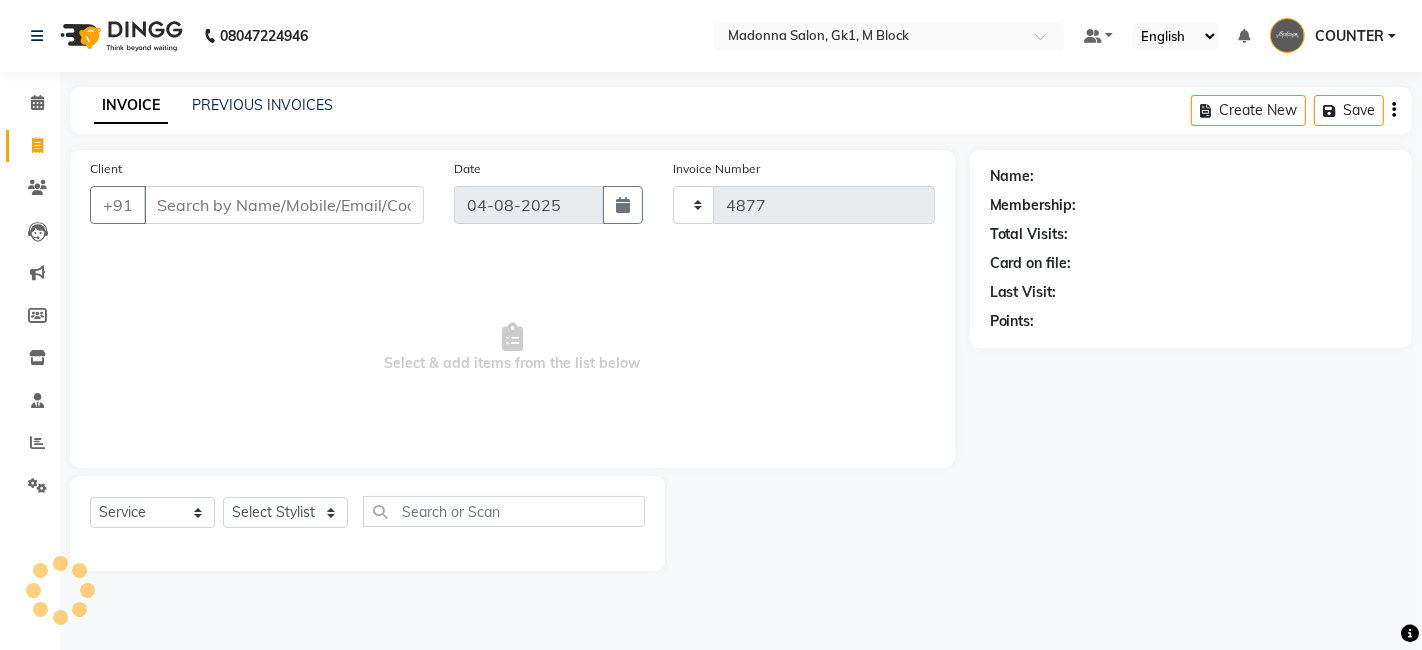 select on "6312" 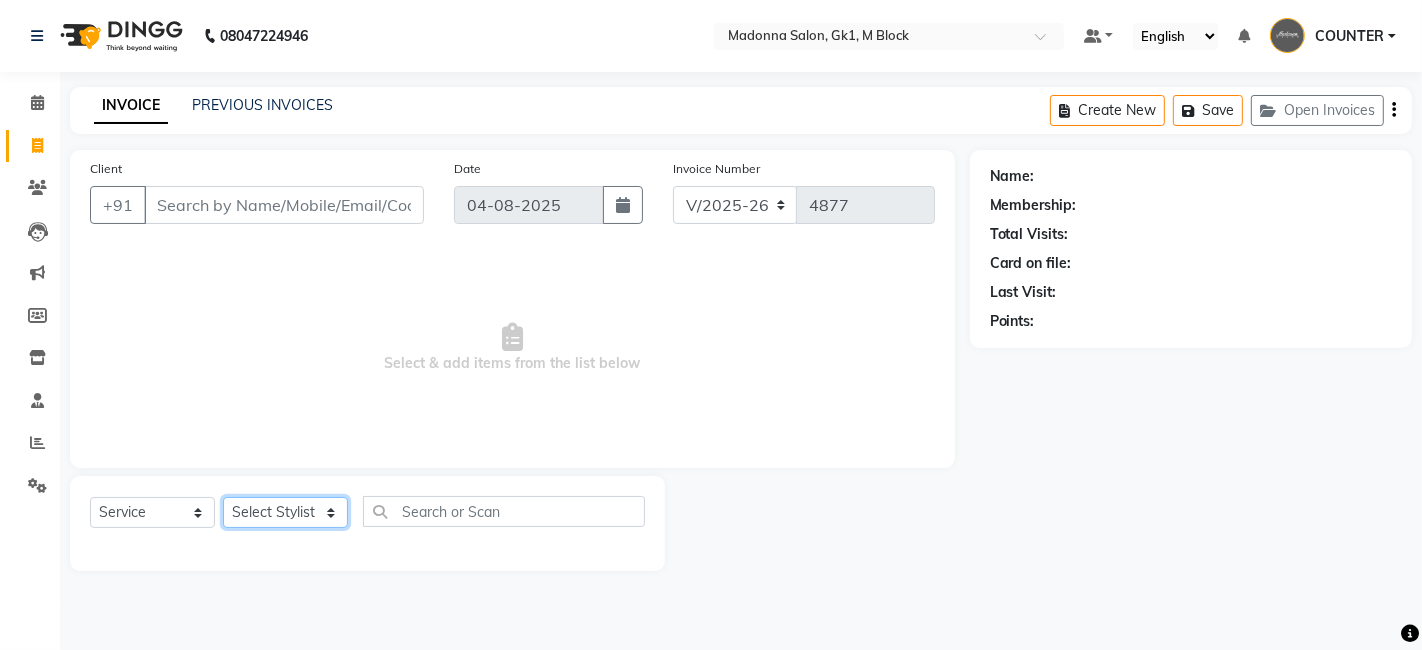 click on "Select Stylist AJAY Amar Ankush Ashu Beauty Tanuja COUNTER Deepak Esha Fatima Husain Maggi Manjit Nandini Nazim Owner Owner Rakesh Rishi Sandeep Shipra Sonu Stylist Rajesh Sushma Tarun Tushar Vaibhav Vijay  Vipin" 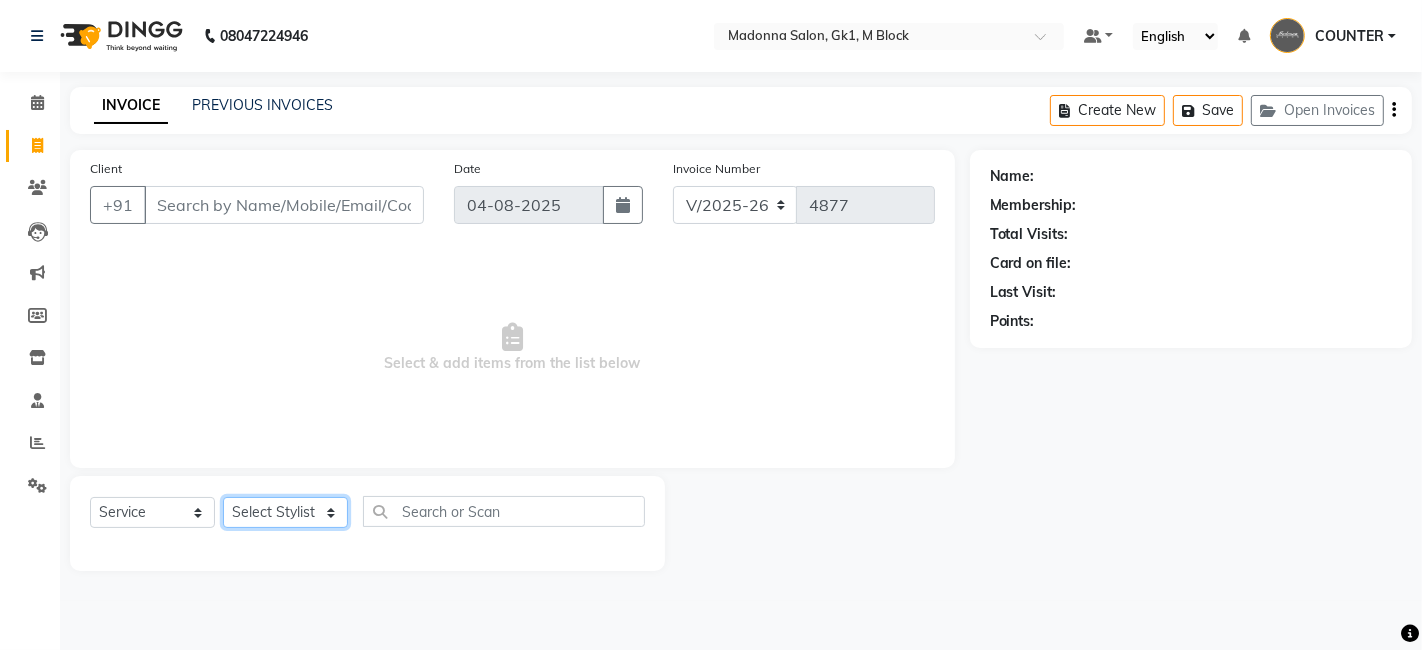 select on "47633" 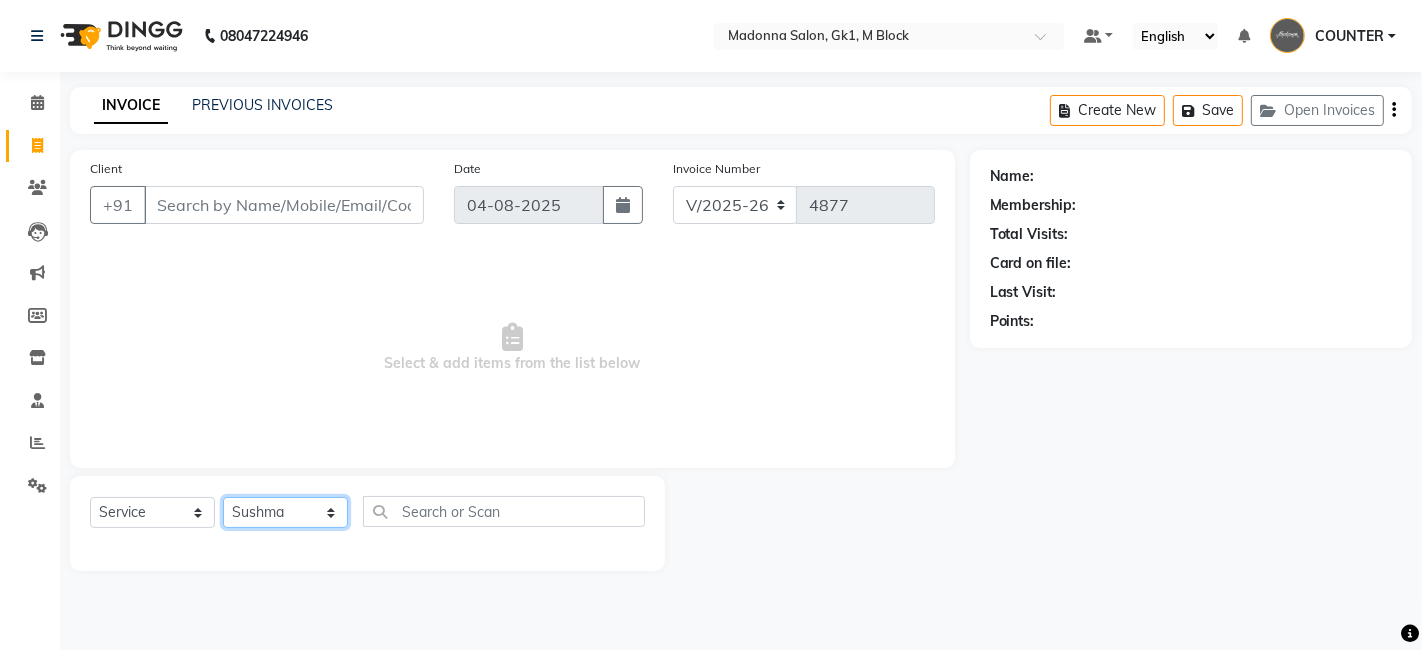 click on "Select Stylist AJAY Amar Ankush Ashu Beauty Tanuja COUNTER Deepak Esha Fatima Husain Maggi Manjit Nandini Nazim Owner Owner Rakesh Rishi Sandeep Shipra Sonu Stylist Rajesh Sushma Tarun Tushar Vaibhav Vijay  Vipin" 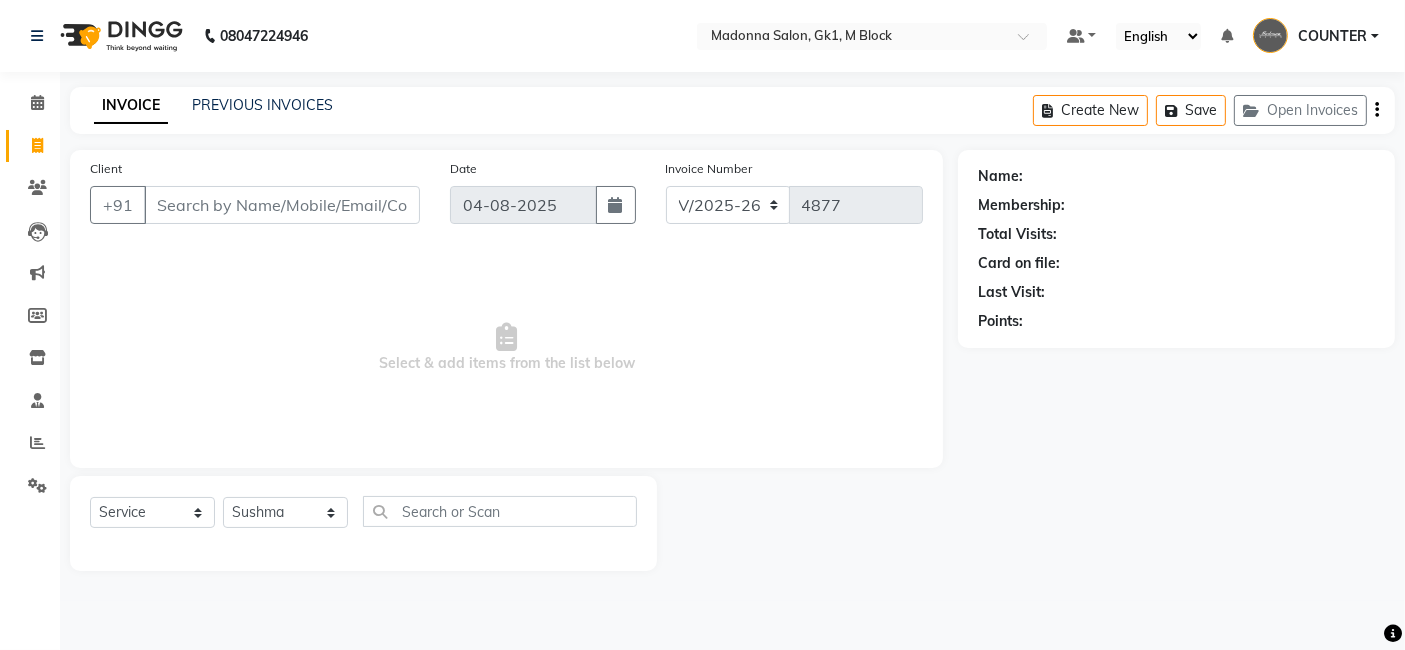click on "Select  Service  Product  Membership  Package Voucher Prepaid Gift Card  Select Stylist AJAY Amar Ankush Ashu Beauty Tanuja COUNTER Deepak Esha Fatima Husain Maggi Manjit Nandini Nazim Owner Owner Rakesh Rishi Sandeep Shipra Sonu Stylist Rajesh Sushma Tarun Tushar Vaibhav Vijay  Vipin" 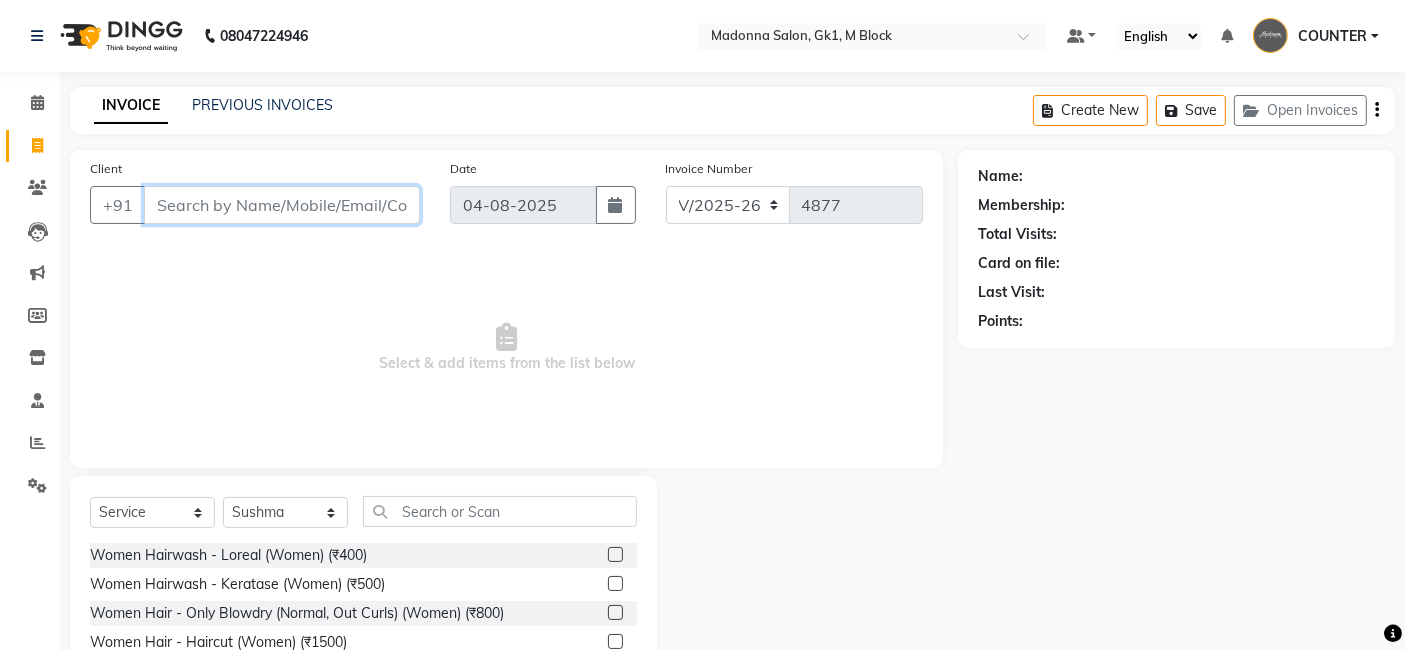click on "Client" at bounding box center (282, 205) 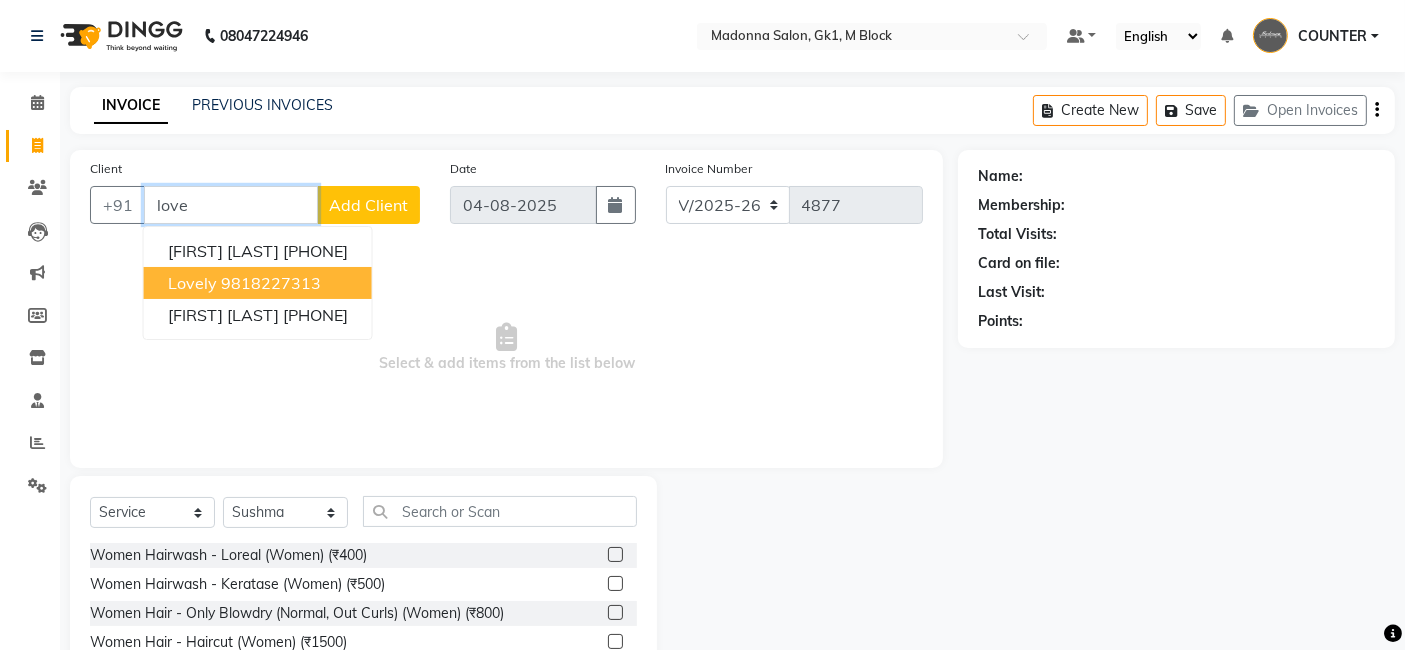 click on "9818227313" at bounding box center (271, 283) 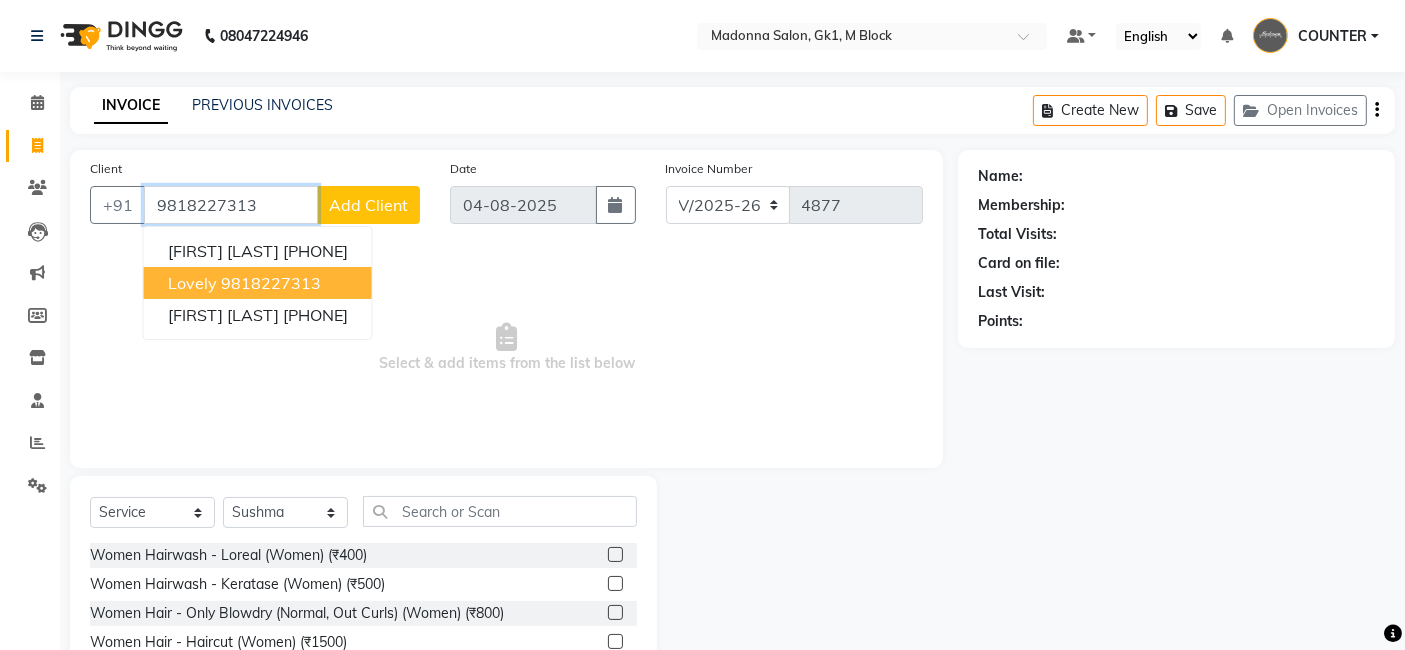 type on "9818227313" 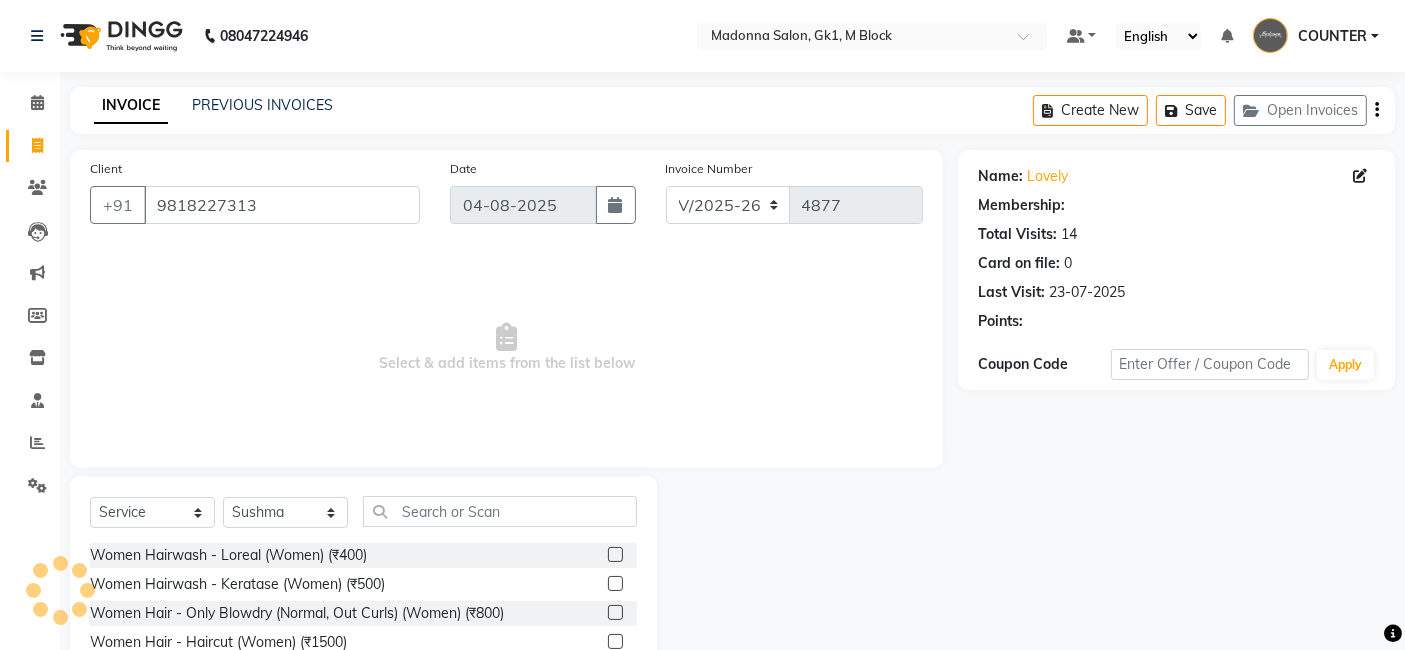click on "Select & add items from the list below" at bounding box center (506, 348) 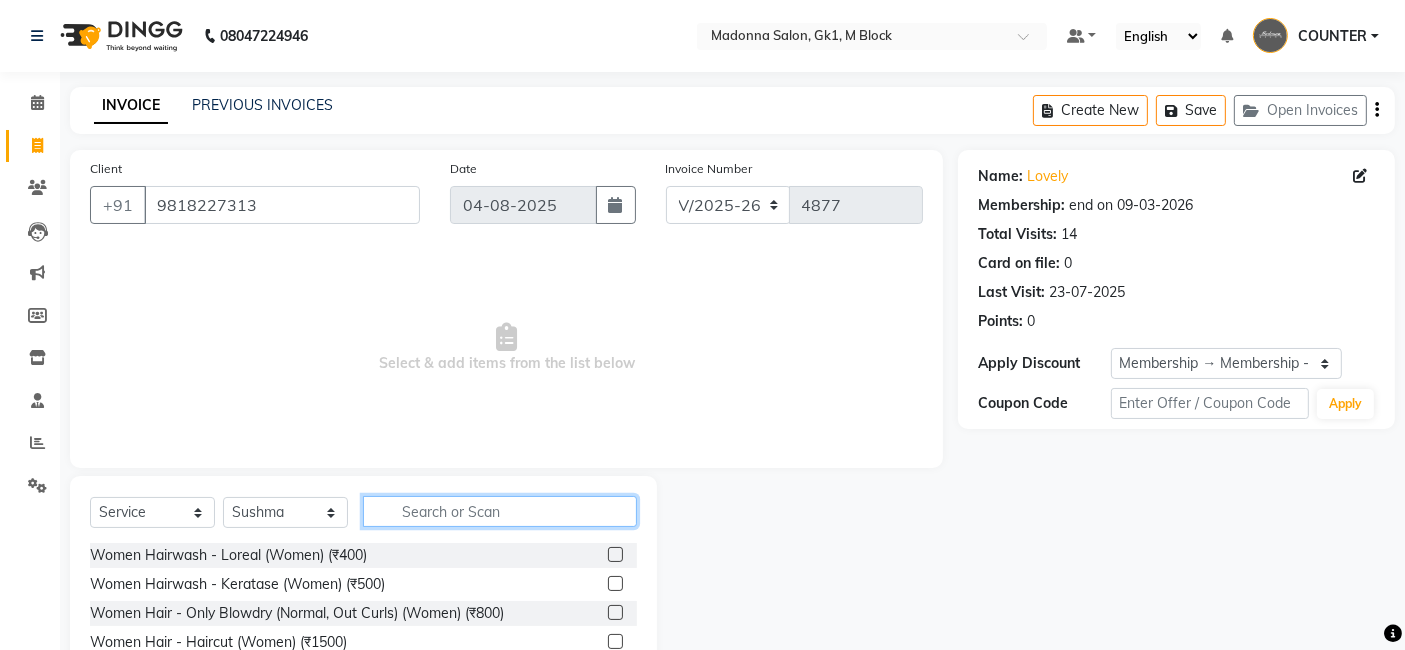 click 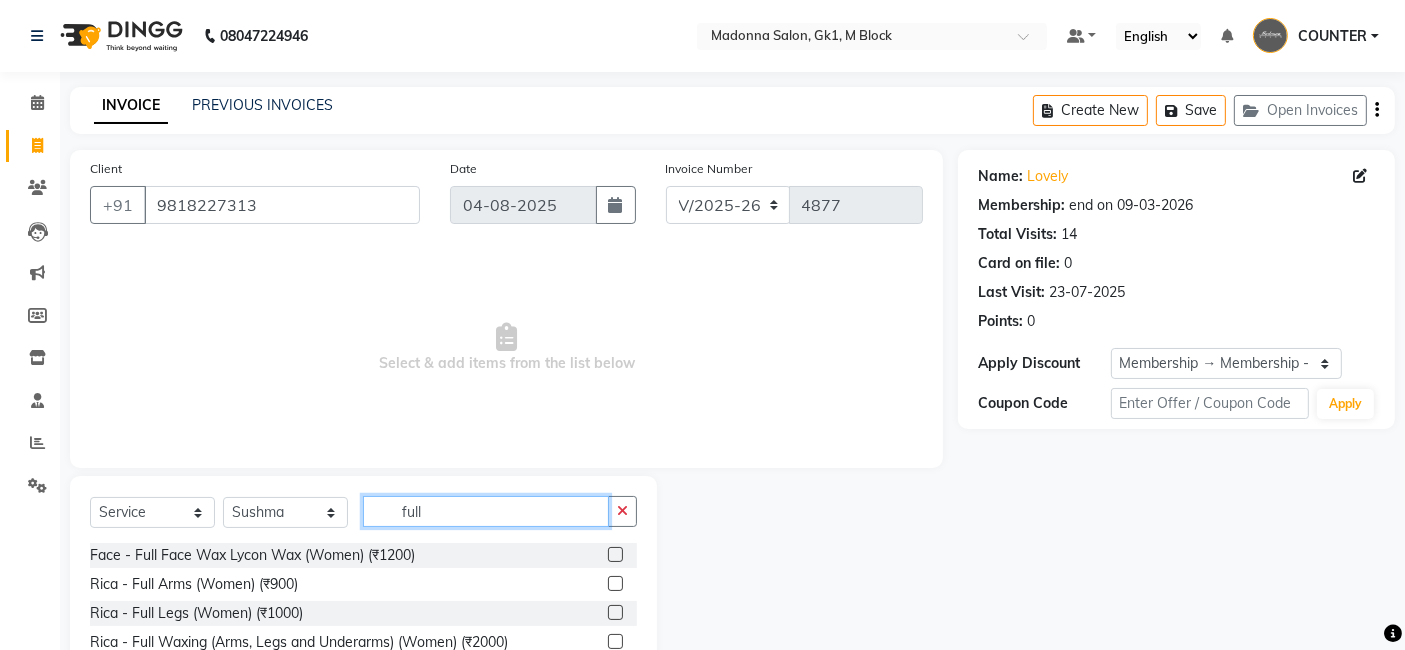 type on "full" 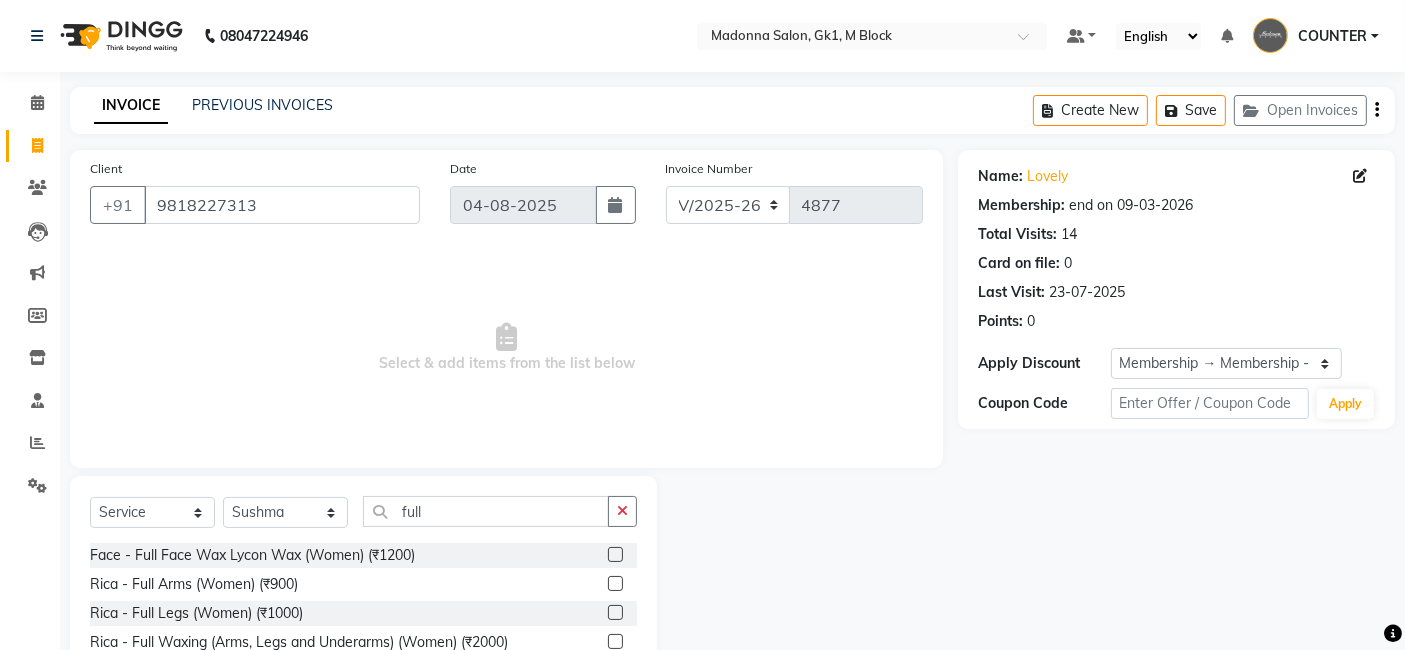 click 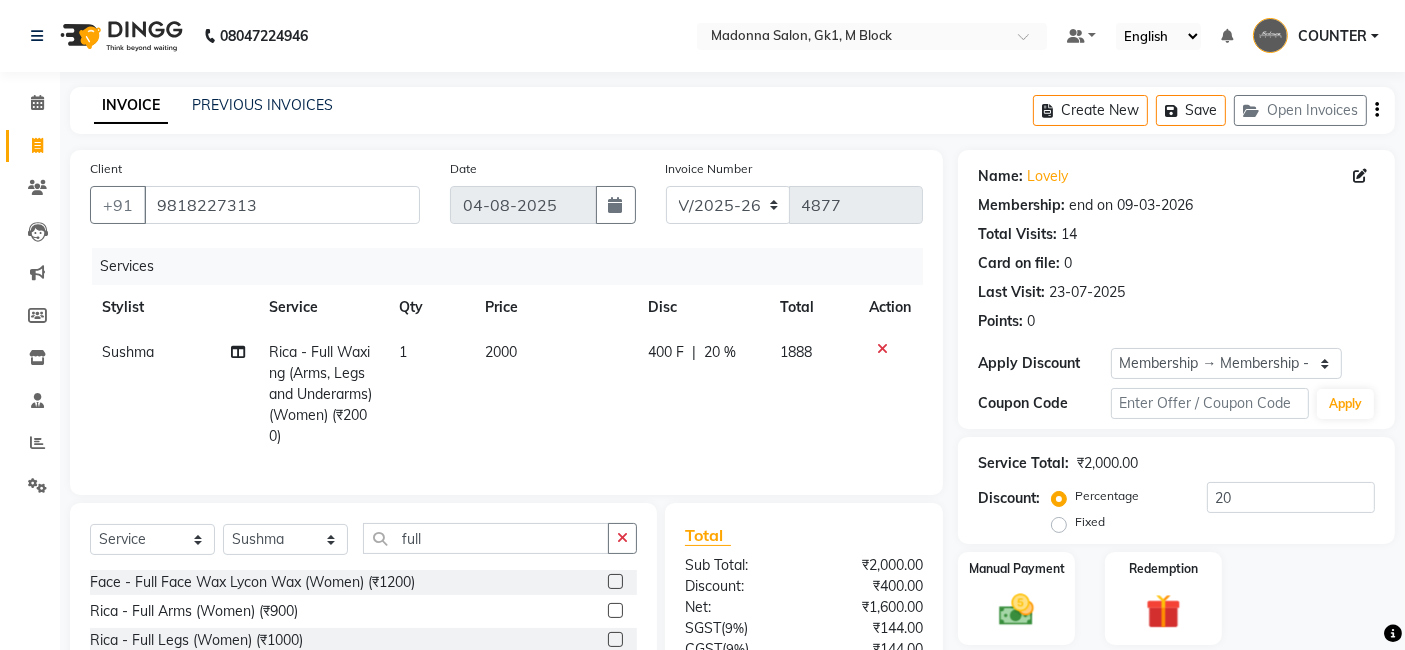 checkbox on "false" 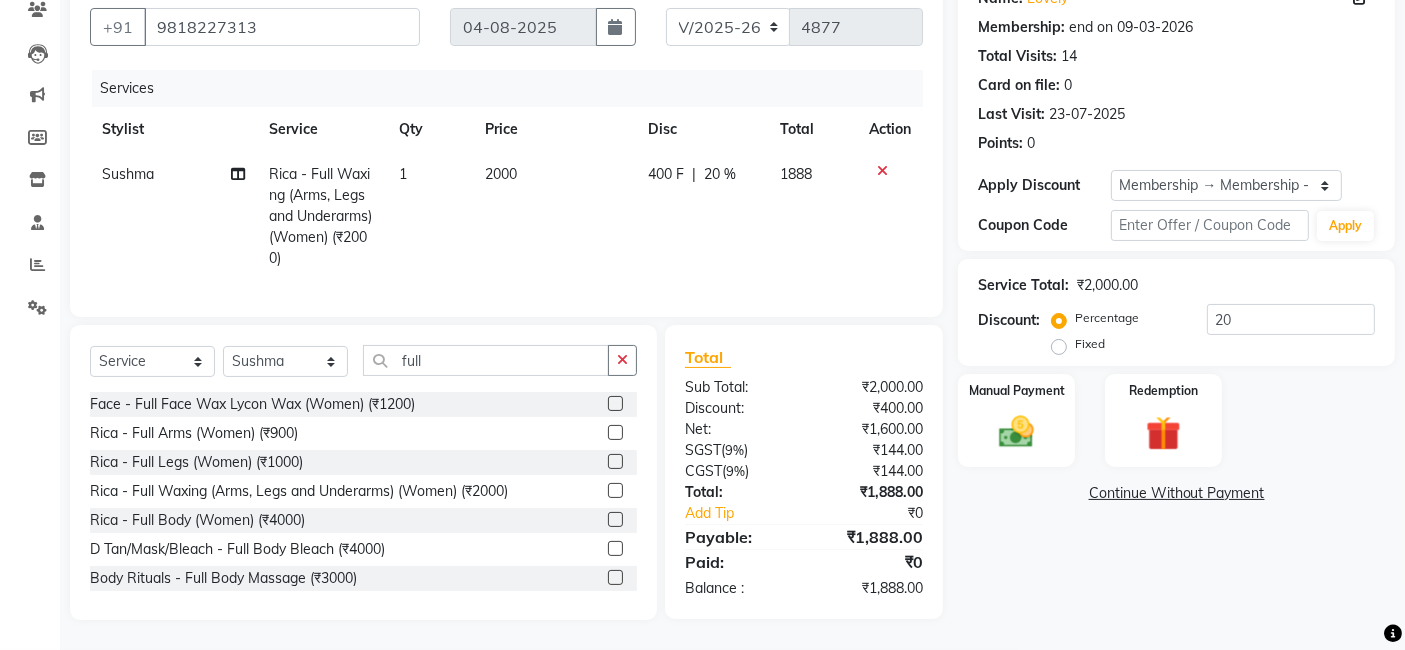 scroll, scrollTop: 194, scrollLeft: 0, axis: vertical 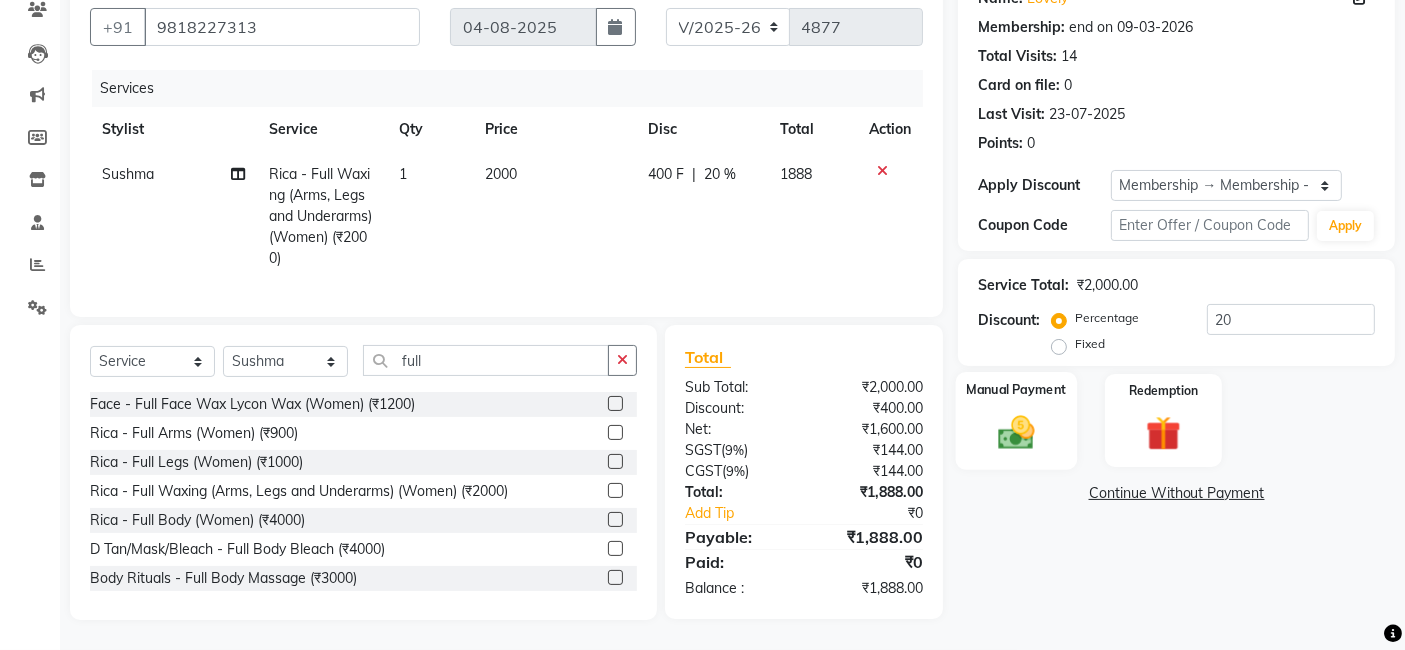 click 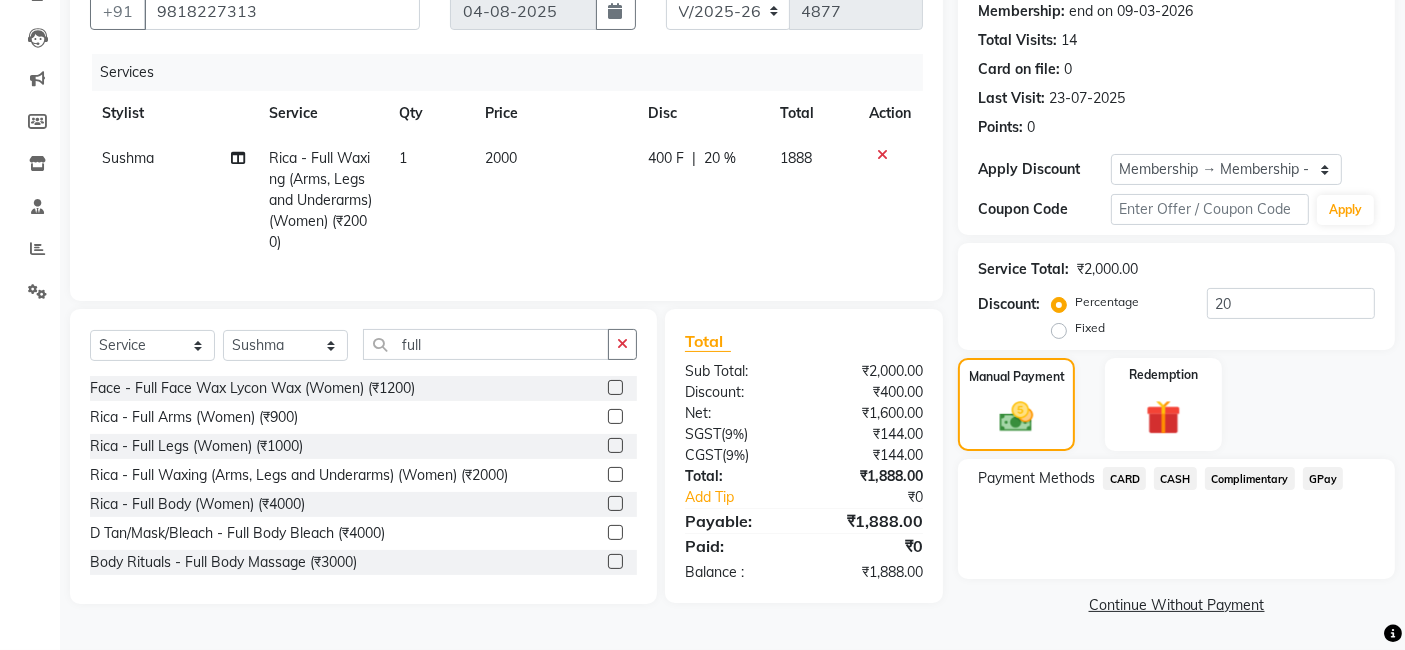 click on "CASH" 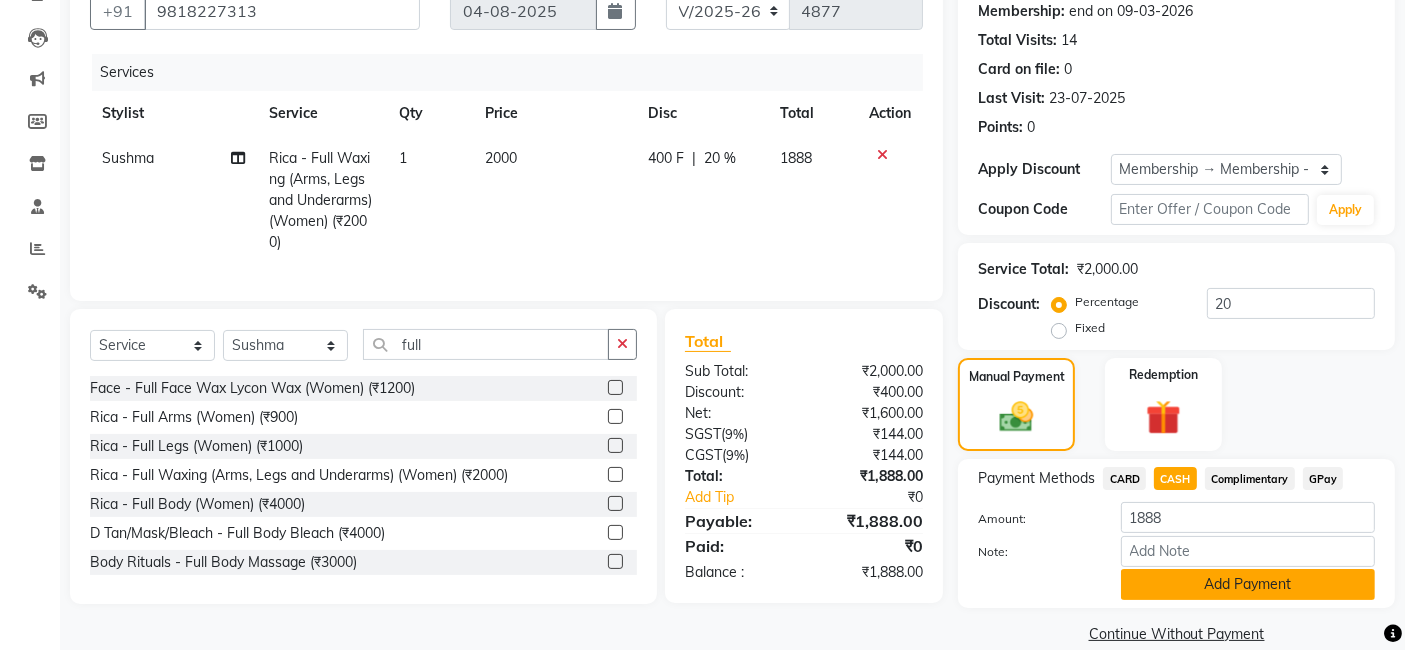 click on "Add Payment" 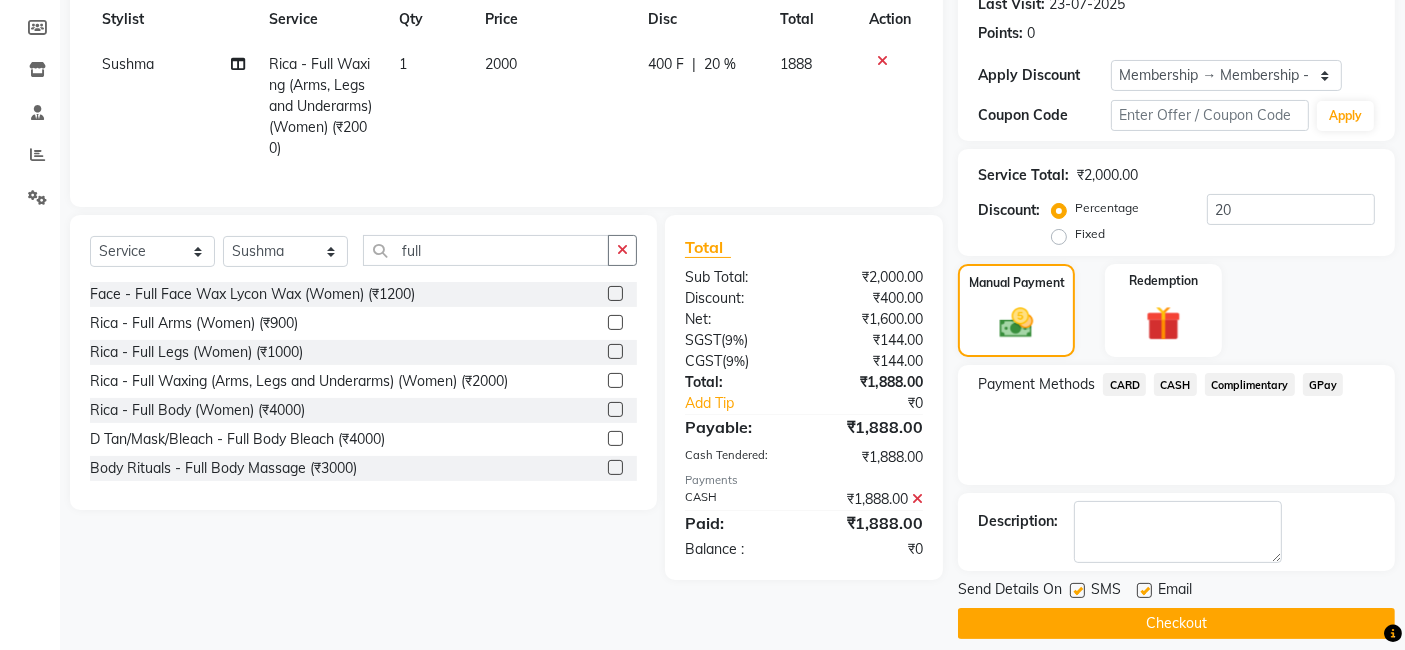 scroll, scrollTop: 305, scrollLeft: 0, axis: vertical 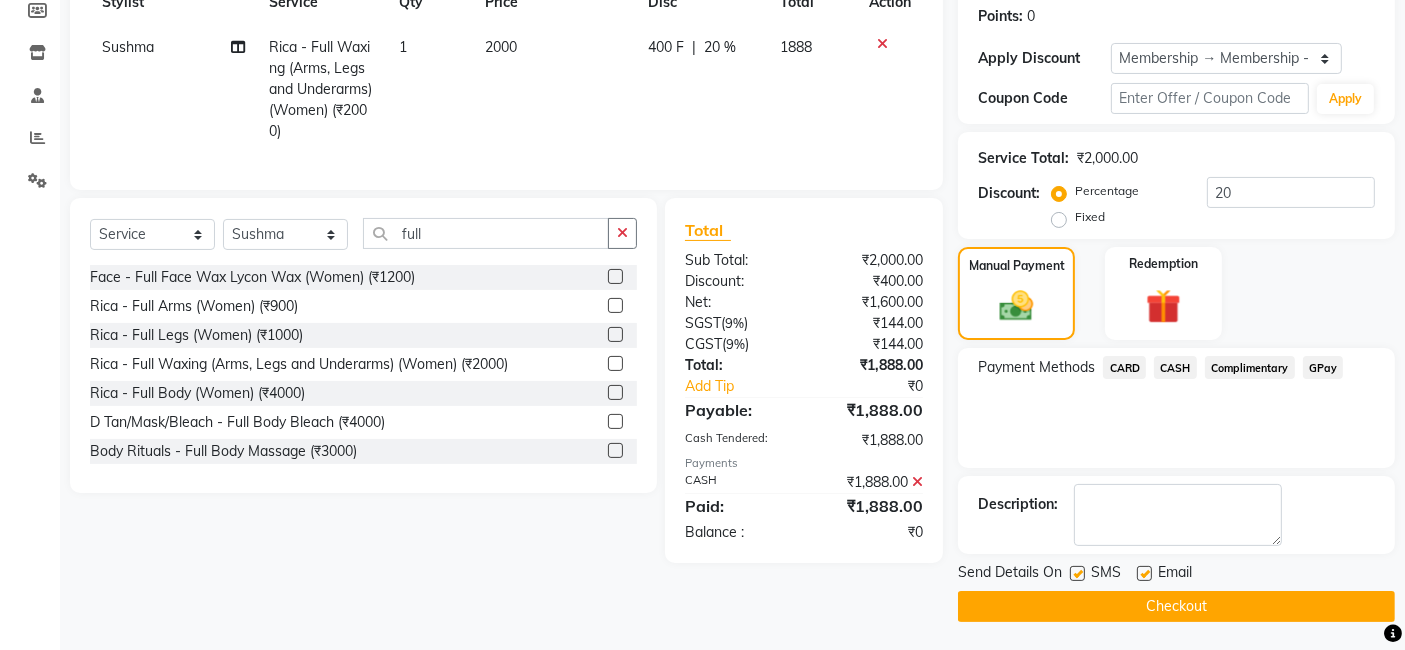 click on "Checkout" 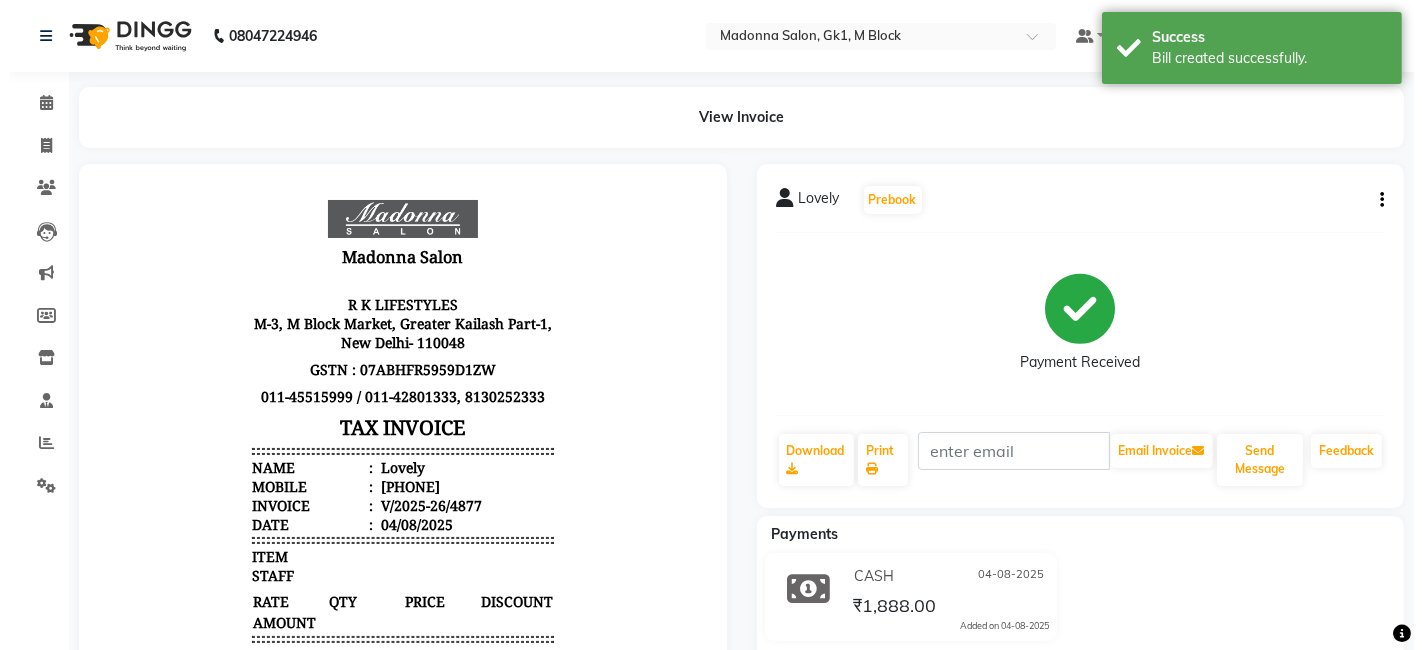 scroll, scrollTop: 0, scrollLeft: 0, axis: both 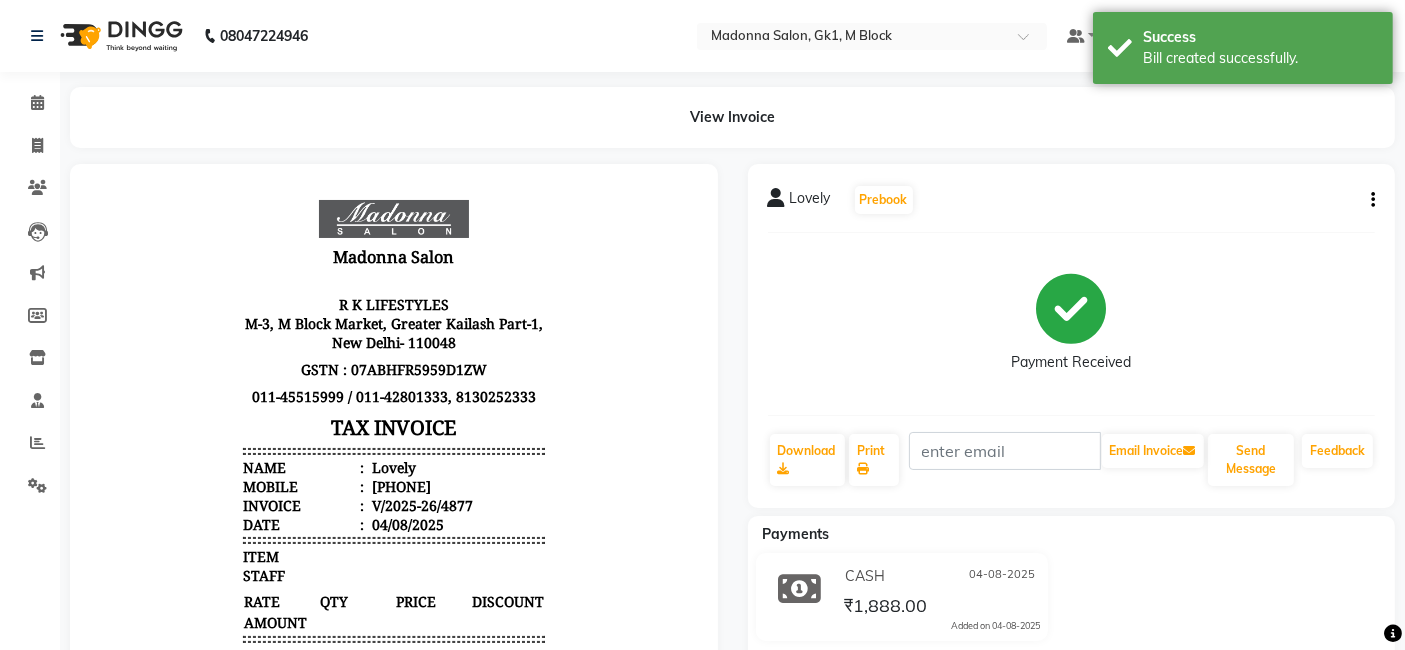 click 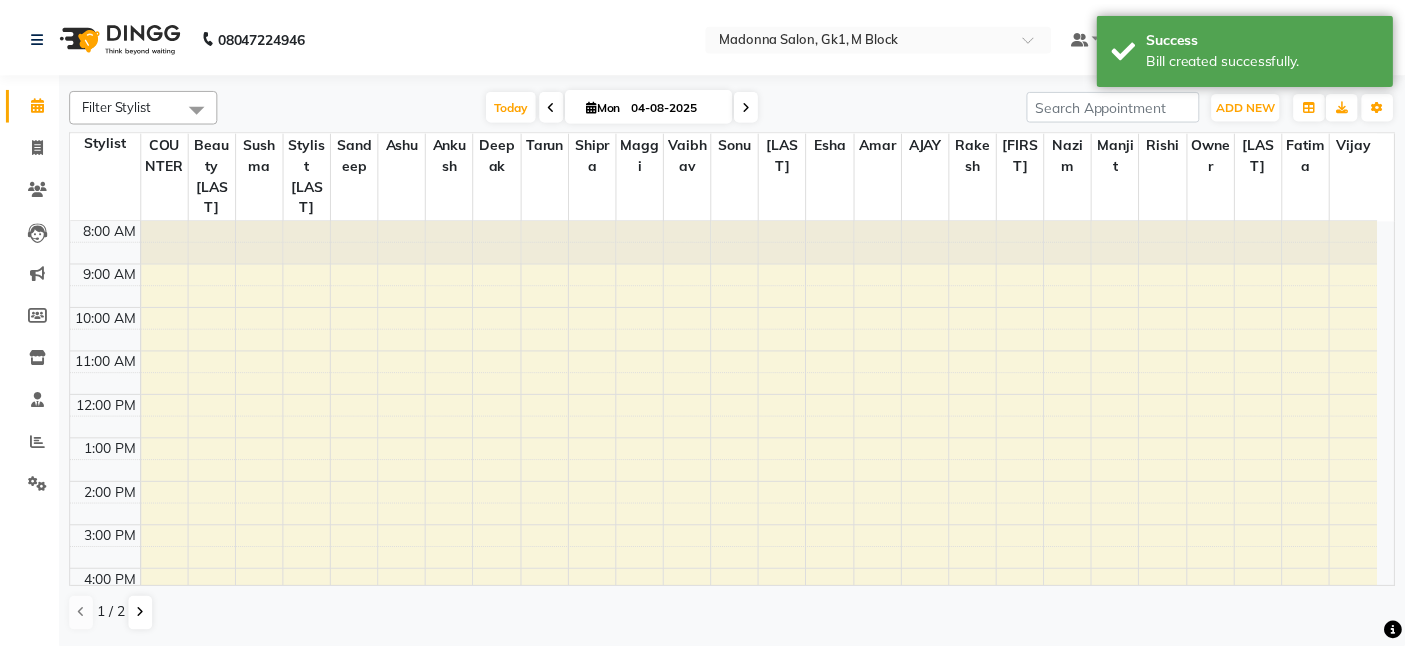 scroll, scrollTop: 0, scrollLeft: 0, axis: both 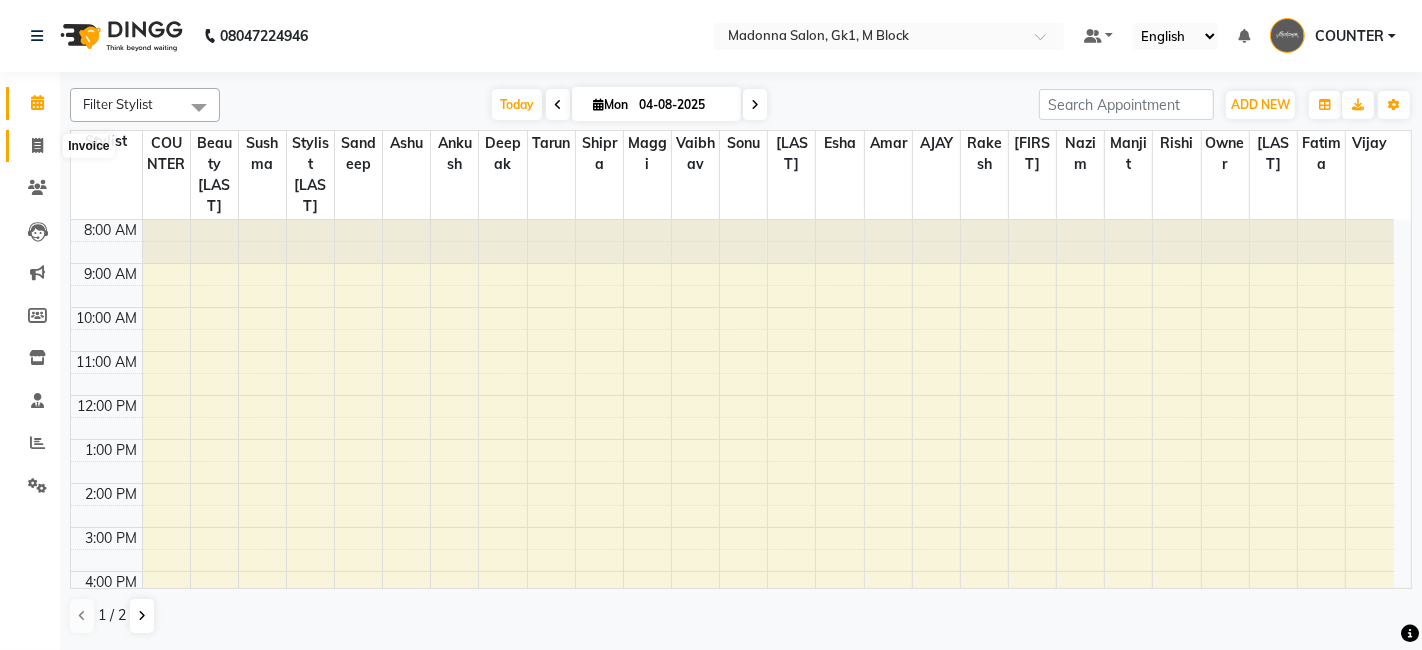 click 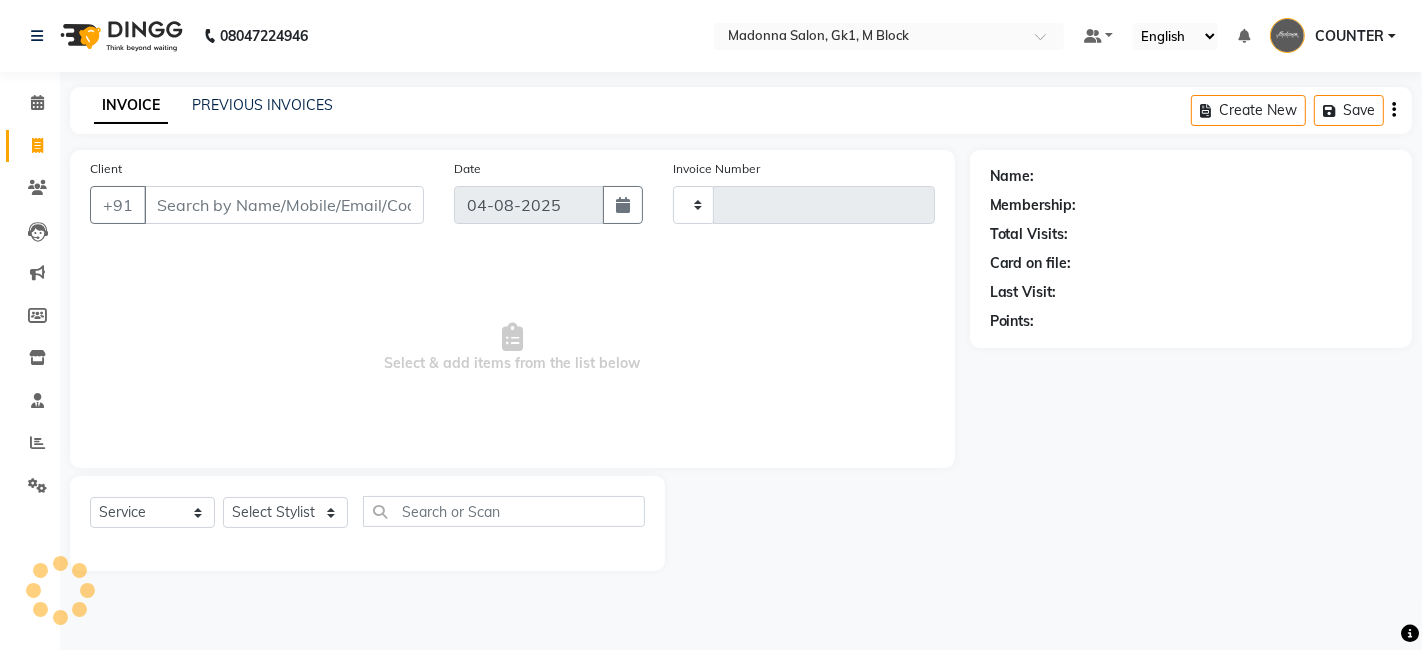 type on "4880" 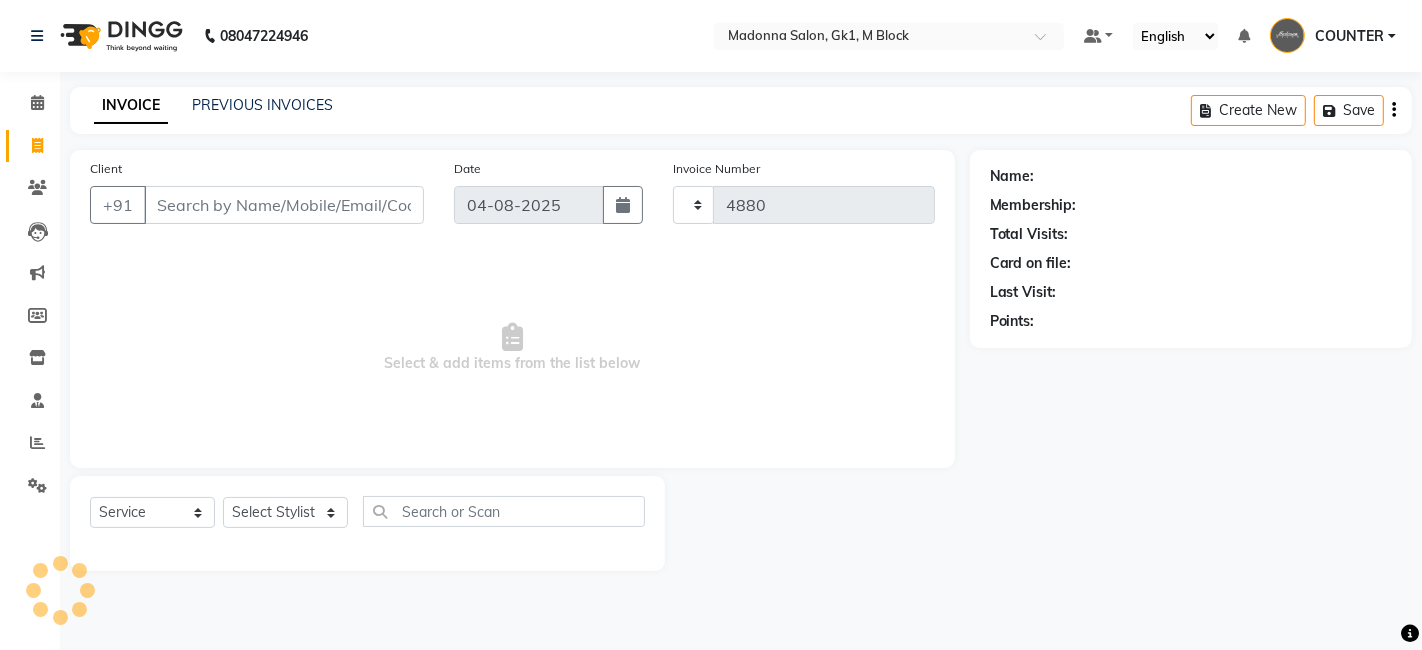 select on "6312" 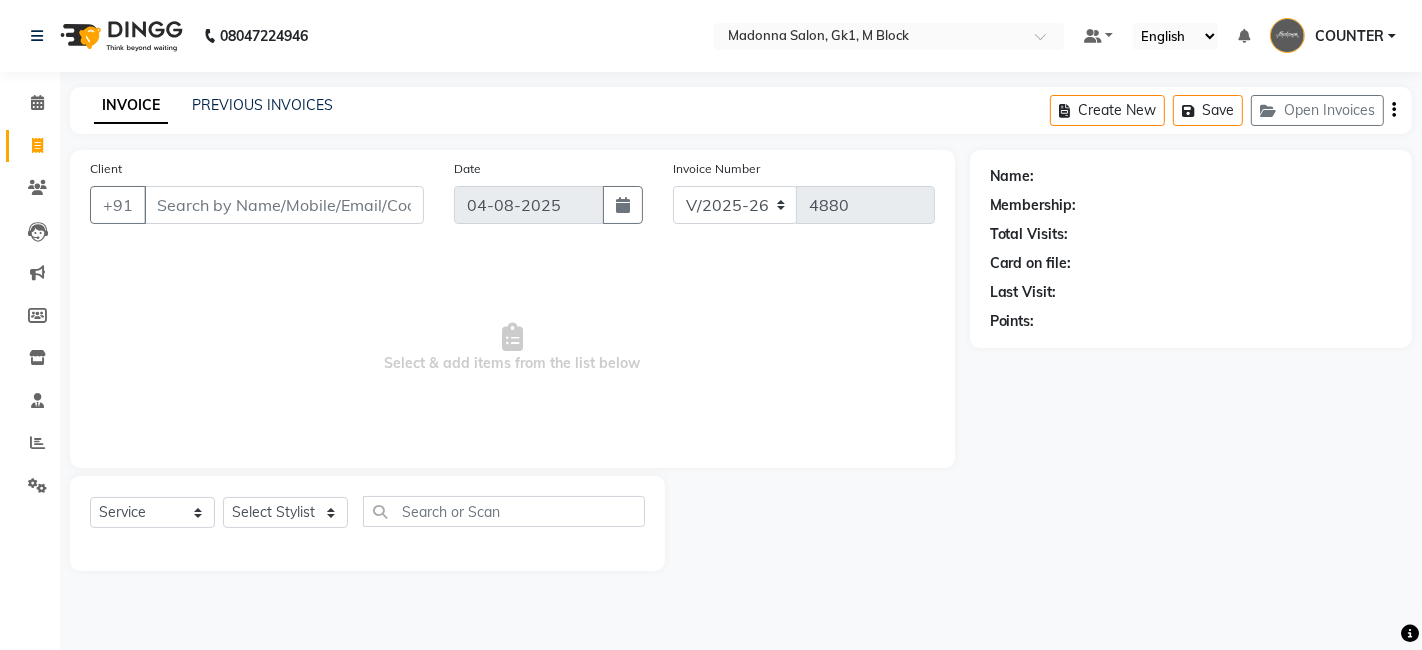 click on "Client" at bounding box center [284, 205] 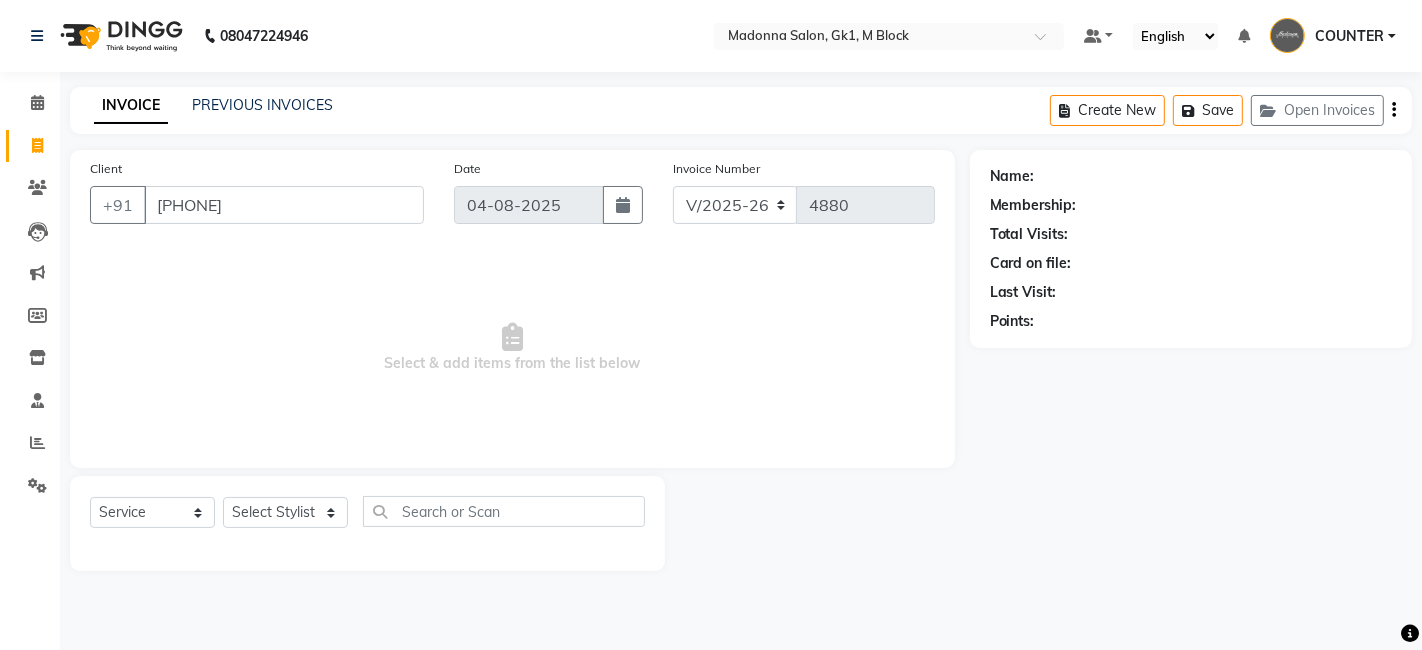 type on "9899766316" 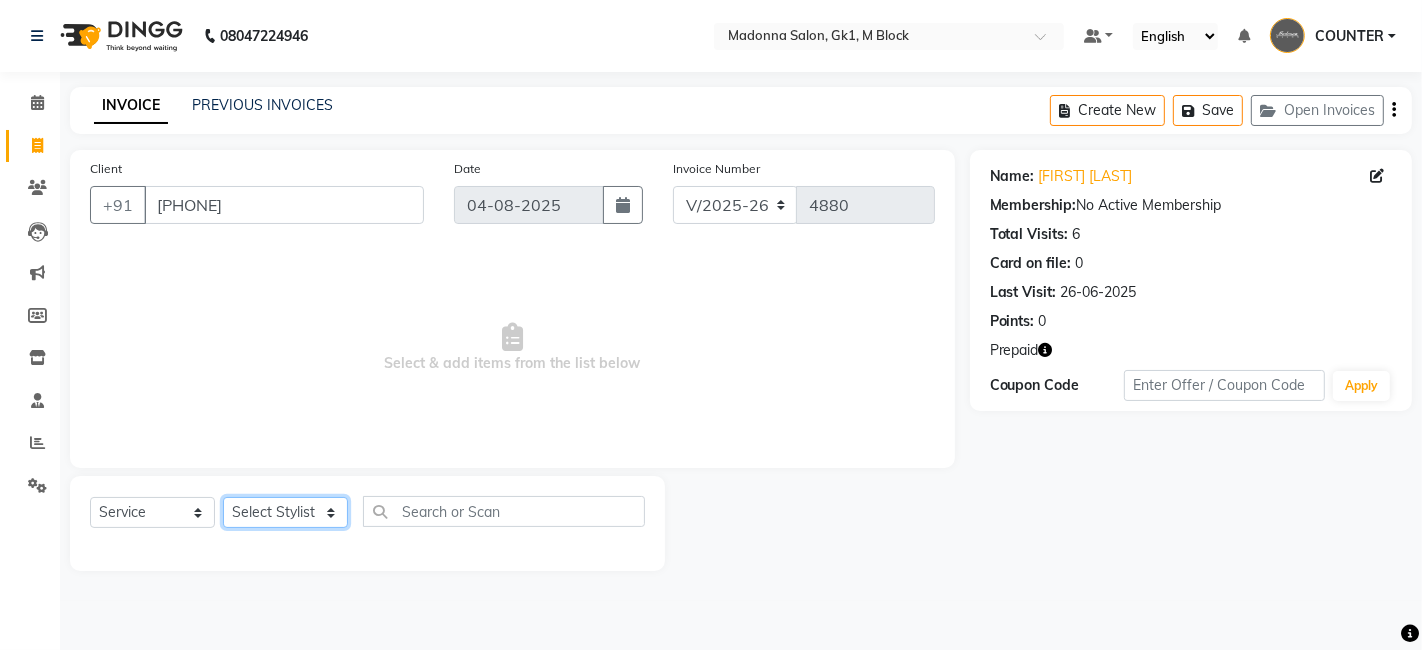 click on "Select Stylist AJAY Amar Ankush Ashu Beauty Tanuja COUNTER Deepak Esha Fatima Husain Maggi Manjit Nandini Nazim Owner Owner Rakesh Rishi Sandeep Shipra Sonu Stylist Rajesh Sushma Tarun Tushar Vaibhav Vijay  Vipin" 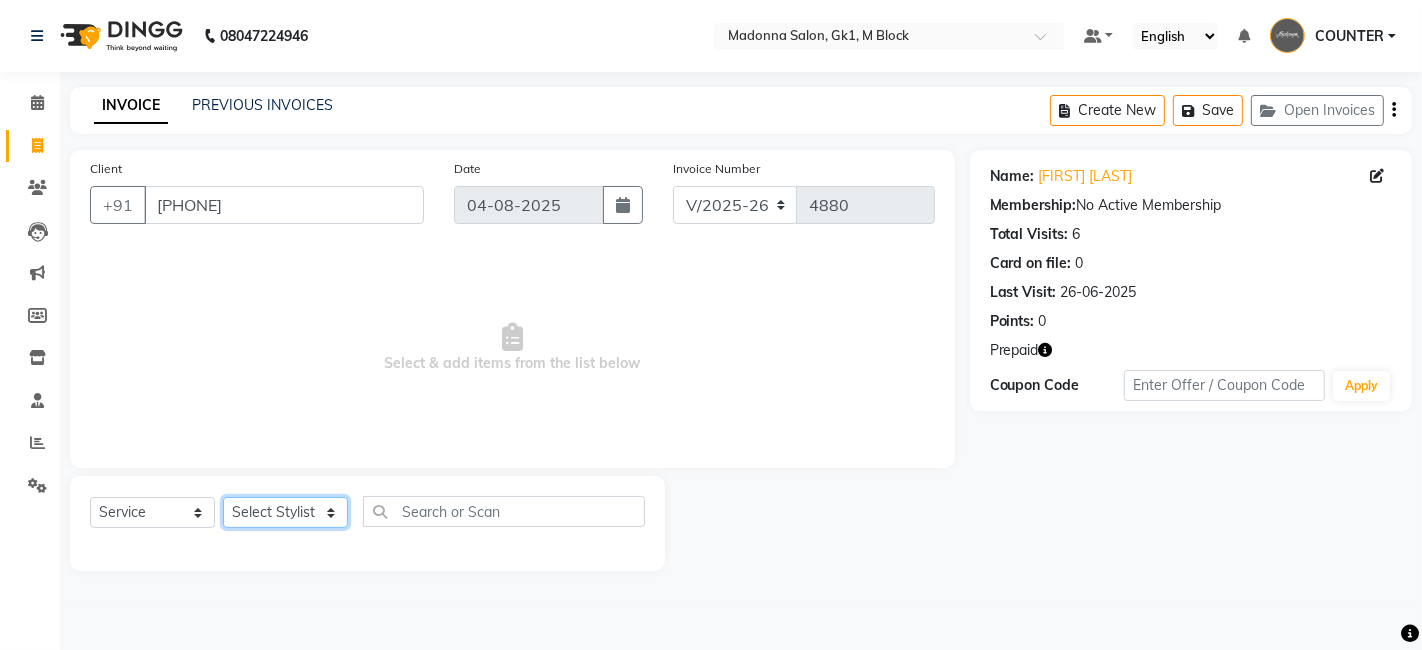 select on "47633" 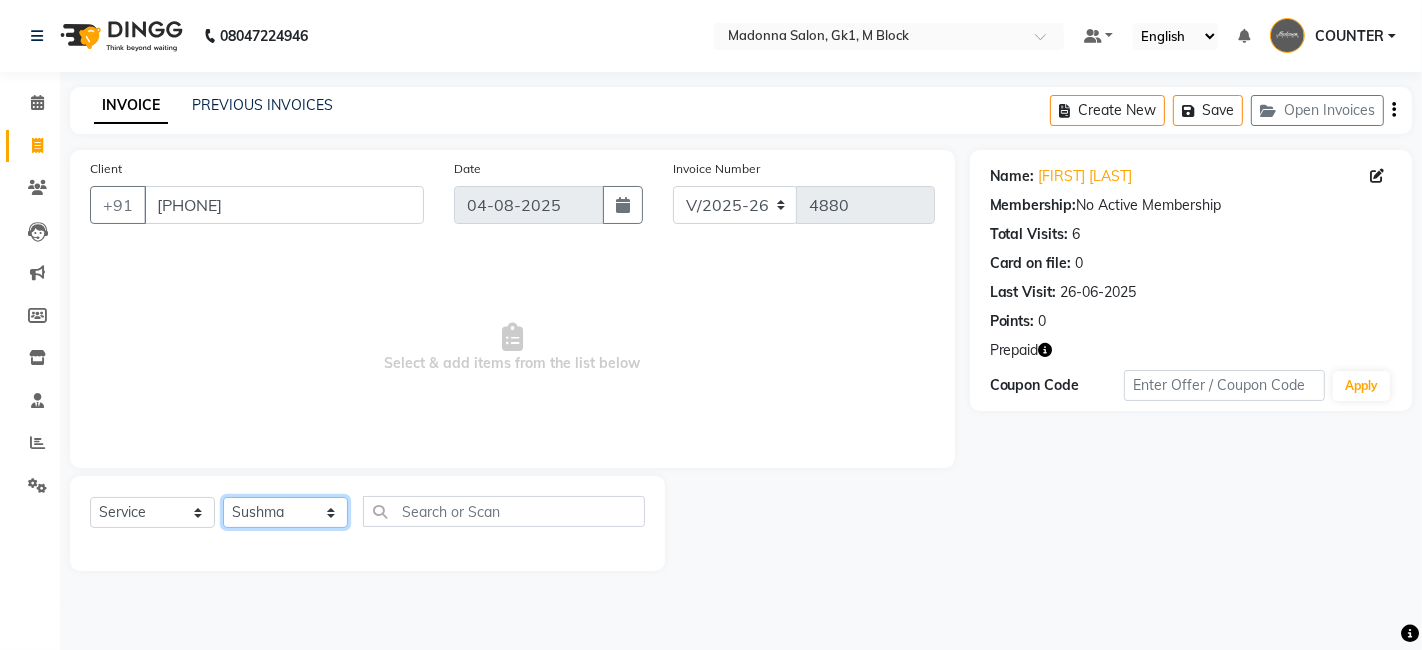 click on "Select Stylist AJAY Amar Ankush Ashu Beauty Tanuja COUNTER Deepak Esha Fatima Husain Maggi Manjit Nandini Nazim Owner Owner Rakesh Rishi Sandeep Shipra Sonu Stylist Rajesh Sushma Tarun Tushar Vaibhav Vijay  Vipin" 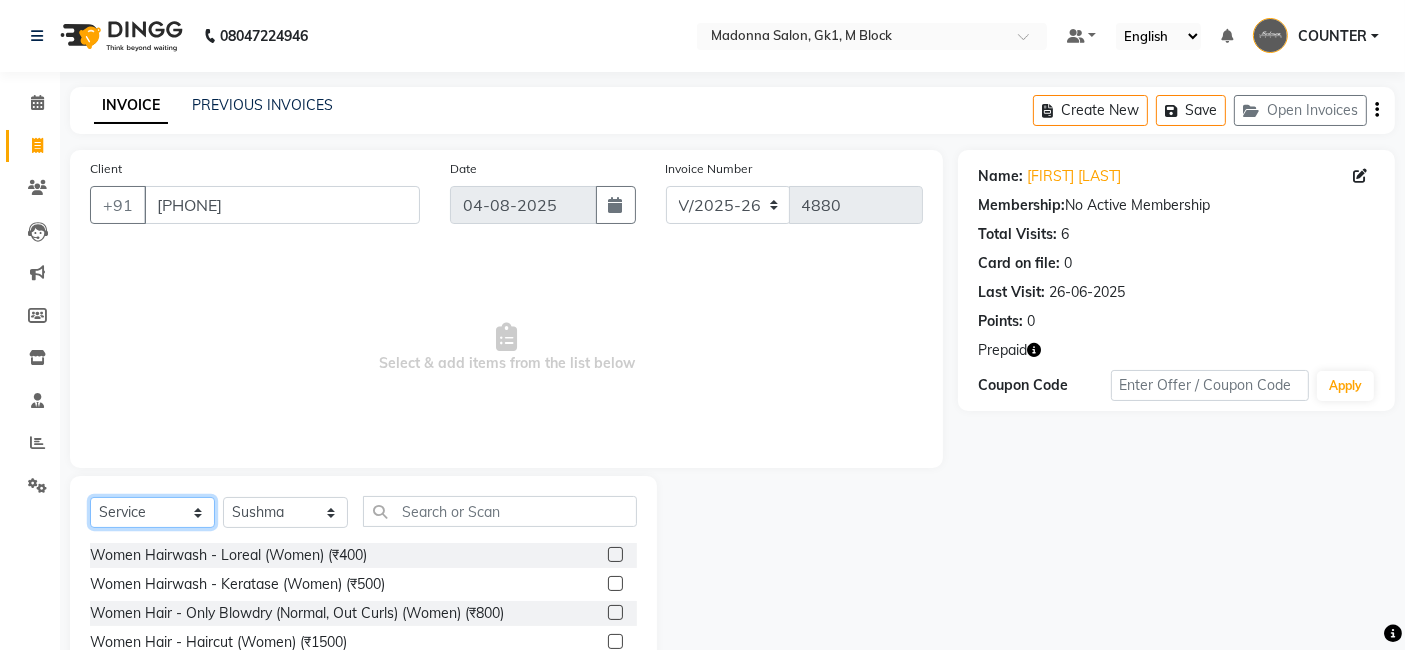 click on "Select  Service  Product  Membership  Package Voucher Prepaid Gift Card" 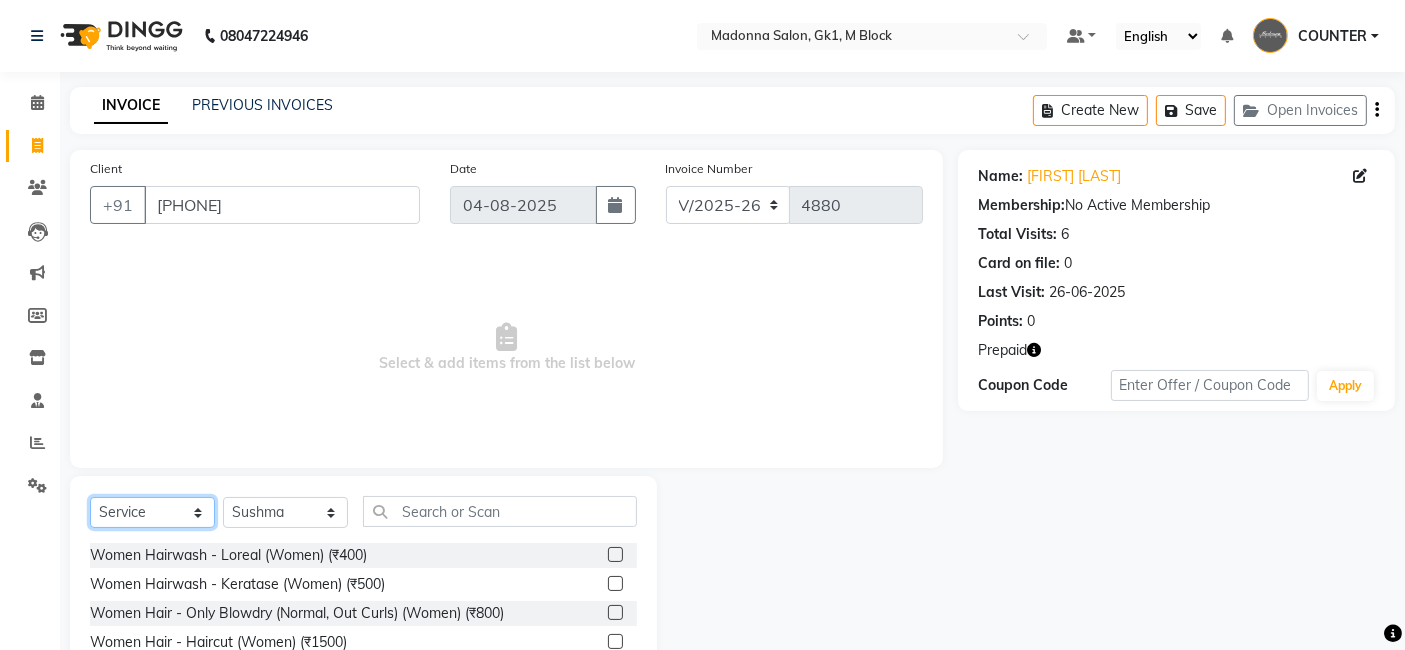select on "P" 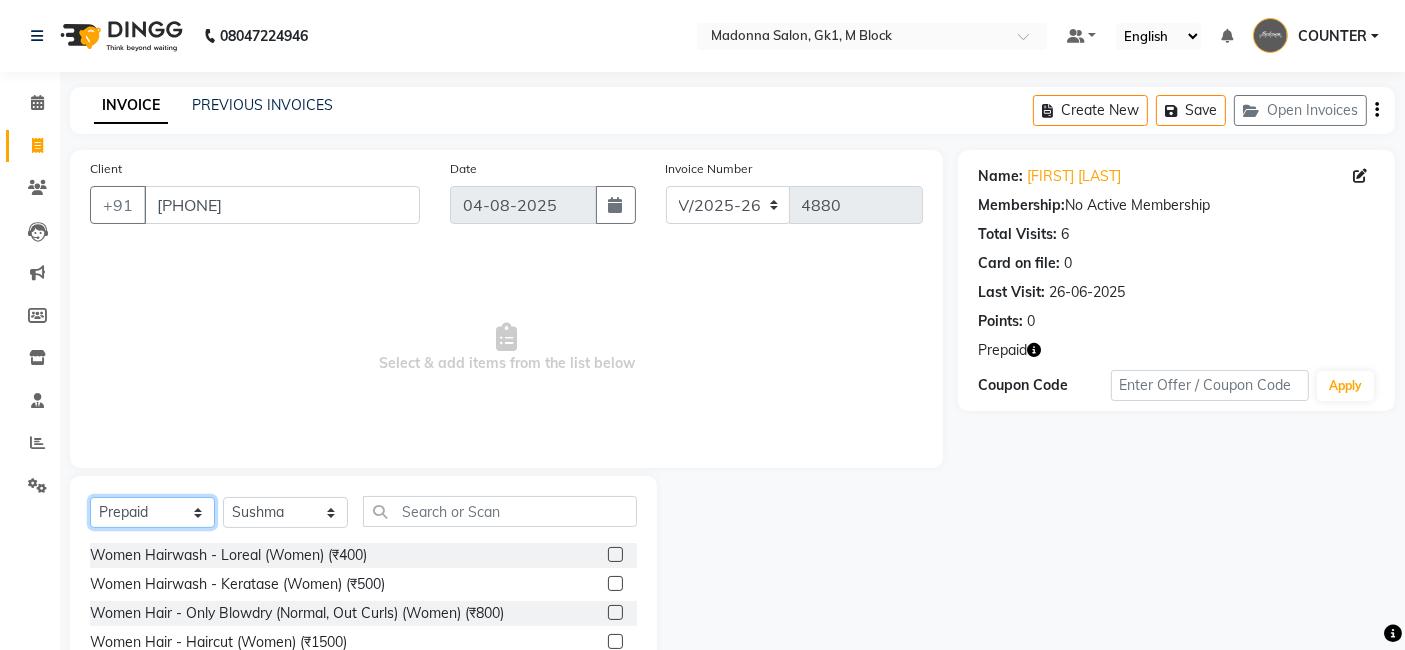 click on "Select  Service  Product  Membership  Package Voucher Prepaid Gift Card" 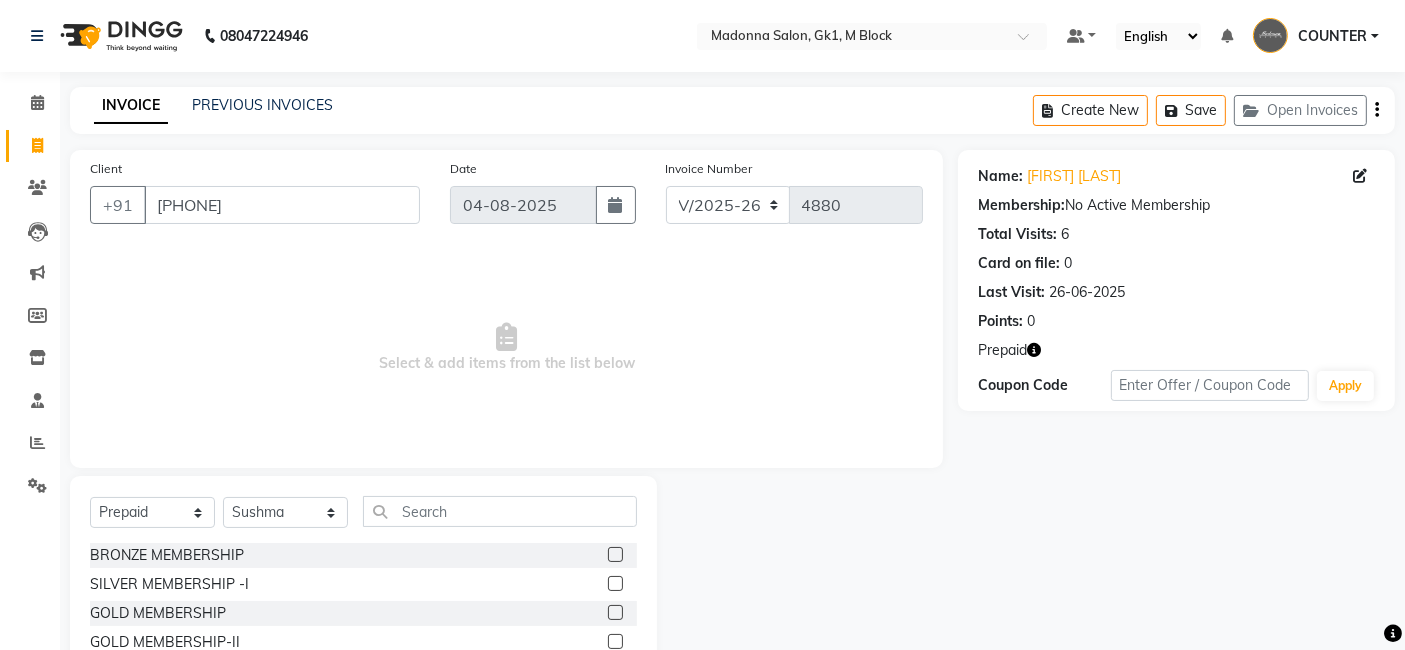 click on "Select & add items from the list below" at bounding box center (506, 348) 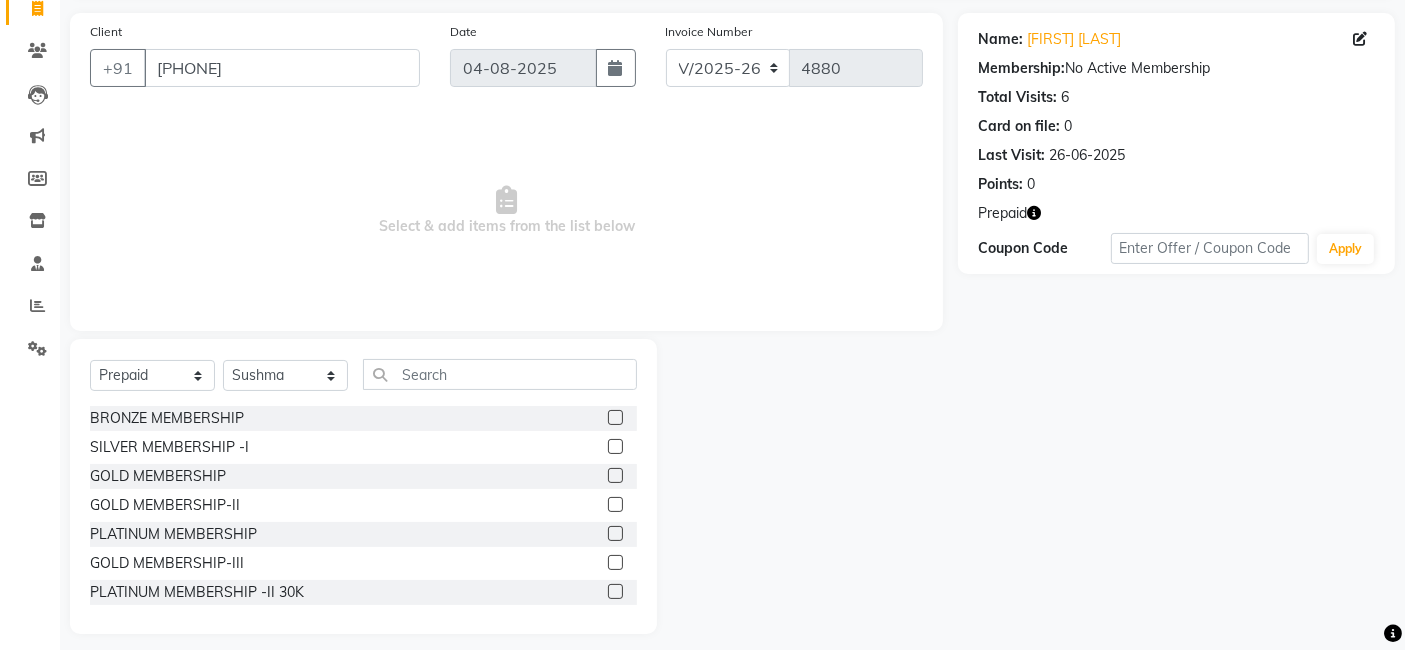 scroll, scrollTop: 150, scrollLeft: 0, axis: vertical 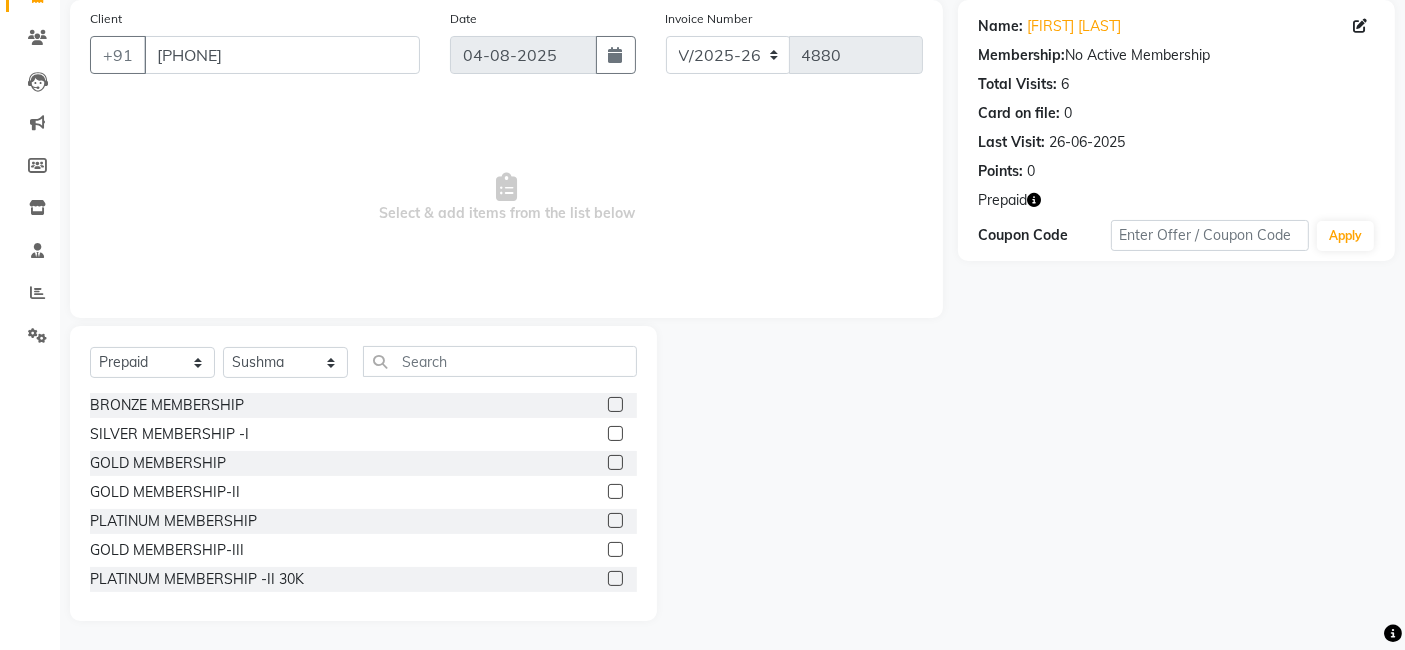 click 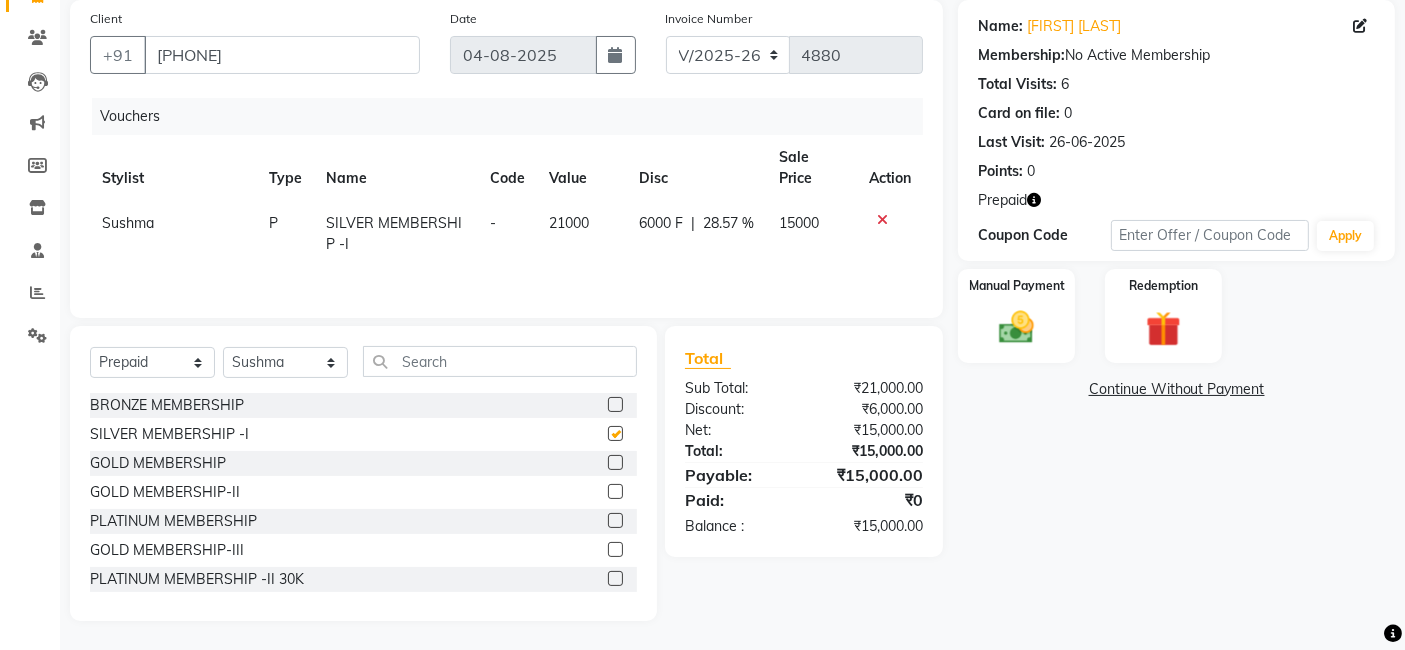 checkbox on "false" 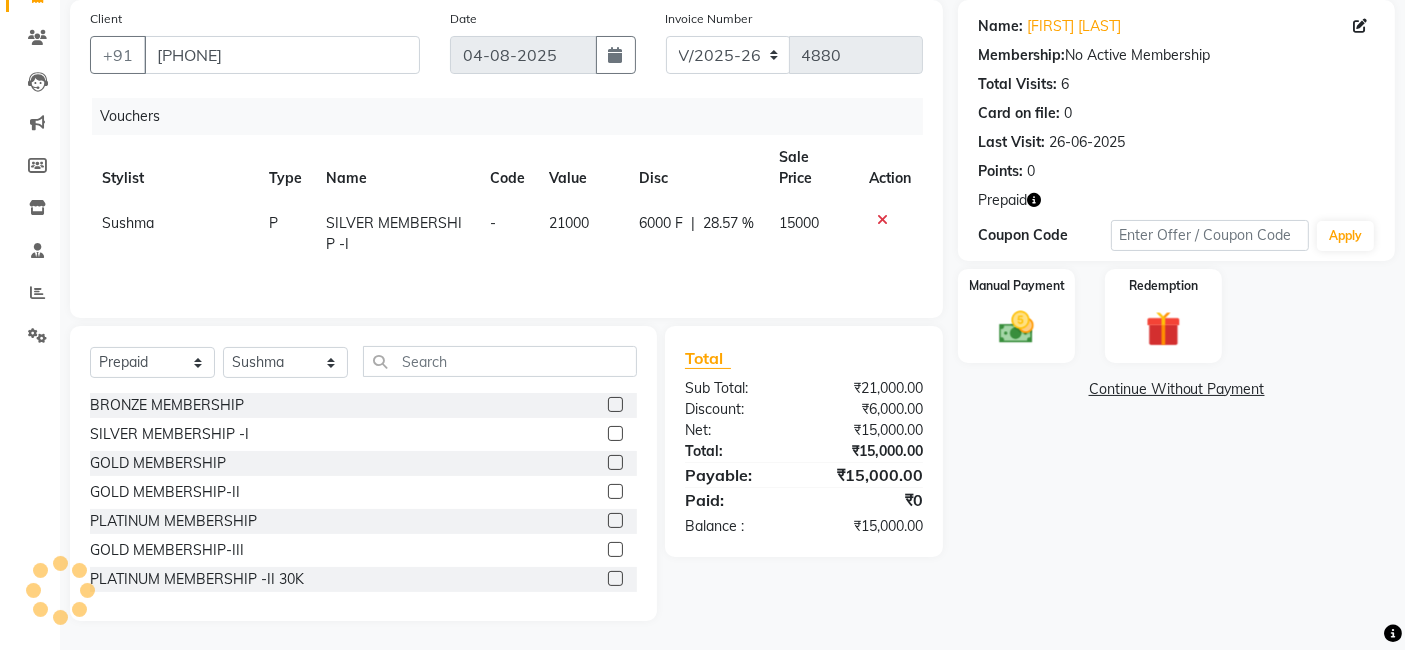 click 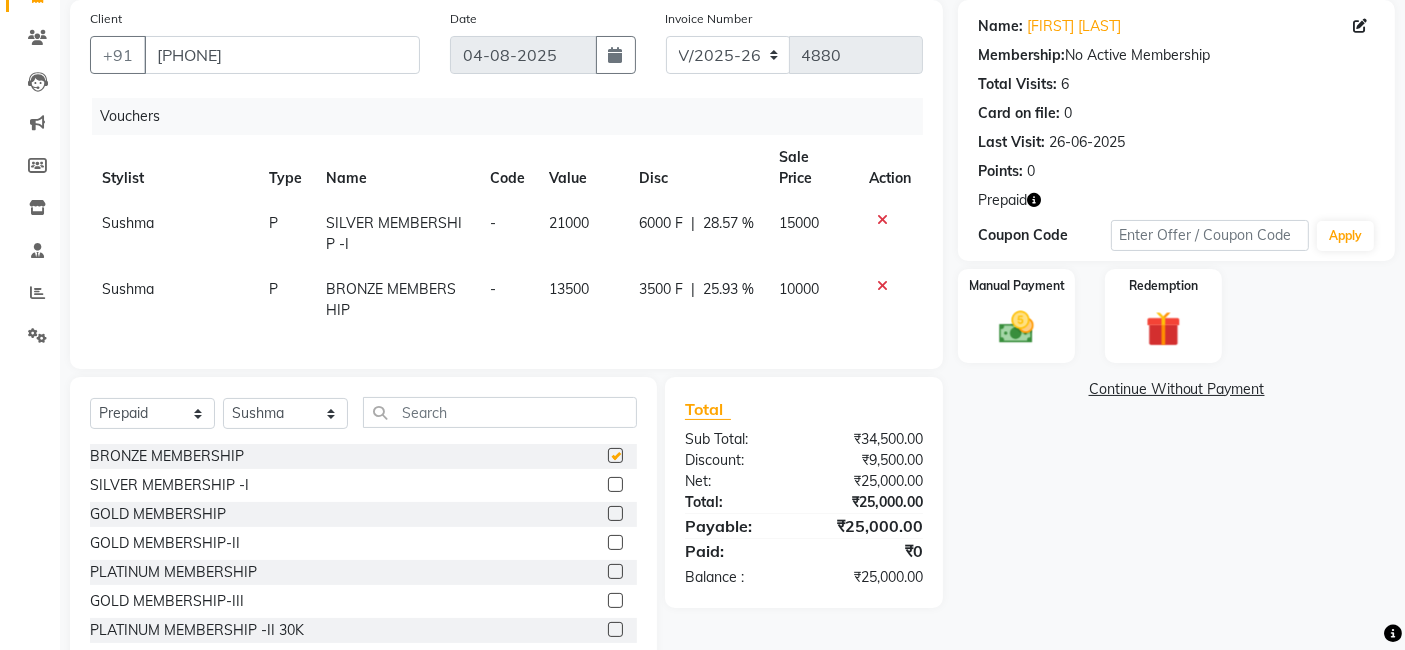 checkbox on "false" 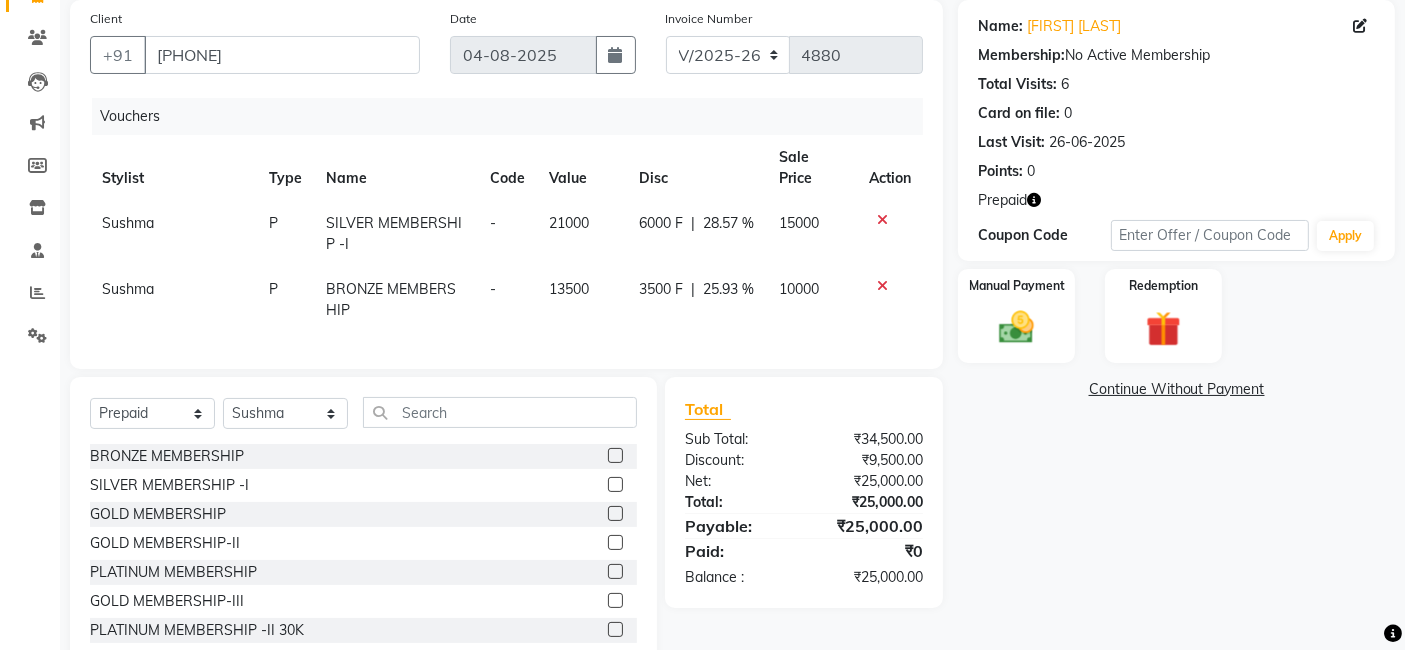 click 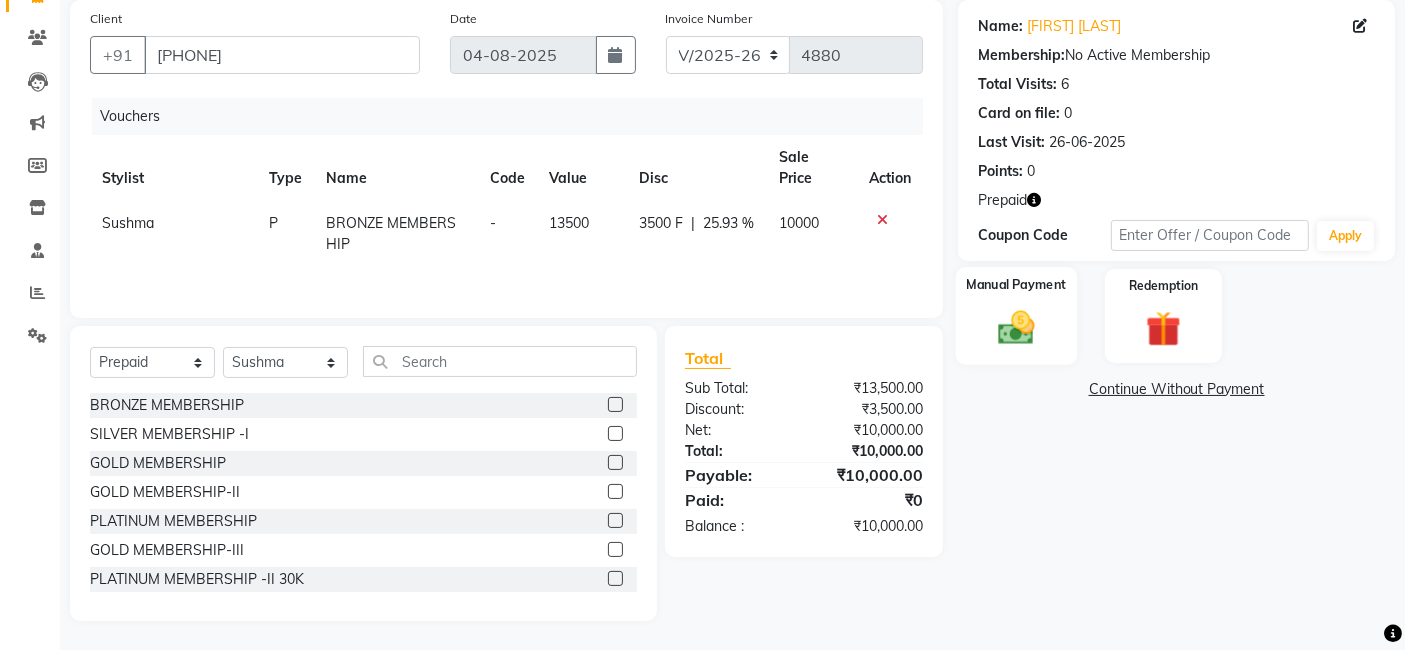 click on "Manual Payment" 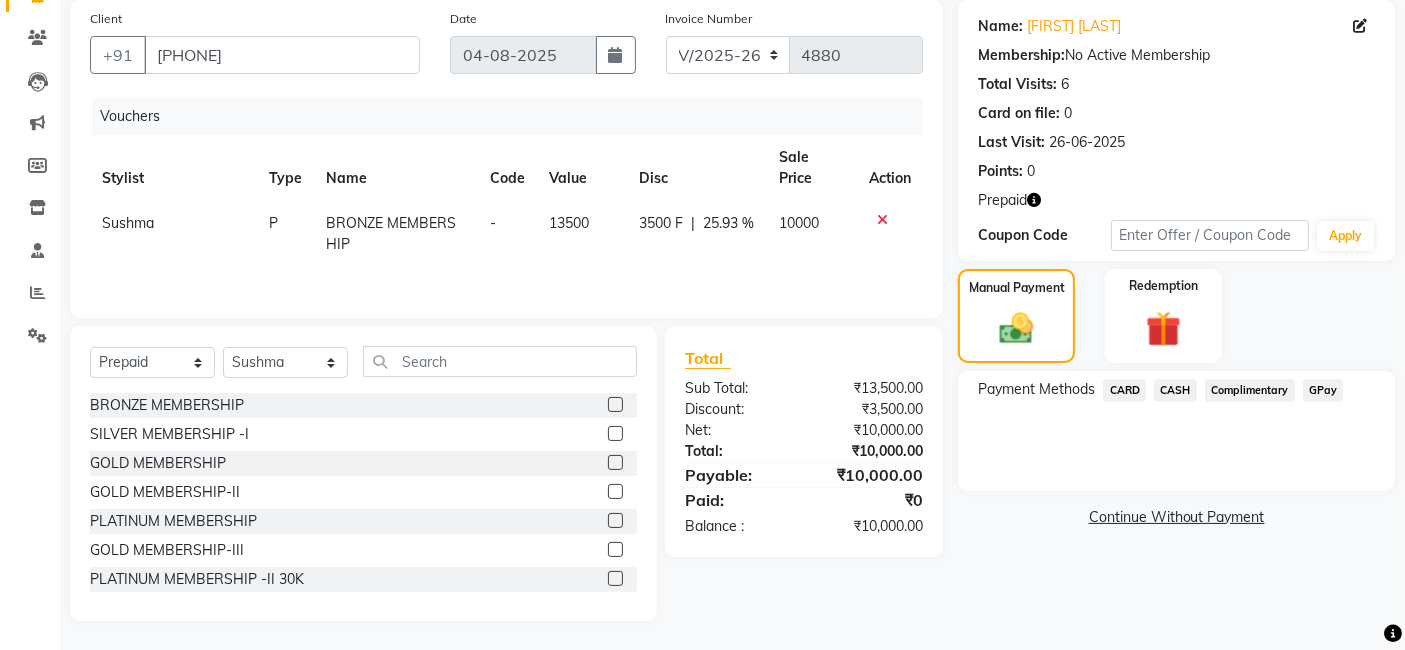 click on "CARD" 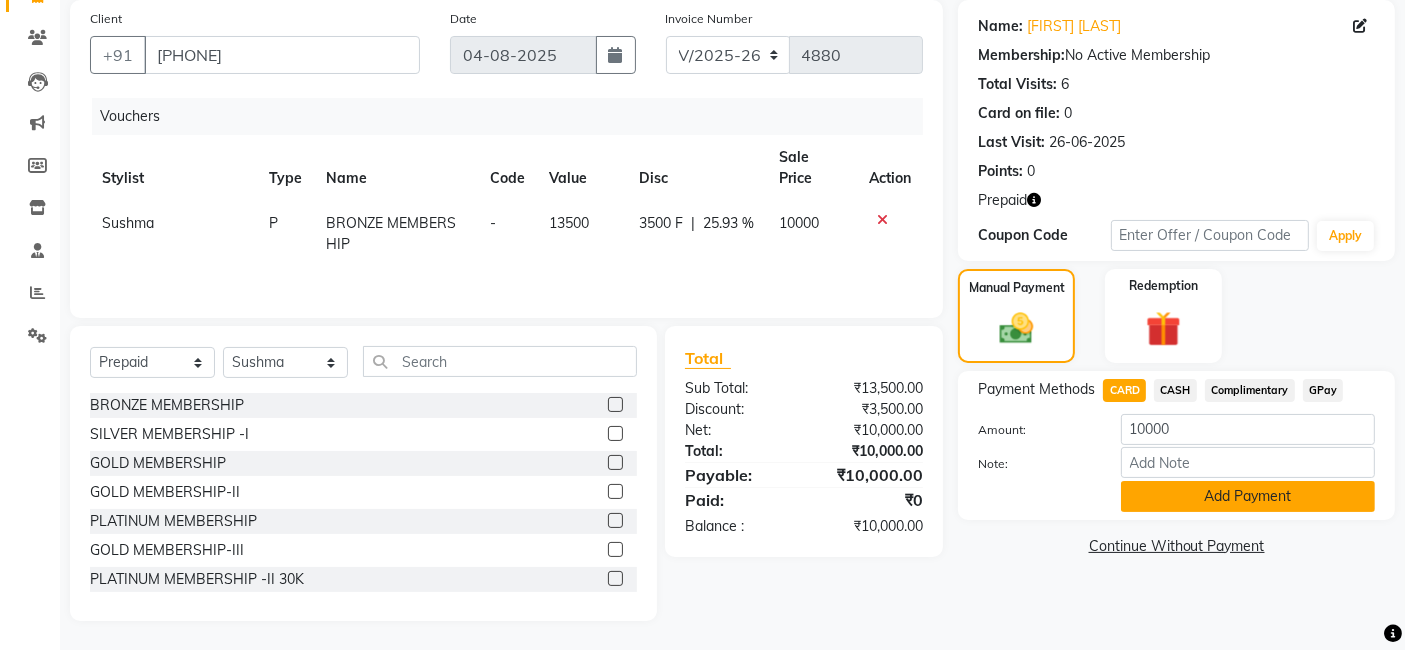 click on "Add Payment" 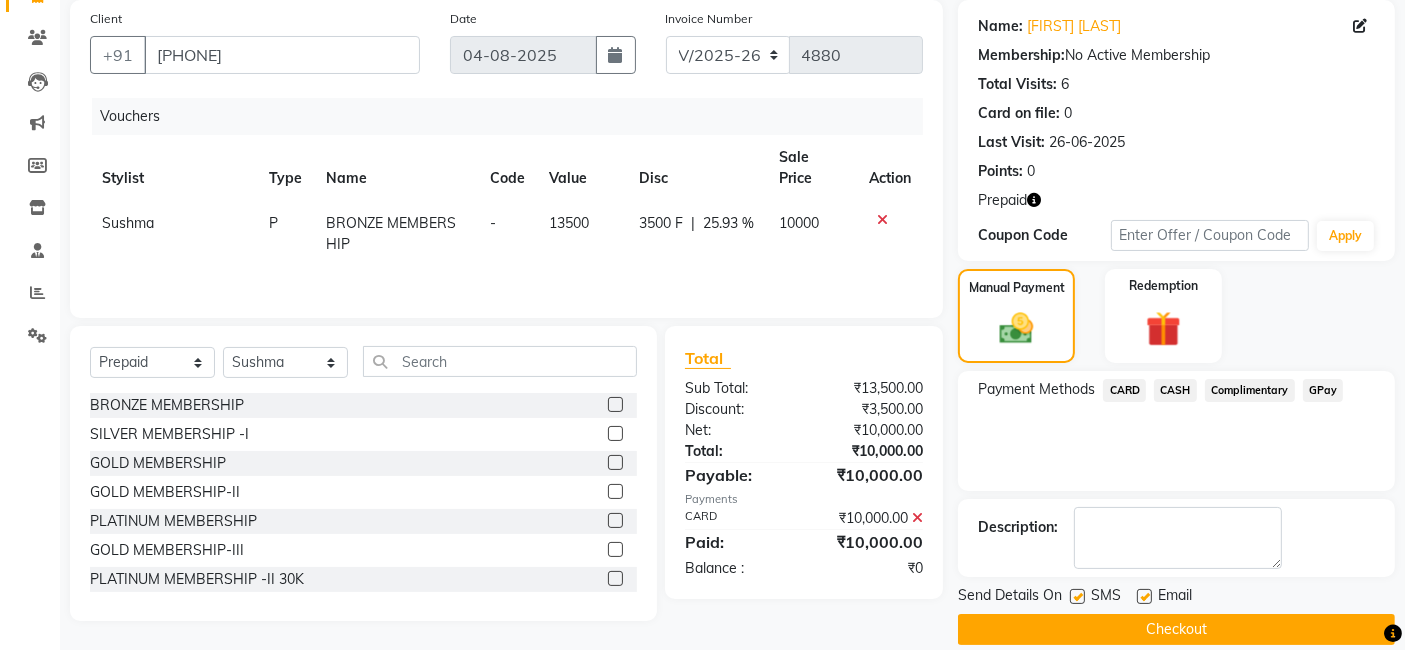 click on "Checkout" 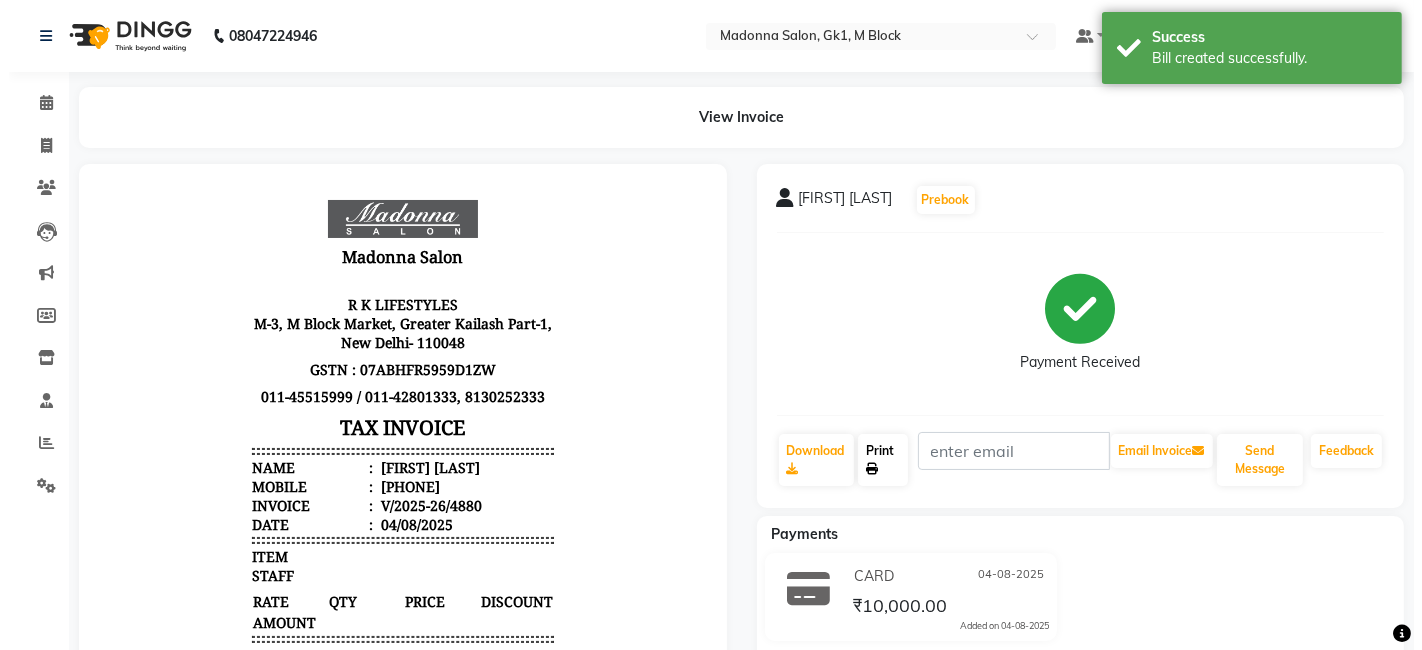 scroll, scrollTop: 0, scrollLeft: 0, axis: both 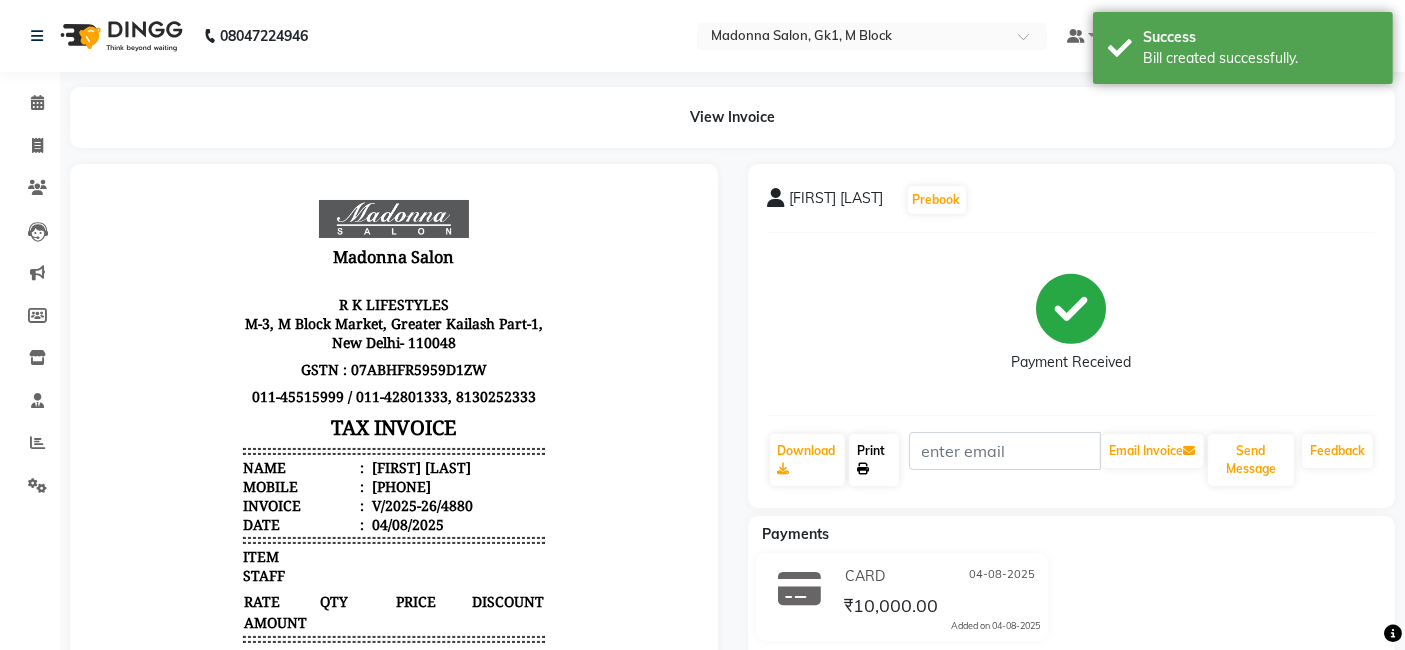 click on "Print" 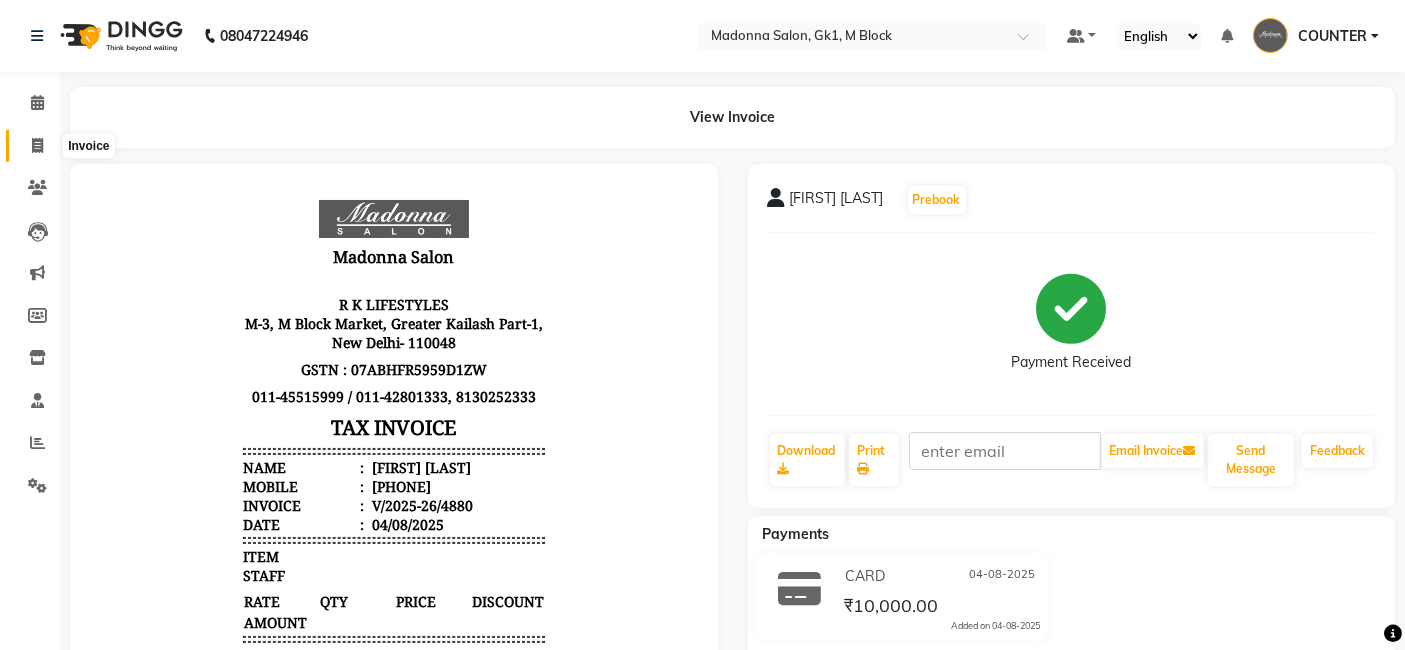 click 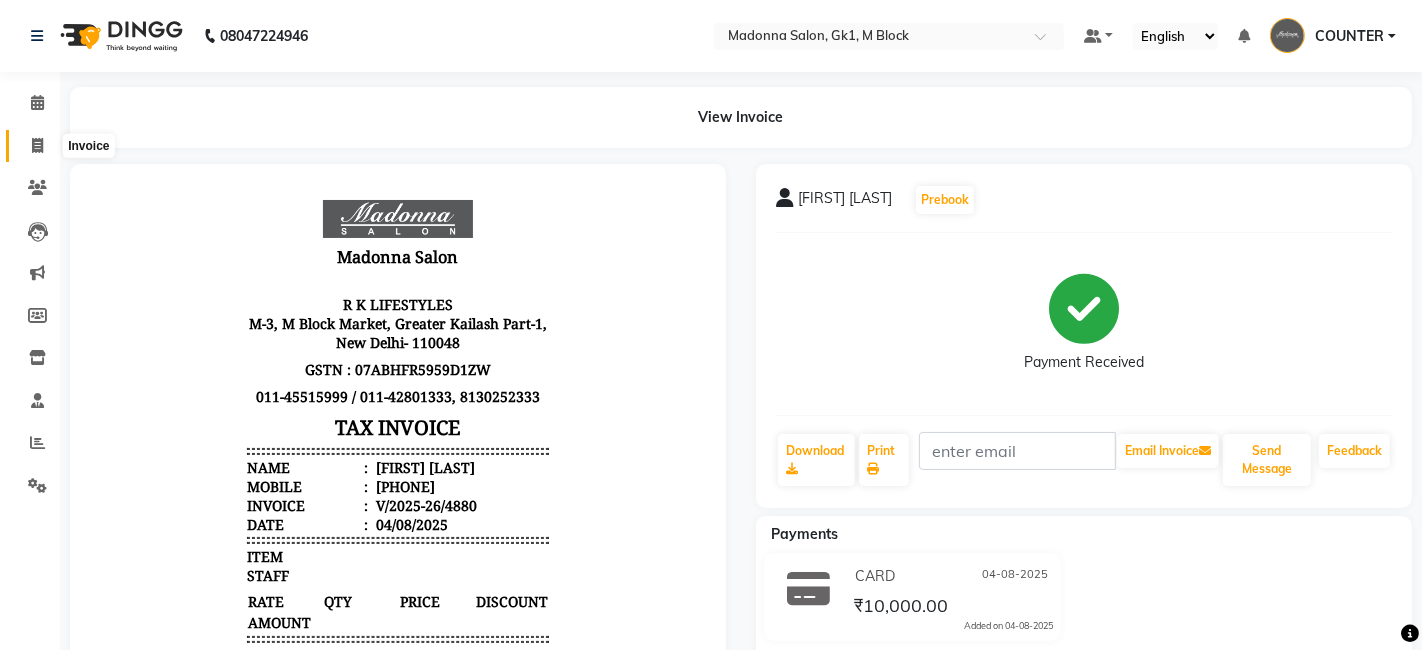 select on "6312" 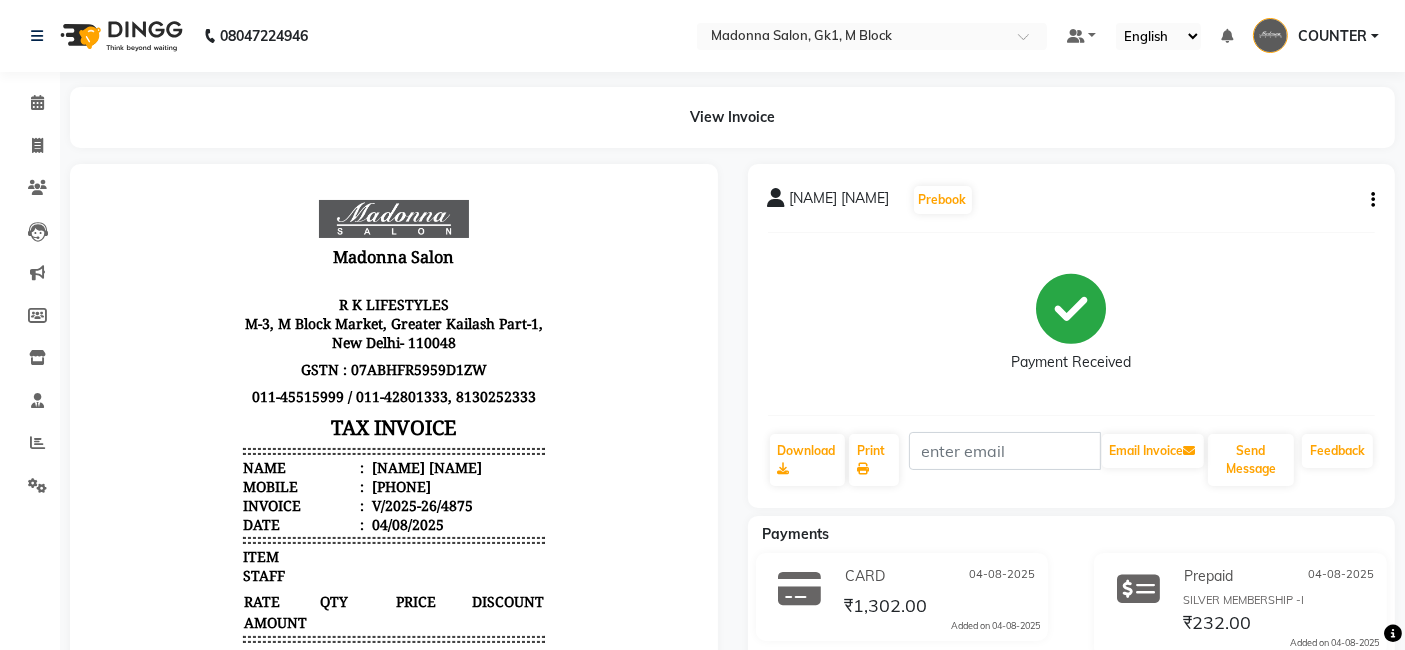 scroll, scrollTop: 0, scrollLeft: 0, axis: both 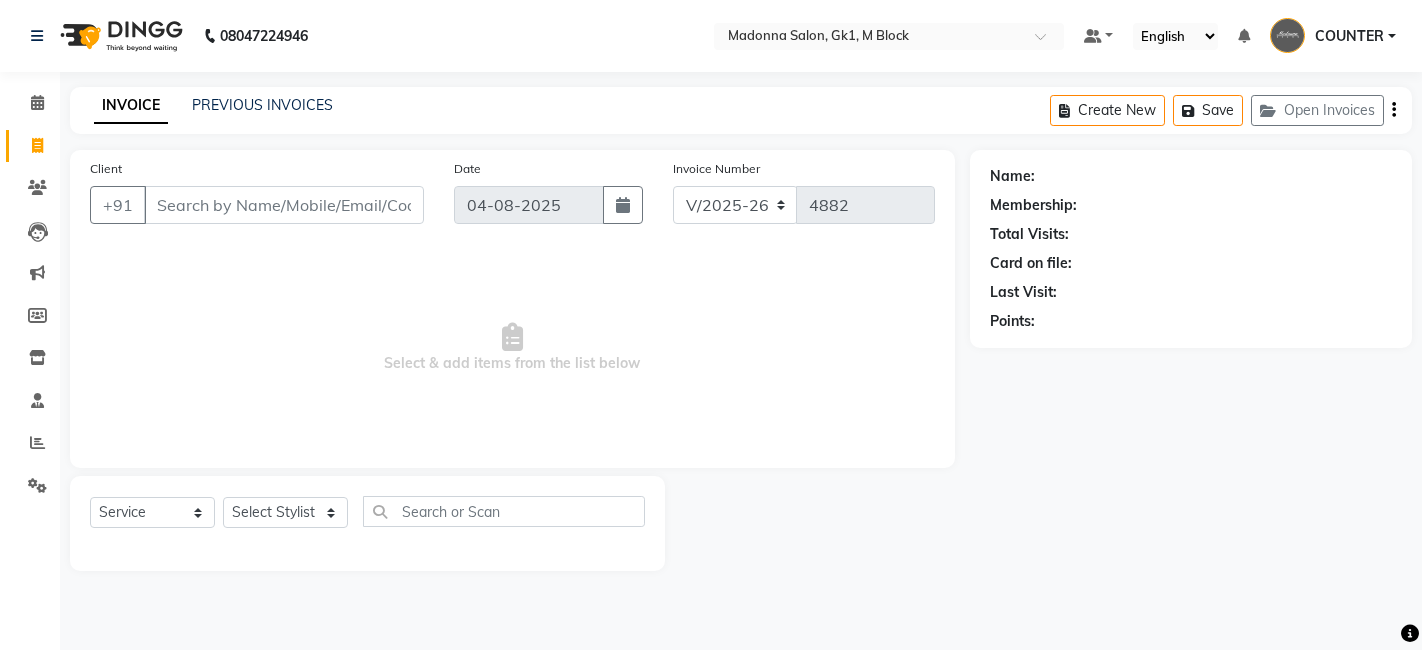 select on "6312" 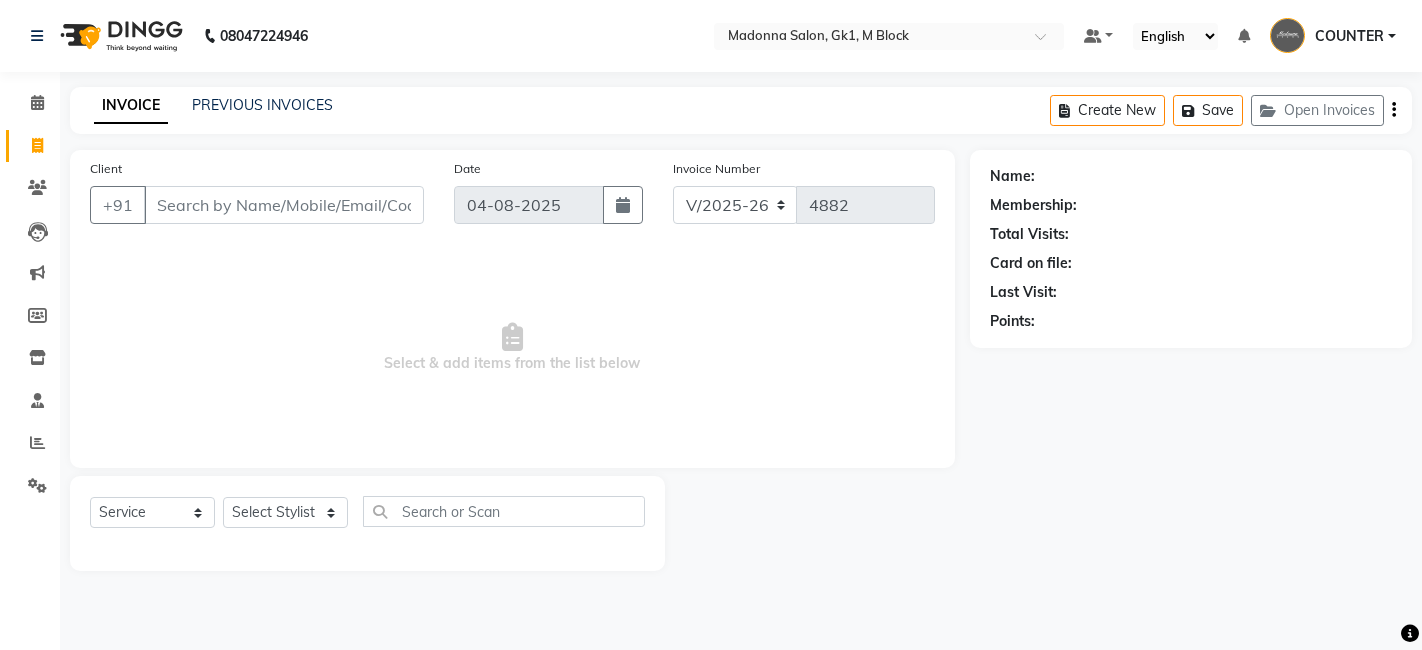 scroll, scrollTop: 0, scrollLeft: 0, axis: both 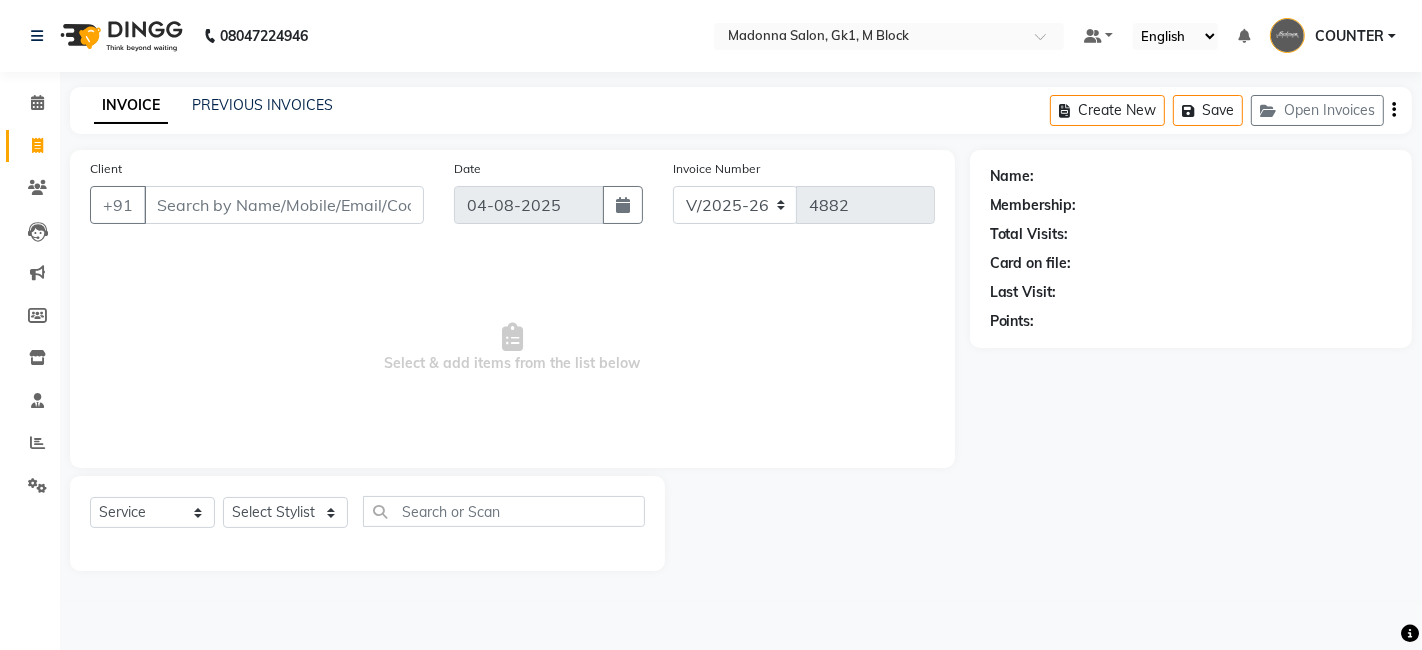 click on "Client" at bounding box center (284, 205) 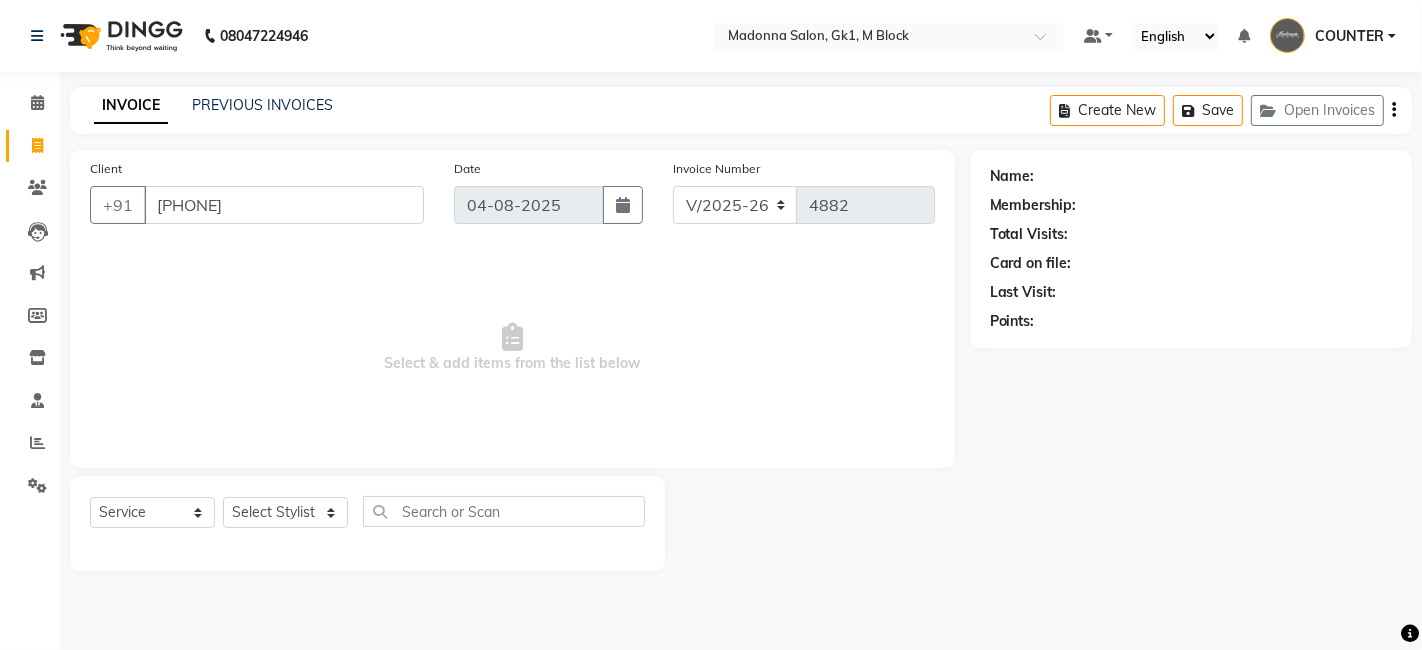 type on "[PHONE]" 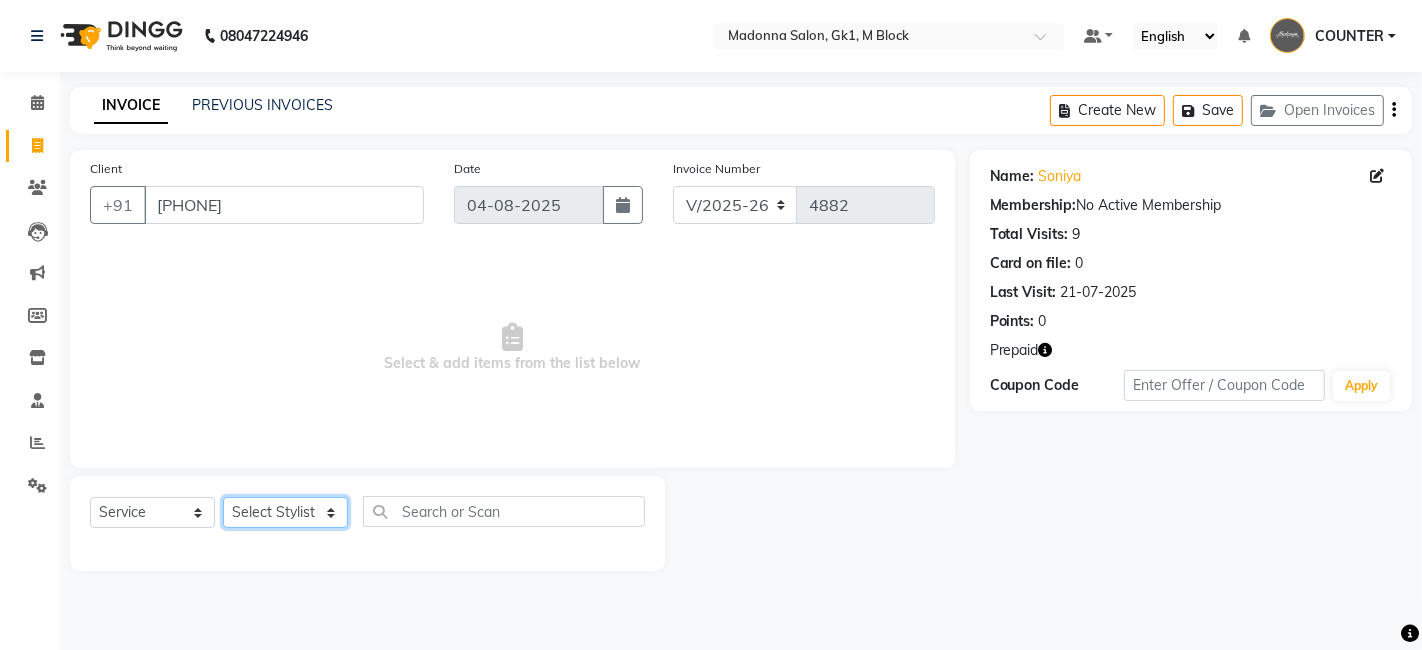 click on "Select Stylist AJAY Amar Ankush Ashu Beauty Tanuja COUNTER Deepak Esha Fatima Husain Maggi Manjit Nandini Nazim Owner Owner Rakesh Rishi Sandeep Shipra Sonu Stylist Rajesh Sushma Tarun Tushar Vaibhav Vijay  Vipin" 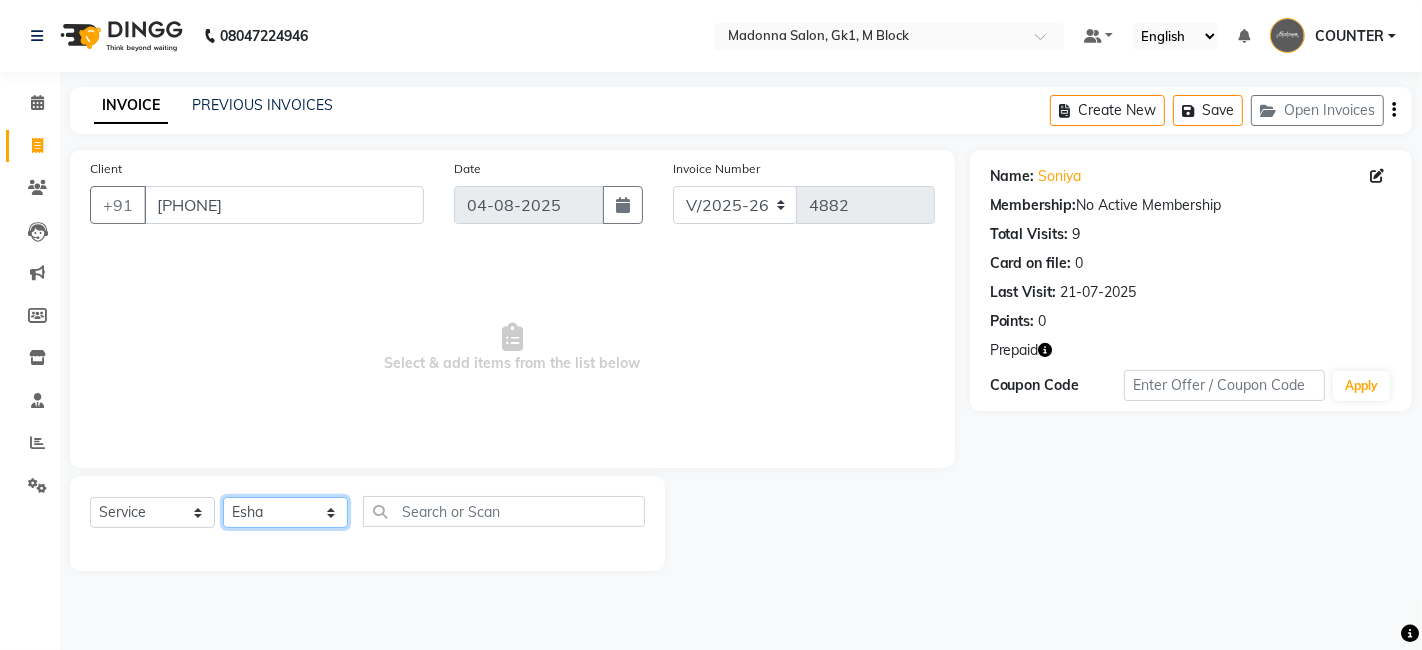 click on "Select Stylist AJAY Amar Ankush Ashu Beauty Tanuja COUNTER Deepak Esha Fatima Husain Maggi Manjit Nandini Nazim Owner Owner Rakesh Rishi Sandeep Shipra Sonu Stylist Rajesh Sushma Tarun Tushar Vaibhav Vijay  Vipin" 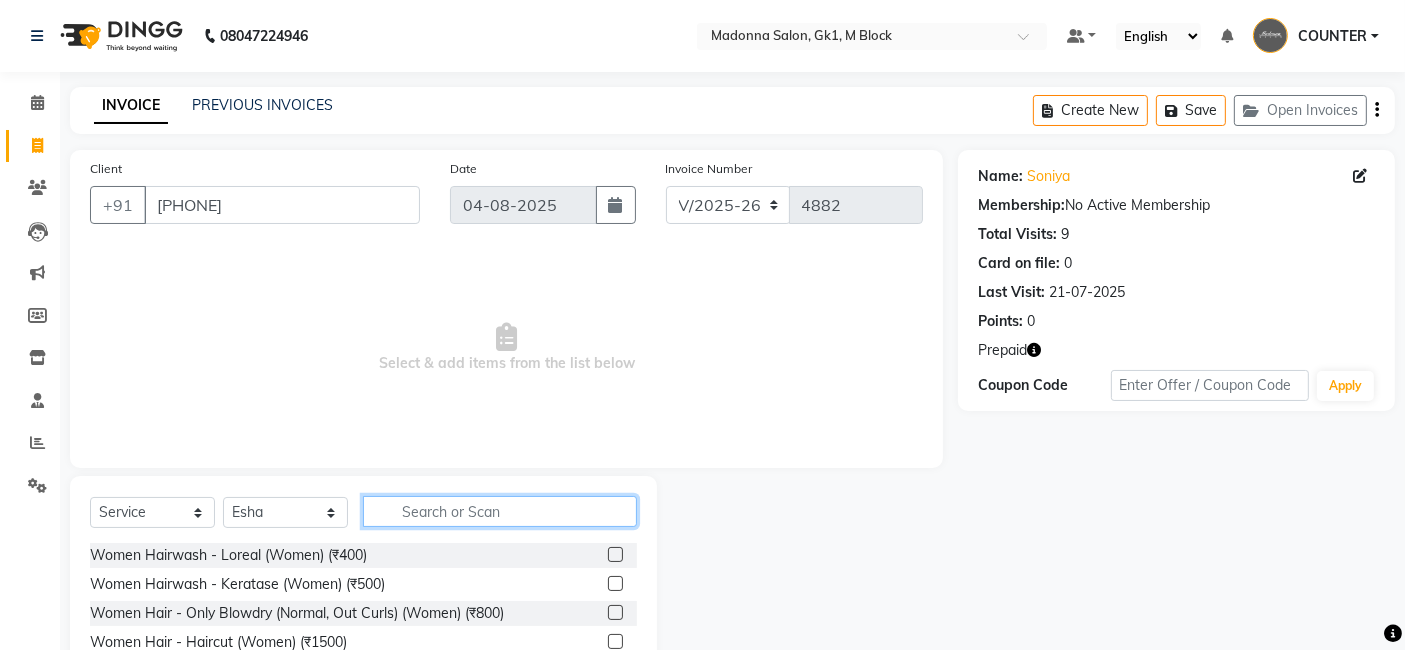 click 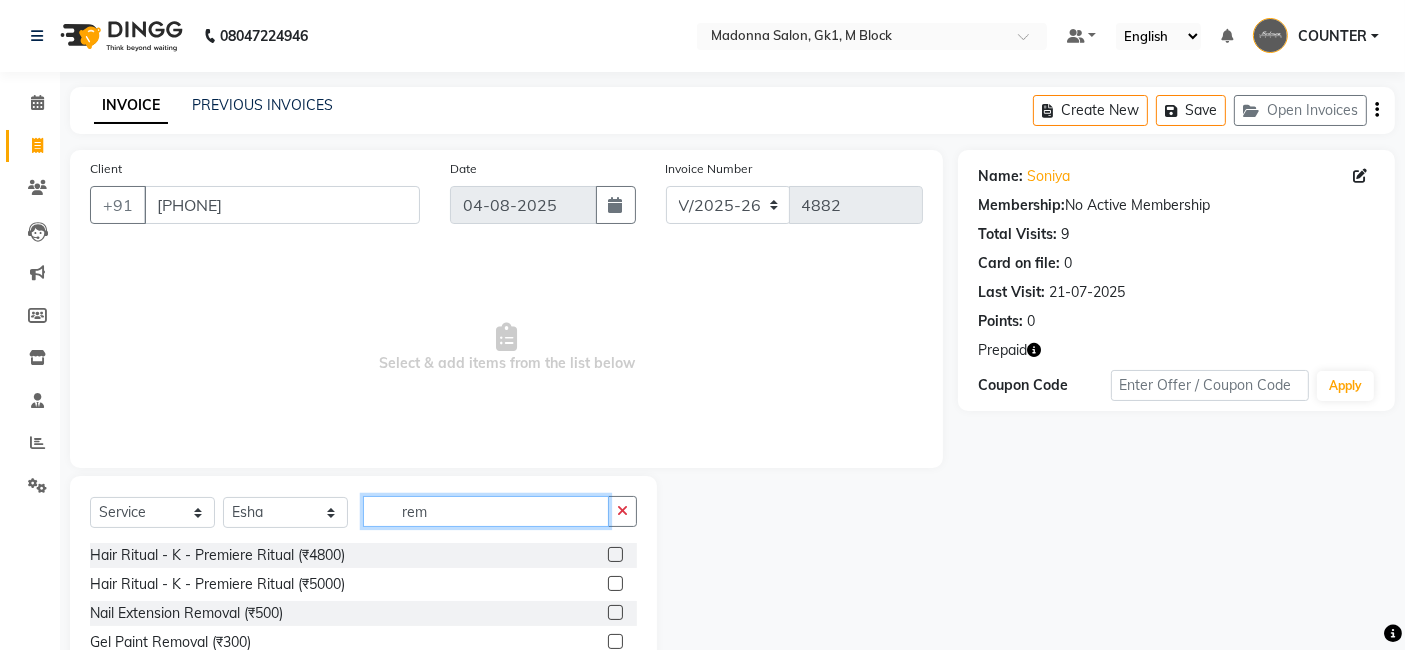 type on "rem" 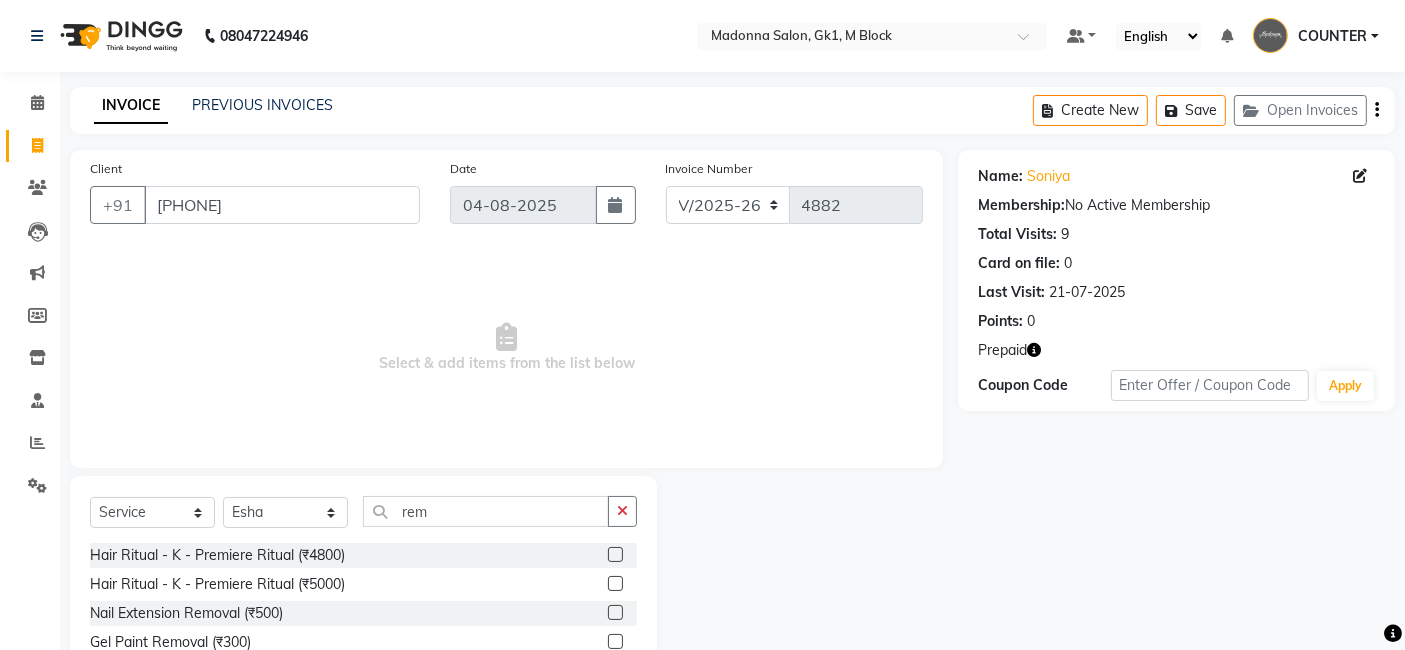 click 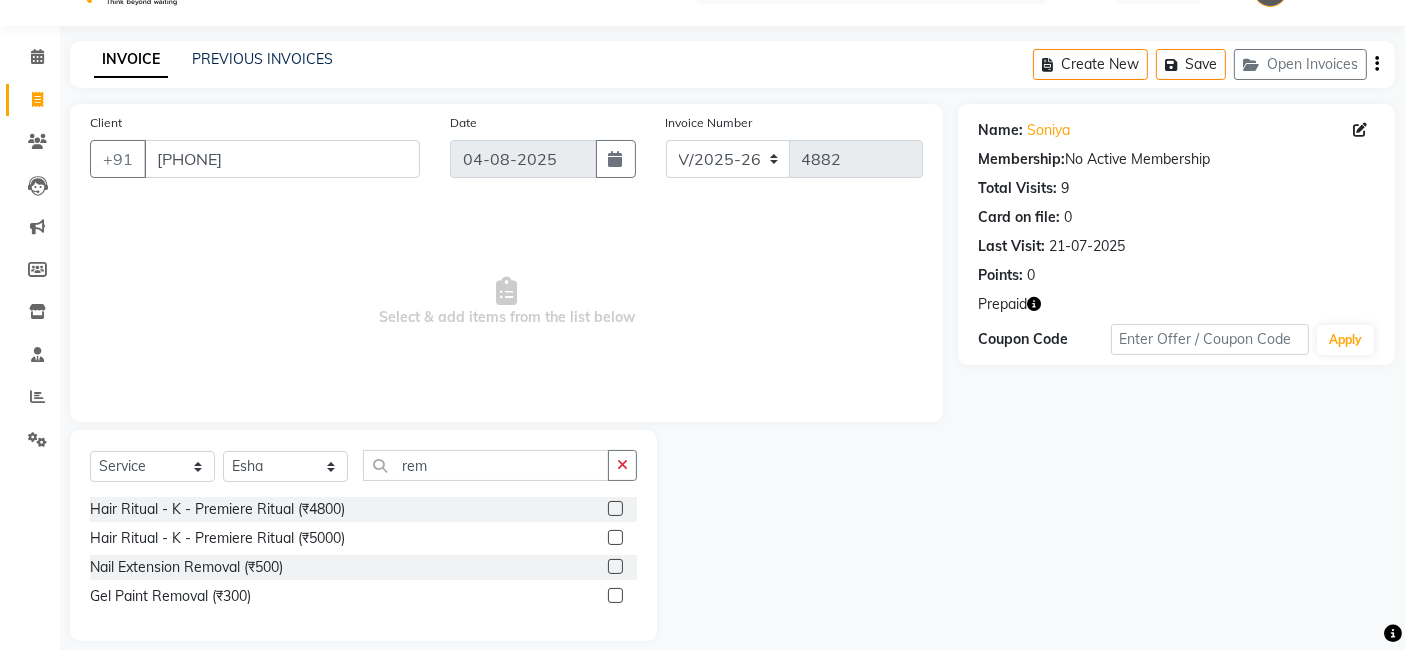 scroll, scrollTop: 65, scrollLeft: 0, axis: vertical 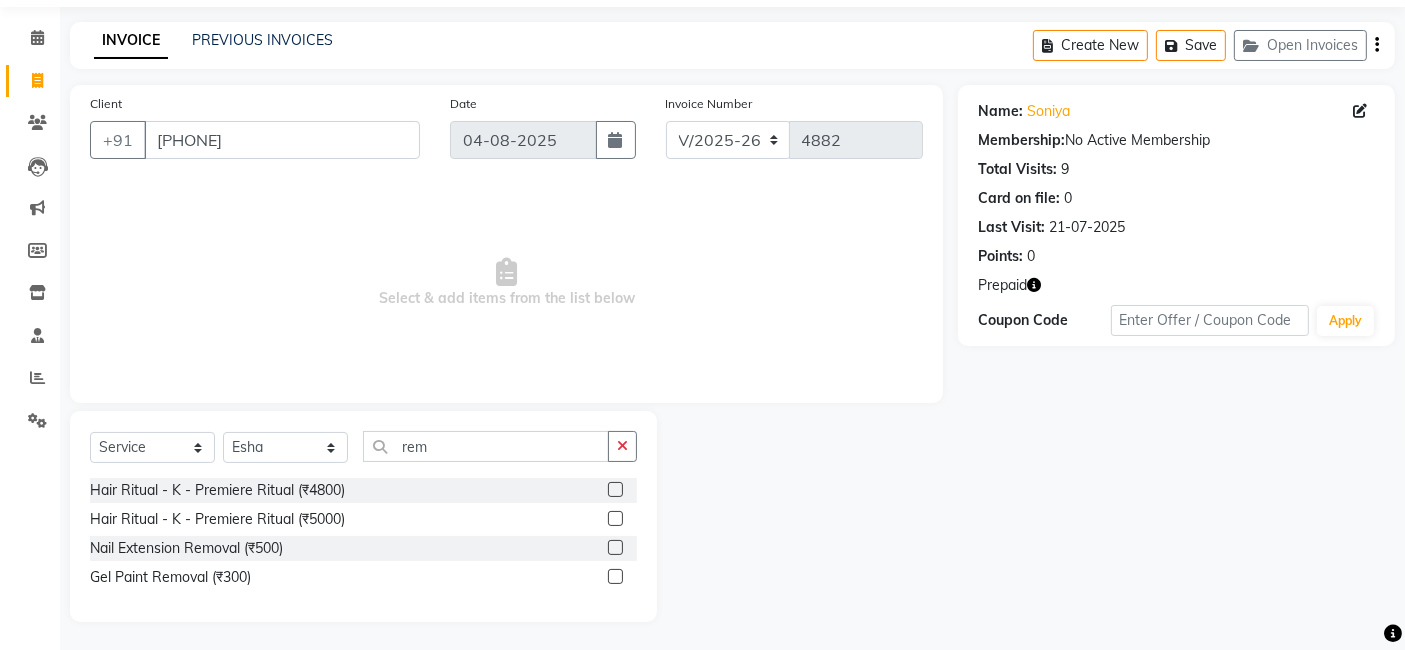 click 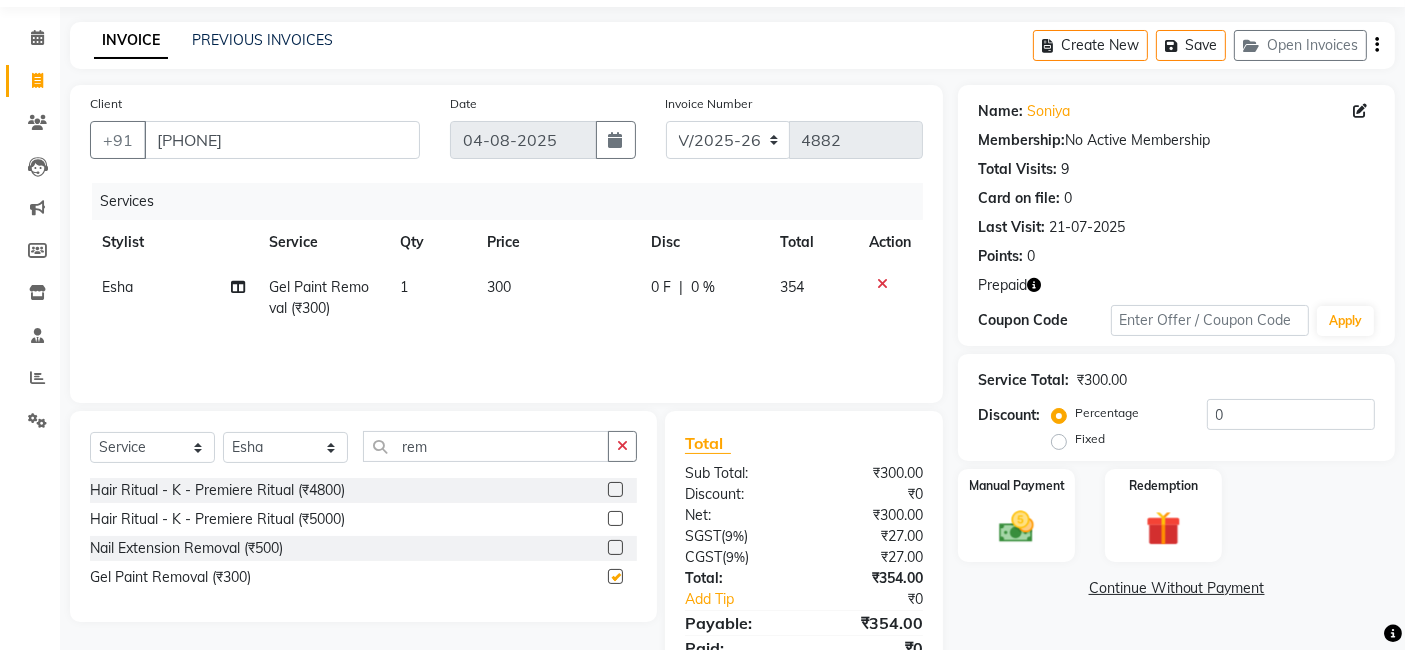 checkbox on "false" 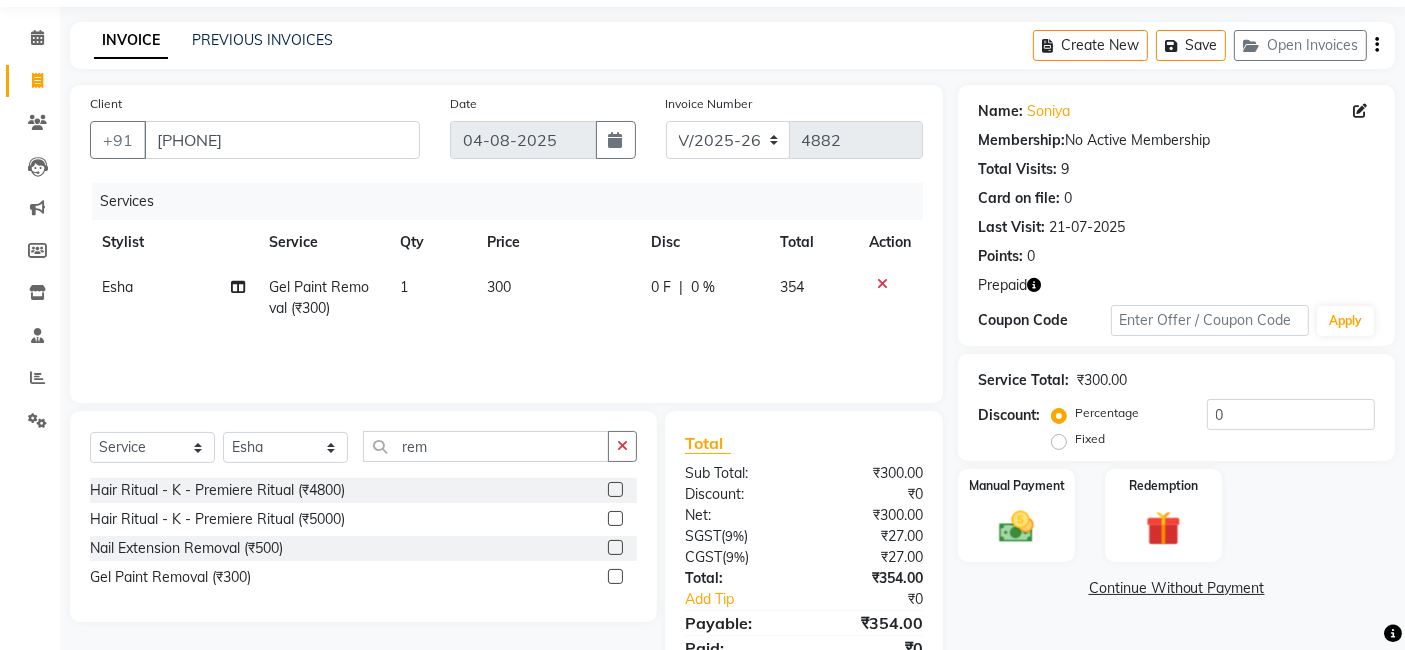 click on "Continue Without Payment" 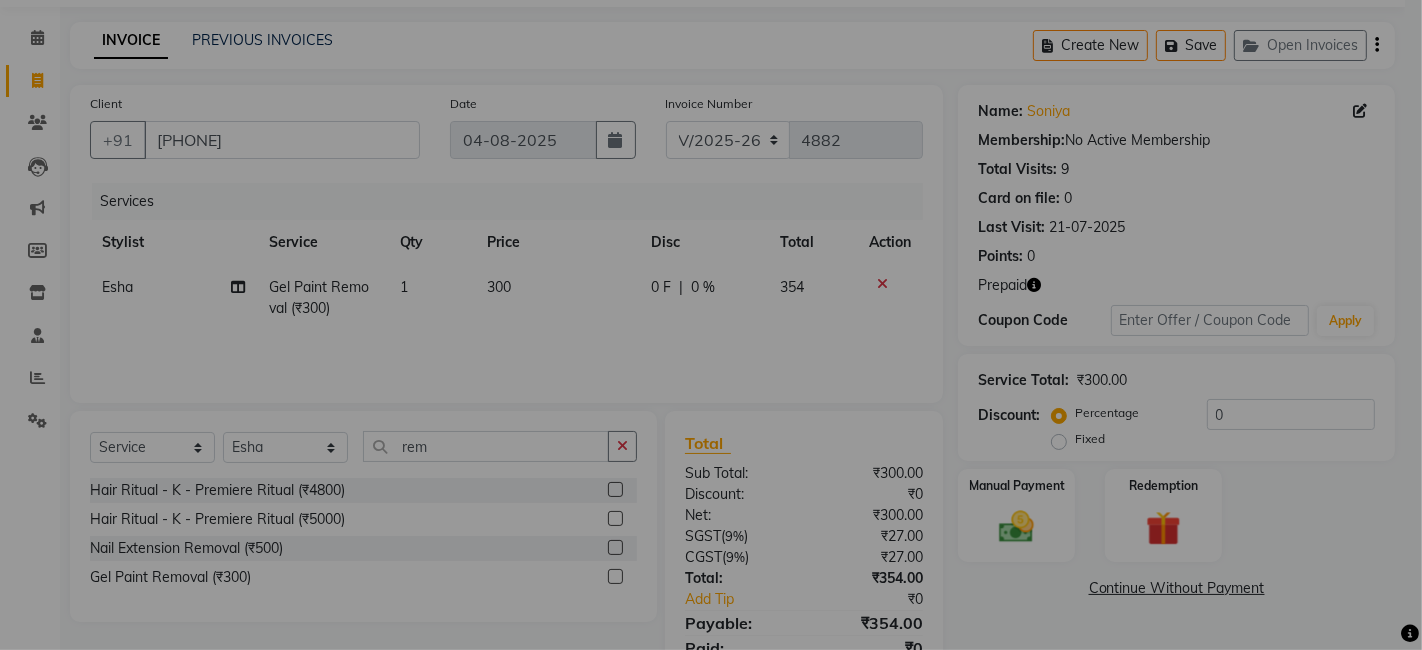 type 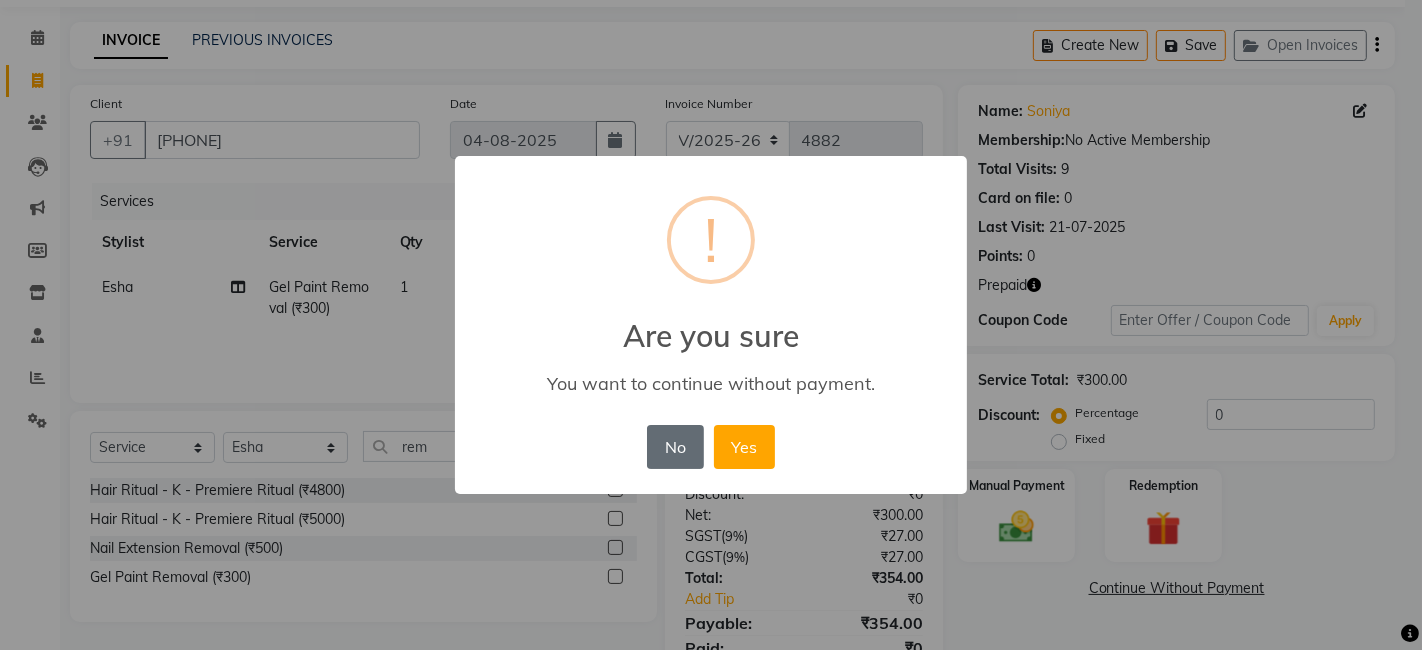 click on "No" at bounding box center [675, 447] 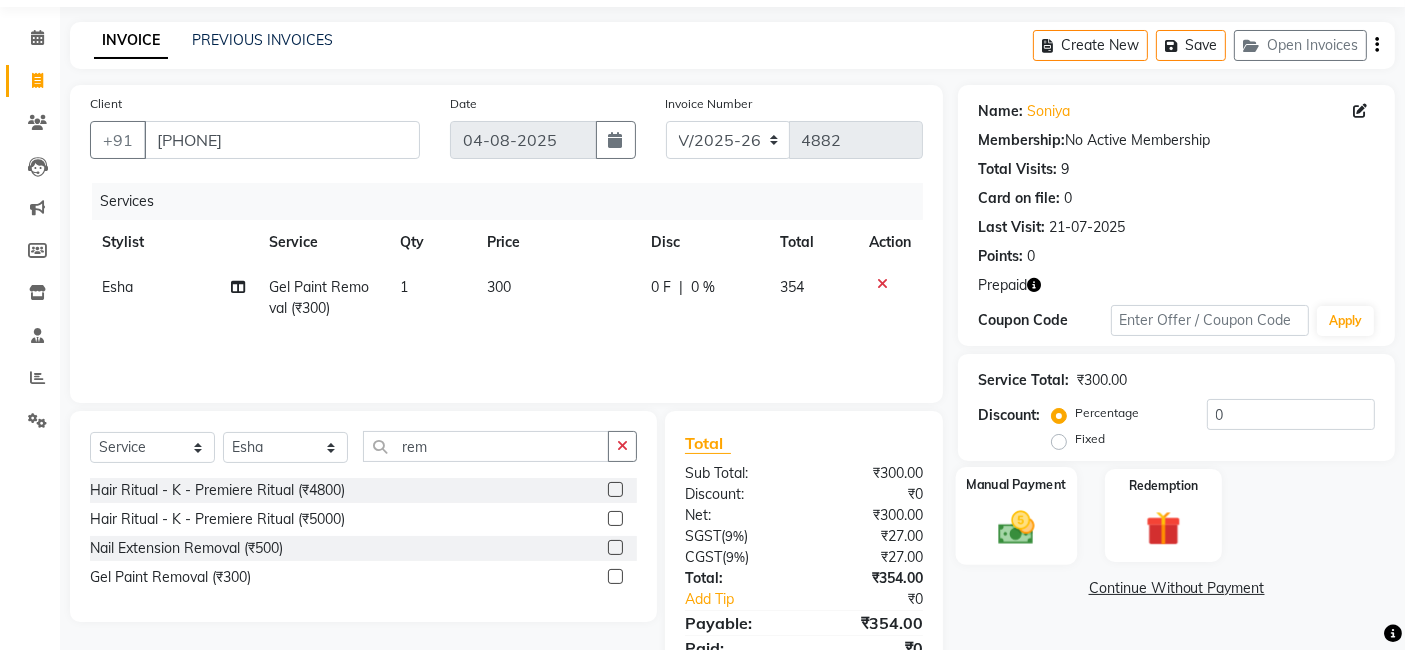 click 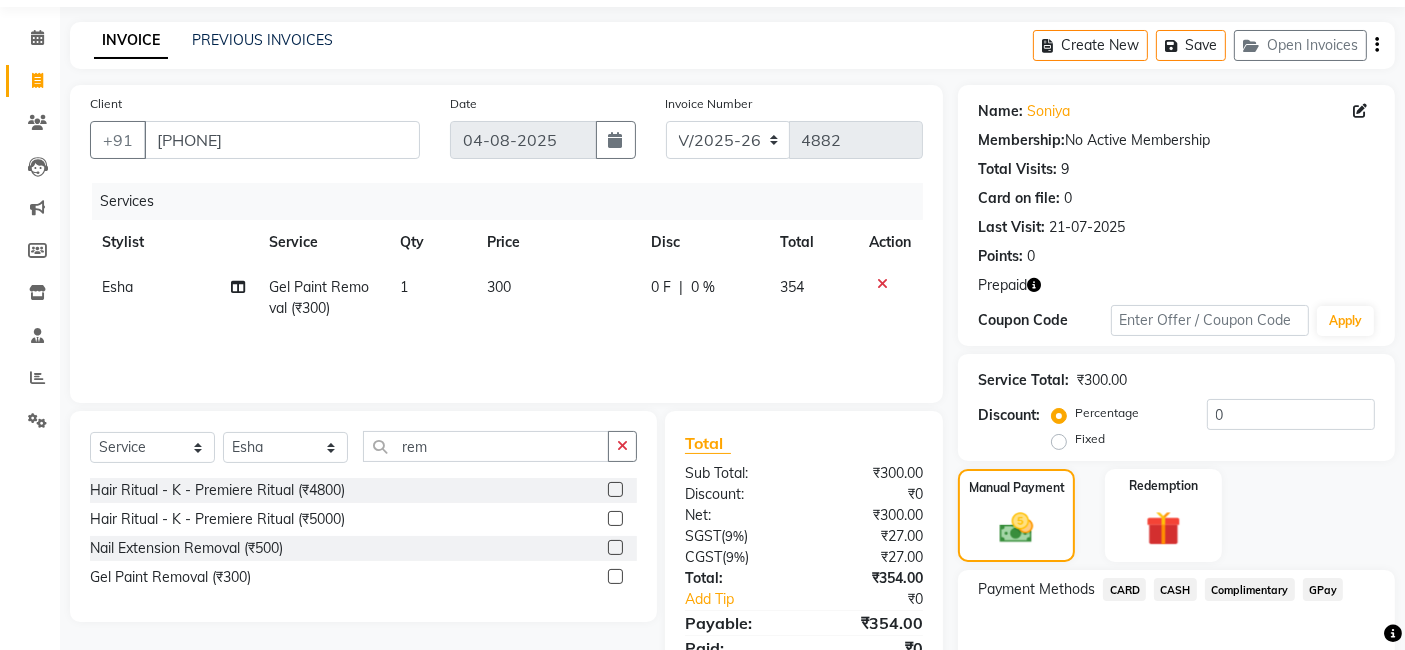click on "CARD" 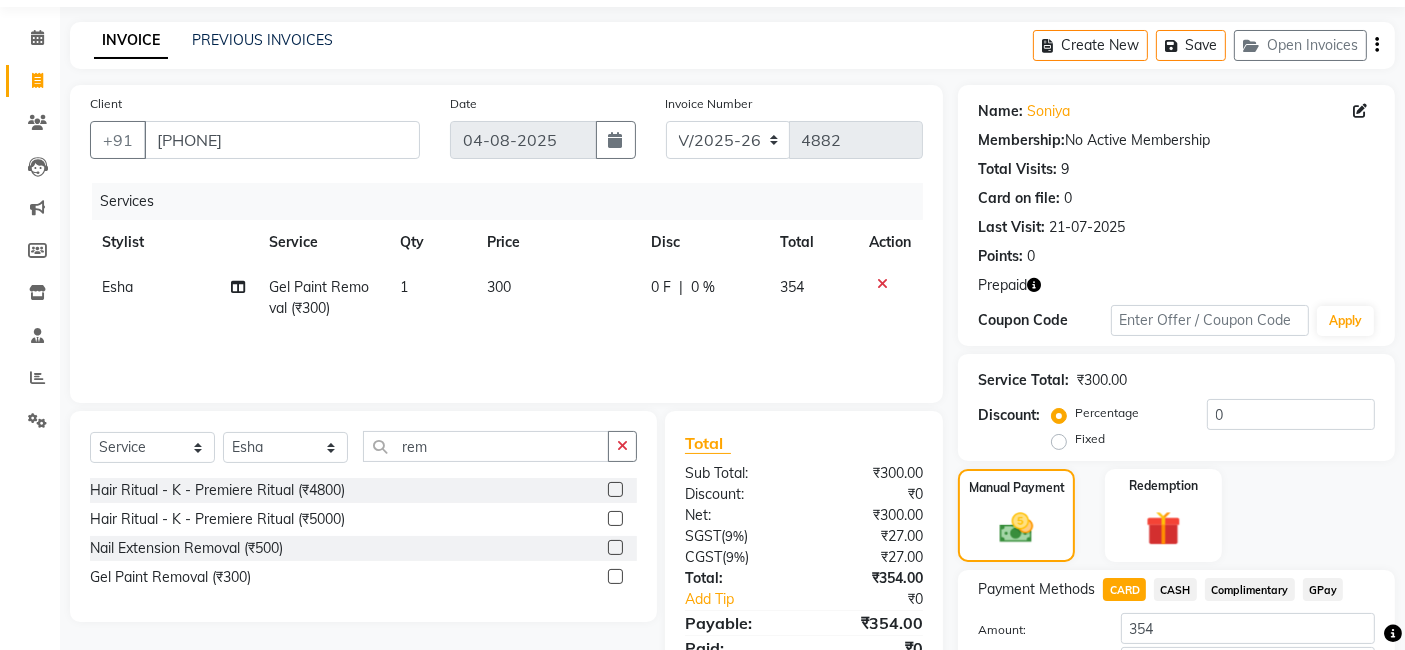 click on "Manual Payment Redemption" 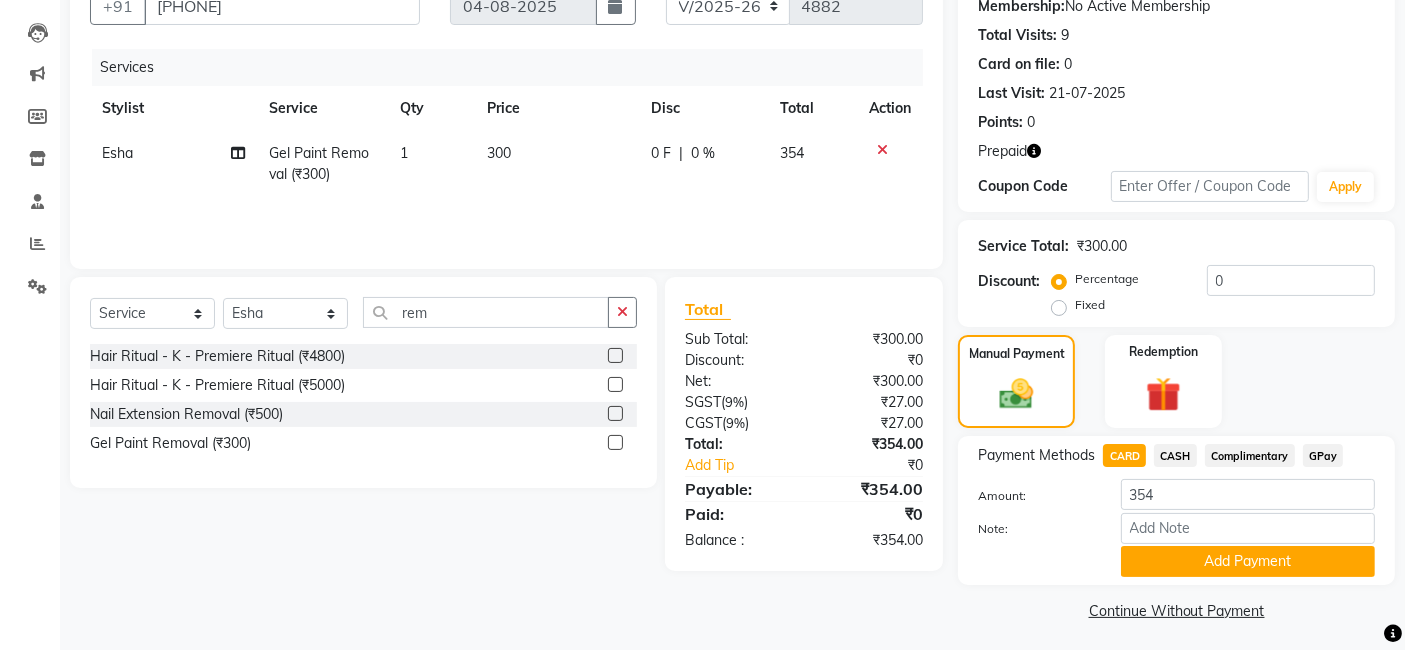 scroll, scrollTop: 204, scrollLeft: 0, axis: vertical 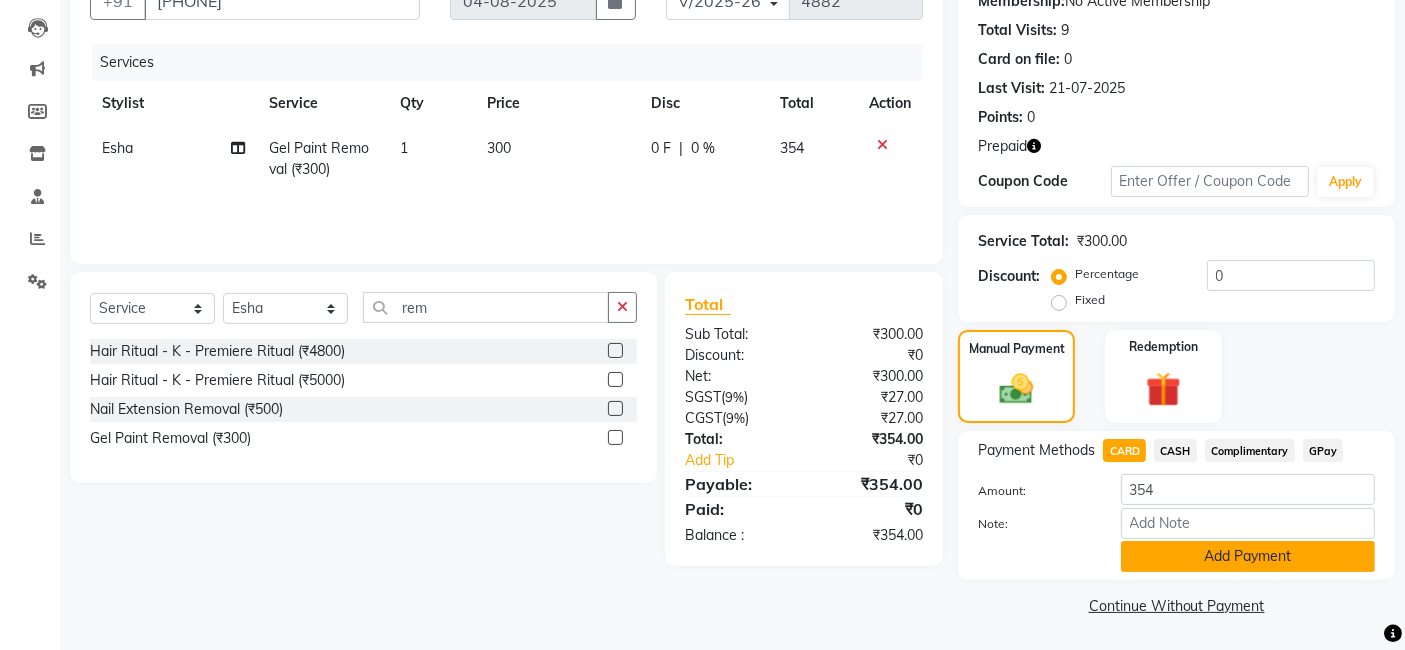 click on "Add Payment" 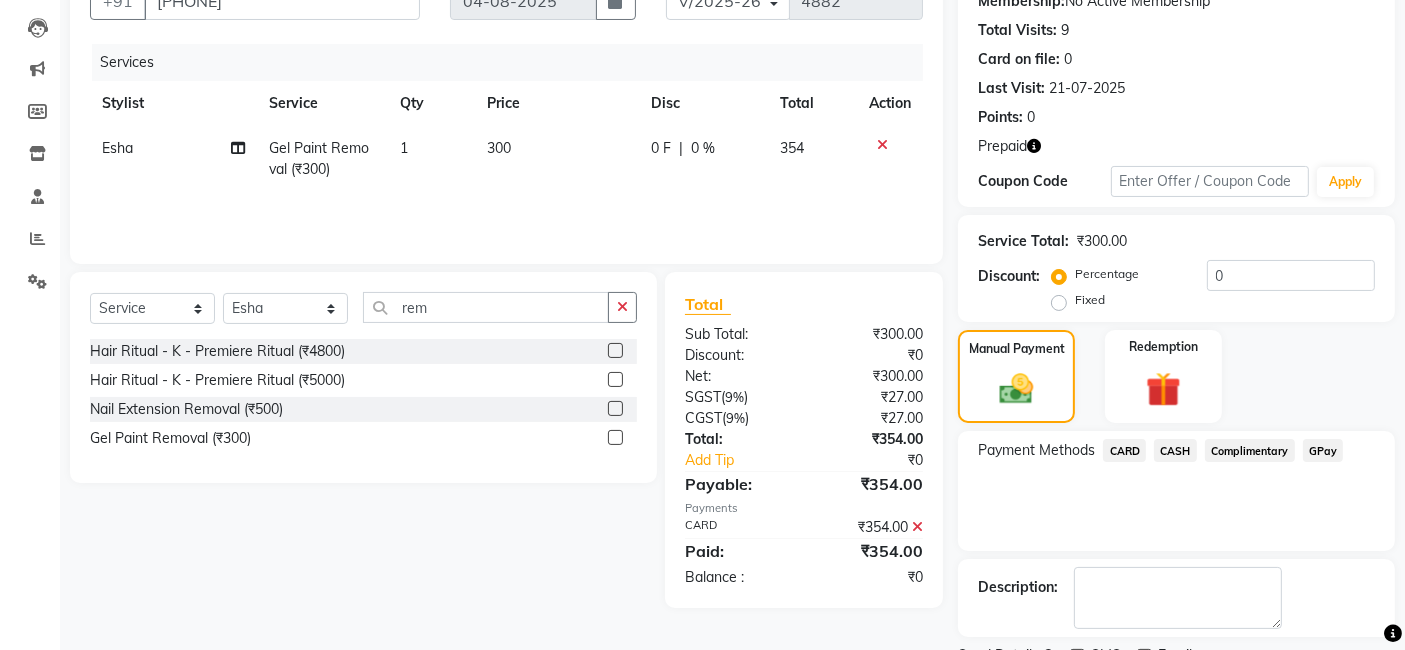 click on "Description:" 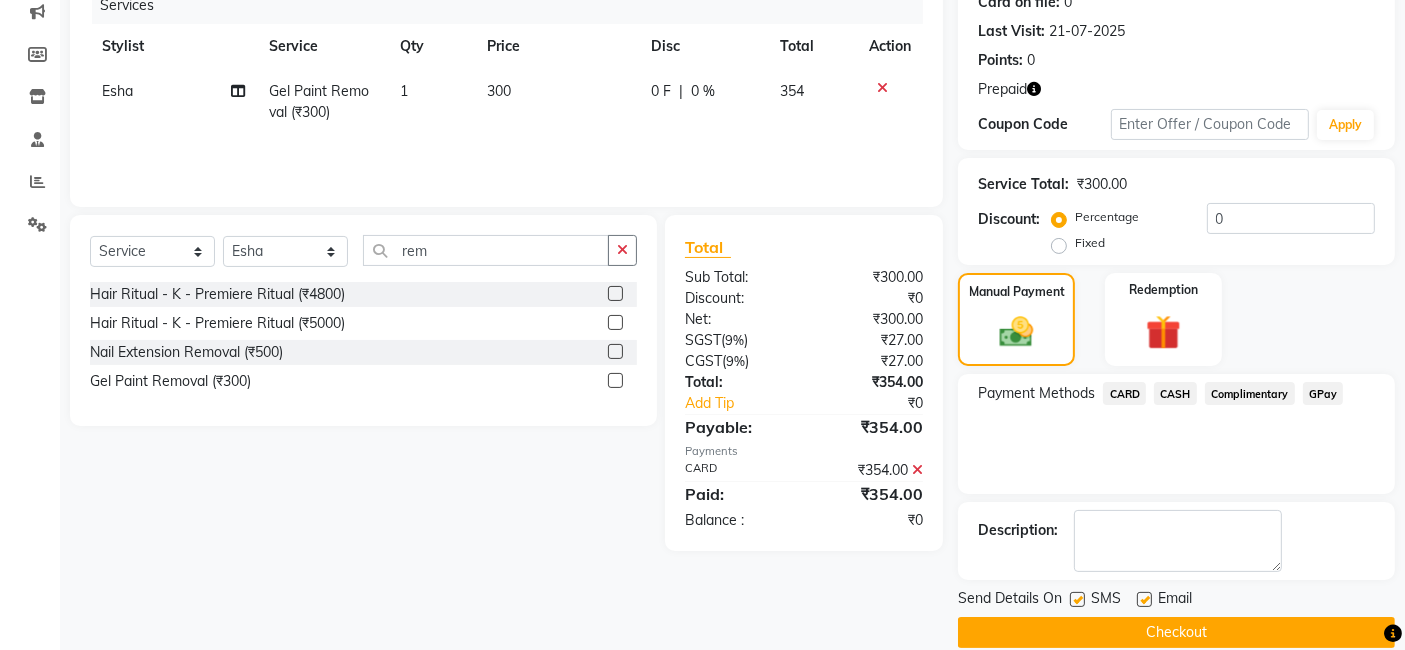 scroll, scrollTop: 287, scrollLeft: 0, axis: vertical 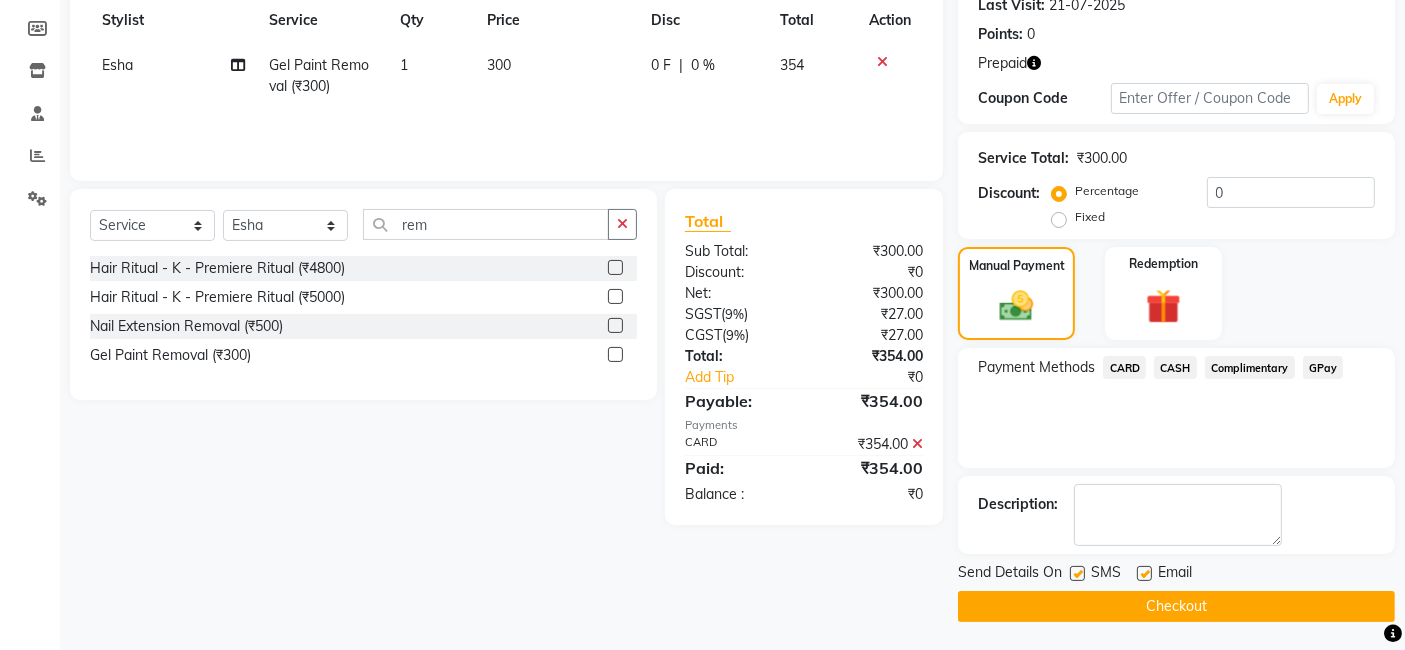 click on "Checkout" 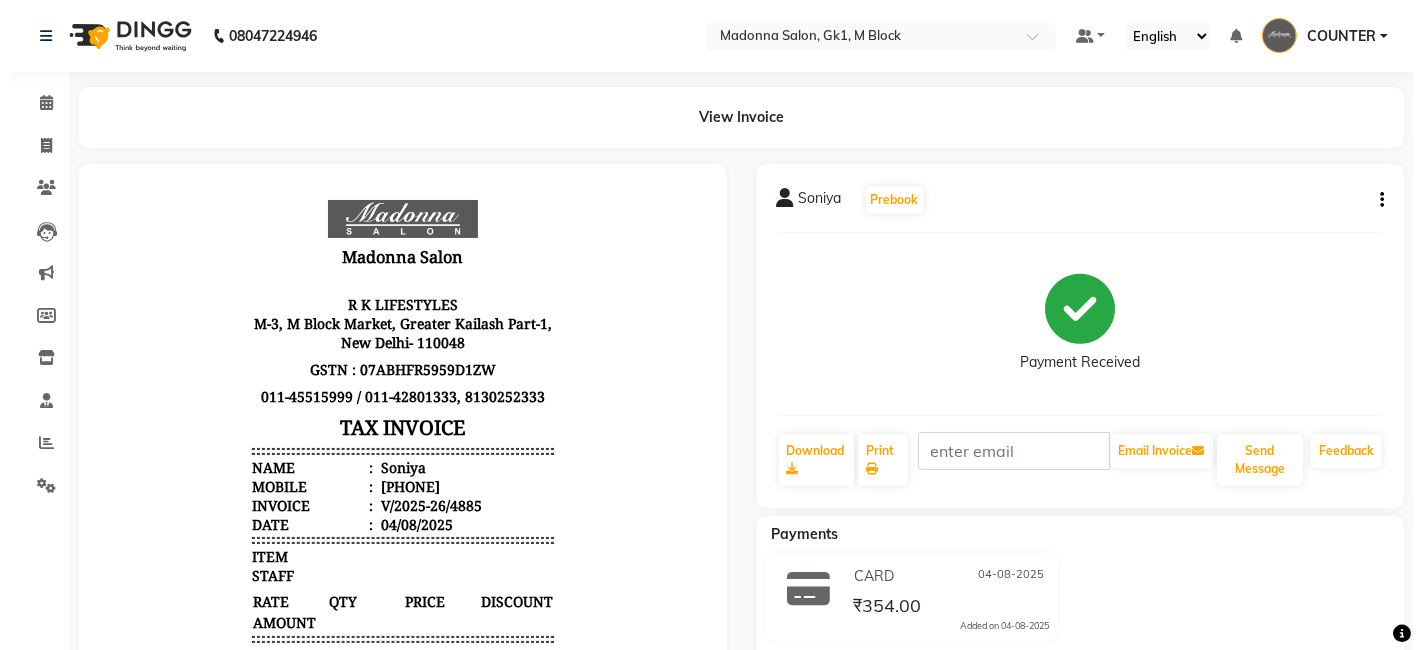 scroll, scrollTop: 0, scrollLeft: 0, axis: both 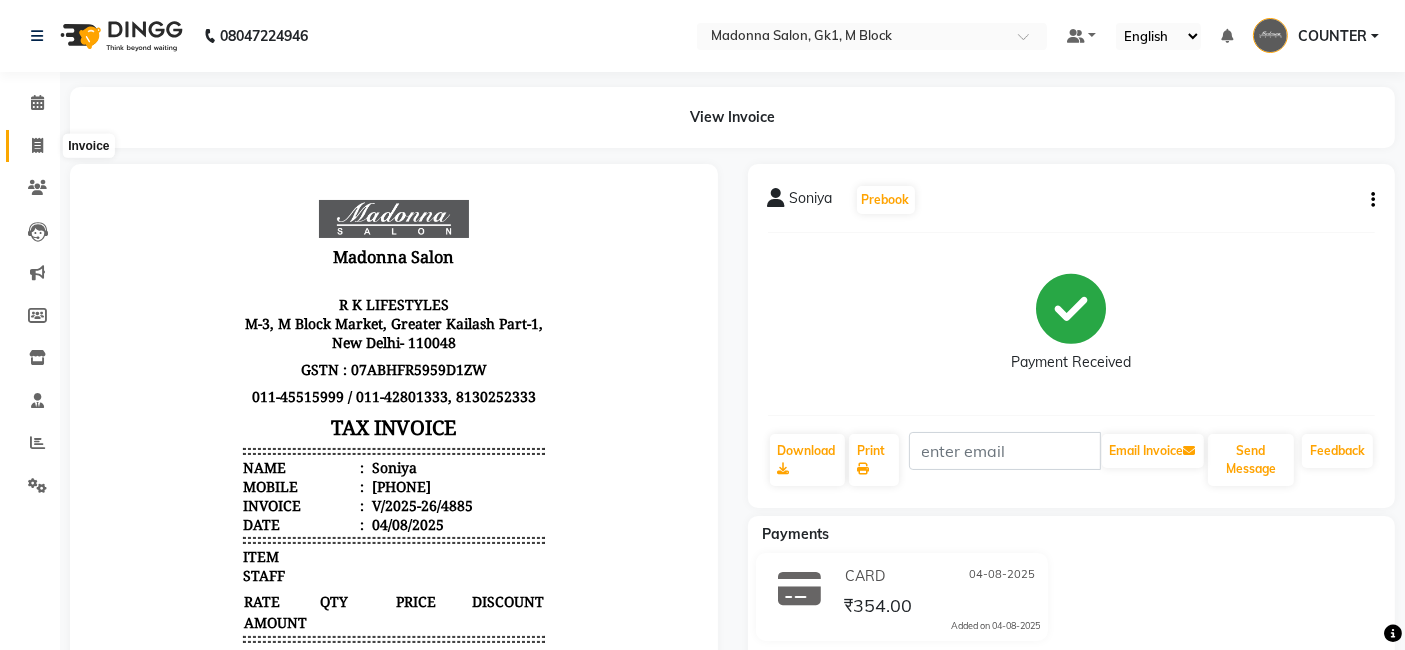click 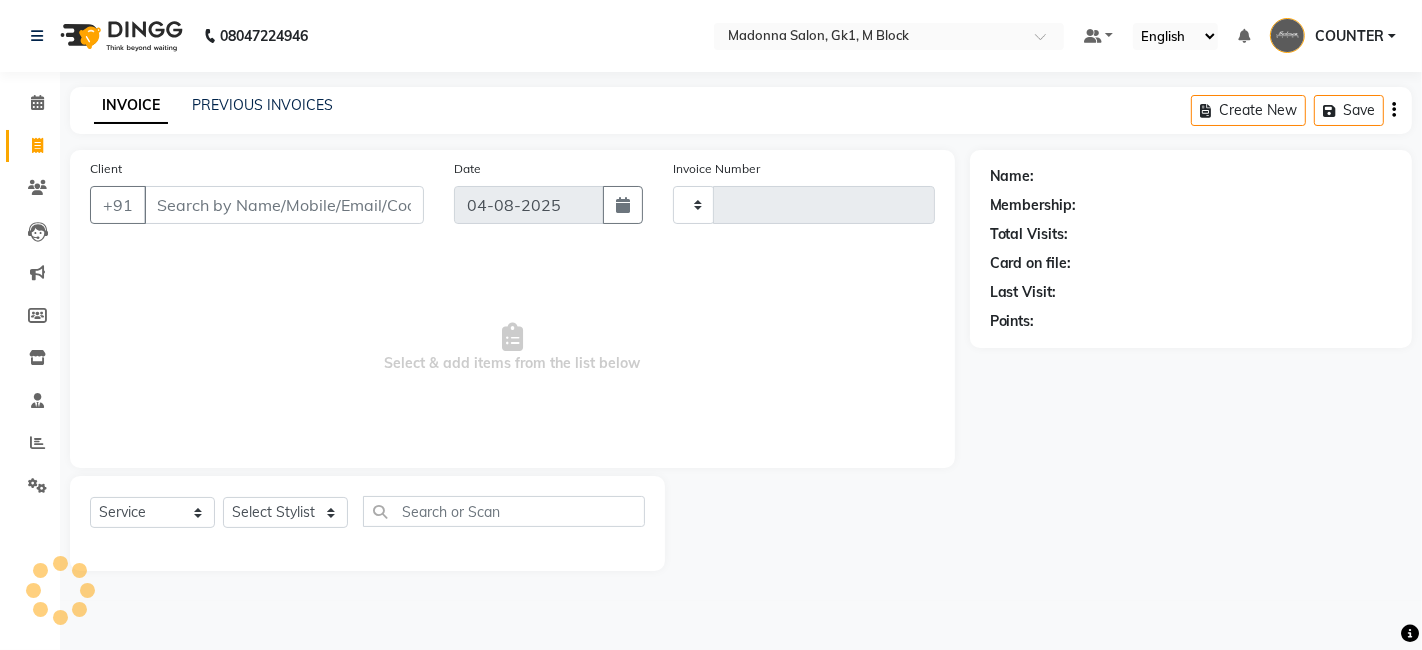 type on "4887" 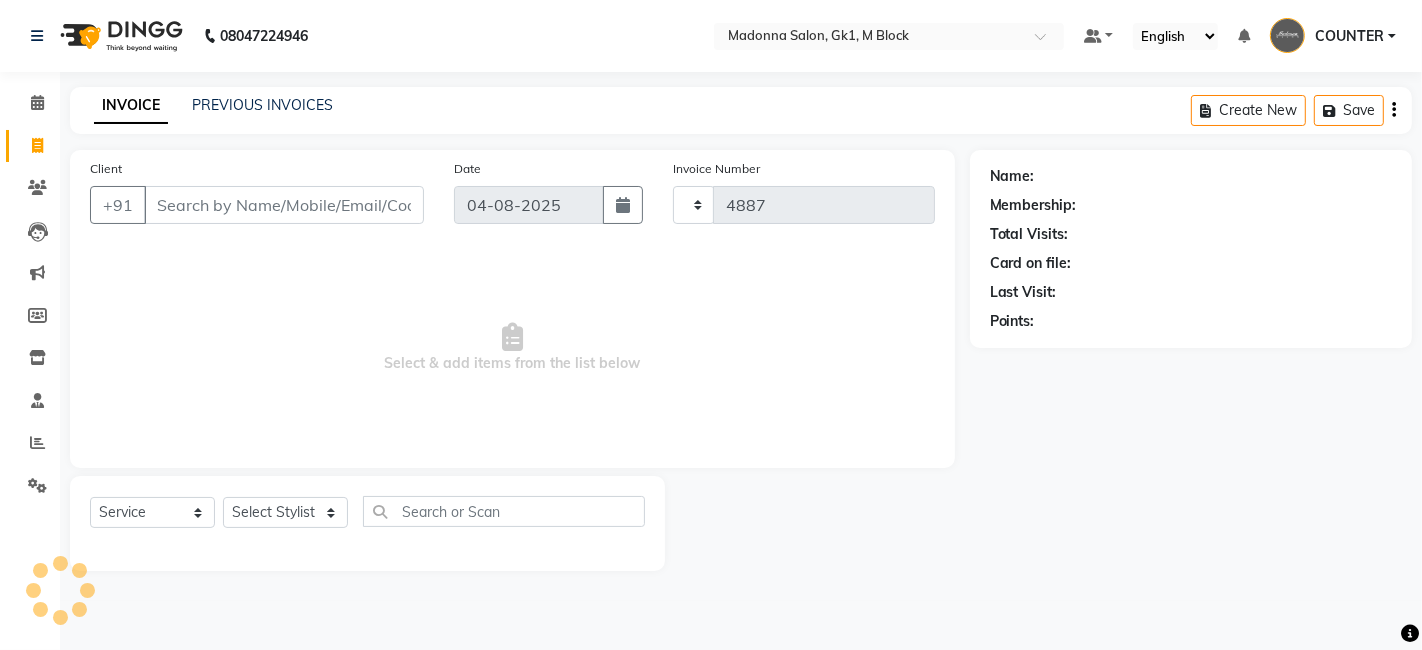 select on "6312" 